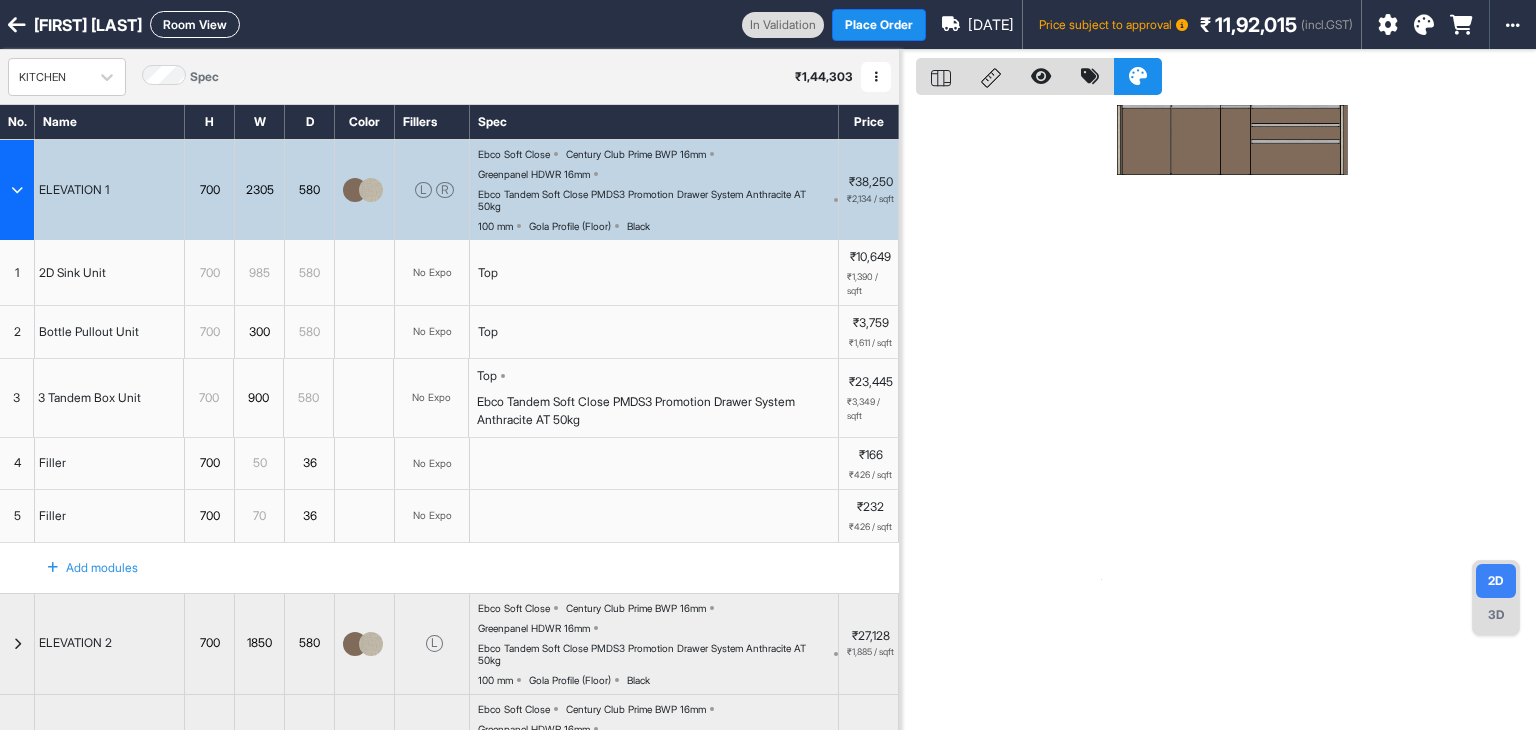 scroll, scrollTop: 0, scrollLeft: 0, axis: both 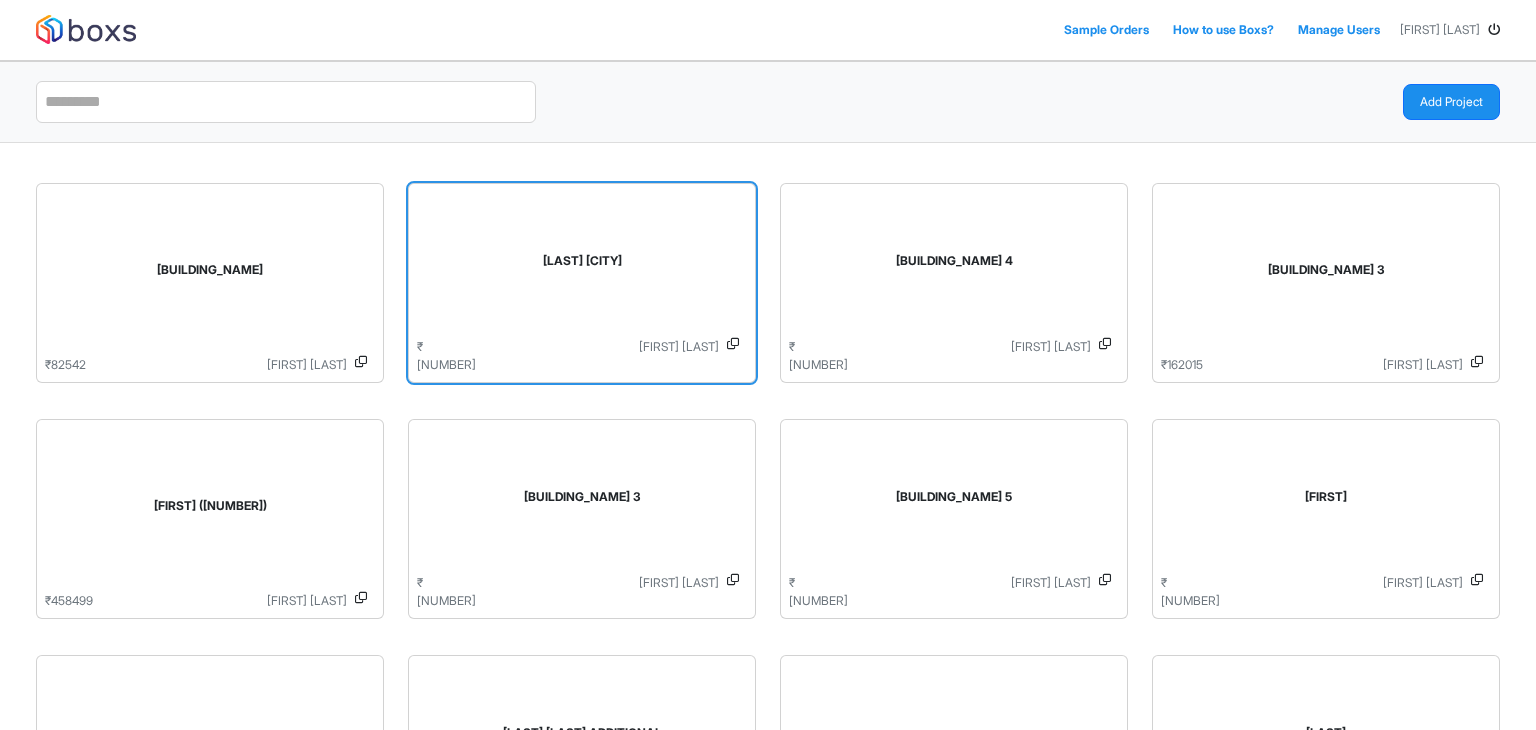 click on "[LAST] [CITY]" at bounding box center [582, 265] 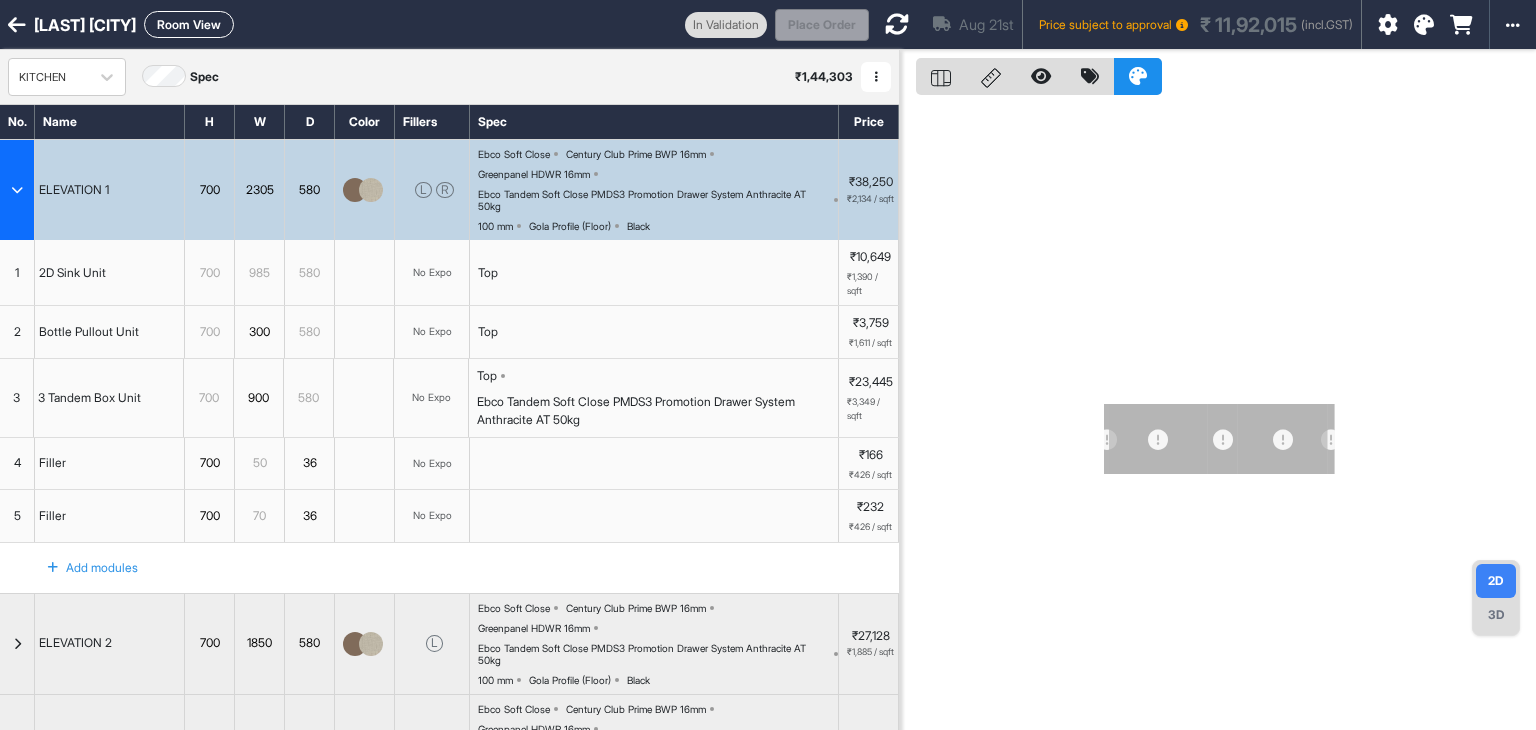 click at bounding box center (17, 25) 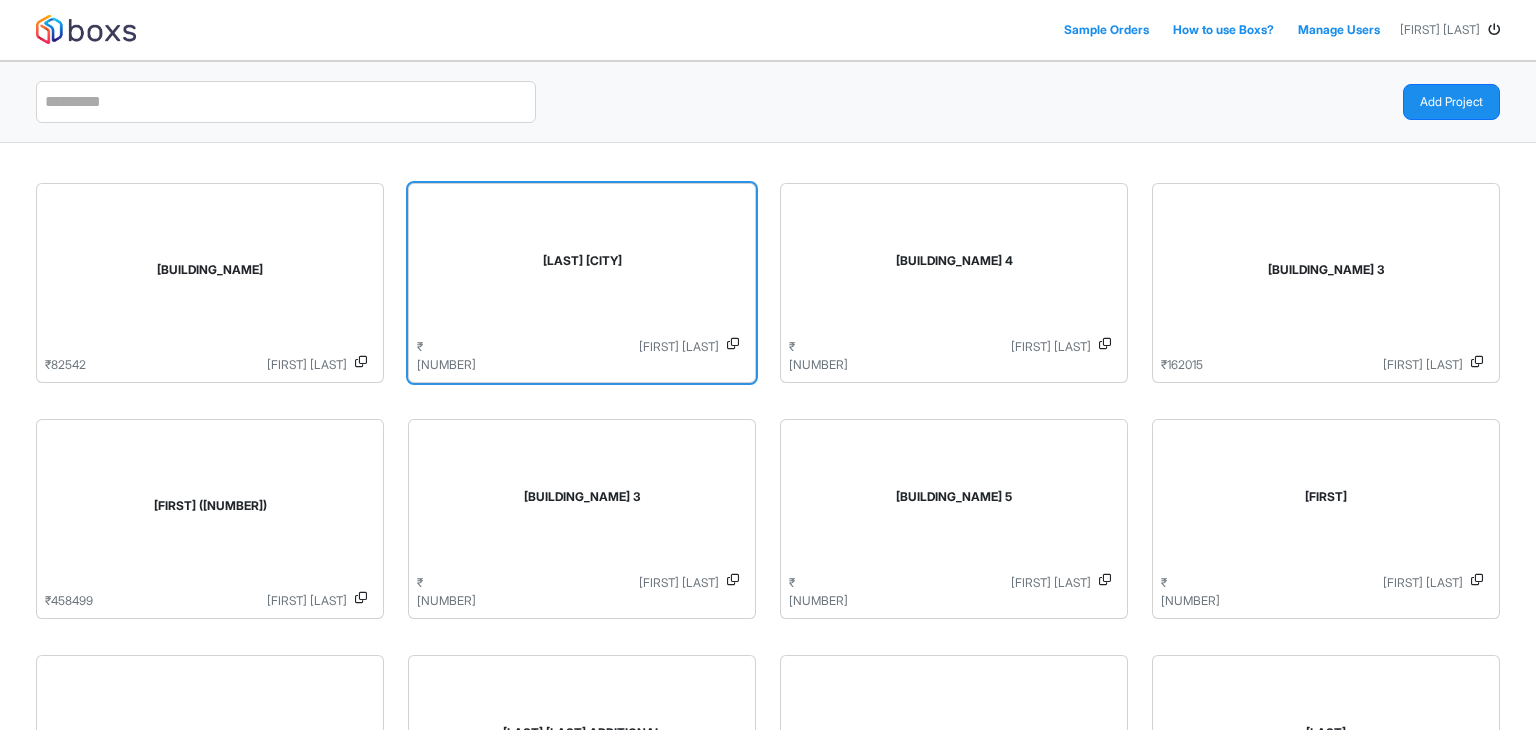 click on "KALIANNAN ERODE" at bounding box center (582, 265) 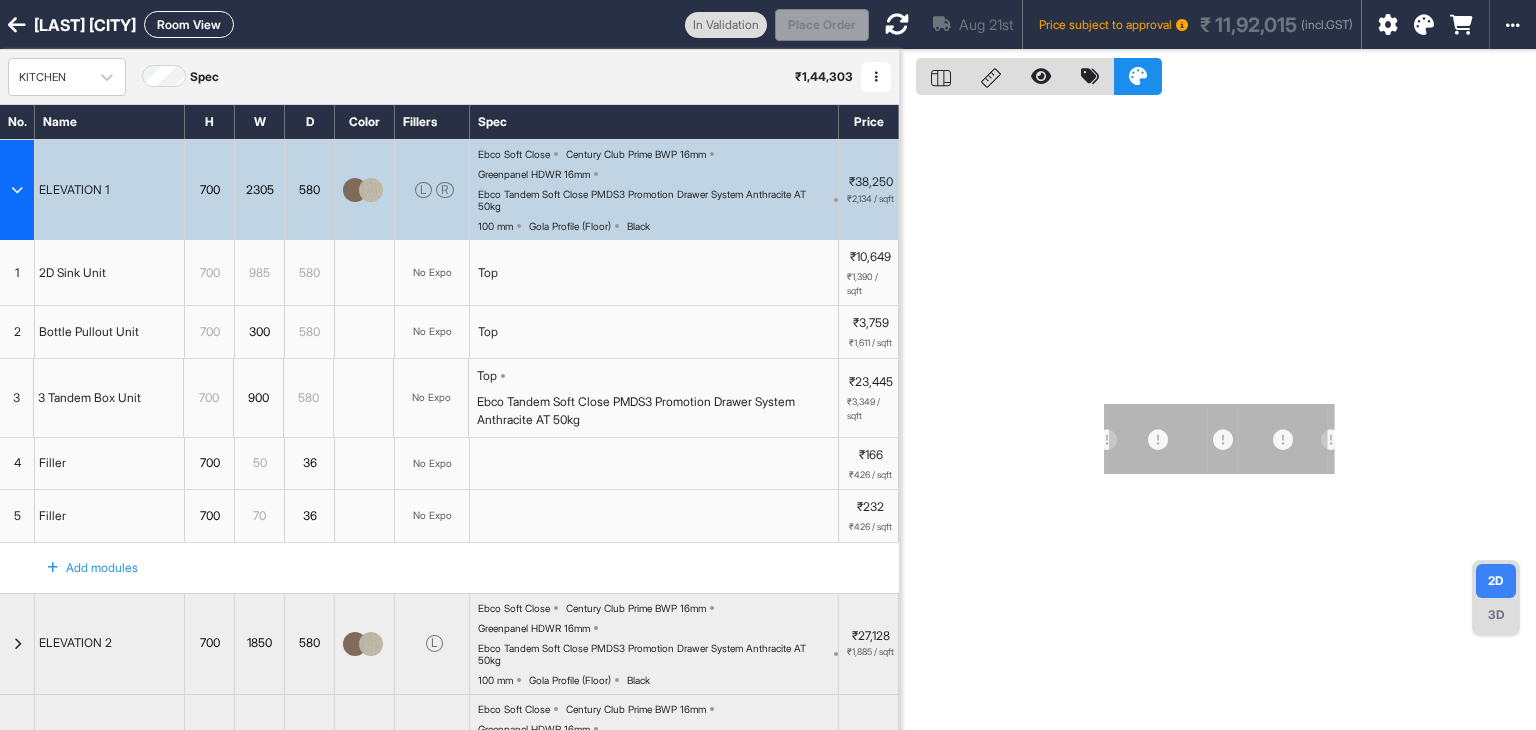 click on "Room View" at bounding box center (189, 24) 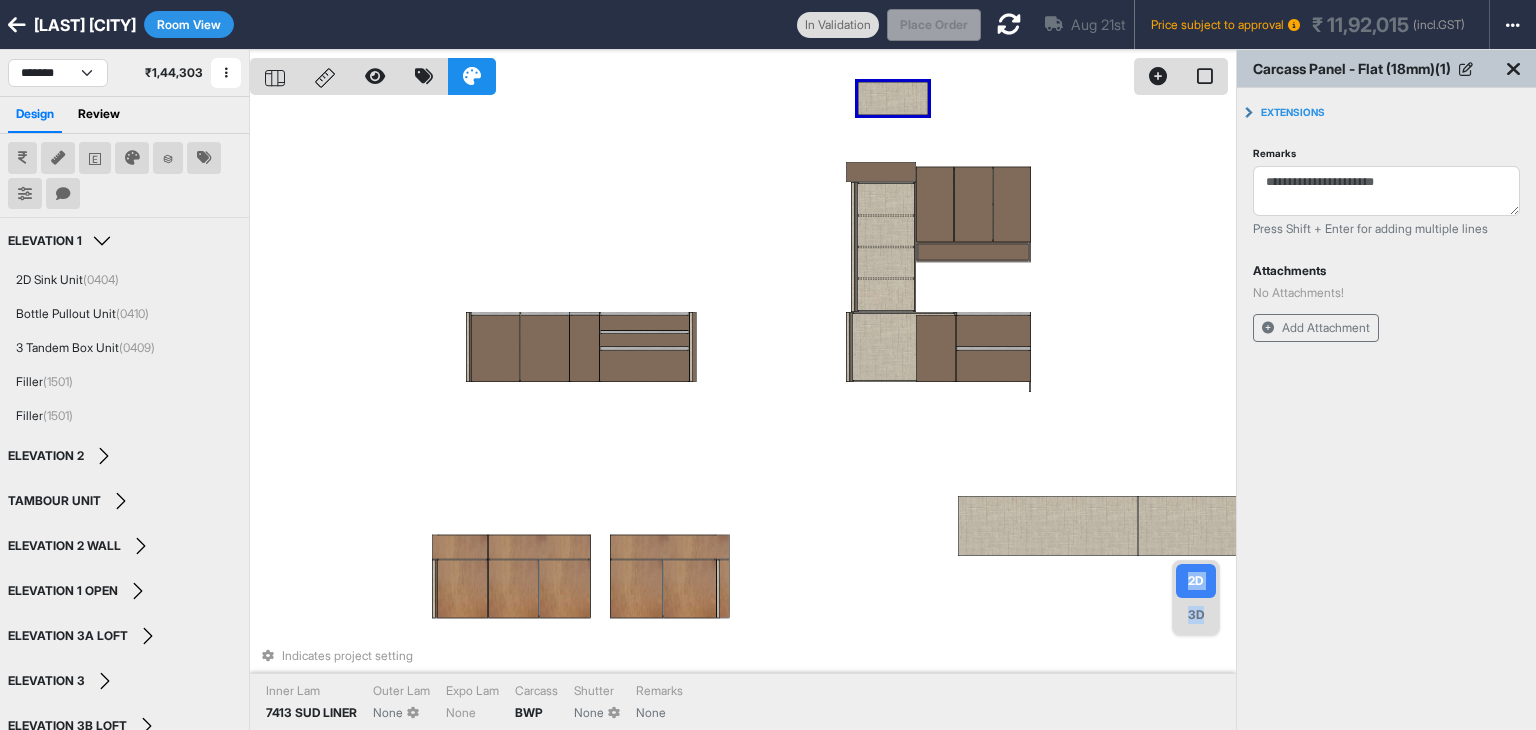 drag, startPoint x: 889, startPoint y: 130, endPoint x: 890, endPoint y: 89, distance: 41.01219 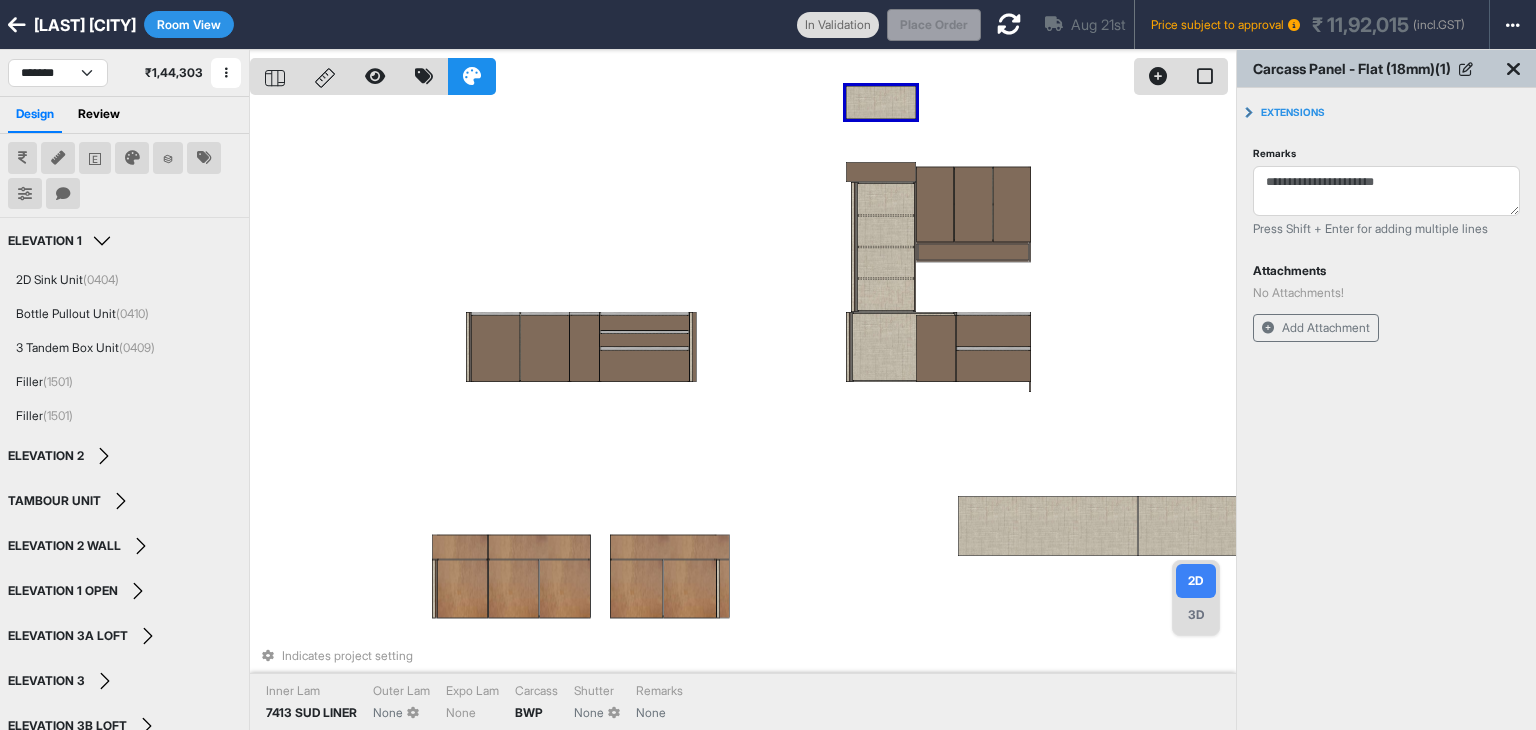 click at bounding box center [881, 102] 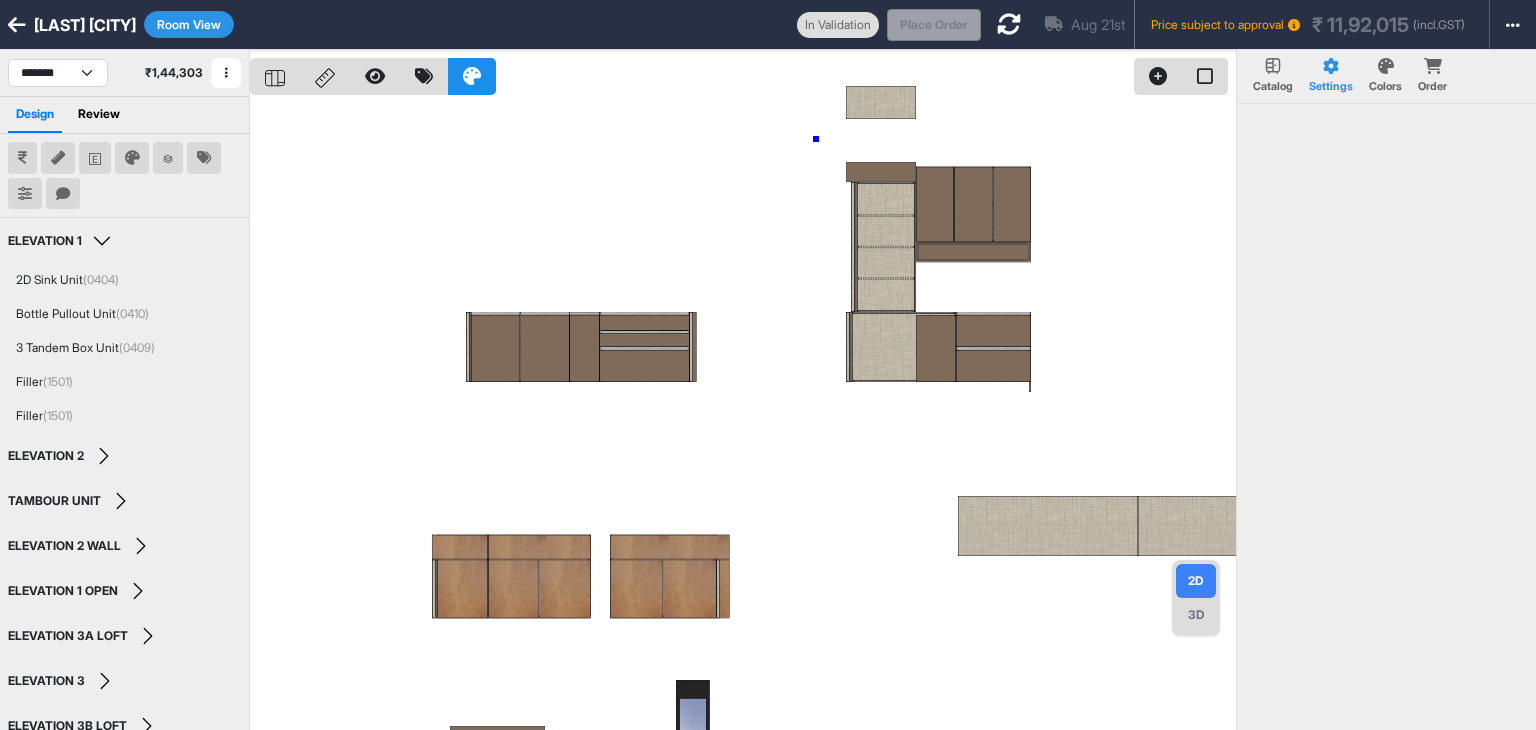 click at bounding box center [743, 415] 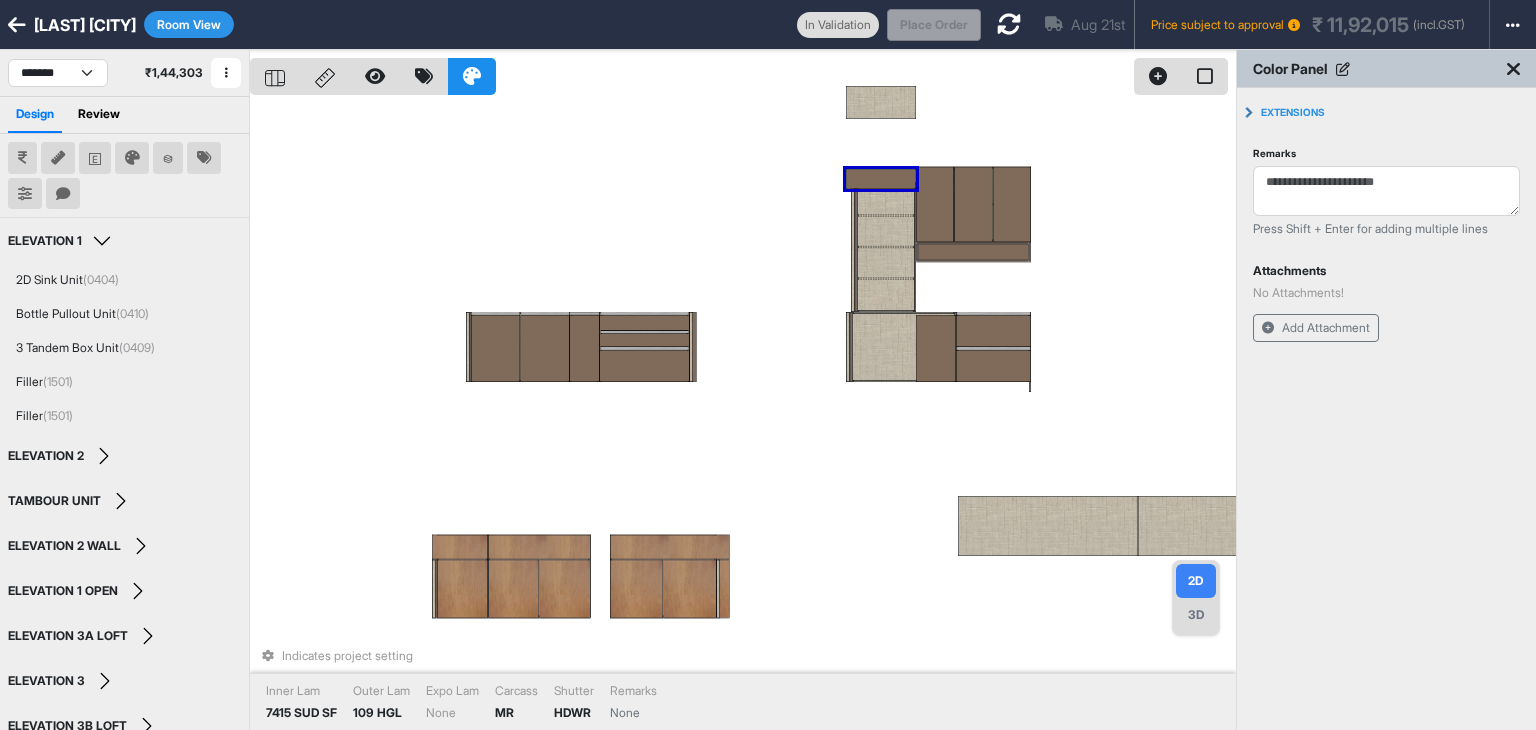 click on "Indicates project setting Inner Lam 7415 SUD SF Outer Lam 109 HGL Expo Lam None Carcass MR Shutter HDWR Remarks None" at bounding box center (743, 415) 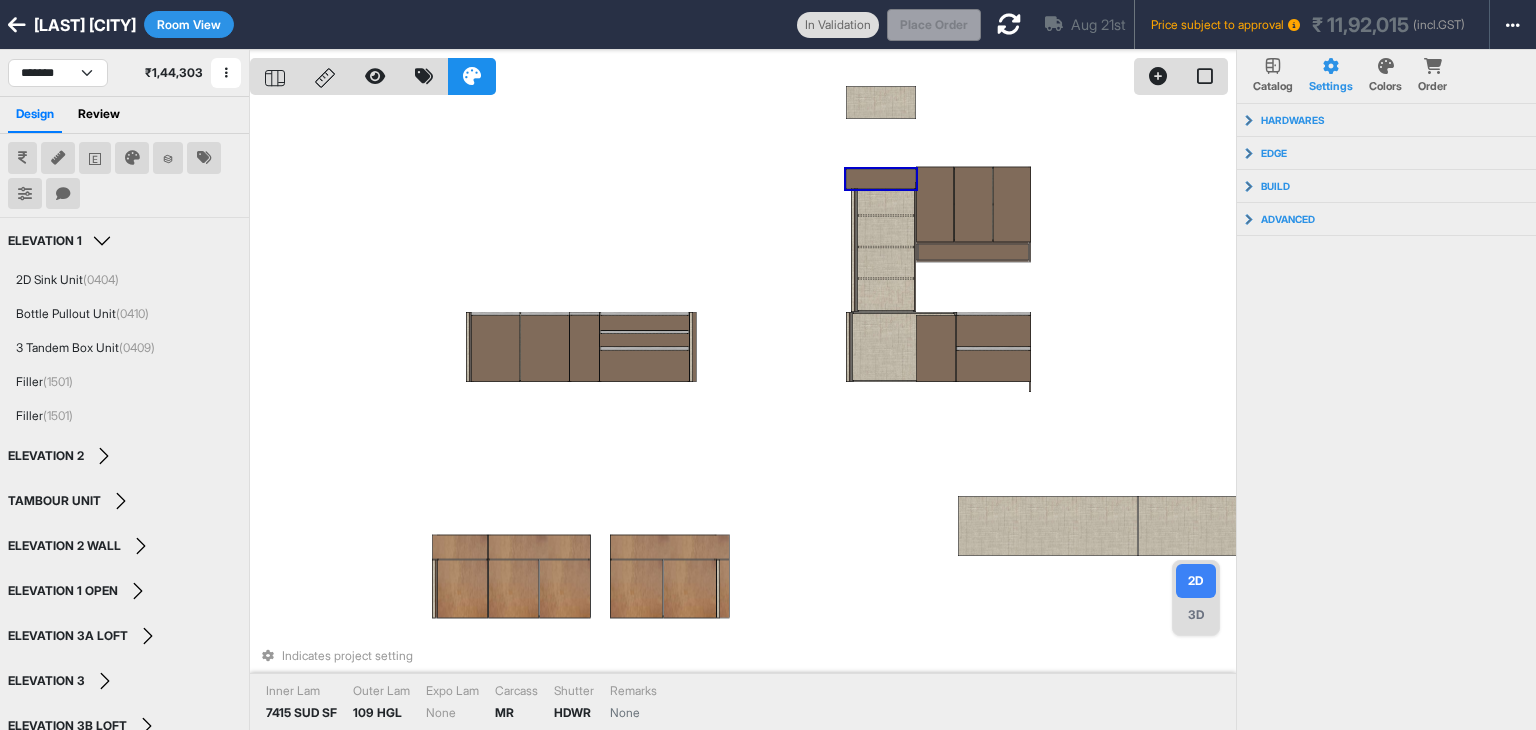 click at bounding box center [881, 179] 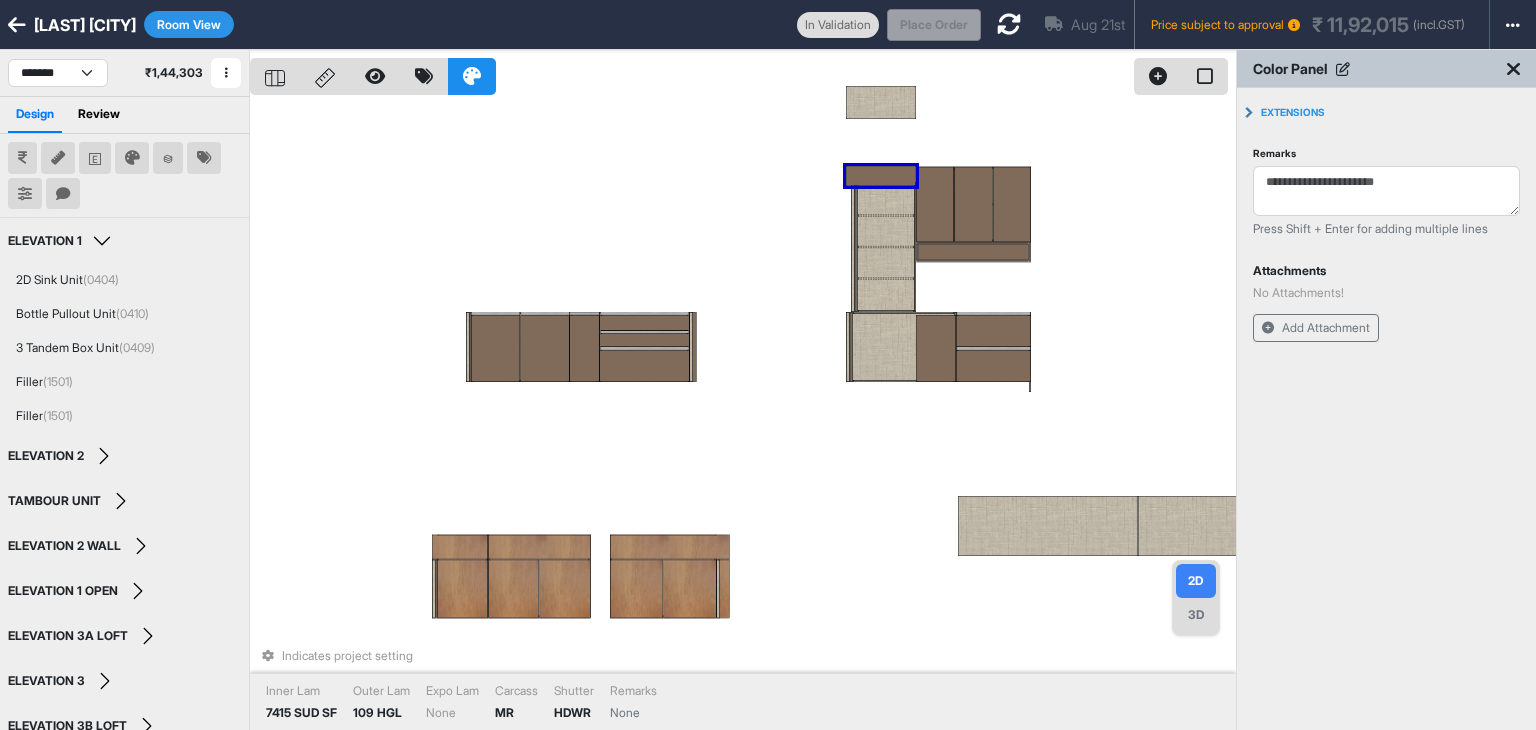 click on "Indicates project setting Inner Lam 7415 SUD SF Outer Lam 109 HGL Expo Lam None Carcass MR Shutter HDWR Remarks None" at bounding box center (743, 415) 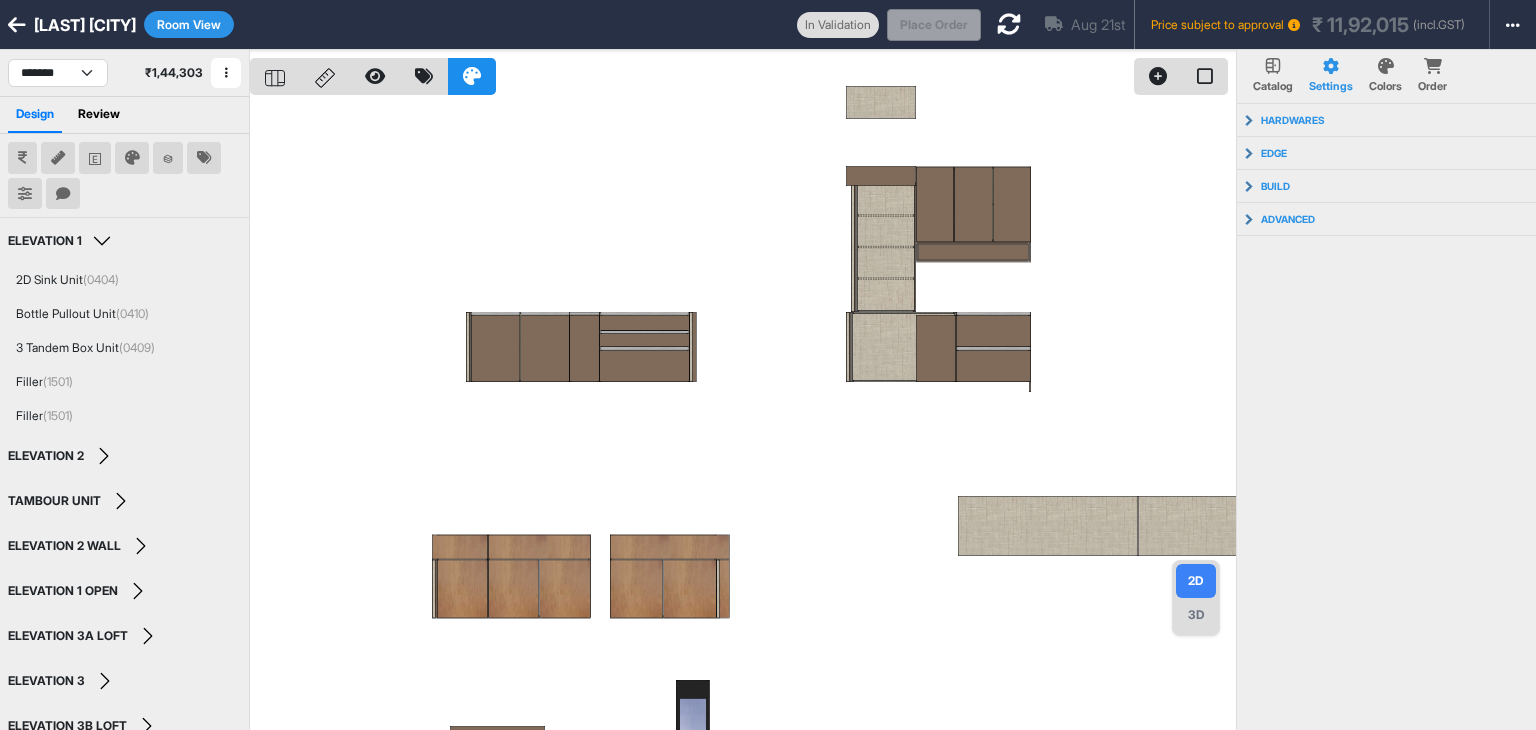 click at bounding box center [743, 415] 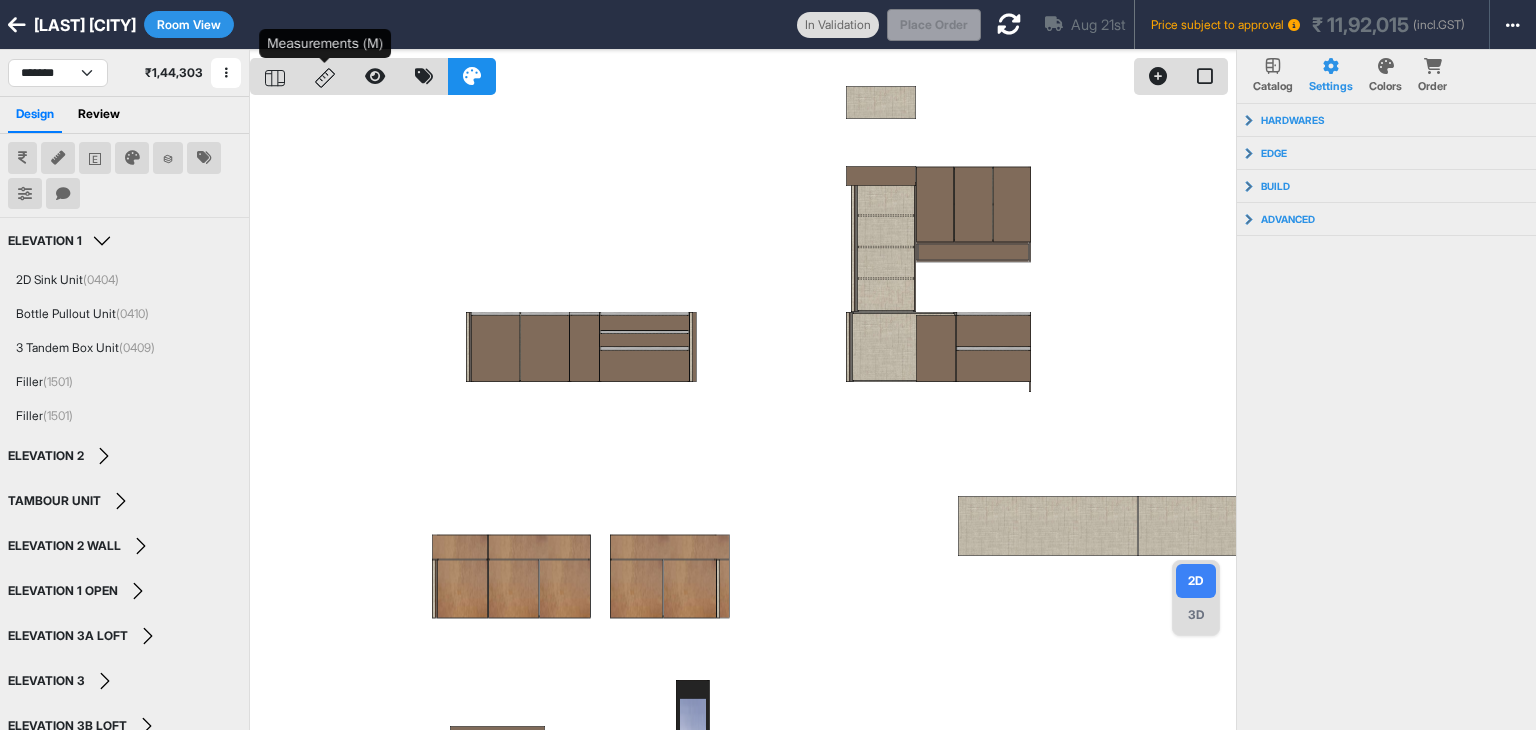 click at bounding box center [325, 76] 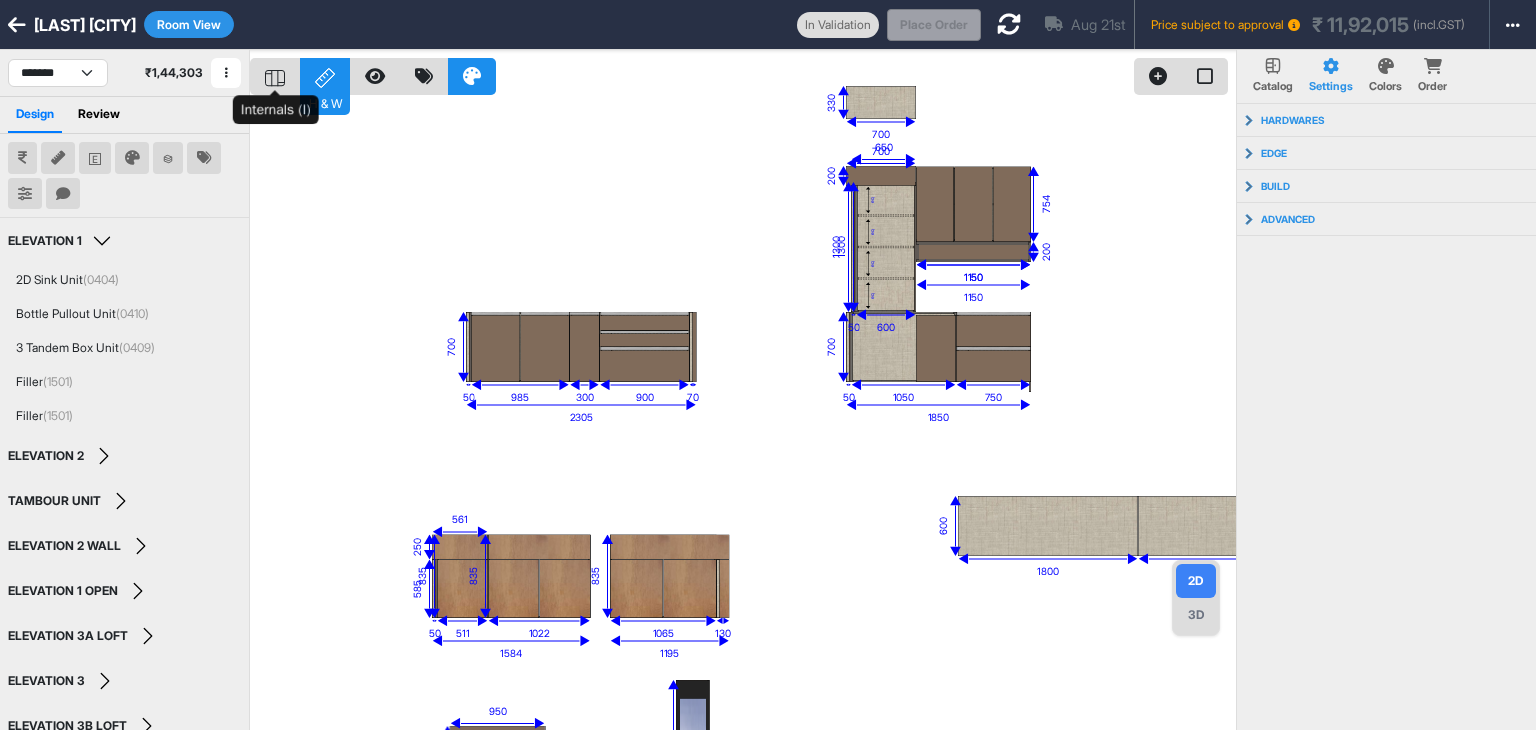 click 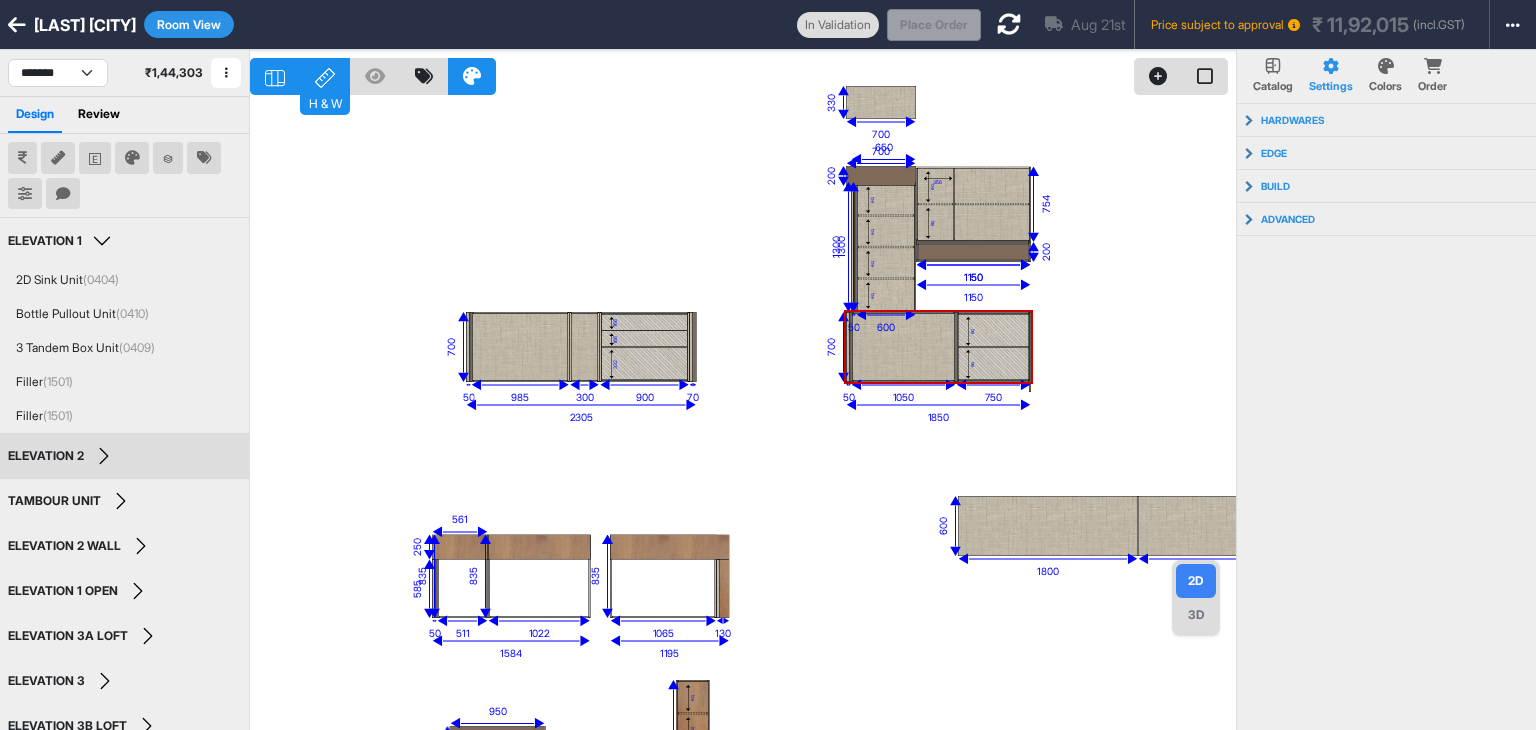 click on "ELEVATION 2   Edit  Group  Name" at bounding box center [124, 456] 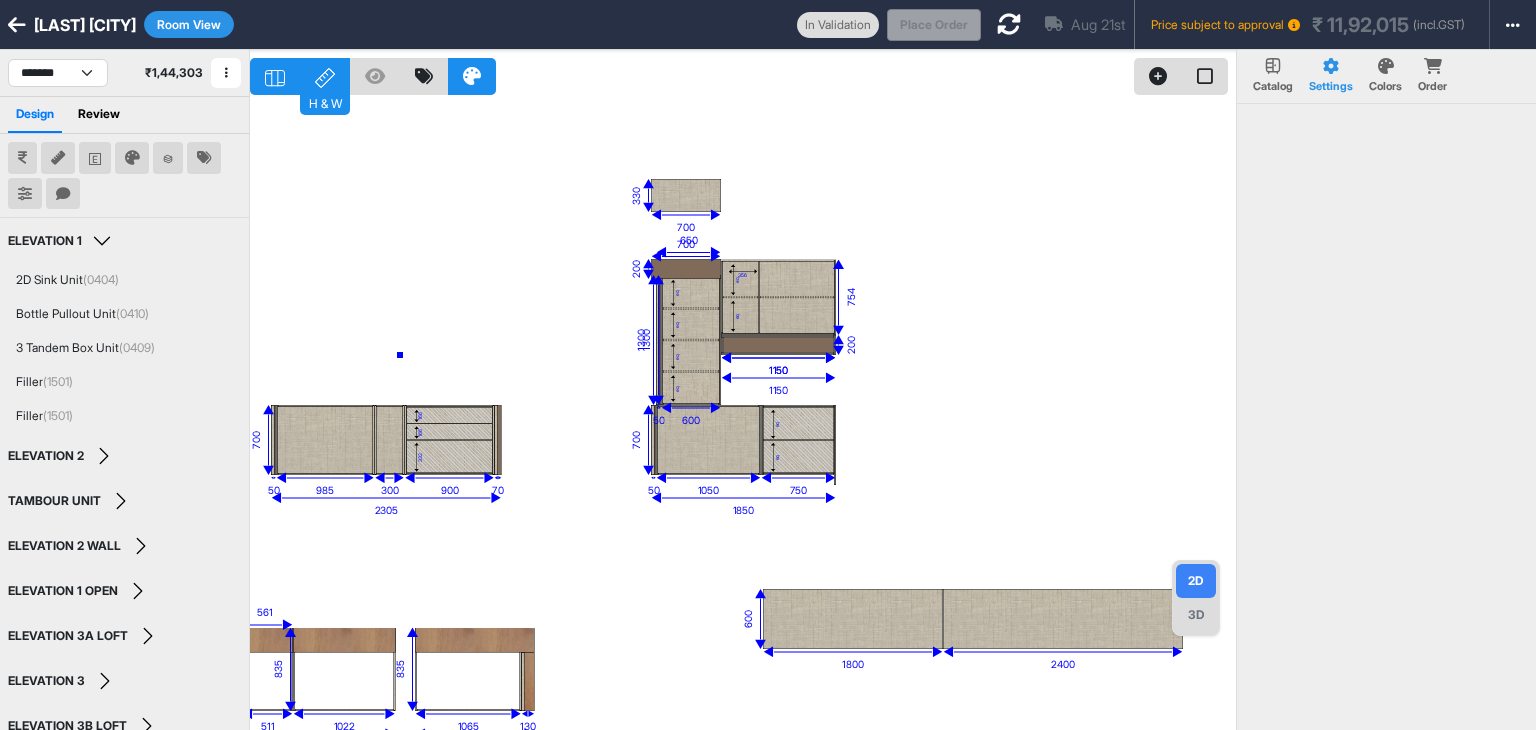 click on "166 166 332 eq eq eq eq eq eq eq eq 356 eq eq eq eq eq eq 2400 600 1800 330 700 600 950 600 400 200 700 2305 1850 650 1150 1150 1584 337 1195 985 300 900 700 50 70 1050 750 700 50 1300 50 1300 600 754 200 1150 835 511 835 1022 585 50 250 561 1930 100 337 835 1065 130" at bounding box center [743, 415] 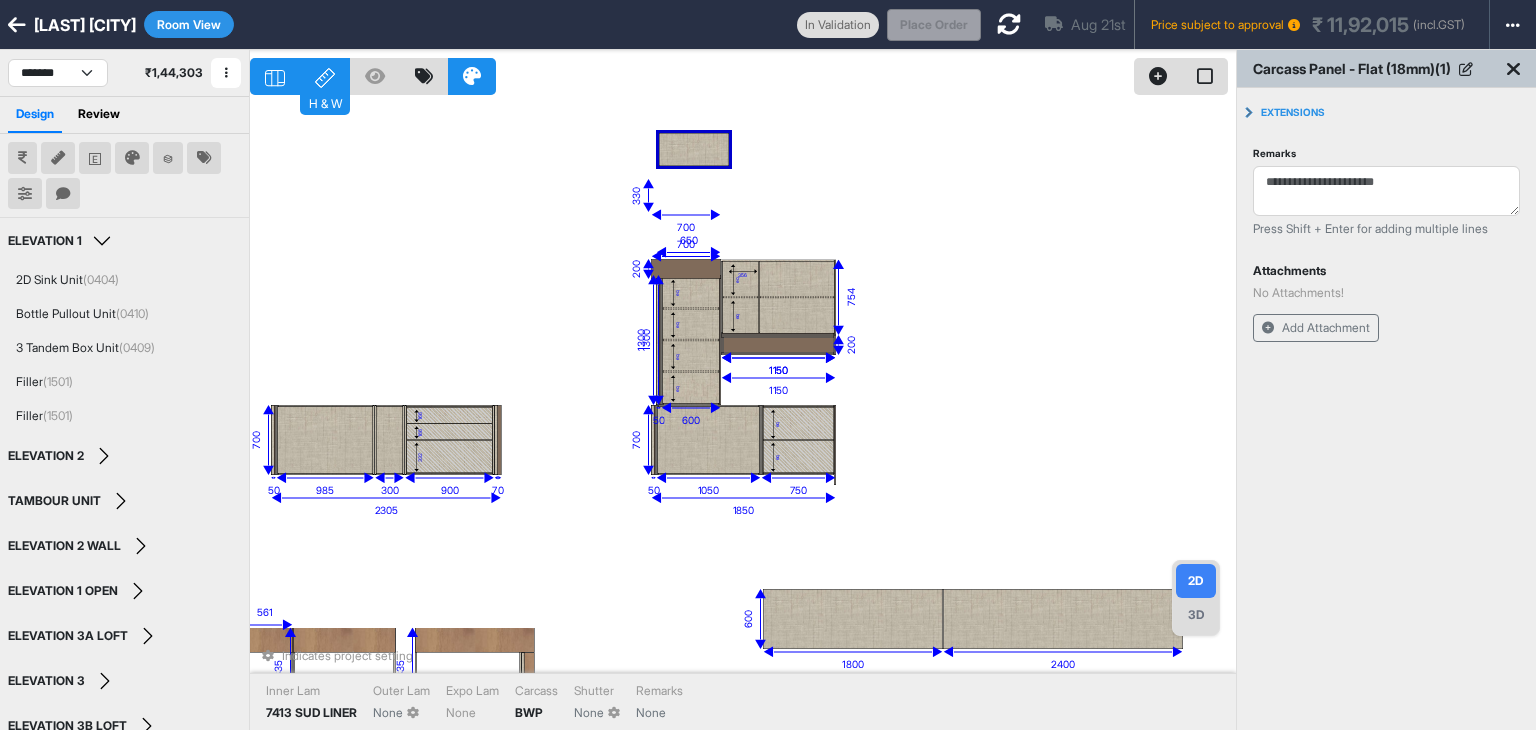 drag, startPoint x: 675, startPoint y: 195, endPoint x: 683, endPoint y: 149, distance: 46.69047 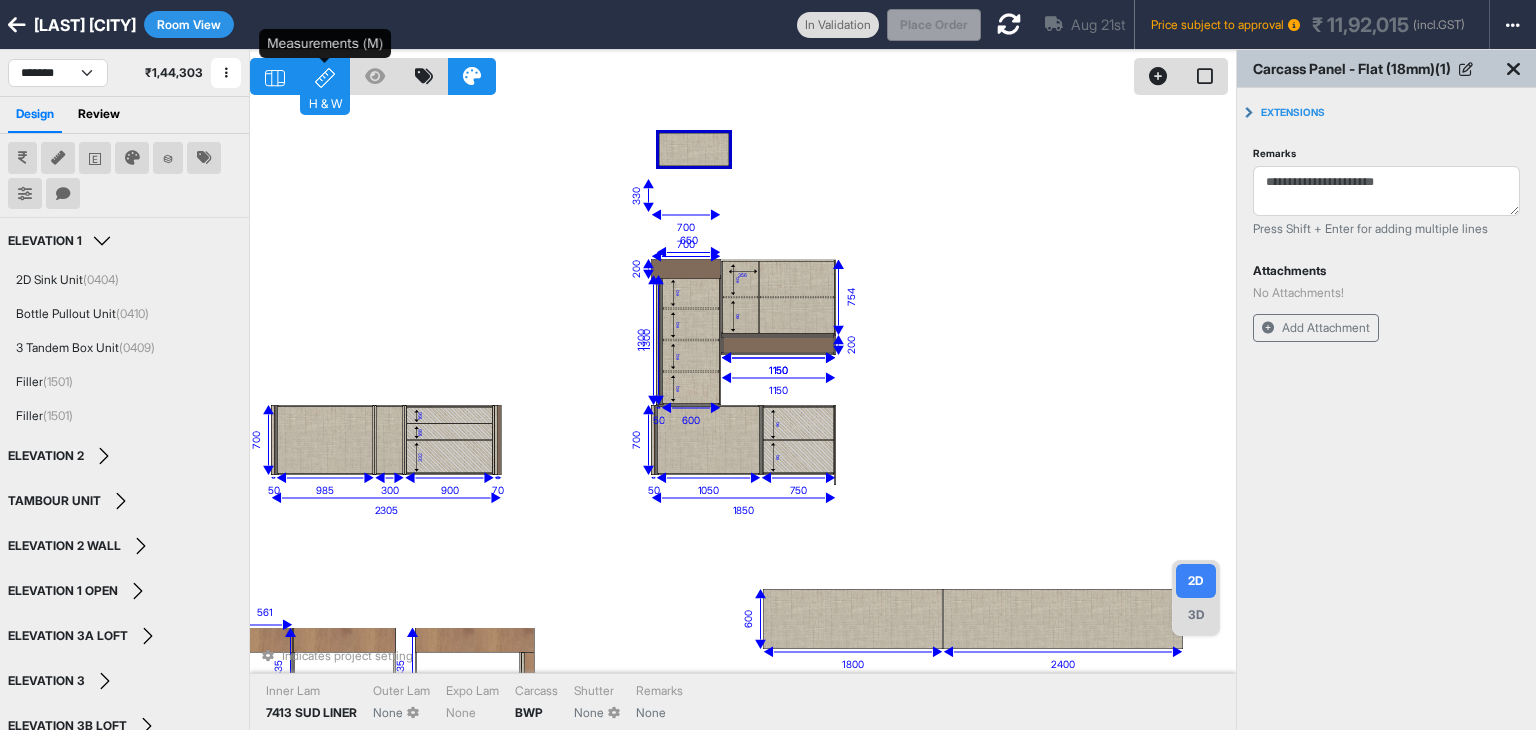 click 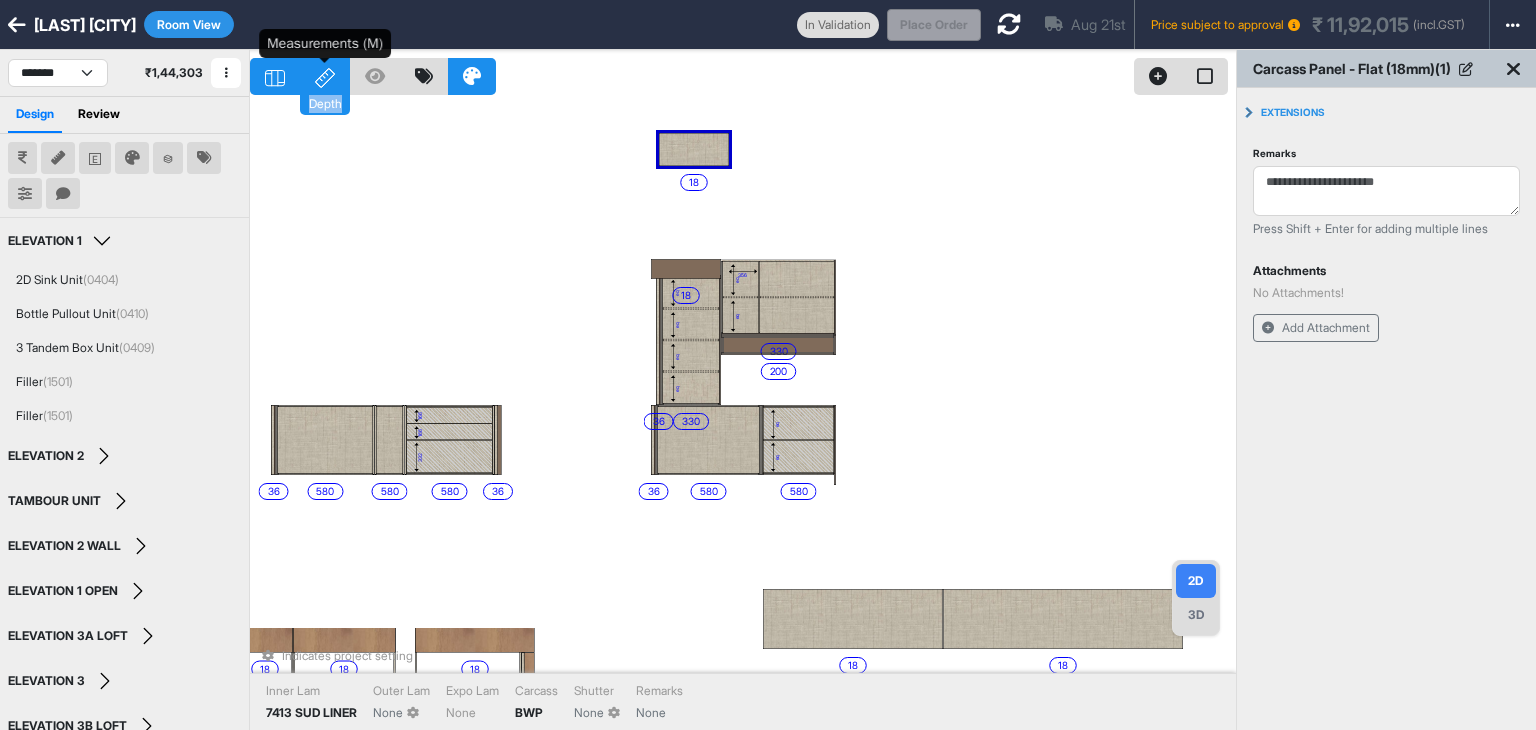click 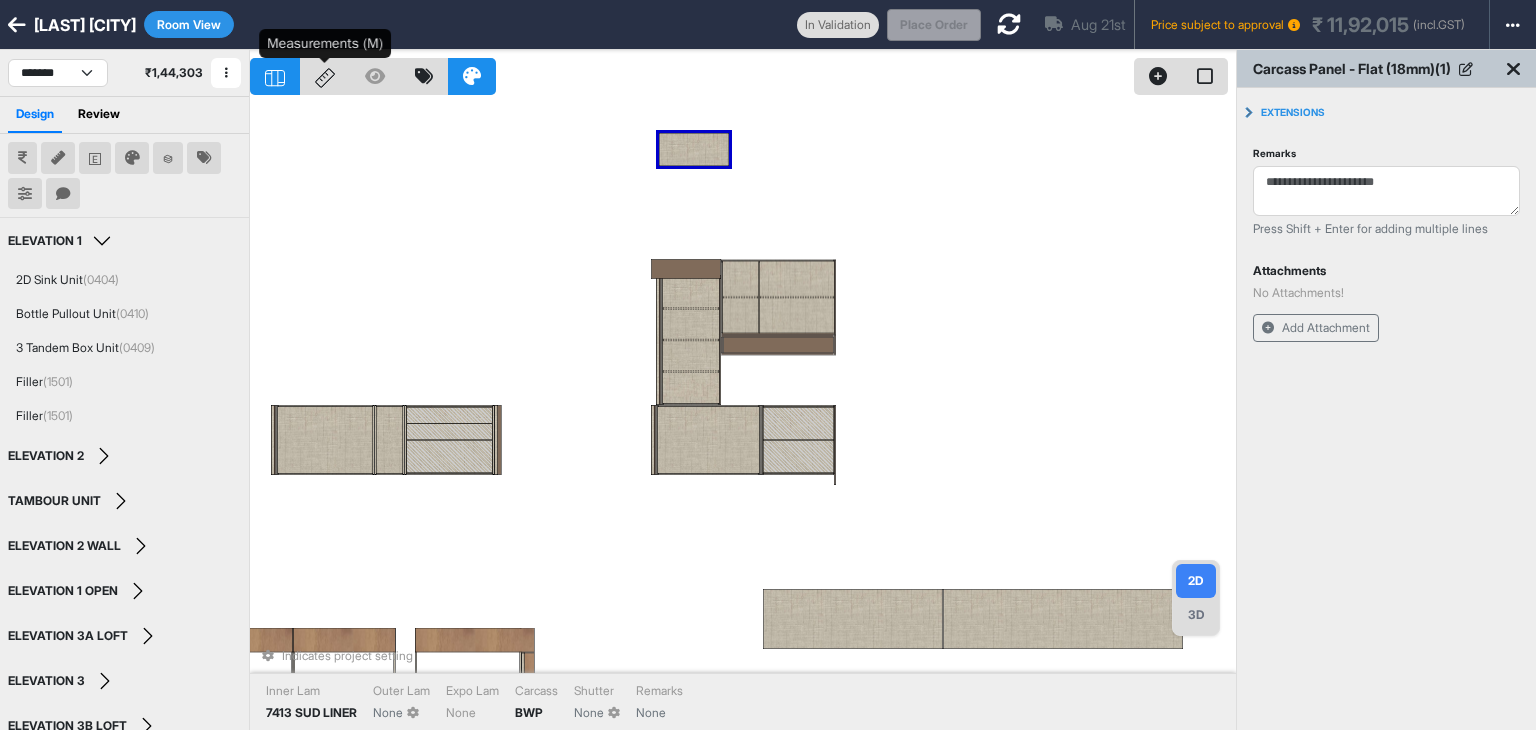 click 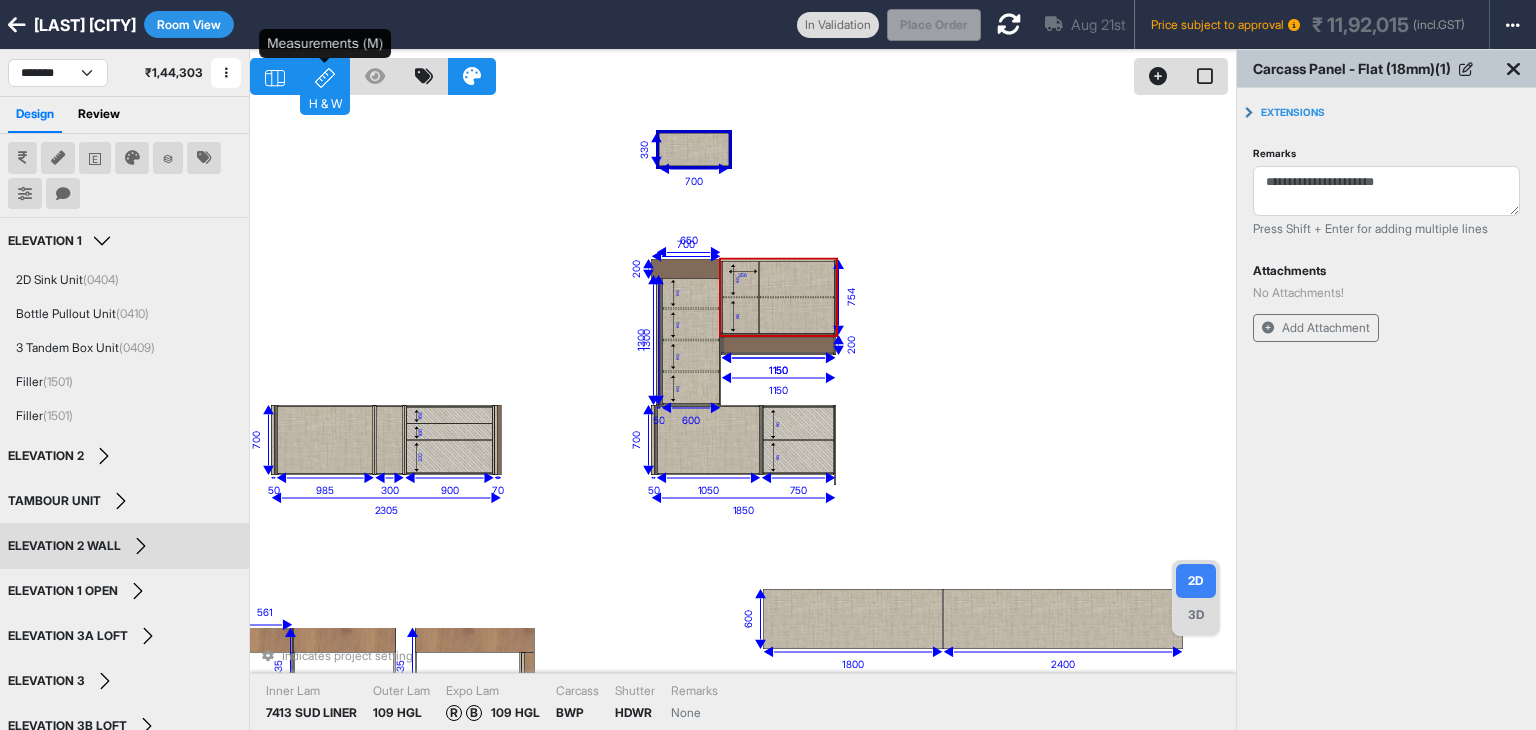 click on "H & W" at bounding box center (325, 76) 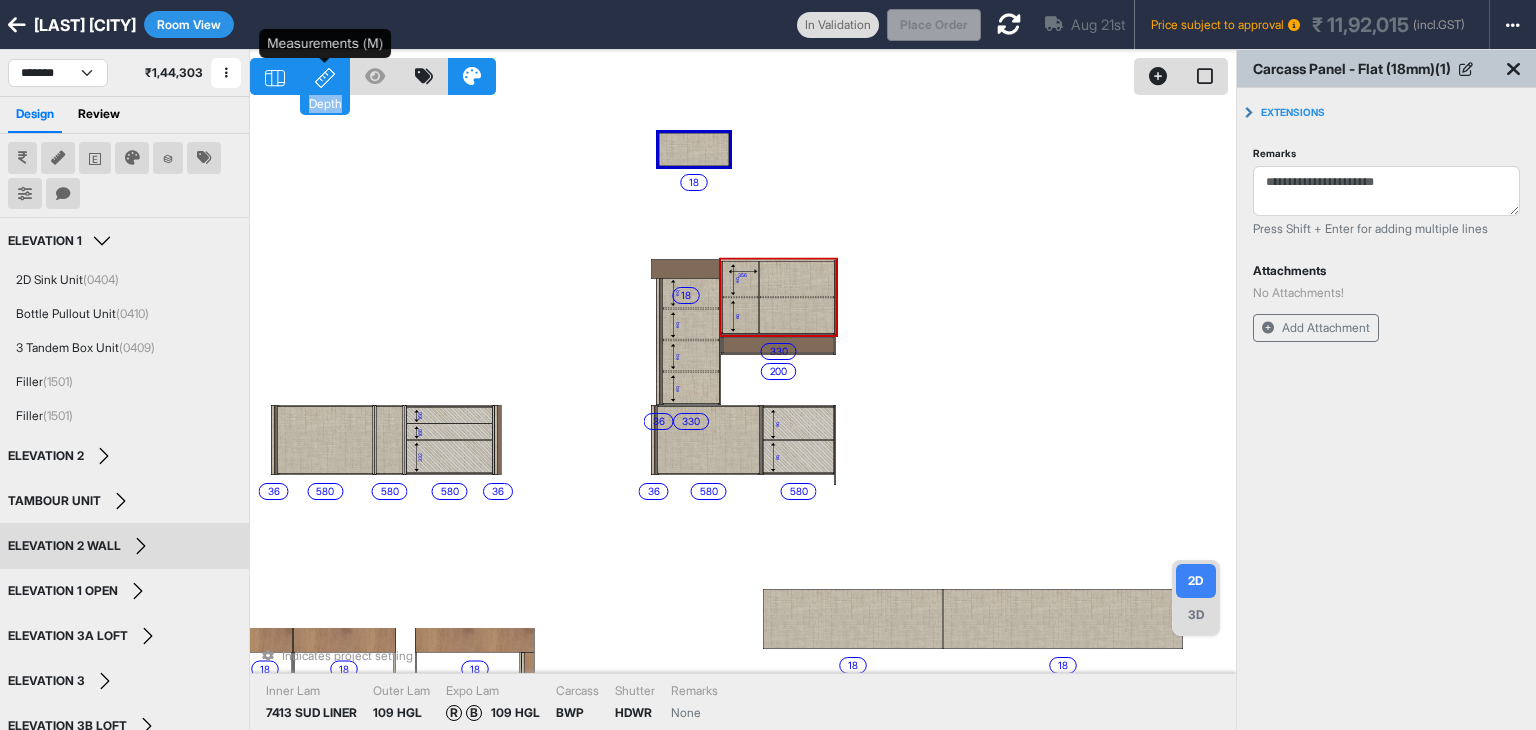 click on "Depth" at bounding box center (325, 76) 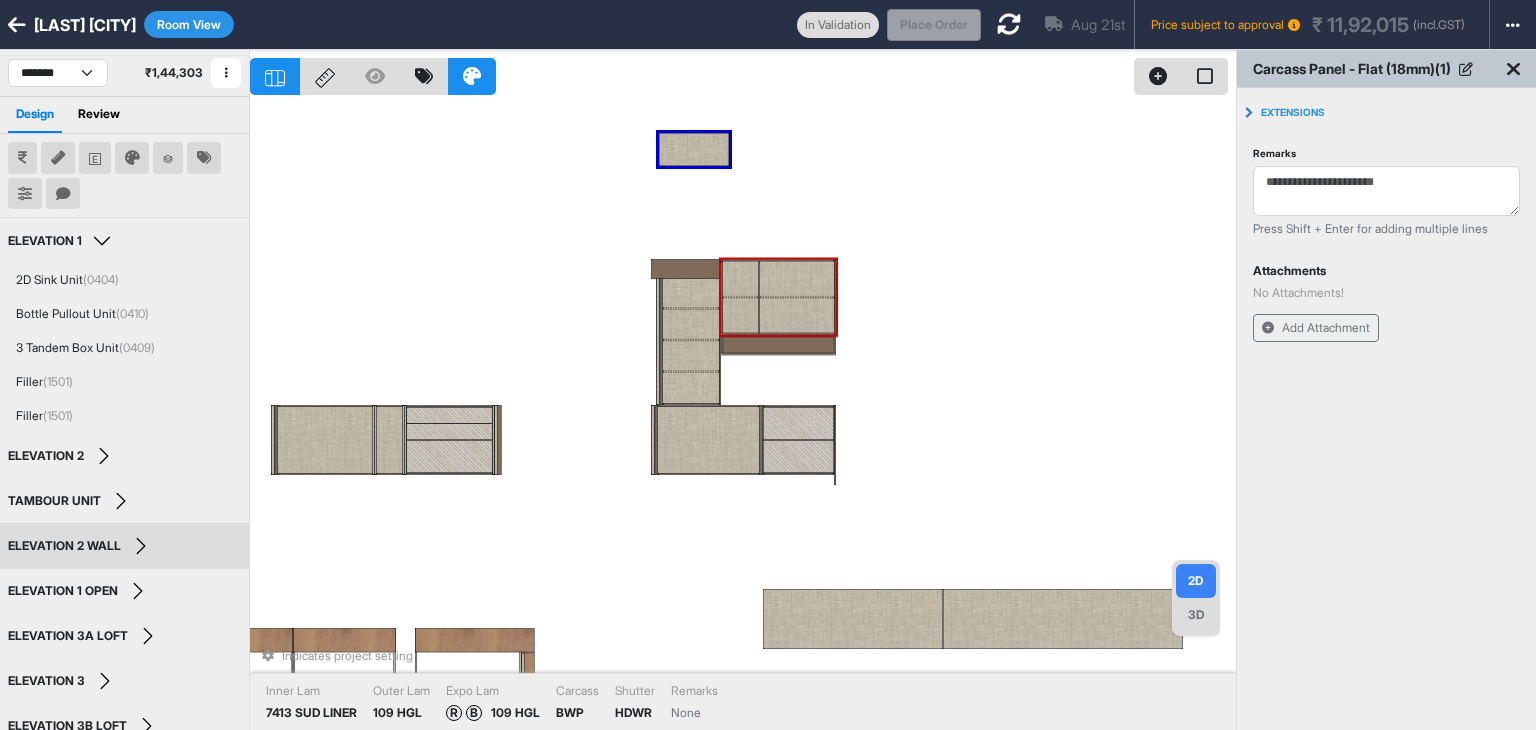 click at bounding box center [275, 76] 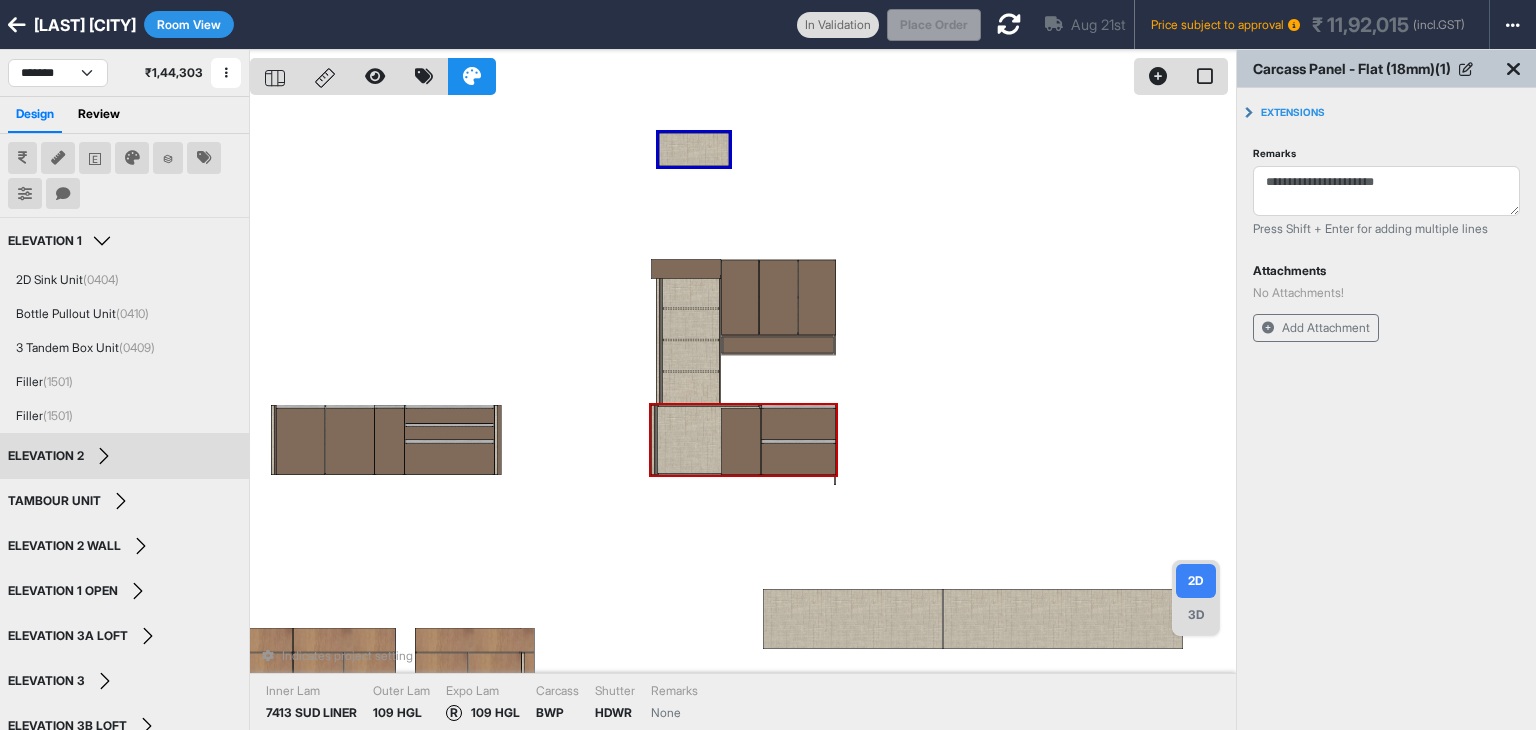 click on "Indicates project setting Inner Lam 7413 SUD LINER Outer Lam 109 HGL Expo Lam R 109 HGL Carcass BWP Shutter HDWR Remarks None" at bounding box center (743, 415) 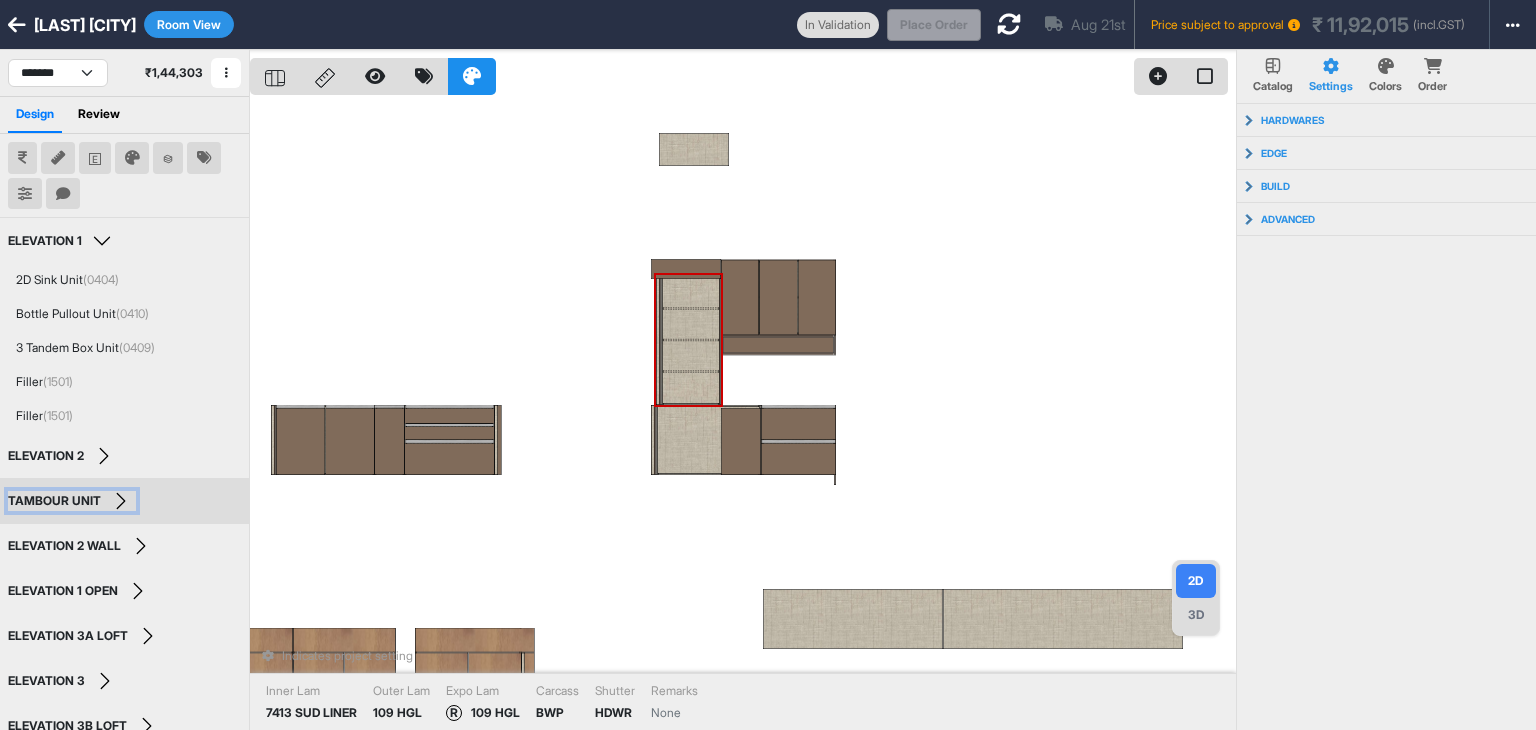 click on "TAMBOUR UNIT" at bounding box center [54, 501] 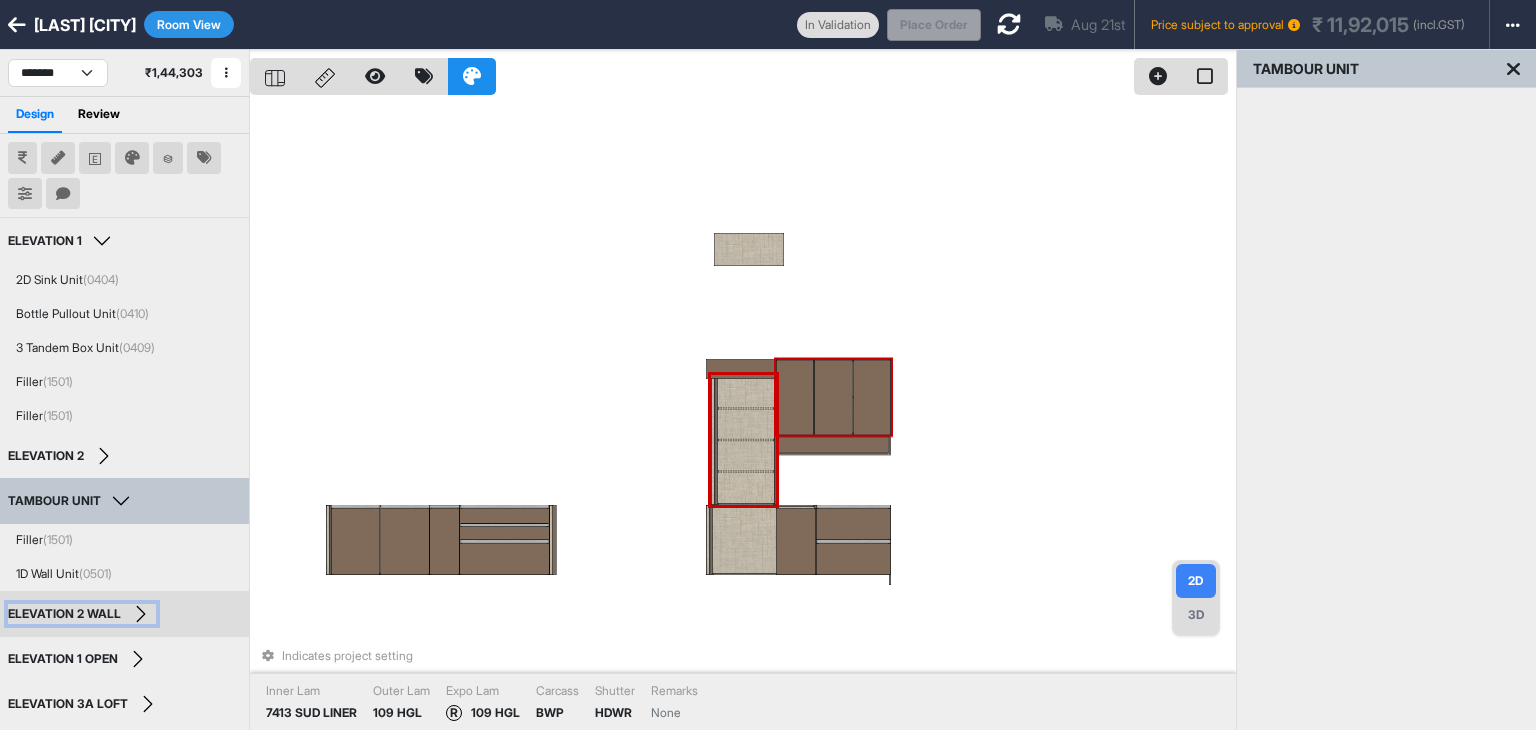 click on "ELEVATION 2 WALL" at bounding box center [64, 614] 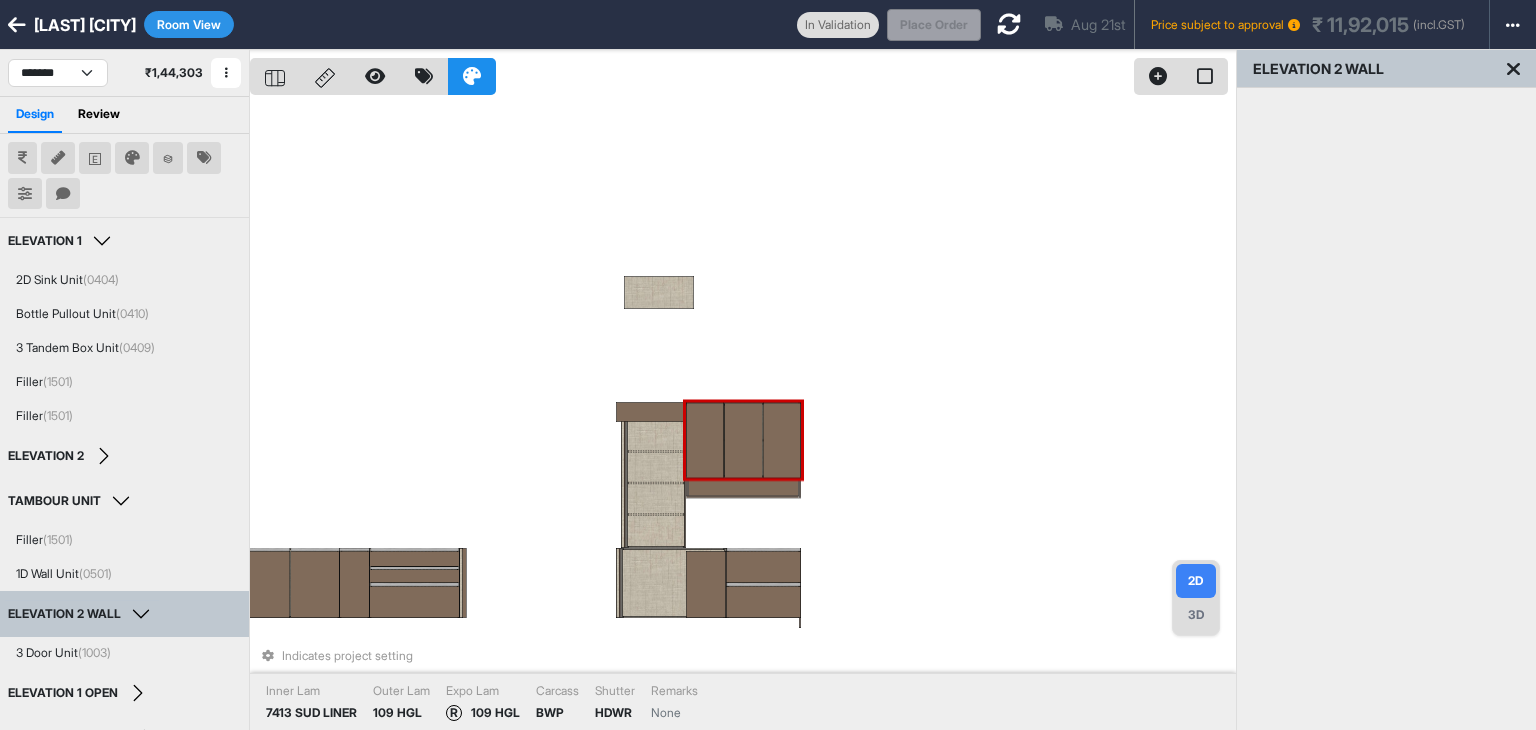 scroll, scrollTop: 106, scrollLeft: 0, axis: vertical 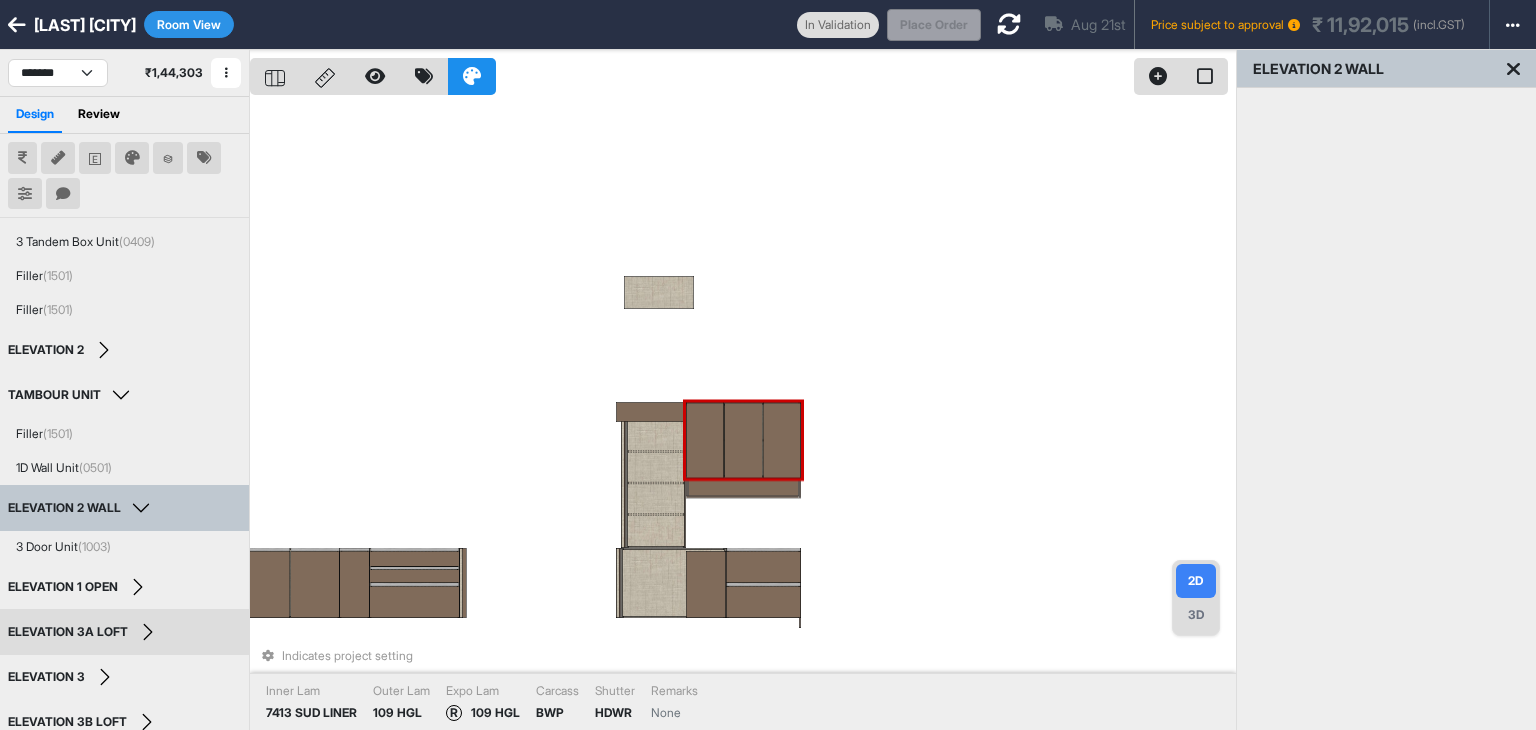 click on "ELEVATION 3A LOFT   Edit  Group  Name" at bounding box center (124, 632) 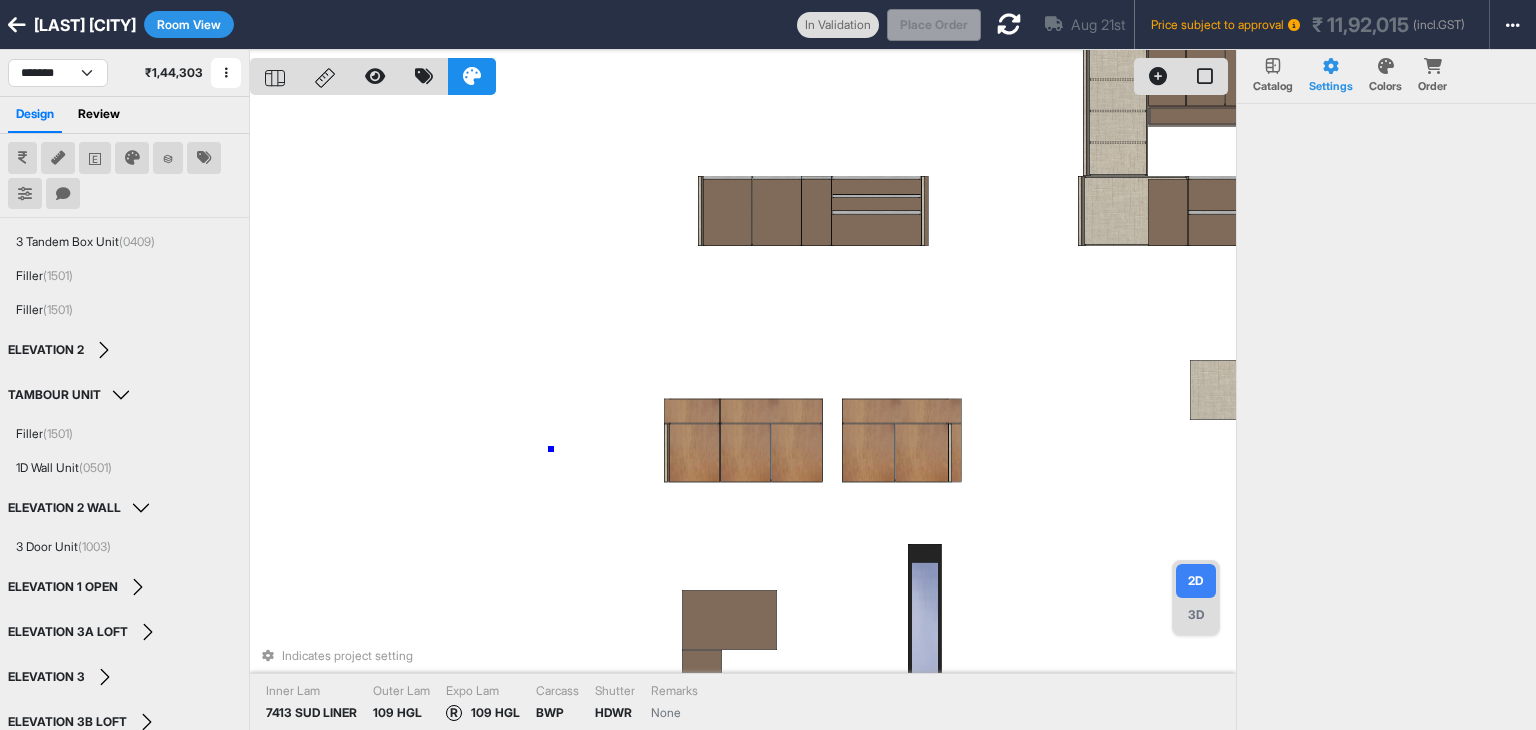 click on "Indicates project setting Inner Lam 7413 SUD LINER Outer Lam 109 HGL Expo Lam R 109 HGL Carcass BWP Shutter HDWR Remarks None" at bounding box center (743, 415) 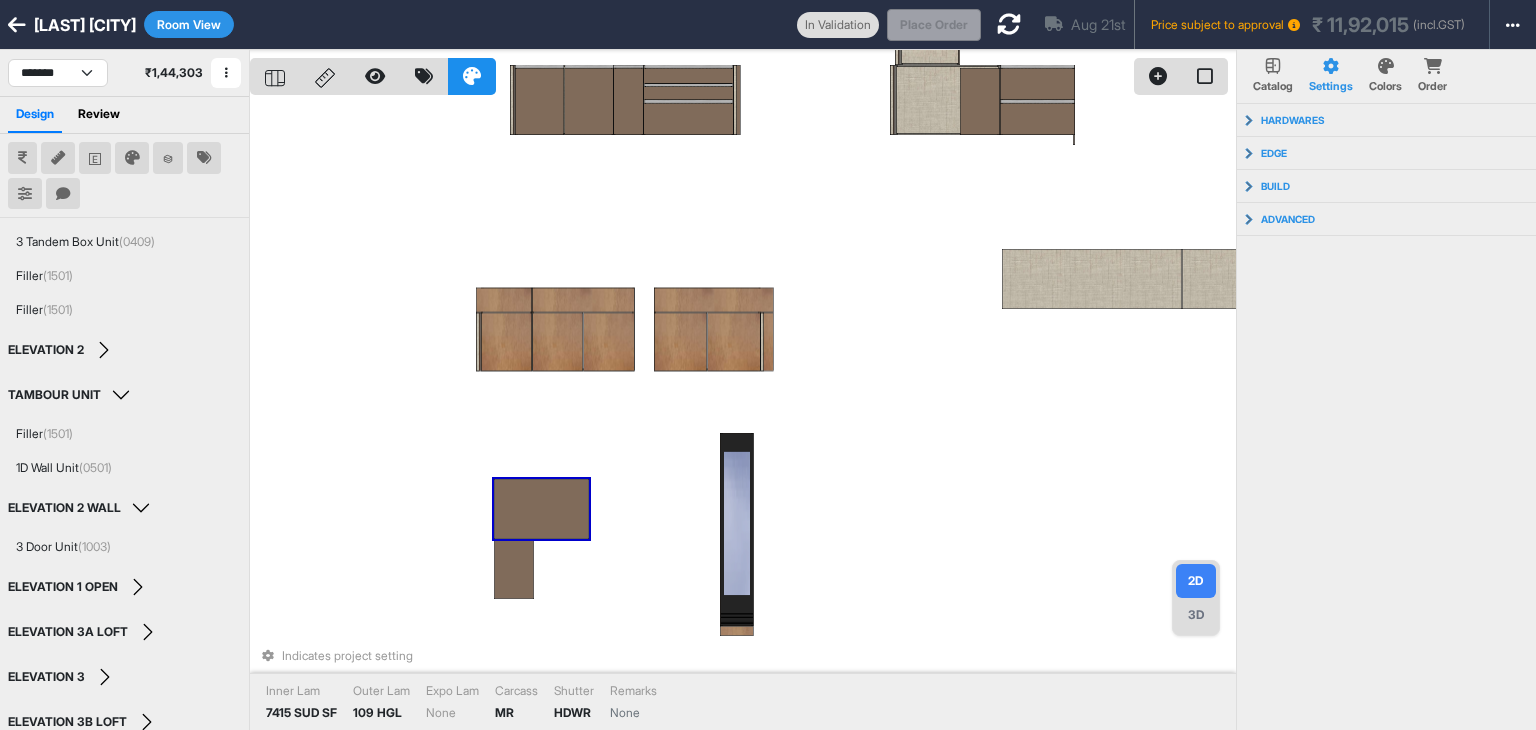 click at bounding box center (541, 509) 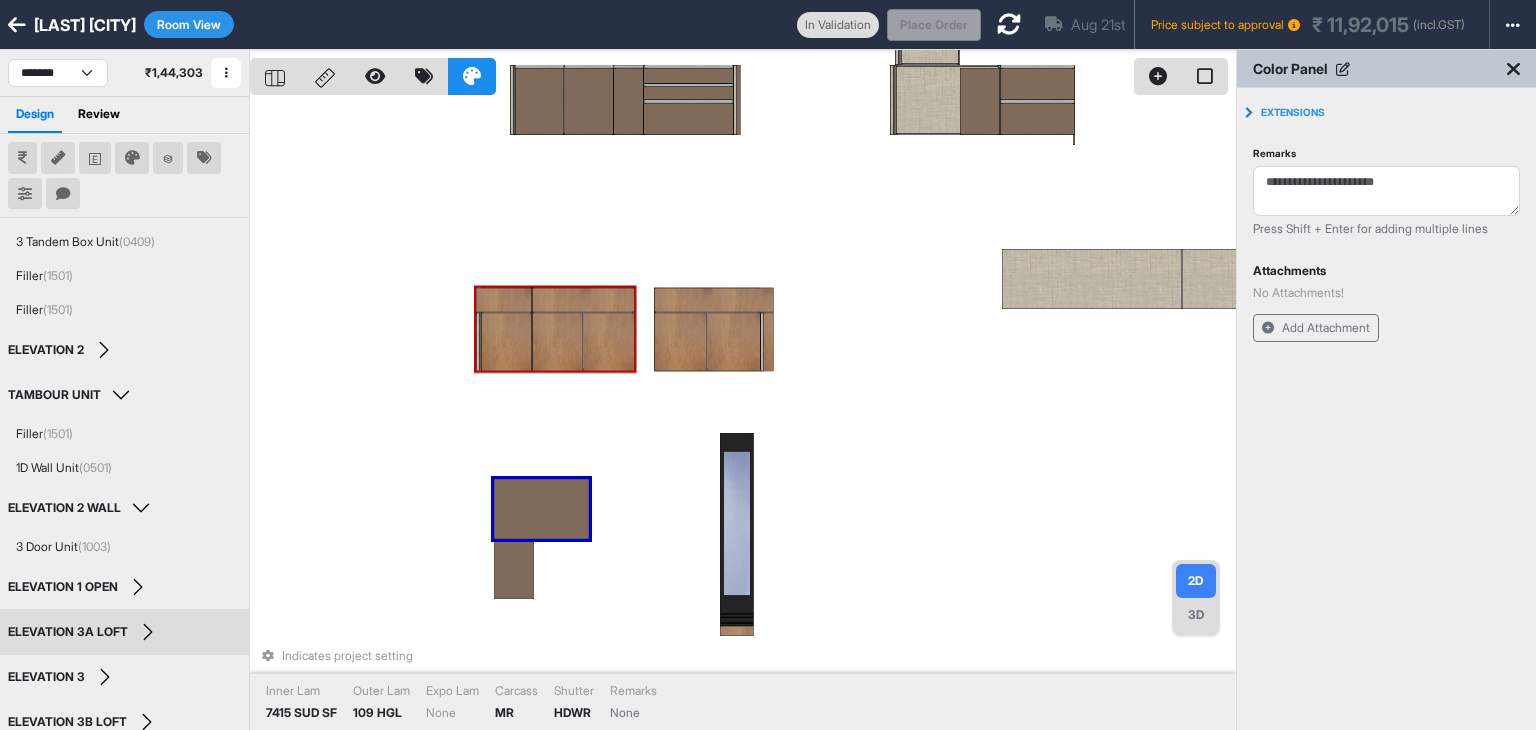 scroll, scrollTop: 217, scrollLeft: 0, axis: vertical 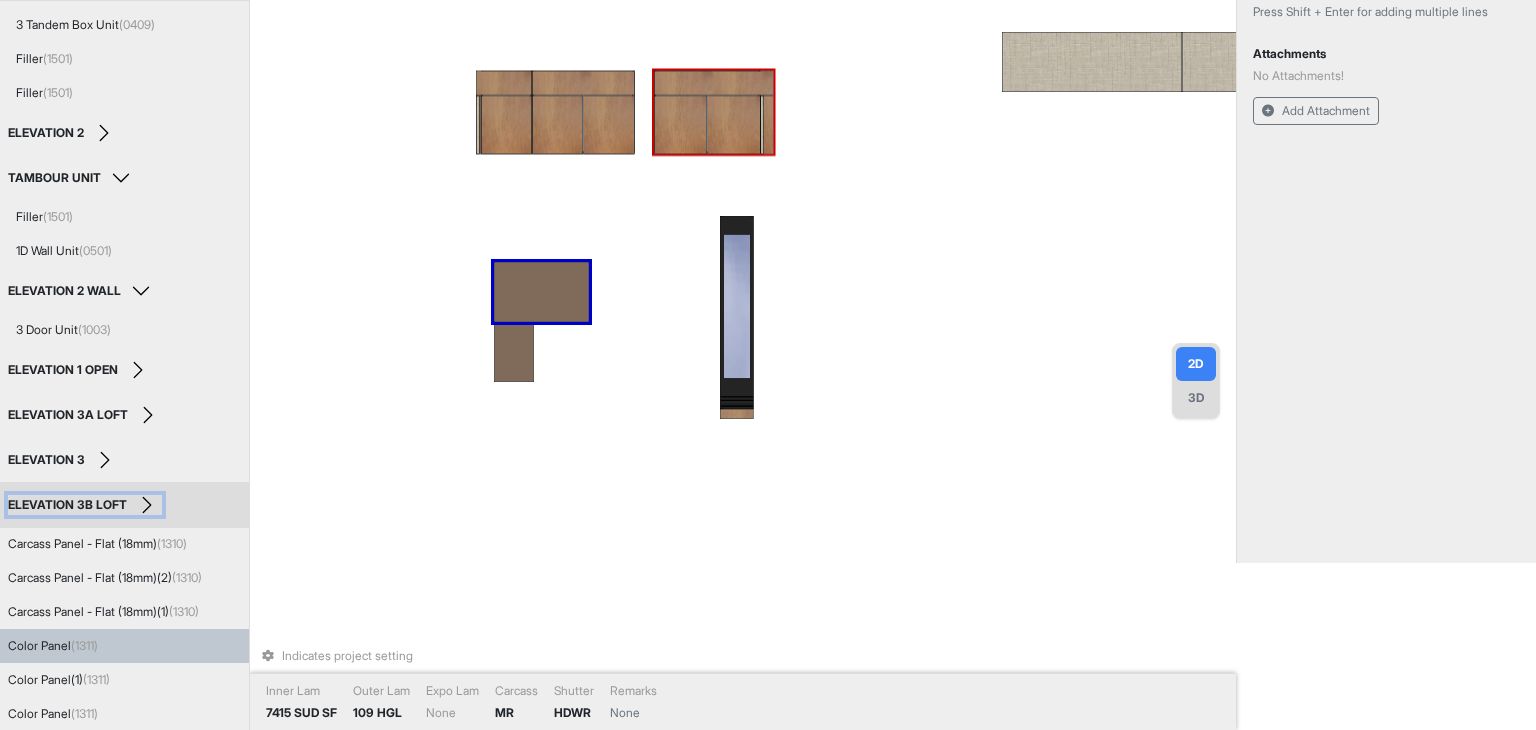 click on "ELEVATION 3B LOFT" at bounding box center [85, 505] 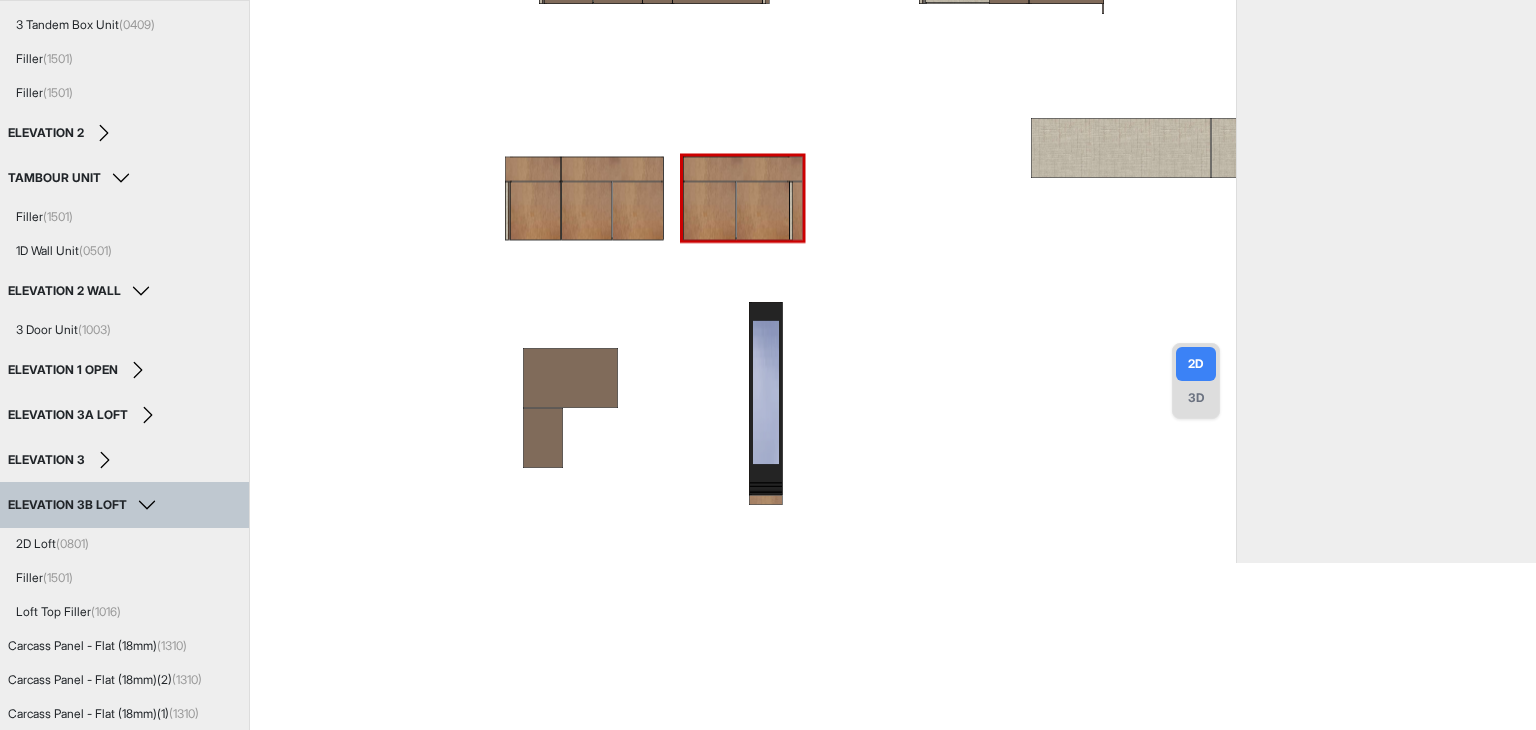 click on "ELEVATION 3B LOFT" at bounding box center (85, 505) 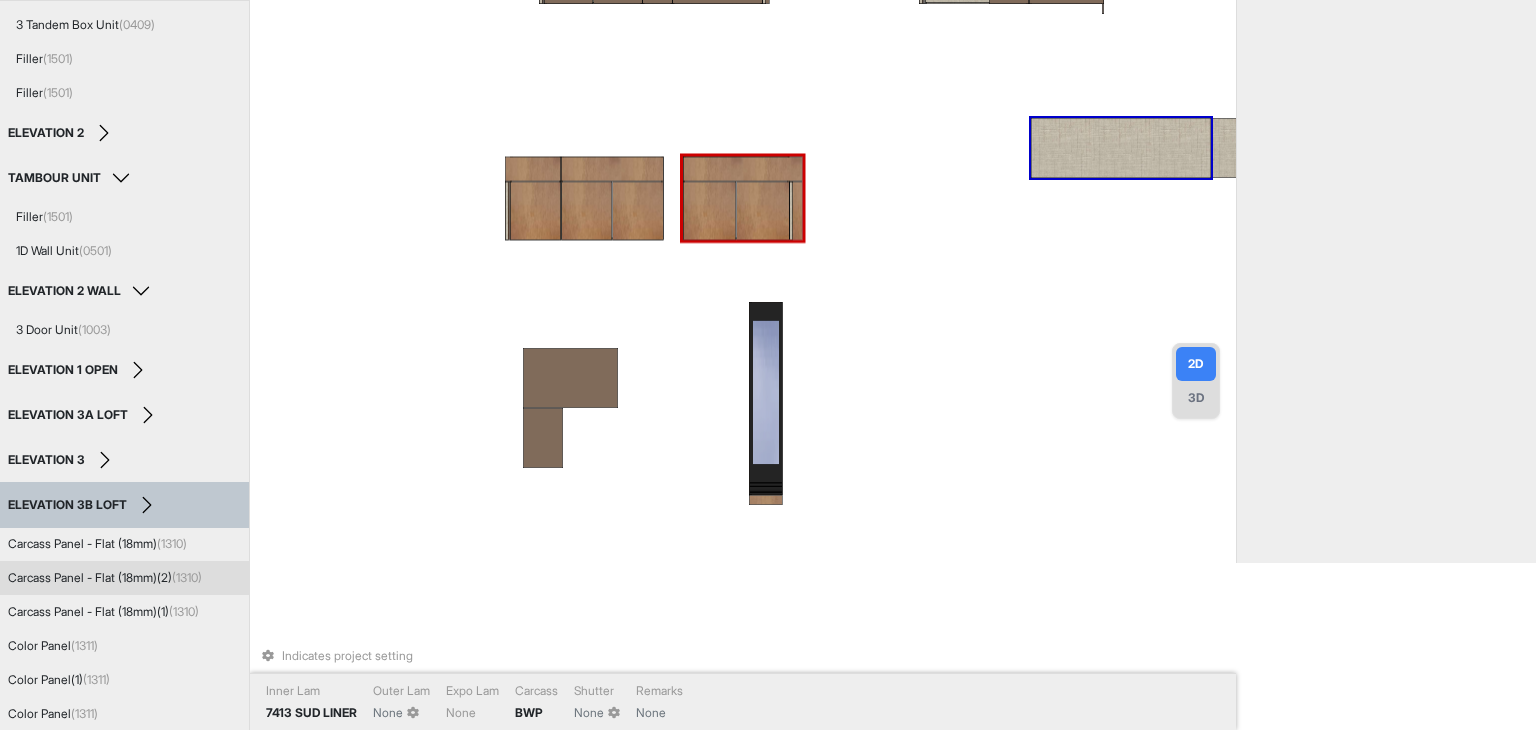 click at bounding box center (1121, 148) 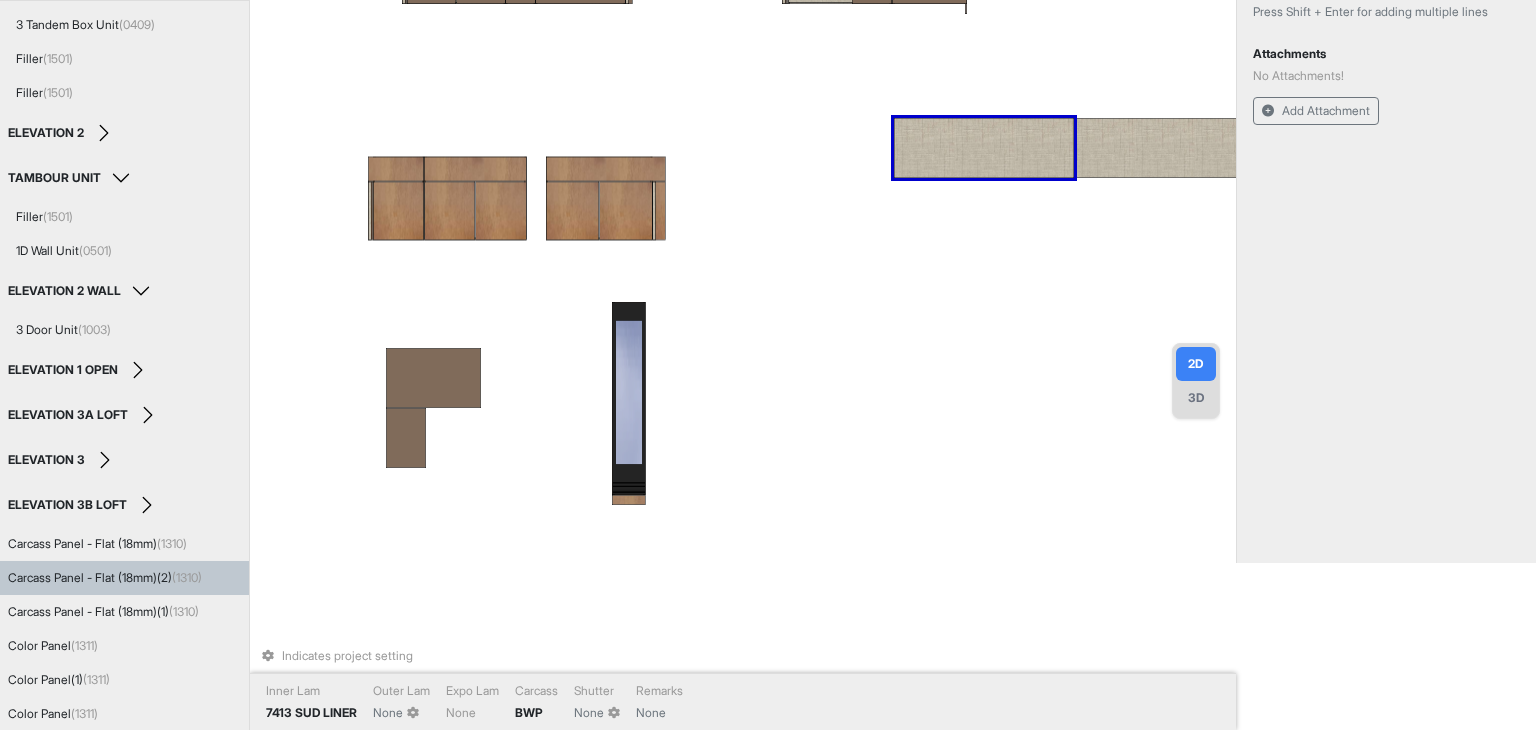 click on "Indicates project setting Inner Lam 7413 SUD LINER Outer Lam None Expo Lam None Carcass BWP Shutter None Remarks None" at bounding box center [743, 198] 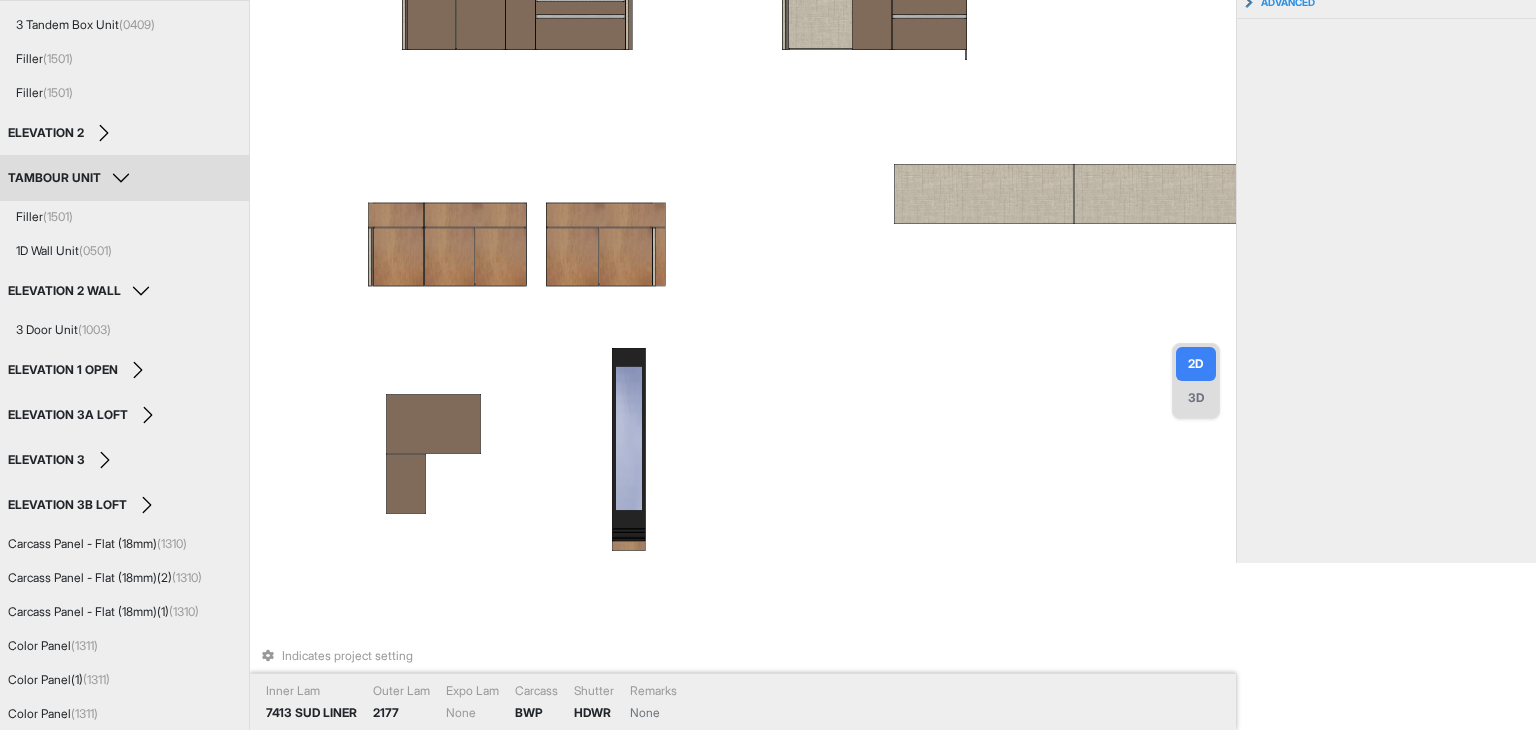 scroll, scrollTop: 0, scrollLeft: 0, axis: both 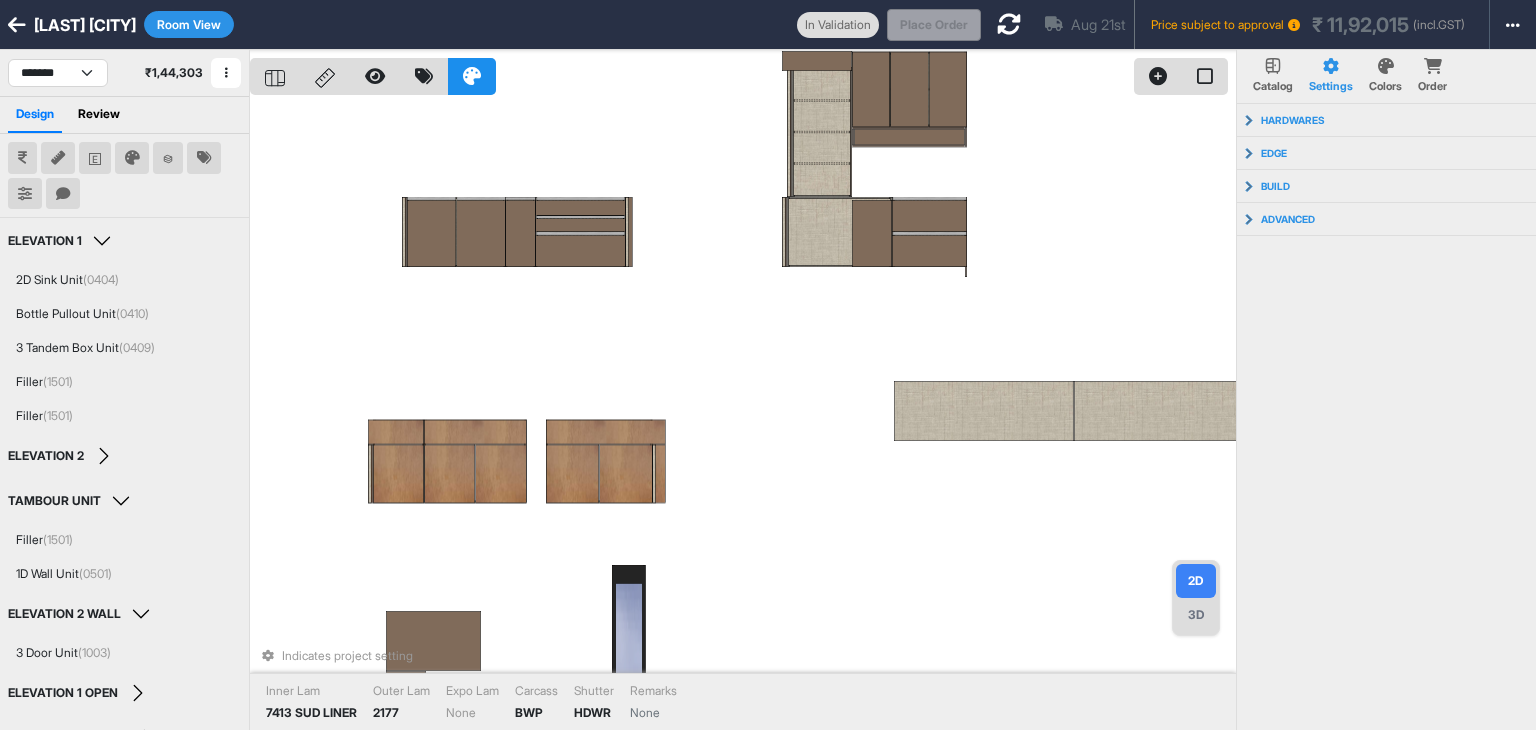 click 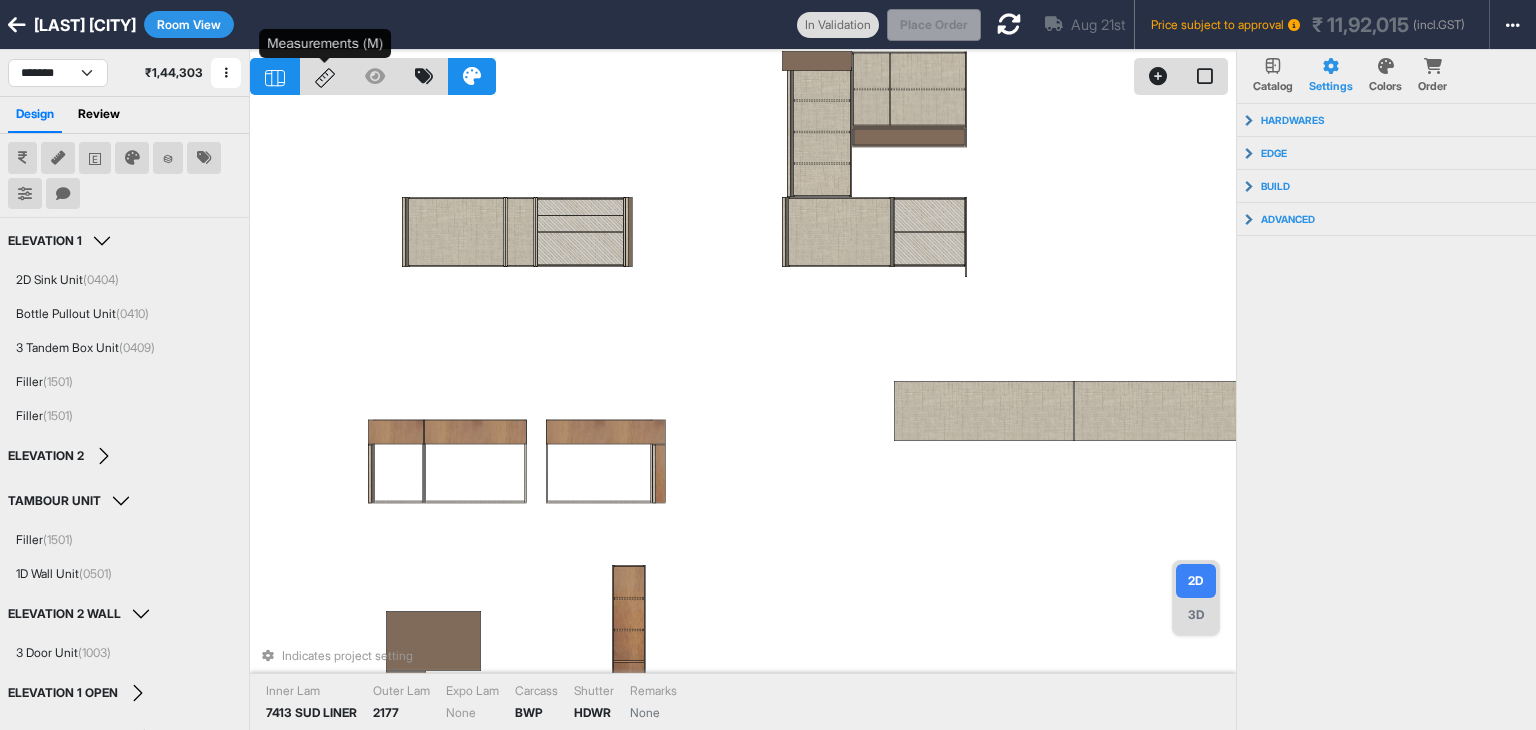 click 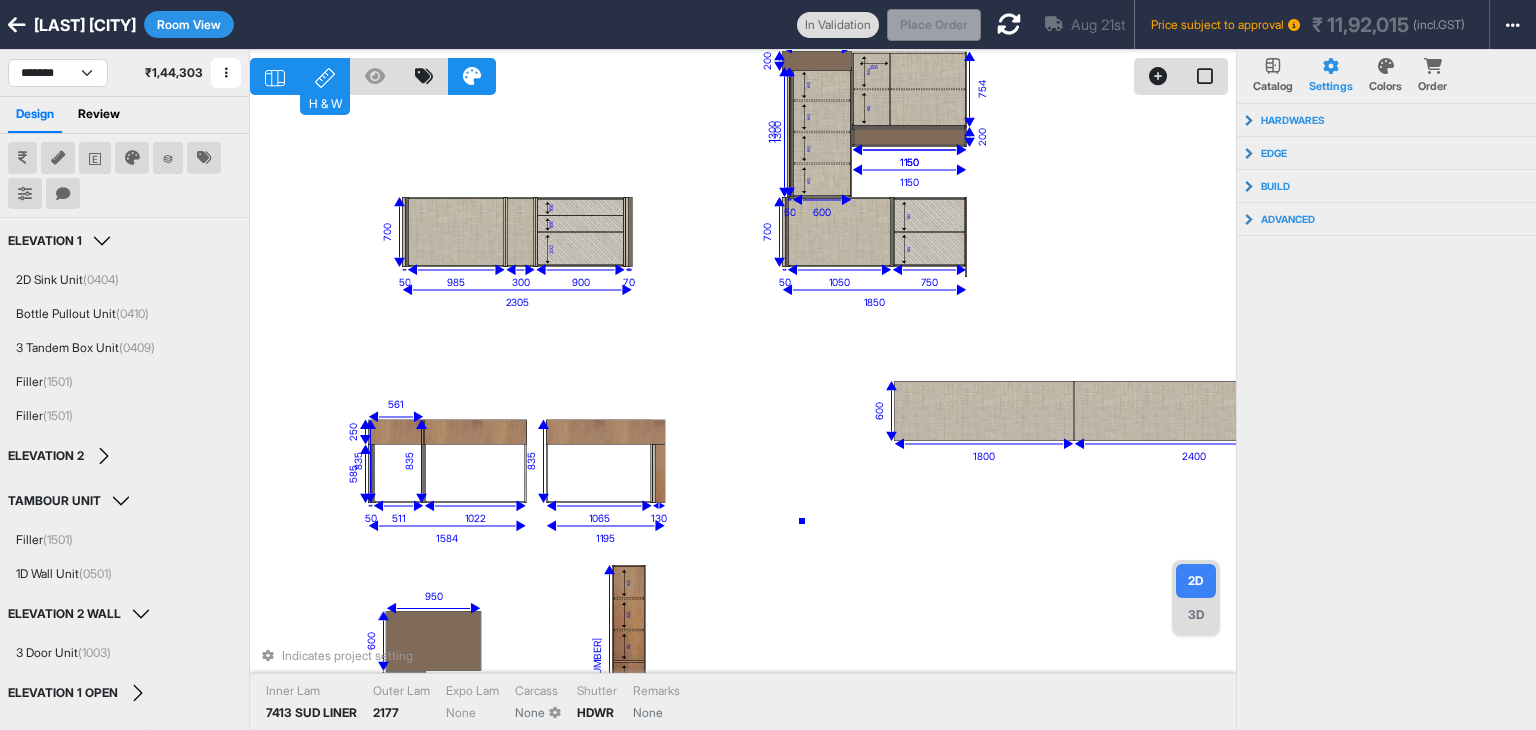 click on "166 166 332 eq eq eq eq eq eq eq eq 356 eq eq eq eq eq eq 2400 600 1800 330 700 600 950 600 400 200 700 2305 1850 650 1150 1150 1584 337 1195 985 300 900 700 50 70 1050 750 700 50 1300 50 1300 600 754 200 1150 835 511 835 1022 585 50 250 561 1930 100 337 835 1065 130 Indicates project setting Inner Lam 7413 SUD LINER Outer Lam 2177 Expo Lam None Carcass None Shutter HDWR Remarks None" at bounding box center (743, 415) 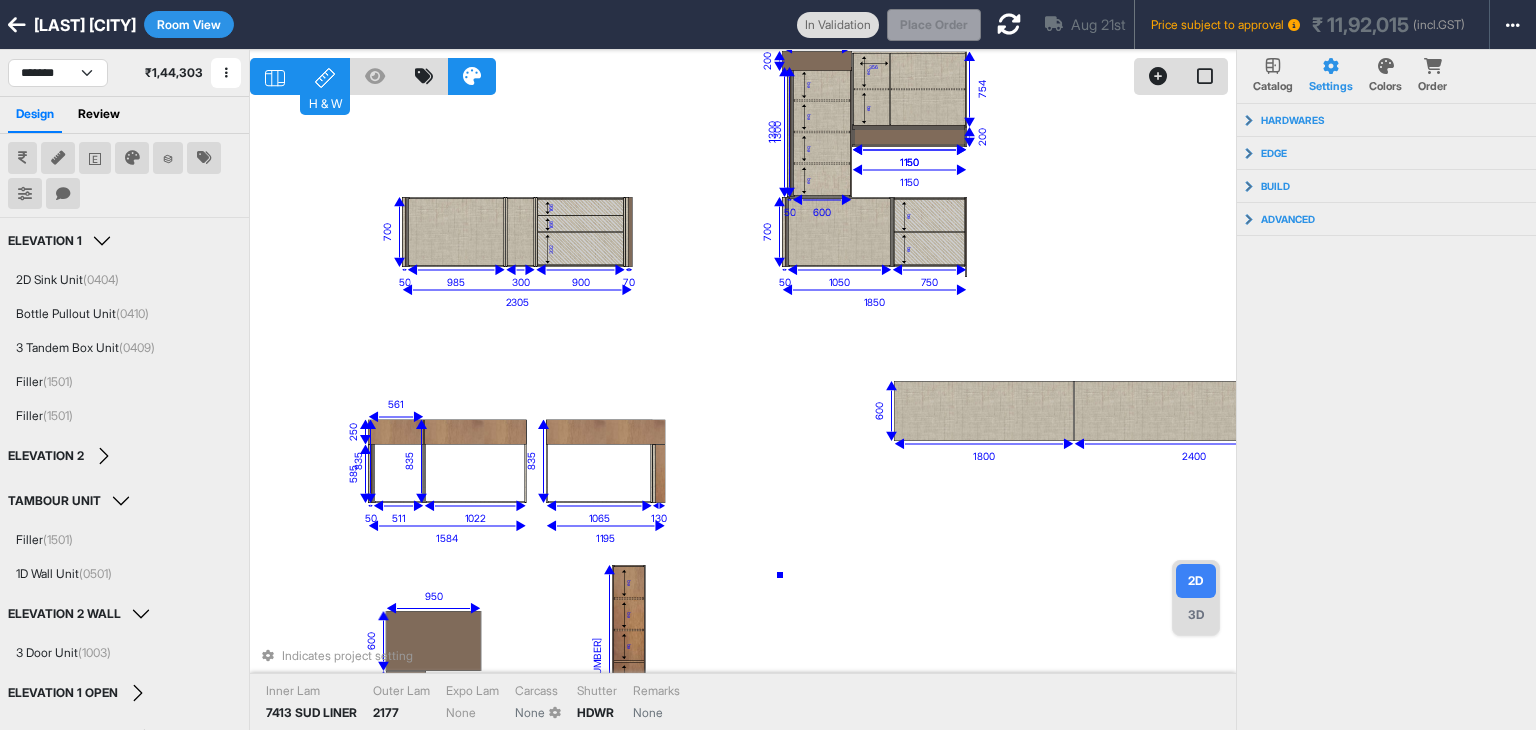 click on "166 166 332 eq eq eq eq eq eq eq eq 356 eq eq eq eq eq eq 2400 600 1800 330 700 600 950 600 400 200 700 2305 1850 650 1150 1150 1584 337 1195 985 300 900 700 50 70 1050 750 700 50 1300 50 1300 600 754 200 1150 835 511 835 1022 585 50 250 561 1930 100 337 835 1065 130 Indicates project setting Inner Lam 7413 SUD LINER Outer Lam 2177 Expo Lam None Carcass None Shutter HDWR Remarks None" at bounding box center [743, 415] 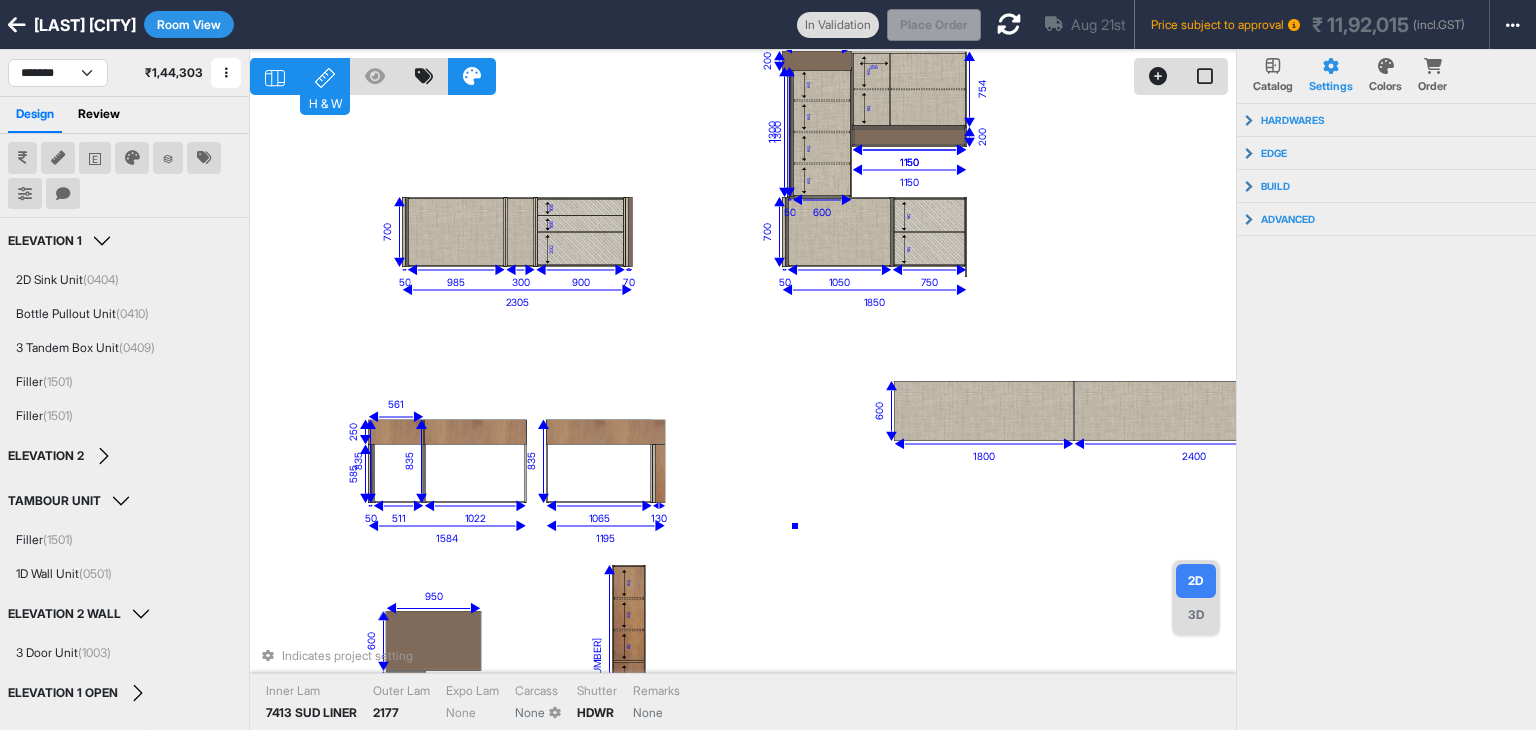 click on "166 166 332 eq eq eq eq eq eq eq eq 356 eq eq eq eq eq eq 2400 600 1800 330 700 600 950 600 400 200 700 2305 1850 650 1150 1150 1584 337 1195 985 300 900 700 50 70 1050 750 700 50 1300 50 1300 600 754 200 1150 835 511 835 1022 585 50 250 561 1930 100 337 835 1065 130 Indicates project setting Inner Lam 7413 SUD LINER Outer Lam 2177 Expo Lam None Carcass None Shutter HDWR Remarks None" at bounding box center (743, 415) 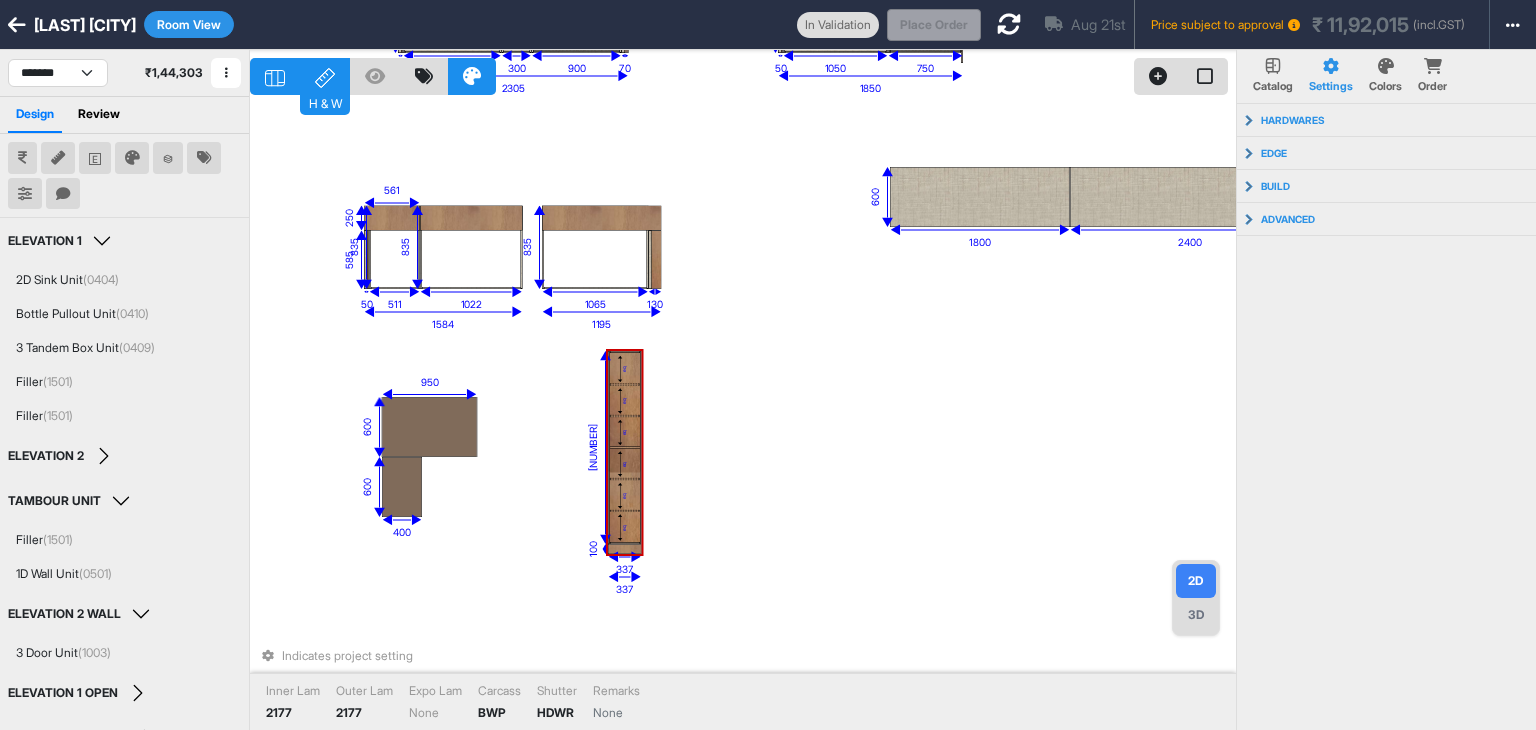 click on "166 166 332 eq eq eq eq eq eq eq eq 356 eq eq eq eq eq eq 2400 600 1800 330 700 600 950 600 400 200 700 2305 1850 650 1150 1150 1584 337 1195 985 300 900 700 50 70 1050 750 700 50 1300 50 1300 600 754 200 1150 835 511 835 1022 585 50 250 561 1930 100 337 835 1065 130 Indicates project setting Inner Lam 2177 Outer Lam 2177 Expo Lam None Carcass BWP Shutter HDWR Remarks None" at bounding box center [743, 415] 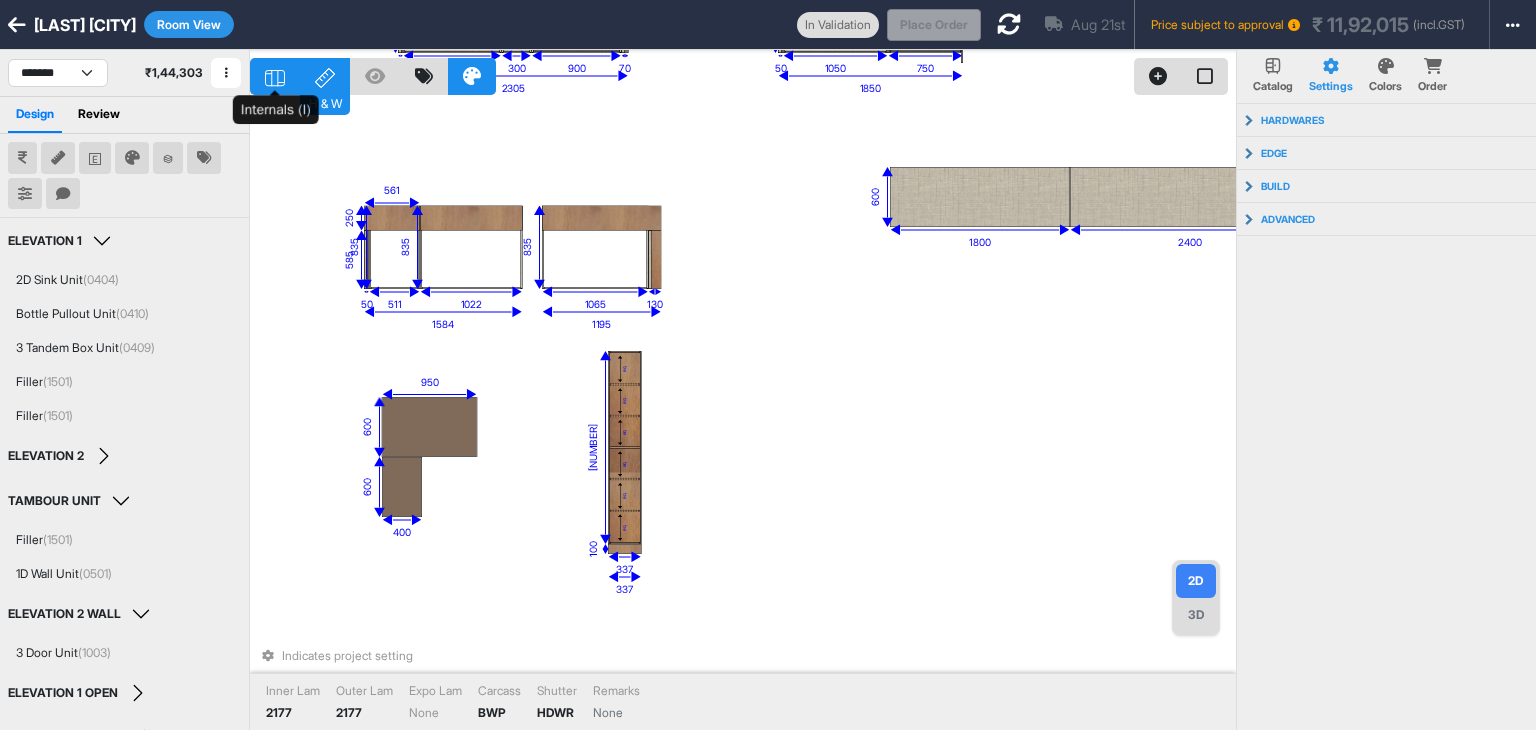 click at bounding box center (275, 76) 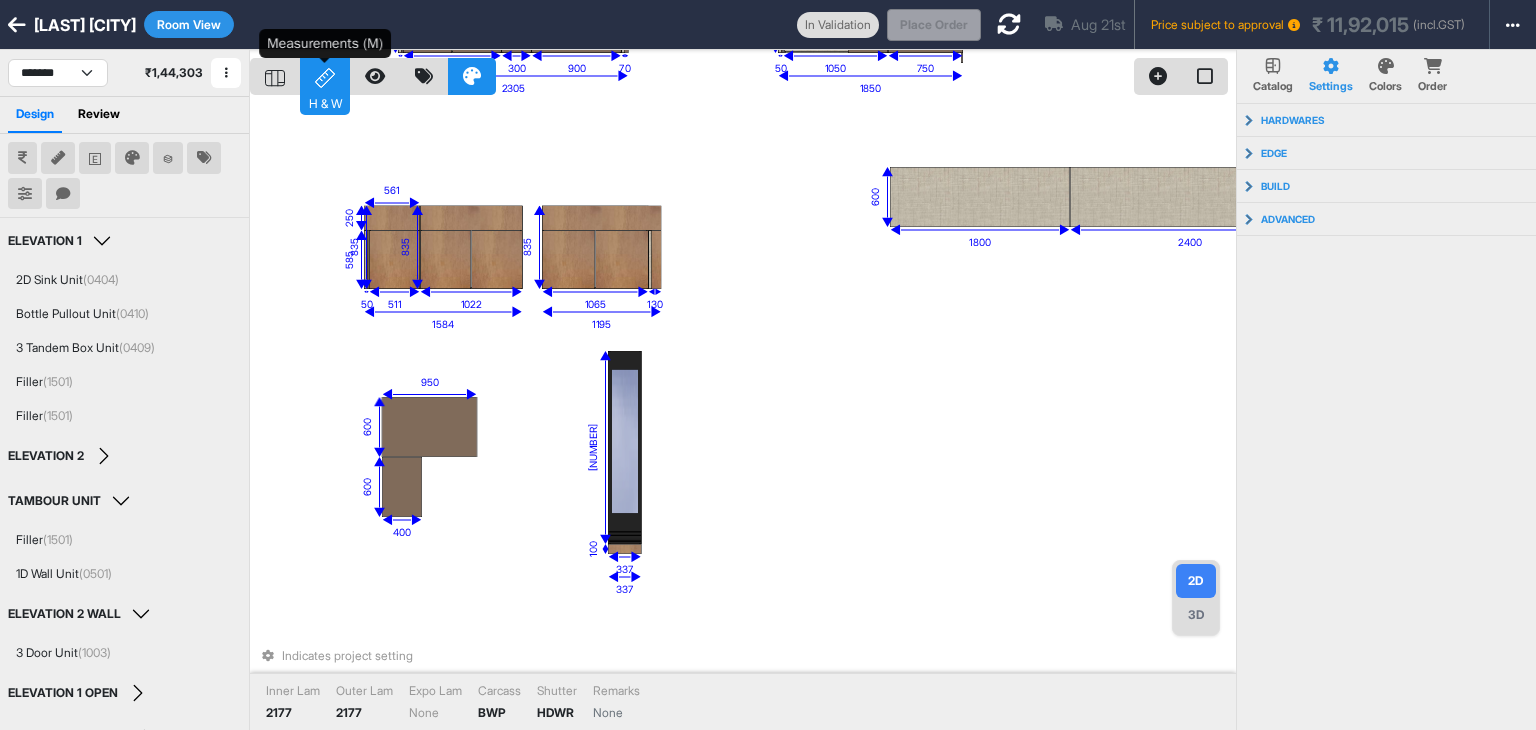 click 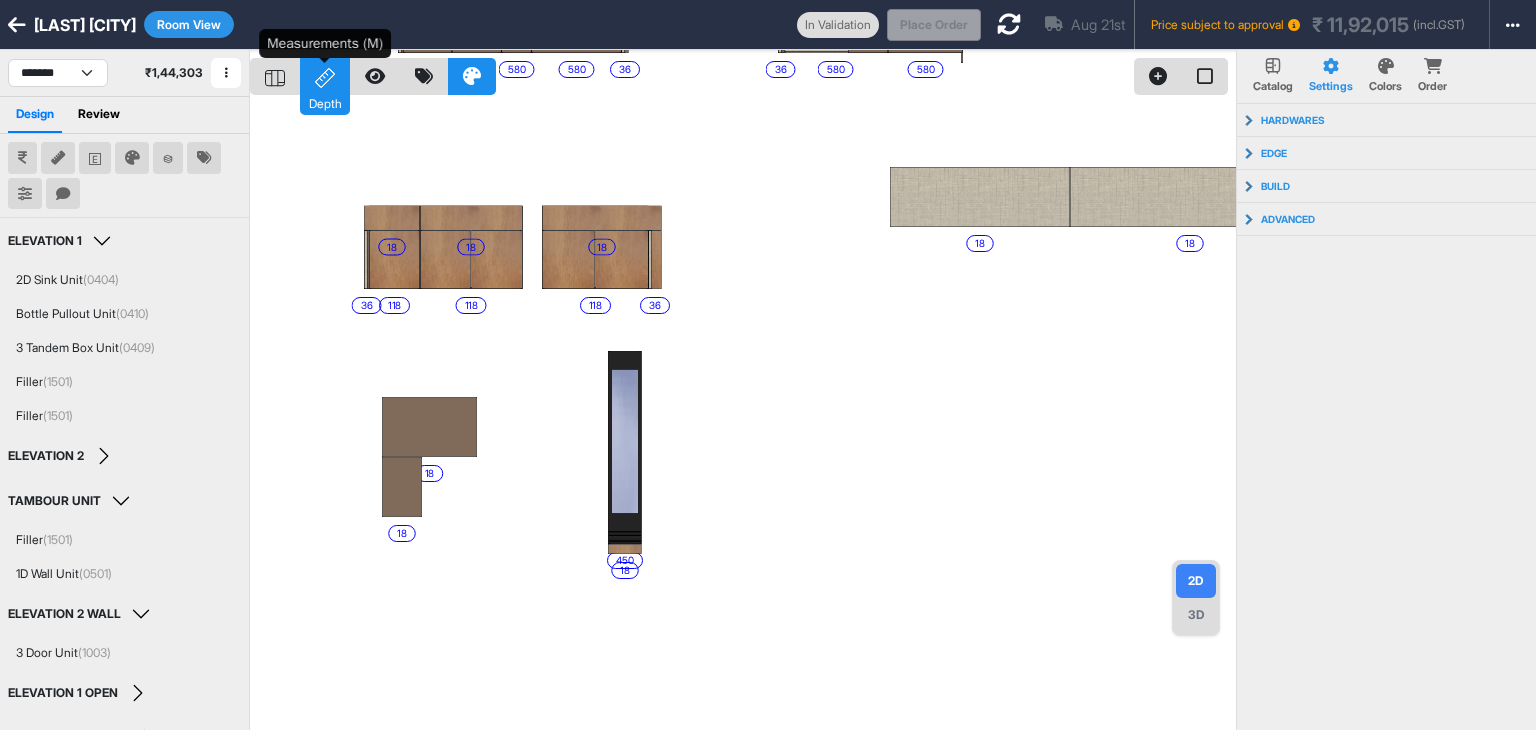 click on "Depth" at bounding box center [325, 76] 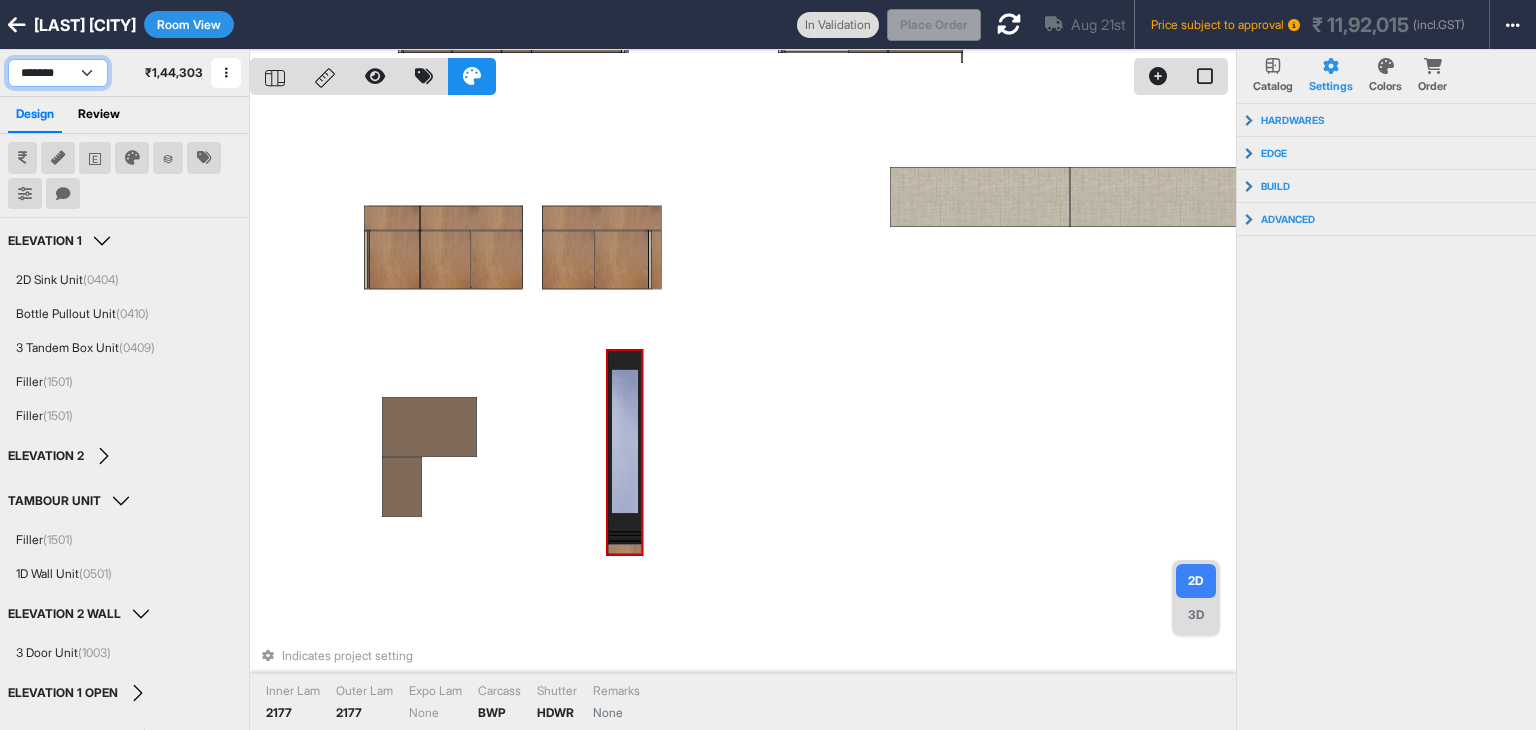 click on "**********" at bounding box center (58, 73) 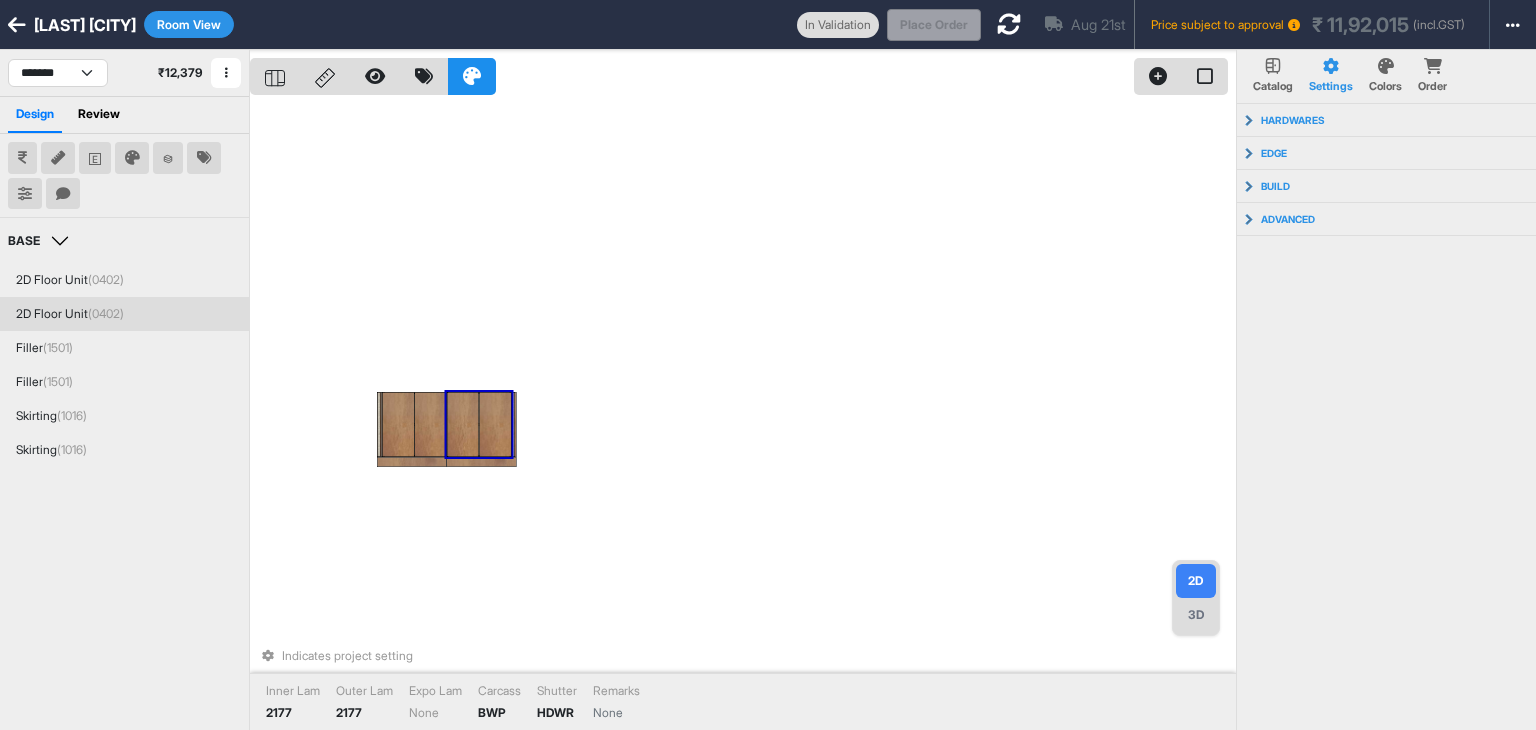 click on "Indicates project setting Inner Lam 2177 Outer Lam 2177 Expo Lam None Carcass BWP Shutter HDWR Remarks None" at bounding box center (743, 415) 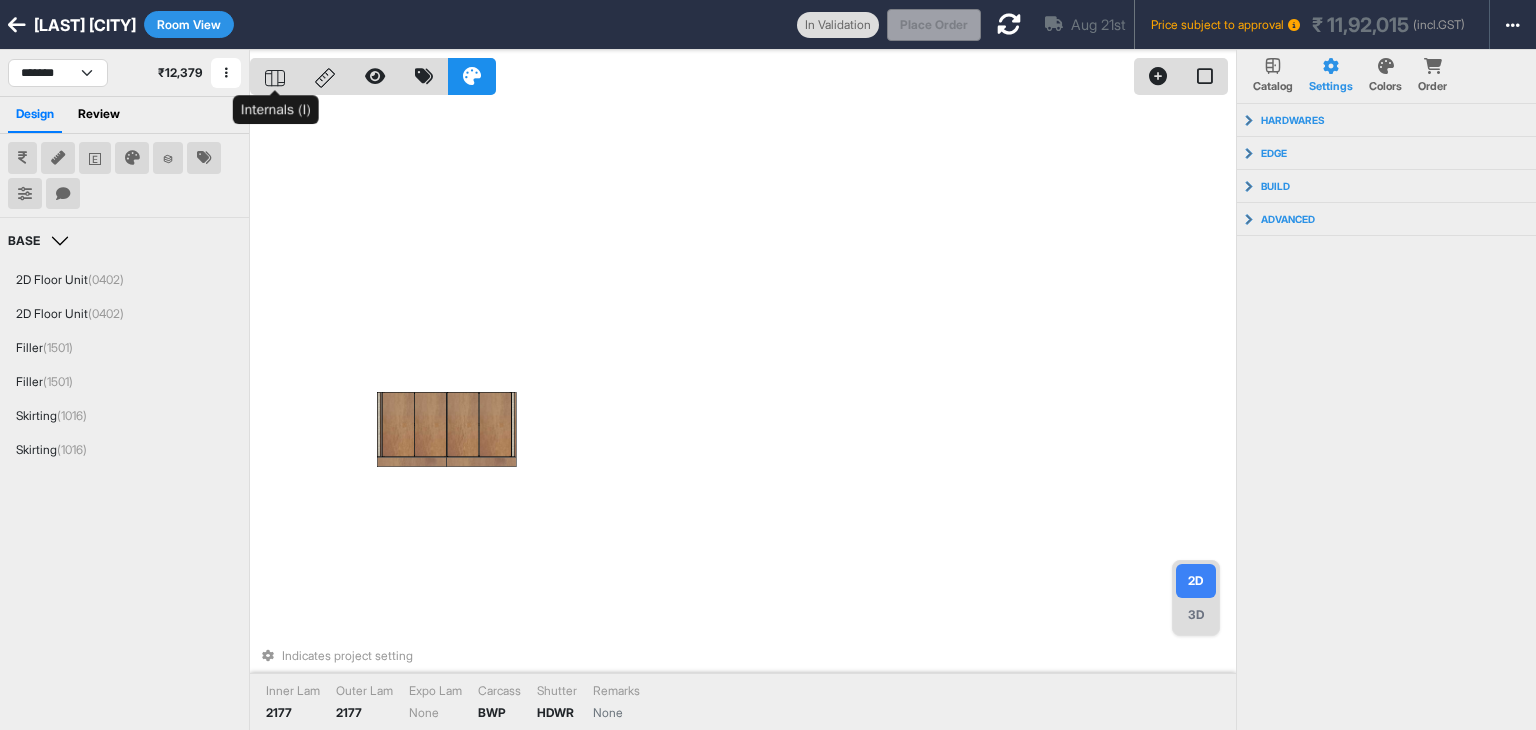 click at bounding box center [275, 76] 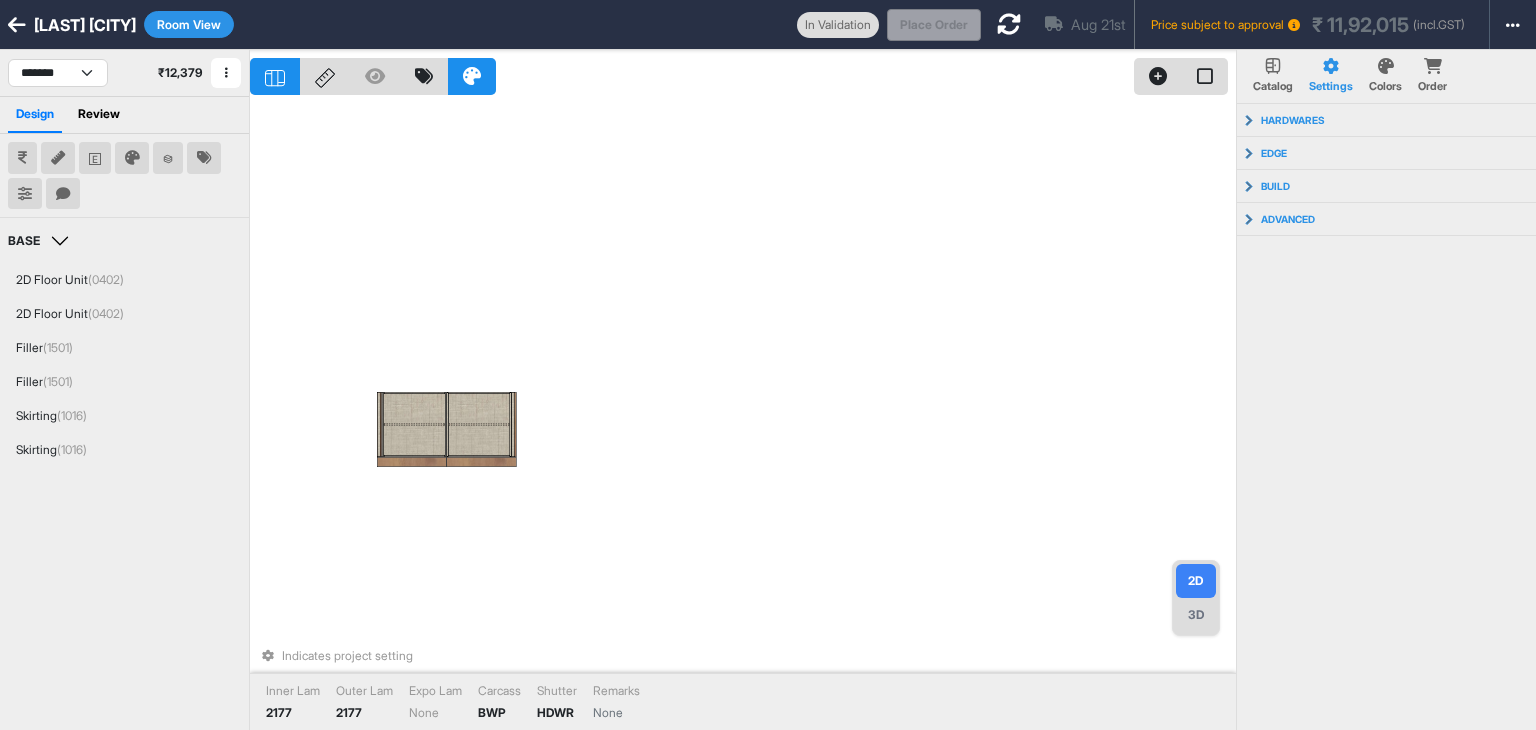 click 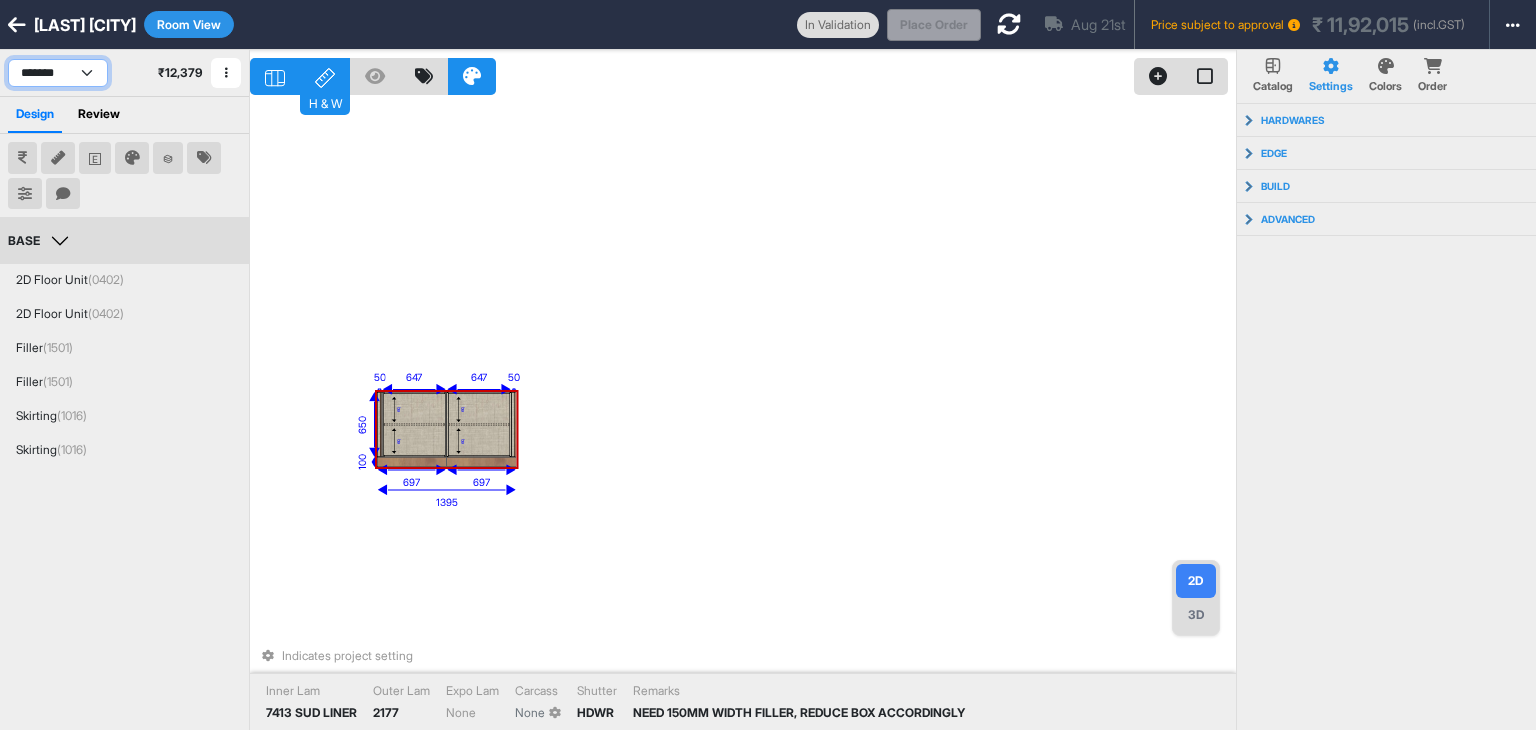 click on "**********" at bounding box center [58, 73] 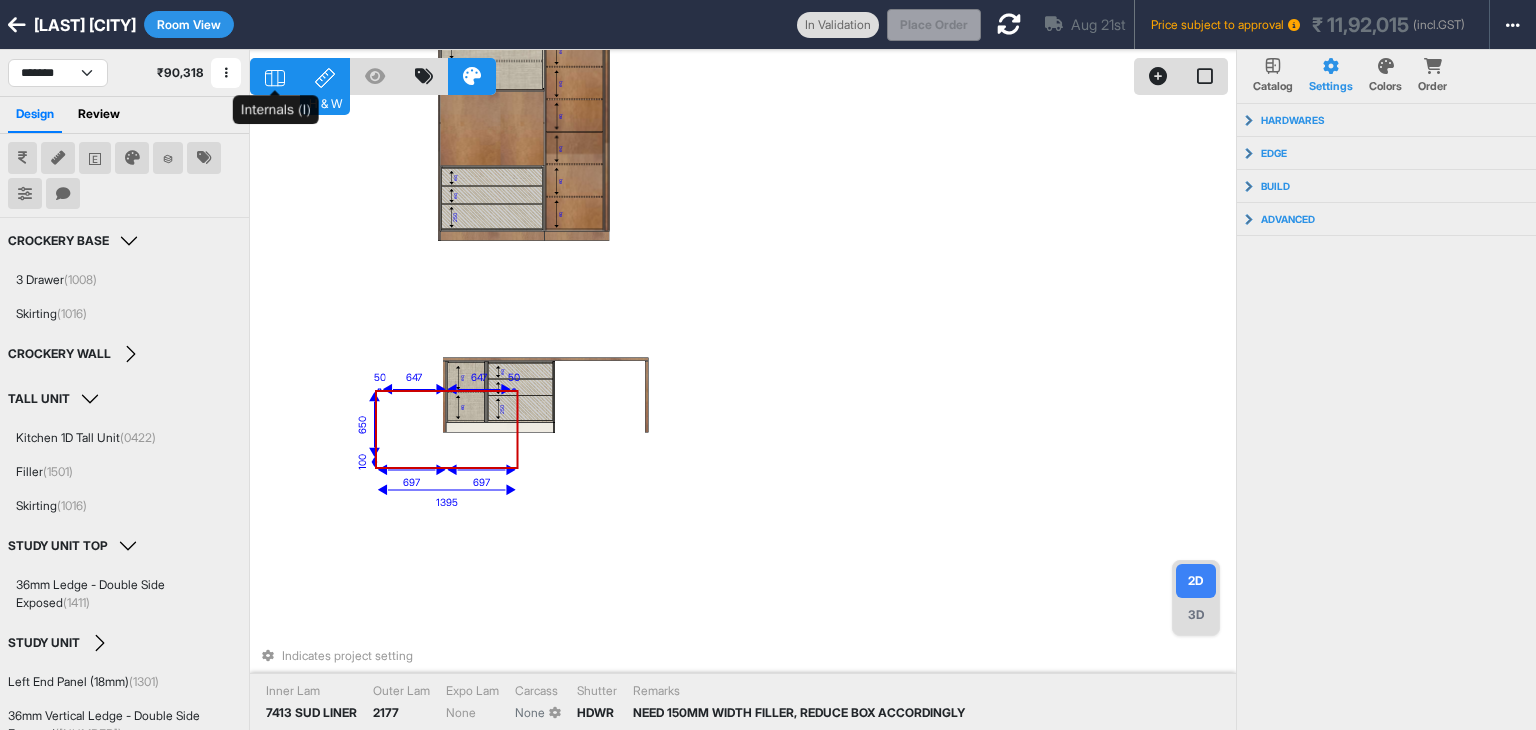 click 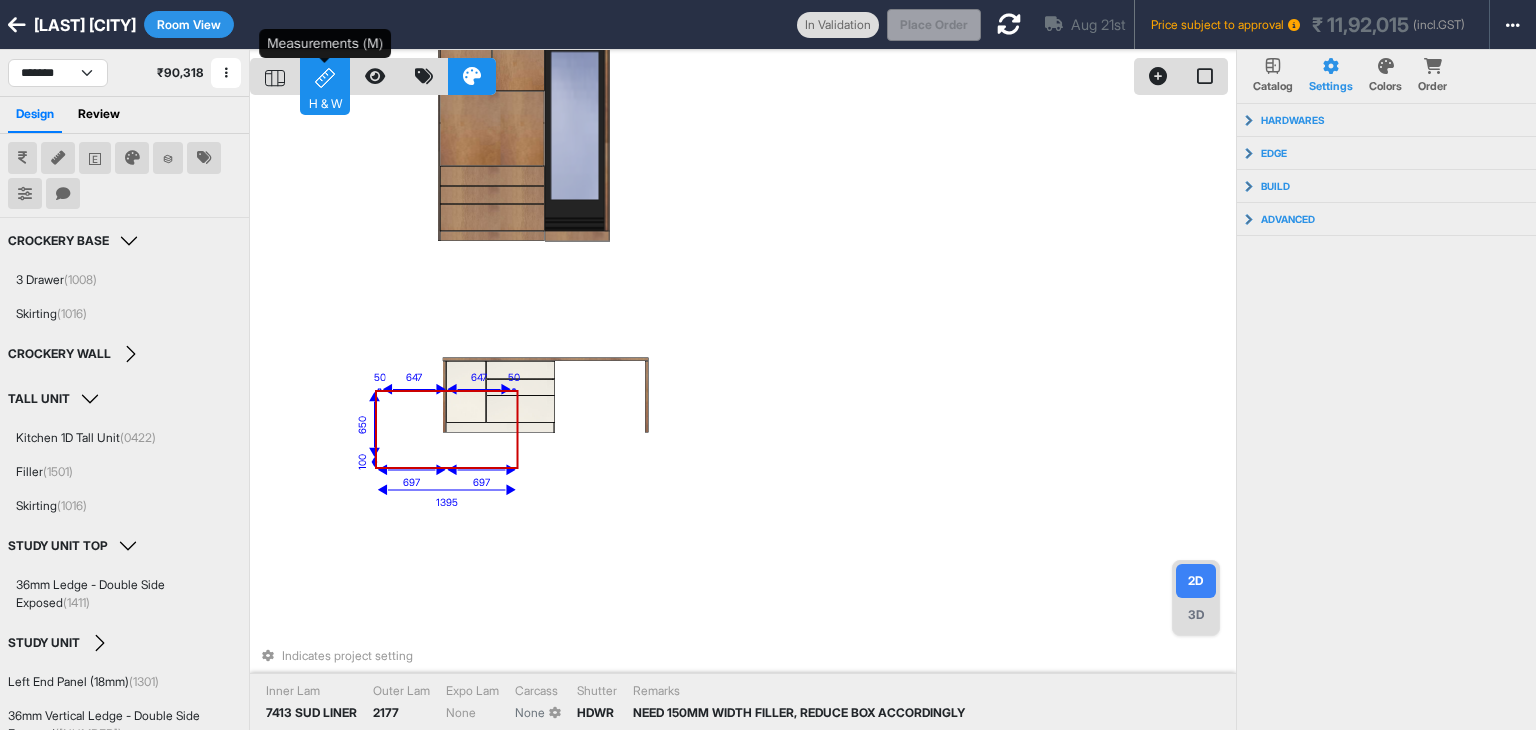 click 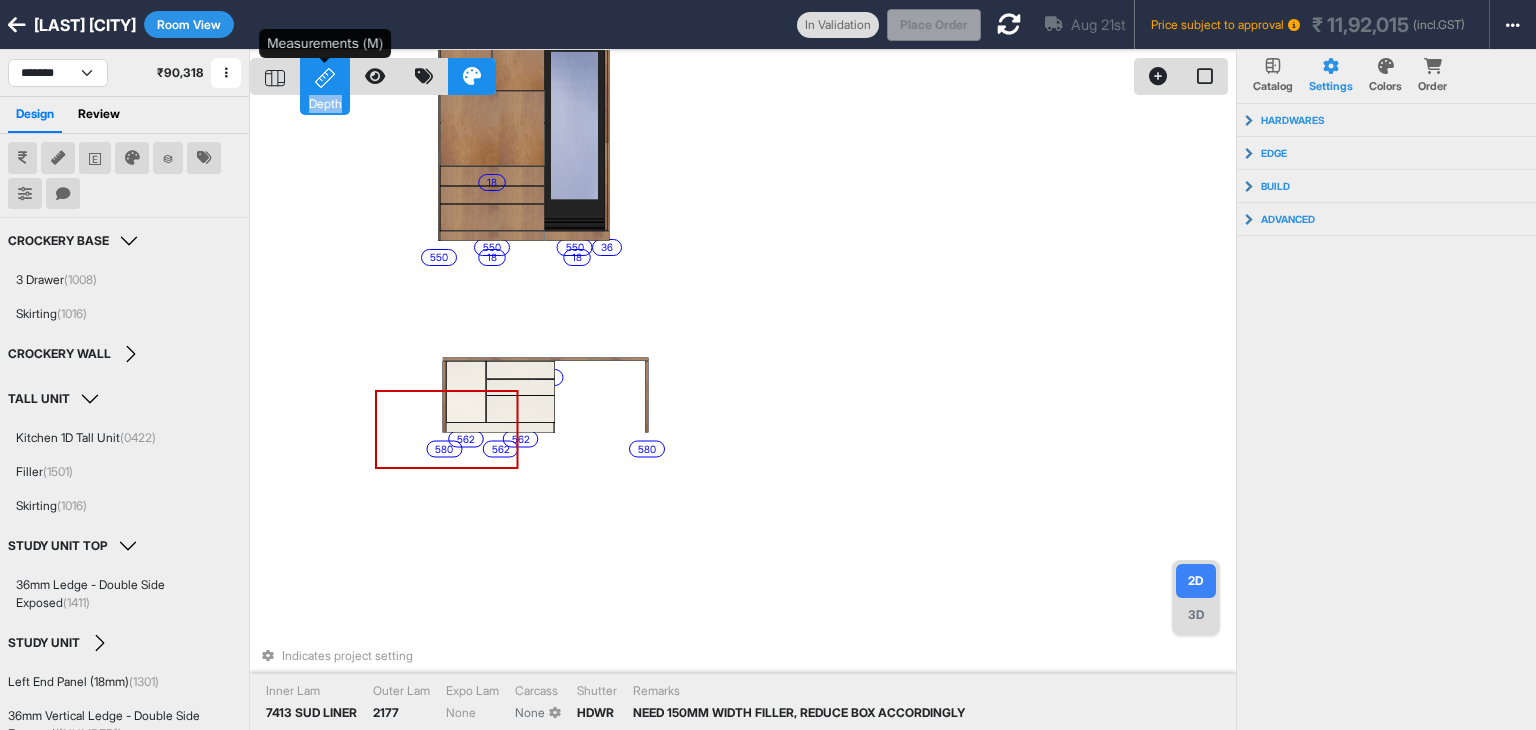 click 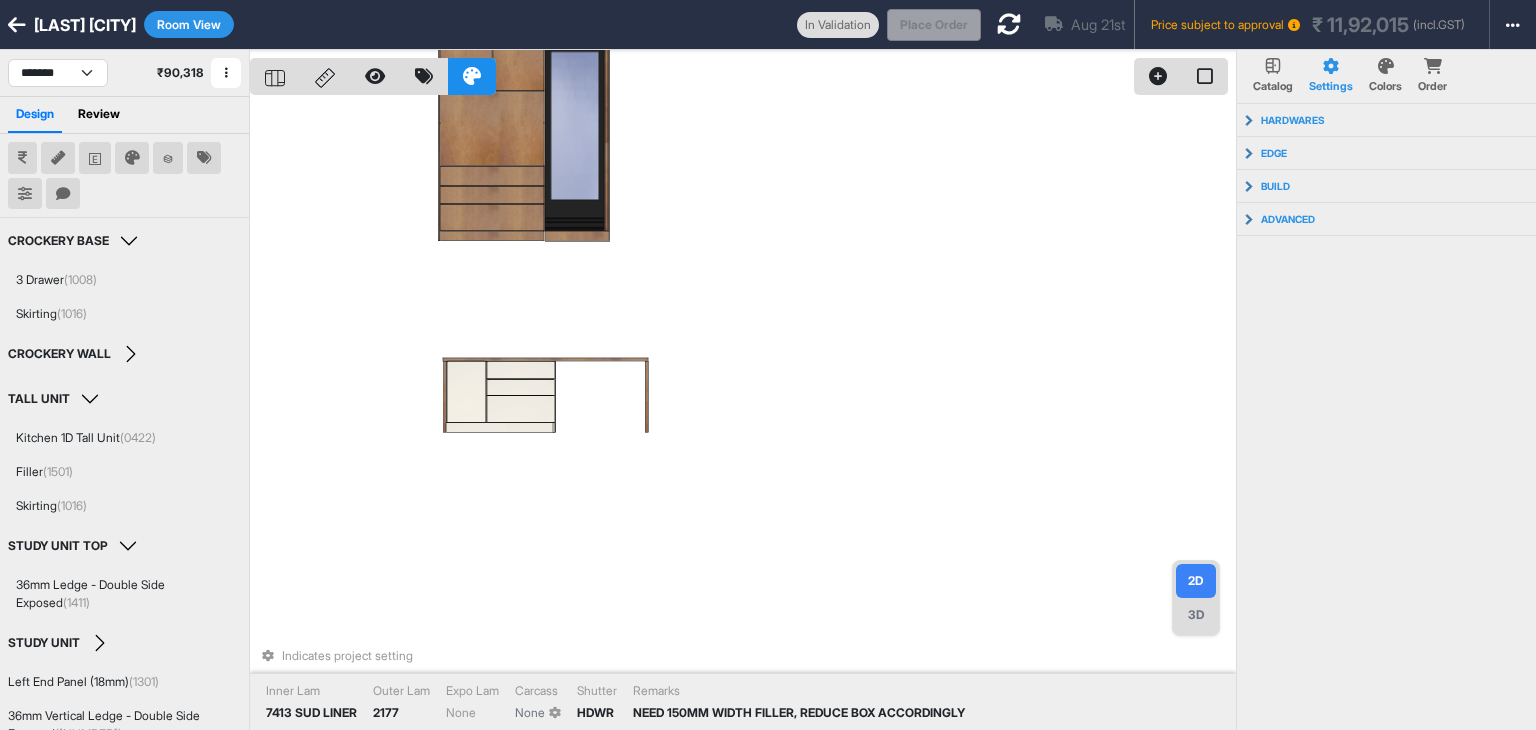click on "Indicates project setting Inner Lam 7413 SUD LINER Outer Lam 2177 Expo Lam None Carcass None Shutter HDWR Remarks NEED 150MM WIDTH  FILLER, REDUCE BOX ACCORDINGLY" at bounding box center [743, 415] 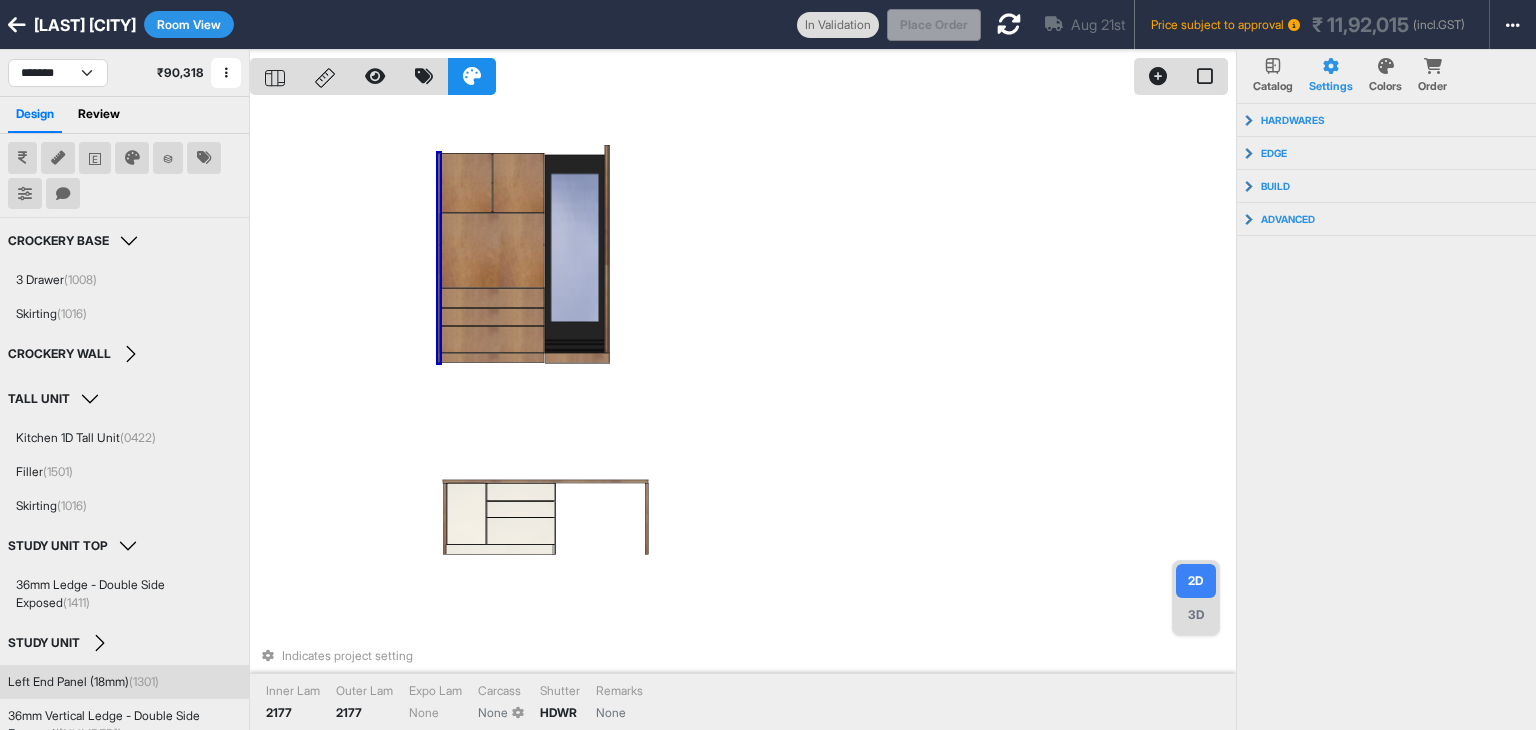 click on "Indicates project setting Inner Lam 2177 Outer Lam 2177 Expo Lam None Carcass None Shutter HDWR Remarks None" at bounding box center [743, 415] 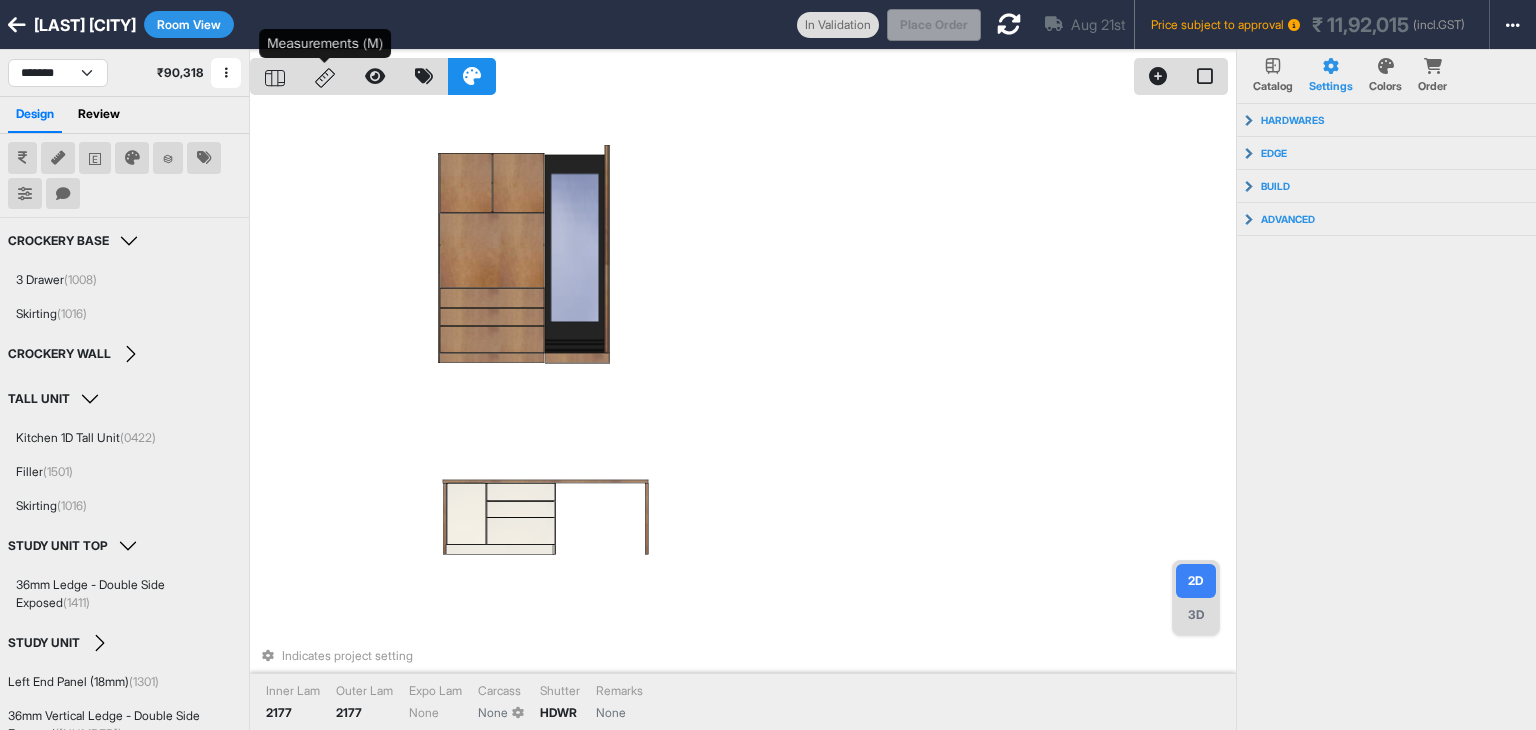 click at bounding box center [325, 76] 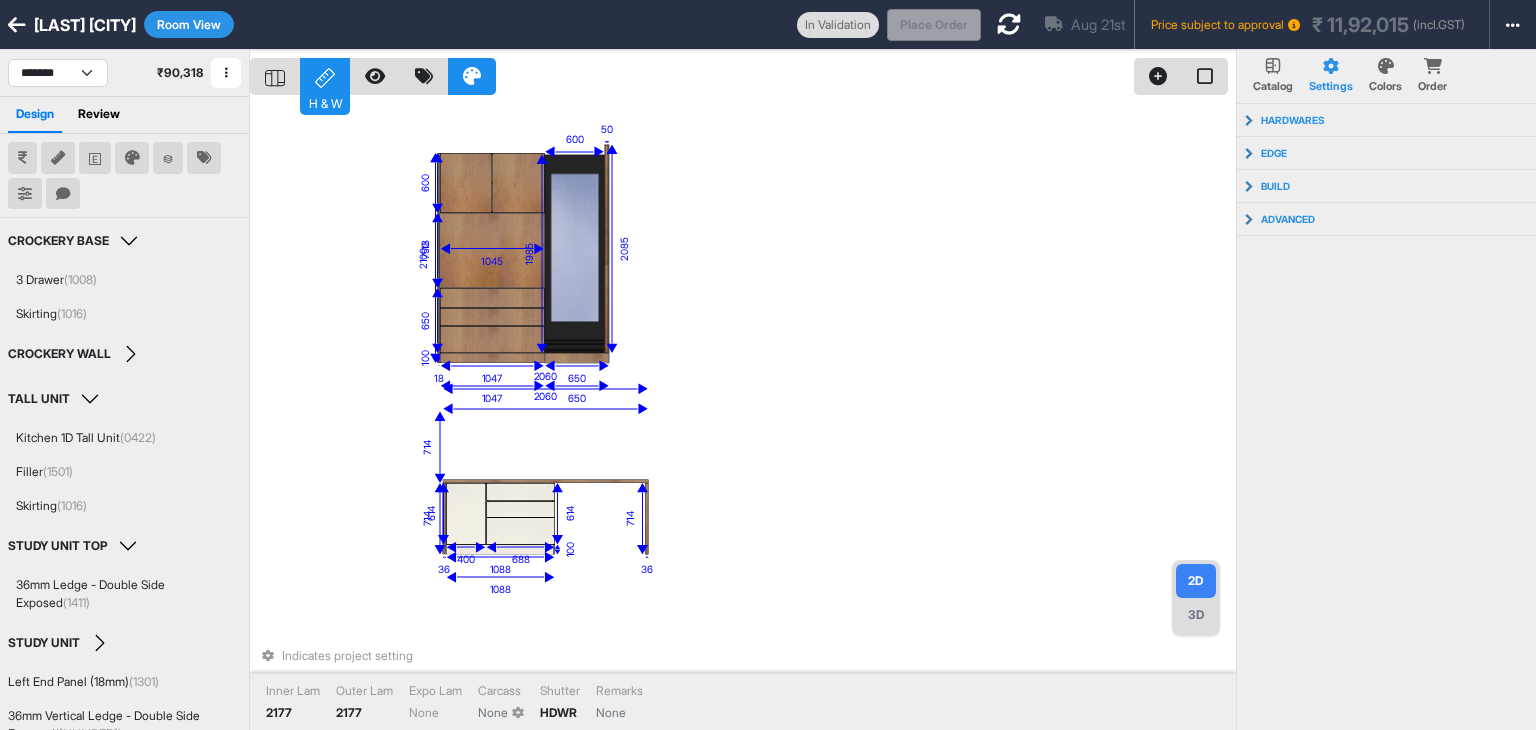 click at bounding box center (275, 76) 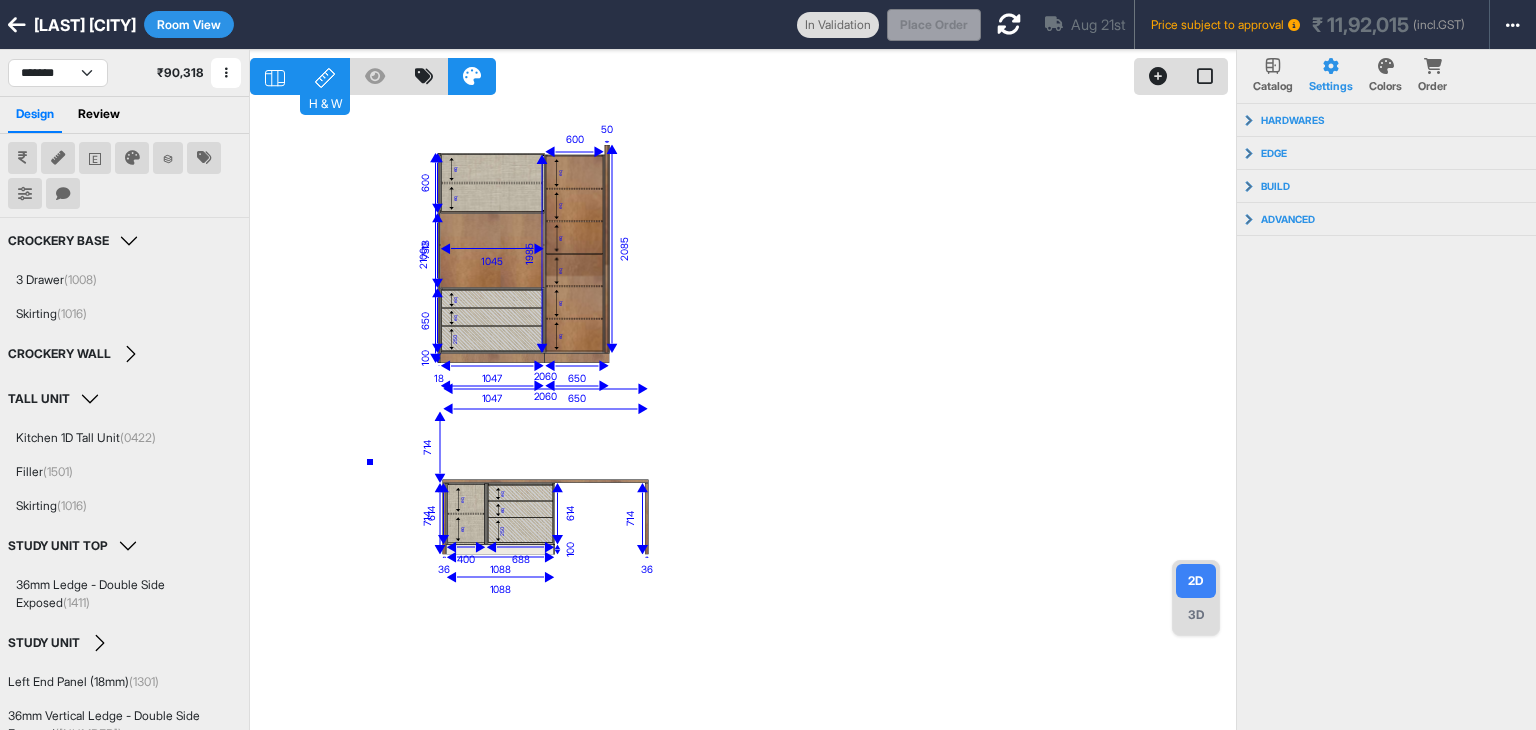 click on "eq eq 250 eq eq eq eq eq eq eq eq eq eq eq eq 250 2100 18 714 36 18 1045 714 36 750 1047 650 2060 1088 650 100 1047 600 1985 600 2085 50 650 714 2060 614 400 614 688 100 1088" at bounding box center [743, 415] 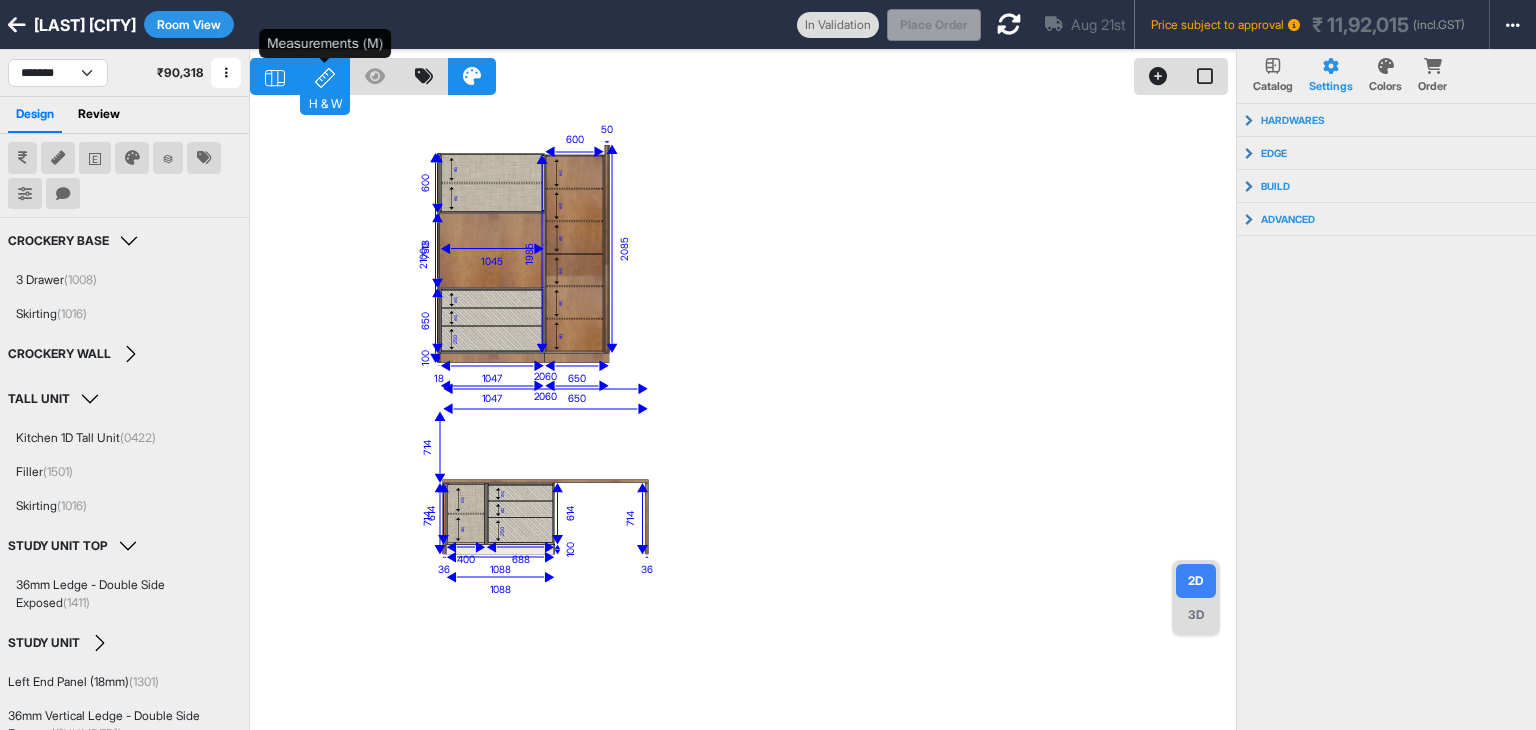 click 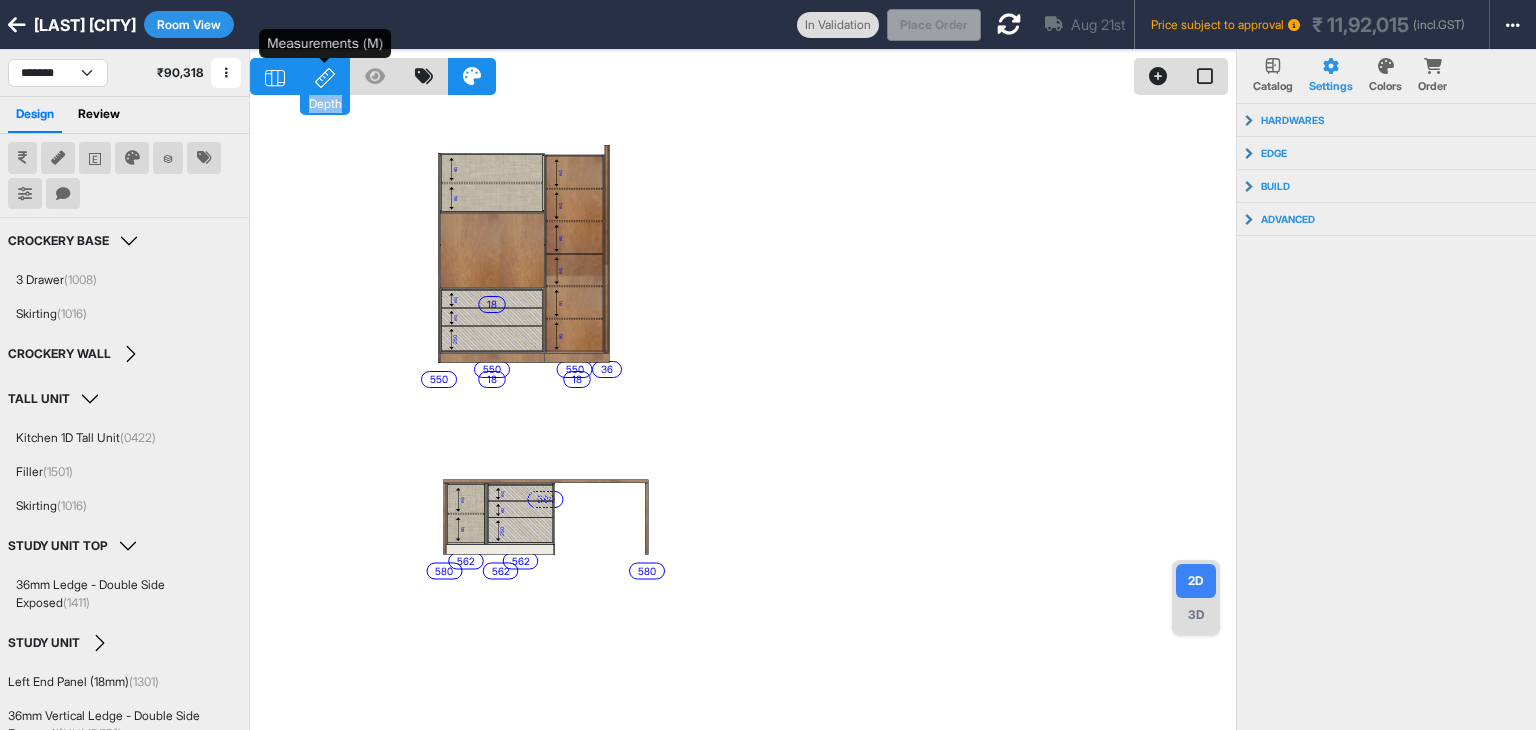 click 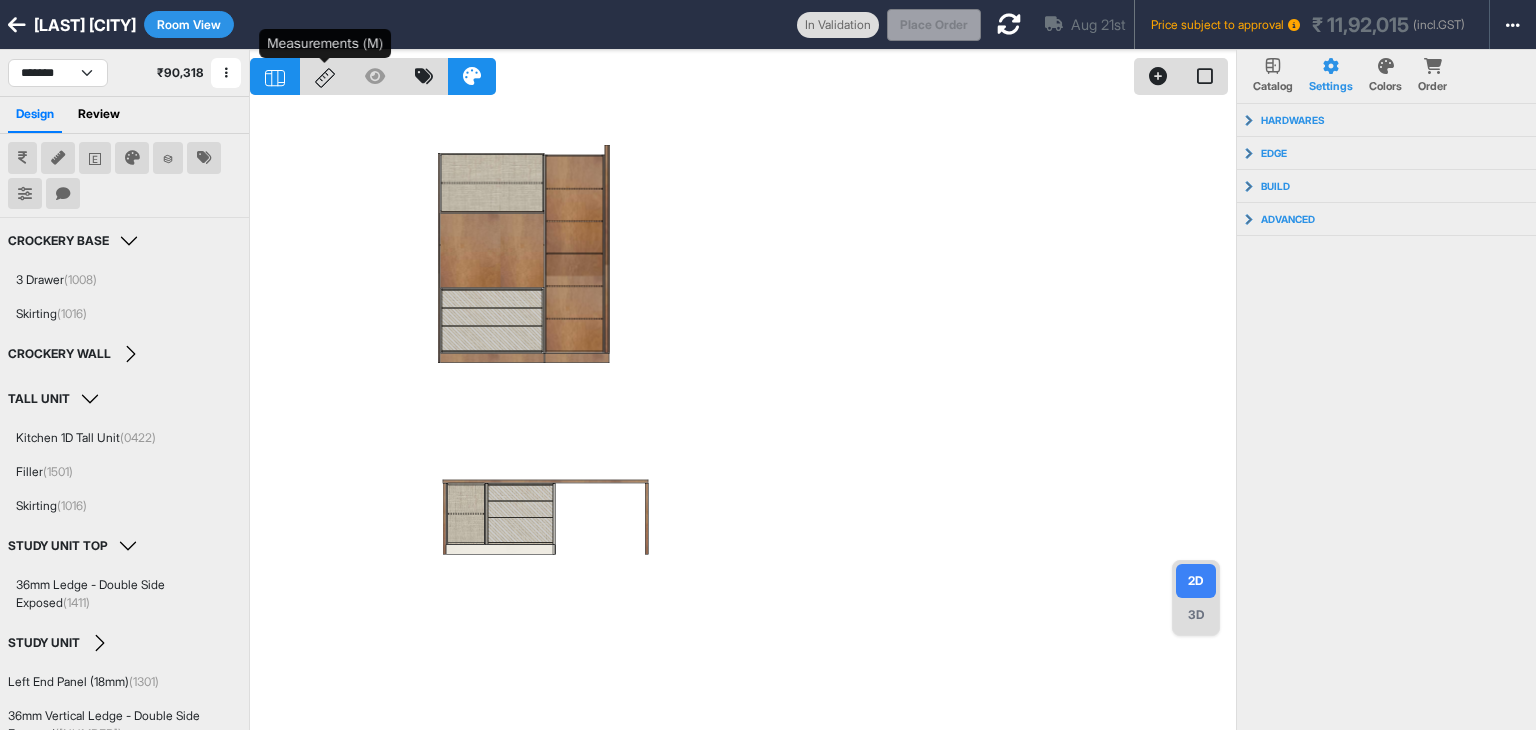 click 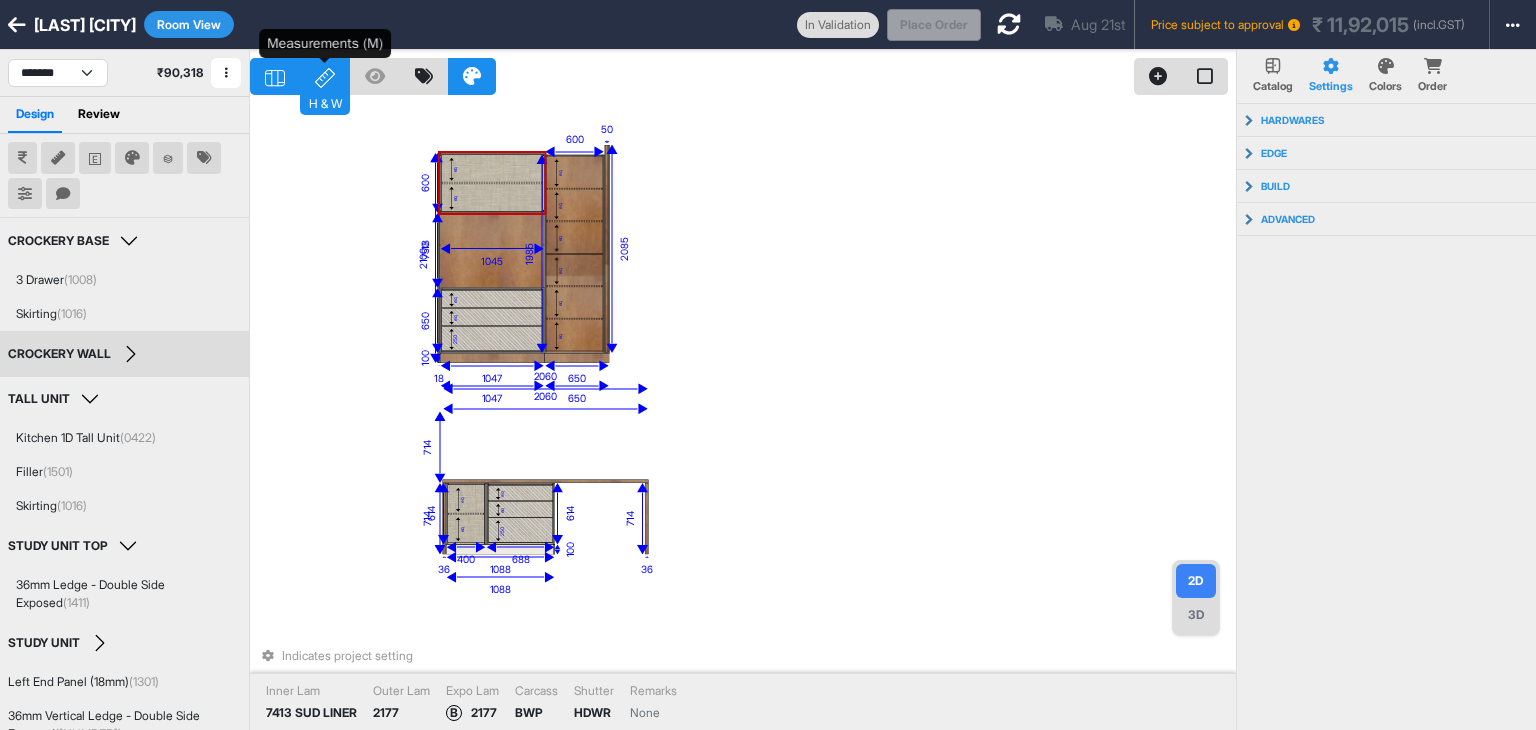 click 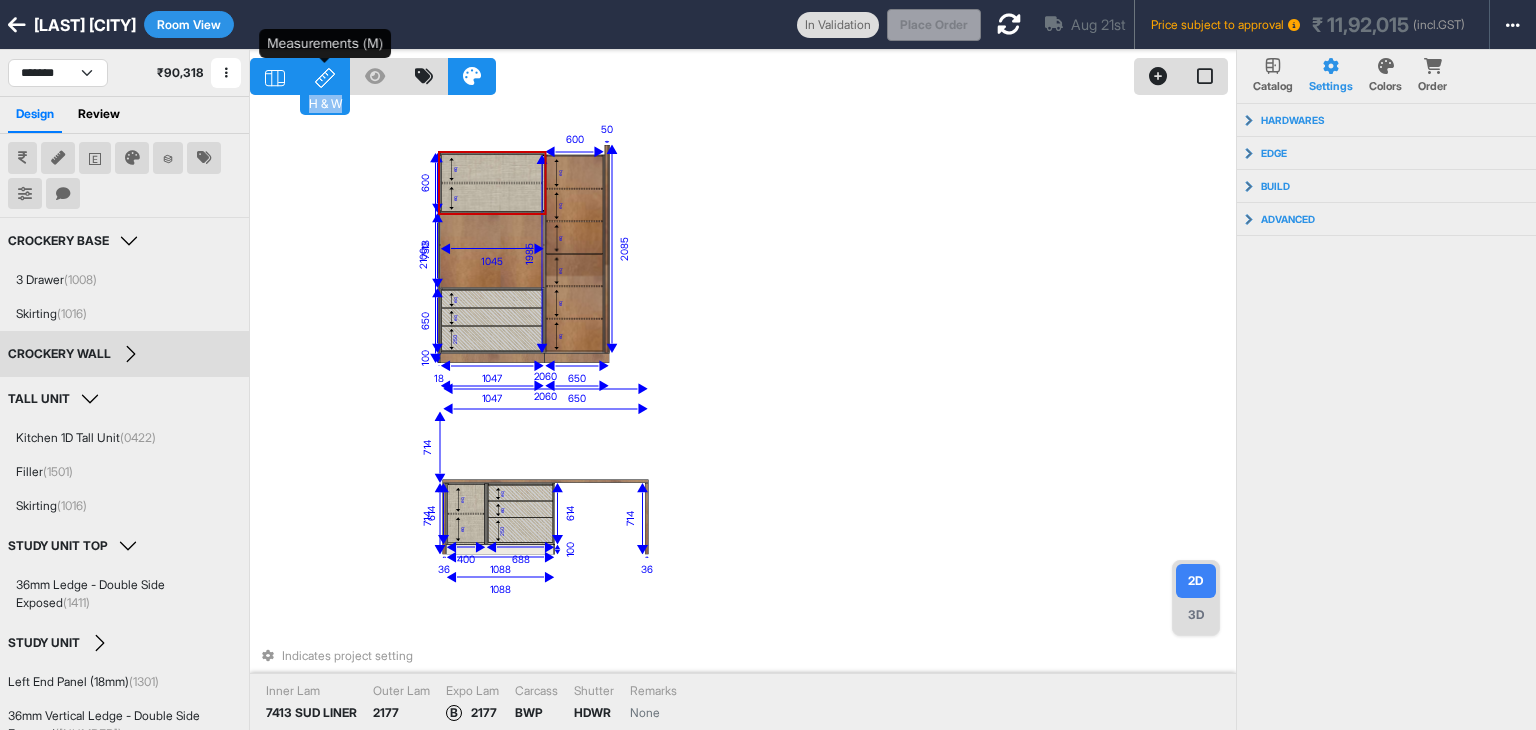 click 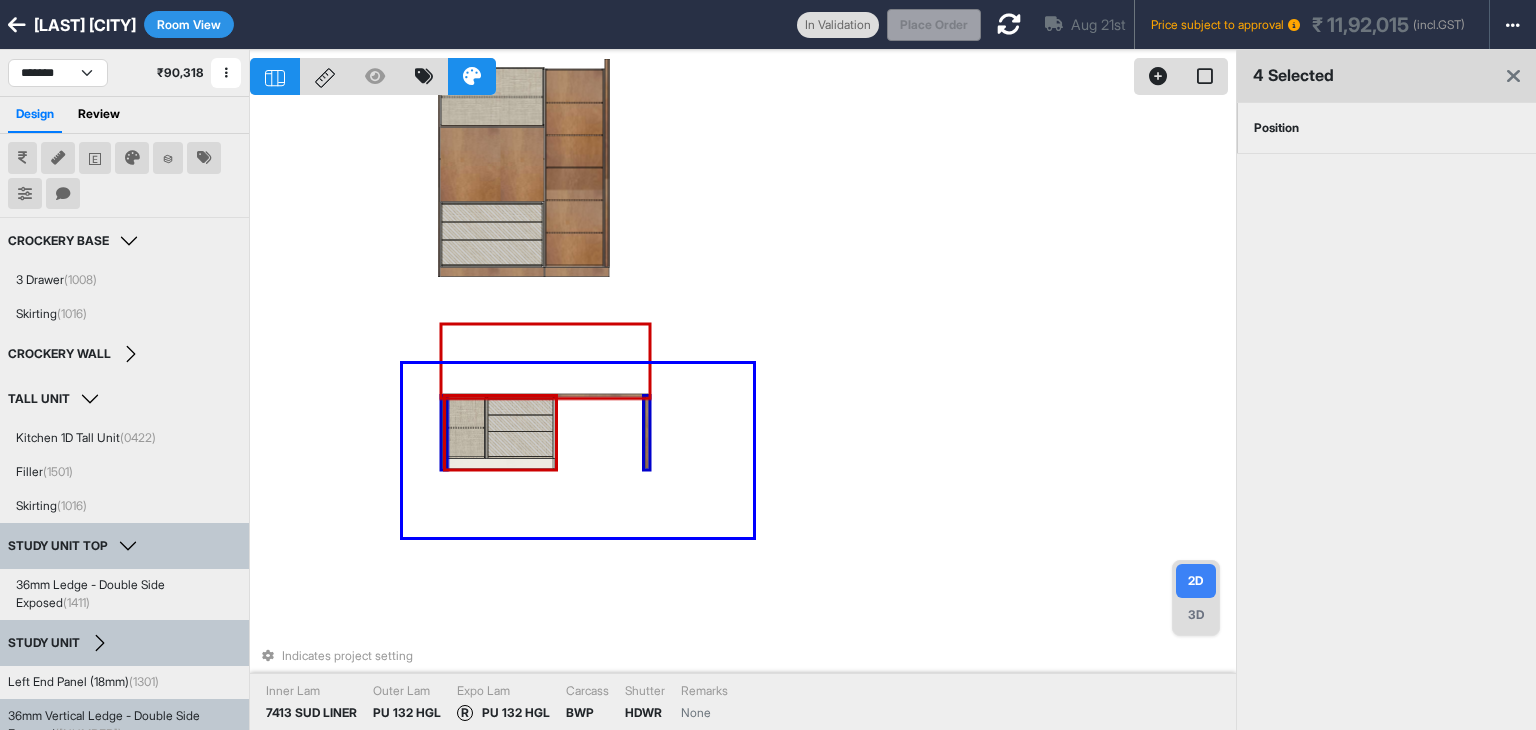 drag, startPoint x: 403, startPoint y: 364, endPoint x: 753, endPoint y: 537, distance: 390.42157 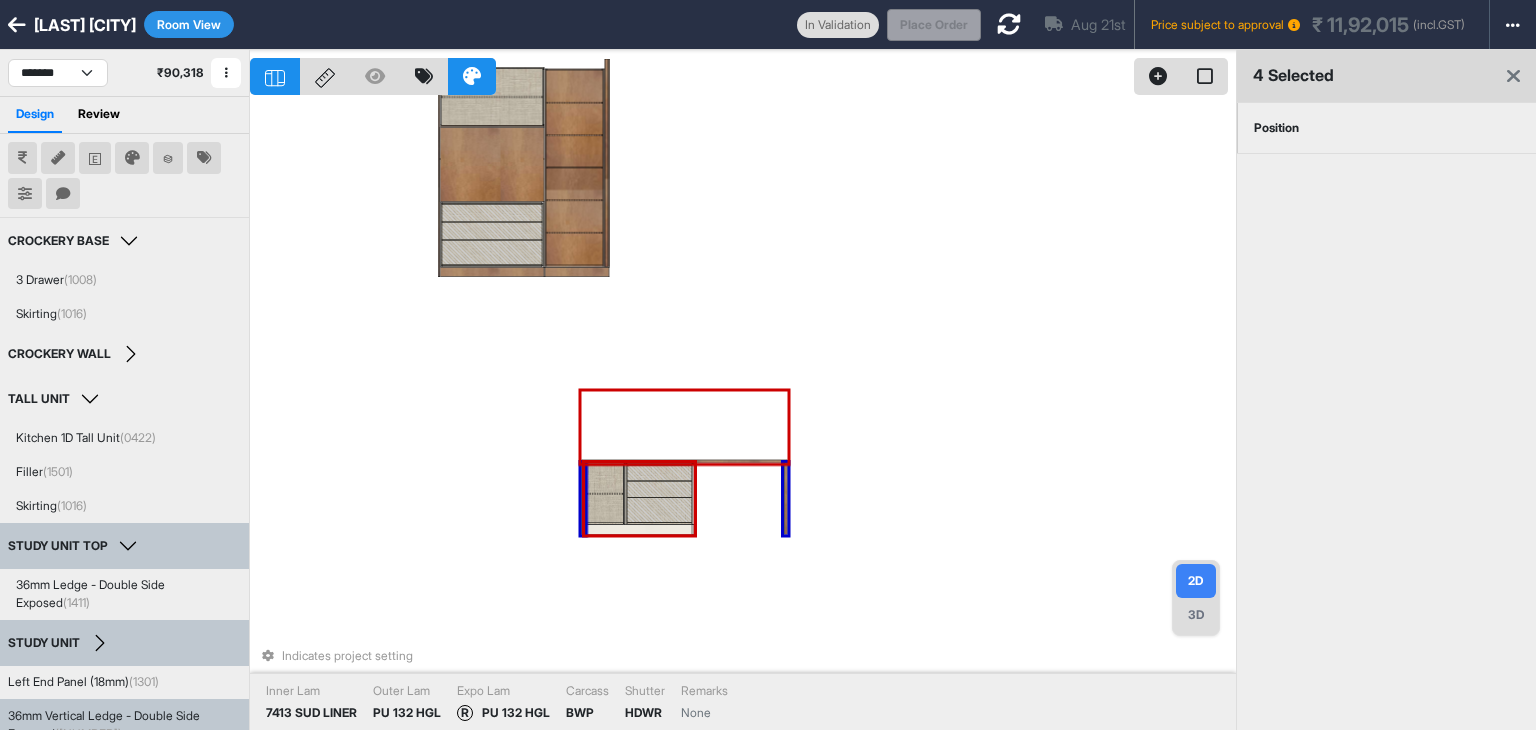 drag, startPoint x: 517, startPoint y: 429, endPoint x: 709, endPoint y: 511, distance: 208.77739 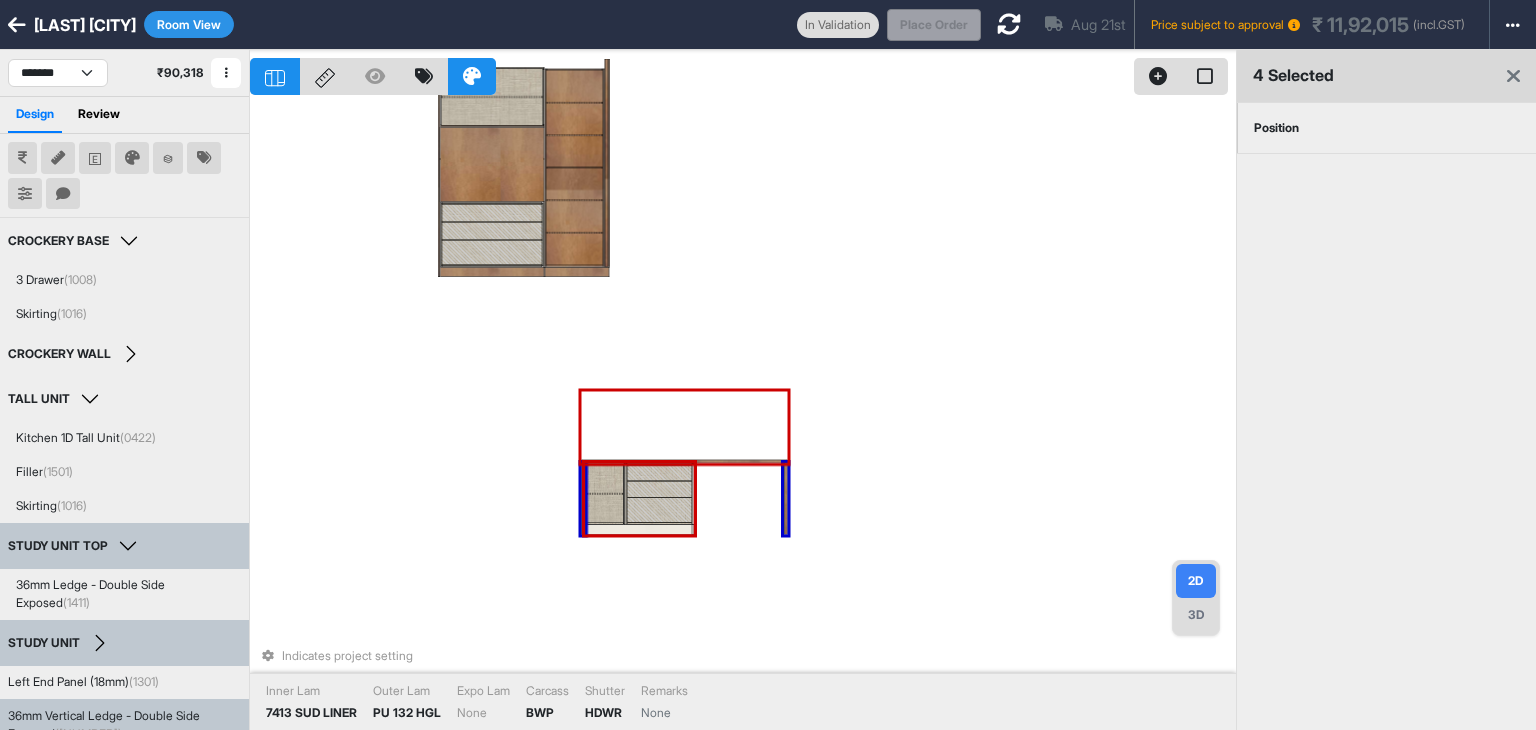 click on "Indicates project setting Inner Lam 7413 SUD LINER Outer Lam PU 132 HGL Expo Lam None Carcass BWP Shutter HDWR Remarks None" at bounding box center [743, 415] 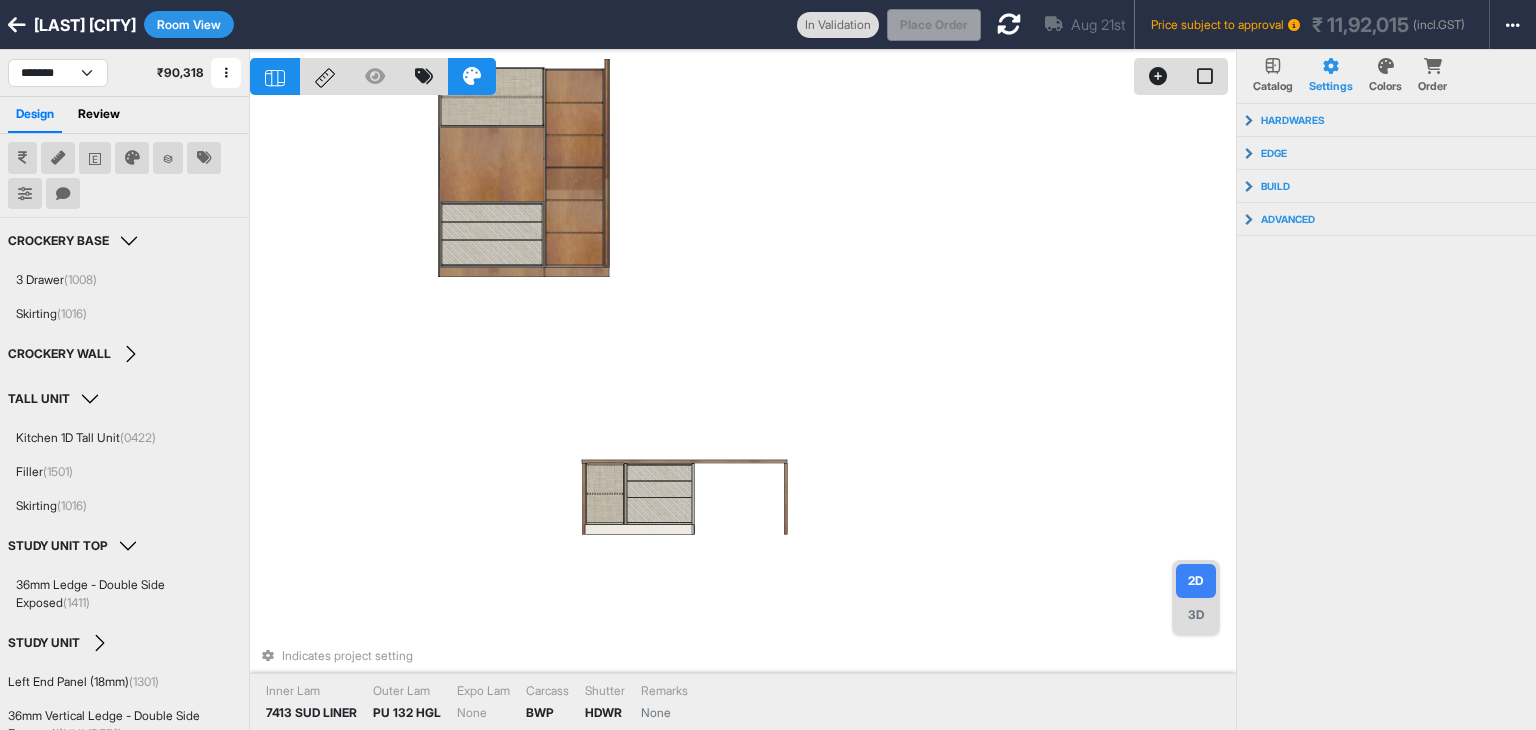 click at bounding box center [325, 76] 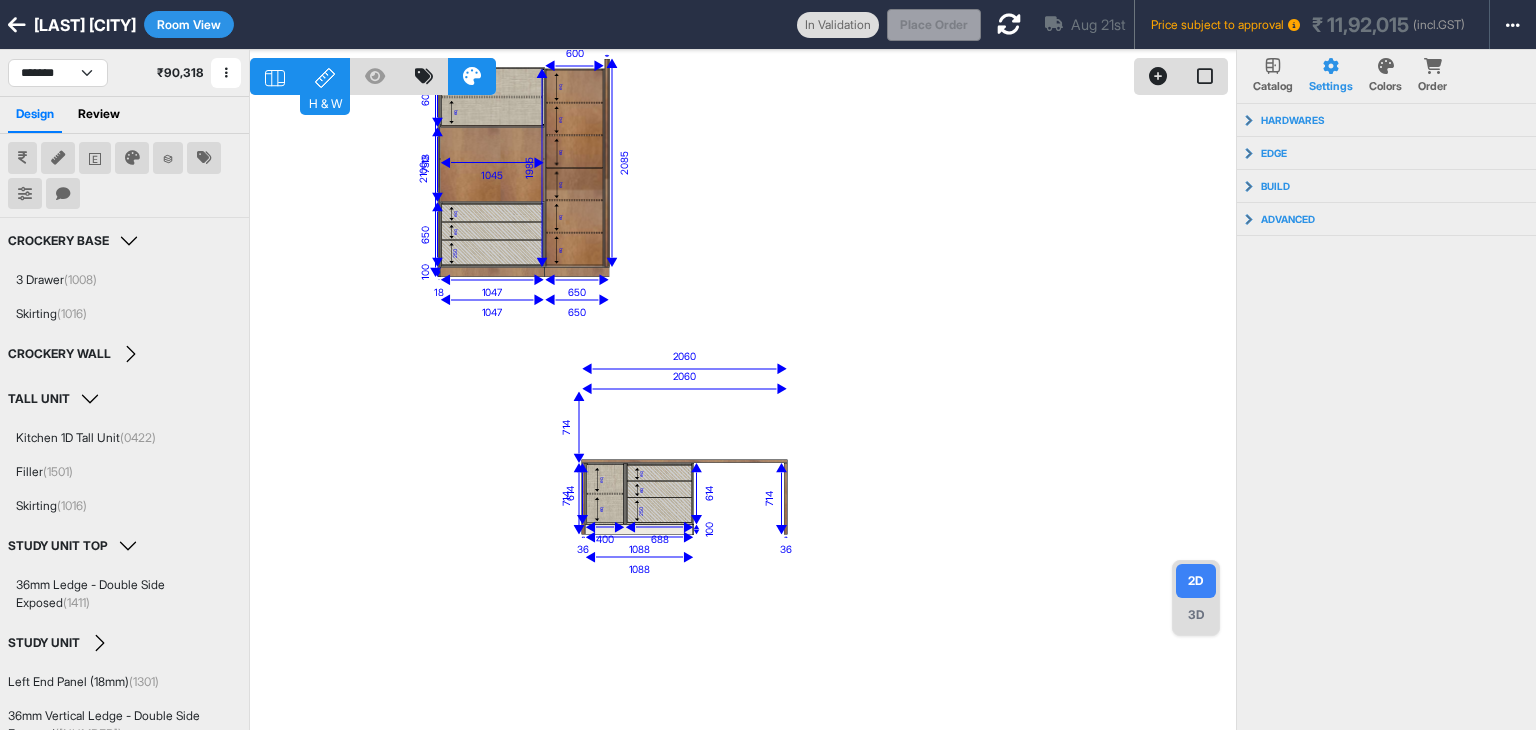 click 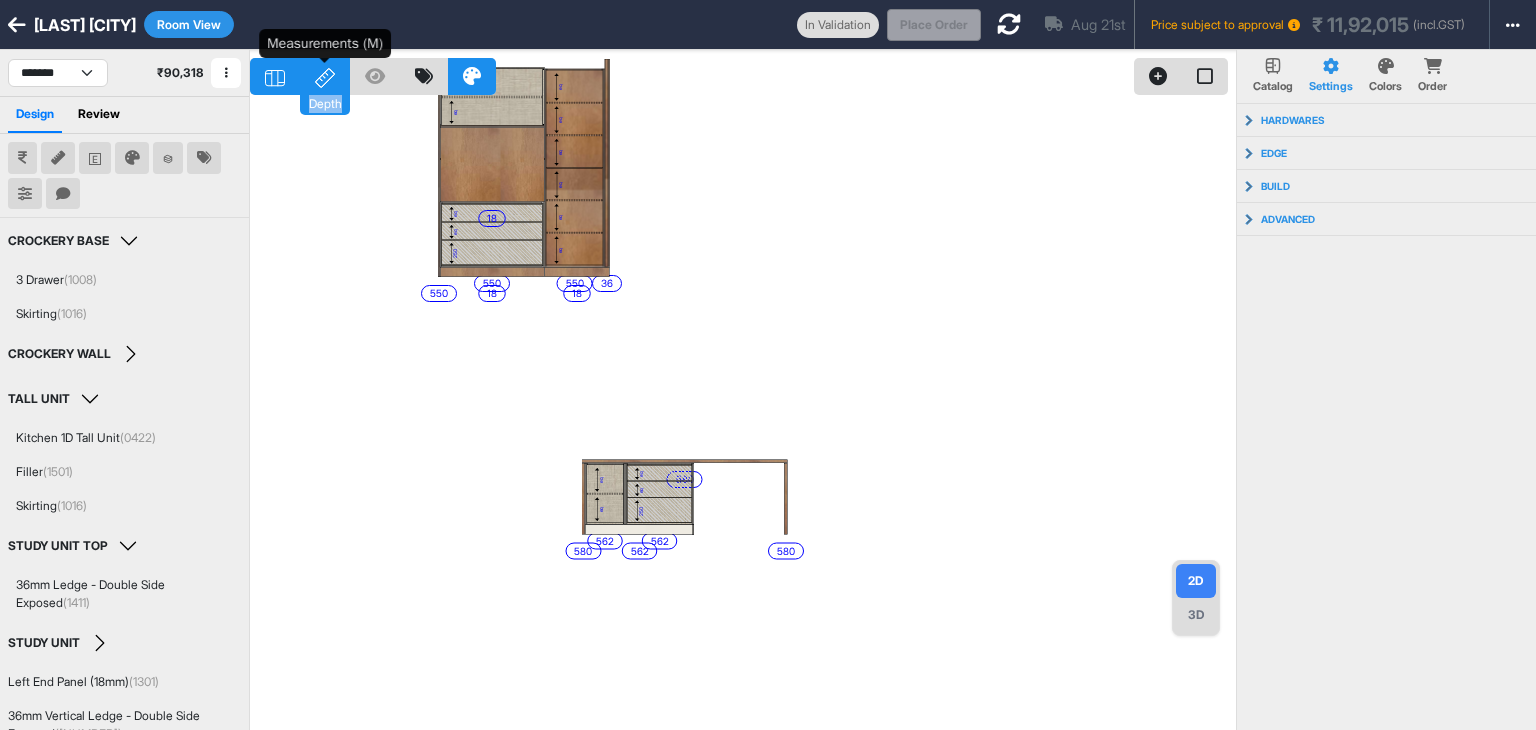 click 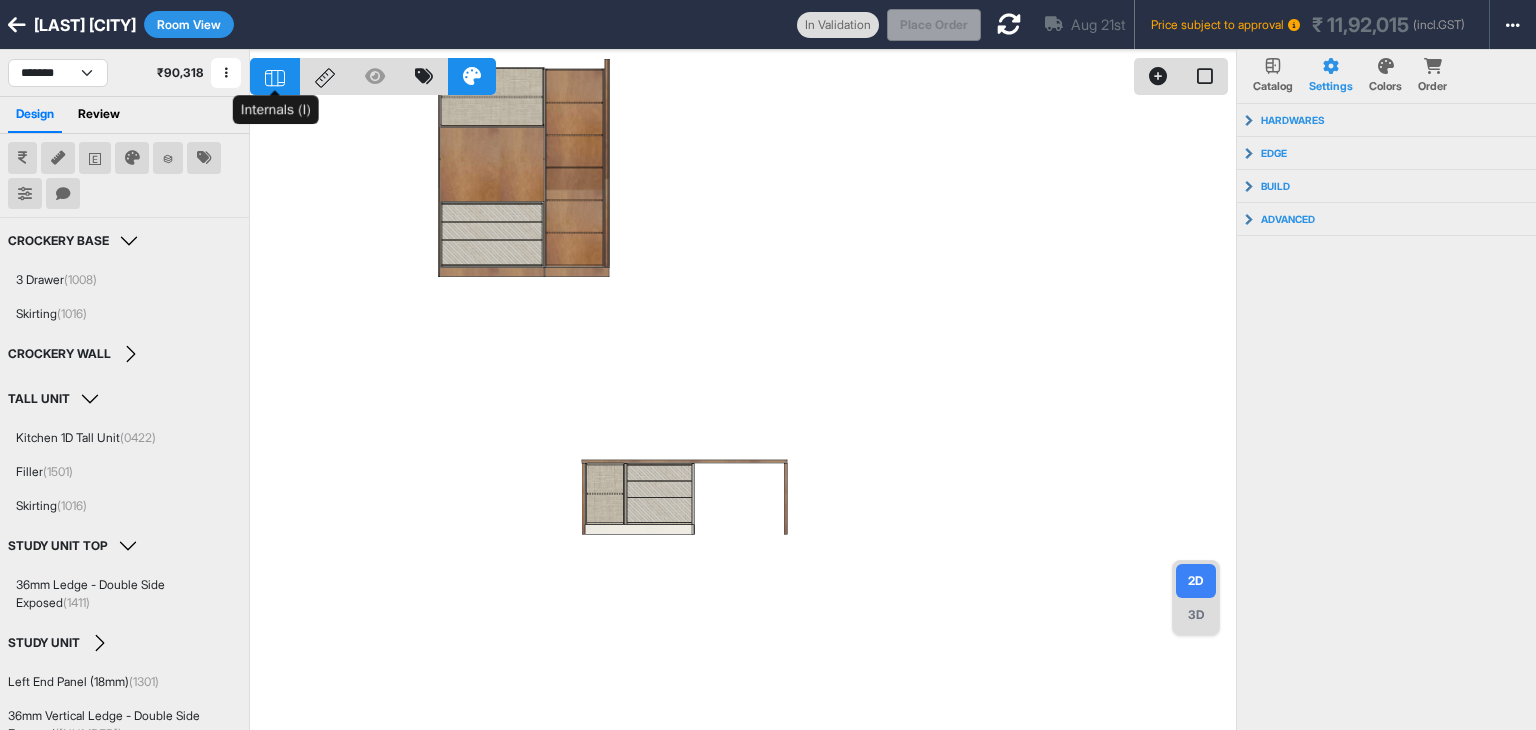 click 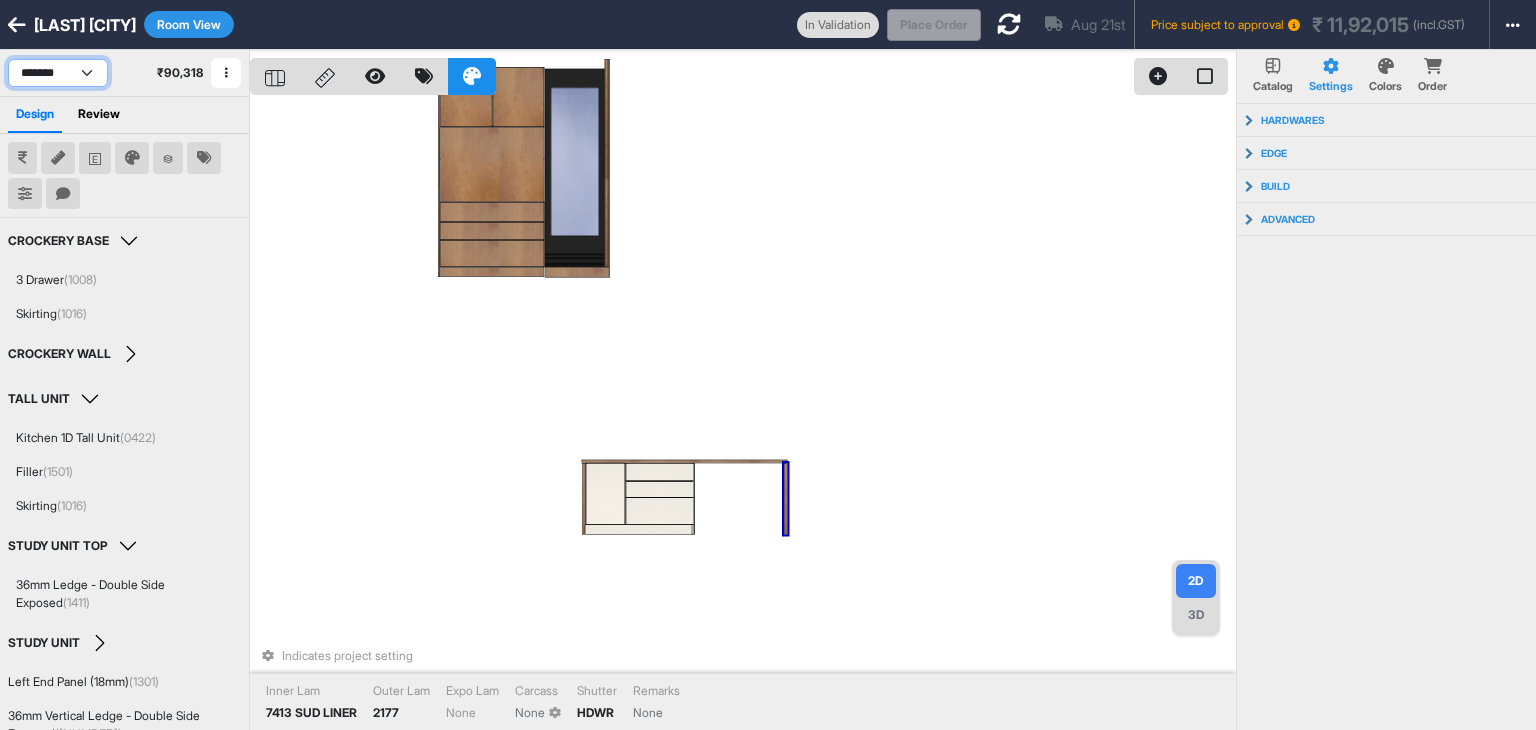 click on "**********" at bounding box center (58, 73) 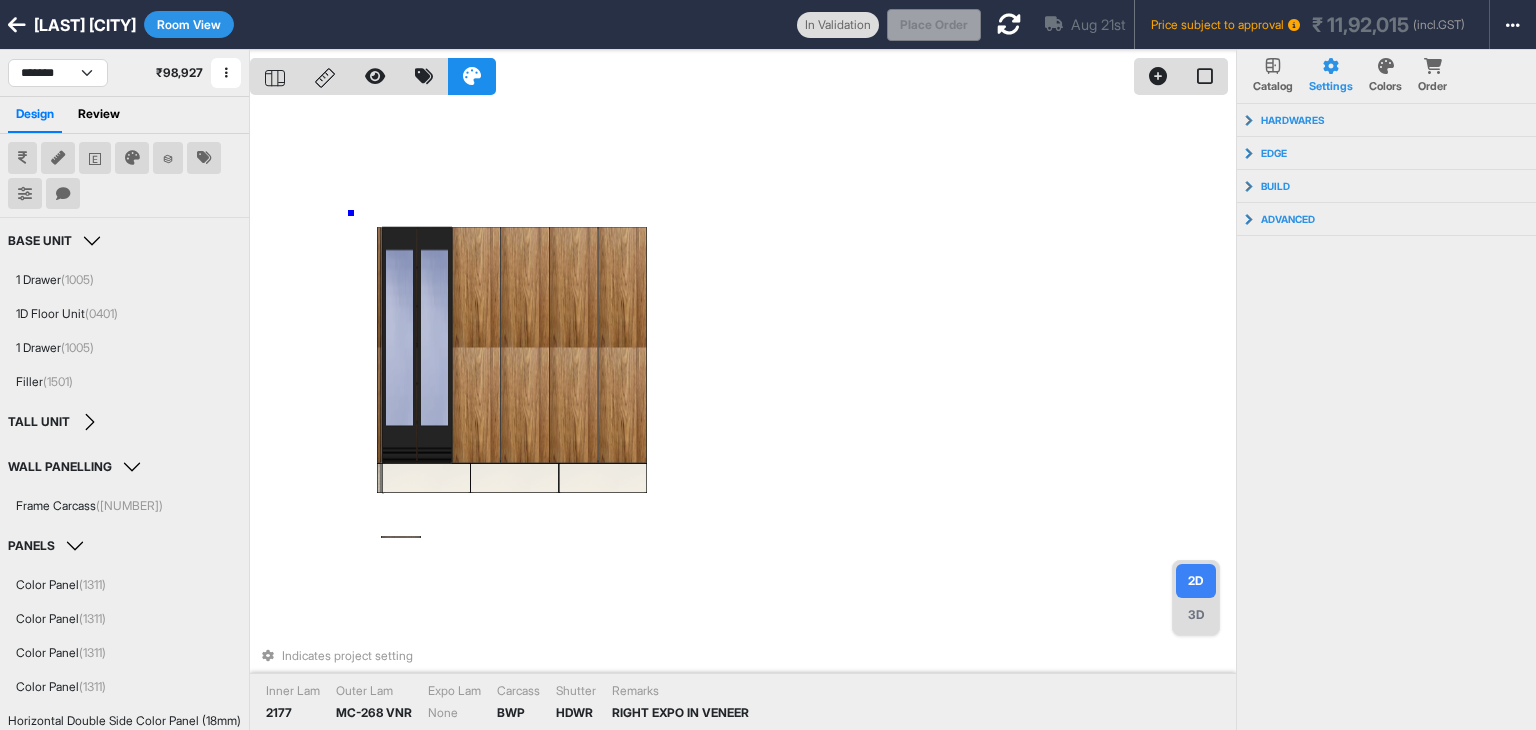 click on "Indicates project setting Inner Lam 2177 Outer Lam MC-268 VNR Expo Lam None Carcass BWP Shutter HDWR Remarks RIGHT EXPO IN VENEER" at bounding box center [743, 415] 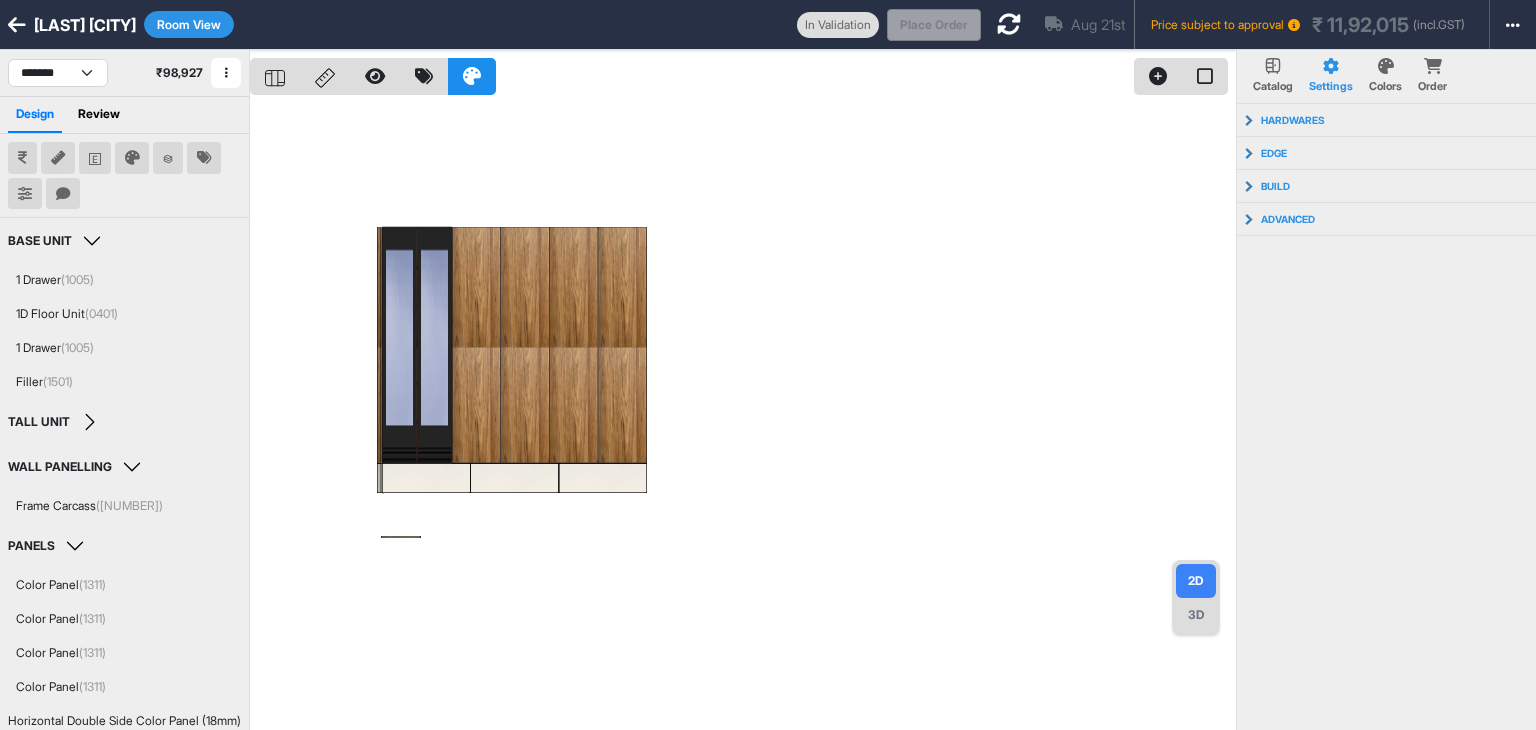 click at bounding box center (743, 415) 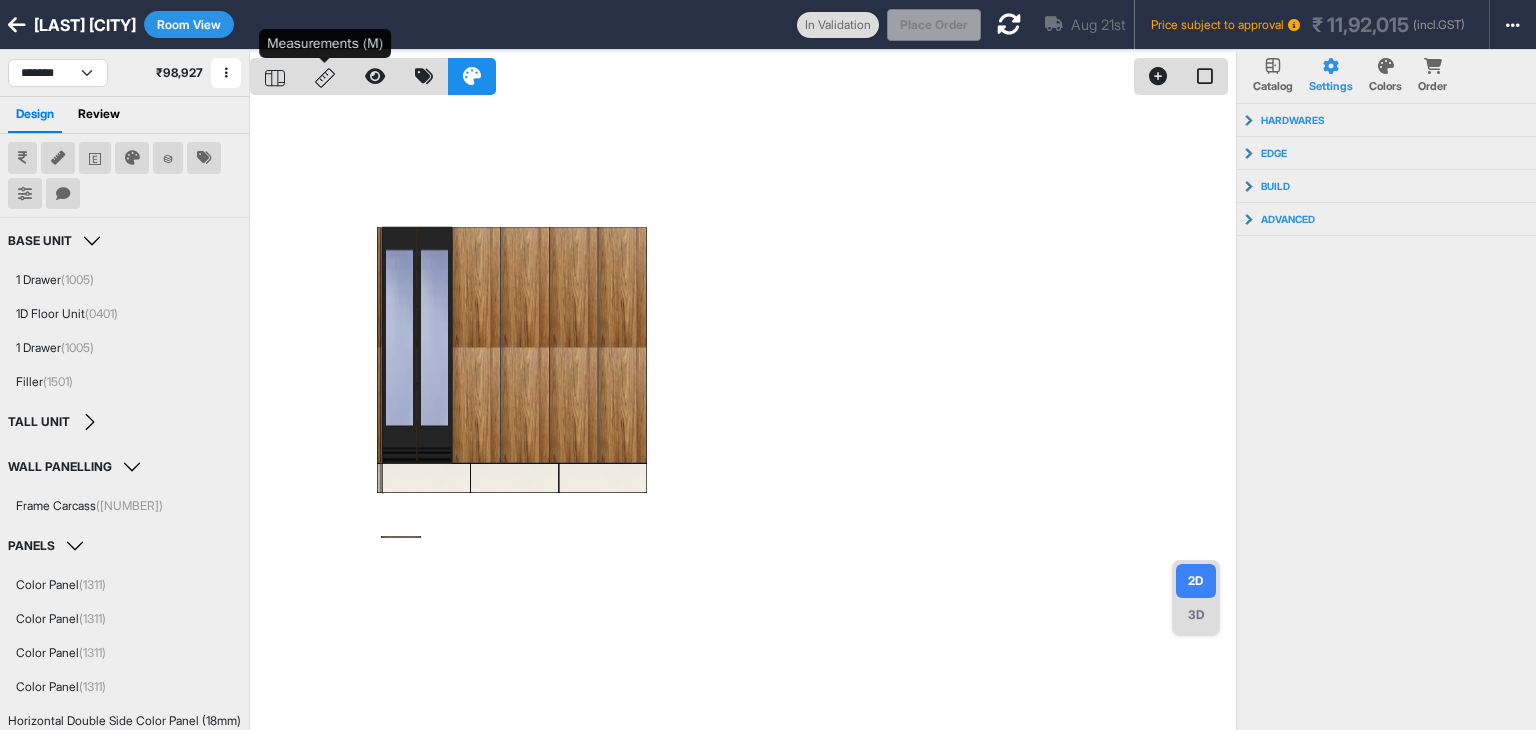 click at bounding box center [325, 76] 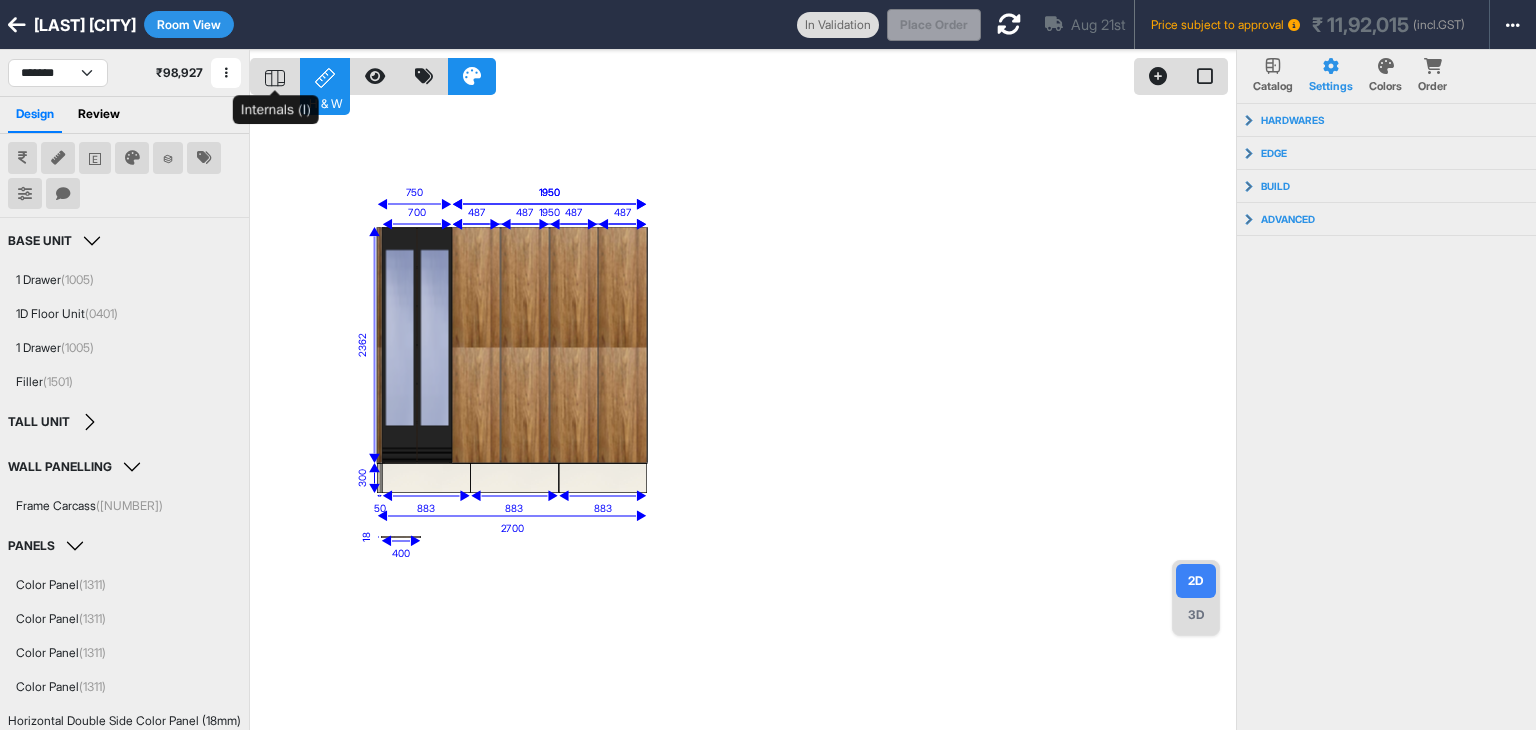 click 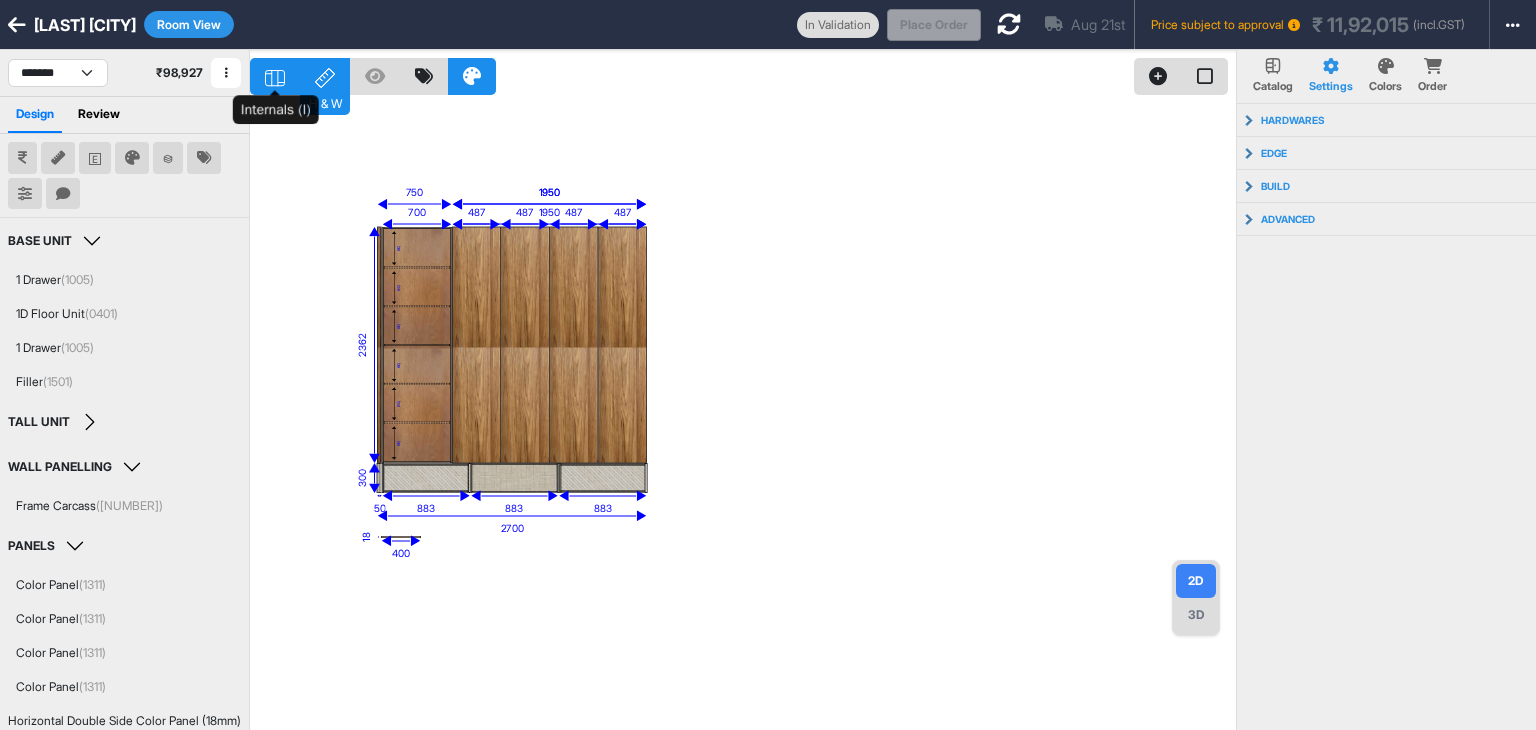 click 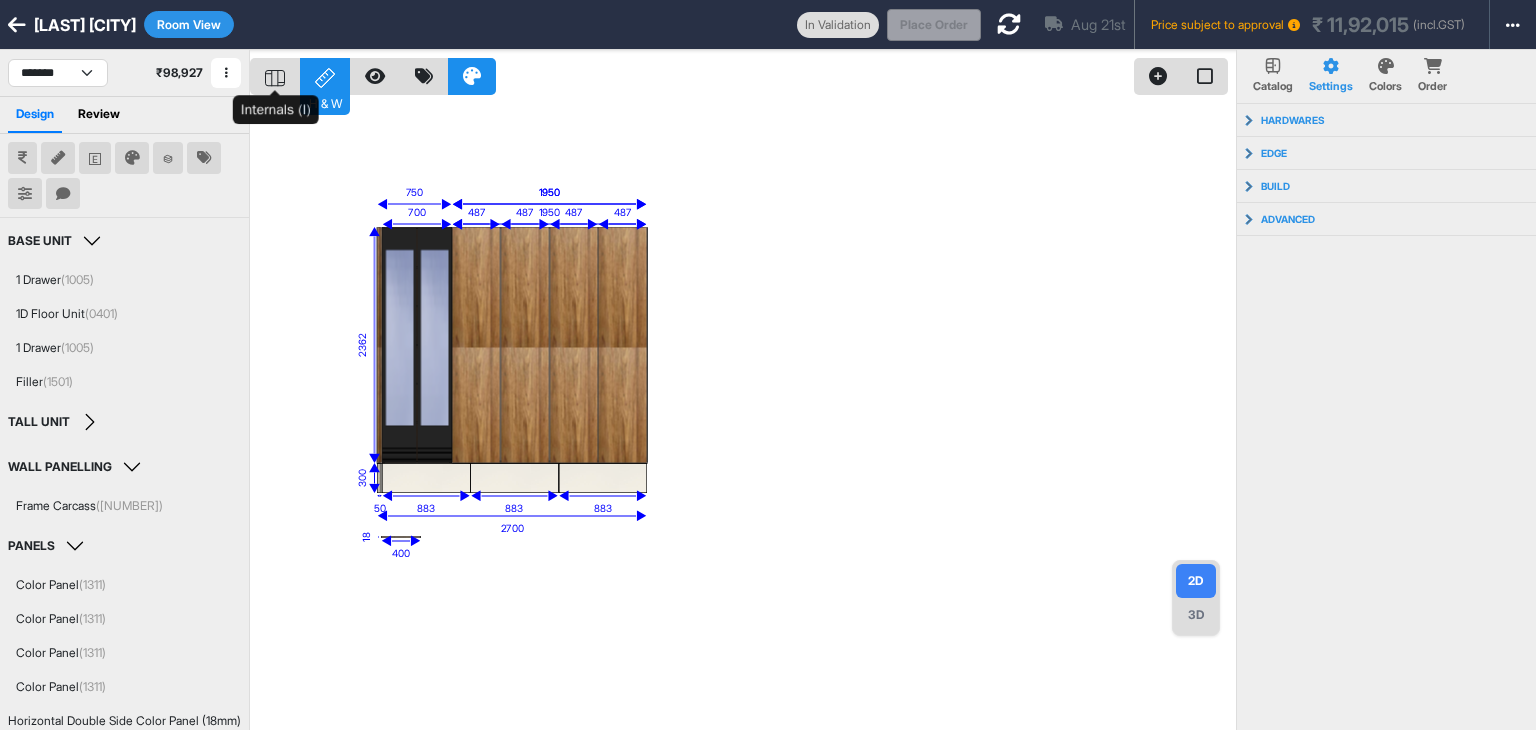 click 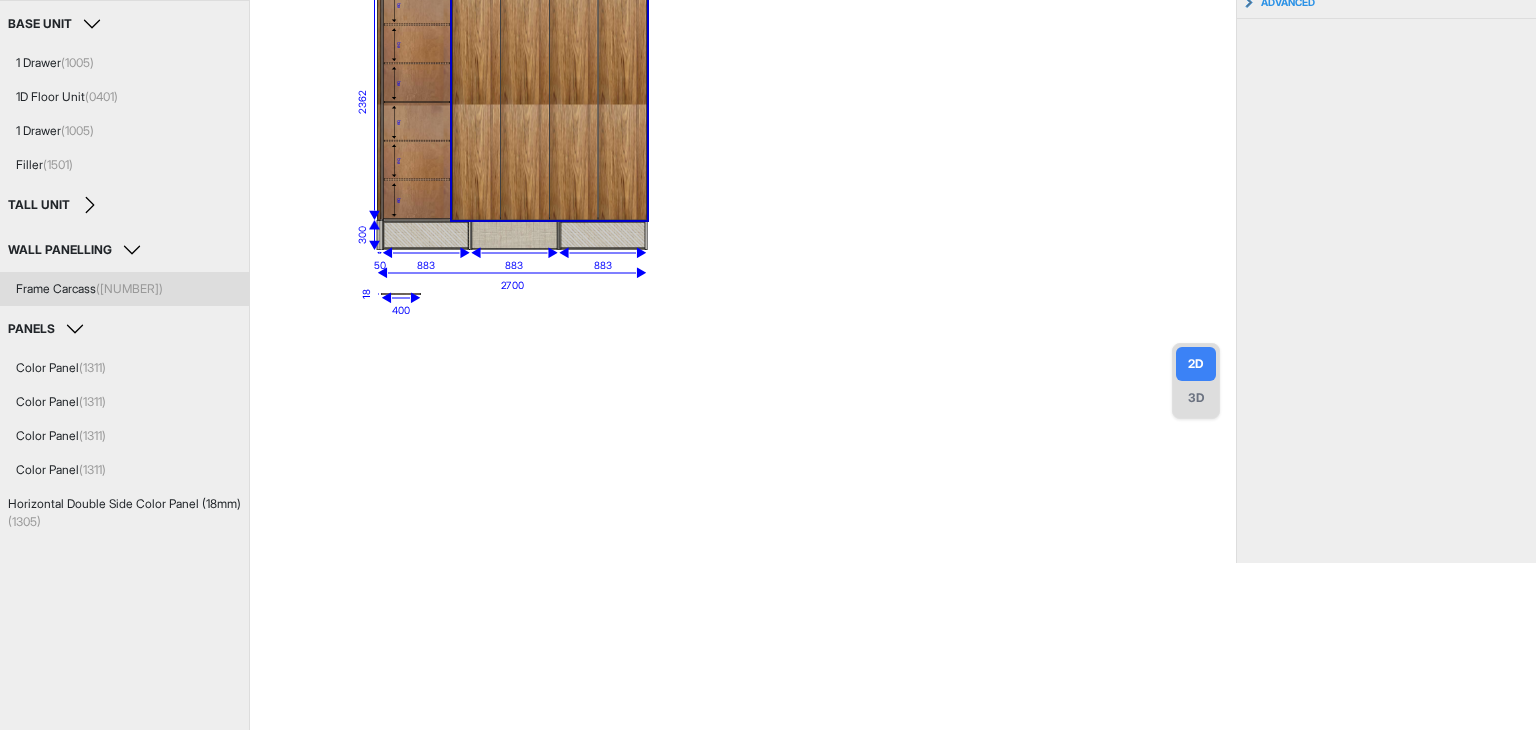 scroll, scrollTop: 0, scrollLeft: 0, axis: both 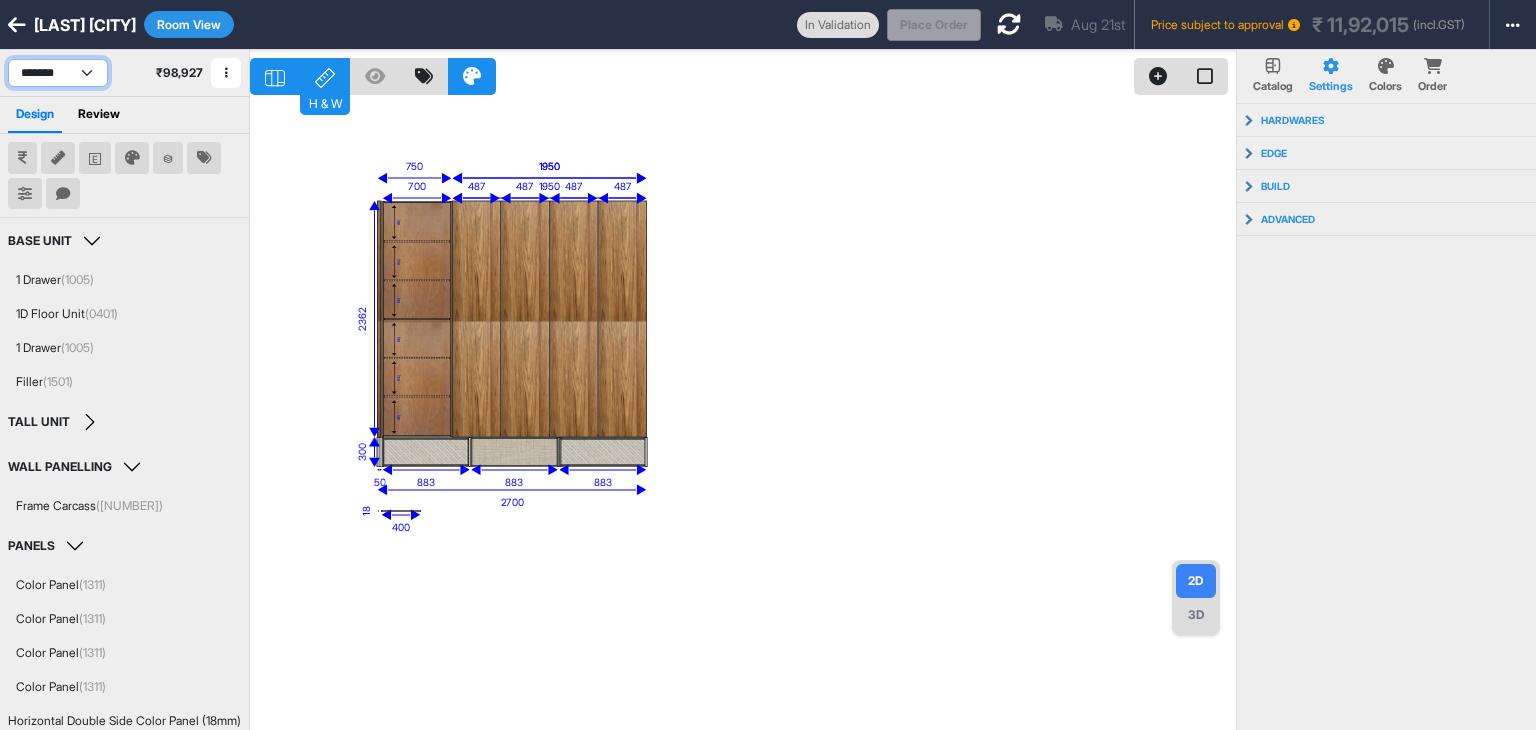 click on "**********" at bounding box center [58, 73] 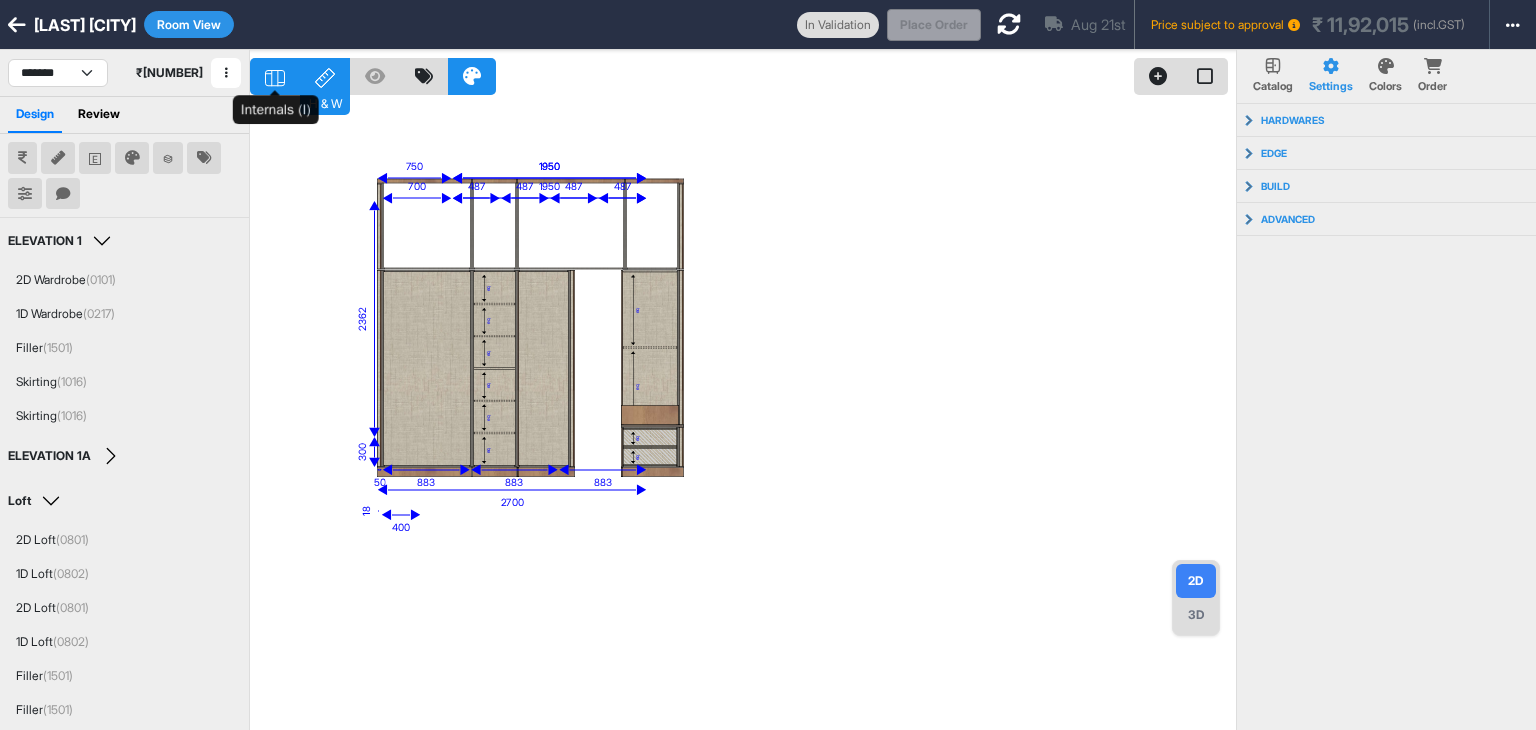 click 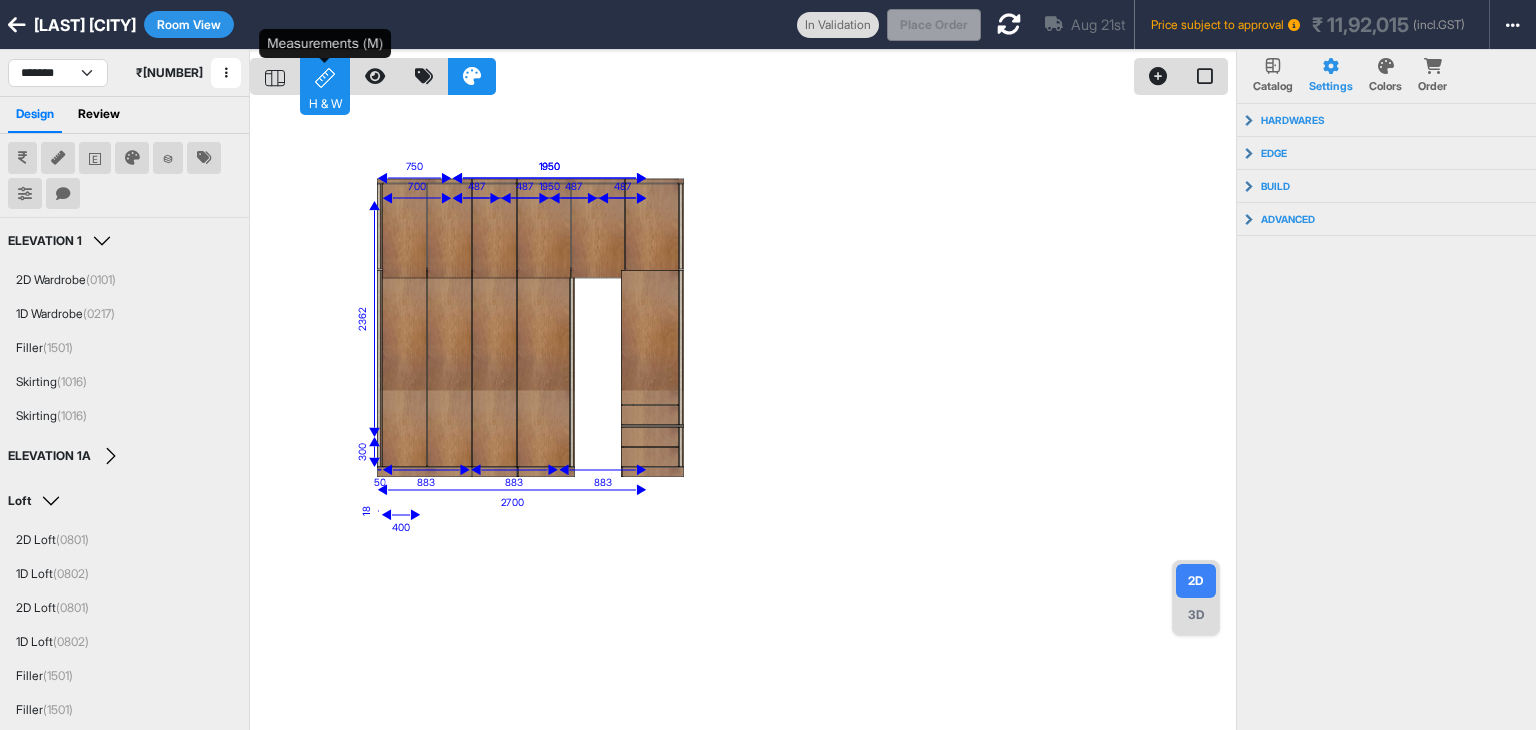 click 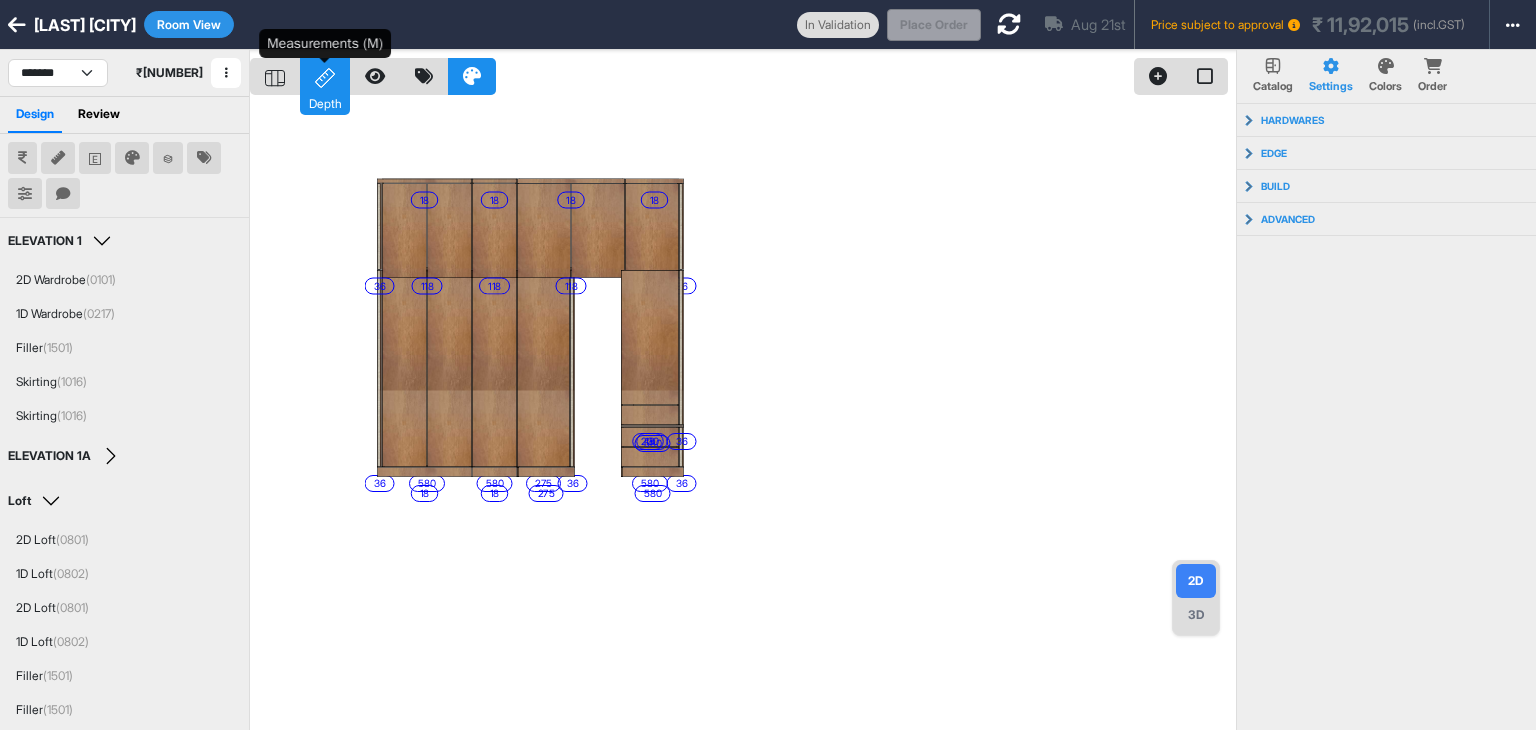 click 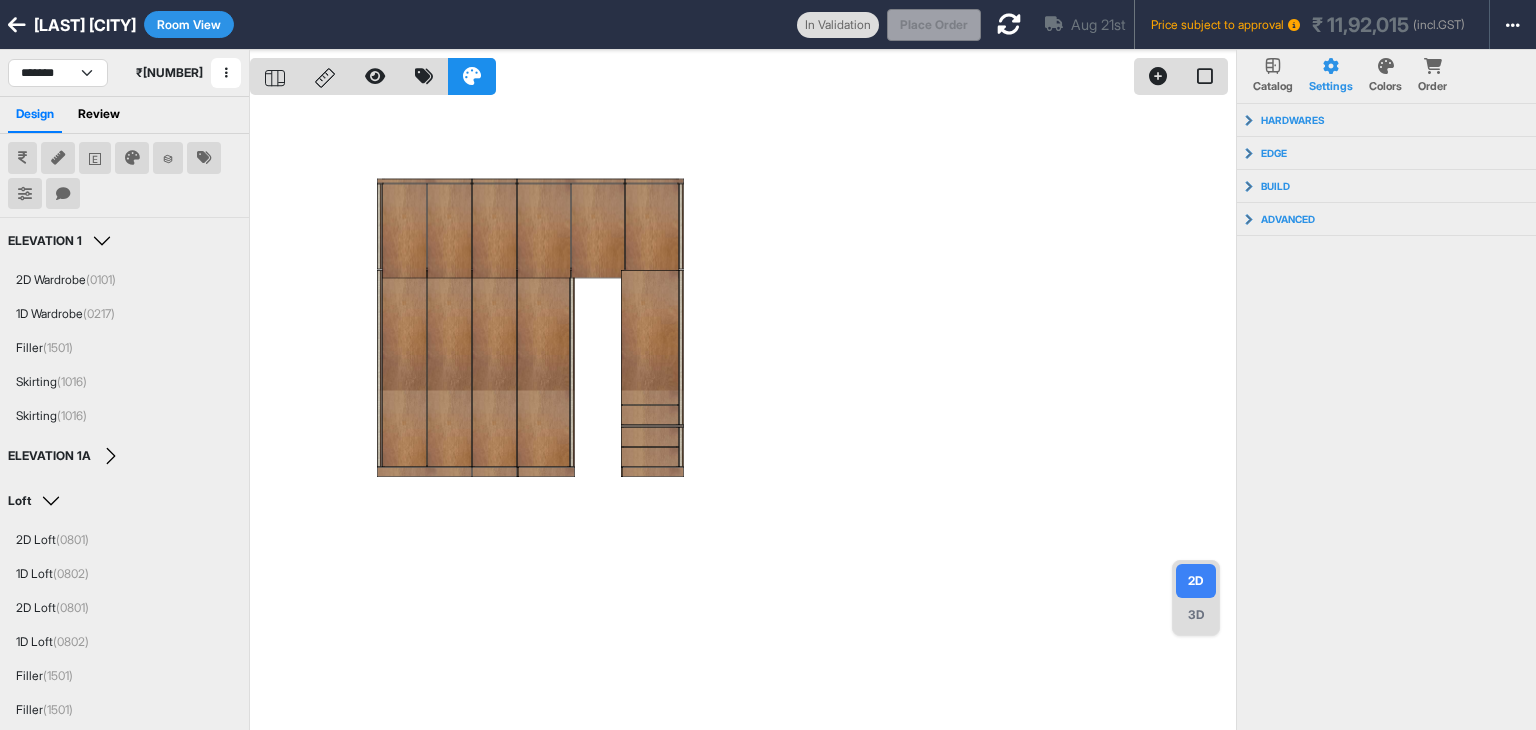 click at bounding box center [743, 415] 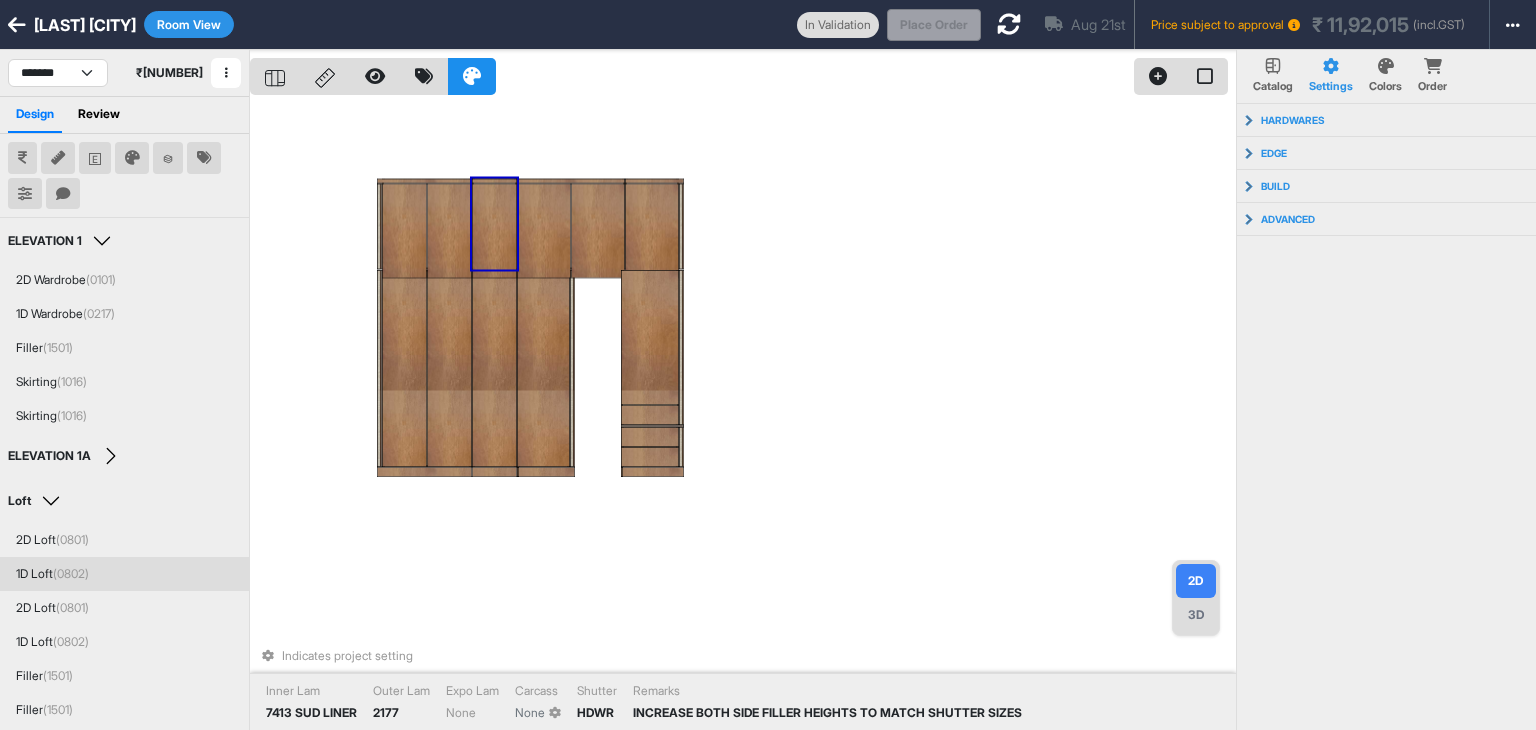 scroll, scrollTop: 175, scrollLeft: 0, axis: vertical 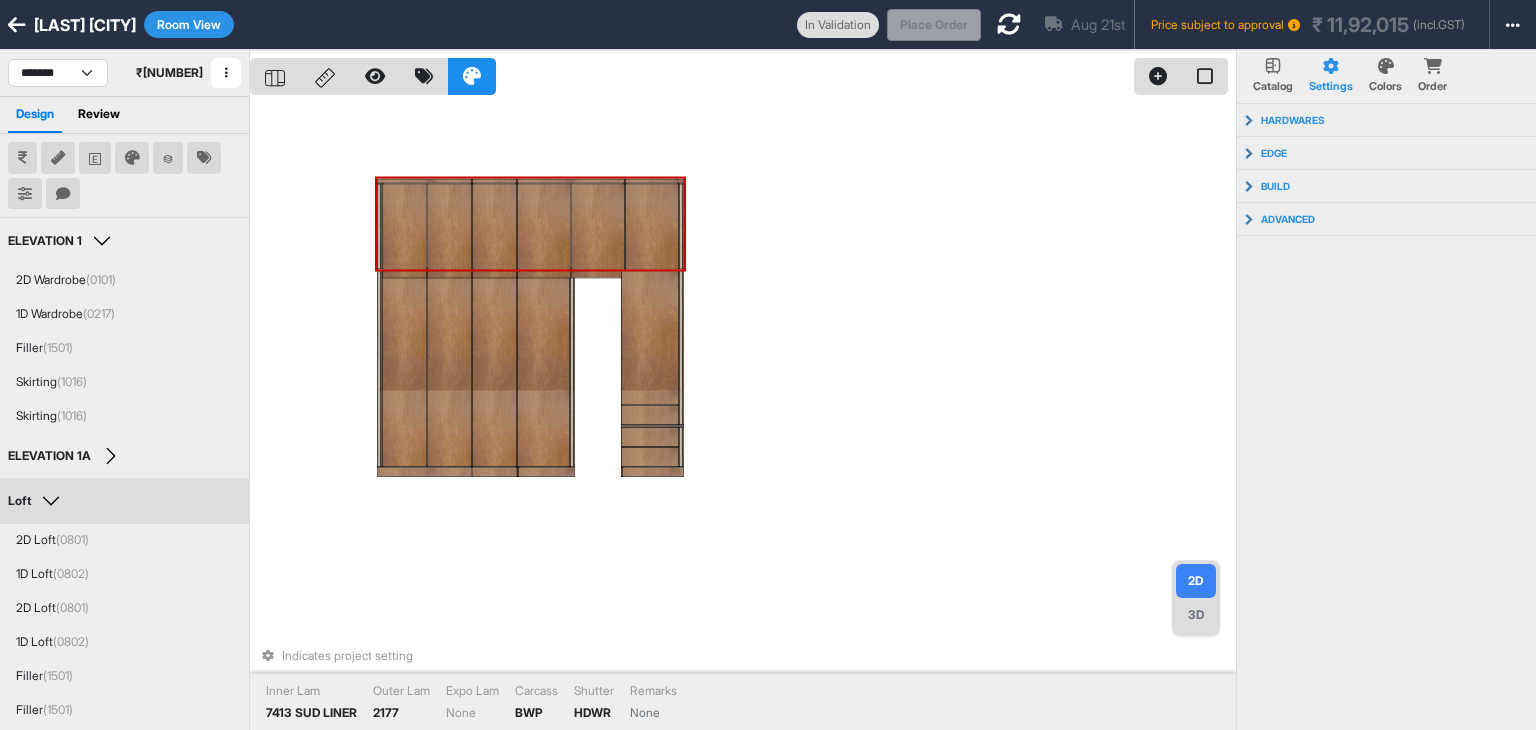 click at bounding box center (652, 231) 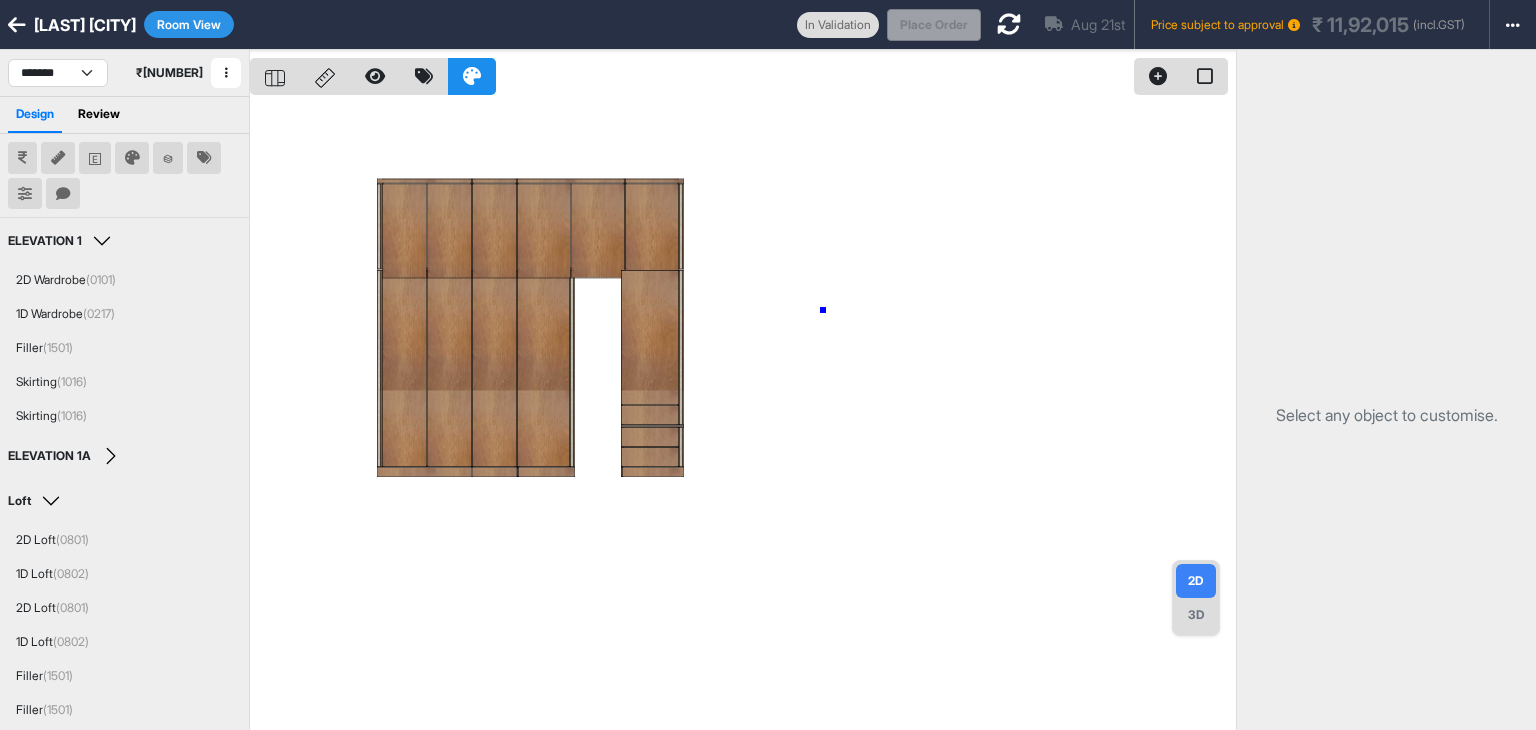 click at bounding box center (743, 415) 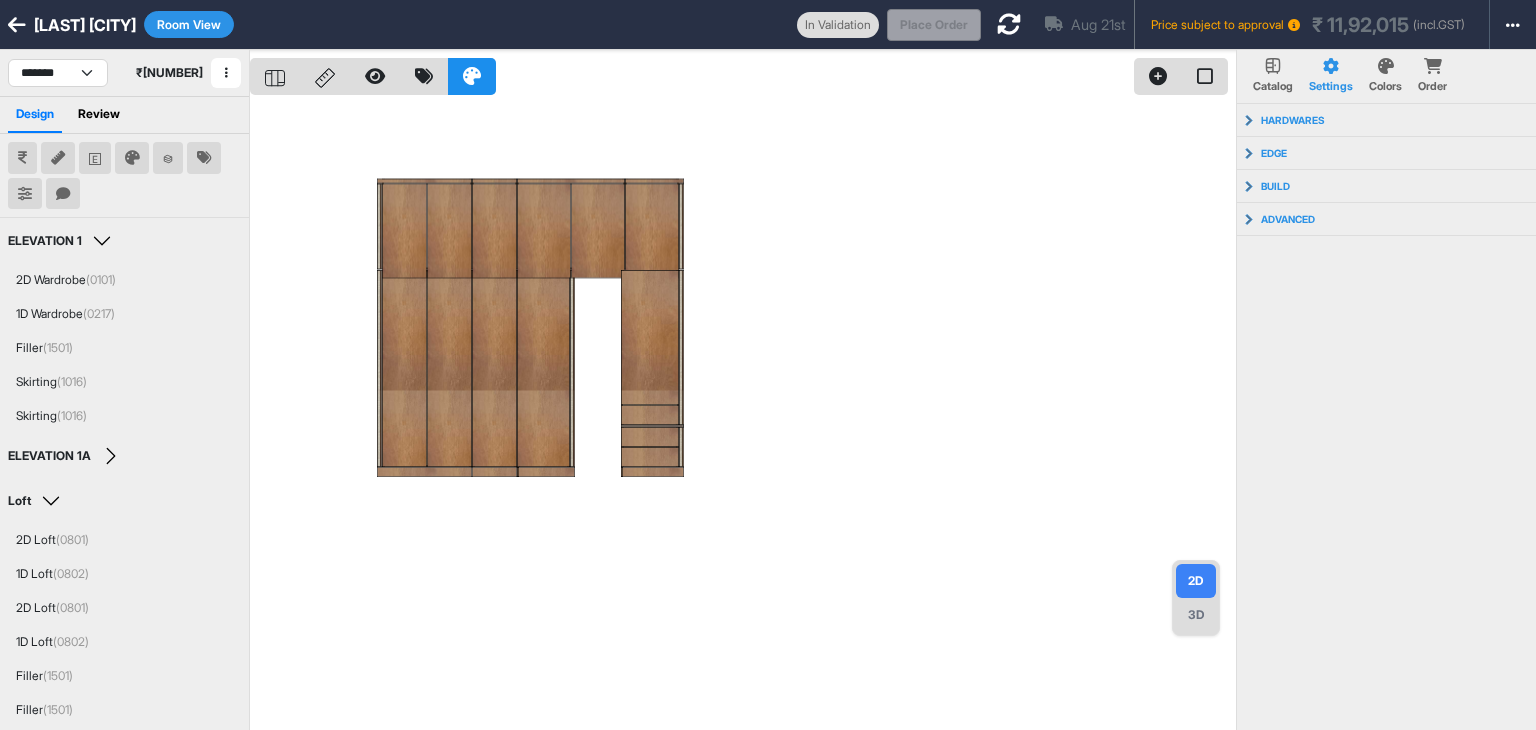 click at bounding box center [743, 415] 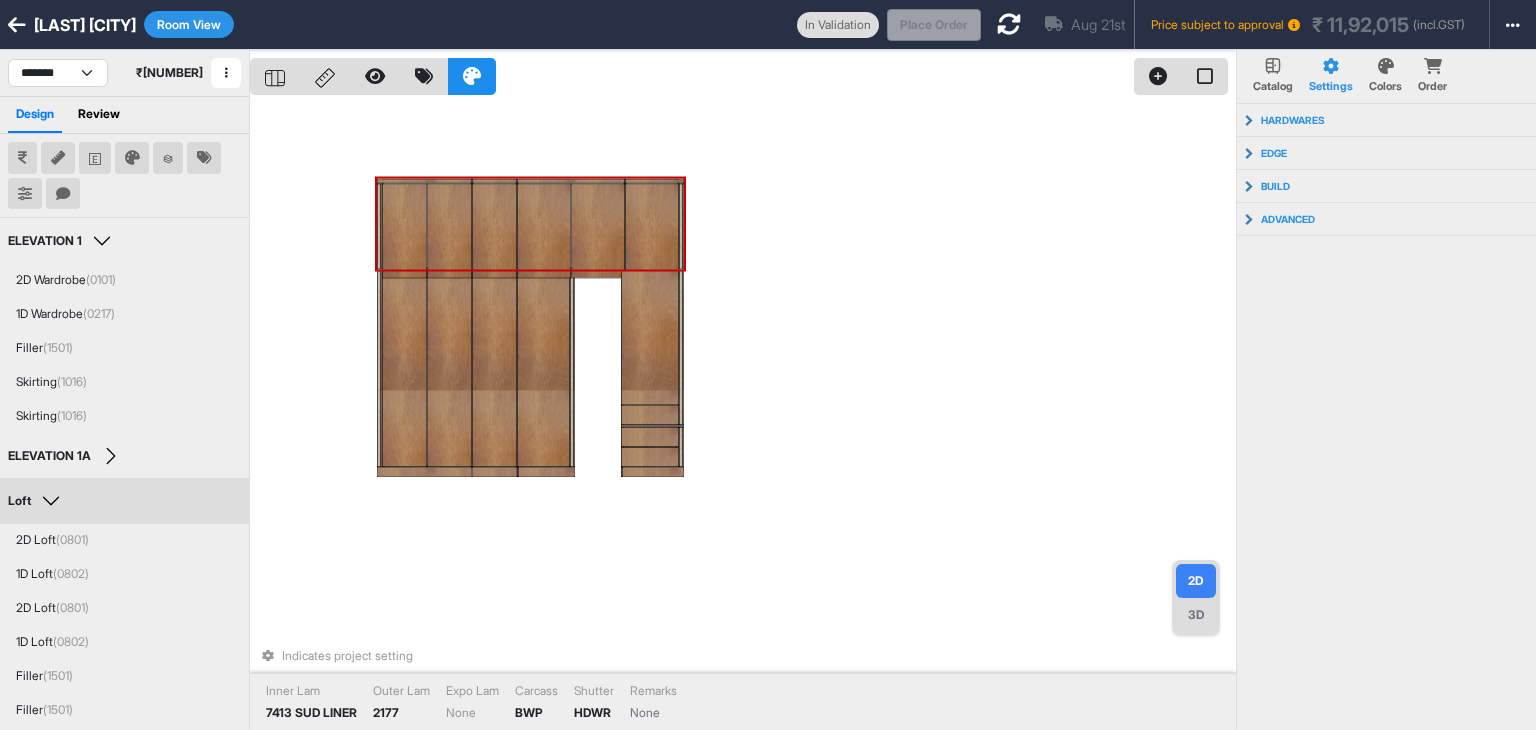 click at bounding box center (494, 231) 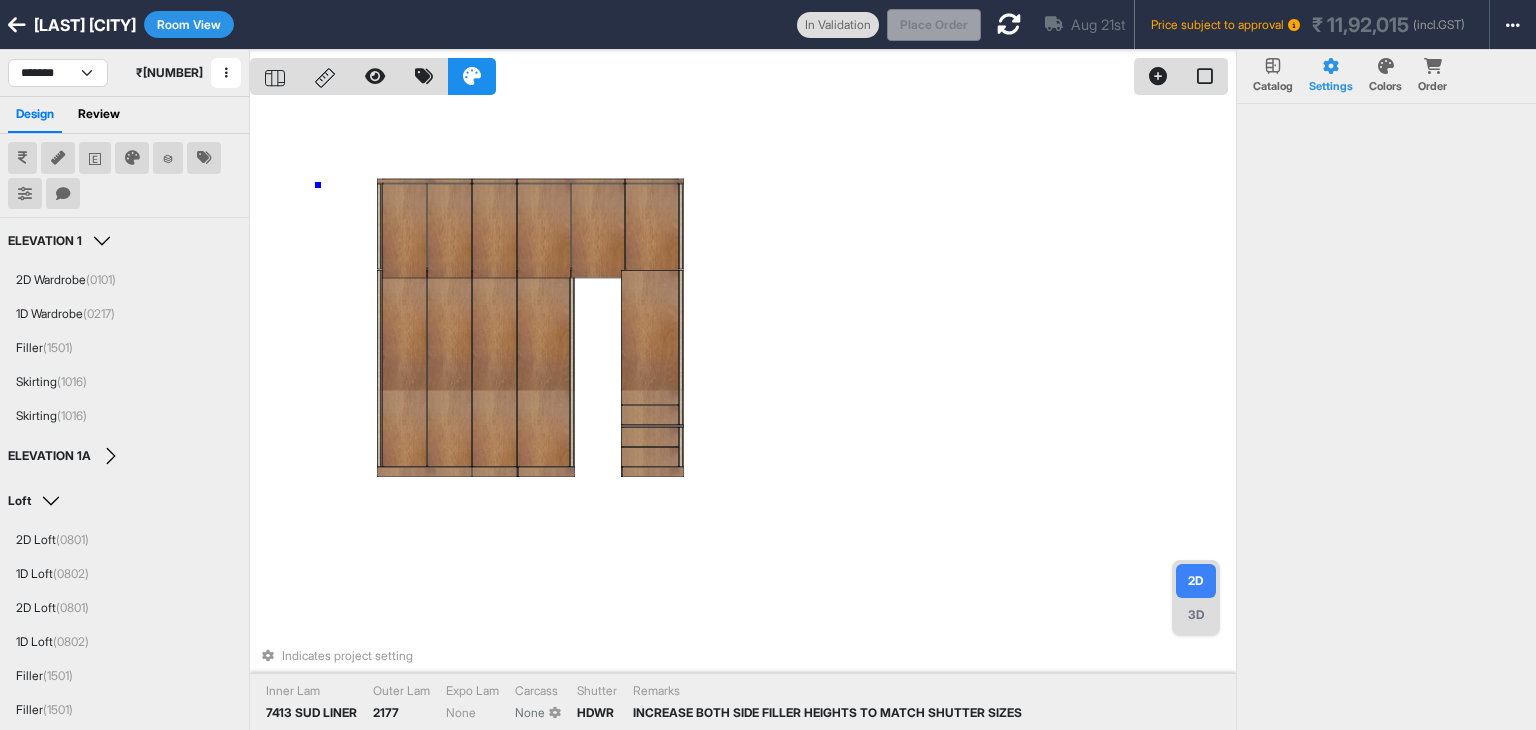 click on "Indicates project setting Inner Lam 7413 SUD LINER Outer Lam 2177 Expo Lam None Carcass None Shutter HDWR Remarks INCREASE BOTH SIDE FILLER HEIGHTS TO MATCH SHUTTER SIZES" at bounding box center (743, 415) 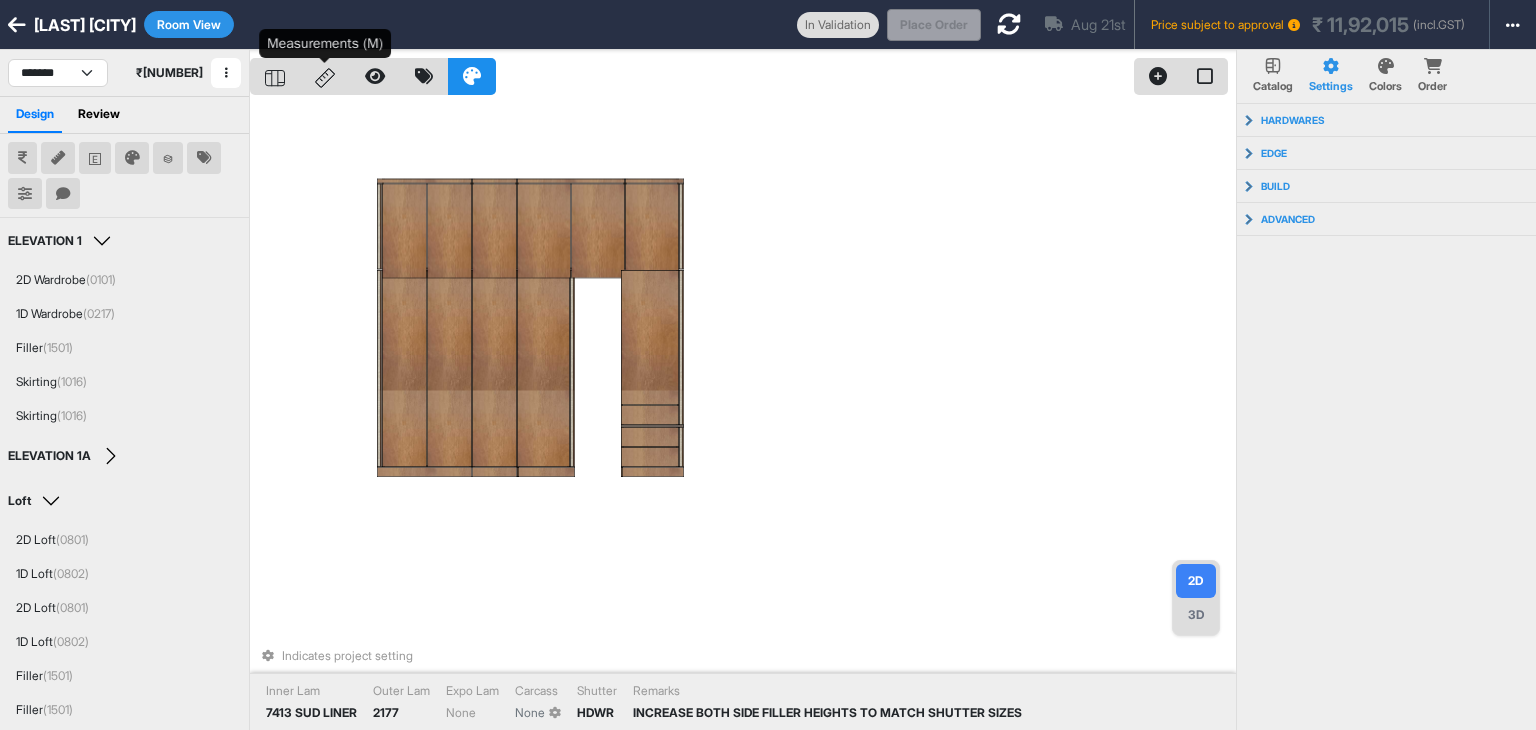 click 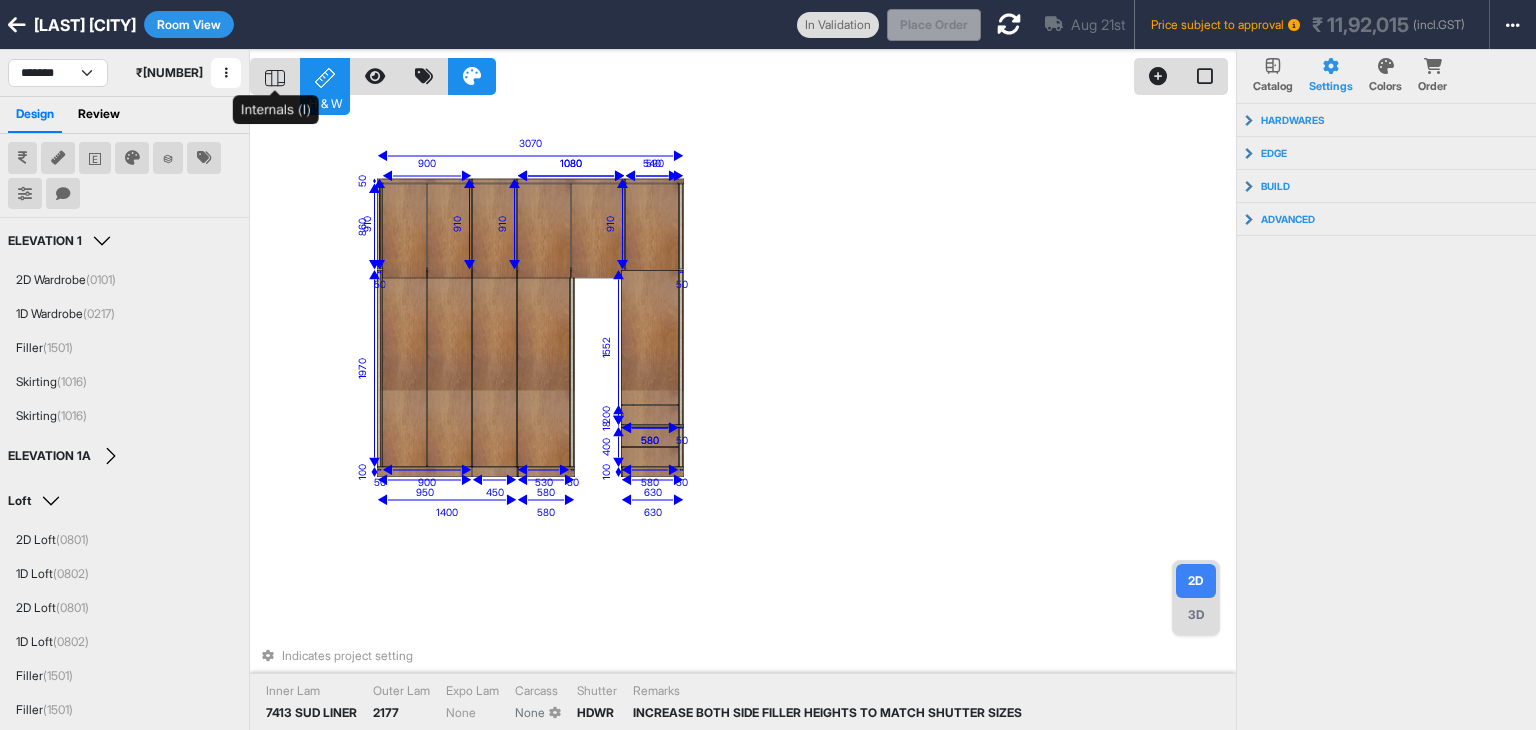 click 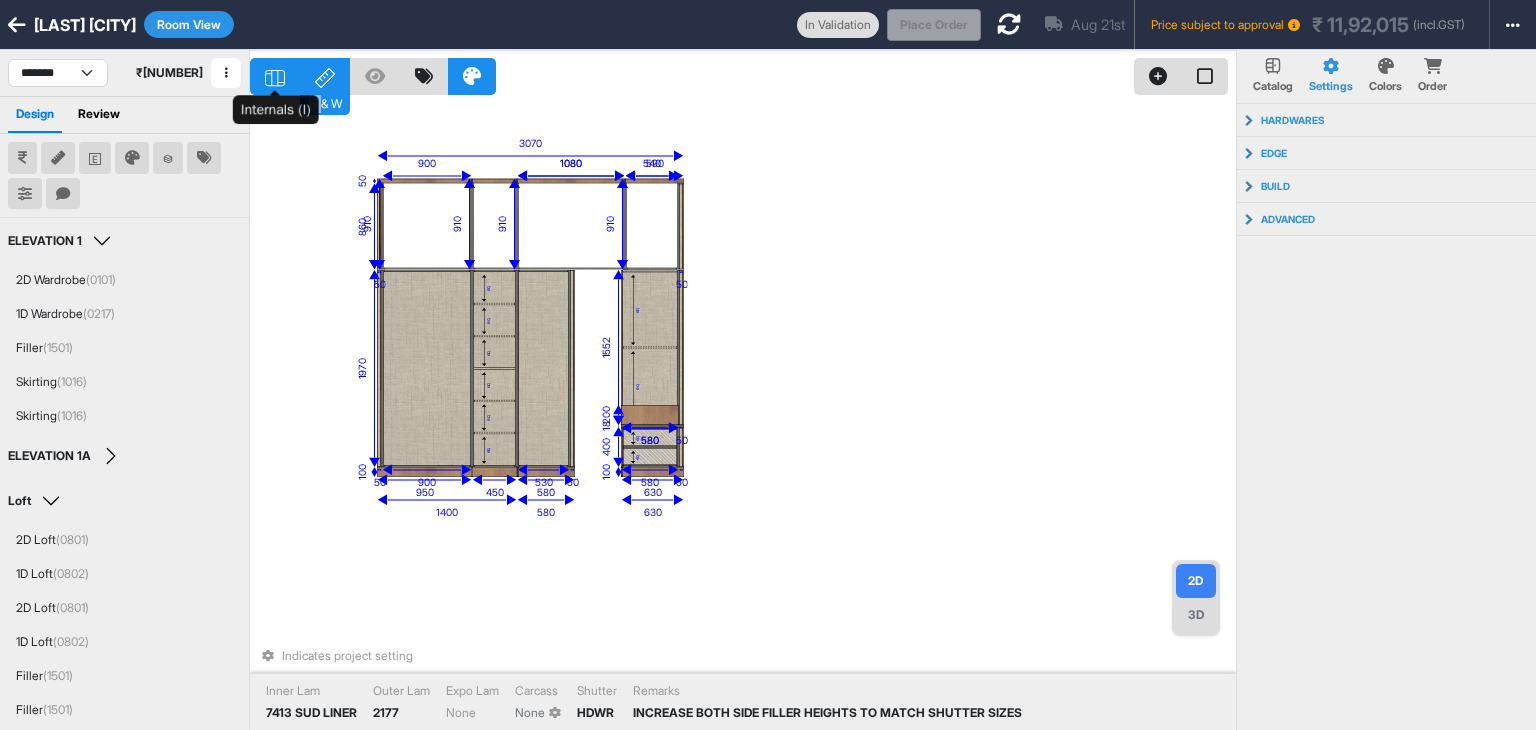 click 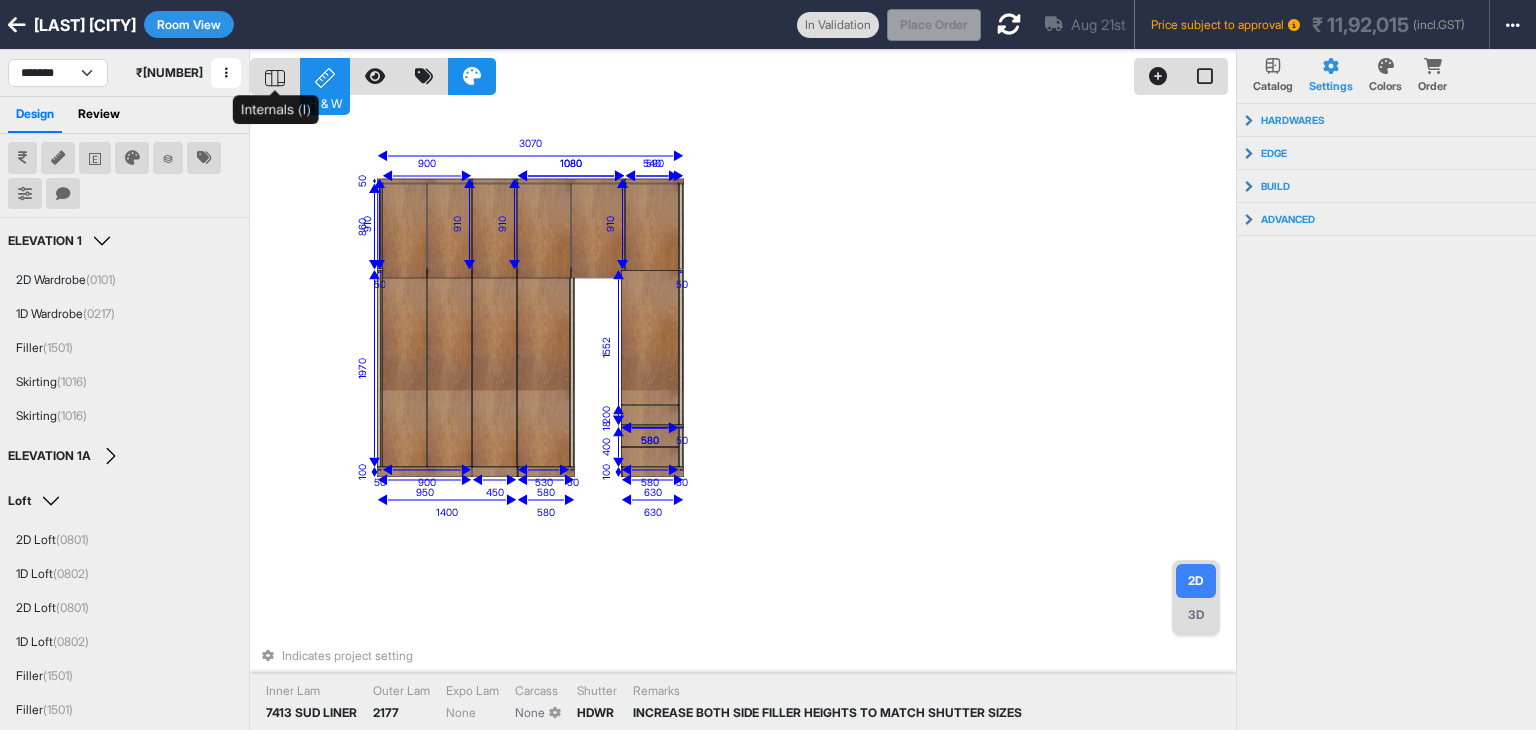 click 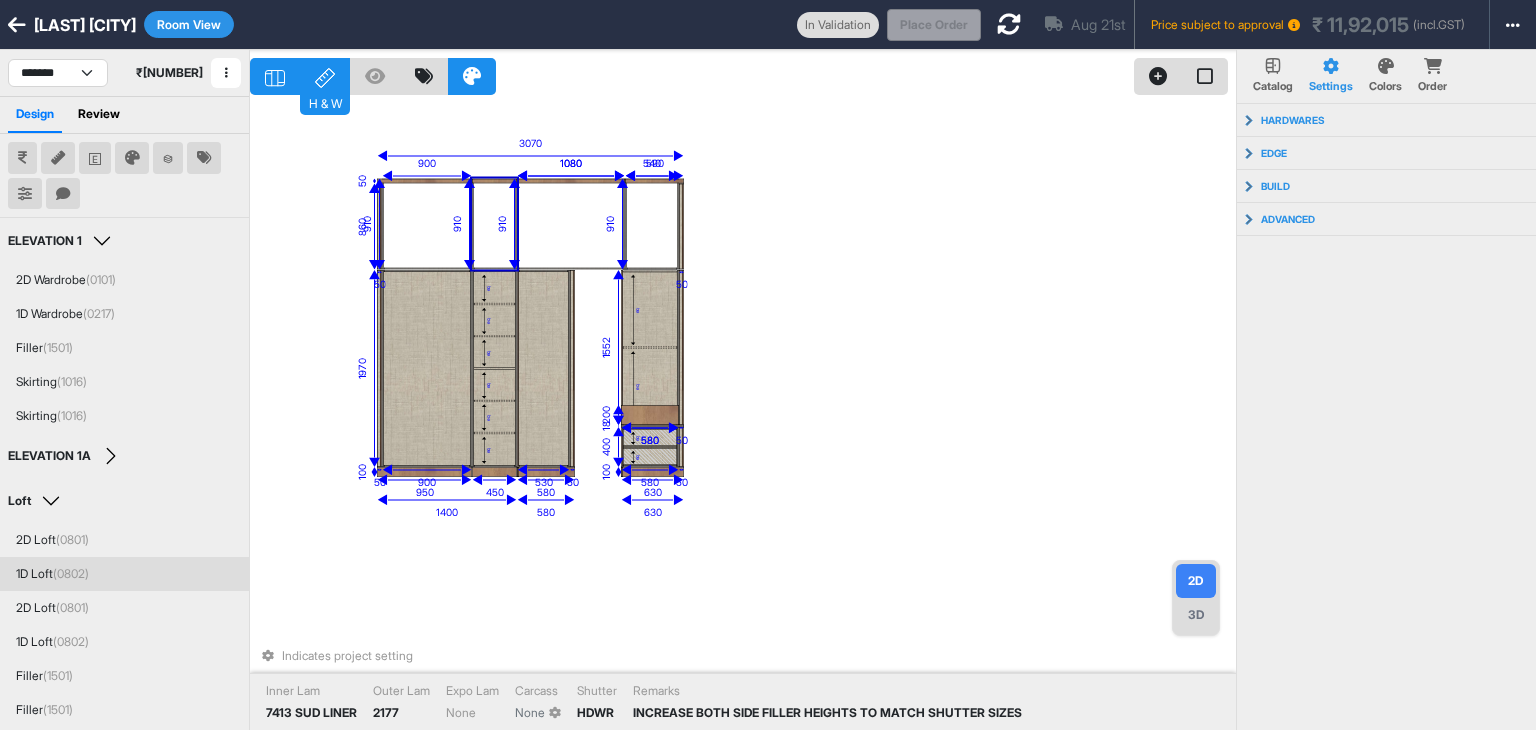 scroll, scrollTop: 175, scrollLeft: 0, axis: vertical 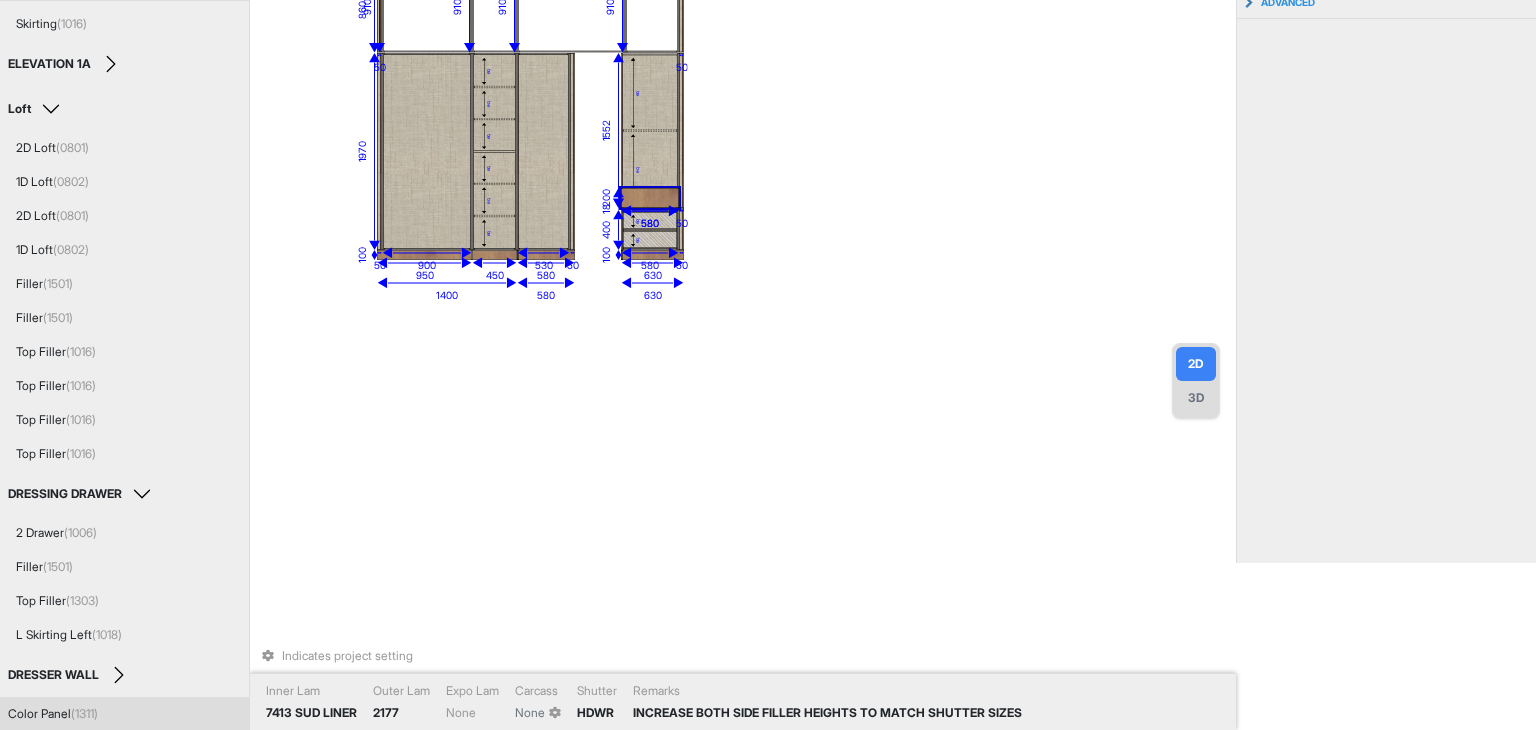 click on "Color Panel  (1311)" at bounding box center (53, 714) 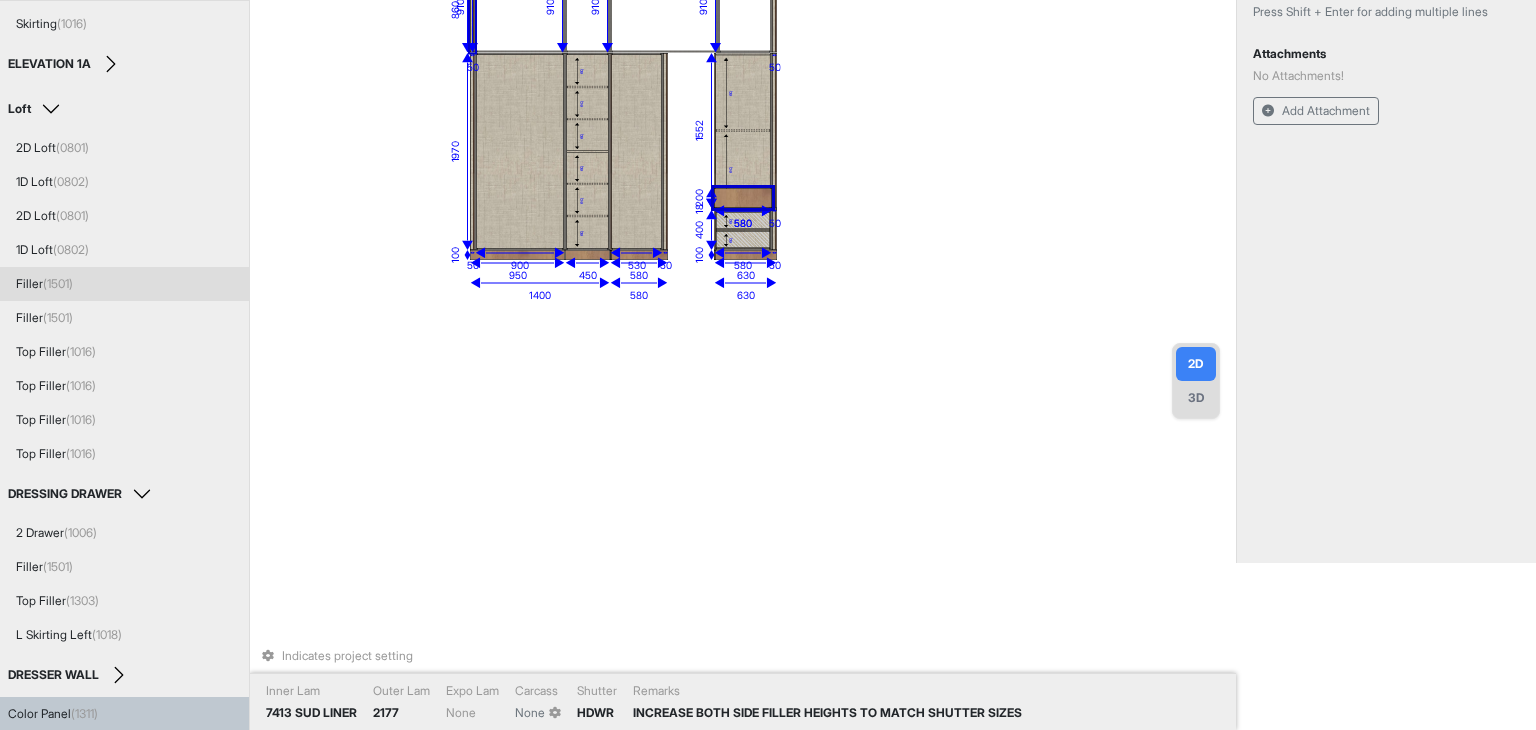 scroll, scrollTop: 0, scrollLeft: 0, axis: both 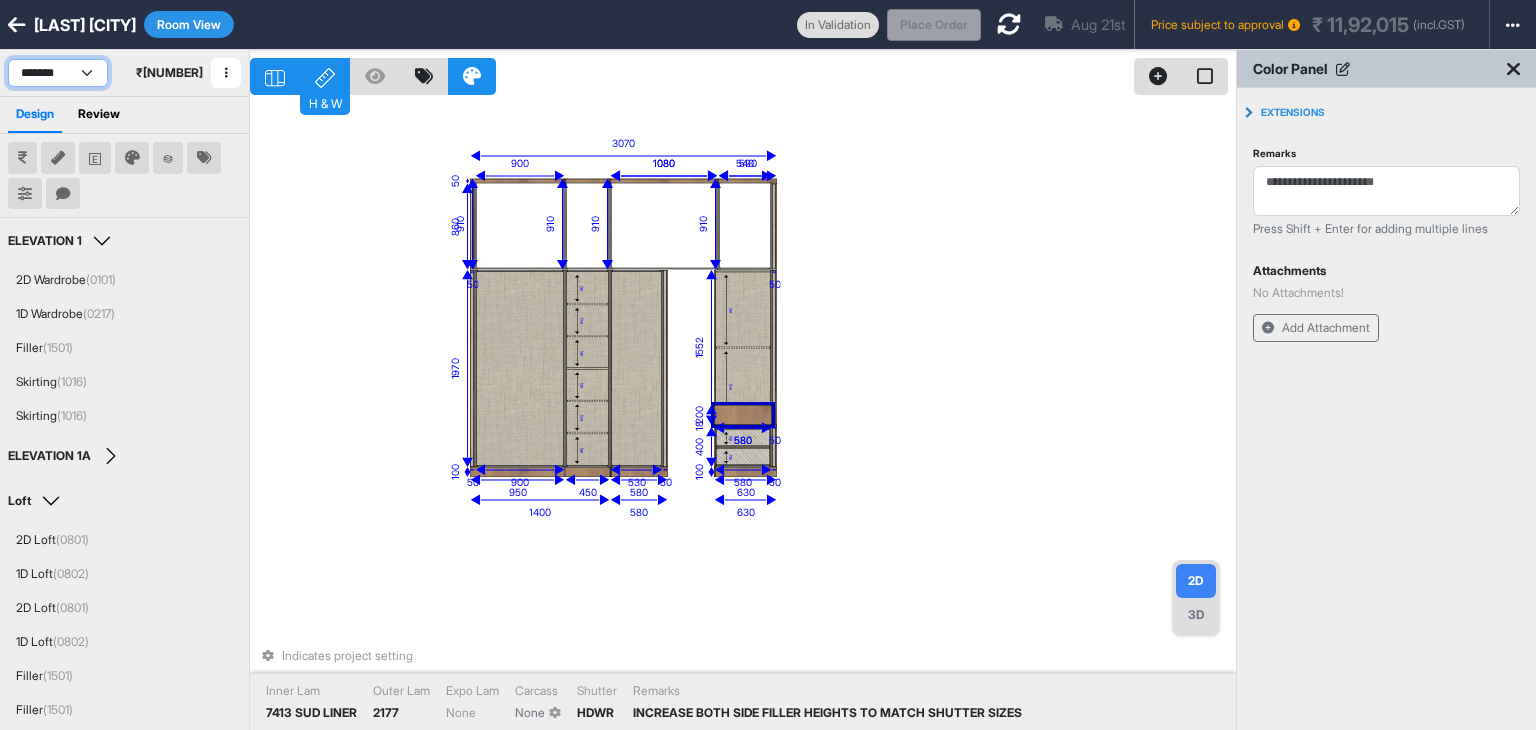 click on "**********" at bounding box center (58, 73) 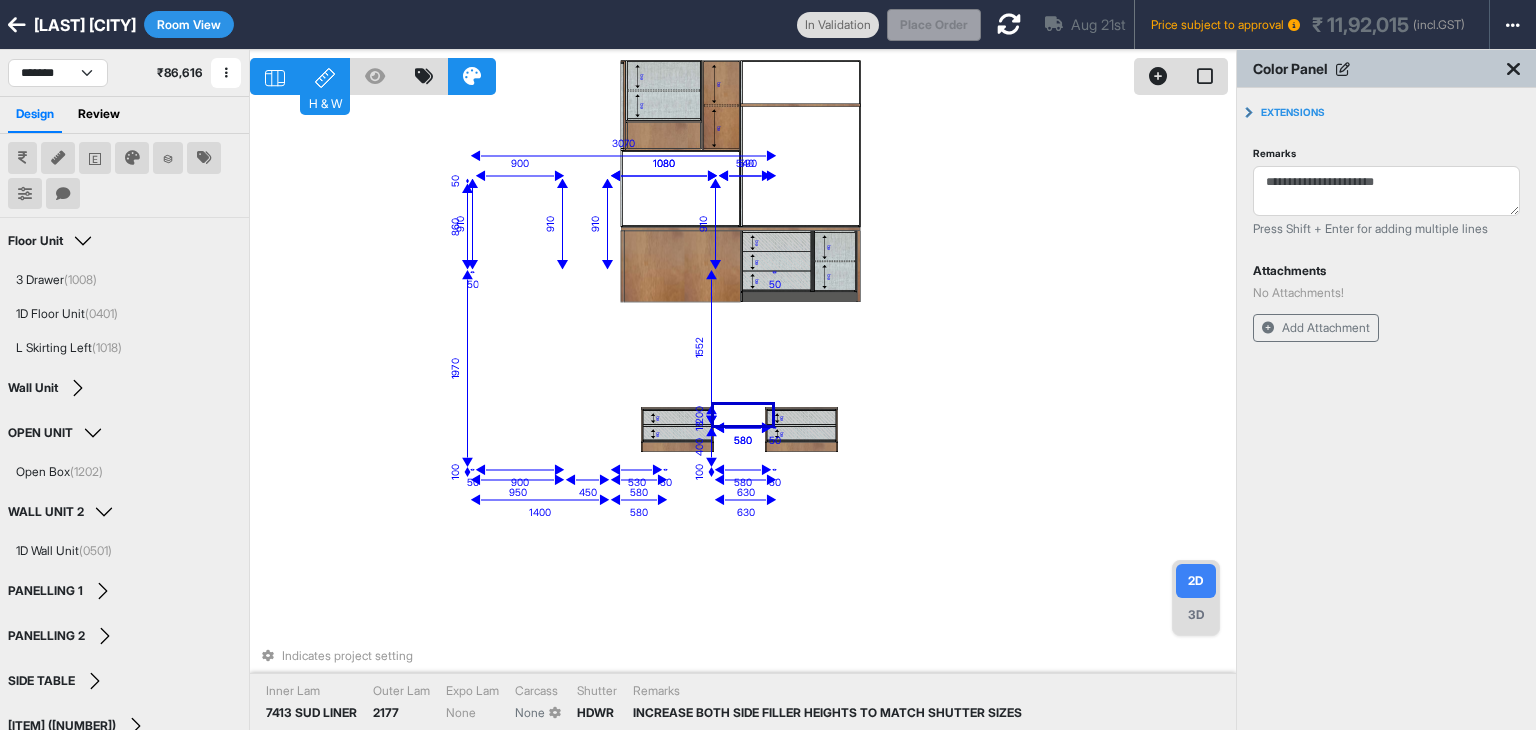 click 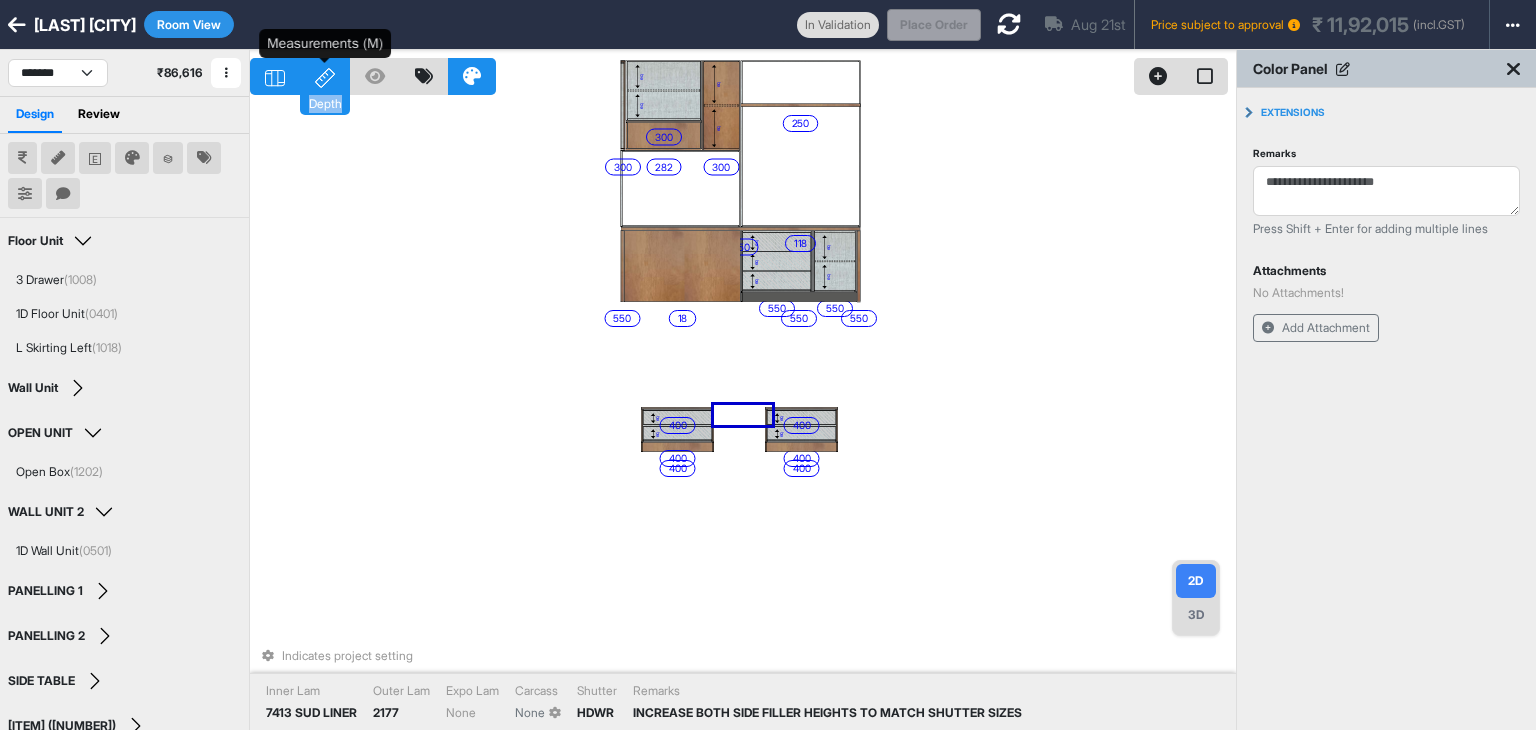 click 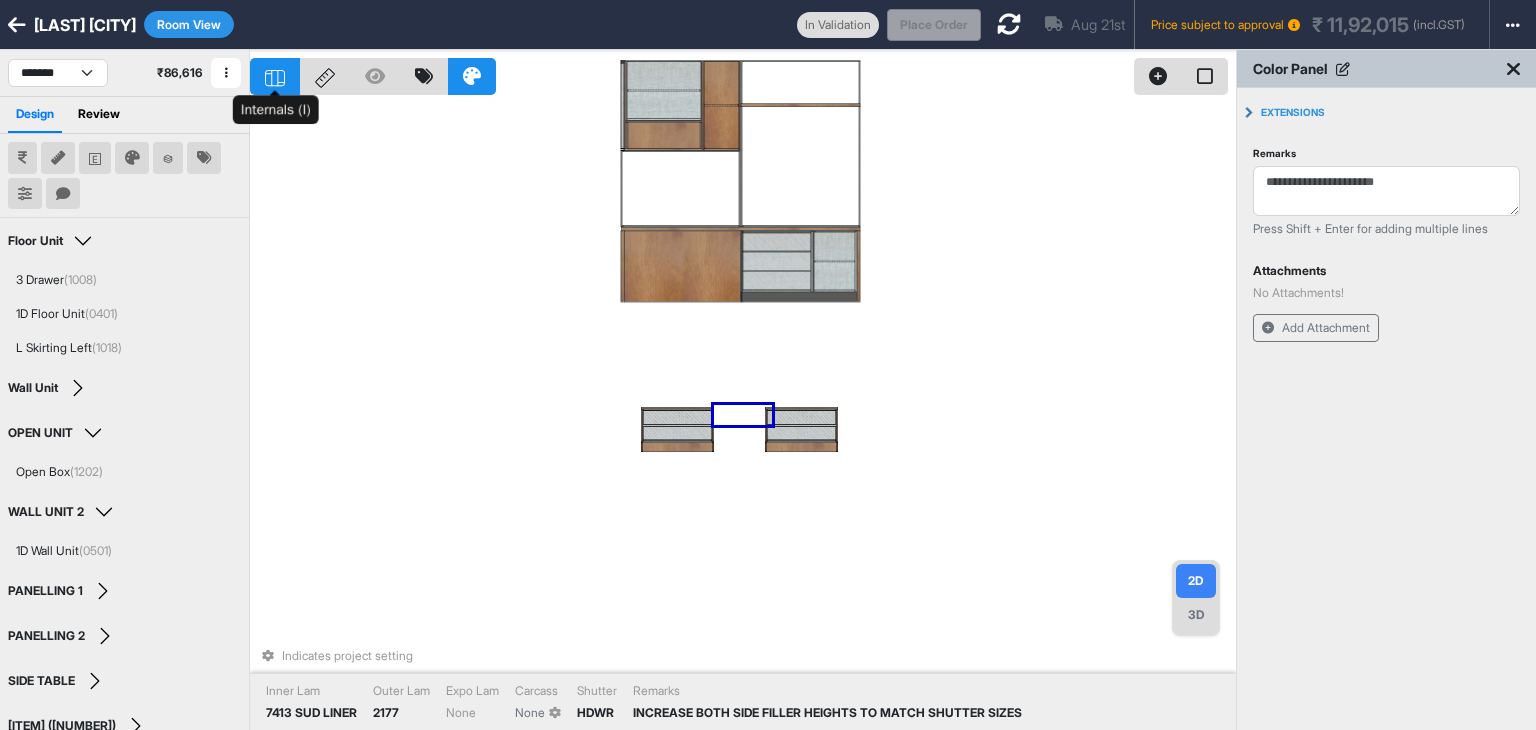 click 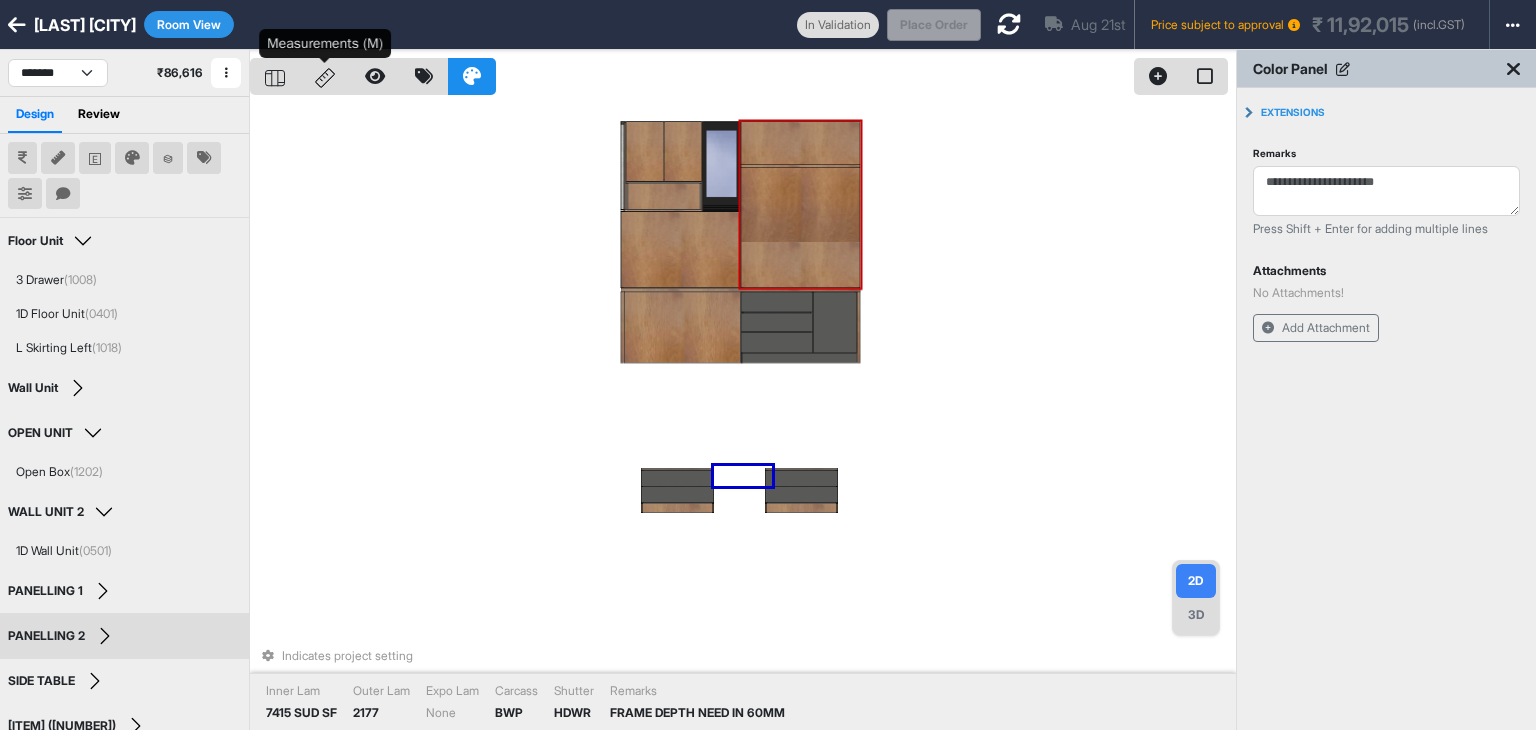 click at bounding box center [325, 76] 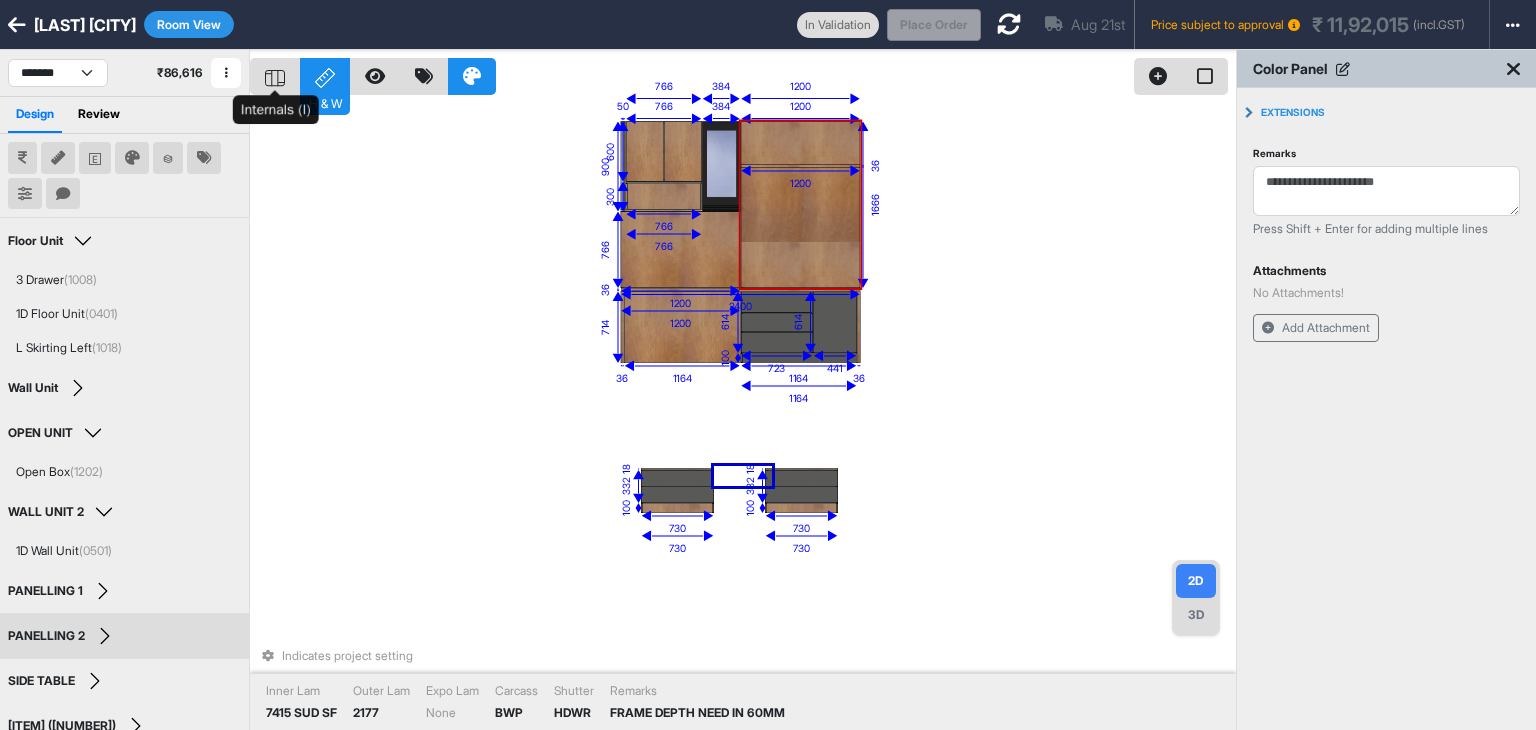 click 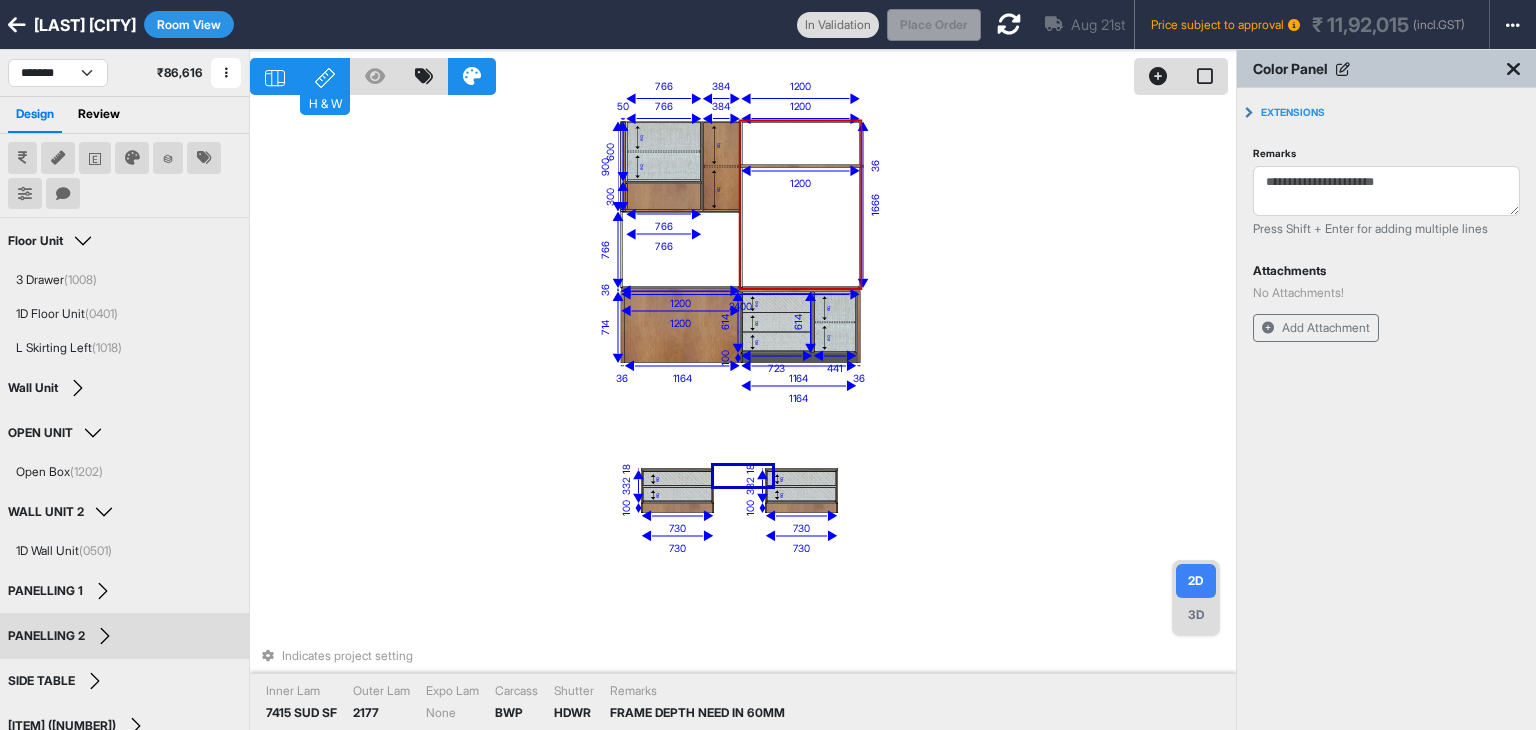 click on "eq eq eq eq eq eq eq eq eq eq eq eq eq 900 50 36 1200 36 714 36 36 2400 1164 1164 766 766 384 1200 1200 730 730 614 723 614 441 100 1164 600 766 300 766 384 766 1200 1666 1200 332 18 100 730 100 730 332 18 Indicates project setting Inner Lam 7415 SUD SF Outer Lam 2177 Expo Lam None Carcass BWP Shutter HDWR Remarks FRAME DEPTH NEED IN 60MM" at bounding box center [743, 415] 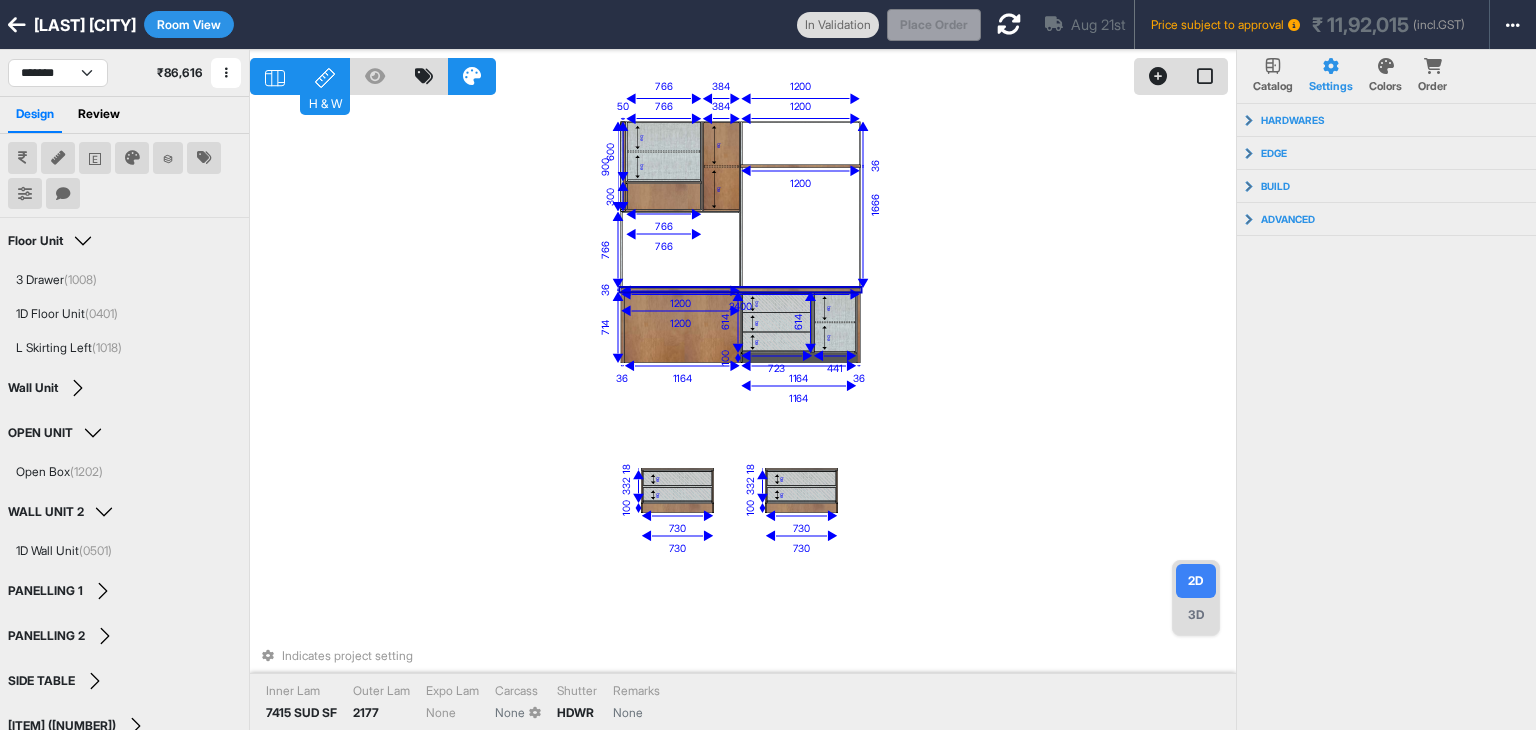 click on "eq eq eq eq eq eq eq eq eq eq eq eq eq 900 50 36 1200 36 714 36 36 2400 1164 1164 766 766 384 1200 1200 730 730 614 723 614 441 100 1164 600 766 300 766 384 766 1200 1666 1200 332 18 100 730 100 730 332 18 Indicates project setting Inner Lam 7415 SUD SF Outer Lam 2177 Expo Lam None Carcass None Shutter HDWR Remarks None" at bounding box center [743, 415] 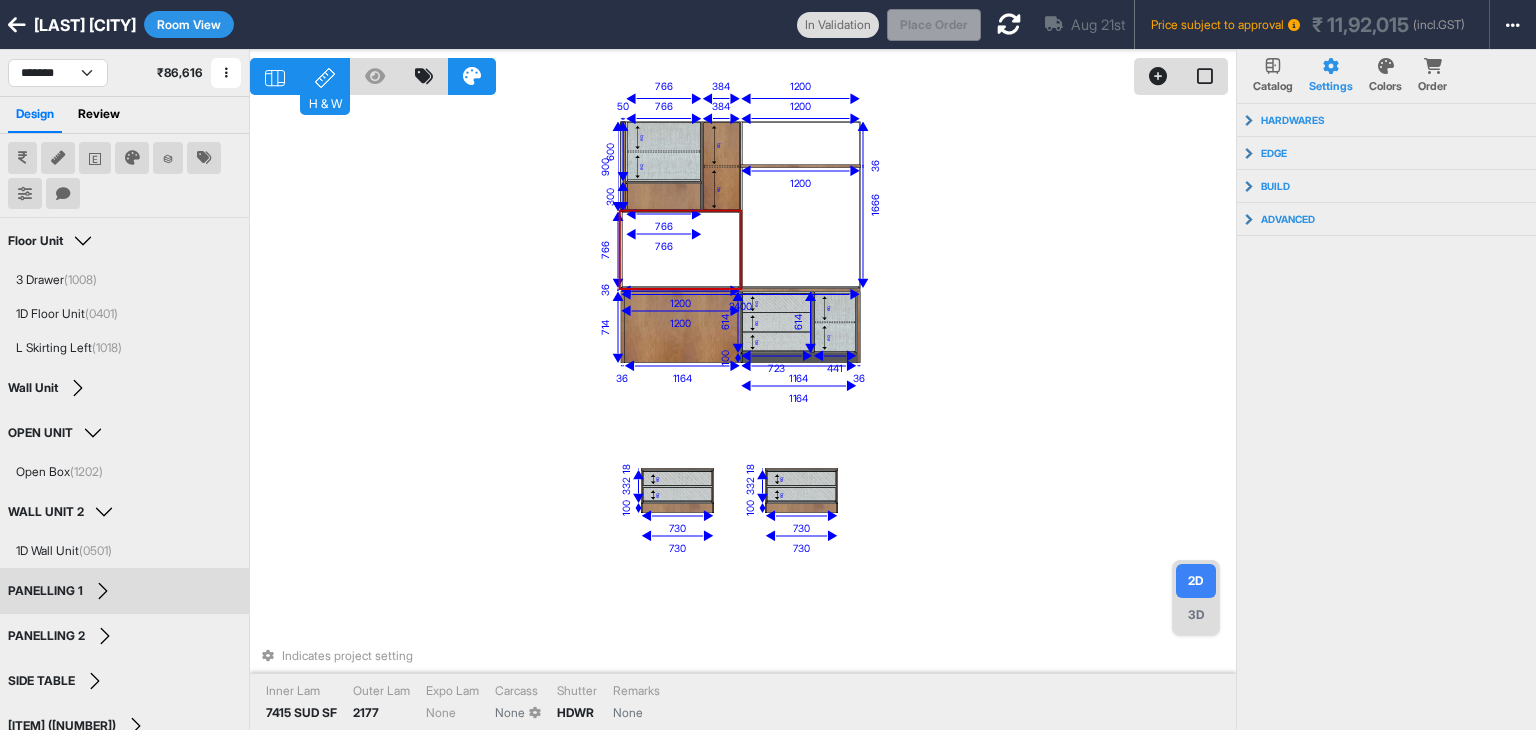 scroll, scrollTop: 76, scrollLeft: 0, axis: vertical 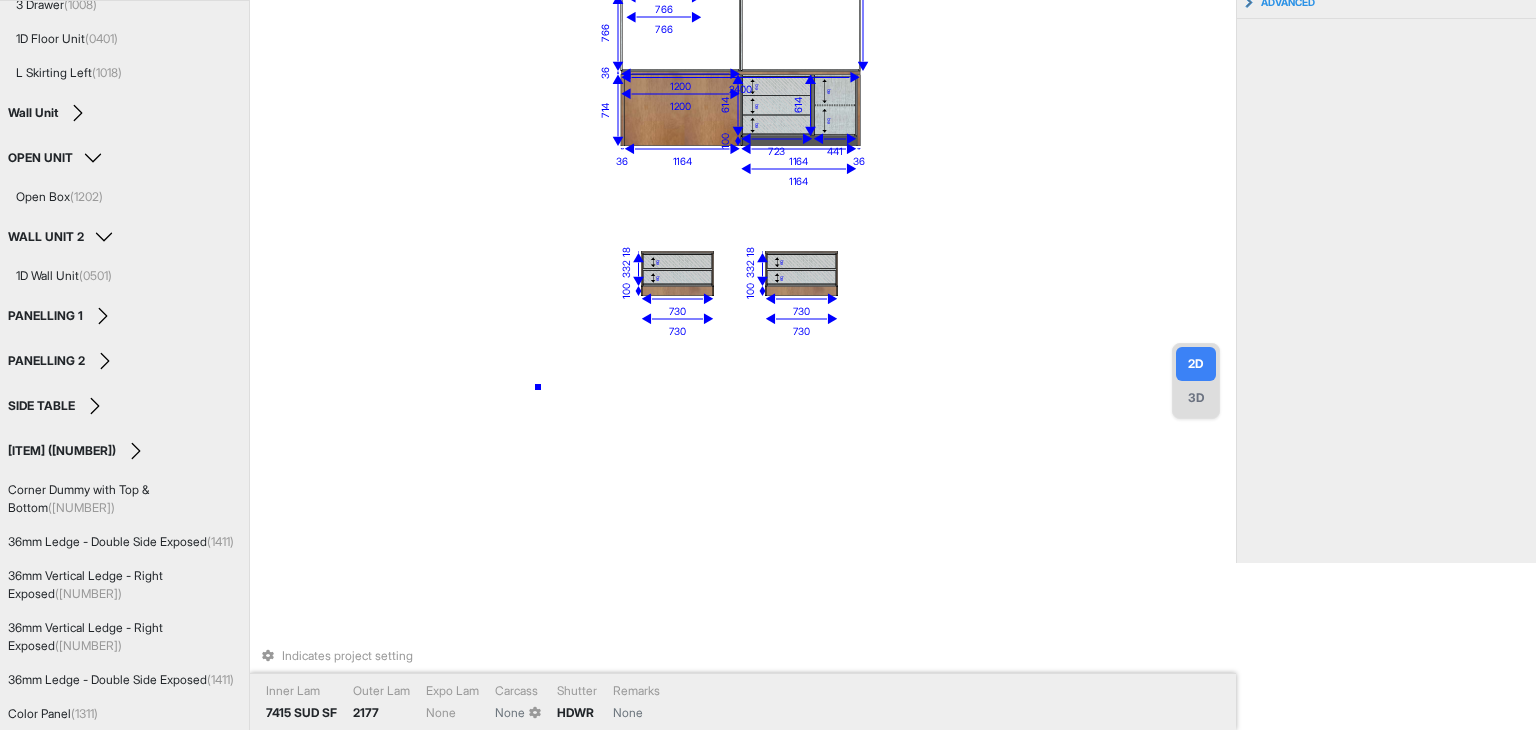 click on "eq eq eq eq eq eq eq eq eq eq eq eq eq 900 50 36 1200 36 714 36 36 2400 1164 1164 766 766 384 1200 1200 730 730 614 723 614 441 100 1164 600 766 300 766 384 766 1200 1666 1200 332 18 100 730 100 730 332 18 Indicates project setting Inner Lam 7415 SUD SF Outer Lam 2177 Expo Lam None Carcass None Shutter HDWR Remarks None" at bounding box center (743, 198) 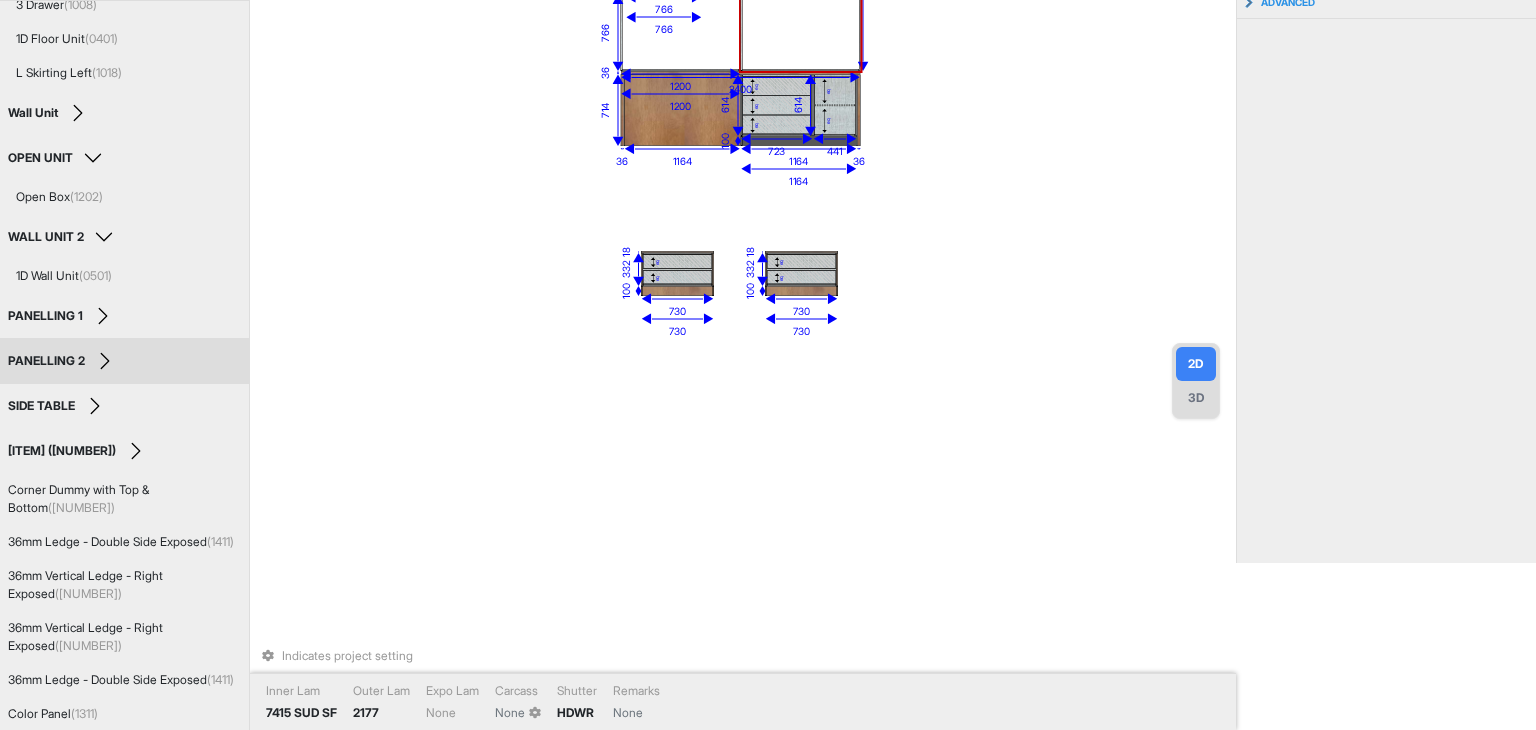 scroll, scrollTop: 0, scrollLeft: 0, axis: both 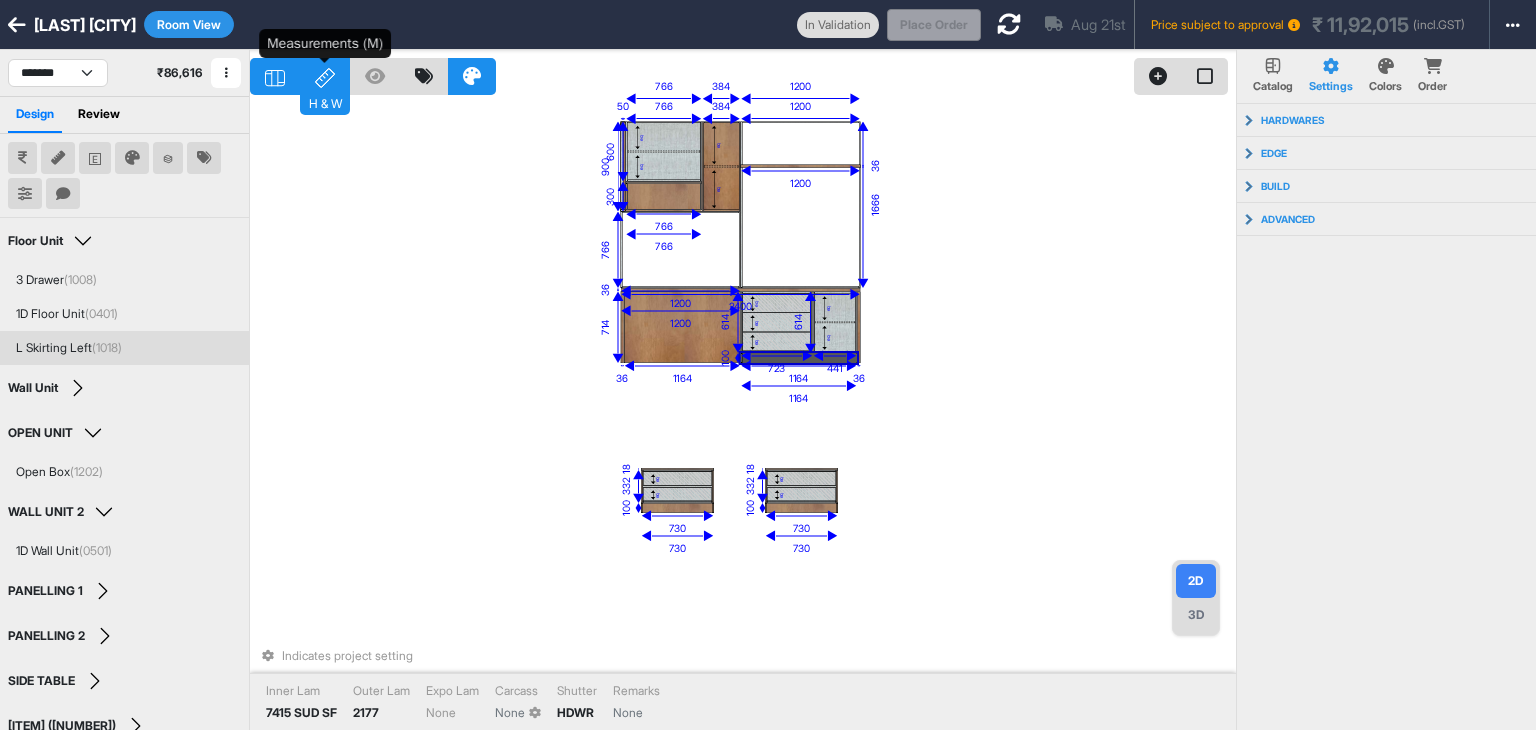 click 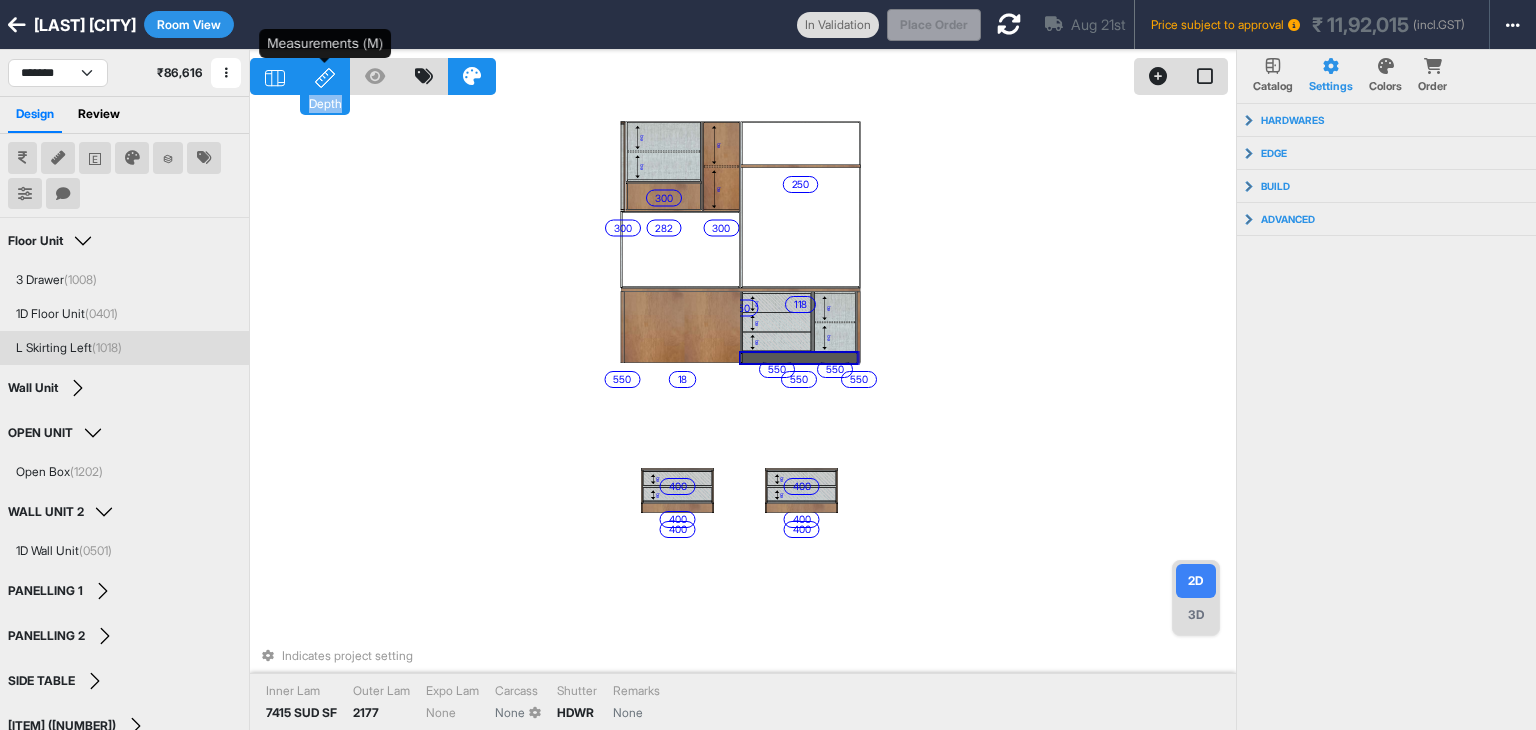 click 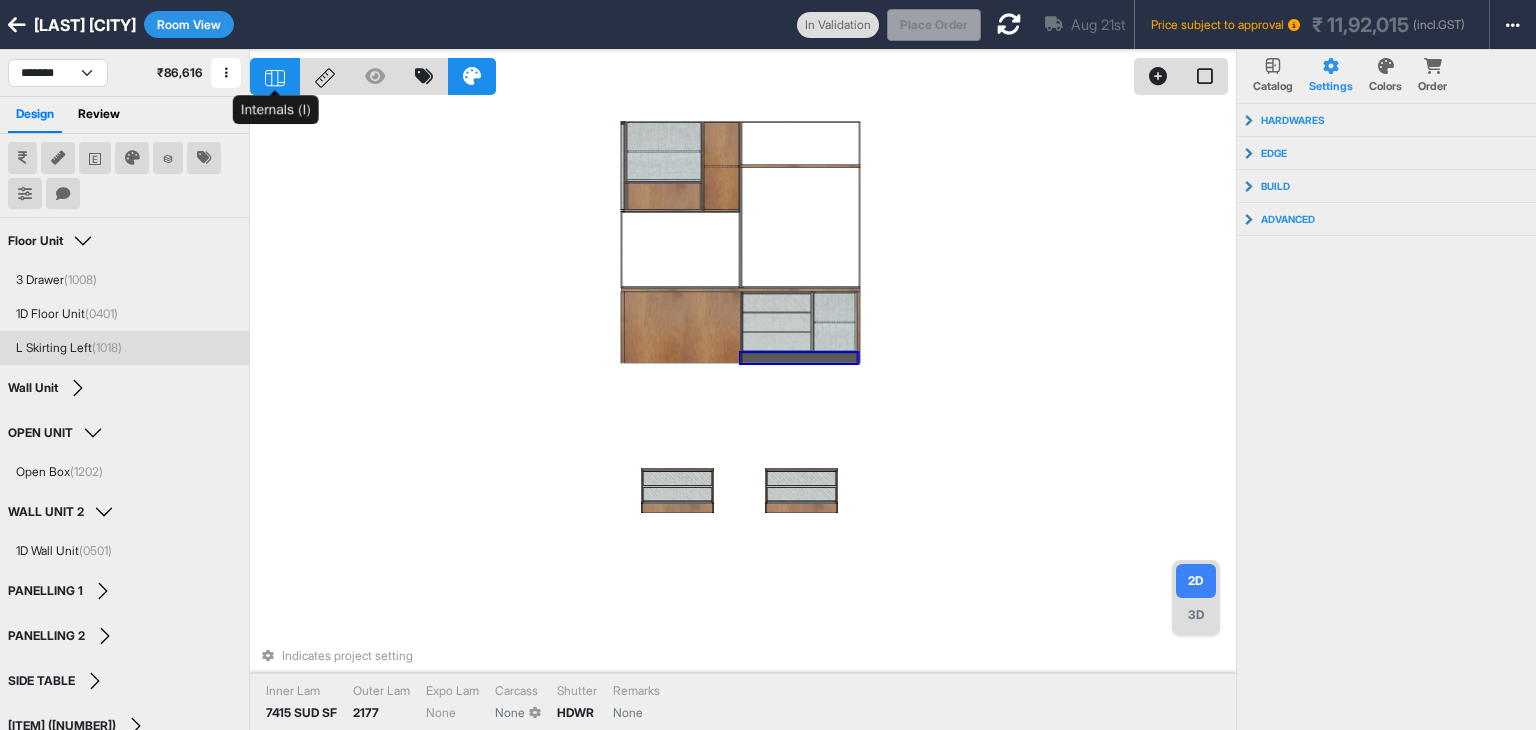 click 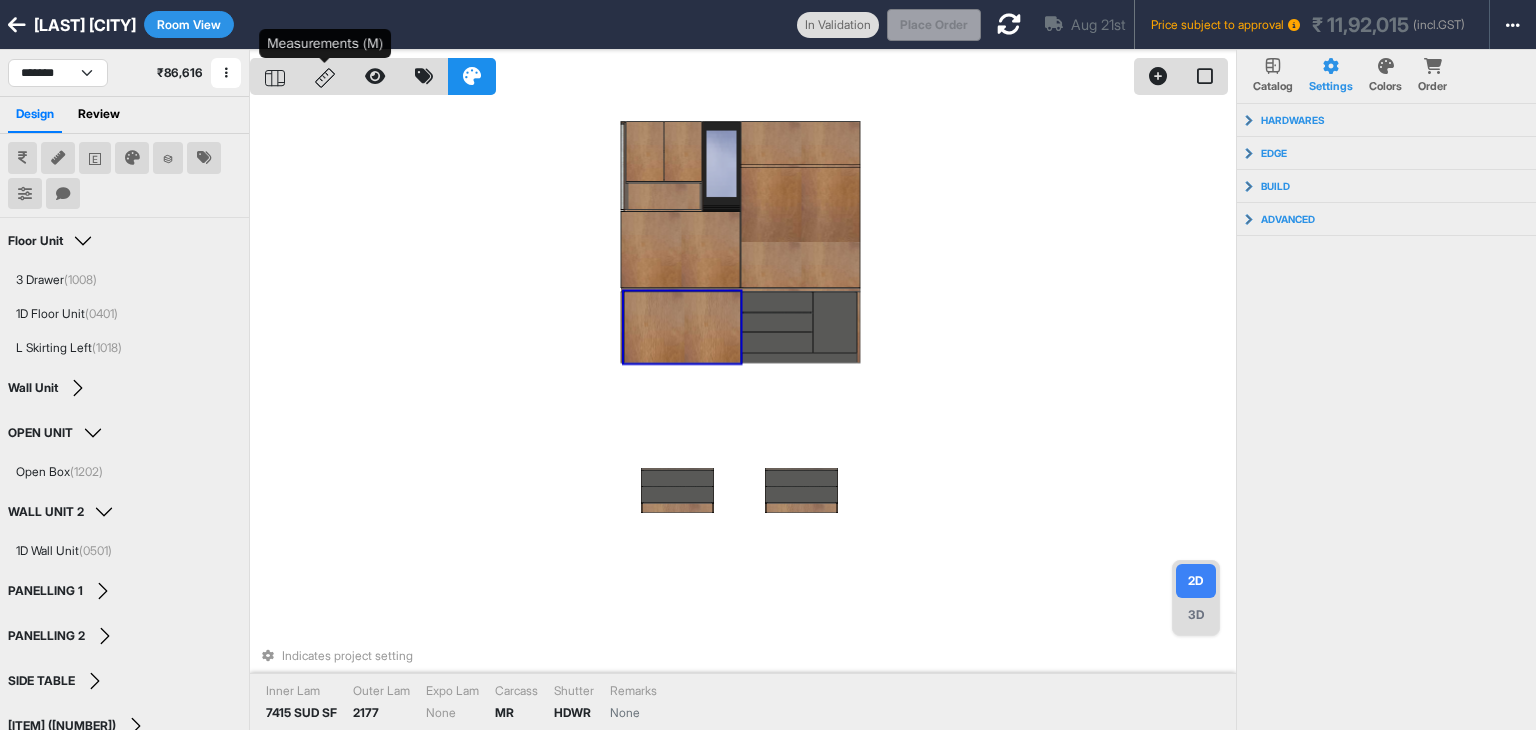 click at bounding box center [325, 76] 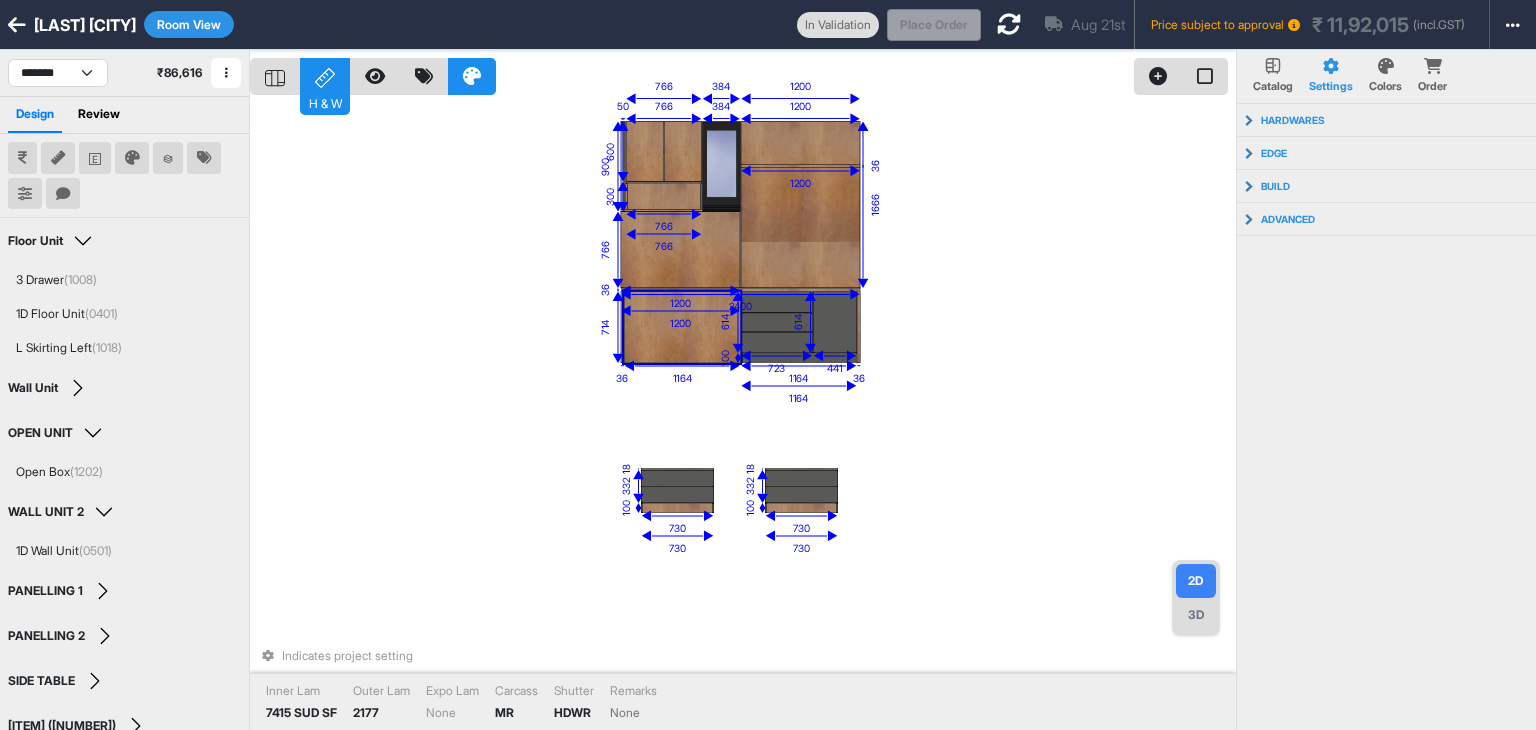 click at bounding box center [275, 76] 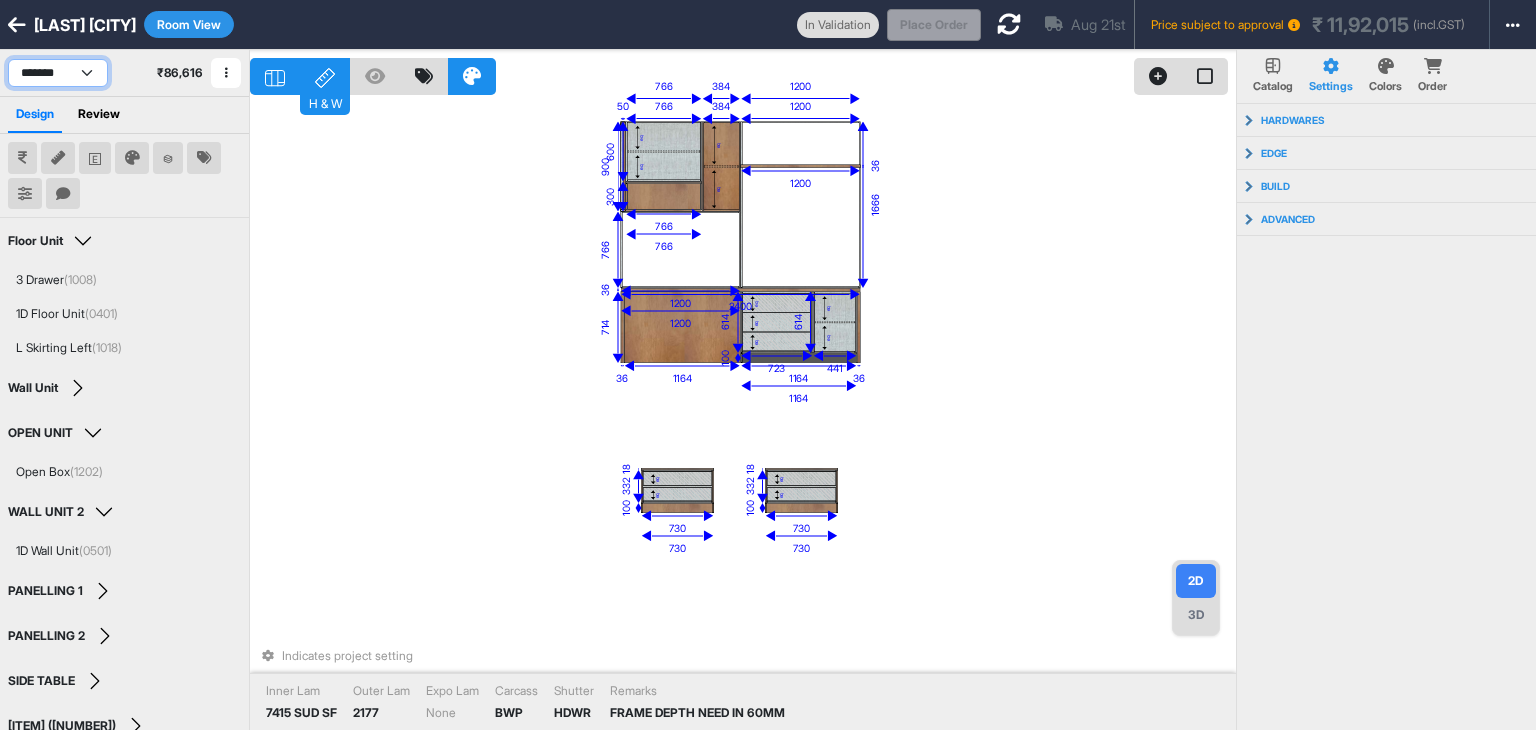 click on "**********" at bounding box center (58, 73) 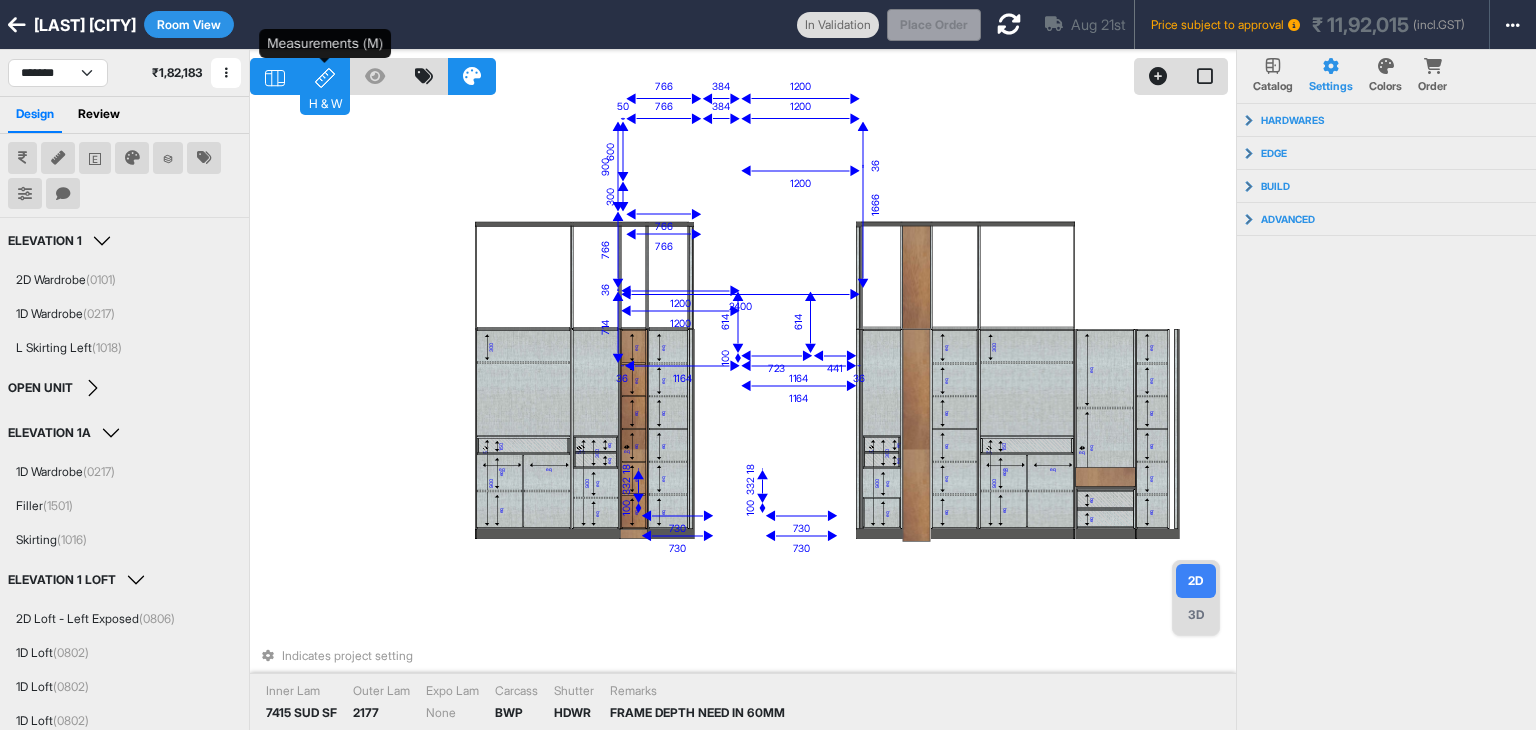 click 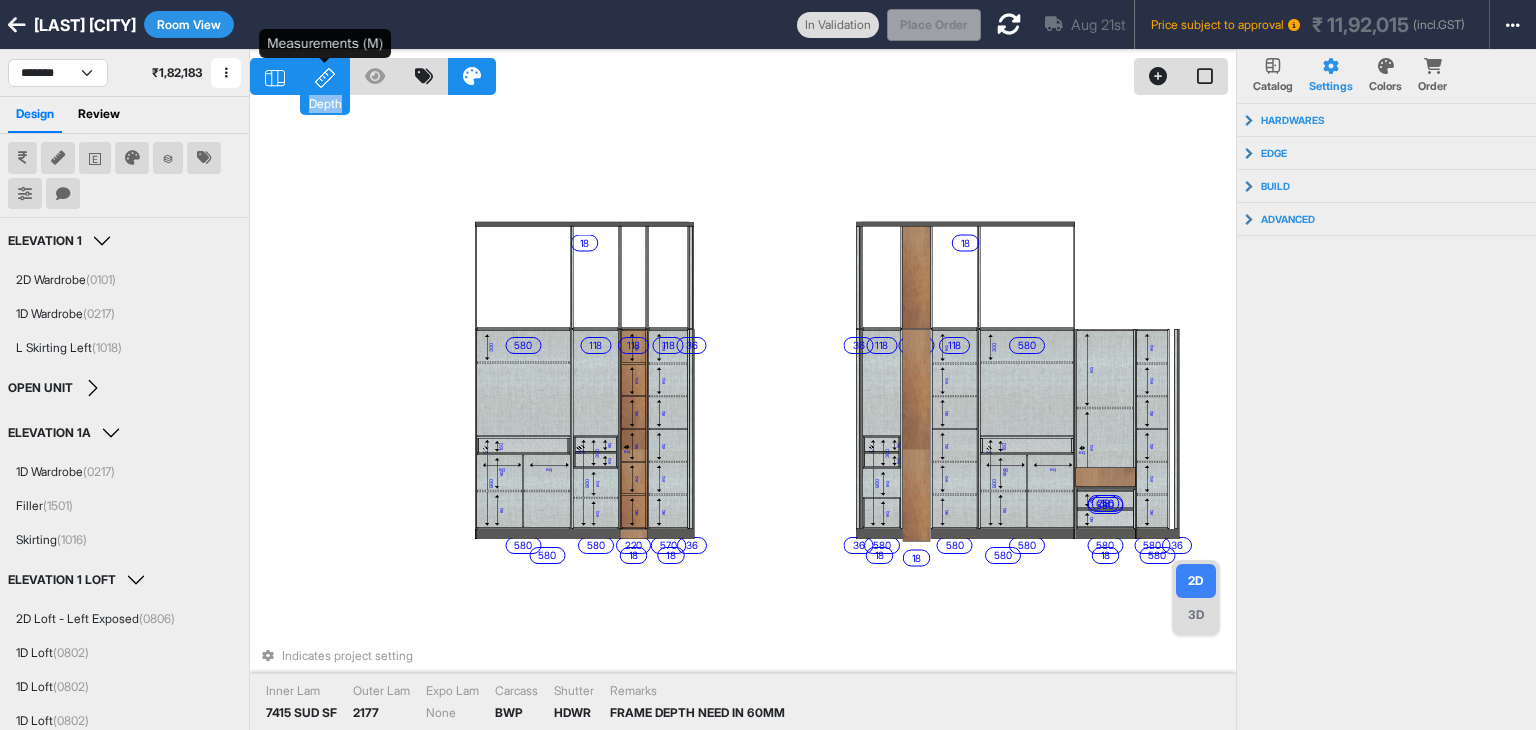 click 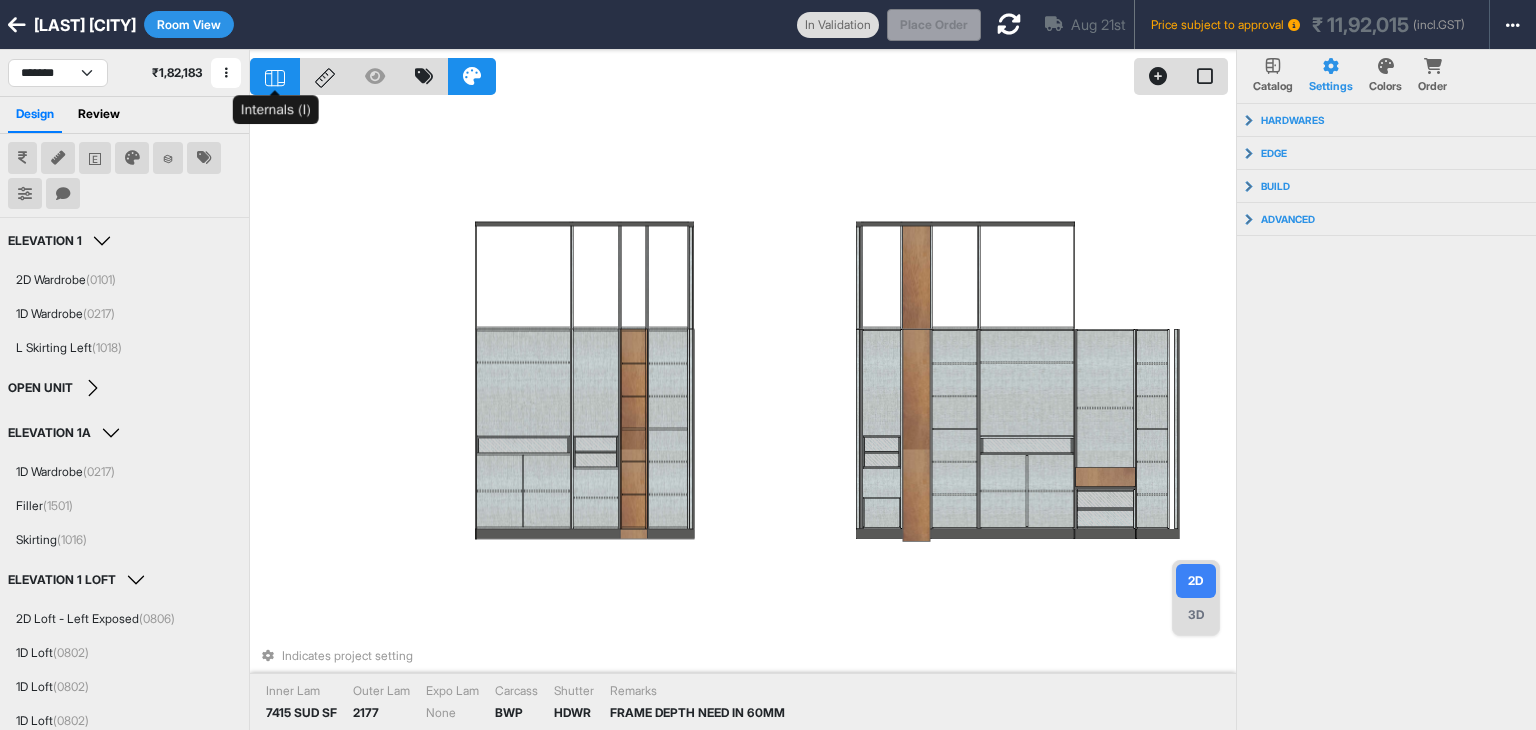 click 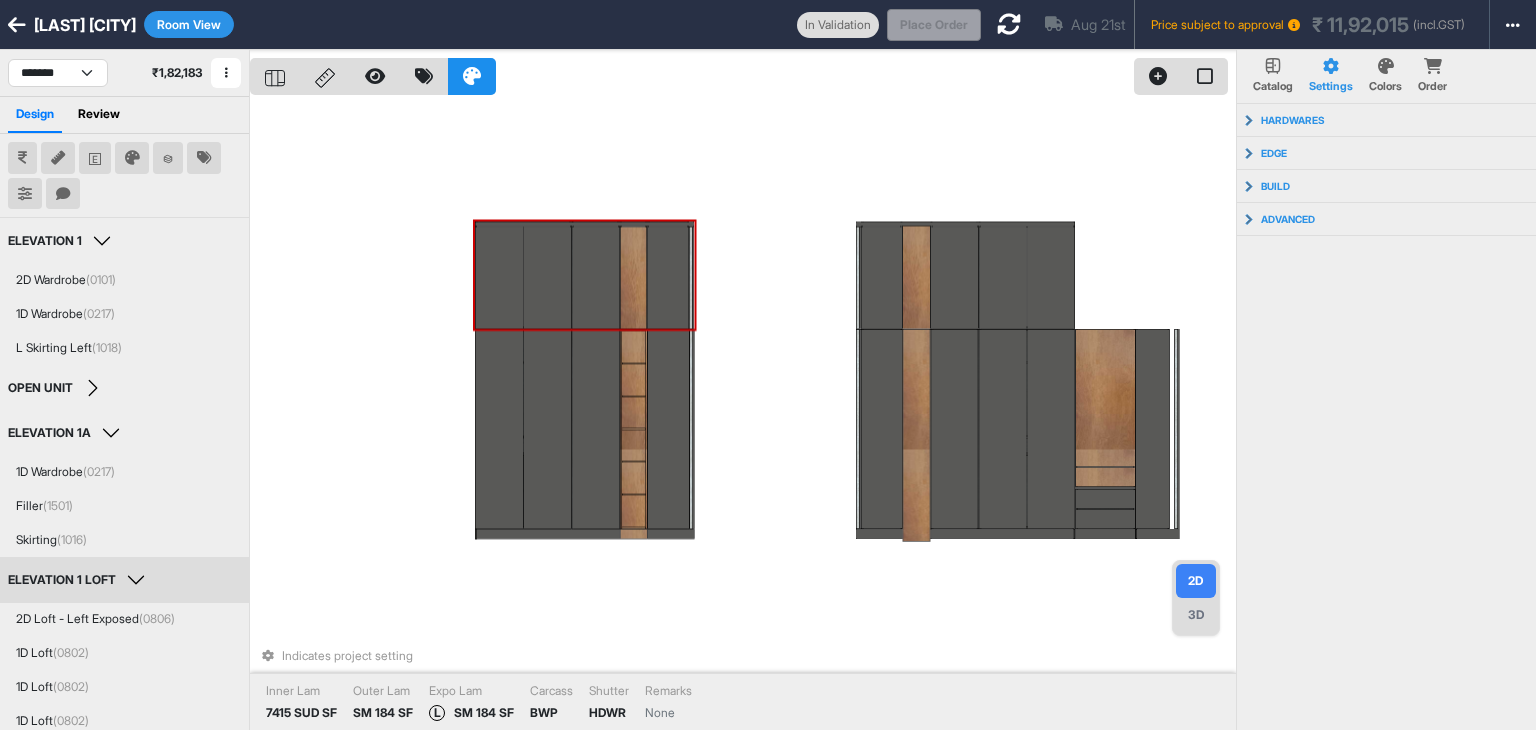 click on "Indicates project setting Inner Lam 7415 SUD SF Outer Lam SM 184 SF Expo Lam L SM 184 SF Carcass BWP Shutter HDWR Remarks None" at bounding box center (743, 415) 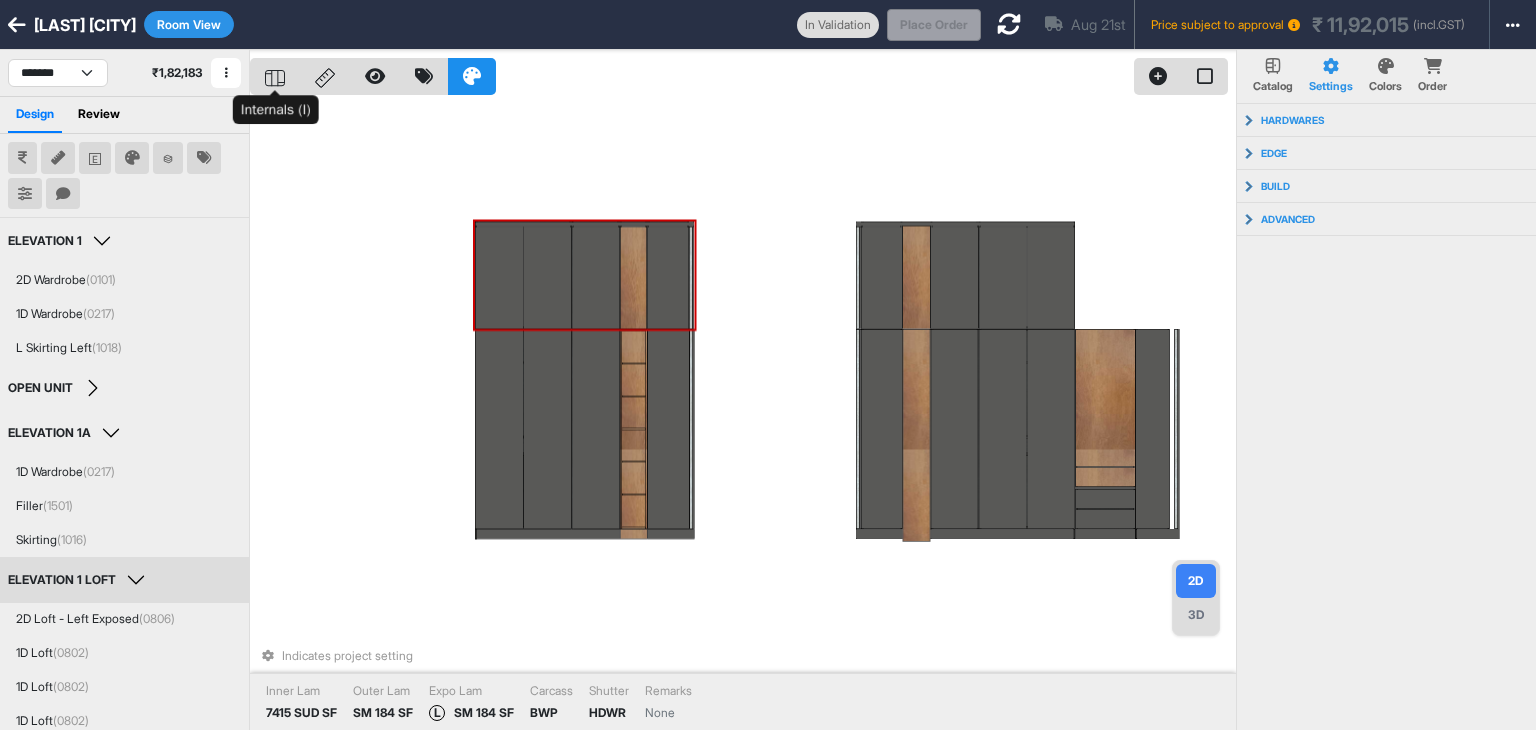 click at bounding box center (275, 76) 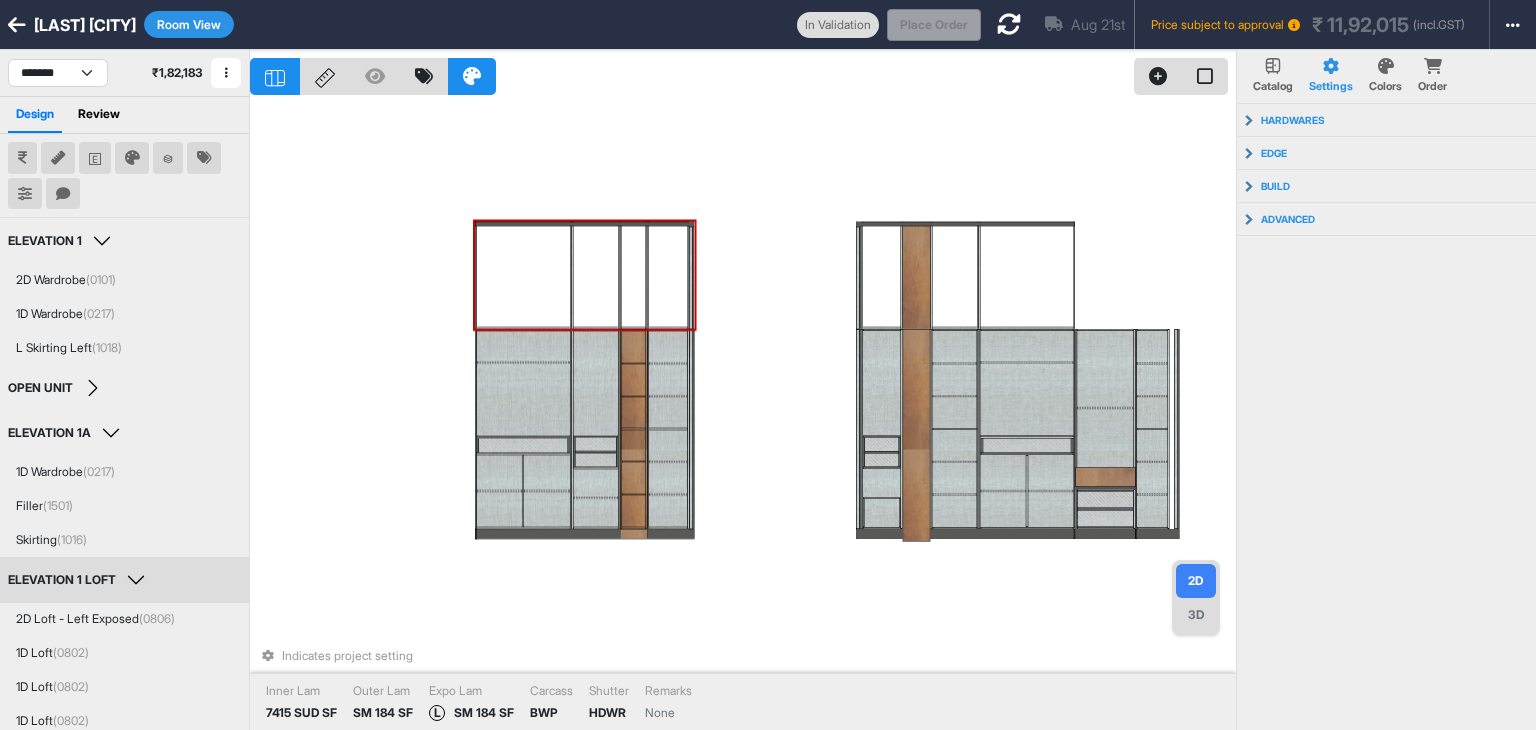 click at bounding box center [325, 76] 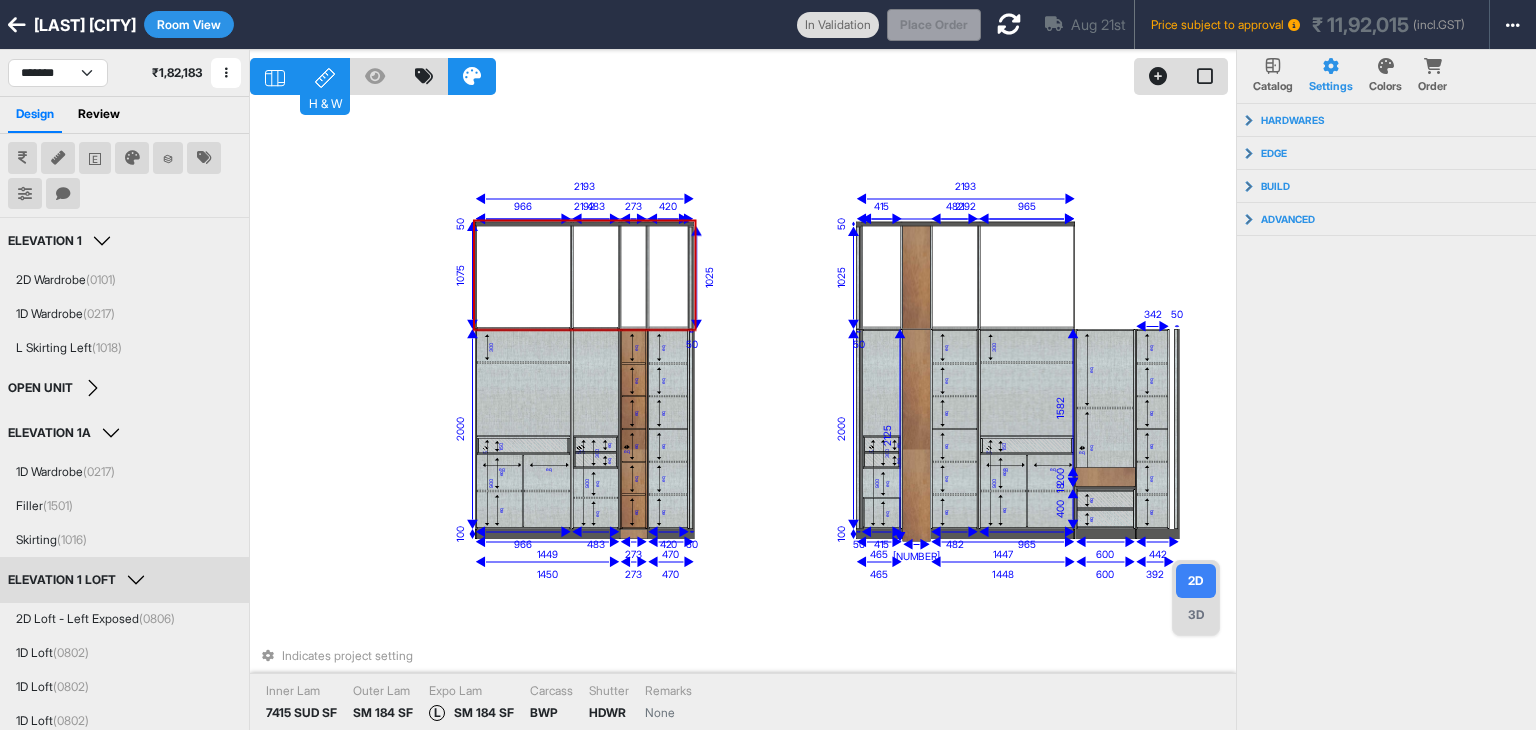 click on "300 eq eq 150 eq eq eq eq 900 eq eq eq eq 300 eq eq 900 eq eq eq eq eq eq eq eq eq eq eq eq eq eq eq eq 300 eq eq 900 eq eq eq eq eq eq 300 eq eq 150 eq eq eq eq 900 eq eq eq eq eq eq eq eq eq eq 200 2125 280 1450 273 470 2193 465 1448 2193 600 392 2000 966 483 100 1449 273 420 50 470 1075 966 483 273 420 1025 50 50 2192 415 2000 50 100 465 482 965 1447 415 482 965 1025 50 50 2192 400 18 600 342 50 442 1582 Indicates project setting Inner Lam 7415 SUD SF Outer Lam SM 184 SF Expo Lam L SM 184 SF Carcass BWP Shutter HDWR Remarks None" at bounding box center (743, 415) 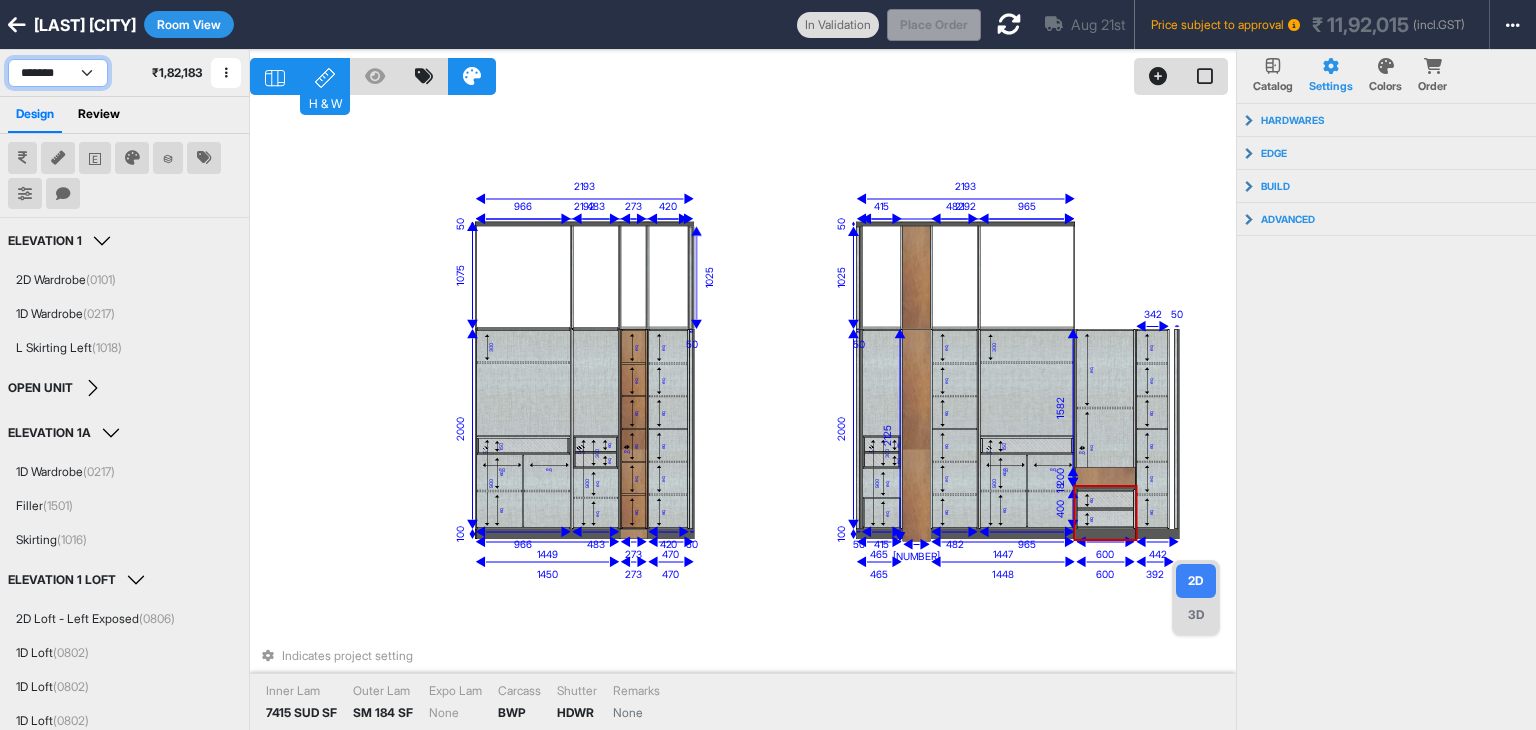 click on "**********" at bounding box center [58, 73] 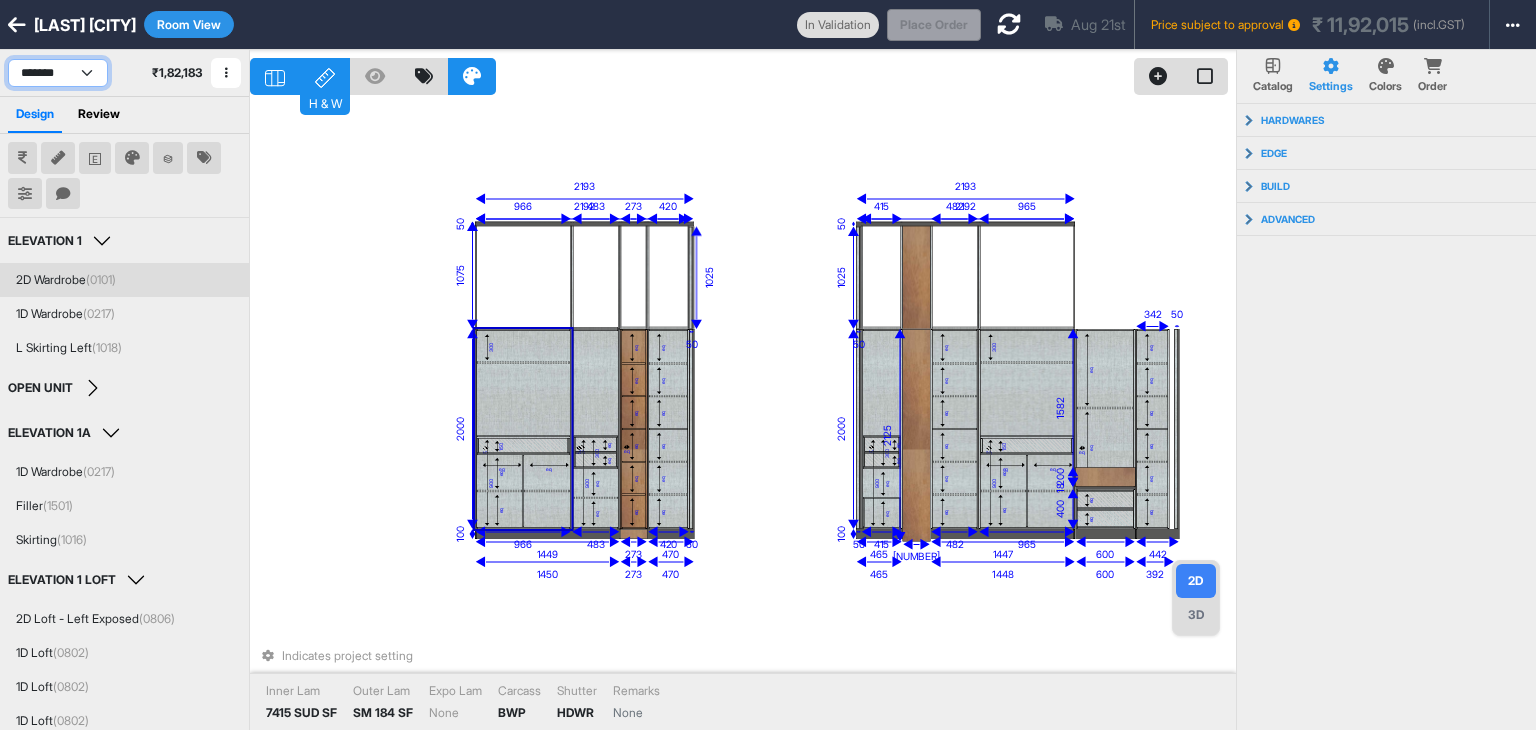 select on "****" 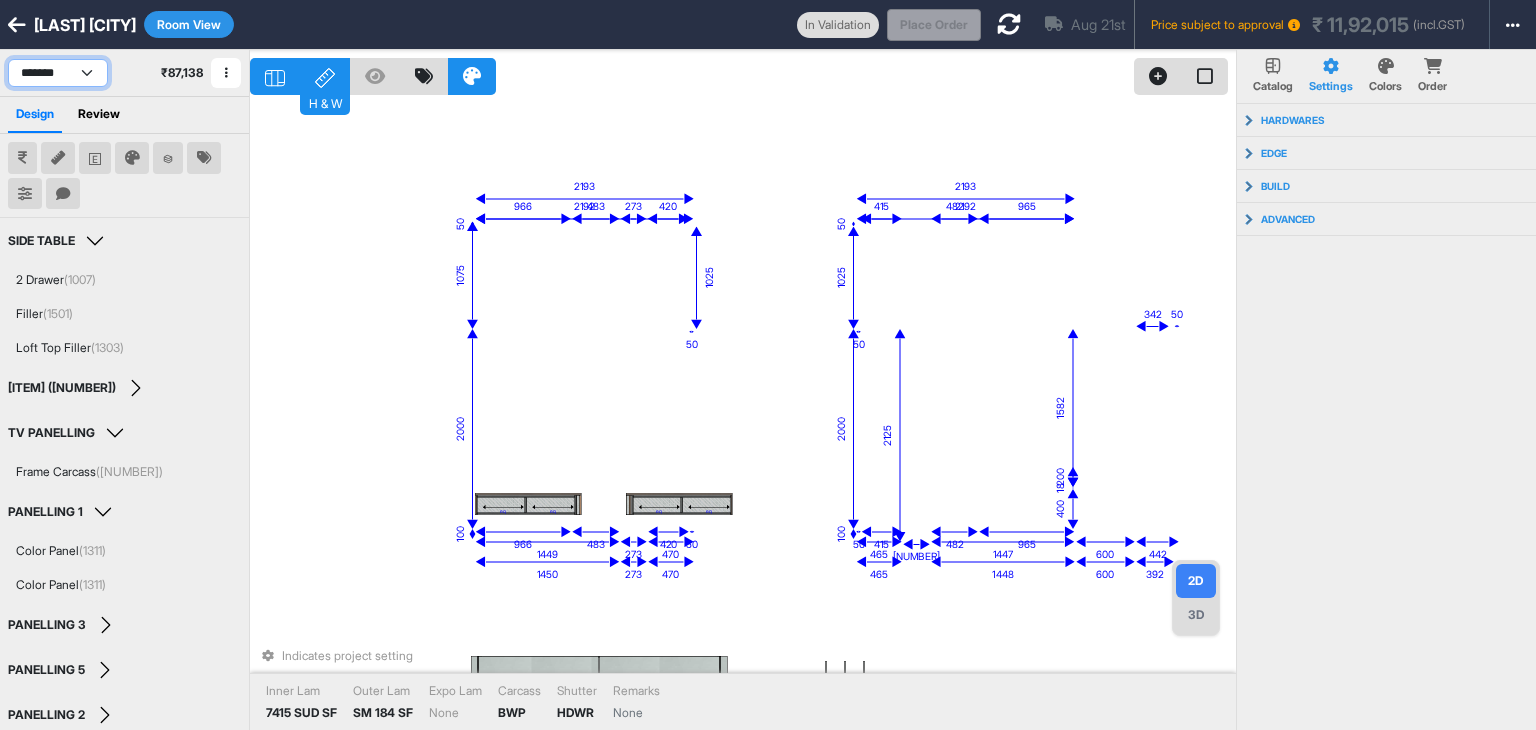 click on "**********" at bounding box center [58, 73] 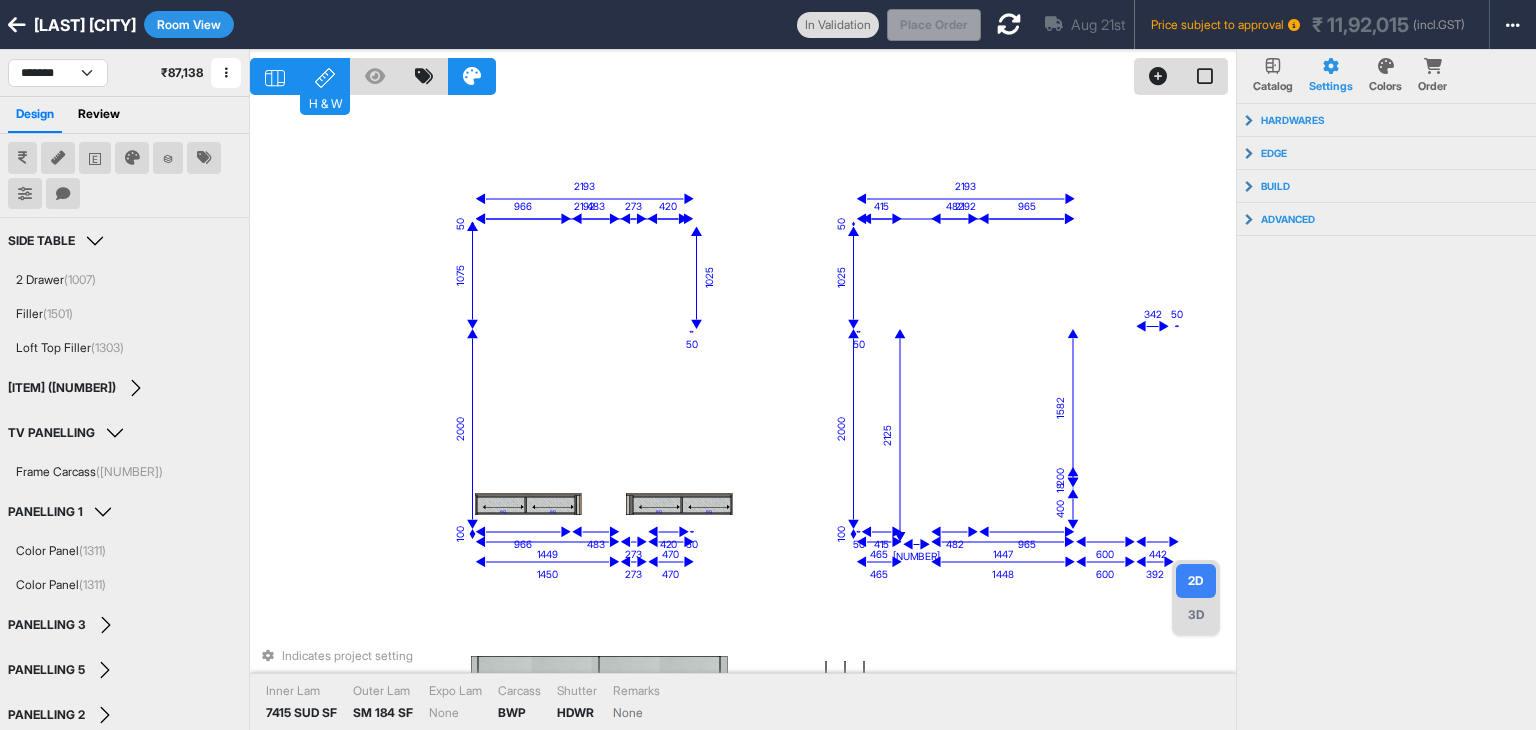 click on "eq eq eq eq eq eq eq 200 2125 280 1450 273 470 2193 465 1448 2193 600 392 2000 966 483 100 1449 273 420 50 470 1075 966 483 273 420 1025 50 50 2192 415 2000 50 100 465 482 965 1447 415 482 965 1025 50 50 2192 400 18 600 342 50 442 1582 Indicates project setting Inner Lam 7415 SUD SF Outer Lam SM 184 SF Expo Lam None Carcass BWP Shutter HDWR Remarks None" at bounding box center [743, 415] 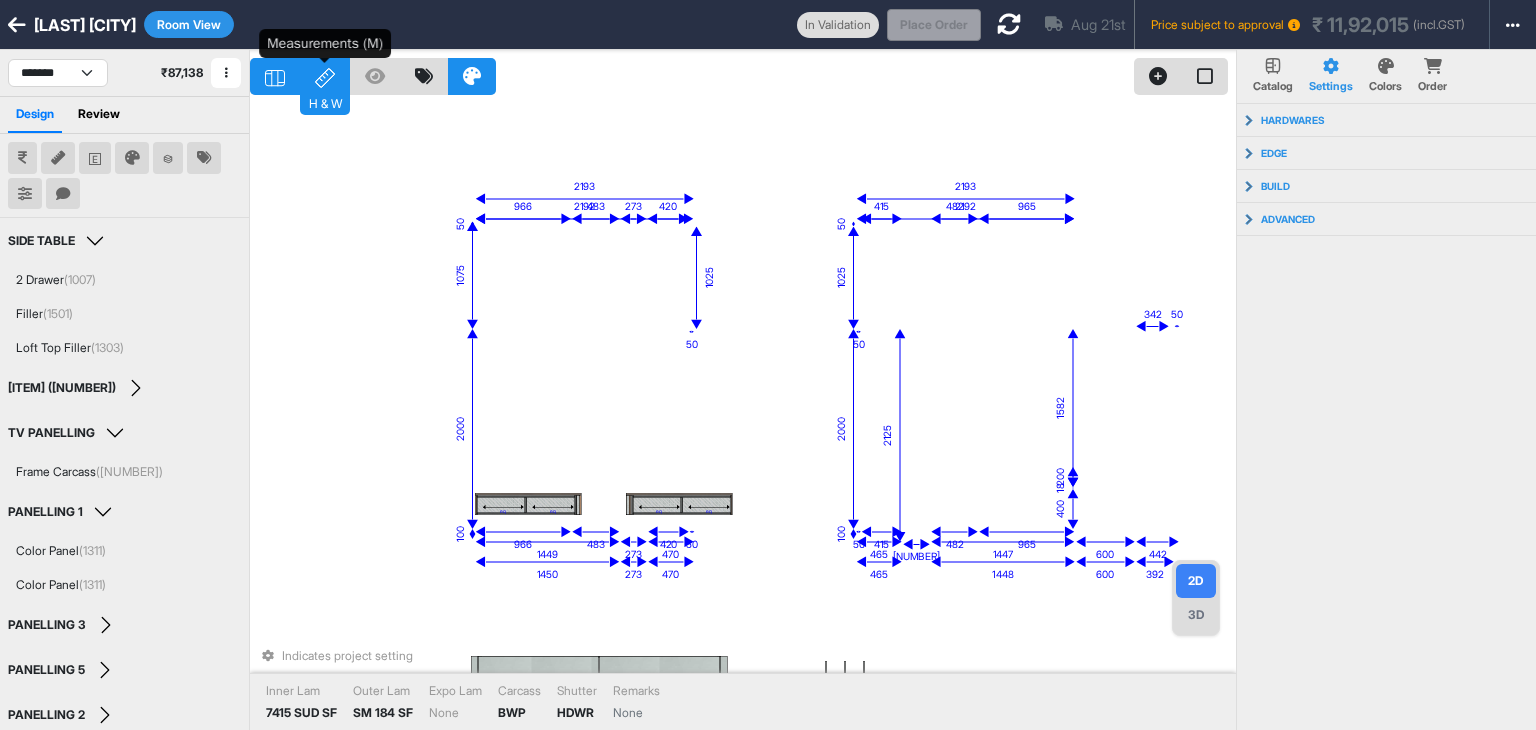 click on "H & W" at bounding box center (325, 76) 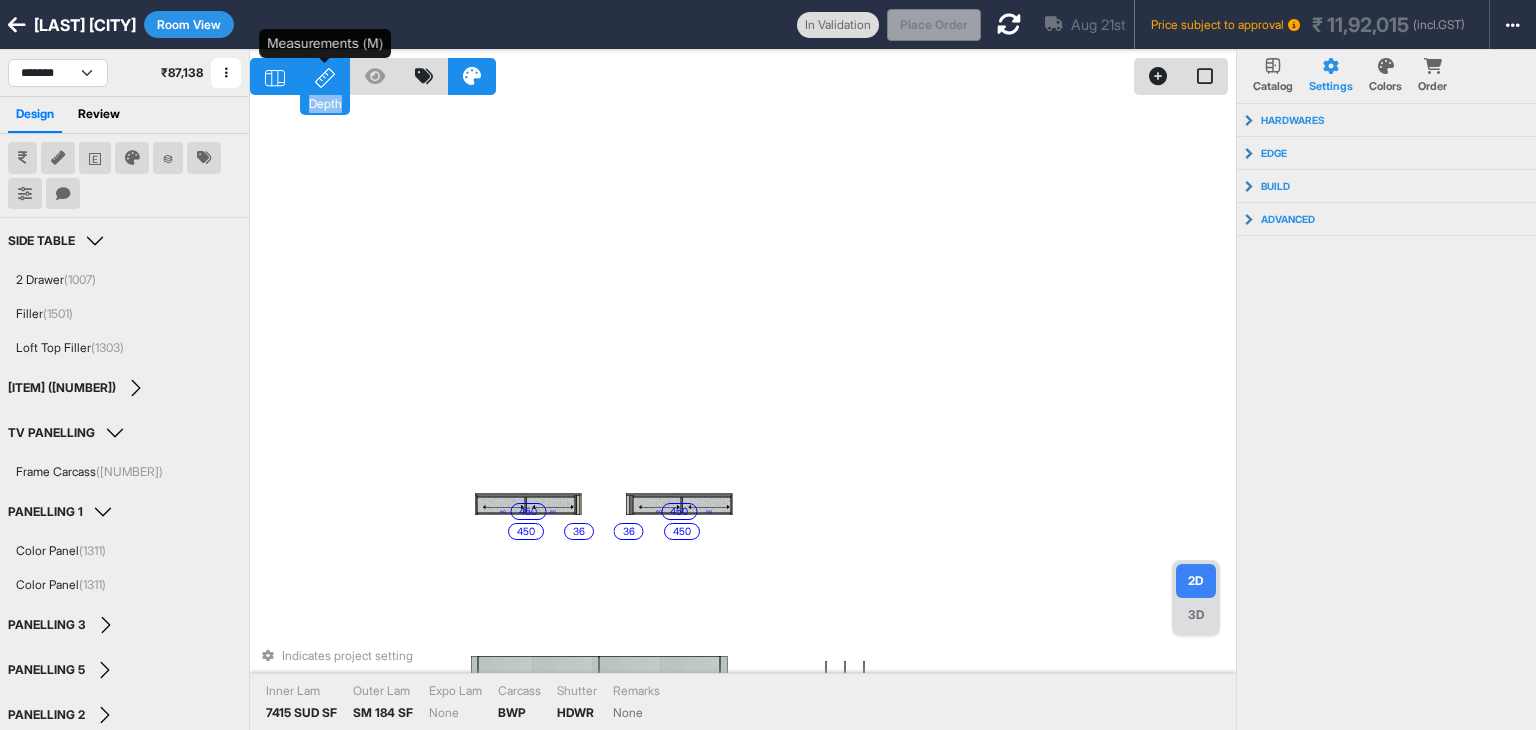 click 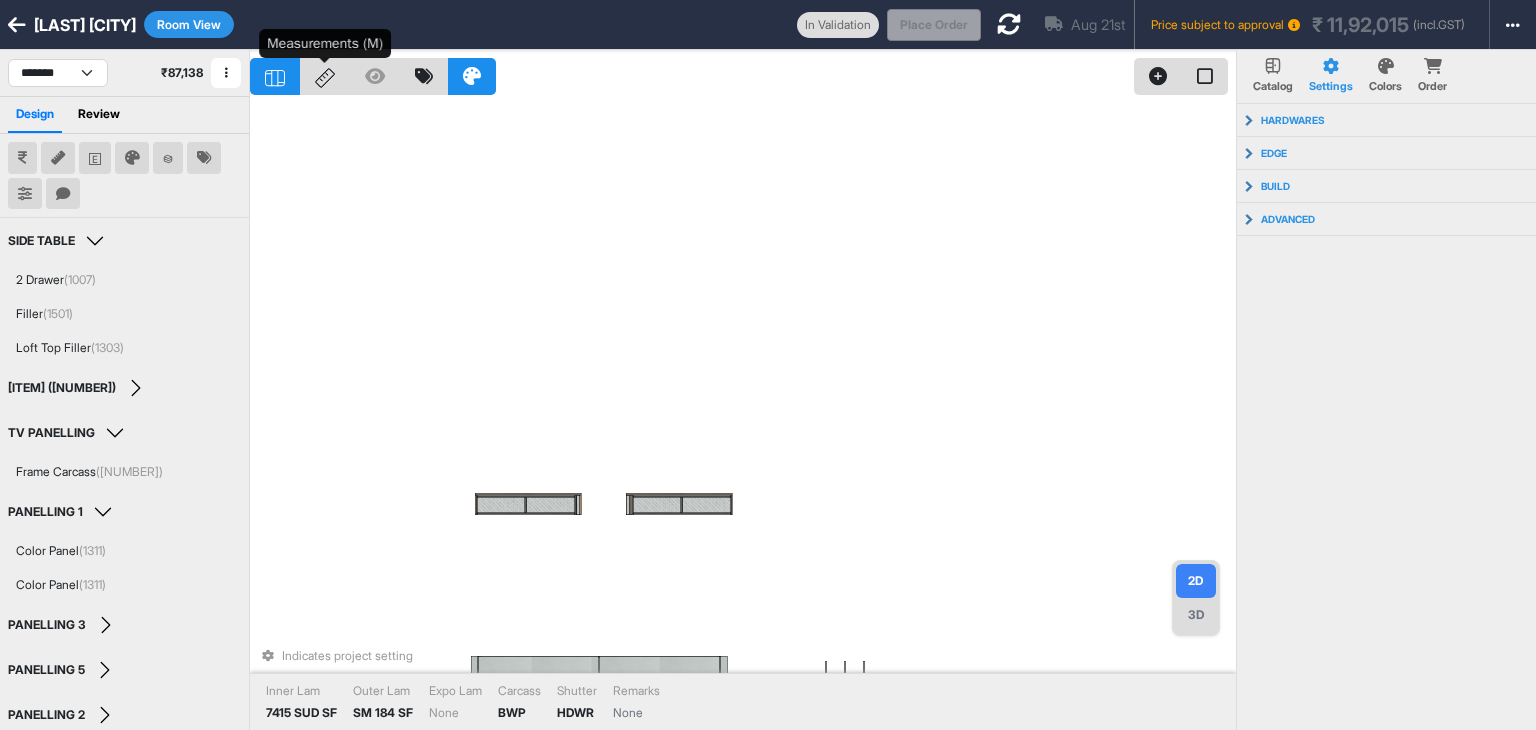 click on "2D 3D Indicates project setting Inner Lam 7415 SUD SF Outer Lam SM 184 SF Expo Lam None Carcass BWP Shutter HDWR Remarks None" at bounding box center (743, 415) 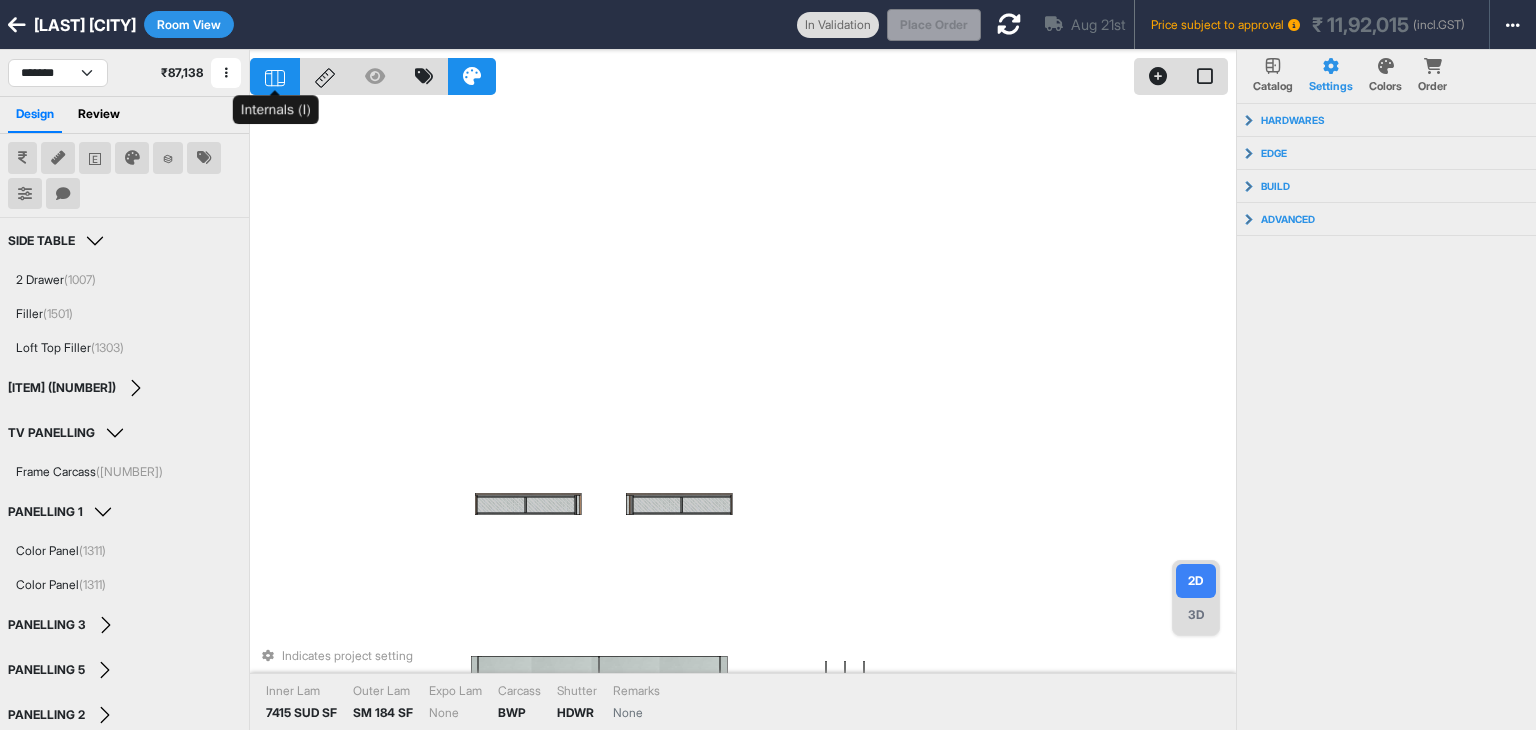 click 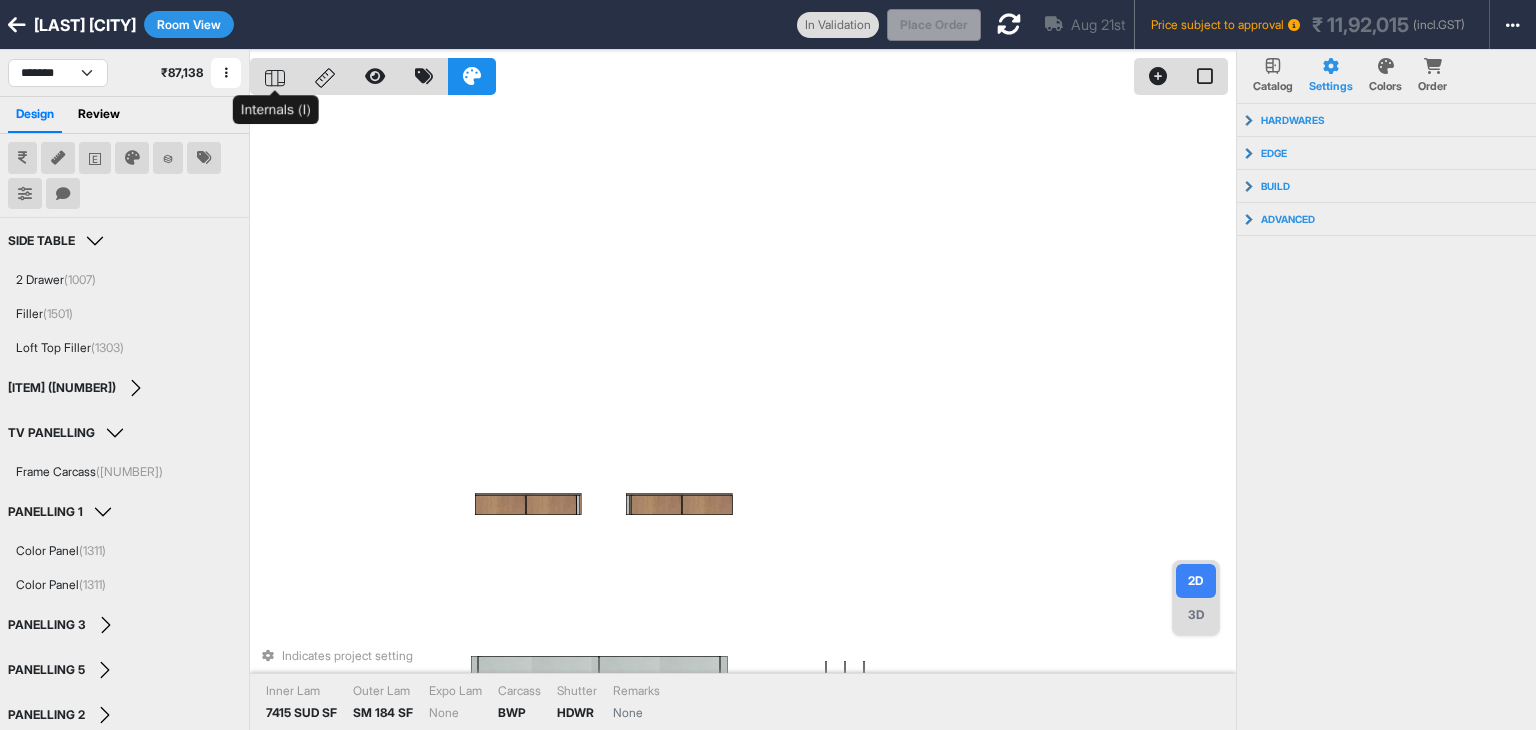 click 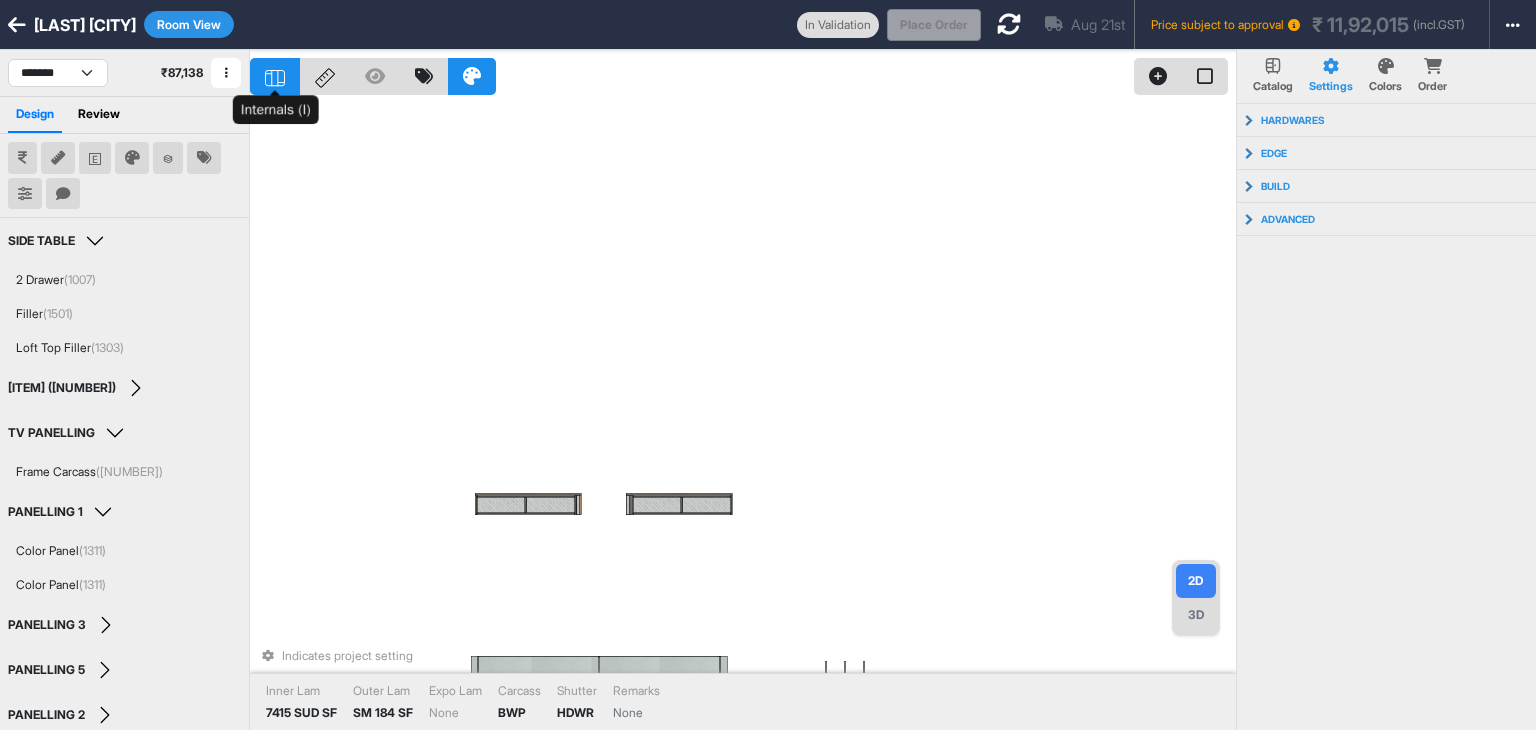 click 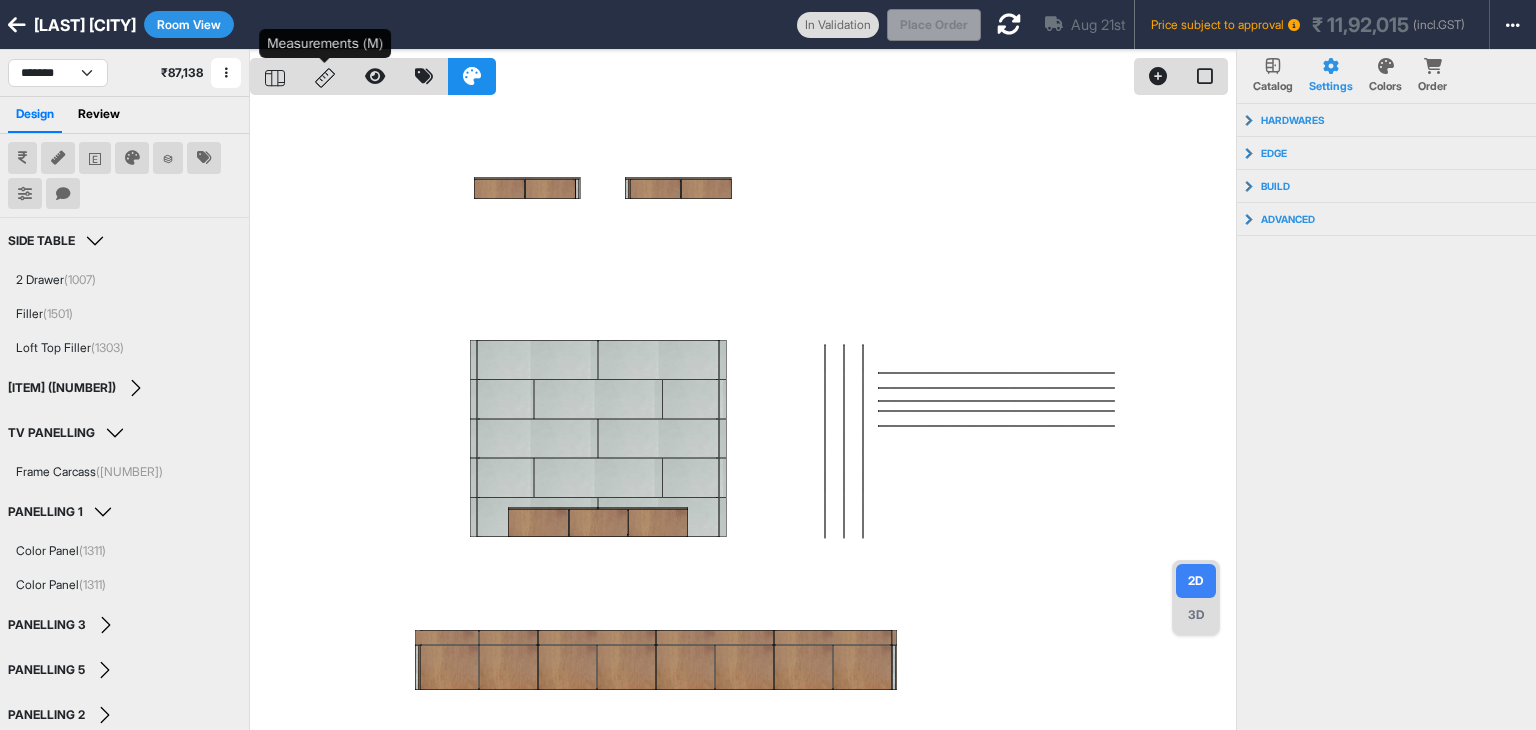 click 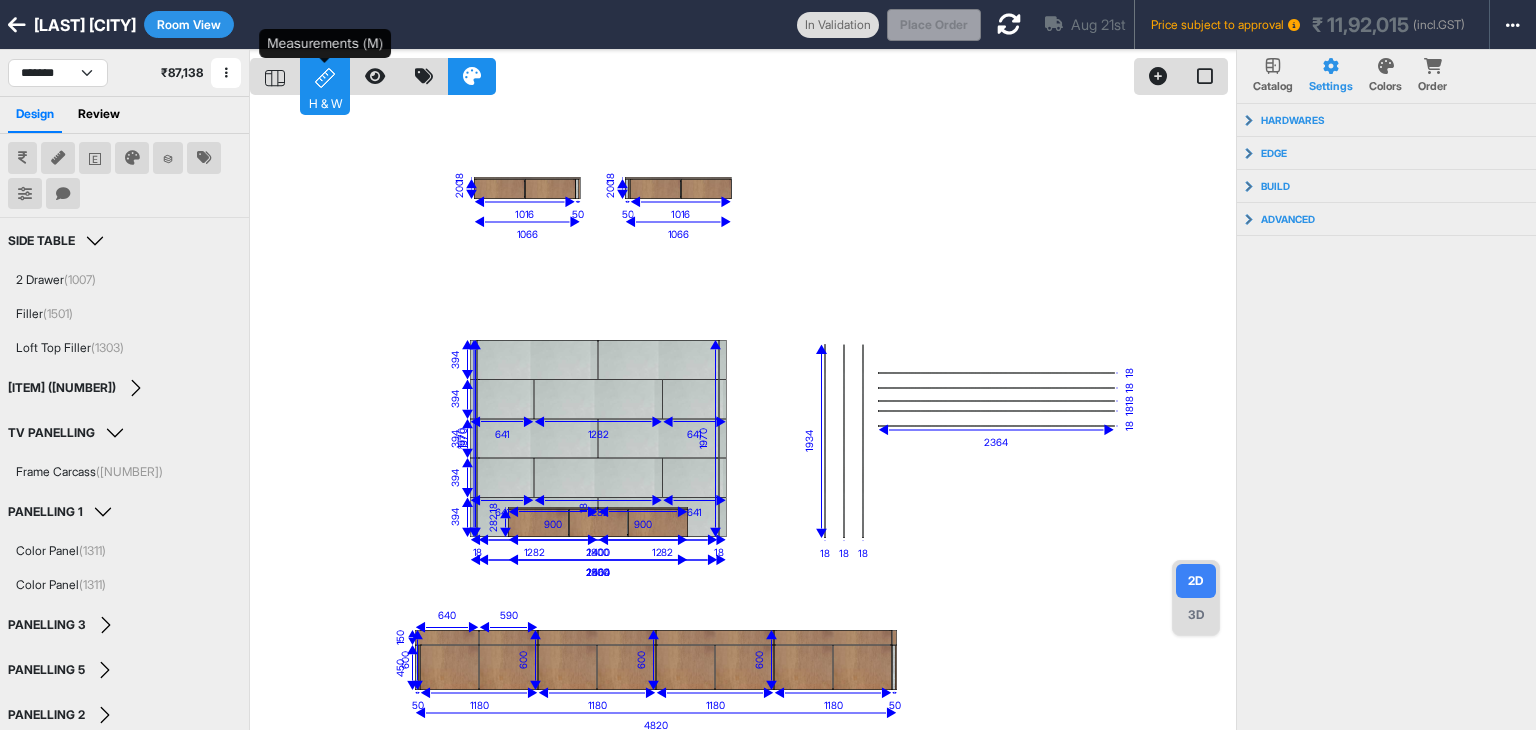 click 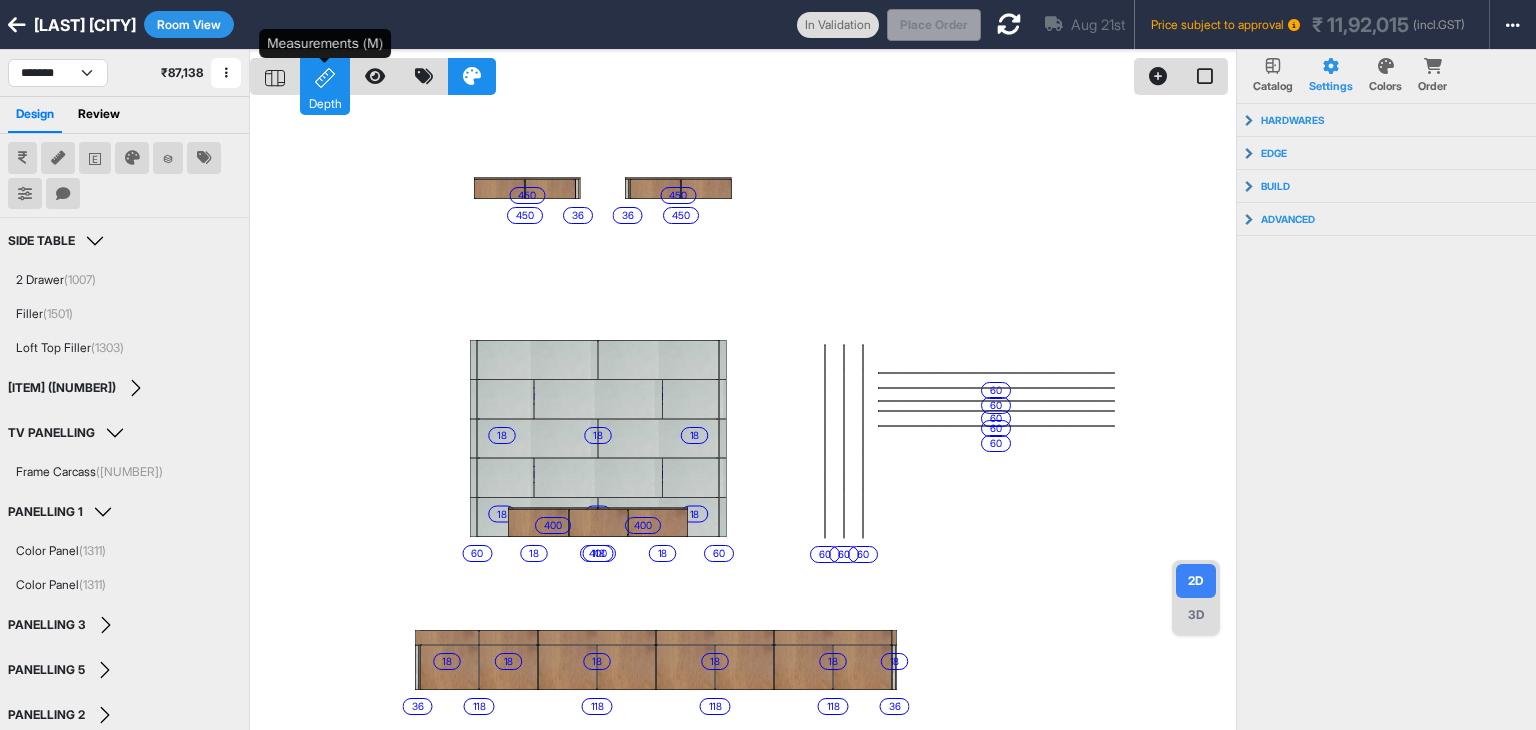 click 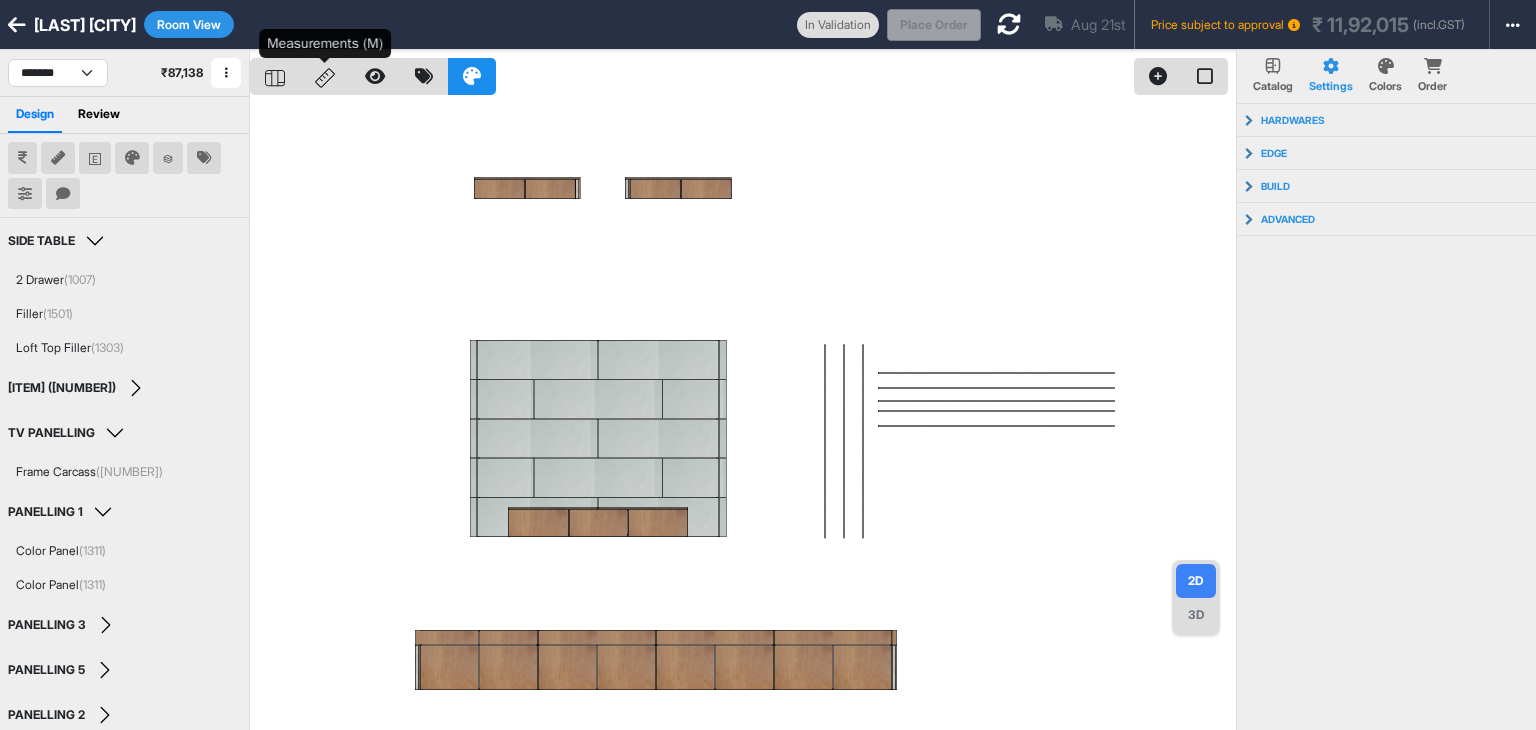 click 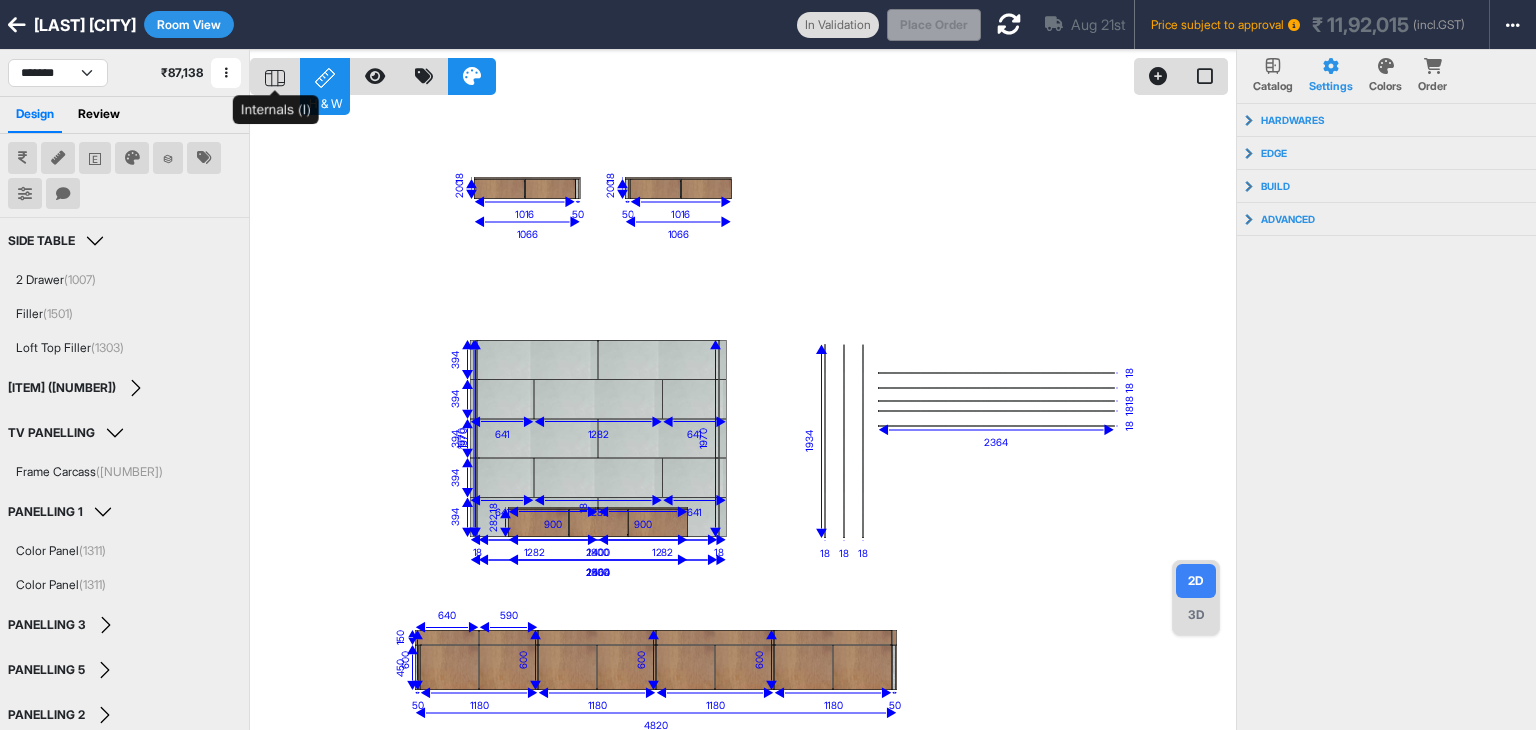click at bounding box center [275, 76] 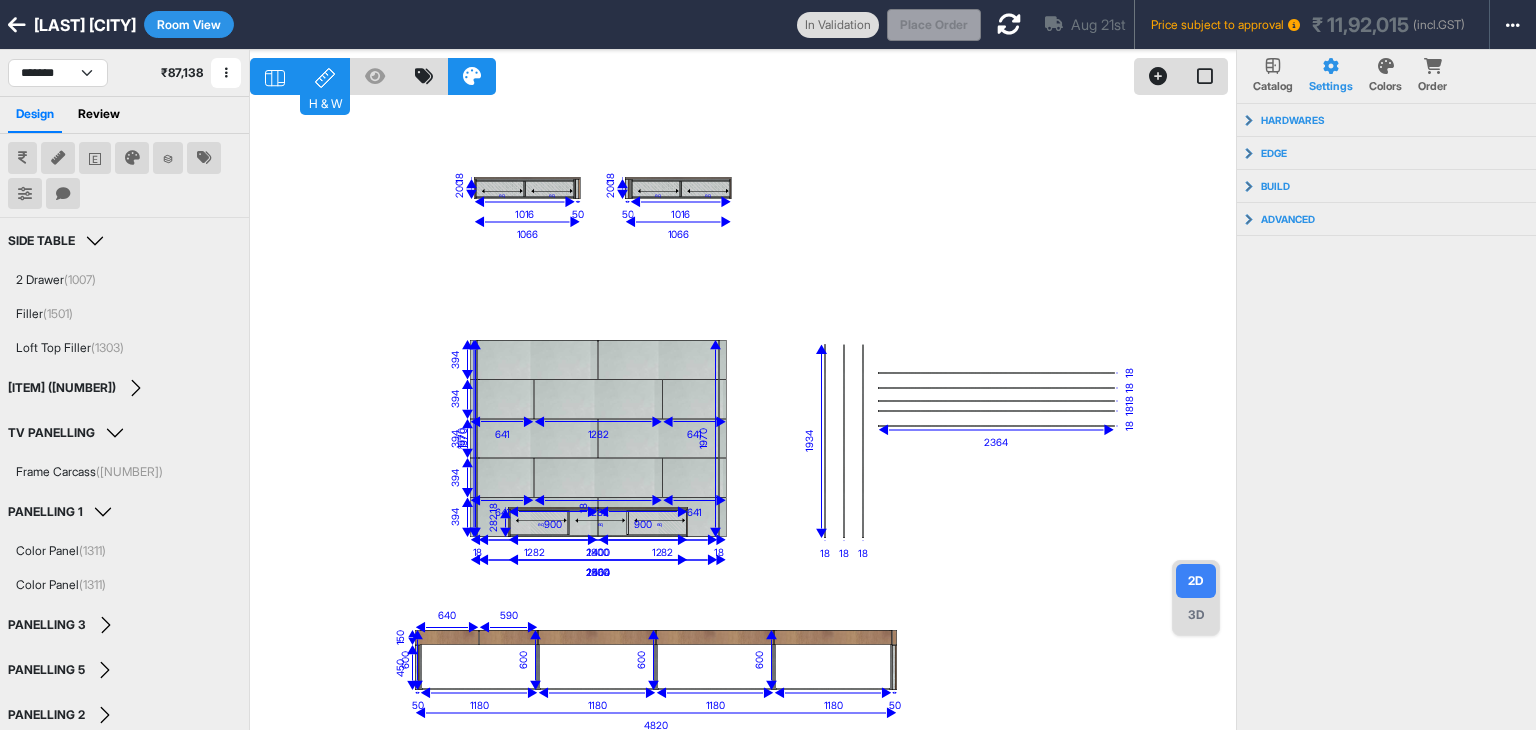 click on "eq eq eq eq eq eq eq 18 1970 18 18 2364 18 18 18 18 18 1934 18 1970 18 1066 1066 2400 2564 1800 4820 200 1016 50 18 1016 200 50 18 1970 2400 394 394 394 1282 1282 394 641 1282 641 394 641 1282 641 282 1800 18 900 18 900 600 1180 600 1180 600 1180 600 1180 450 50 50 590 150 640" at bounding box center [743, 415] 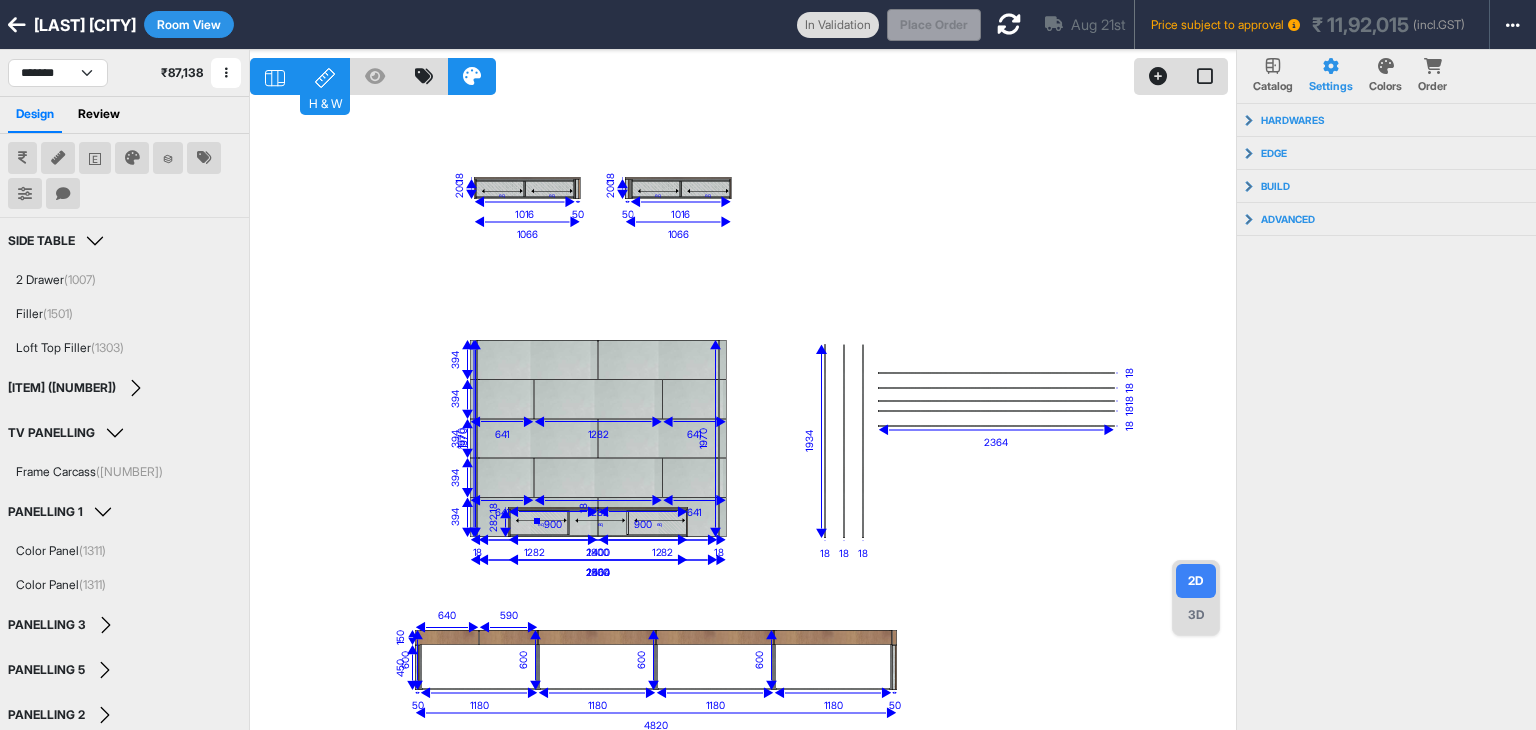 click on "900" at bounding box center [553, 523] 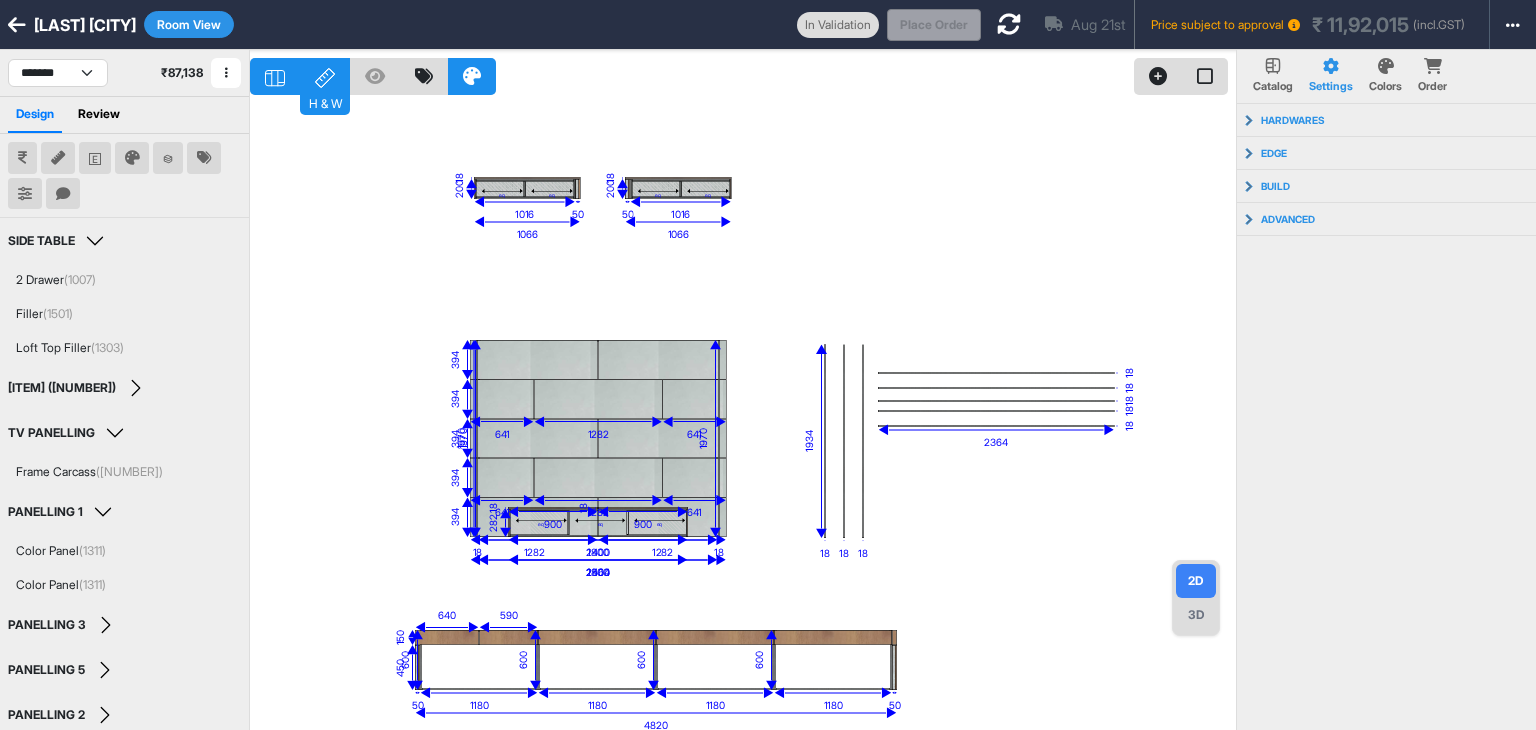 click on "900" at bounding box center [553, 523] 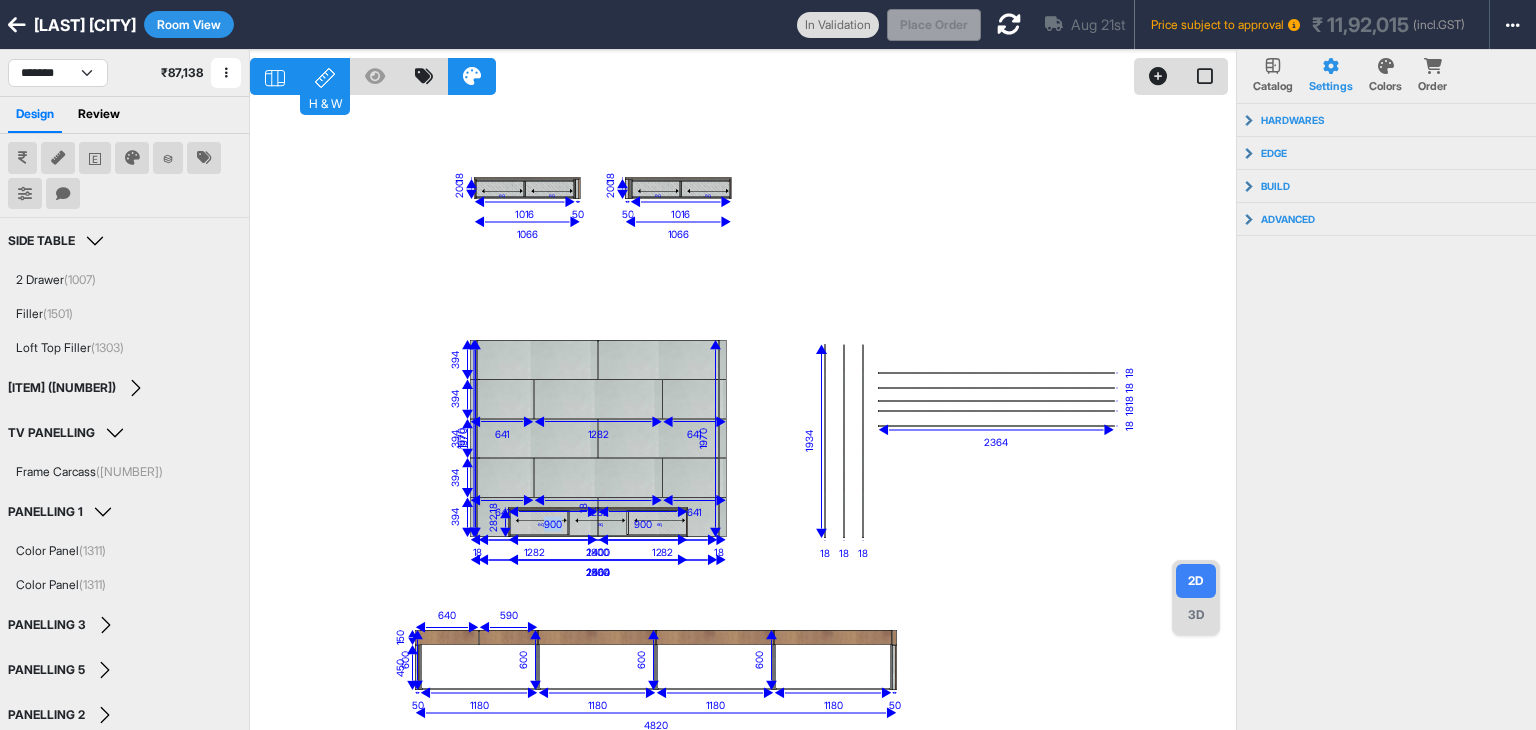 click on "900" at bounding box center (553, 523) 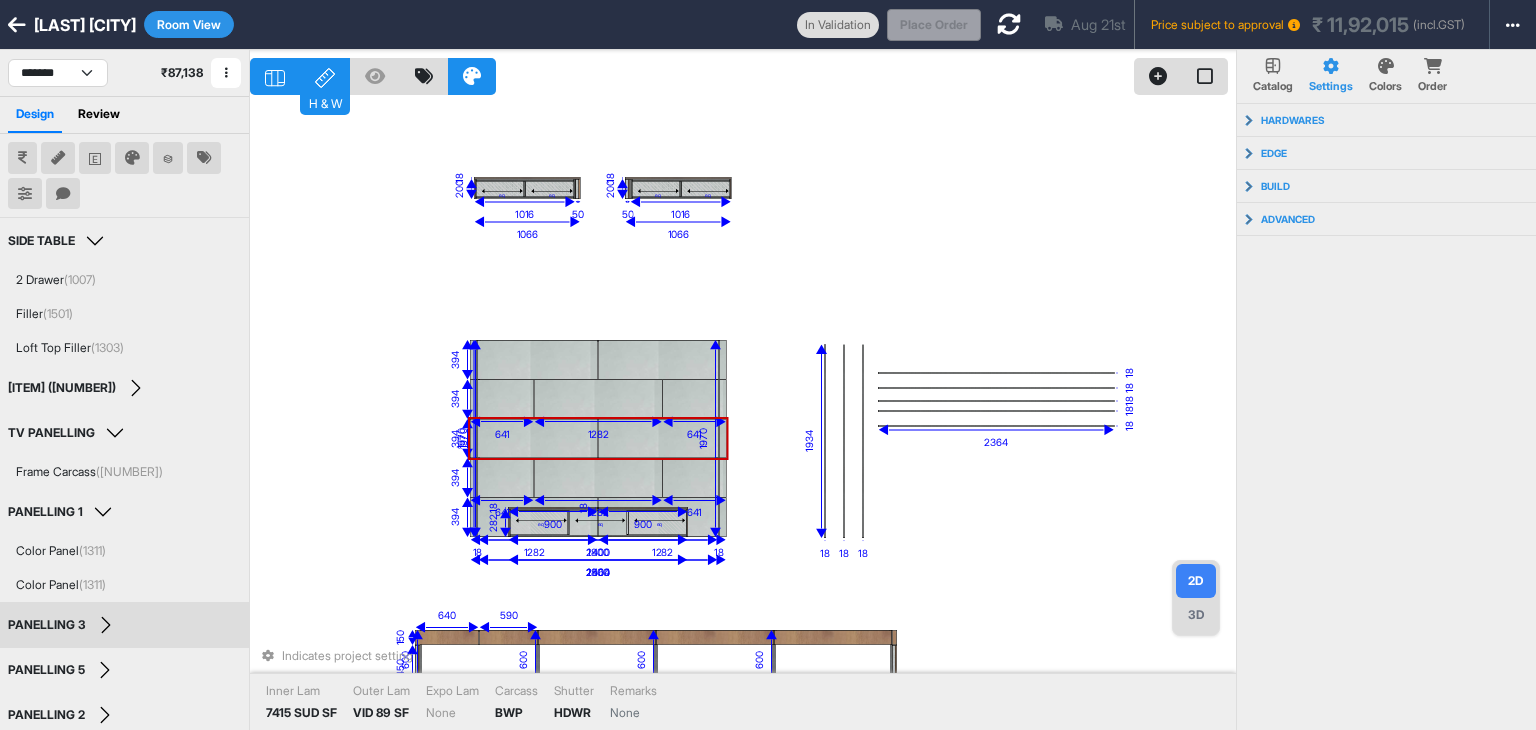 click on "eq eq eq eq eq eq eq 18 1970 18 18 2364 18 18 18 18 18 1934 18 1970 18 1066 1066 2400 2564 1800 4820 200 1016 50 18 1016 200 50 18 1970 2400 394 394 394 1282 1282 394 641 1282 641 394 641 1282 641 282 1800 18 900 18 900 600 1180 600 1180 600 1180 600 1180 450 50 50 590 150 640 Indicates project setting Inner Lam 7415 SUD SF Outer Lam VID 89 SF Expo Lam None Carcass BWP Shutter HDWR Remarks None" at bounding box center [743, 415] 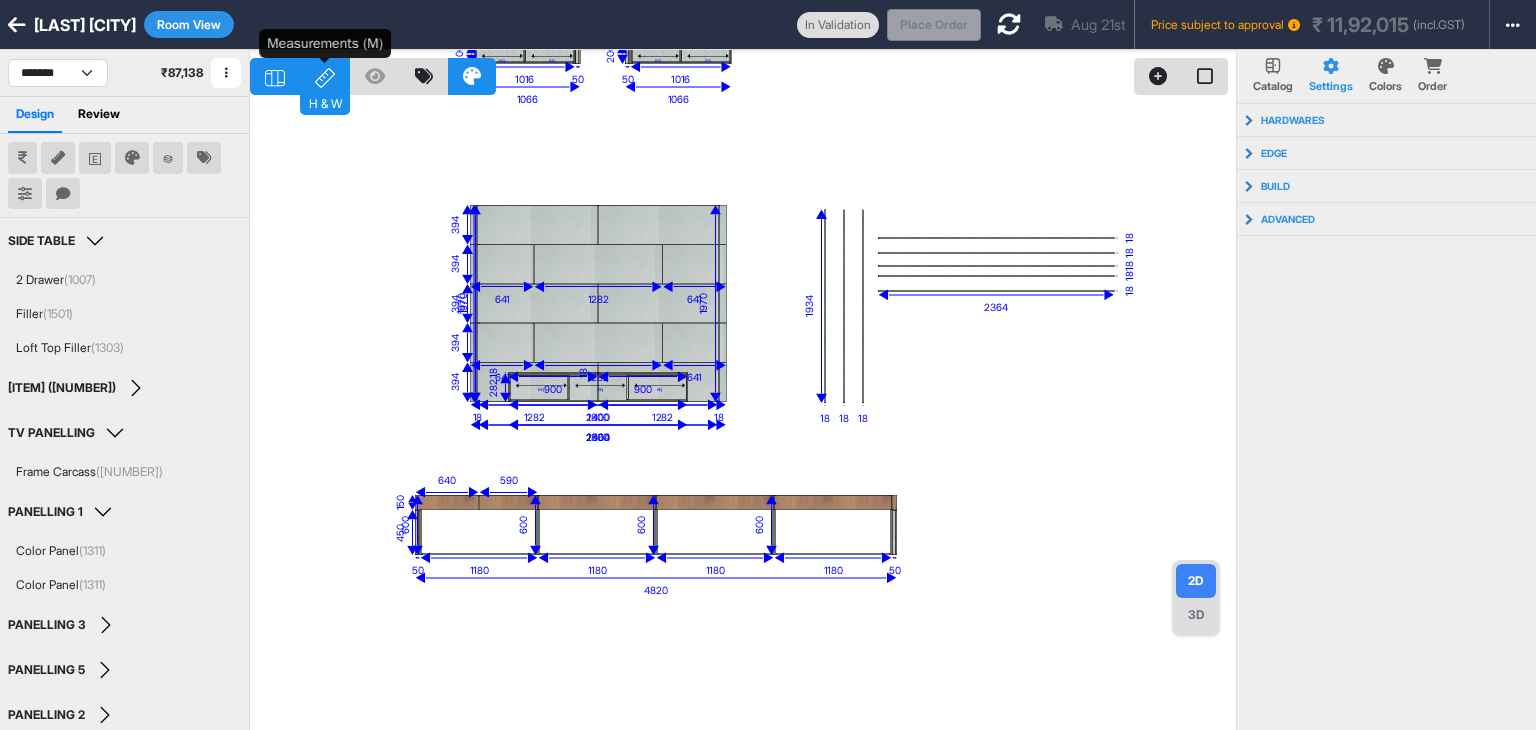 click 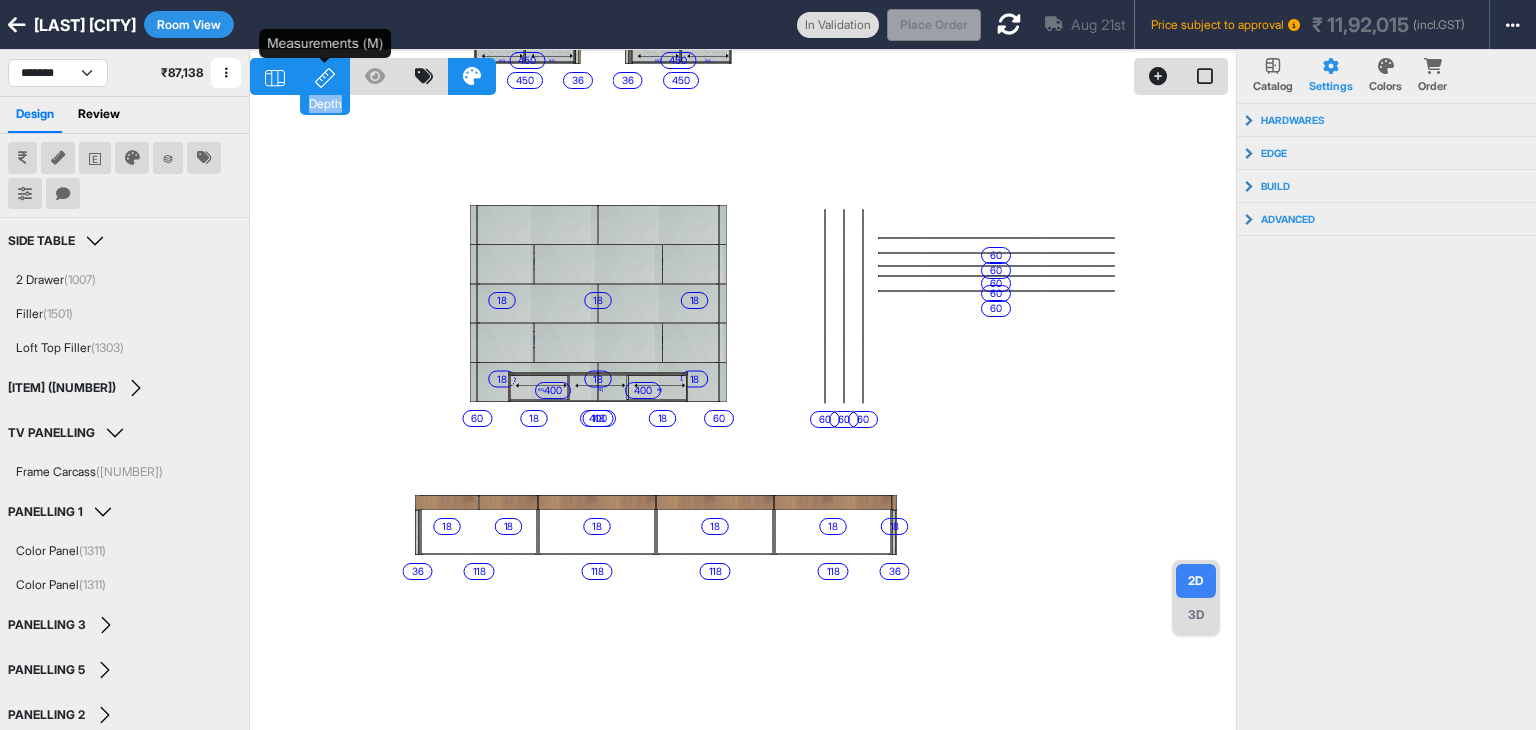 click 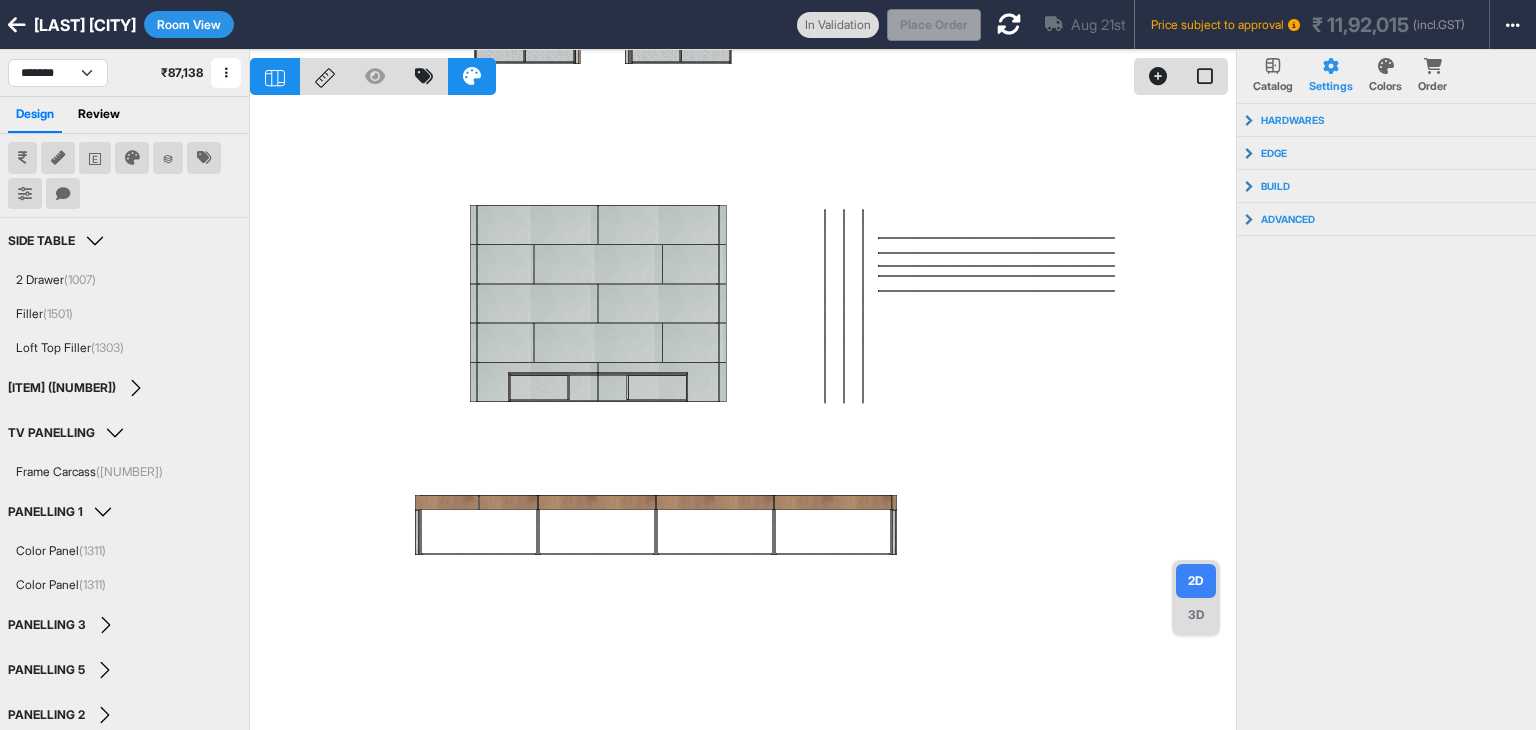 click 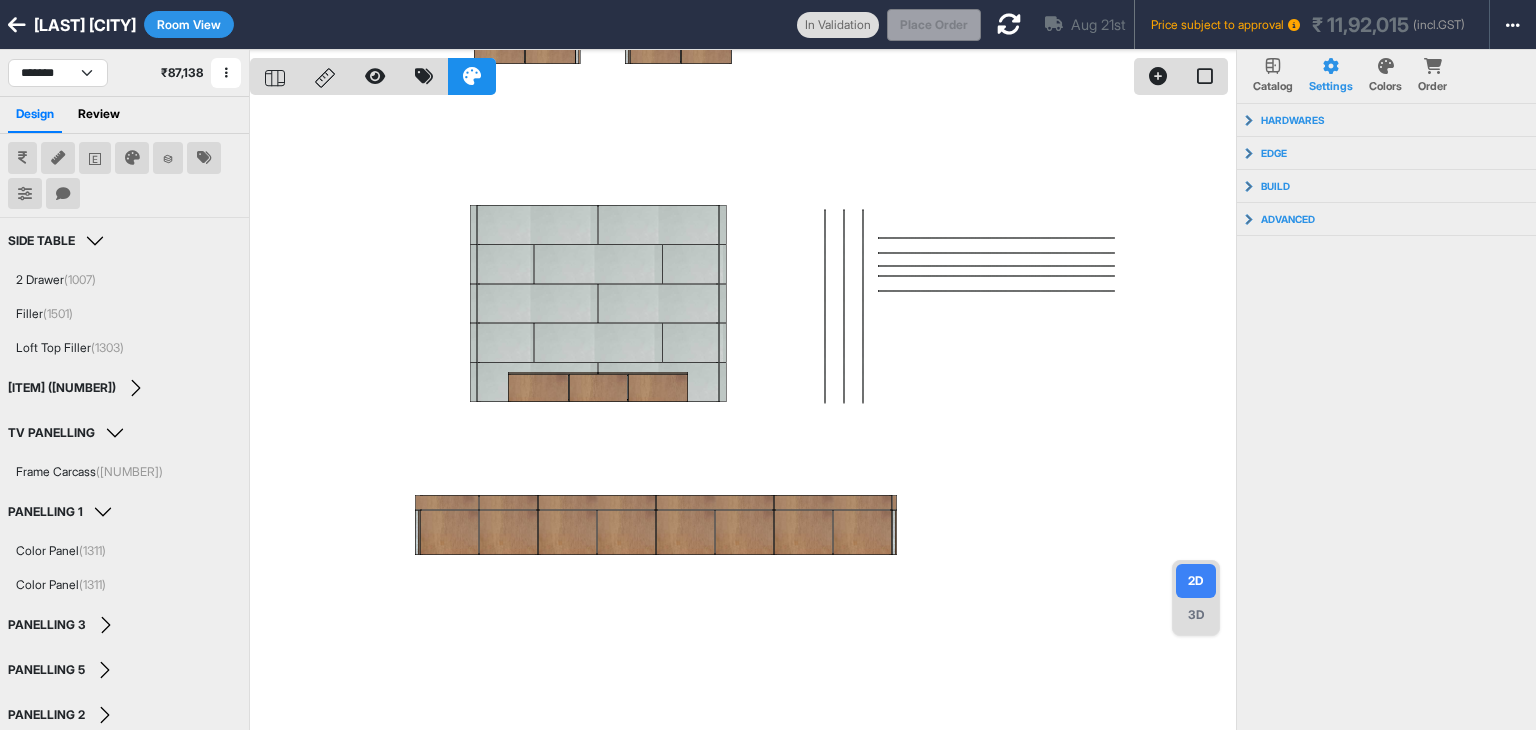 click at bounding box center (743, 415) 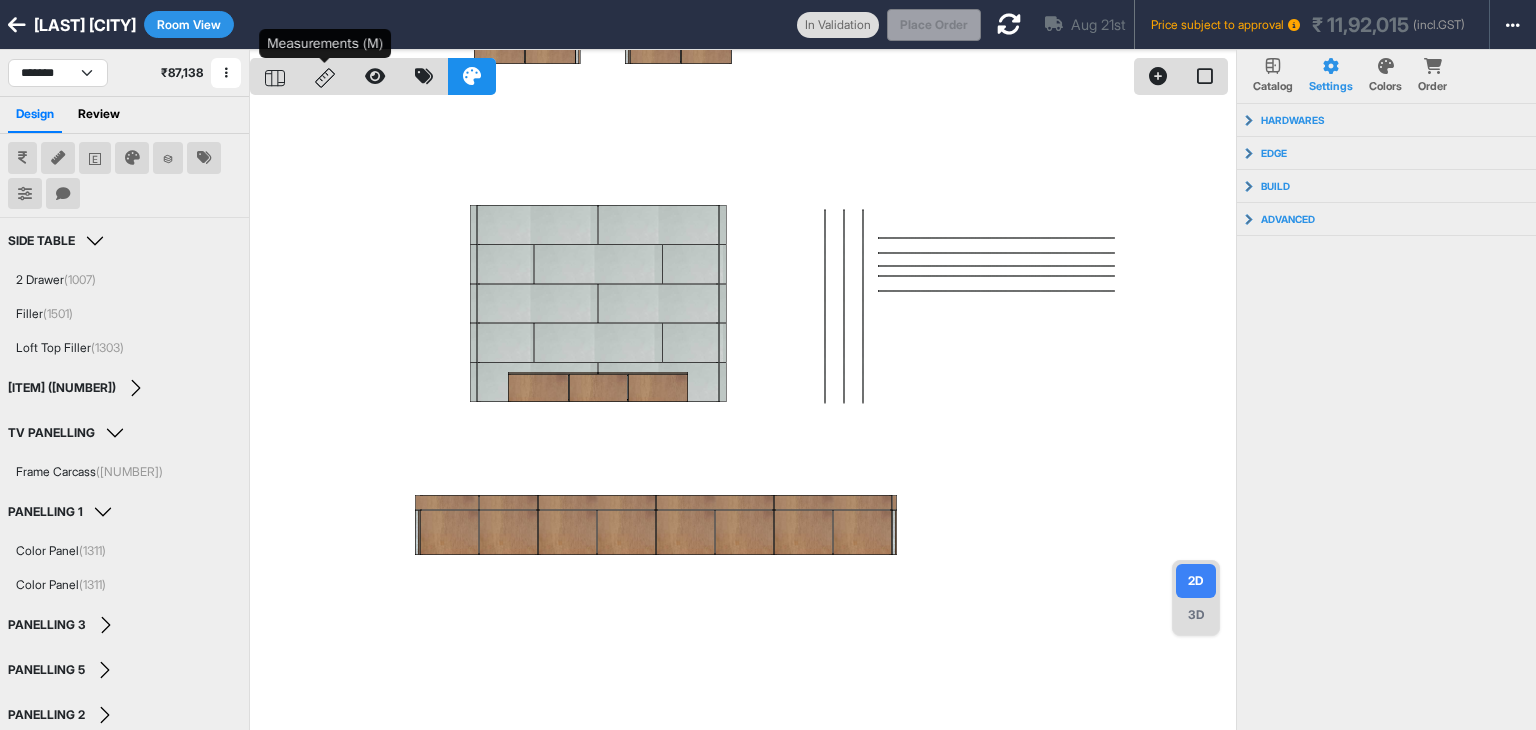 click at bounding box center [325, 76] 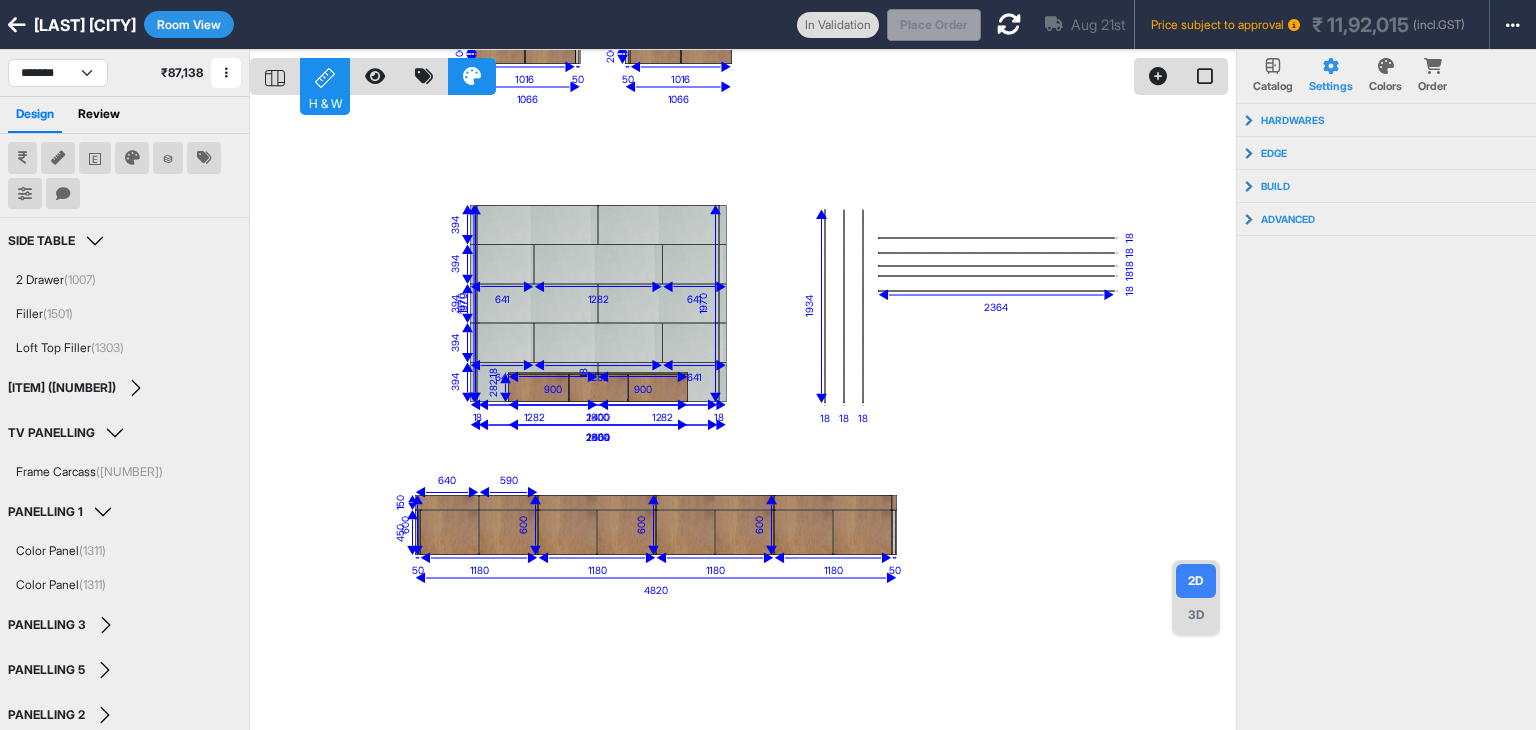 click 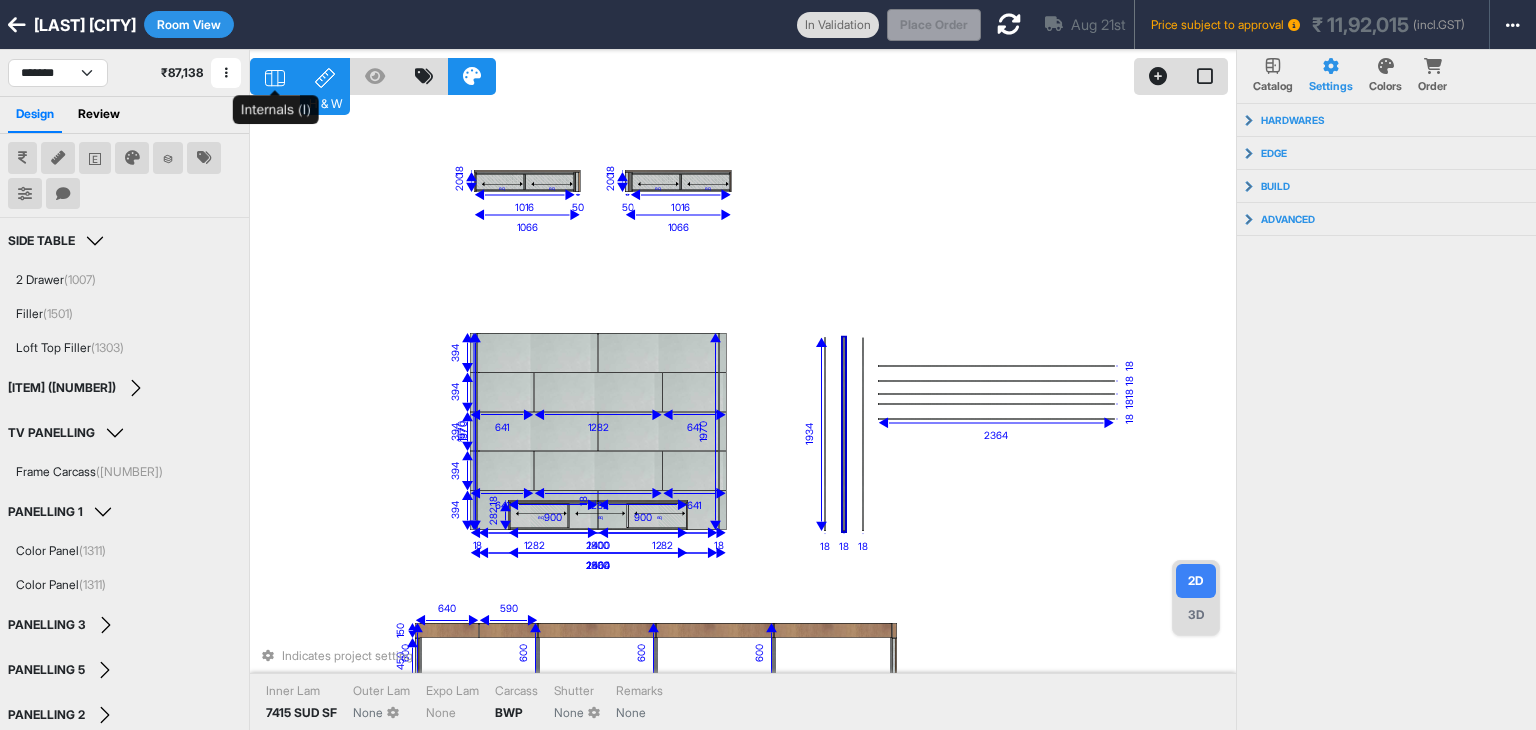 click at bounding box center [275, 76] 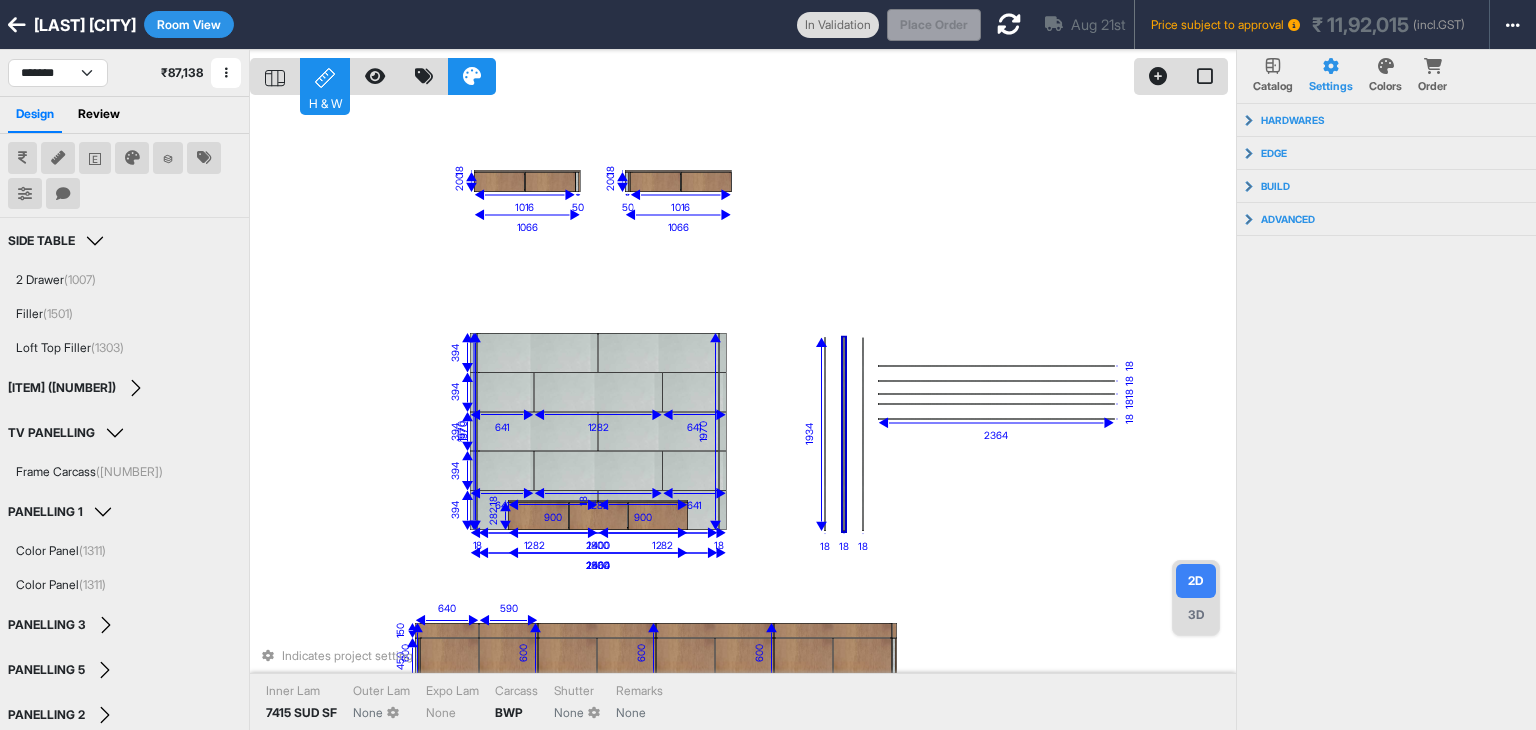 click 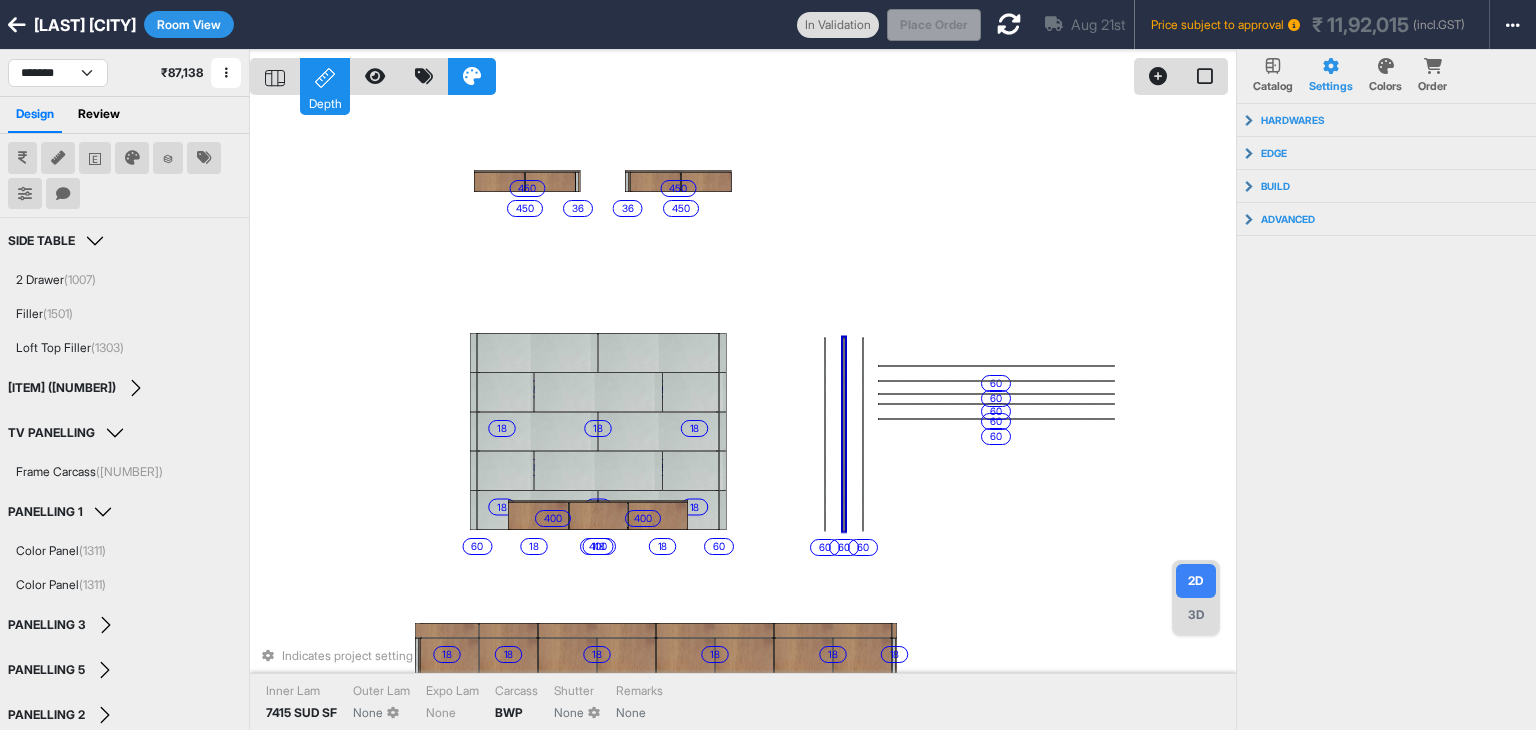click 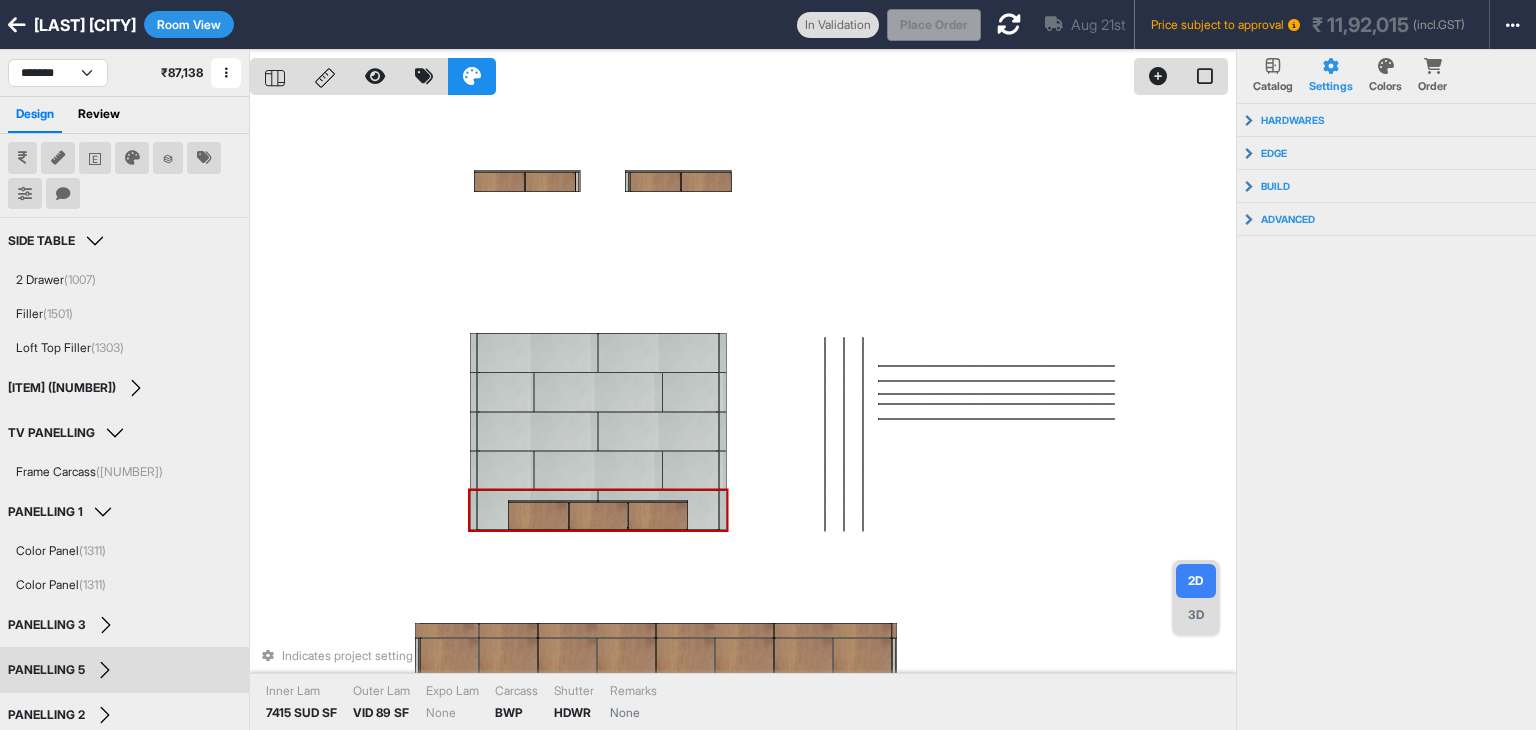 click on "PANELLING 5   Edit  Group  Name" at bounding box center [124, 670] 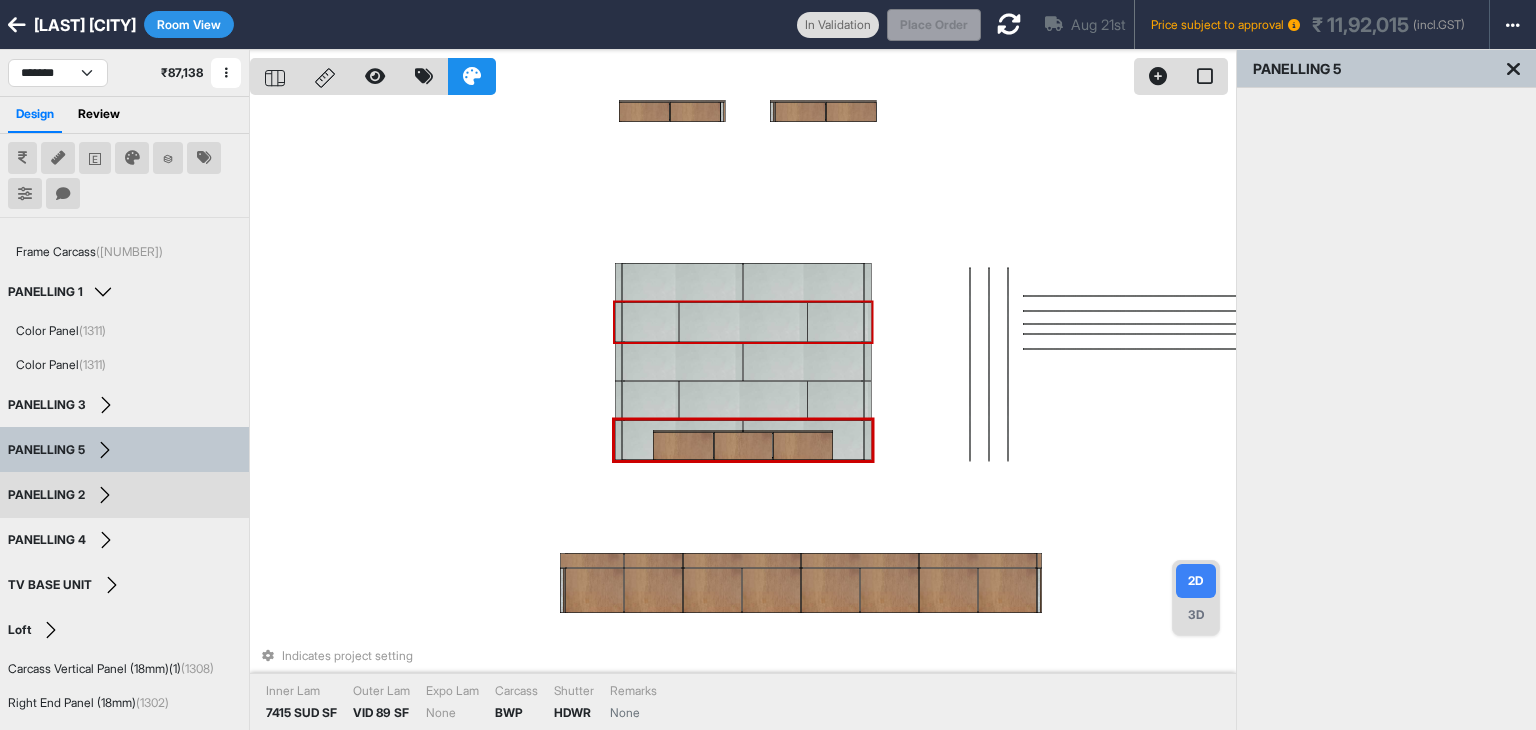 scroll, scrollTop: 0, scrollLeft: 0, axis: both 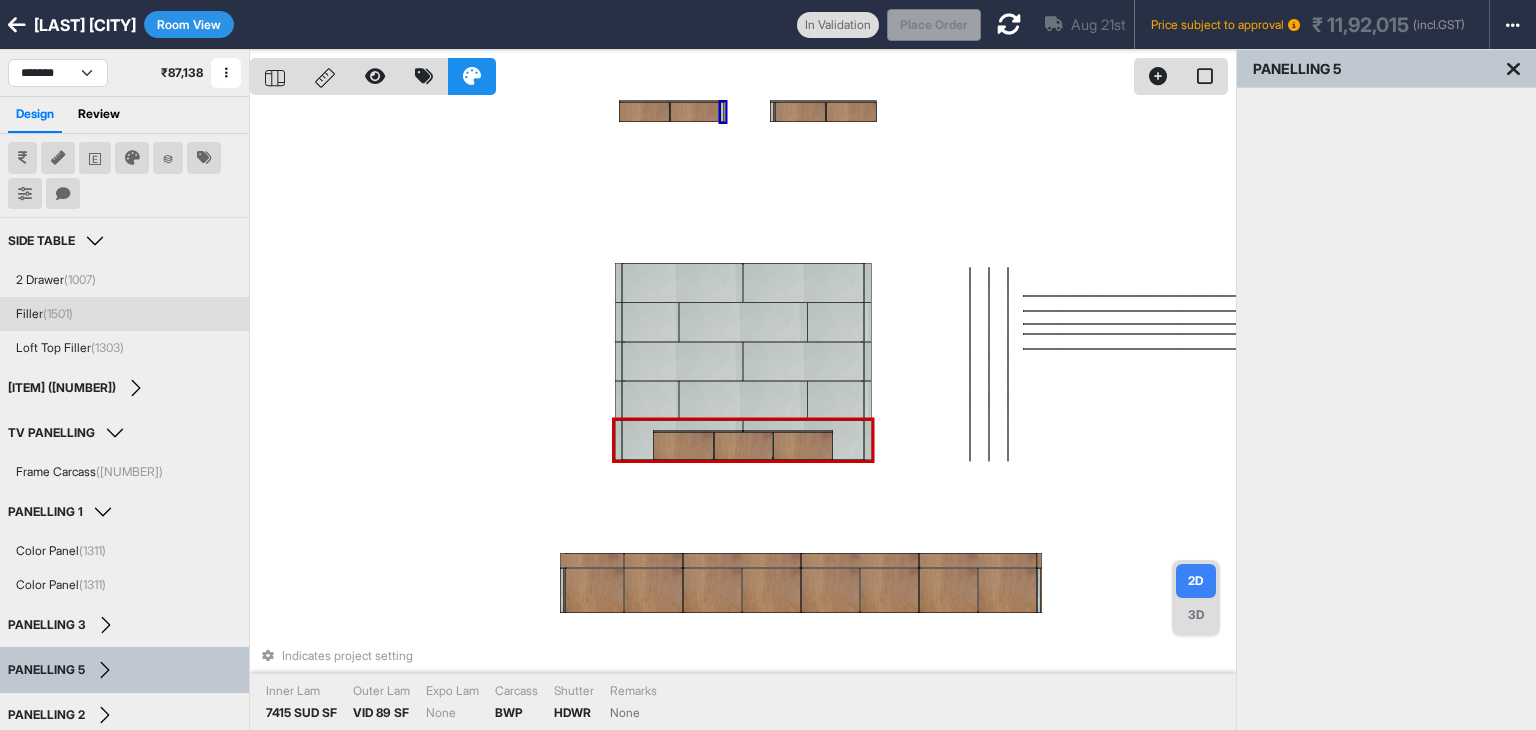 click on "Indicates project setting Inner Lam 7415 SUD SF Outer Lam VID 89 SF Expo Lam None Carcass BWP Shutter HDWR Remarks None" at bounding box center (743, 415) 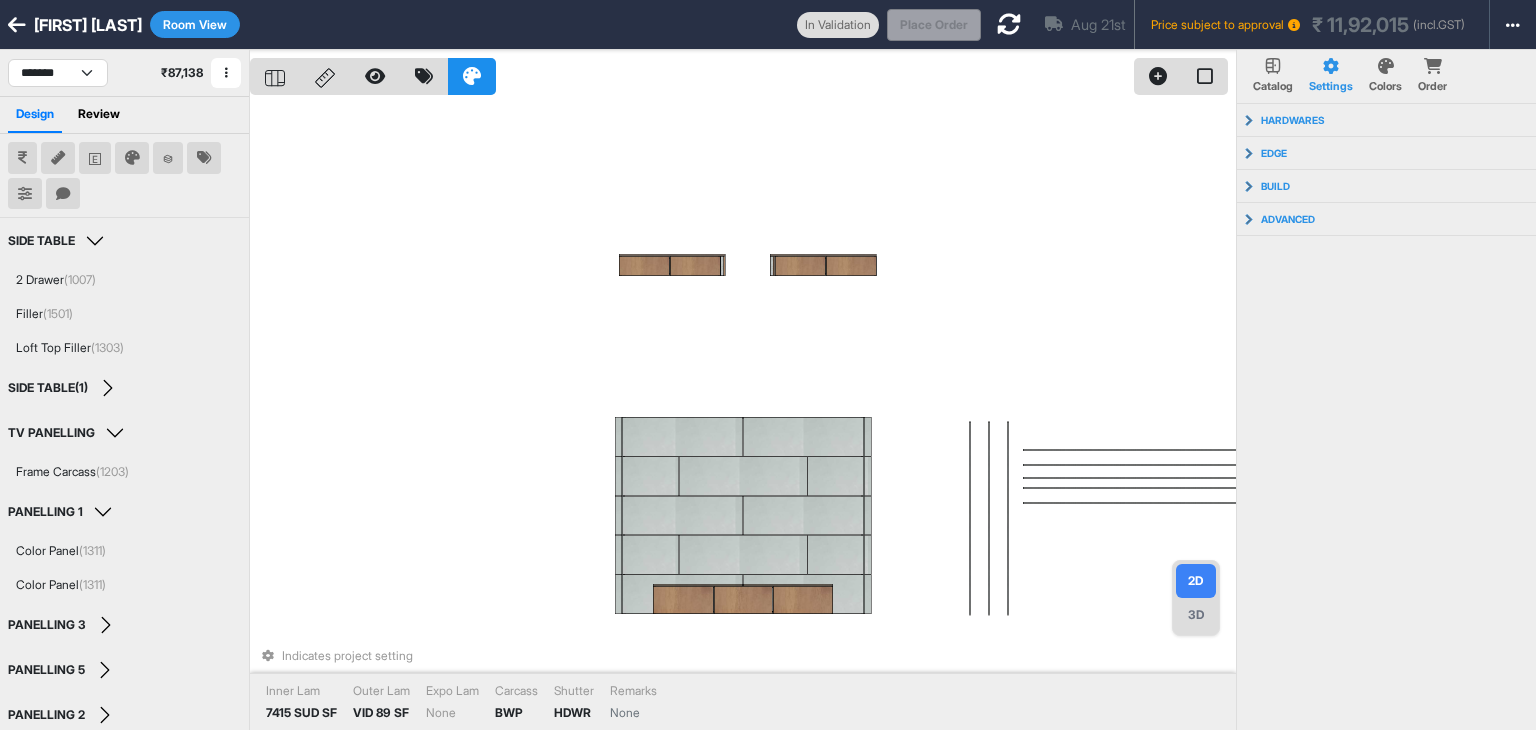 scroll, scrollTop: 0, scrollLeft: 0, axis: both 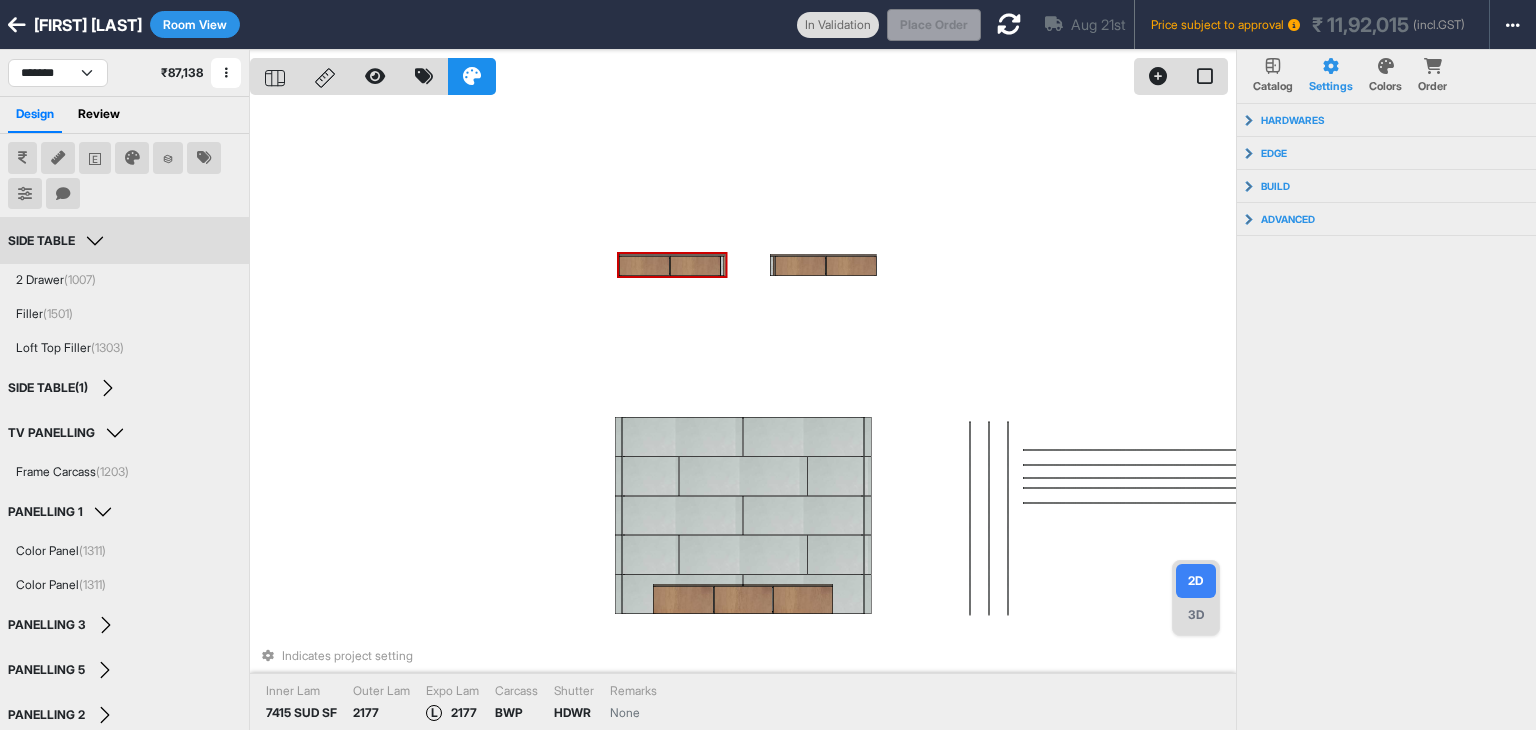 click at bounding box center (695, 266) 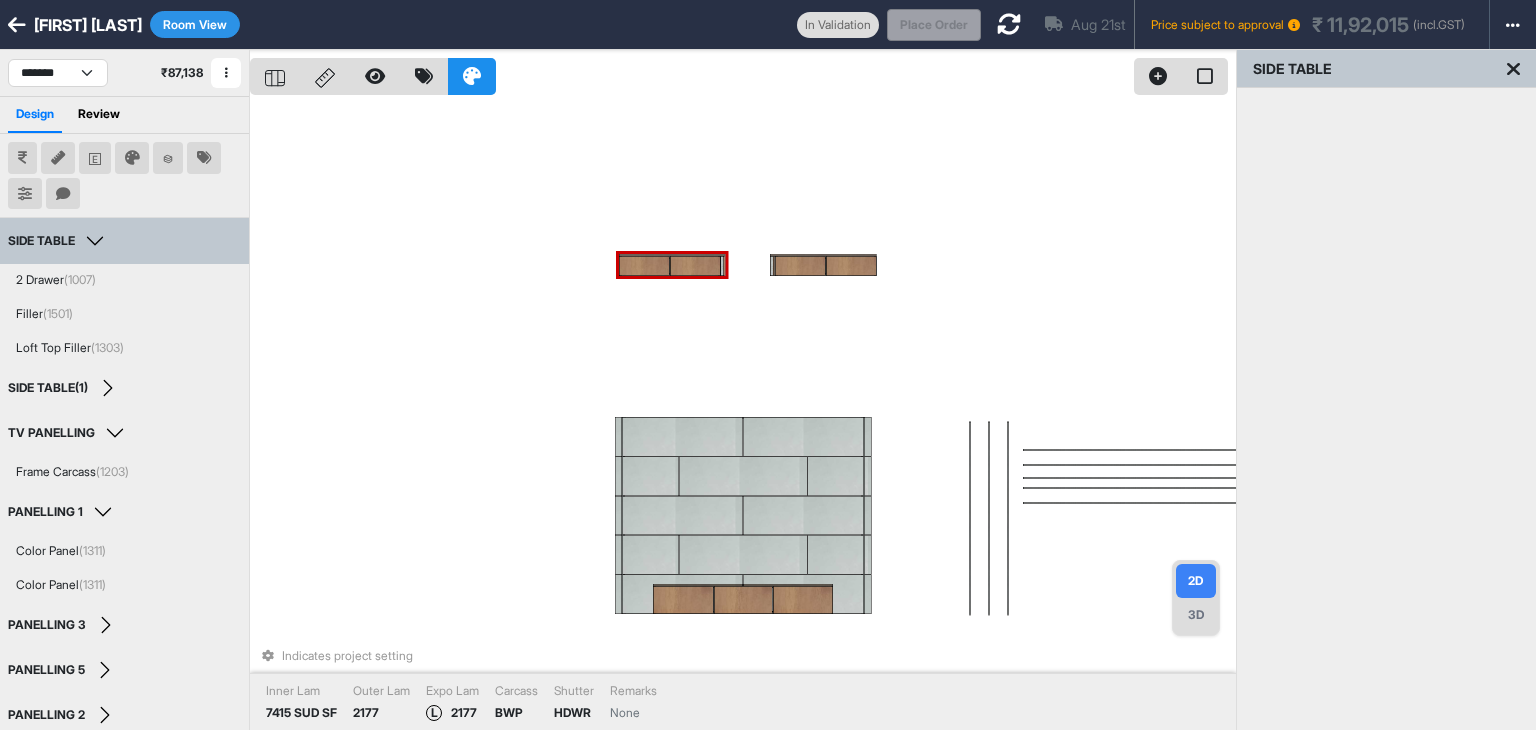 click on "Indicates project setting Inner Lam 7415 SUD SF Outer Lam 2177 Expo Lam L 2177 Carcass BWP Shutter HDWR Remarks None" at bounding box center [743, 415] 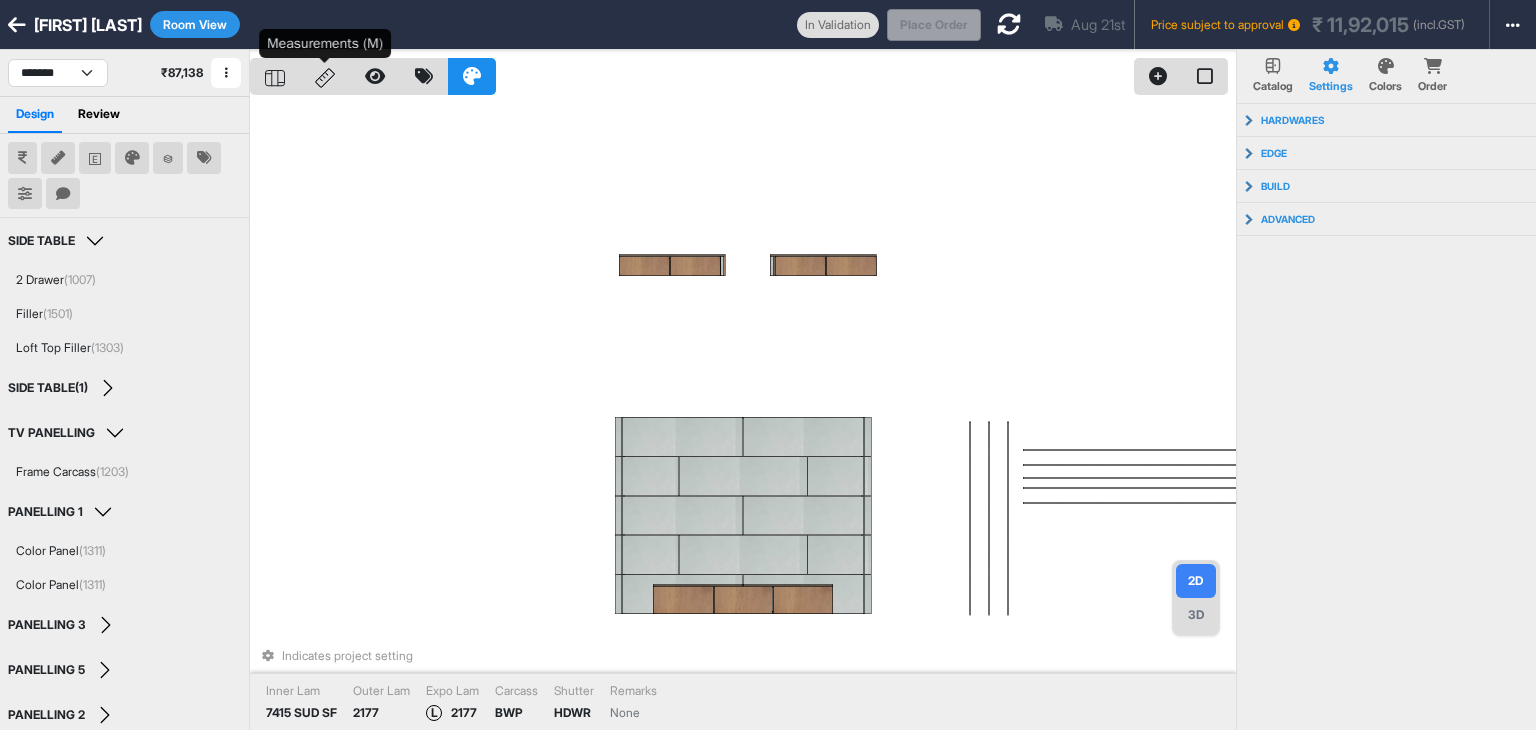 click 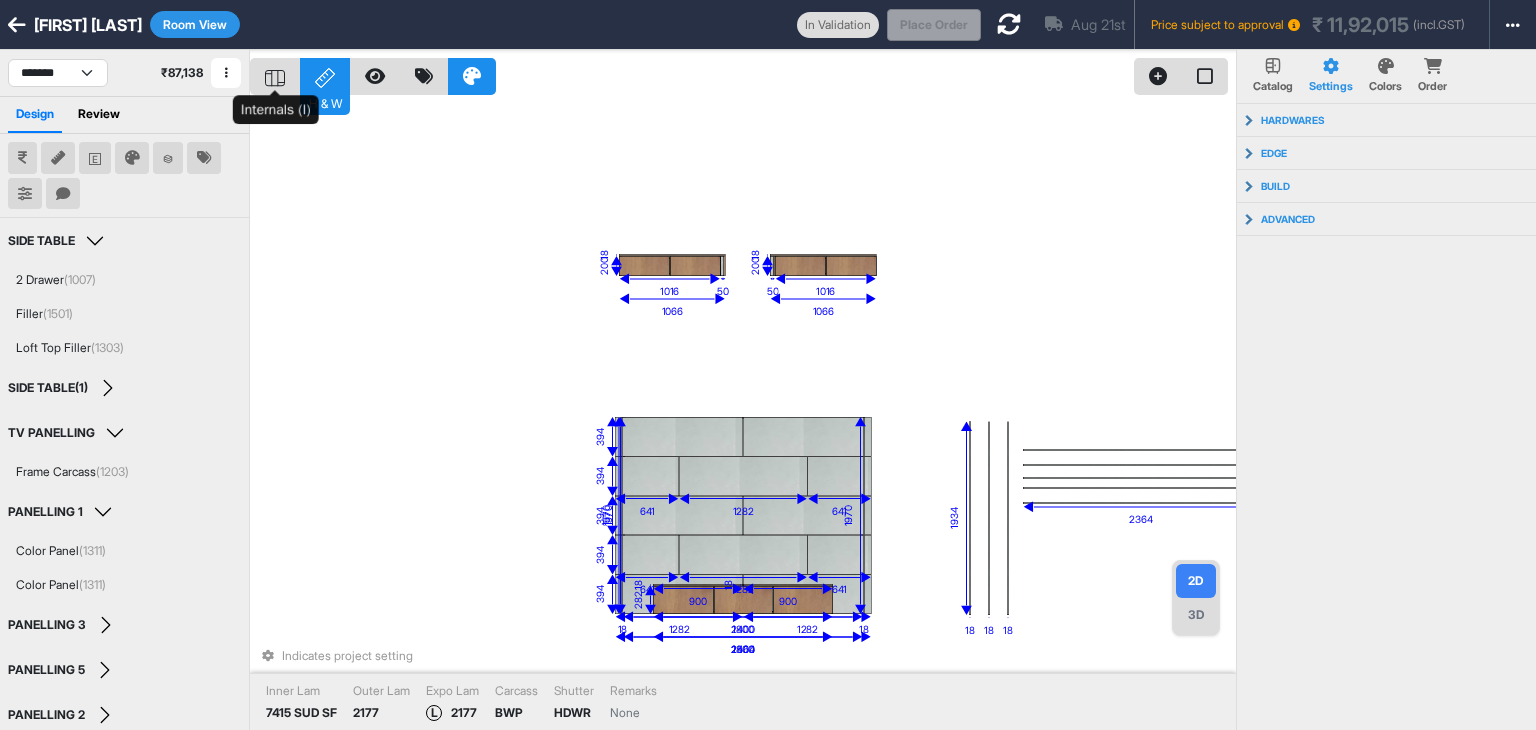 click 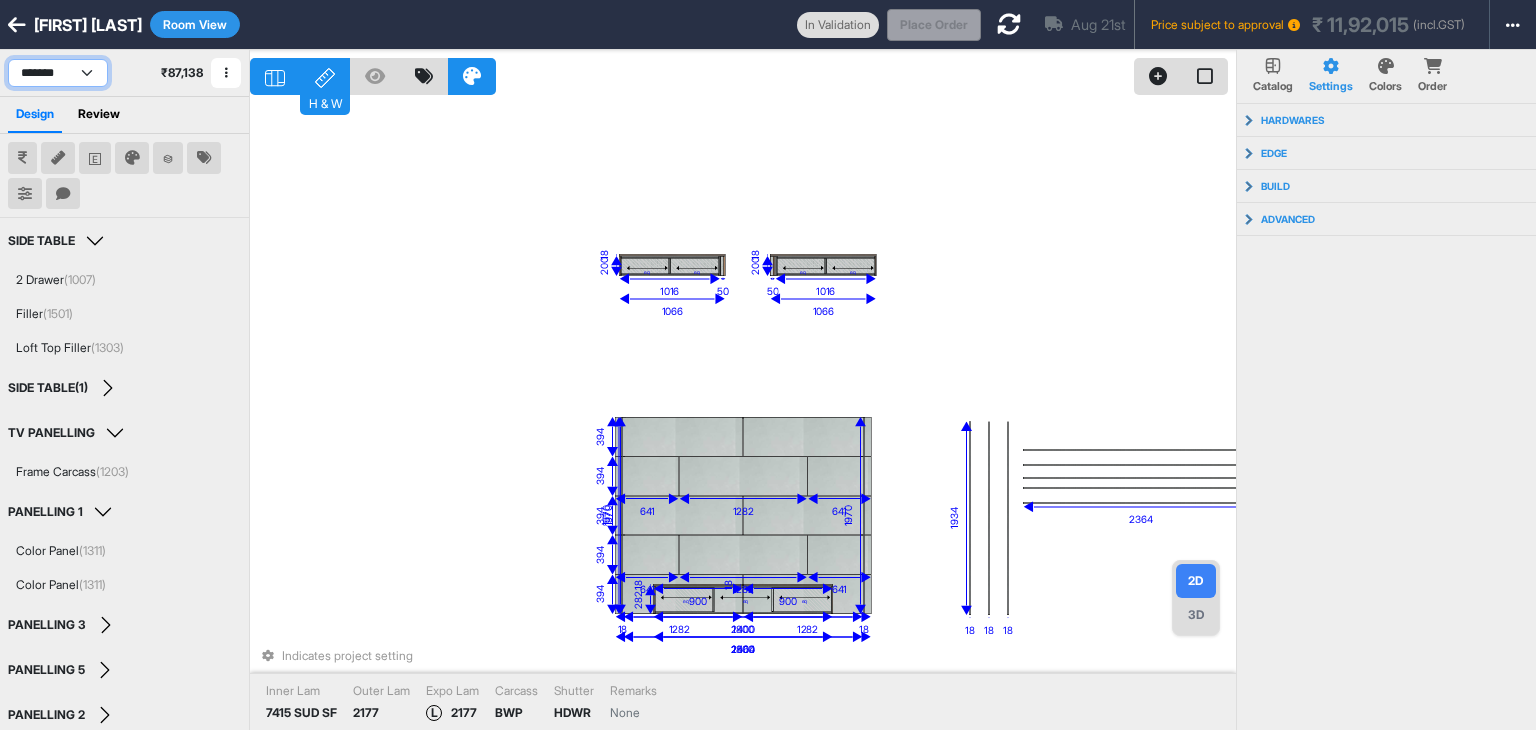 click on "**********" at bounding box center [58, 73] 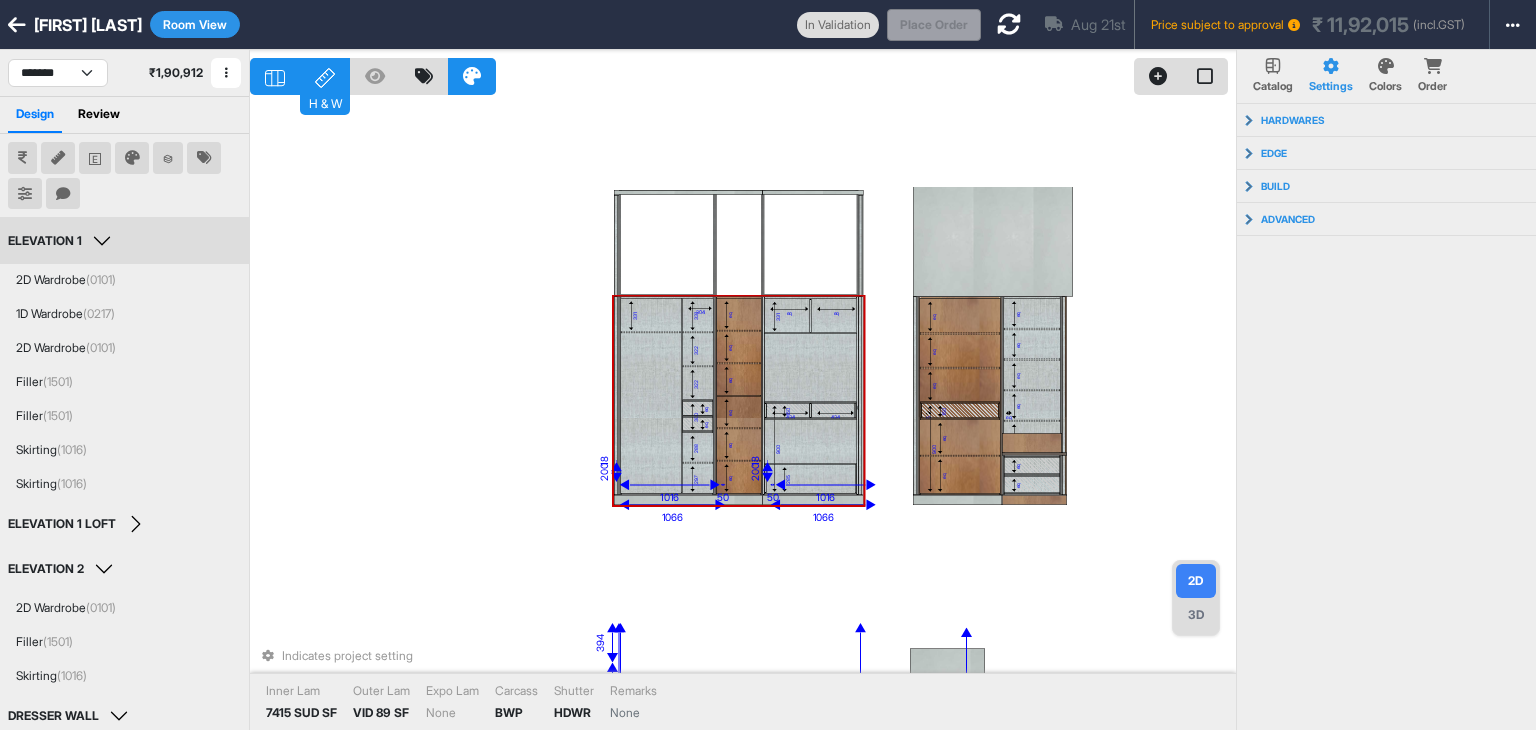 click on "331 331 322 322 eq eq 300 288 297 304 eq eq eq eq eq eq eq eq 331 0 434 434 0 150 285 900 eq eq eq eq eq 150 eq eq 900 eq eq eq eq eq eq eq eq eq 18 1970 18 18 2364 18 18 18 18 18 1934 18 1970 18 1066 1066 2400 2564 1800 4820 200 1016 50 18 1016 200 50 18 1970 2400 394 394 394 1282 1282 394 641 1282 641 394 641 1282 641 282 1800 18 900 18 900 600 1180 600 1180 600 1180 600 1180 450 50 50 590 150 640 Indicates project setting Inner Lam 7415 SUD SF Outer Lam VID 89 SF Expo Lam None Carcass BWP Shutter HDWR Remarks None" at bounding box center (743, 415) 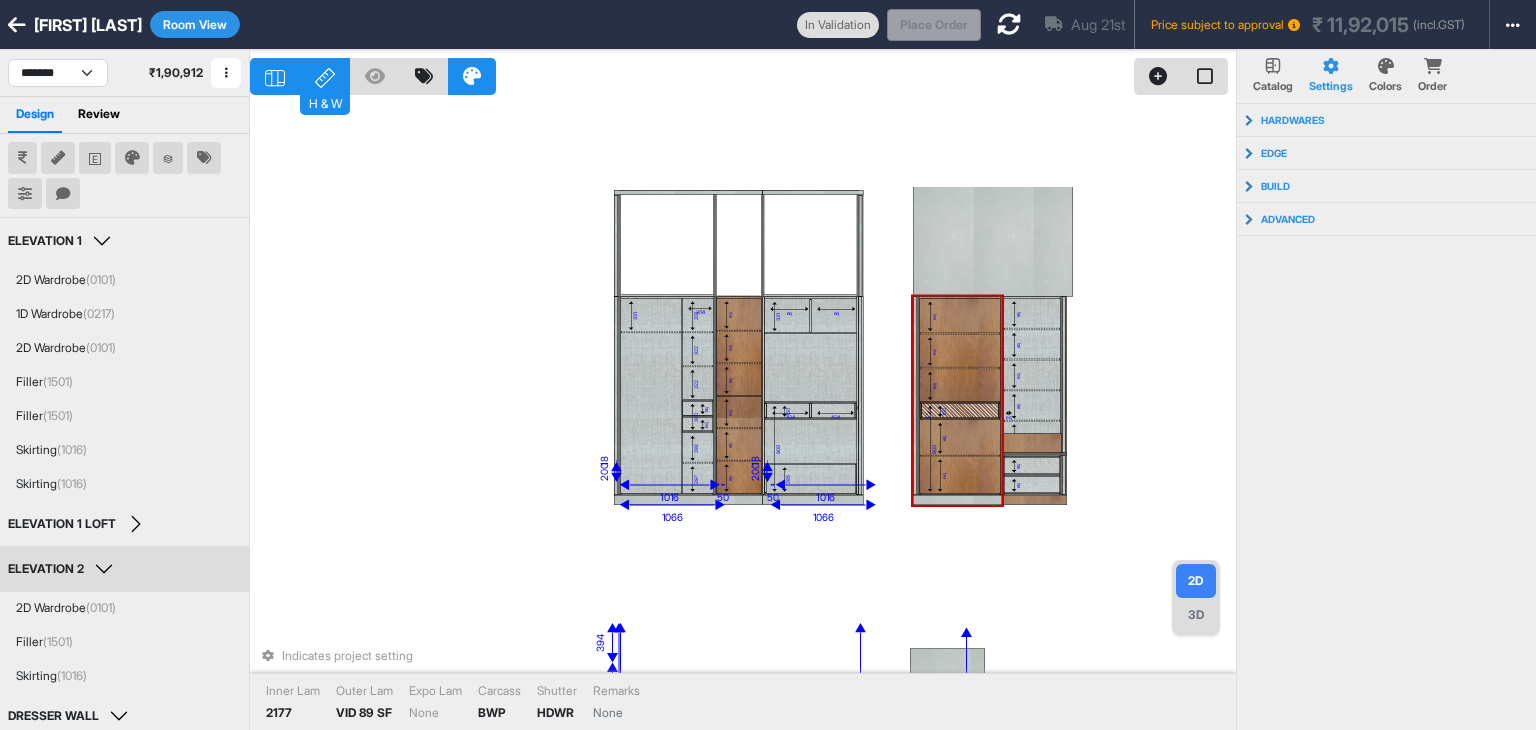 click on "eq" at bounding box center (960, 385) 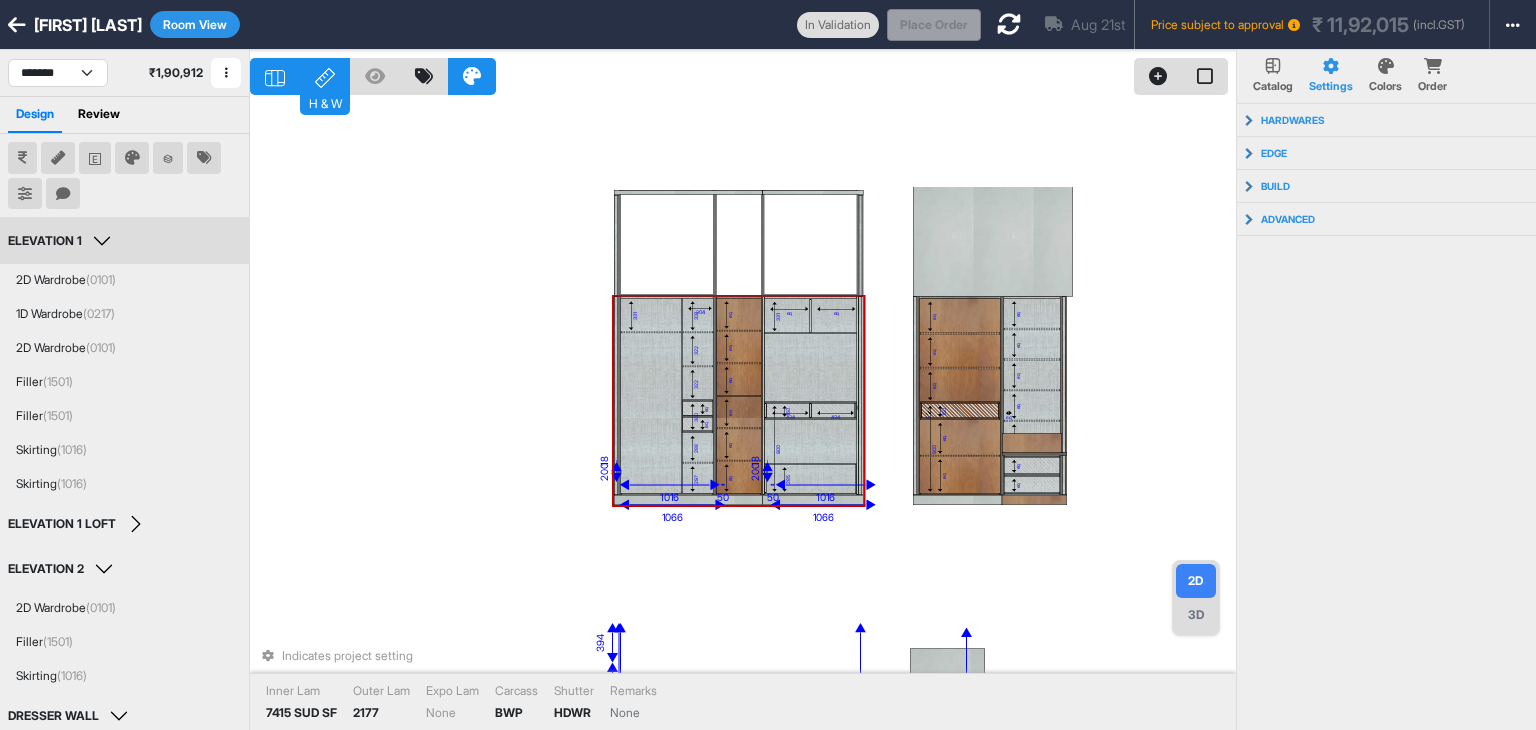 click on "ELEVATION 1" at bounding box center (62, 241) 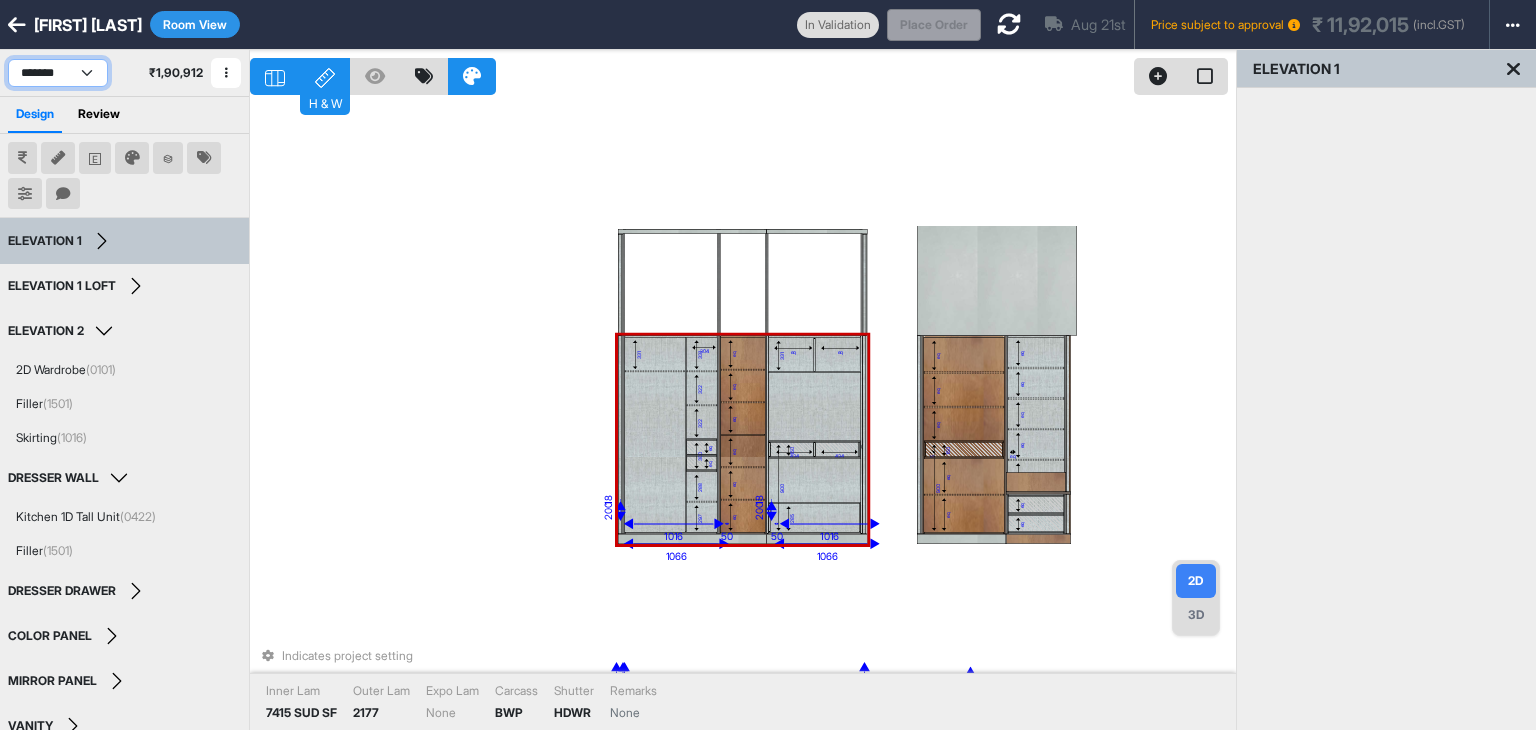 click on "**********" at bounding box center [58, 73] 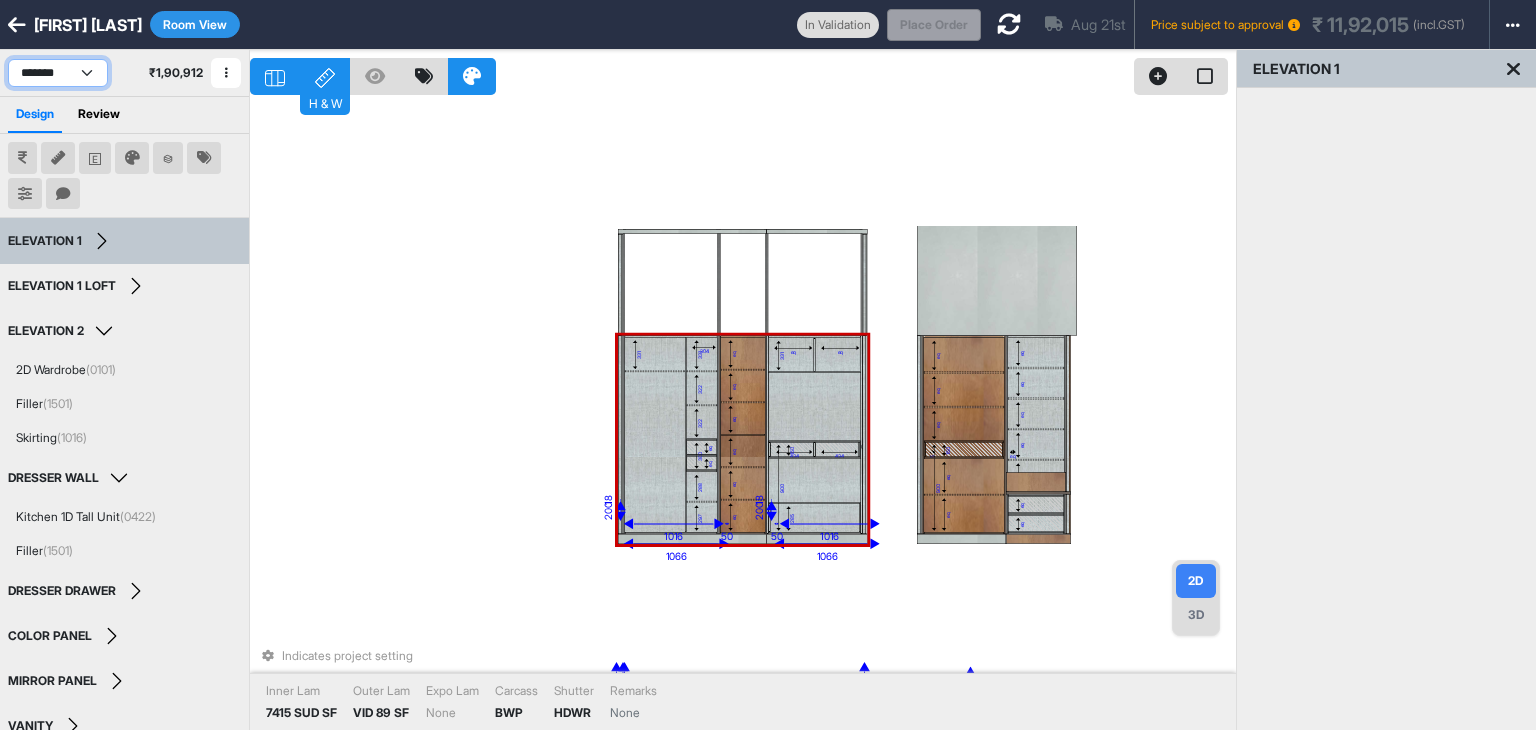 select on "****" 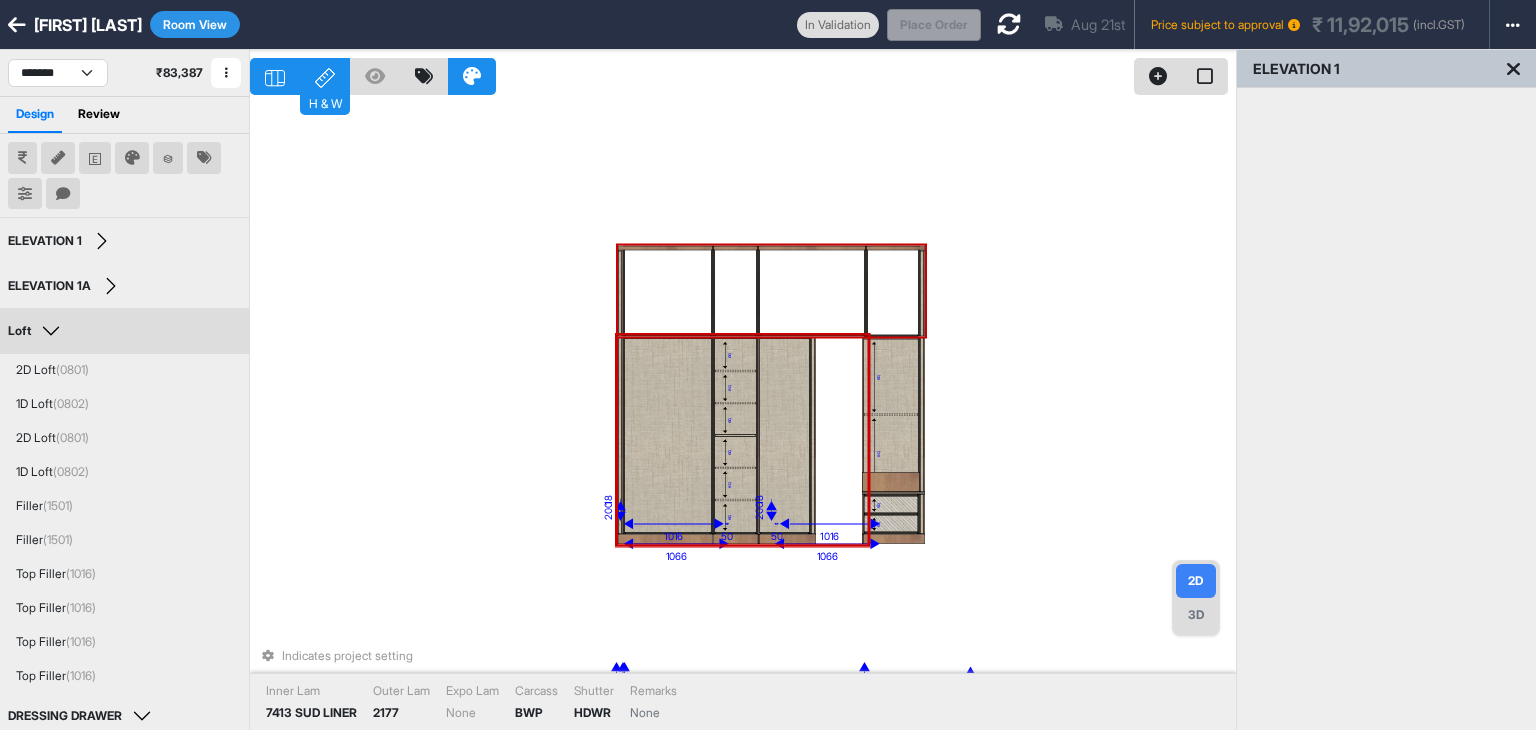 click on "Room View" at bounding box center (195, 24) 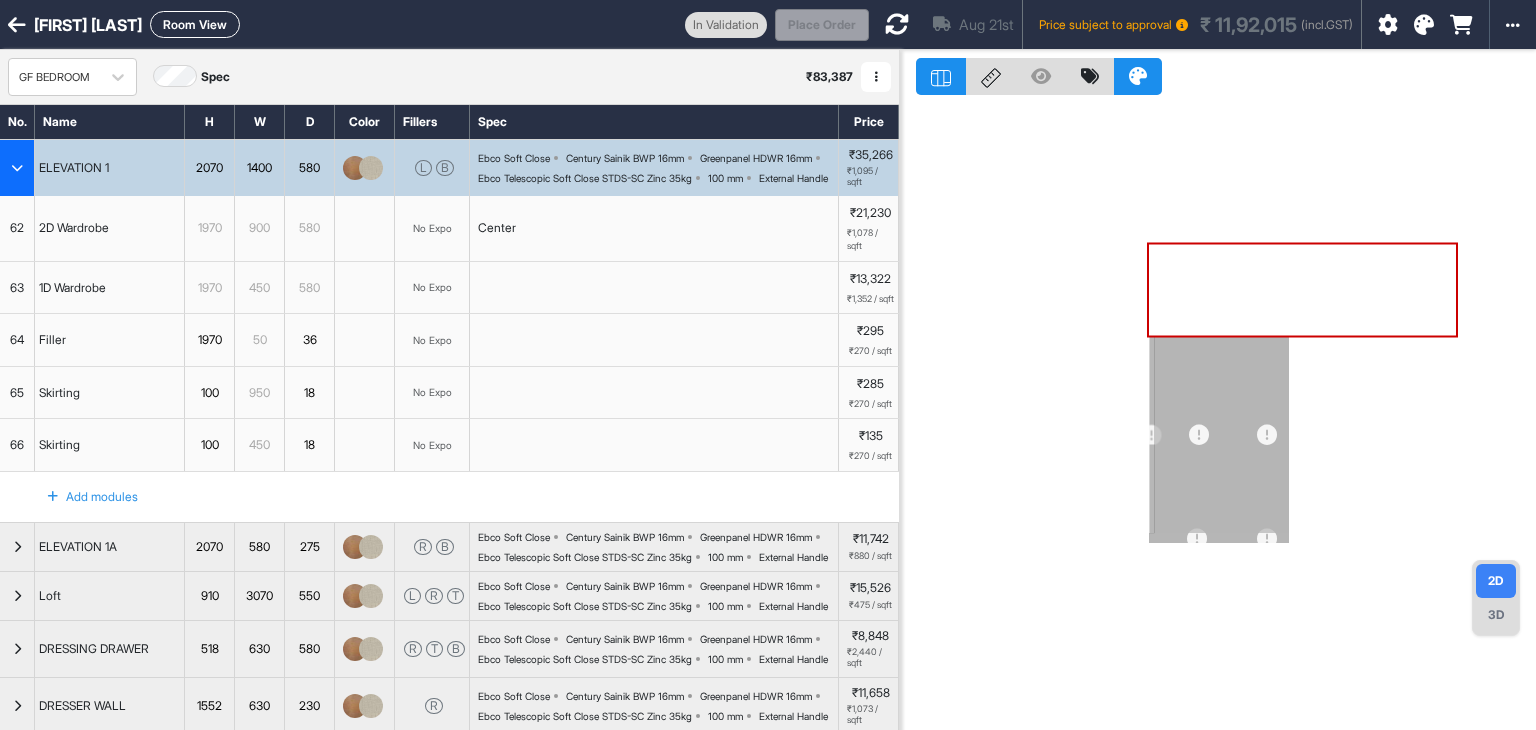 click at bounding box center [17, 168] 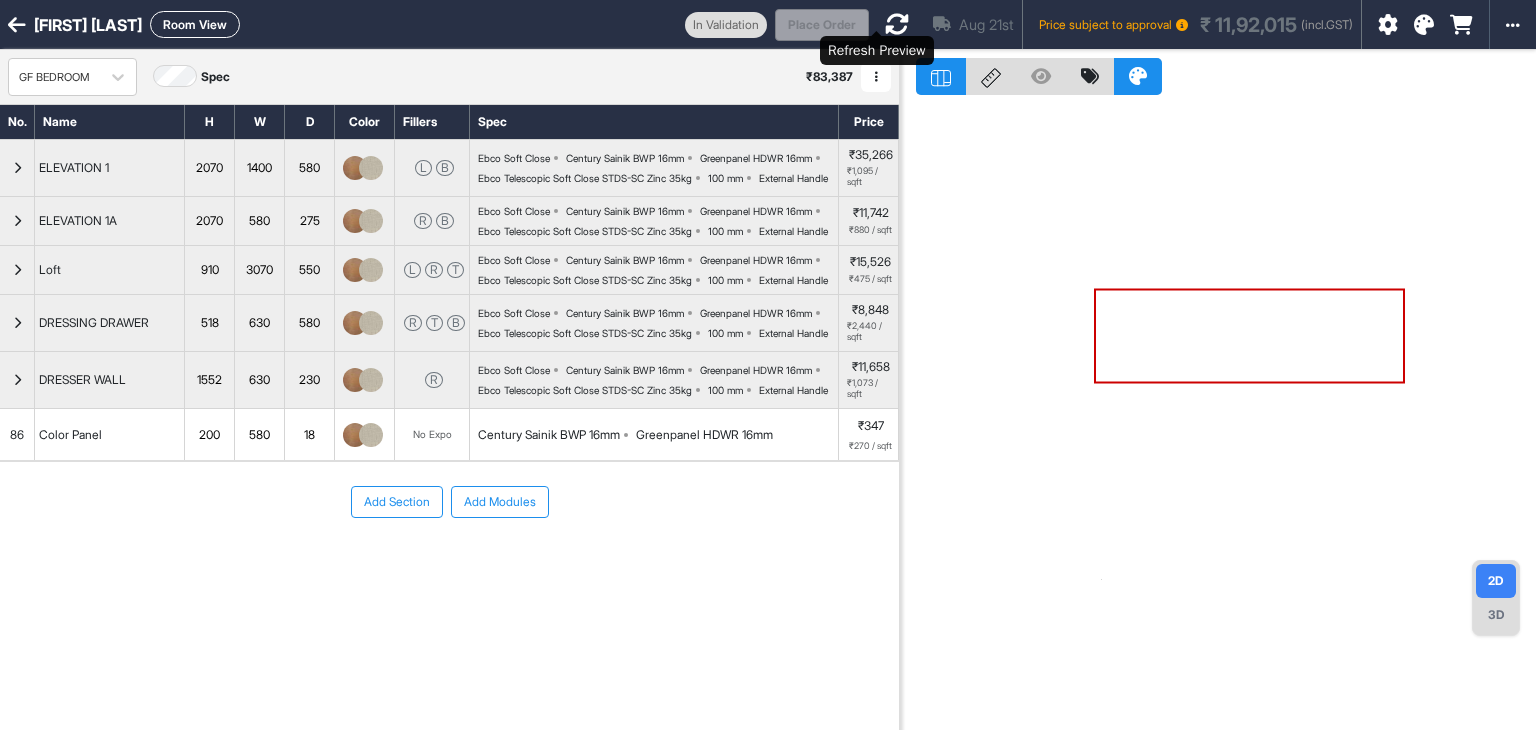 click at bounding box center [897, 24] 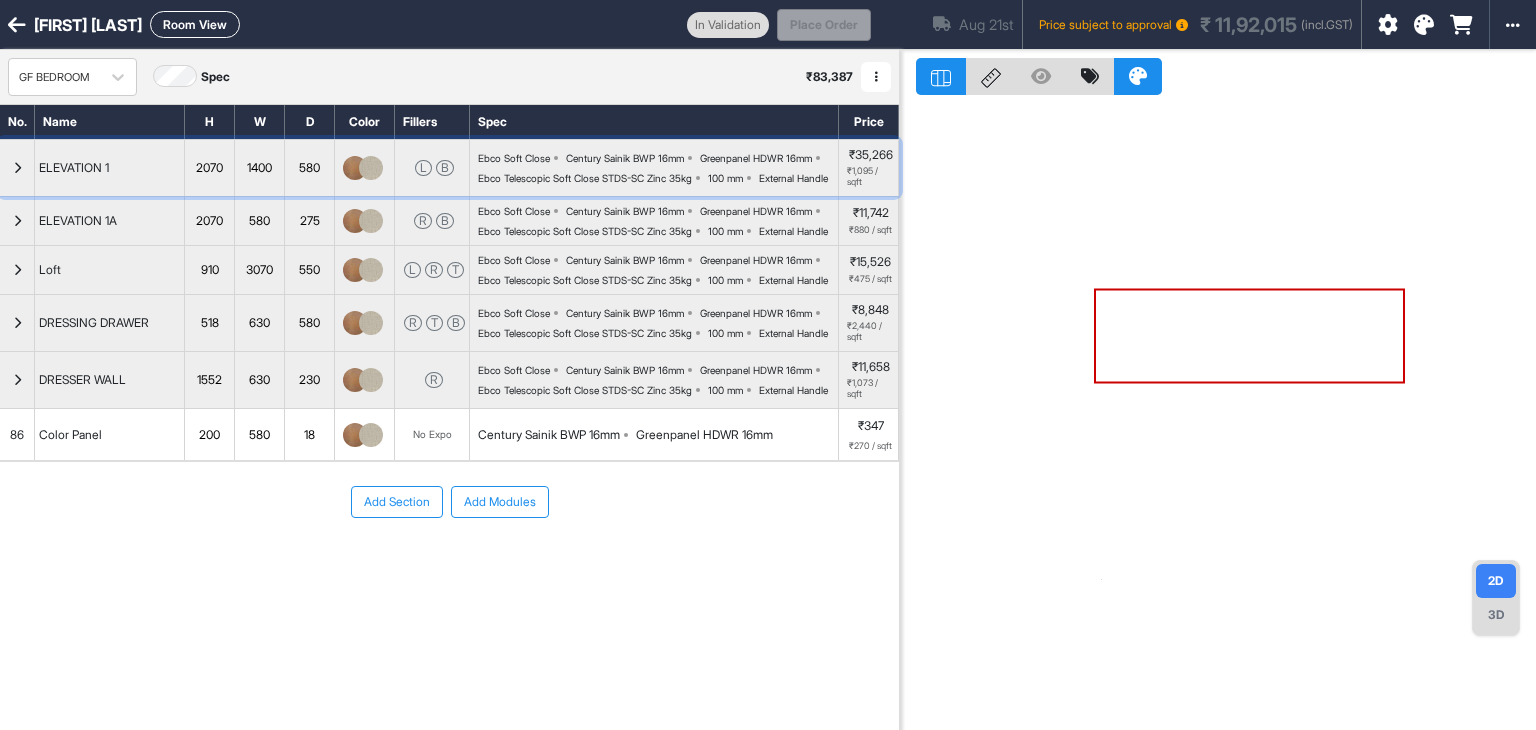 click at bounding box center [17, 168] 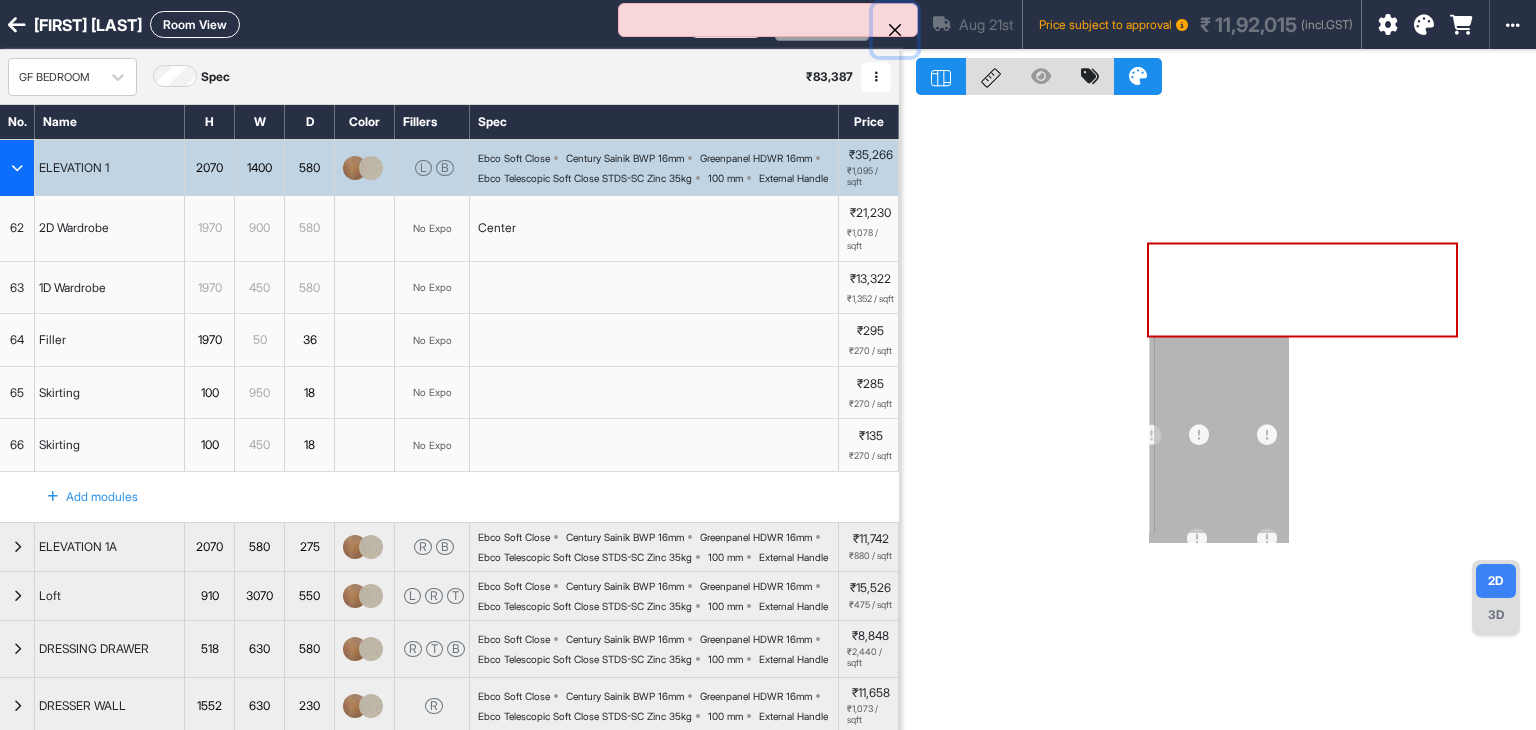 click at bounding box center [895, 30] 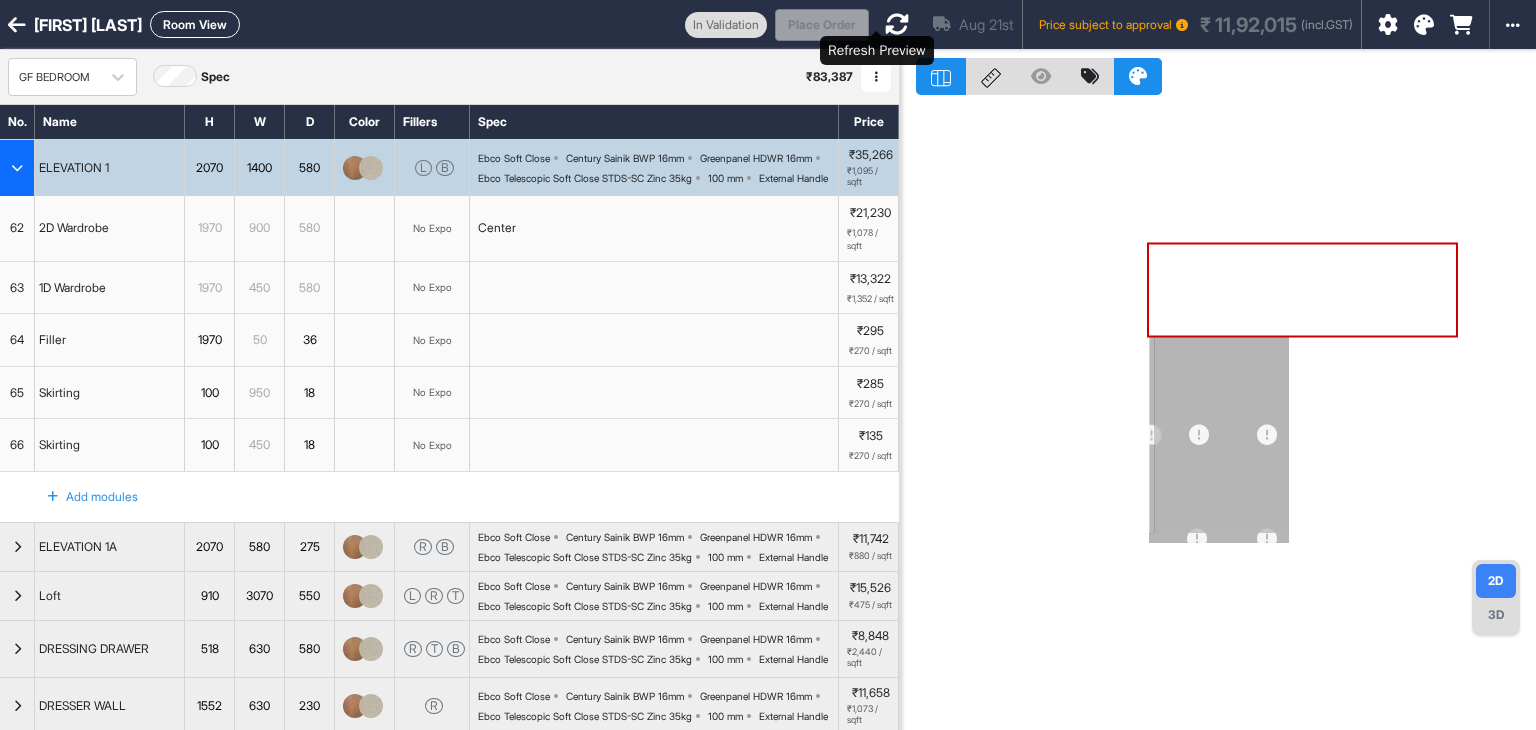 click at bounding box center [897, 24] 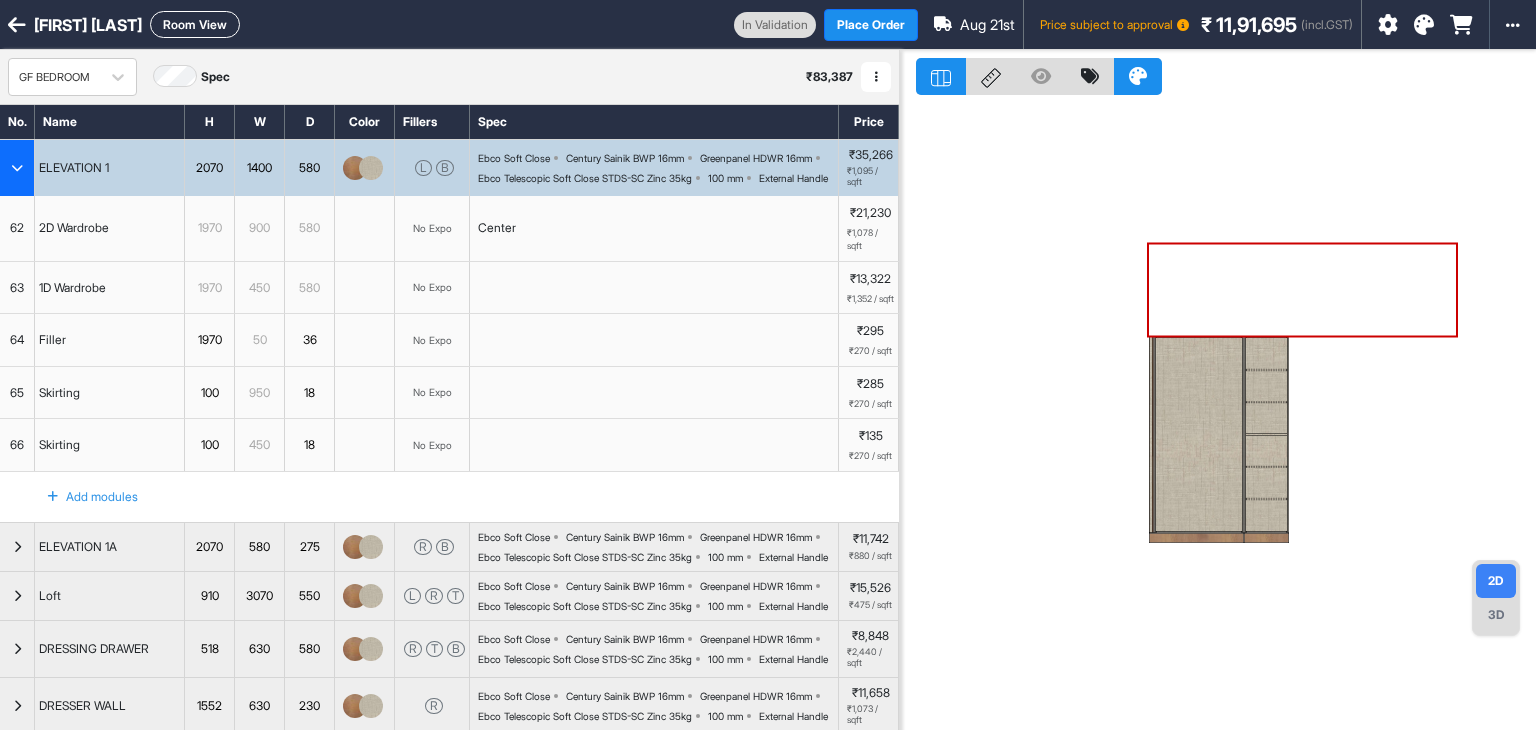 click at bounding box center (1218, 415) 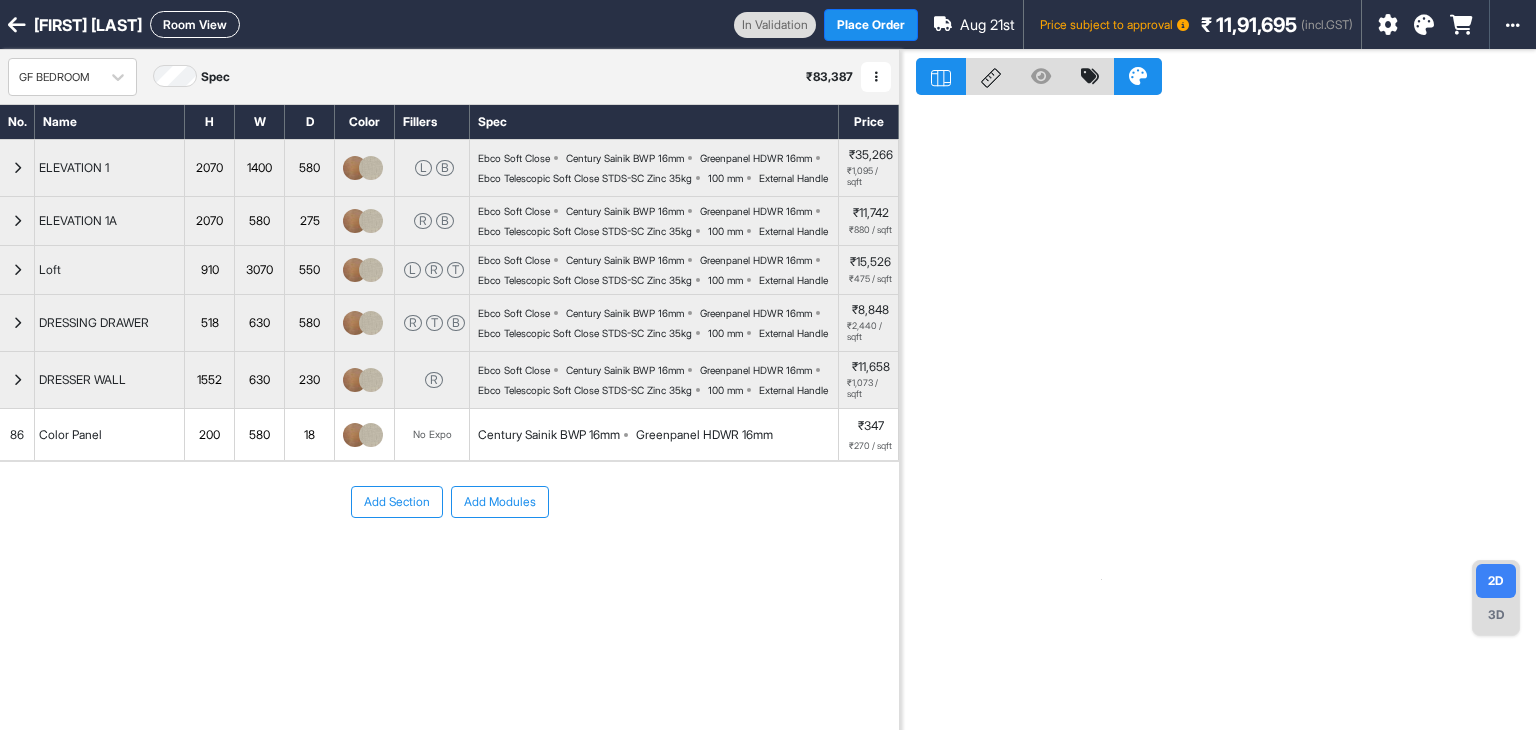 click on "275" at bounding box center (309, 221) 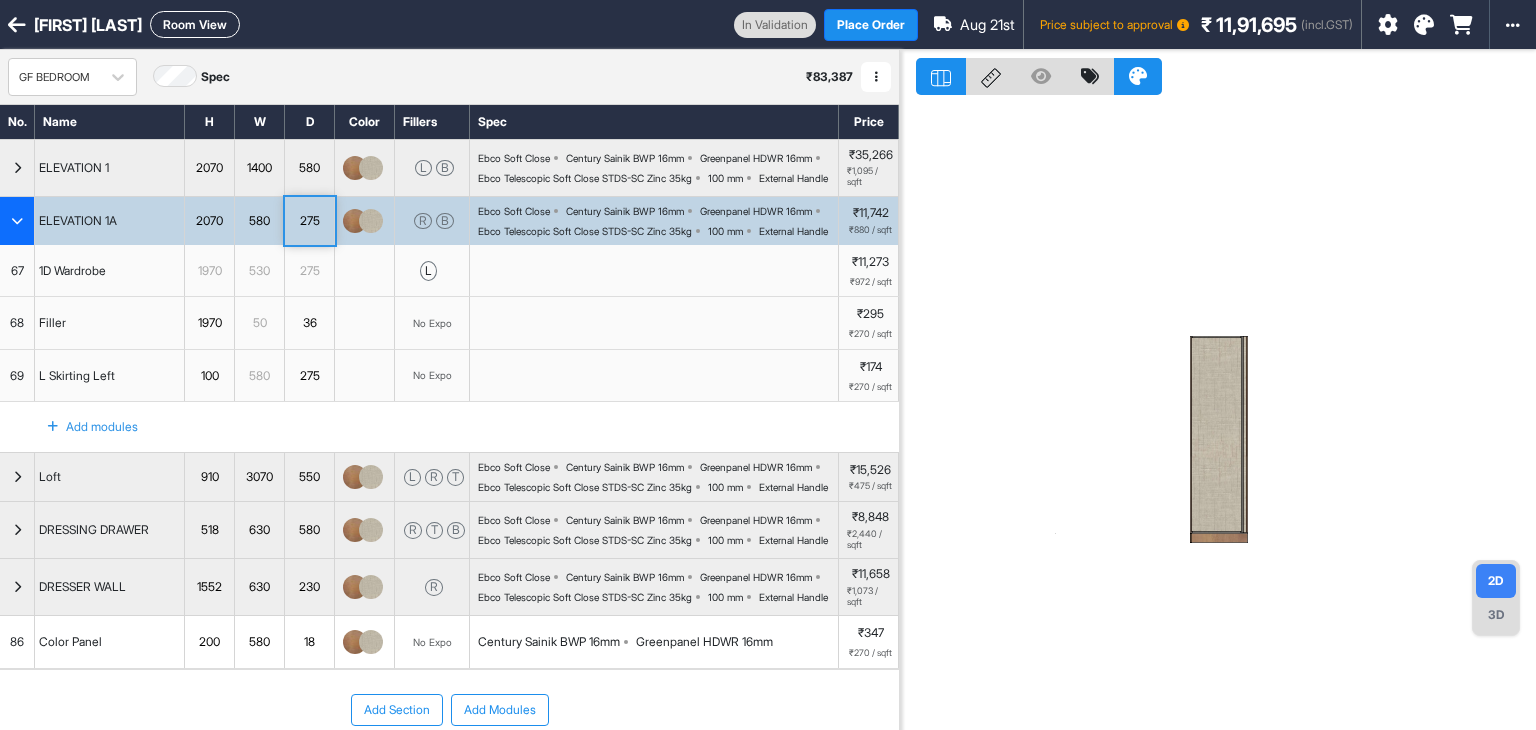 click on "275" at bounding box center [309, 221] 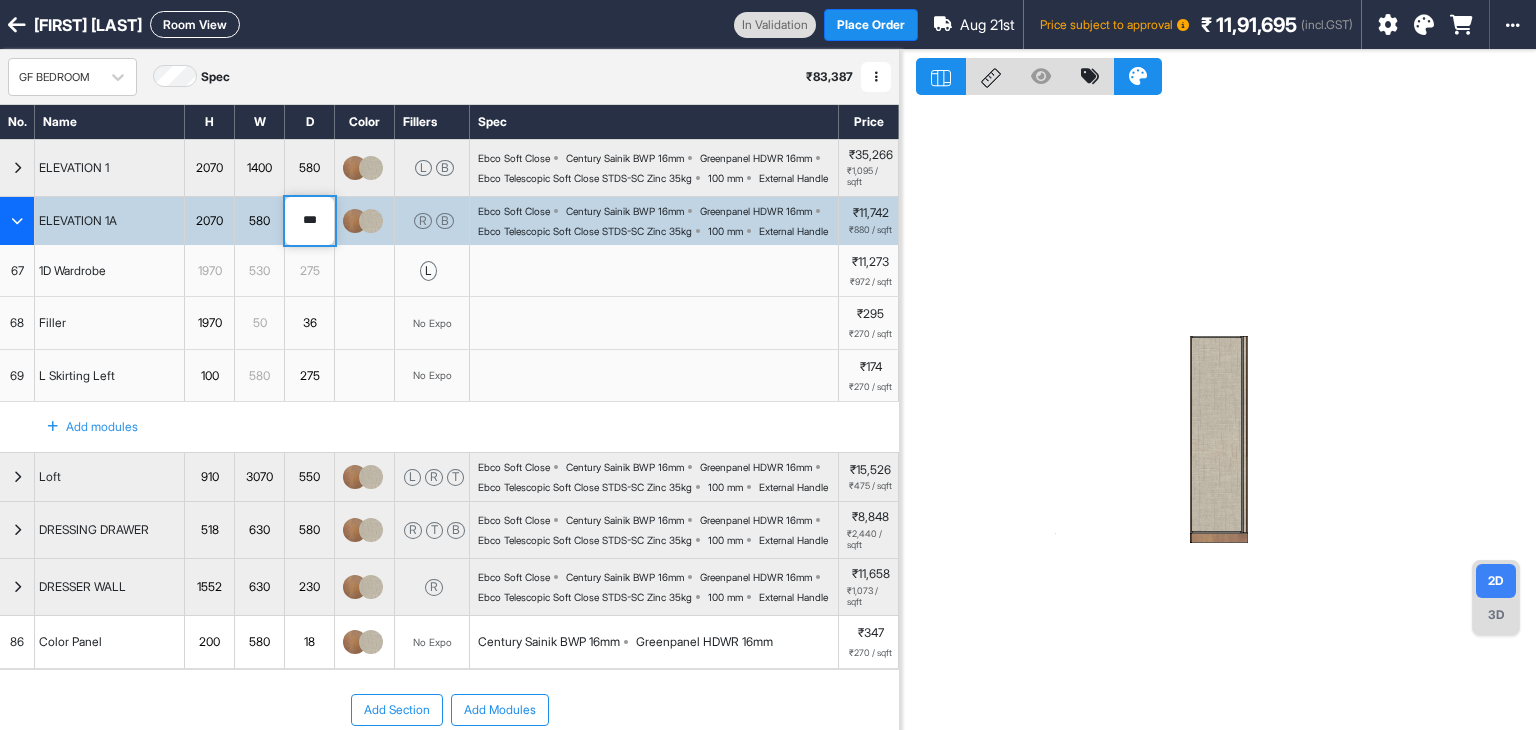 drag, startPoint x: 322, startPoint y: 246, endPoint x: 245, endPoint y: 257, distance: 77.781746 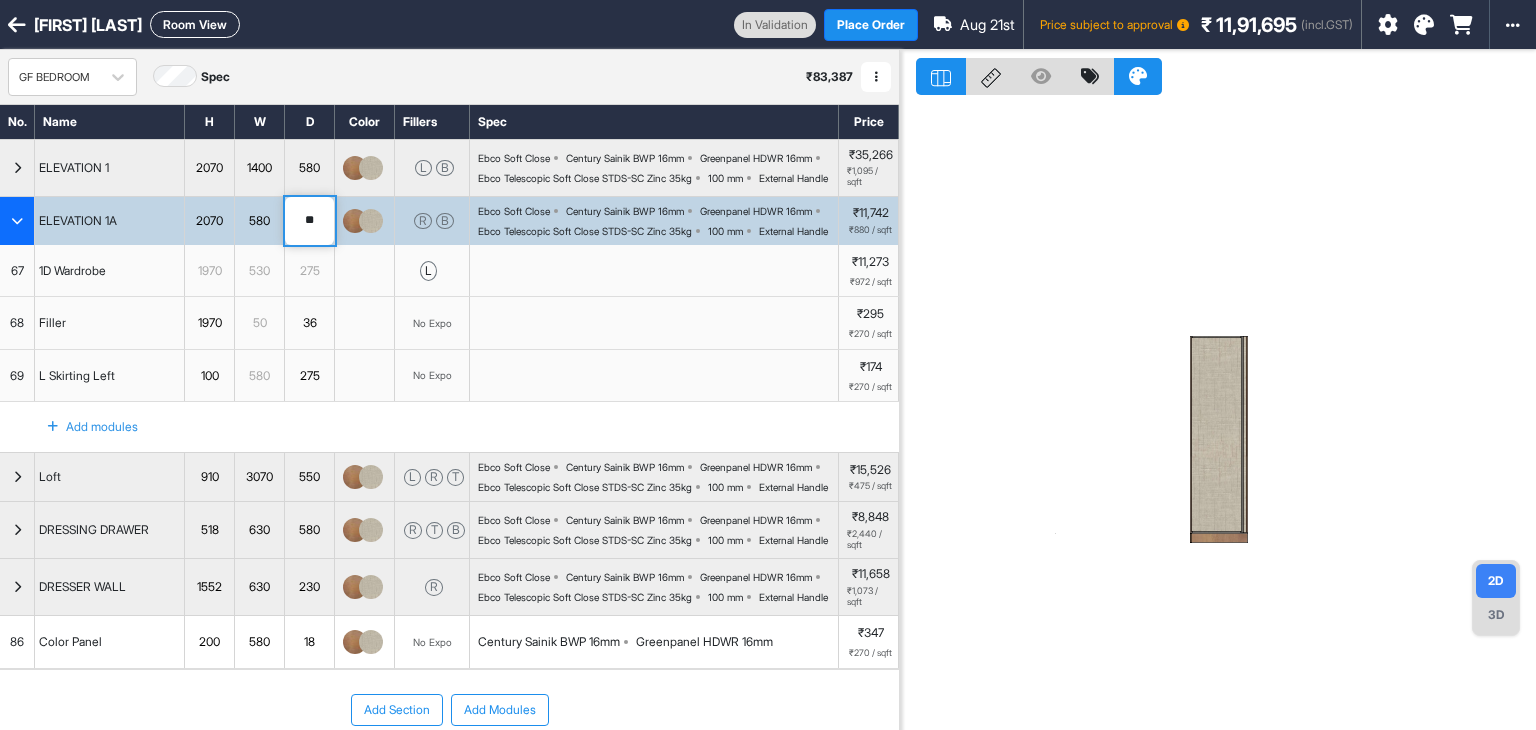 type on "***" 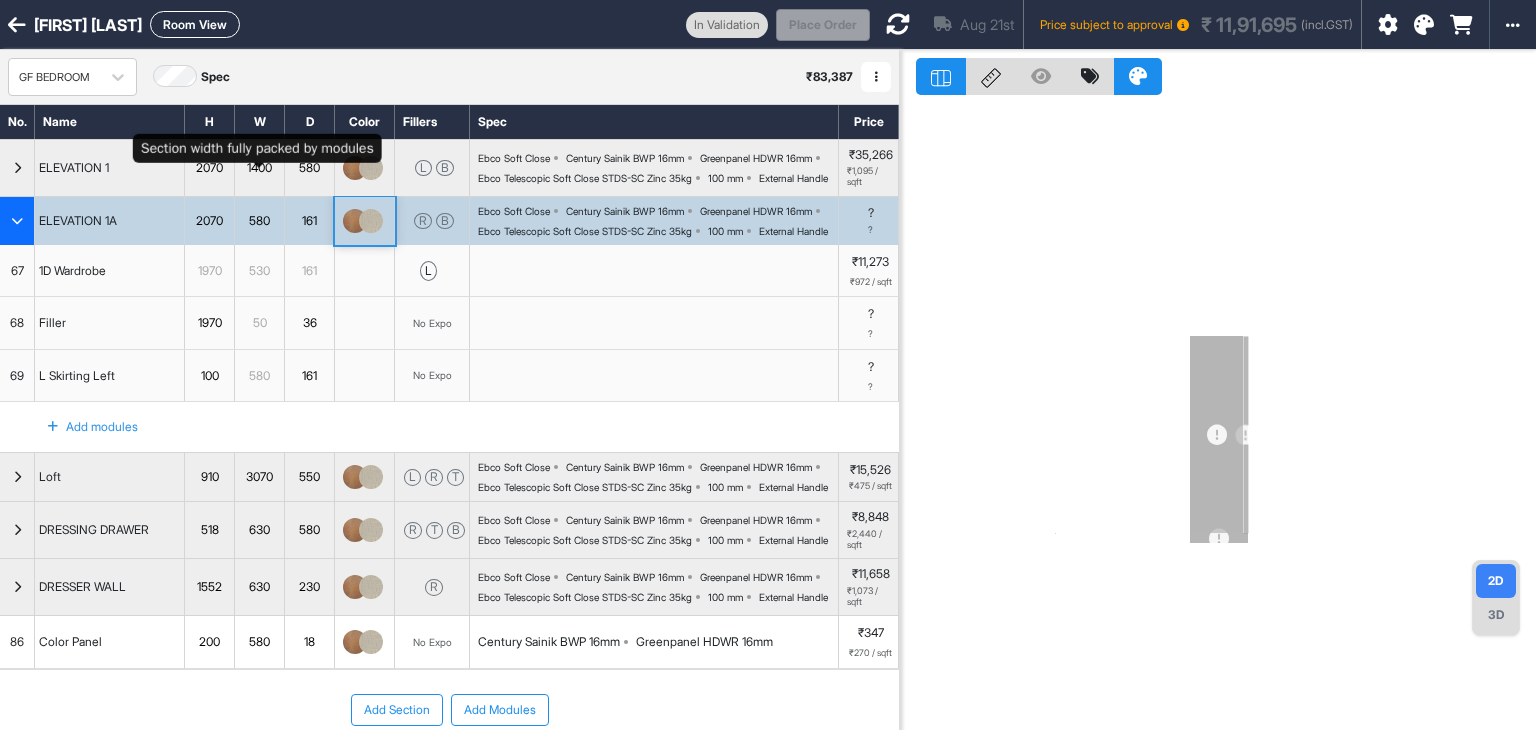 click on "1400" at bounding box center (259, 168) 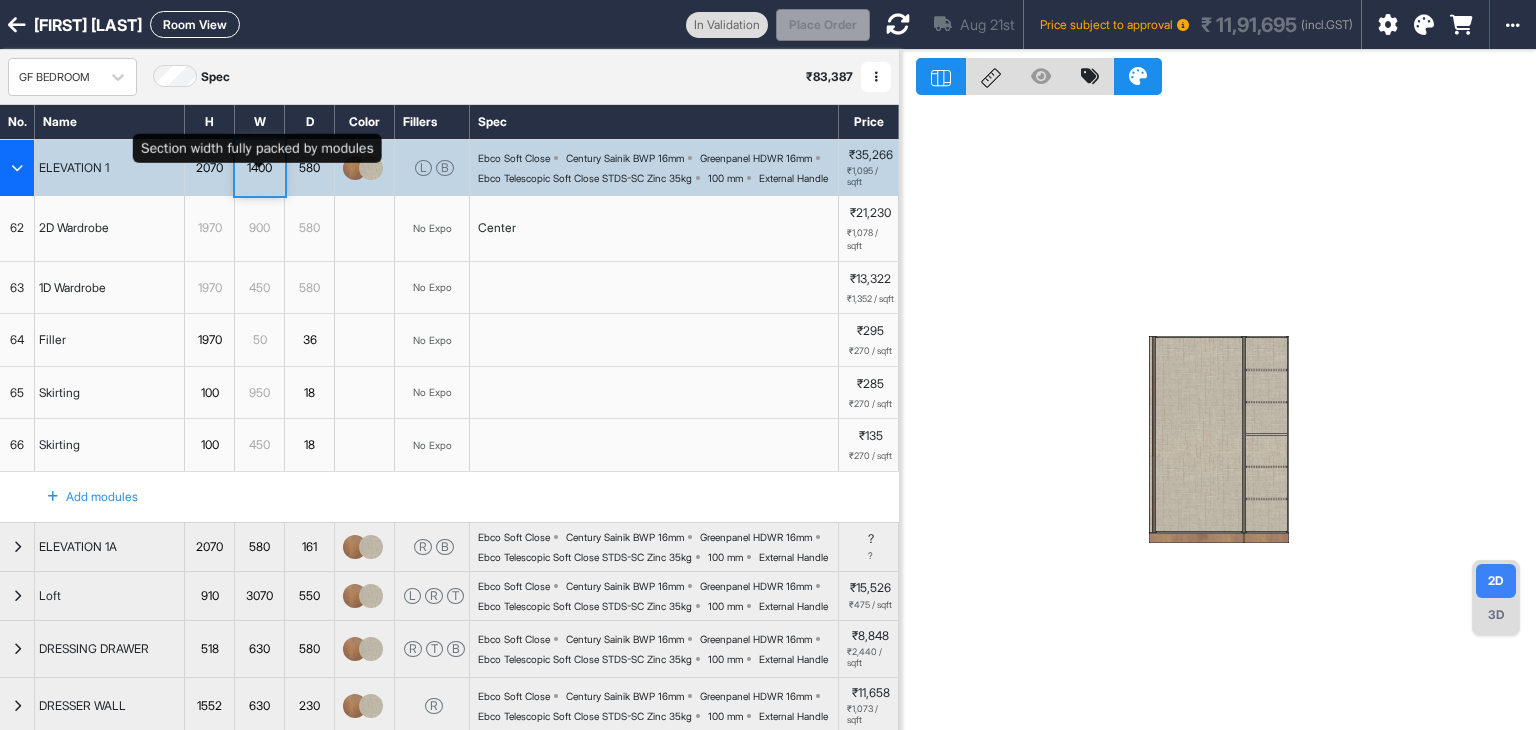 click on "1400" at bounding box center [259, 168] 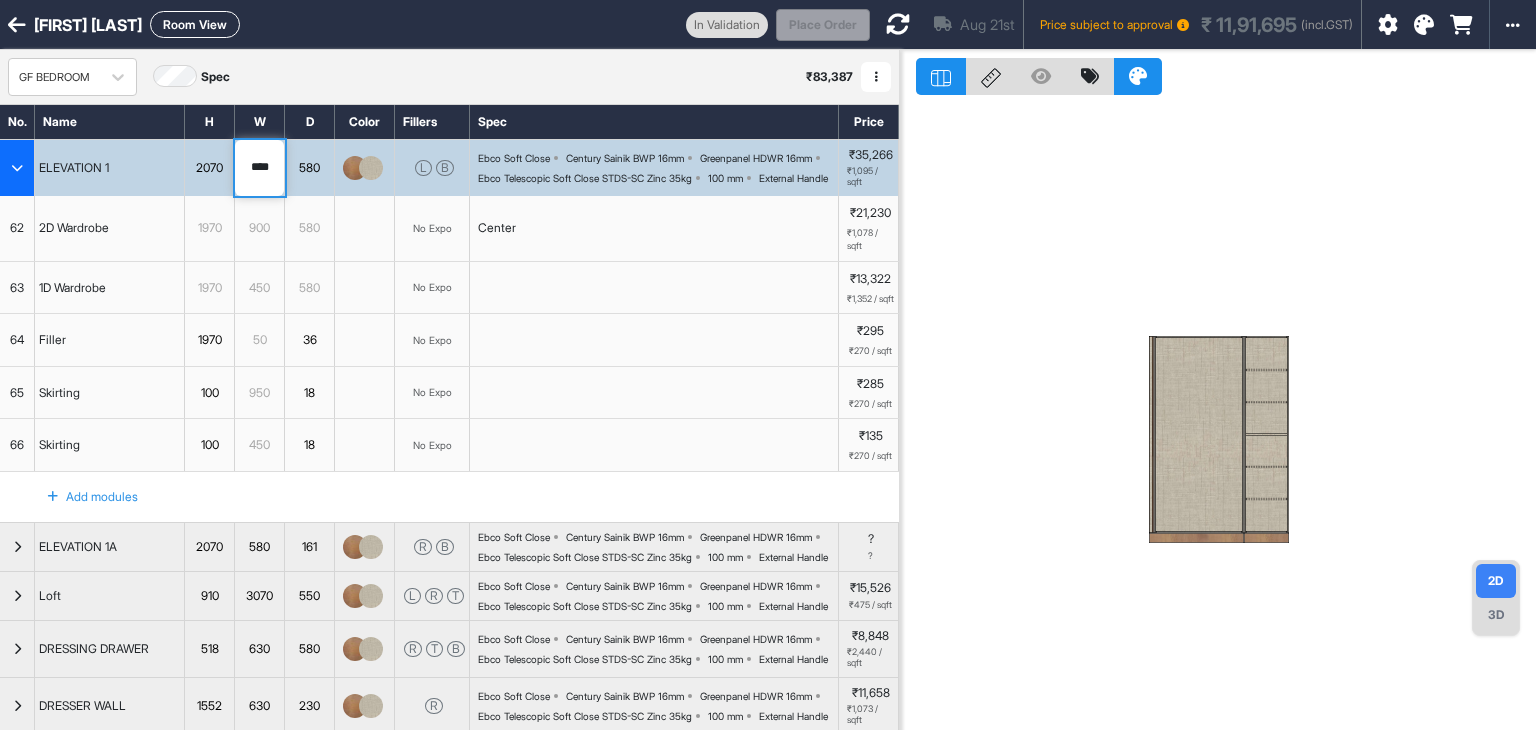 drag, startPoint x: 272, startPoint y: 165, endPoint x: 219, endPoint y: 155, distance: 53.935146 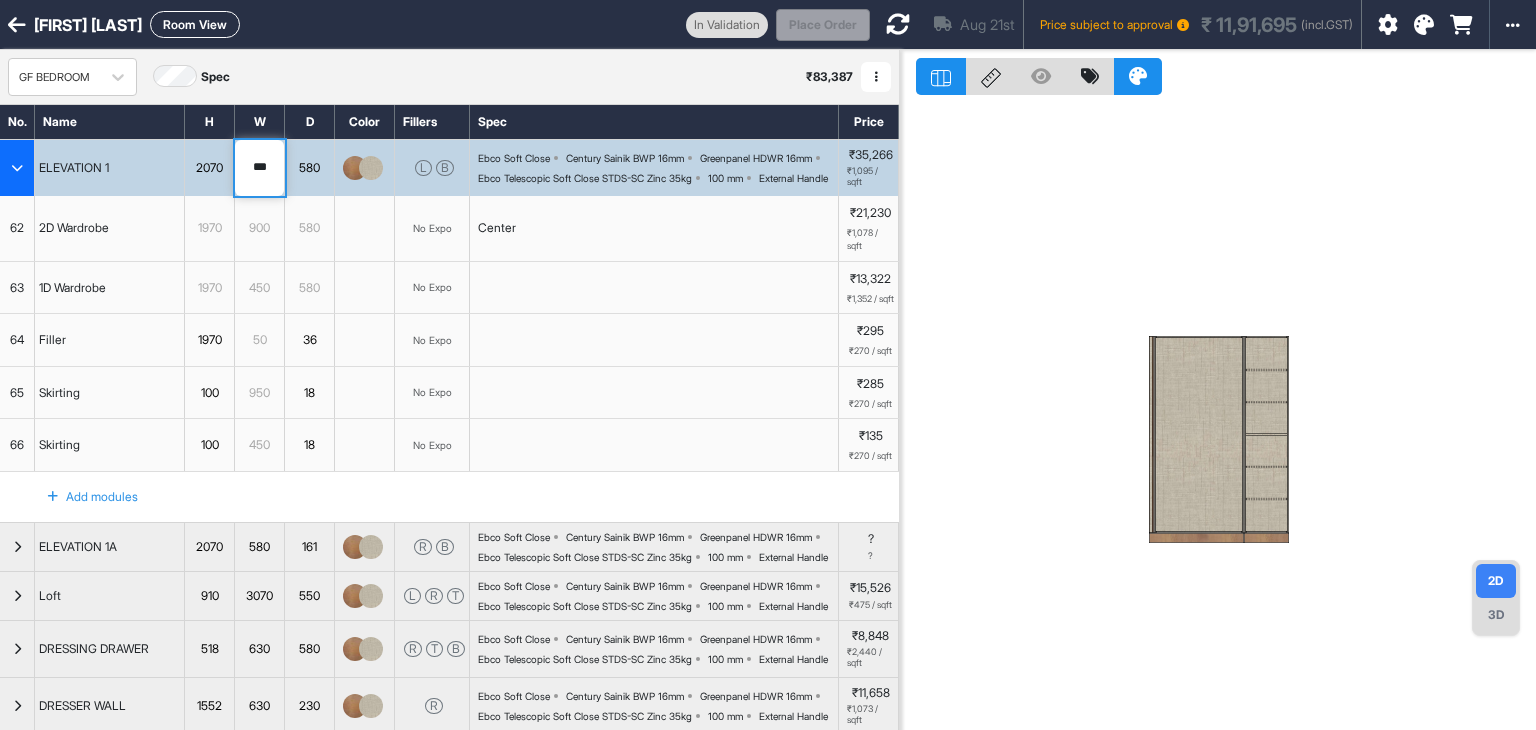 type on "****" 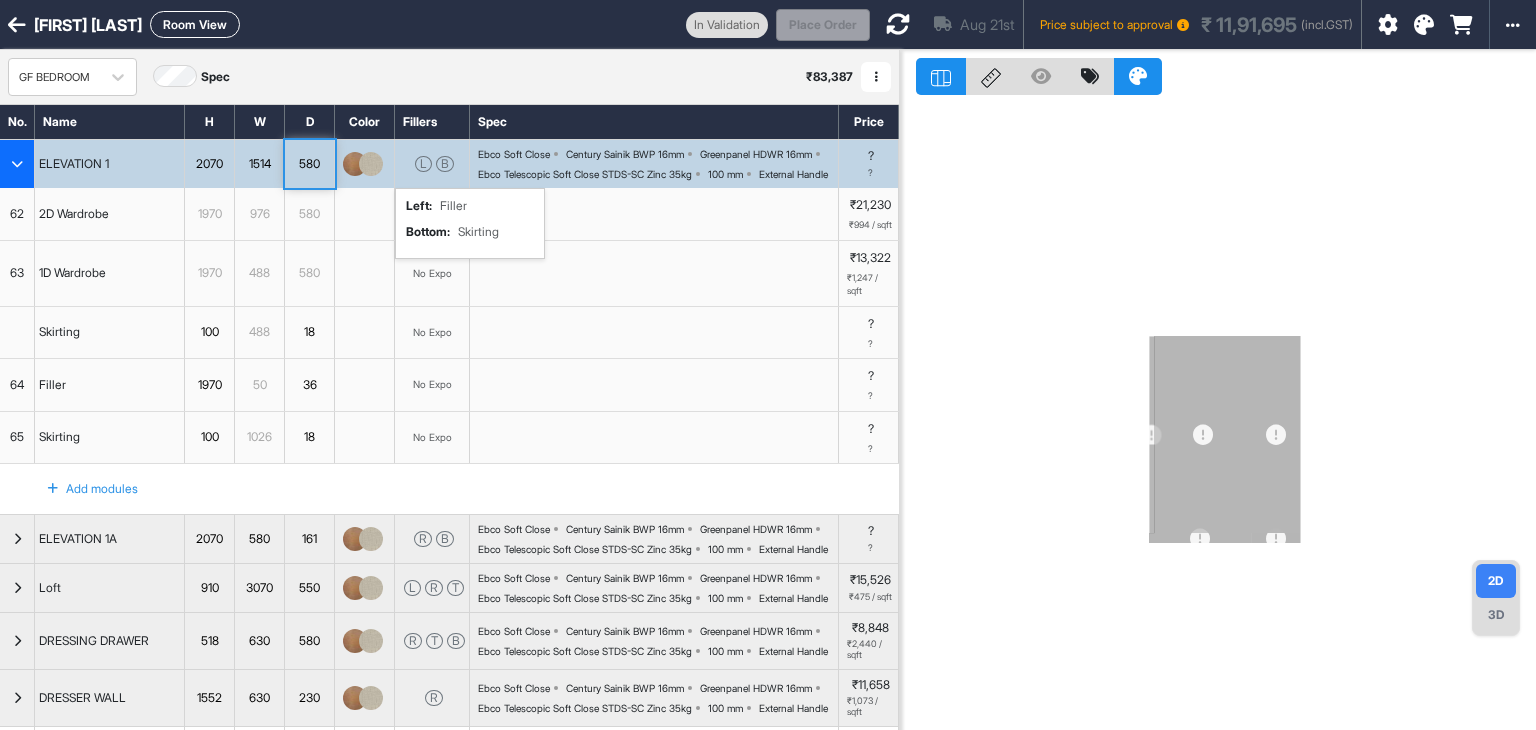 click on "L" at bounding box center (423, 164) 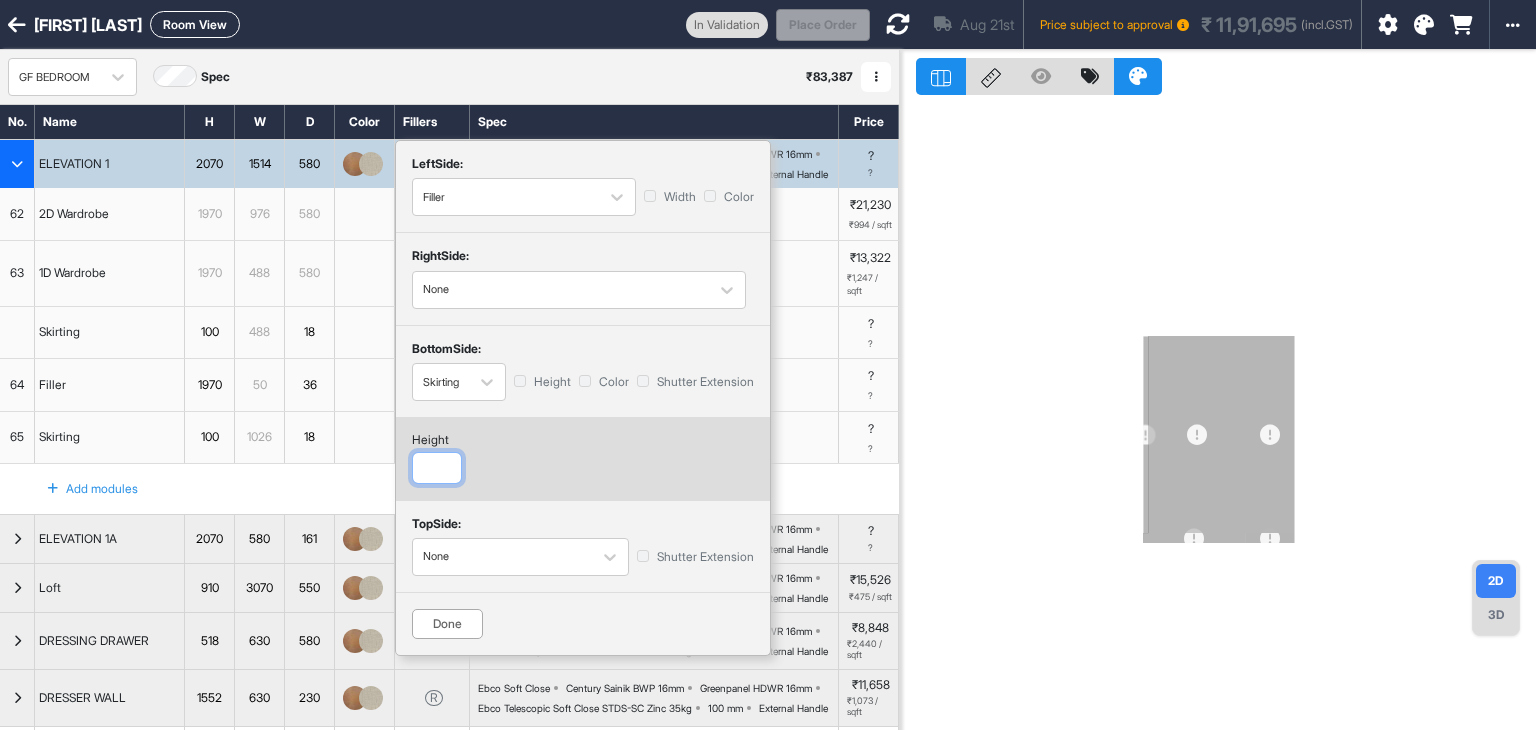 click at bounding box center (437, 468) 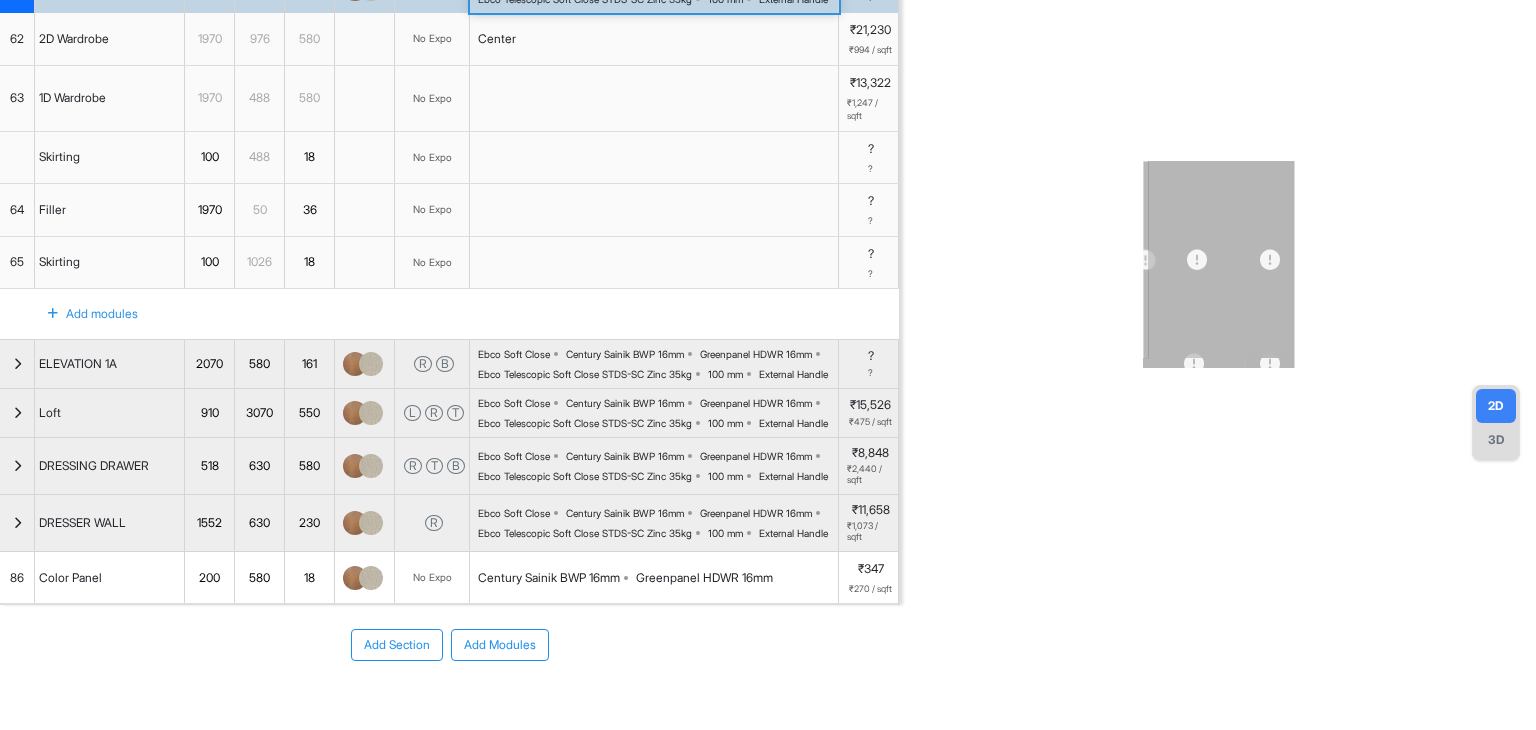 scroll, scrollTop: 180, scrollLeft: 0, axis: vertical 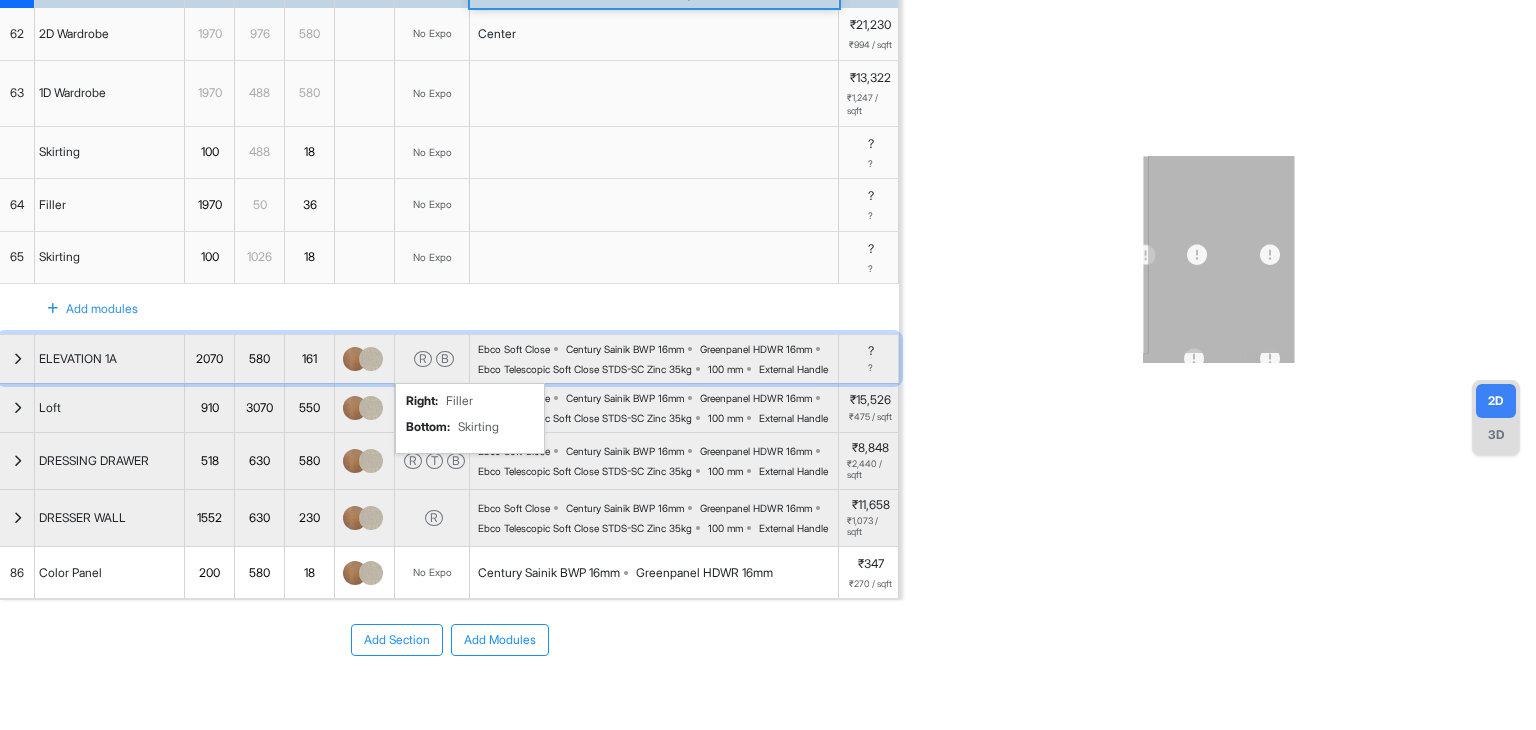 click on "R" at bounding box center [423, 359] 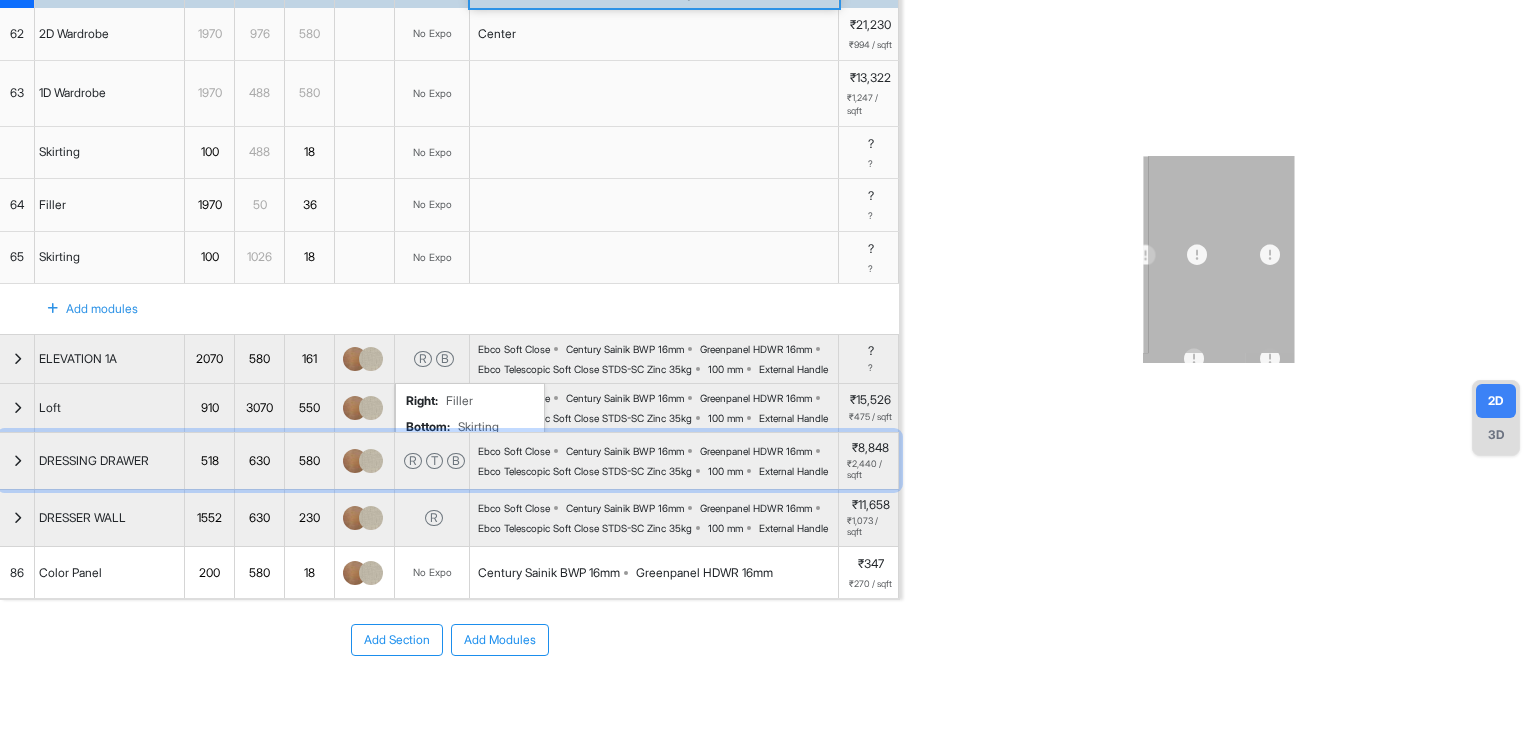 click on "R T B" at bounding box center [432, 461] 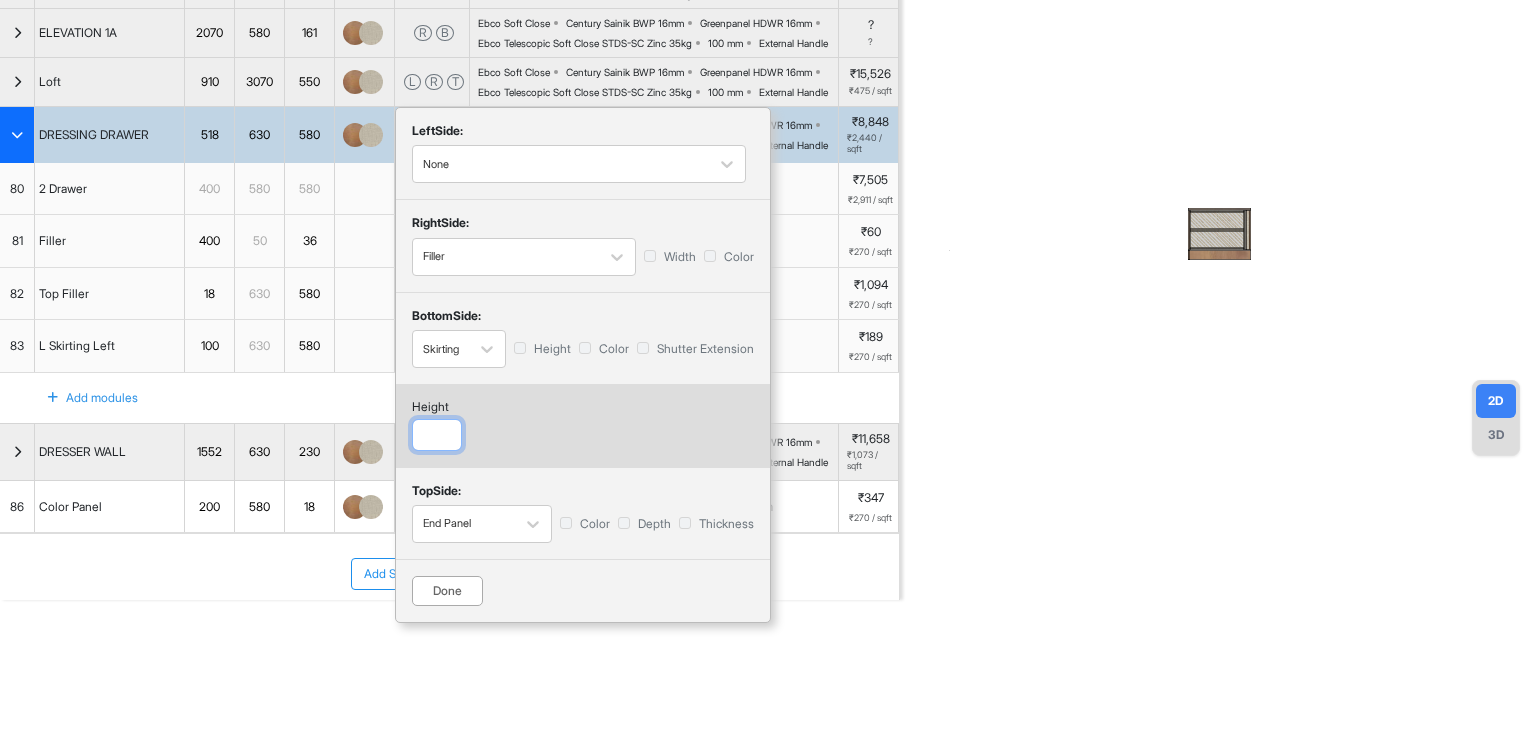 click at bounding box center (437, 435) 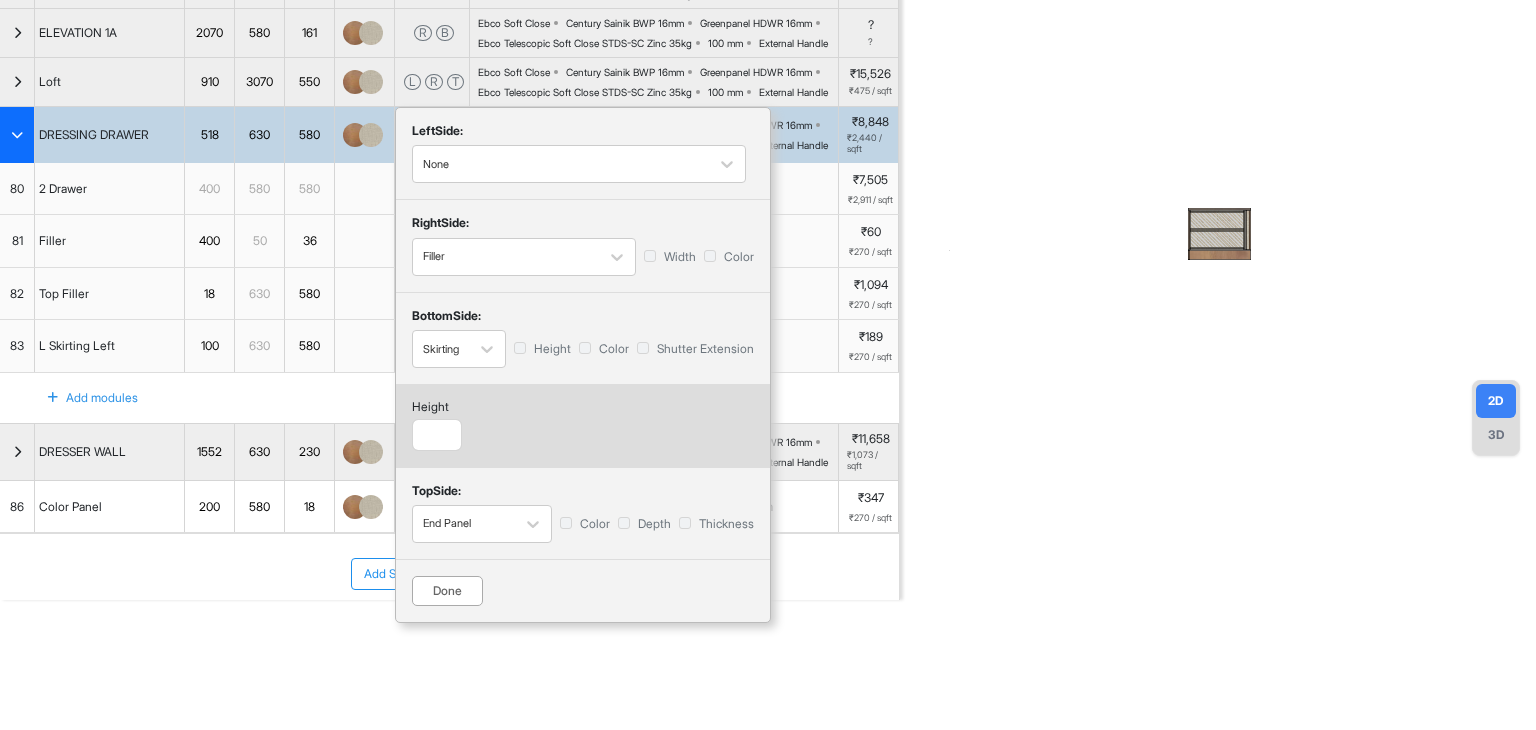 click on "Done" at bounding box center (447, 591) 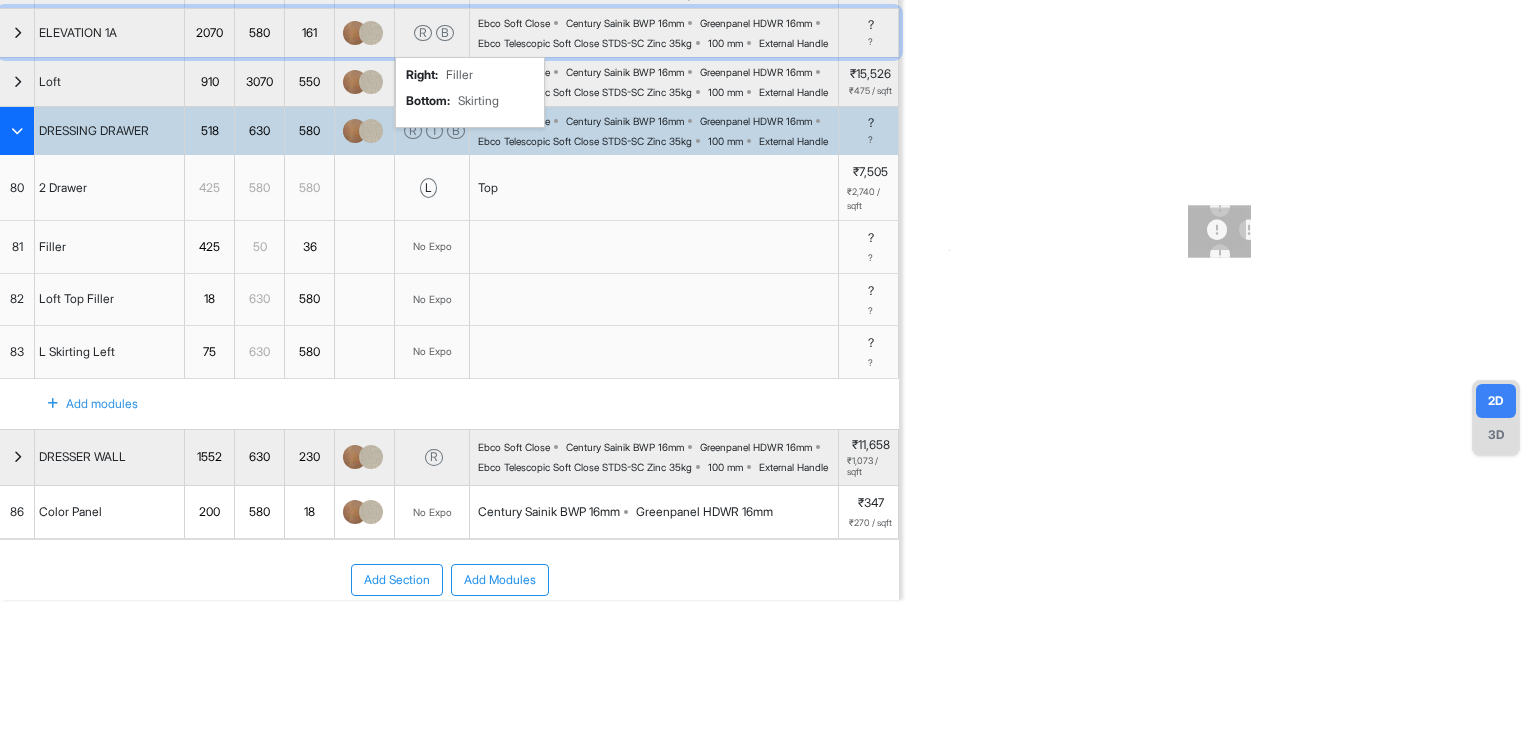 click on "R B right : Filler bottom : Skirting" at bounding box center [432, 33] 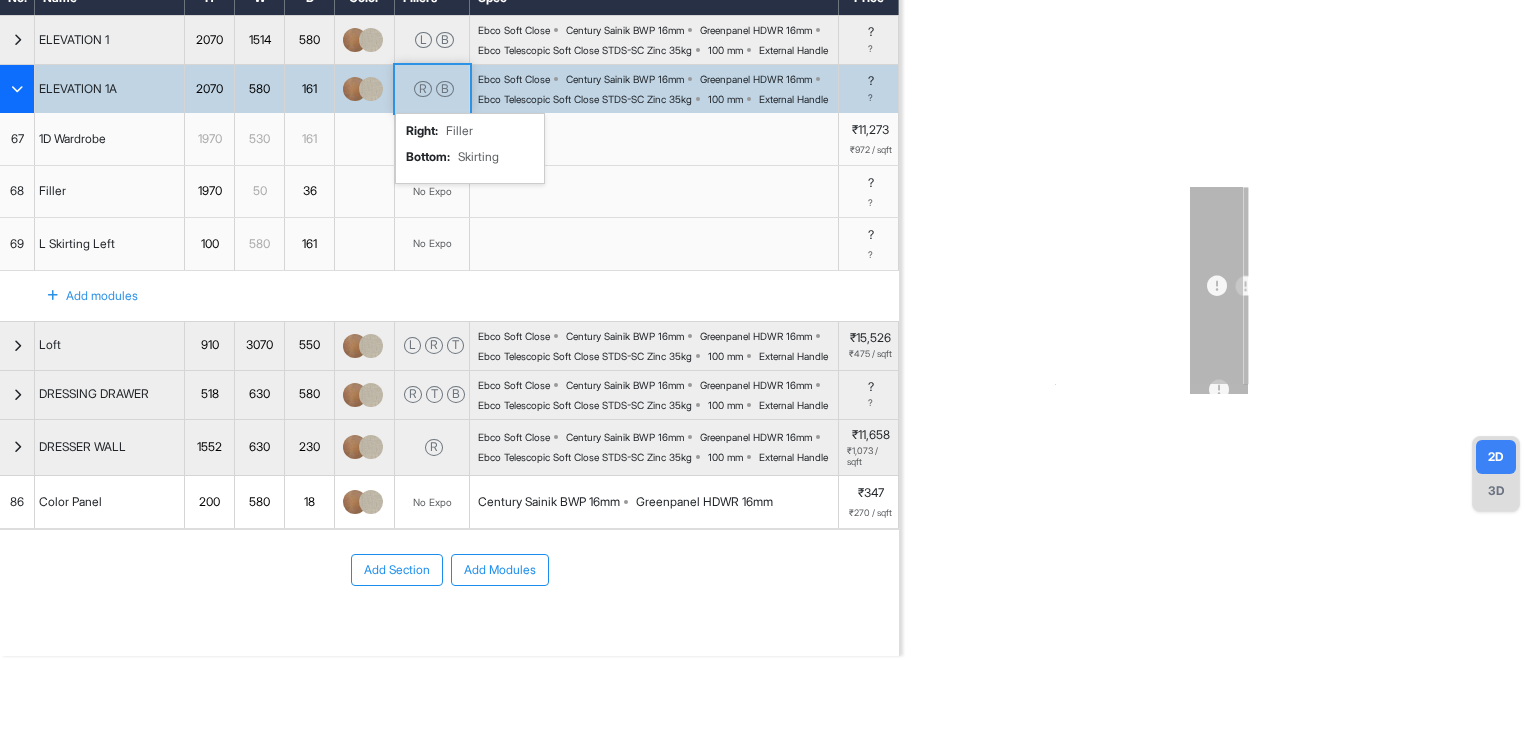click on "R B right : Filler bottom : Skirting" at bounding box center (432, 89) 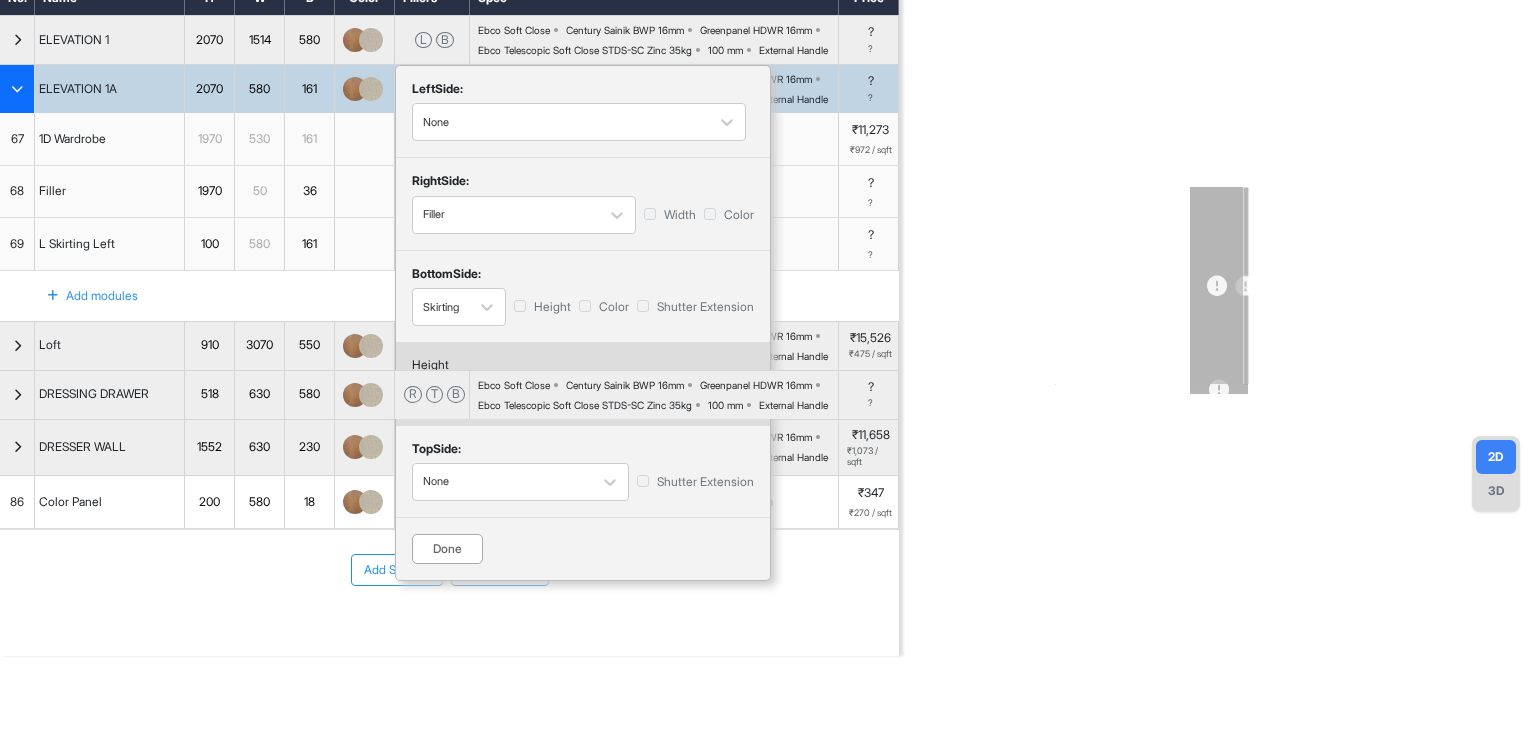 click at bounding box center (437, 393) 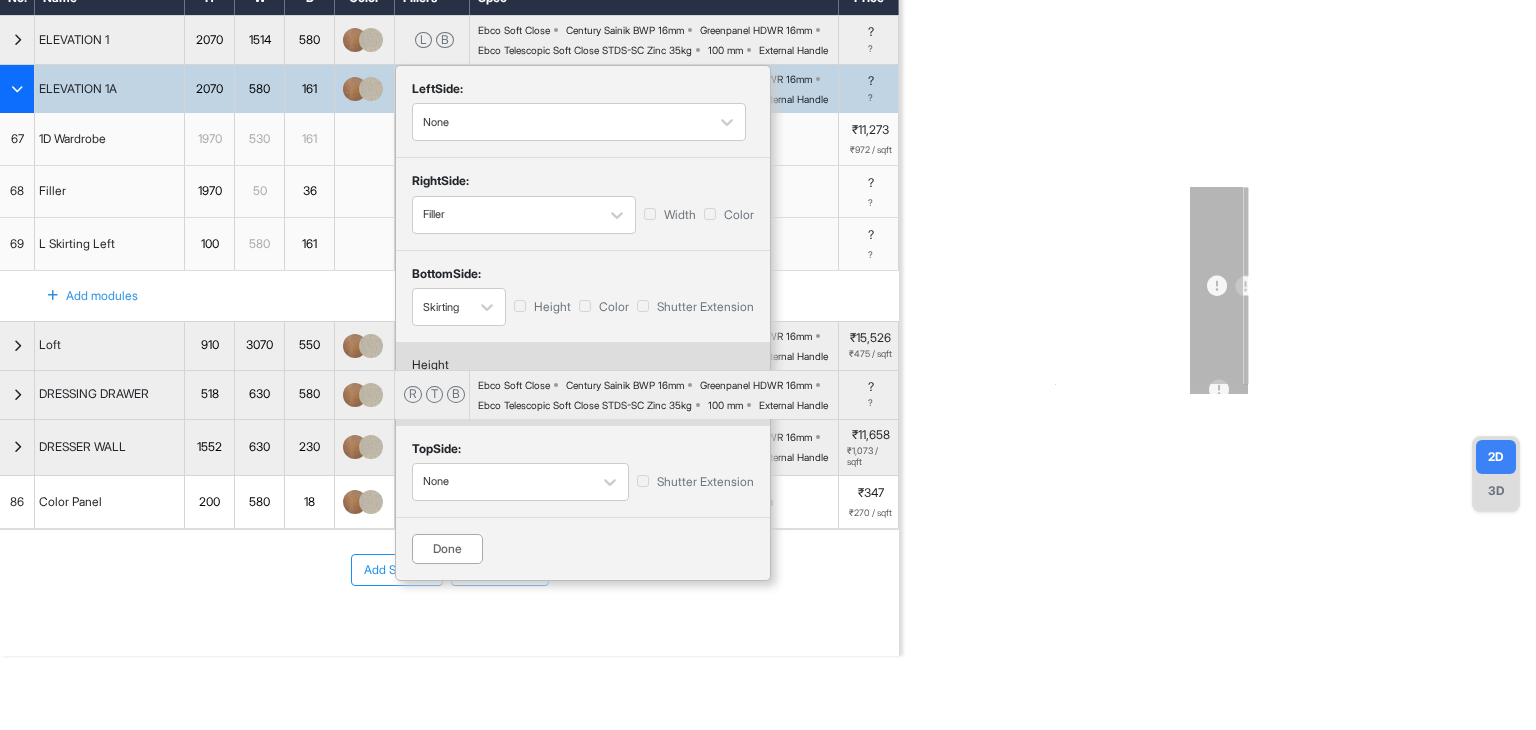 type on "**" 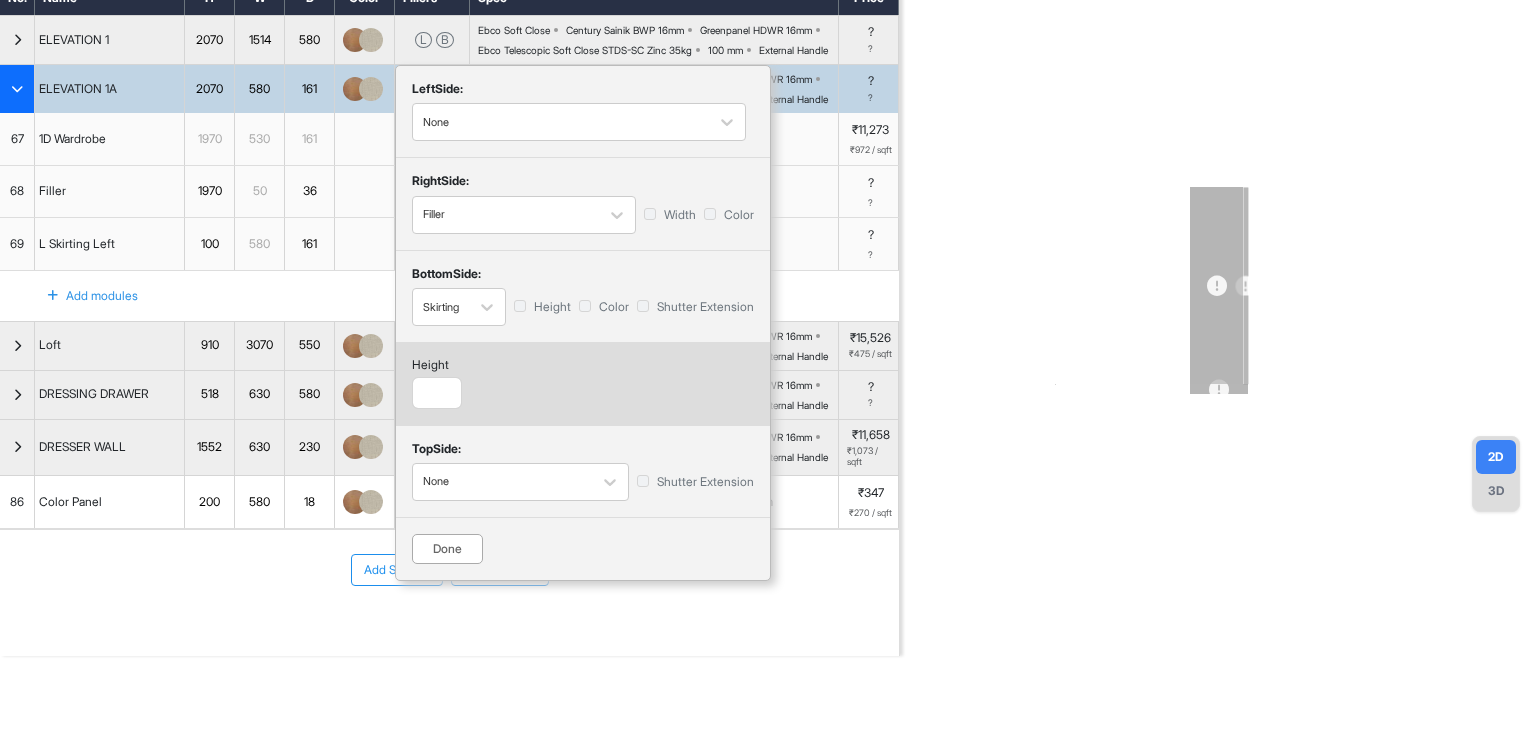 click on "Done" at bounding box center (447, 549) 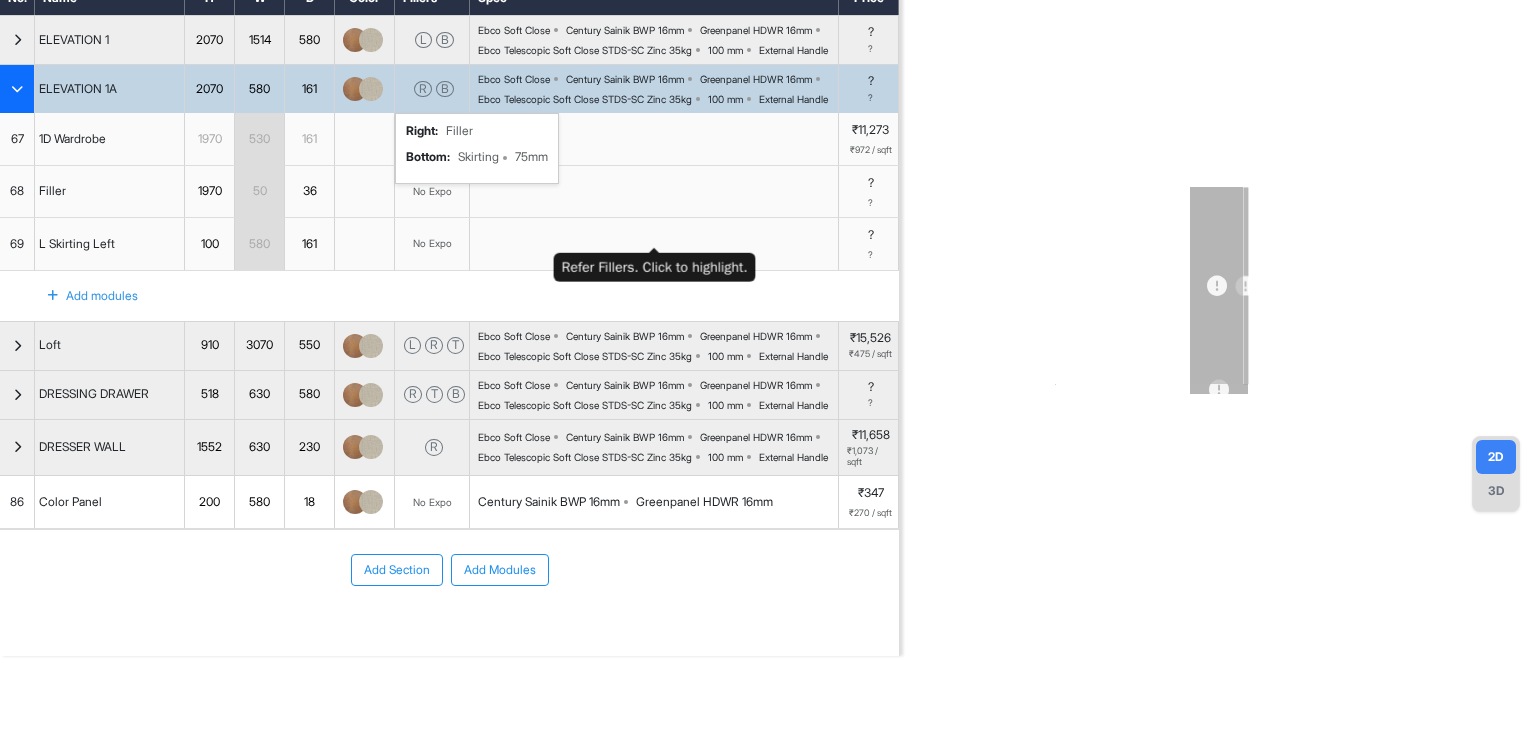 scroll, scrollTop: 0, scrollLeft: 0, axis: both 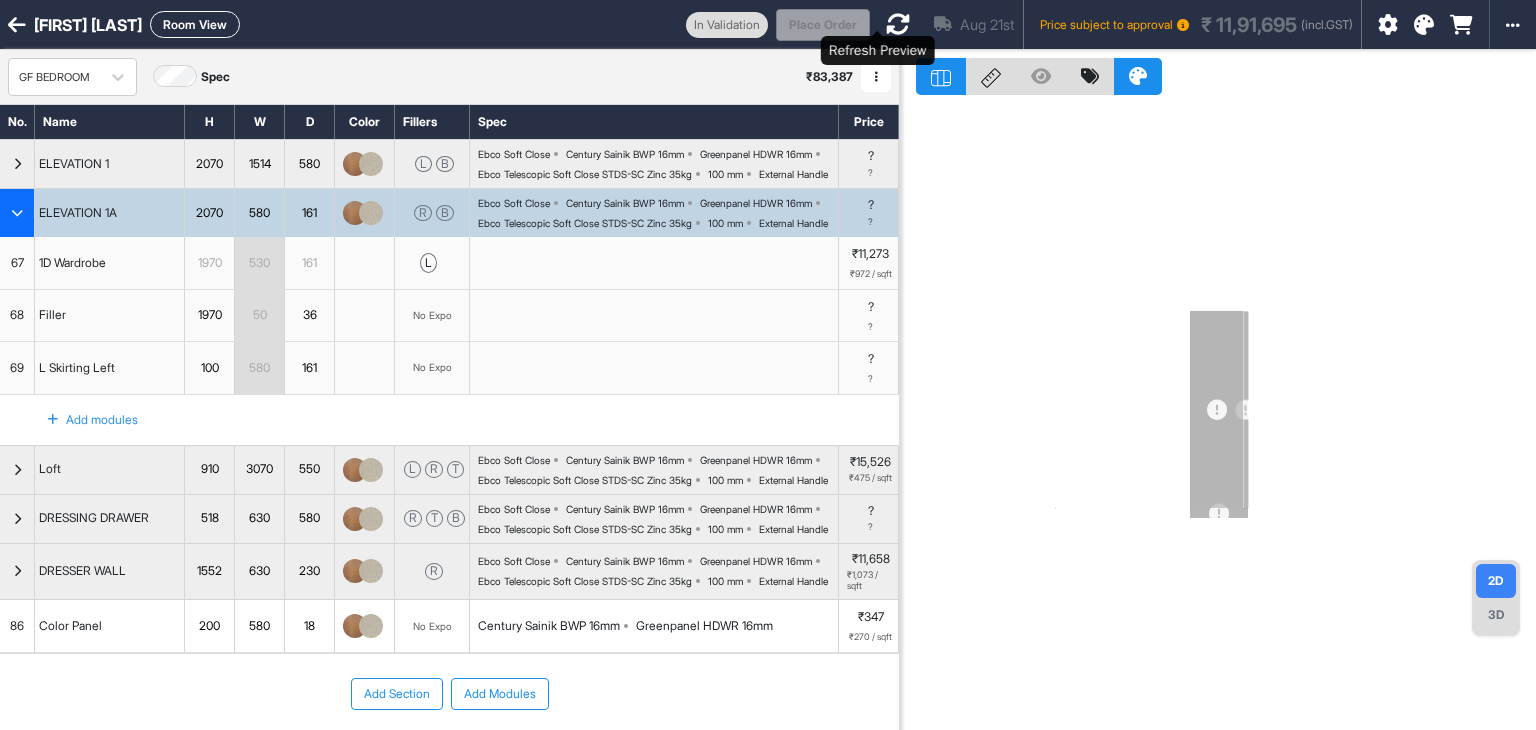click at bounding box center (898, 24) 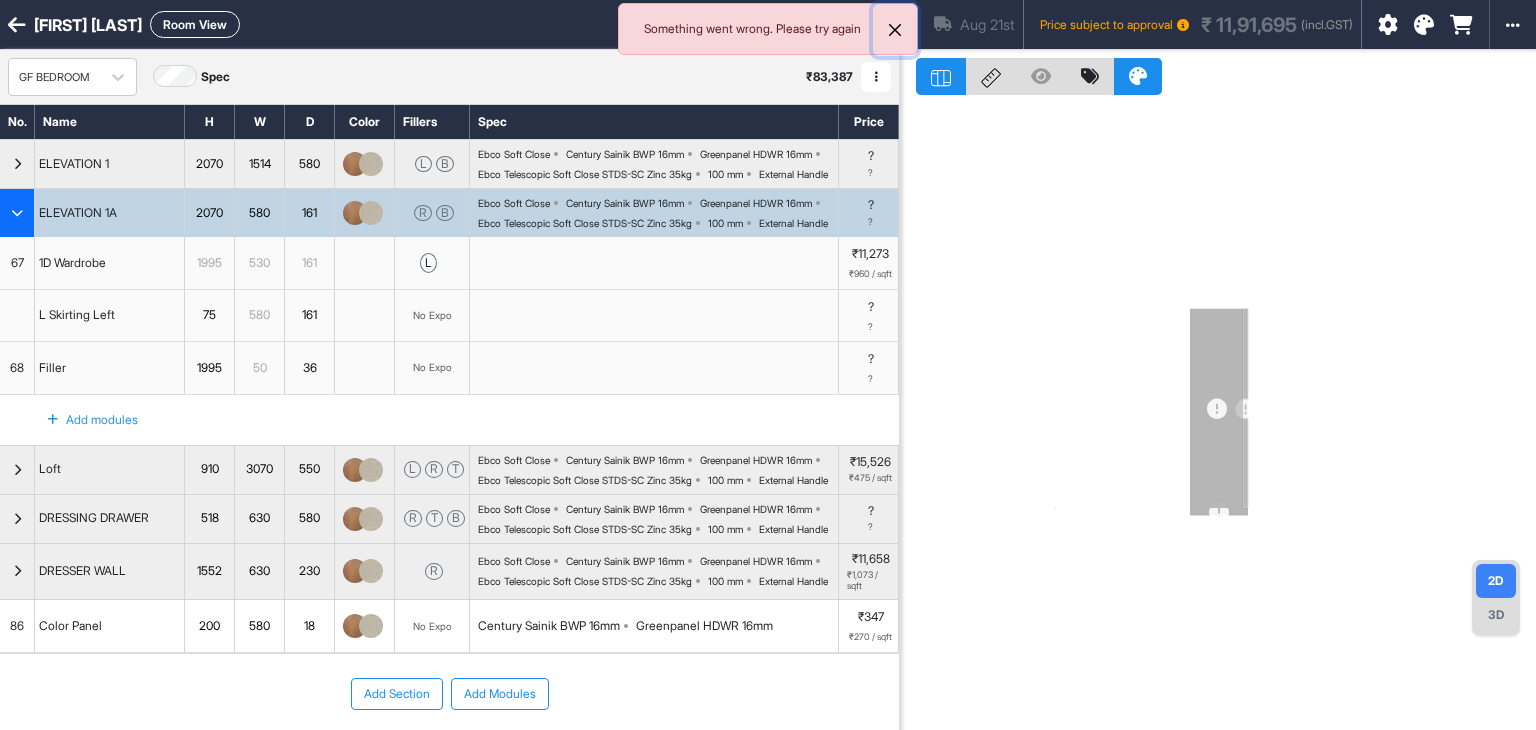 click at bounding box center [895, 30] 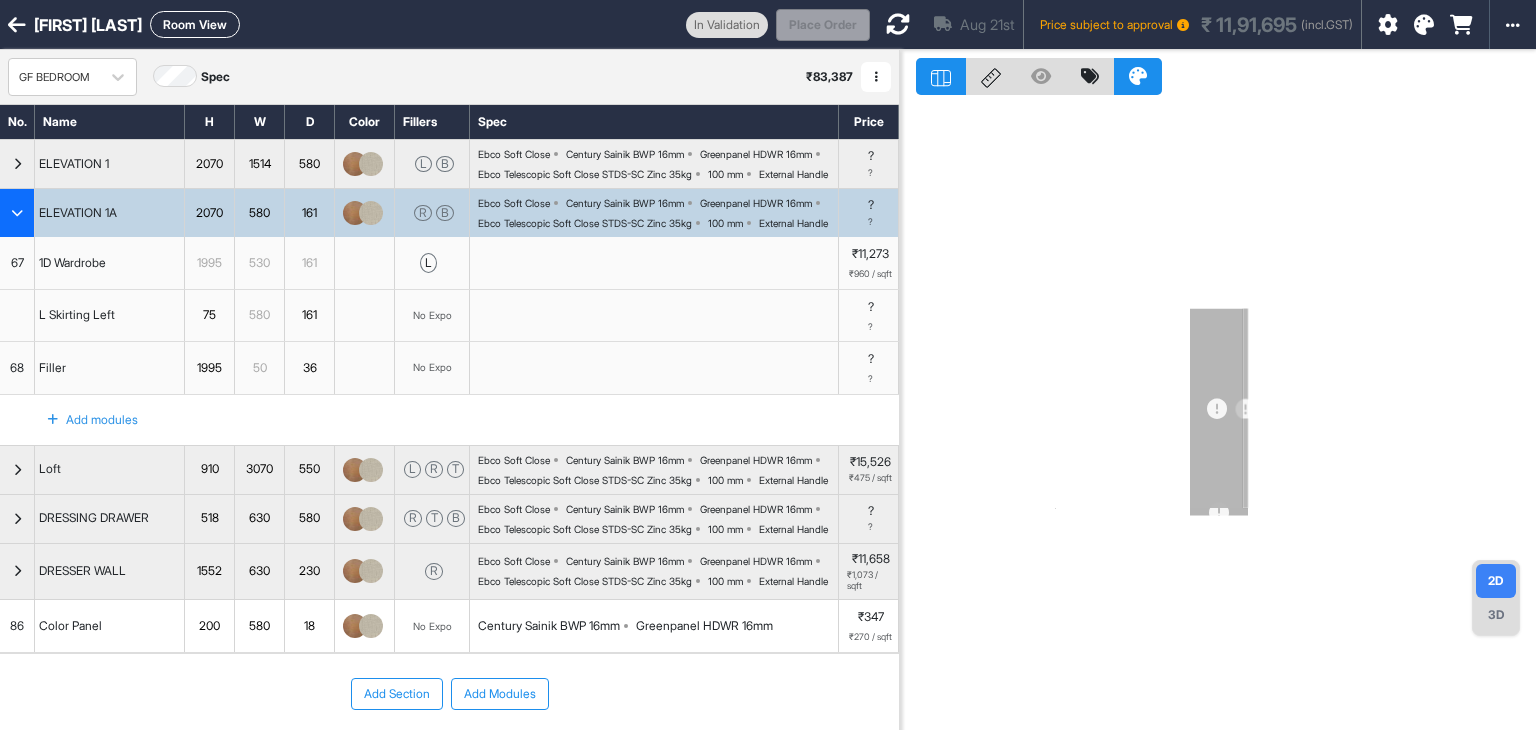 click at bounding box center (898, 24) 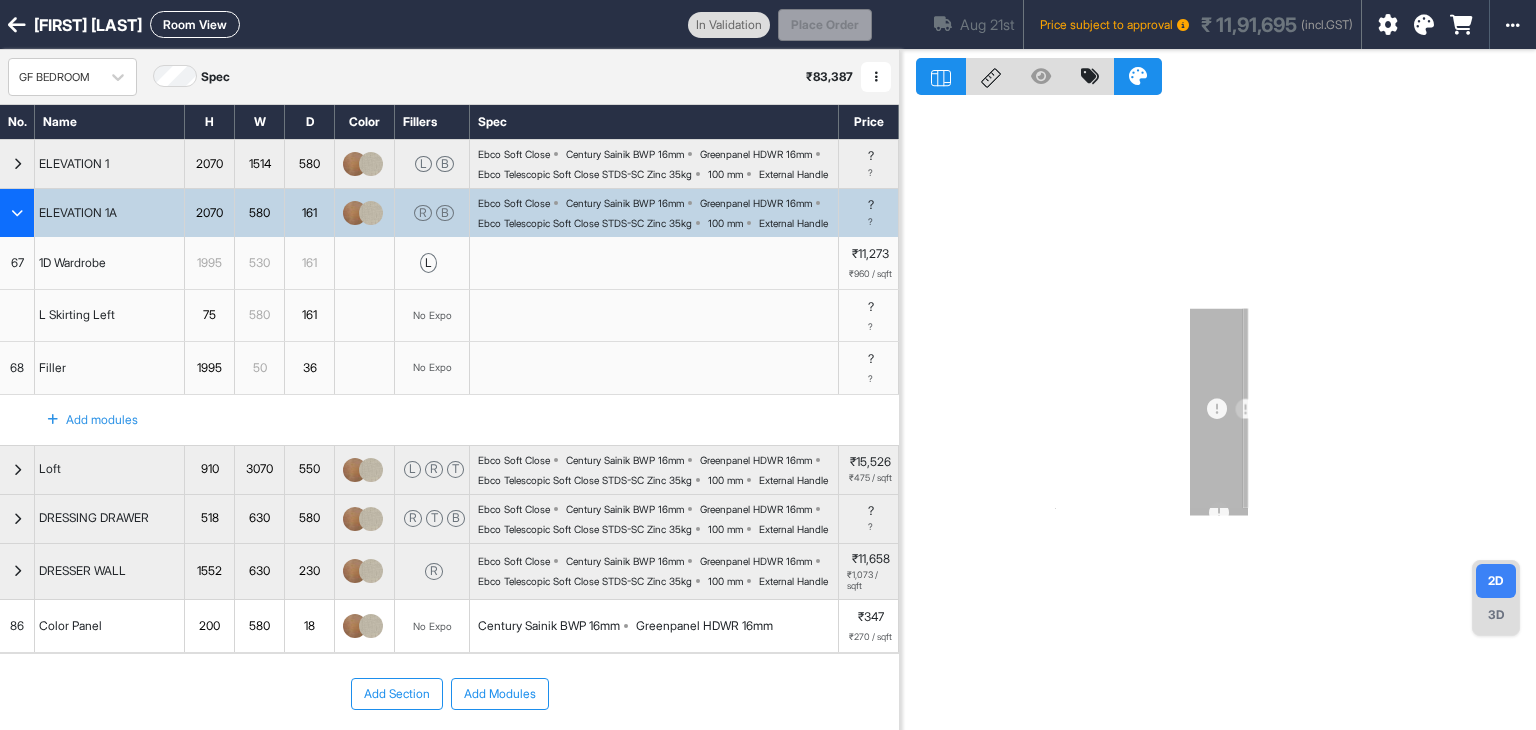 click at bounding box center [17, 213] 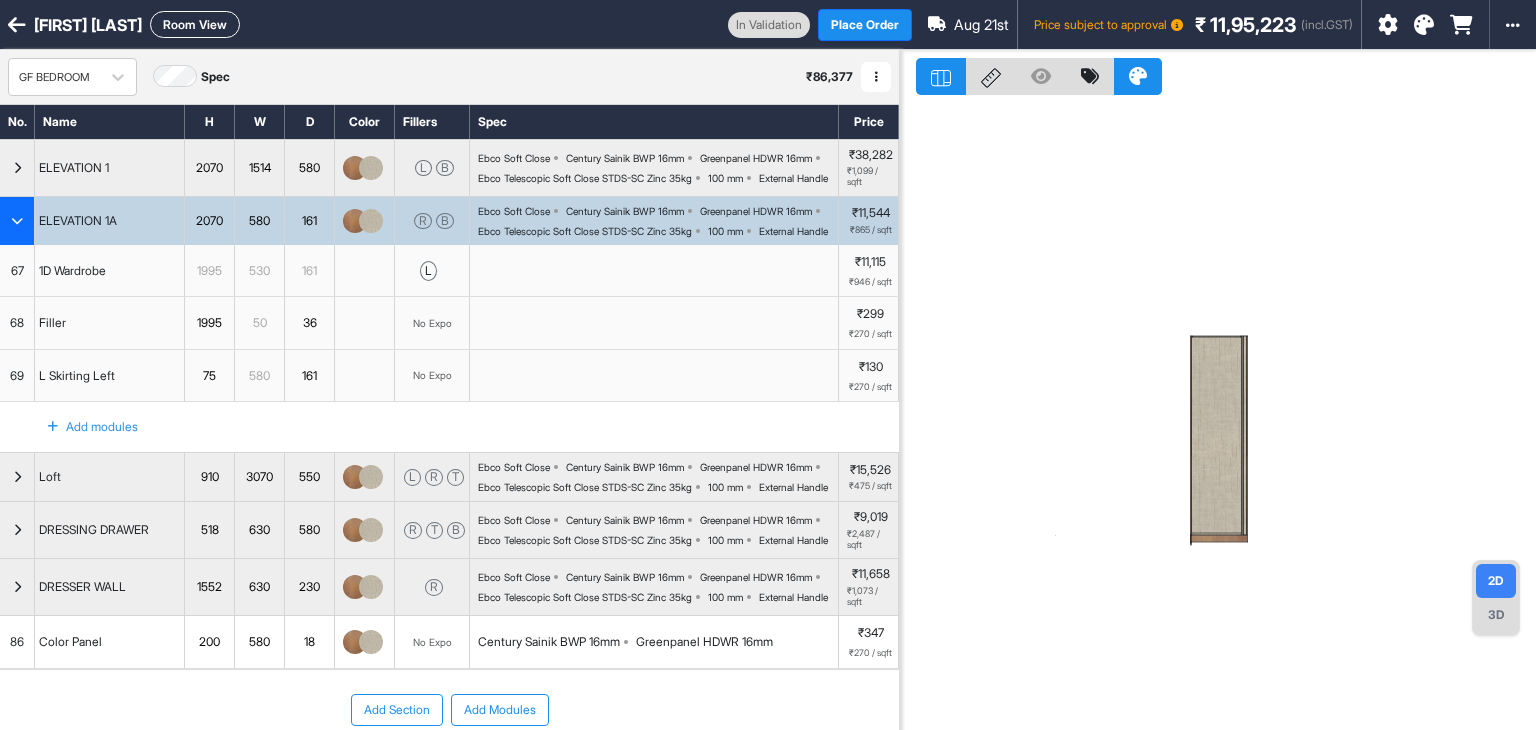 click on "Room View" at bounding box center [195, 24] 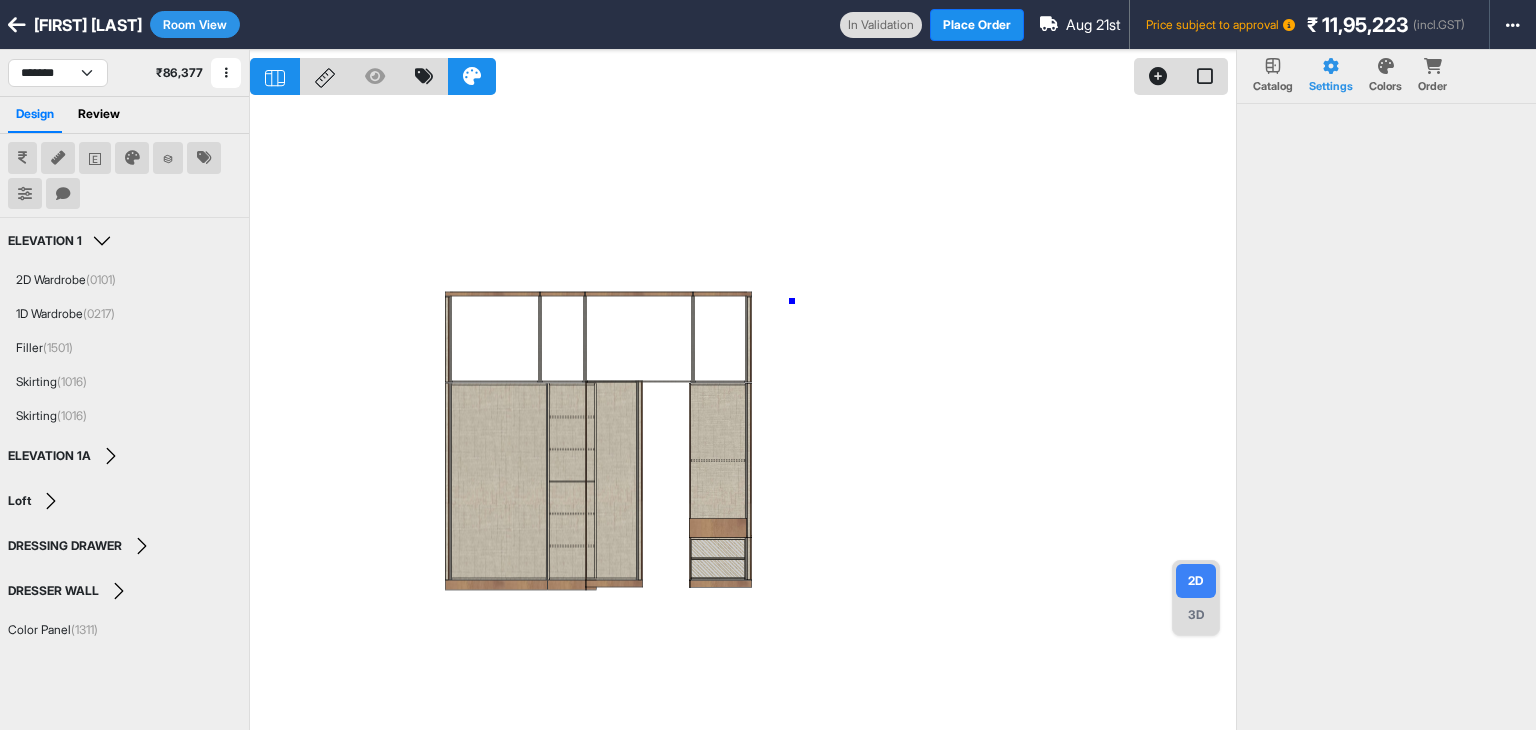 click at bounding box center (743, 415) 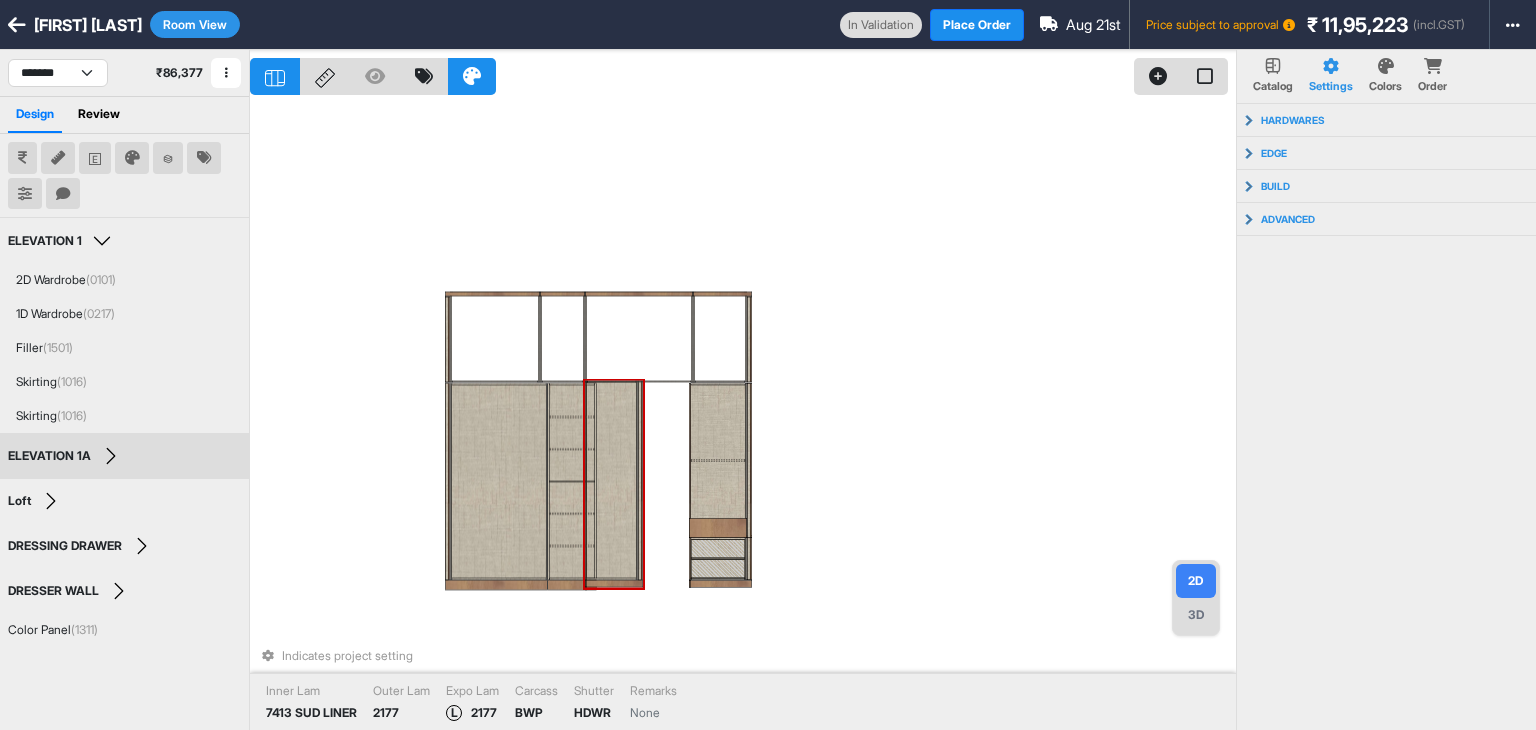 click at bounding box center [611, 480] 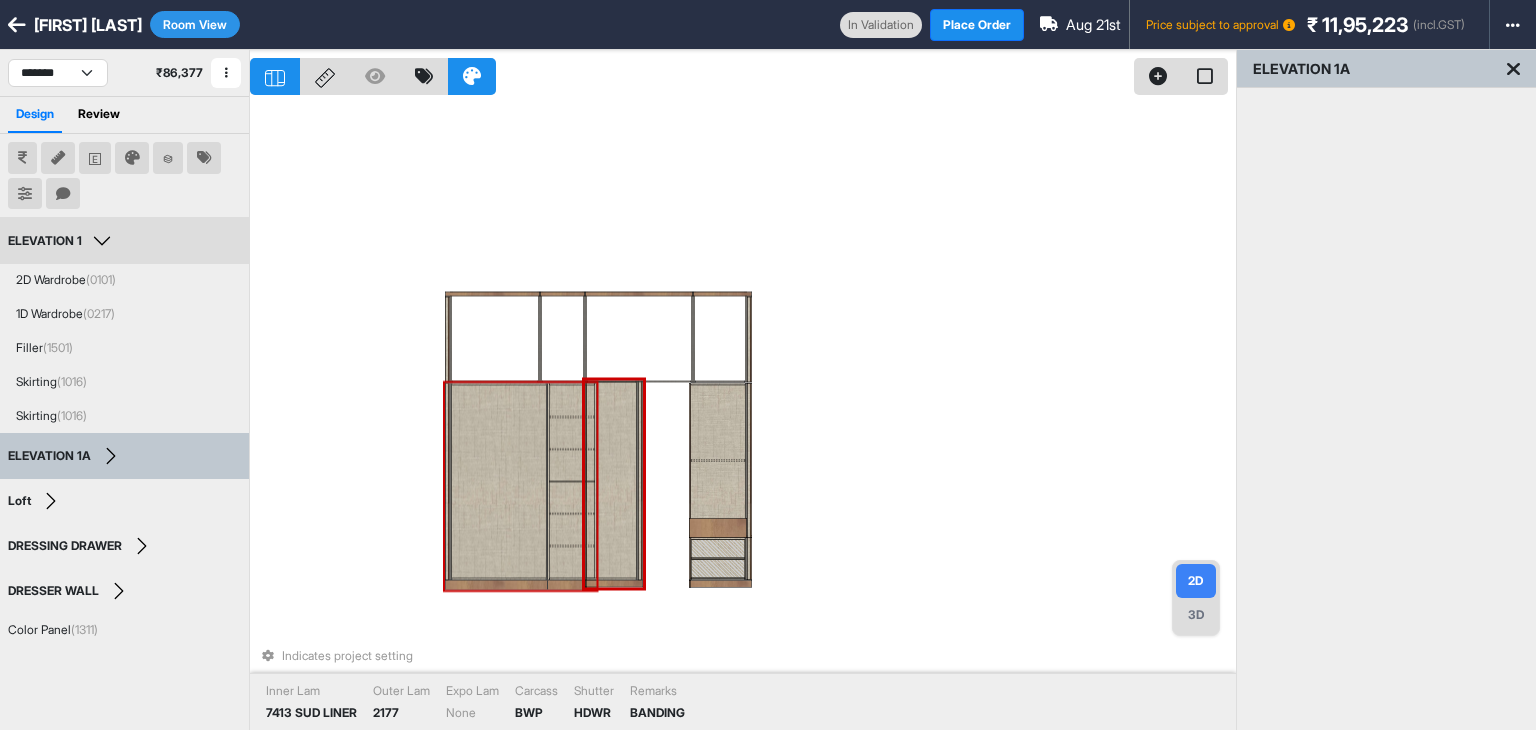 click at bounding box center (571, 498) 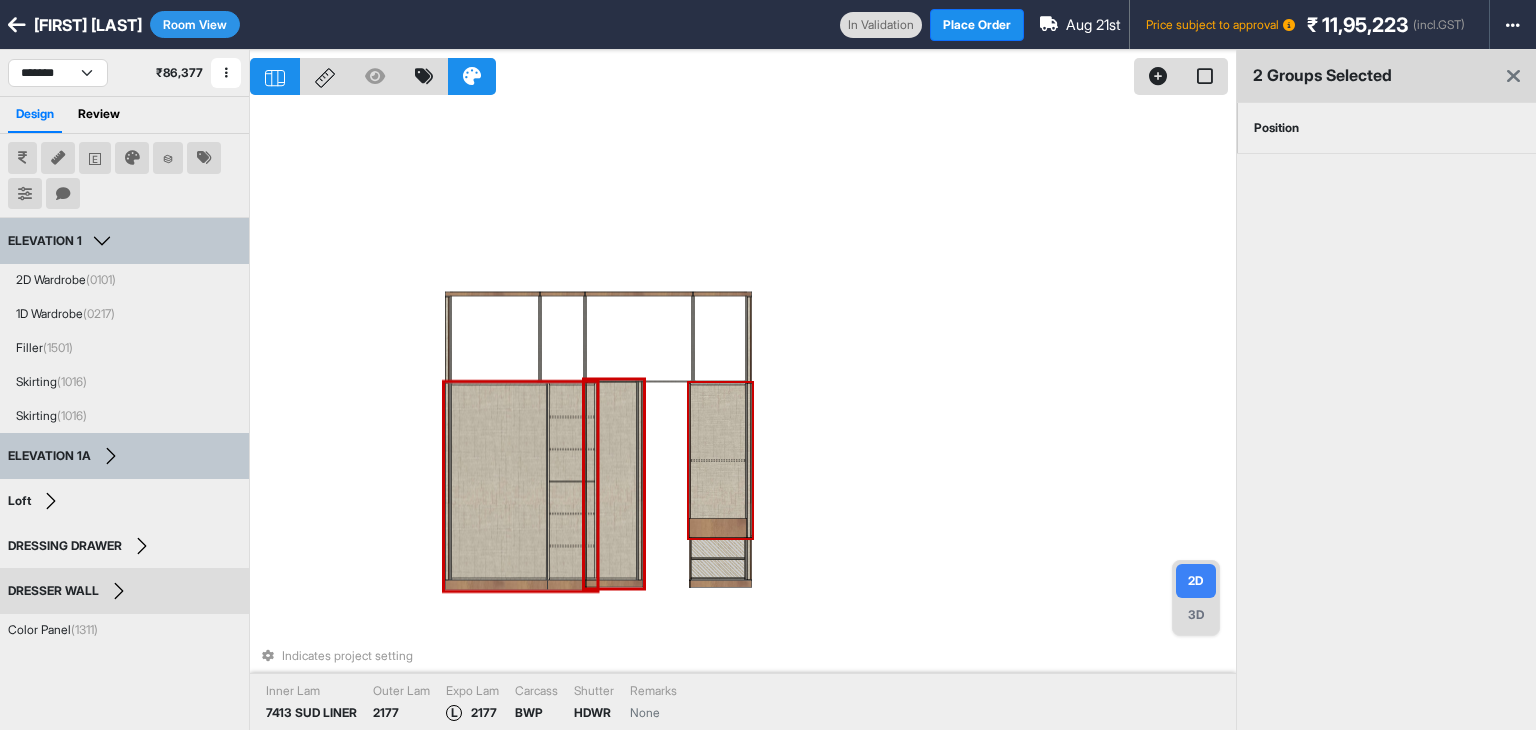 click on "Position" at bounding box center [1276, 128] 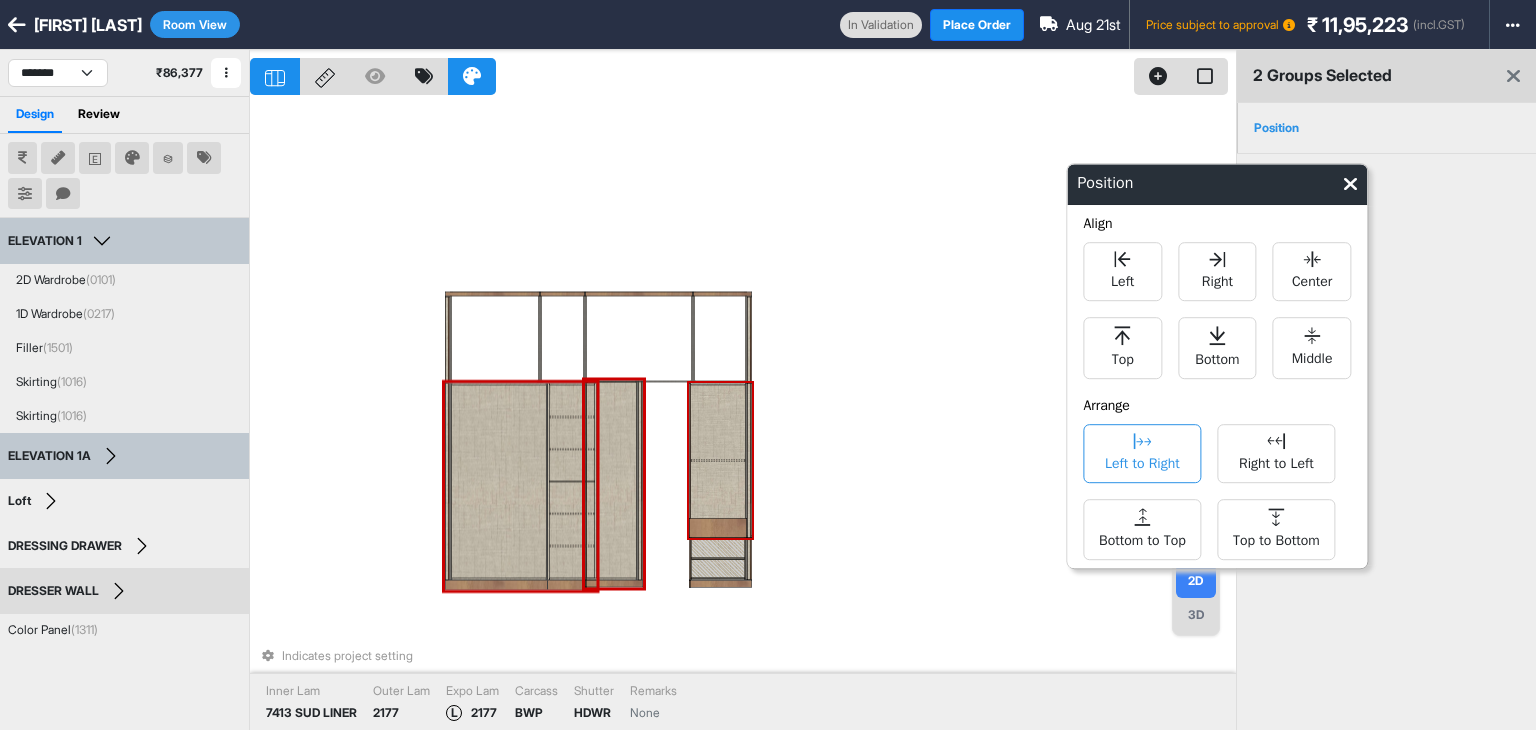 click on "Left to Right" at bounding box center (1142, 461) 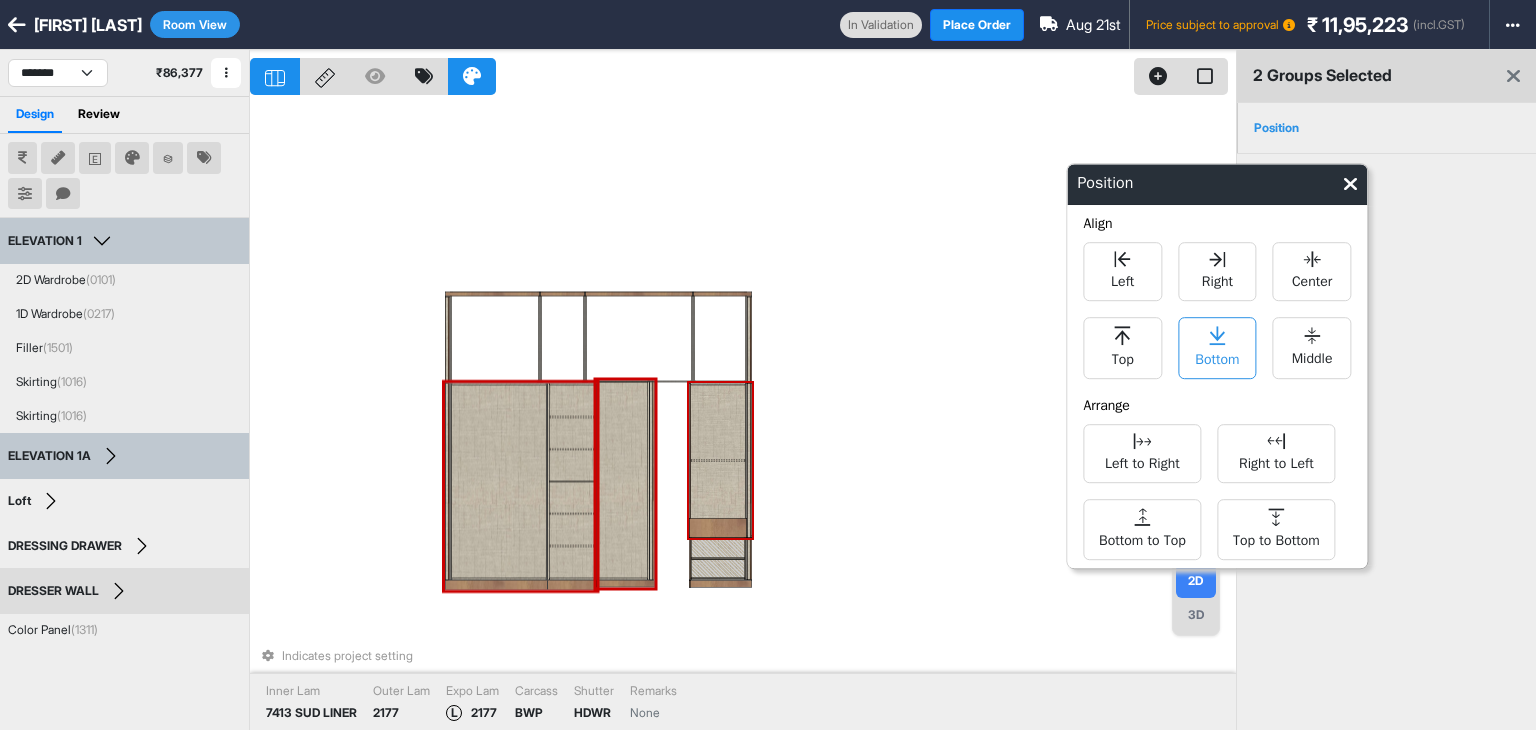 click on "Bottom" at bounding box center [1217, 357] 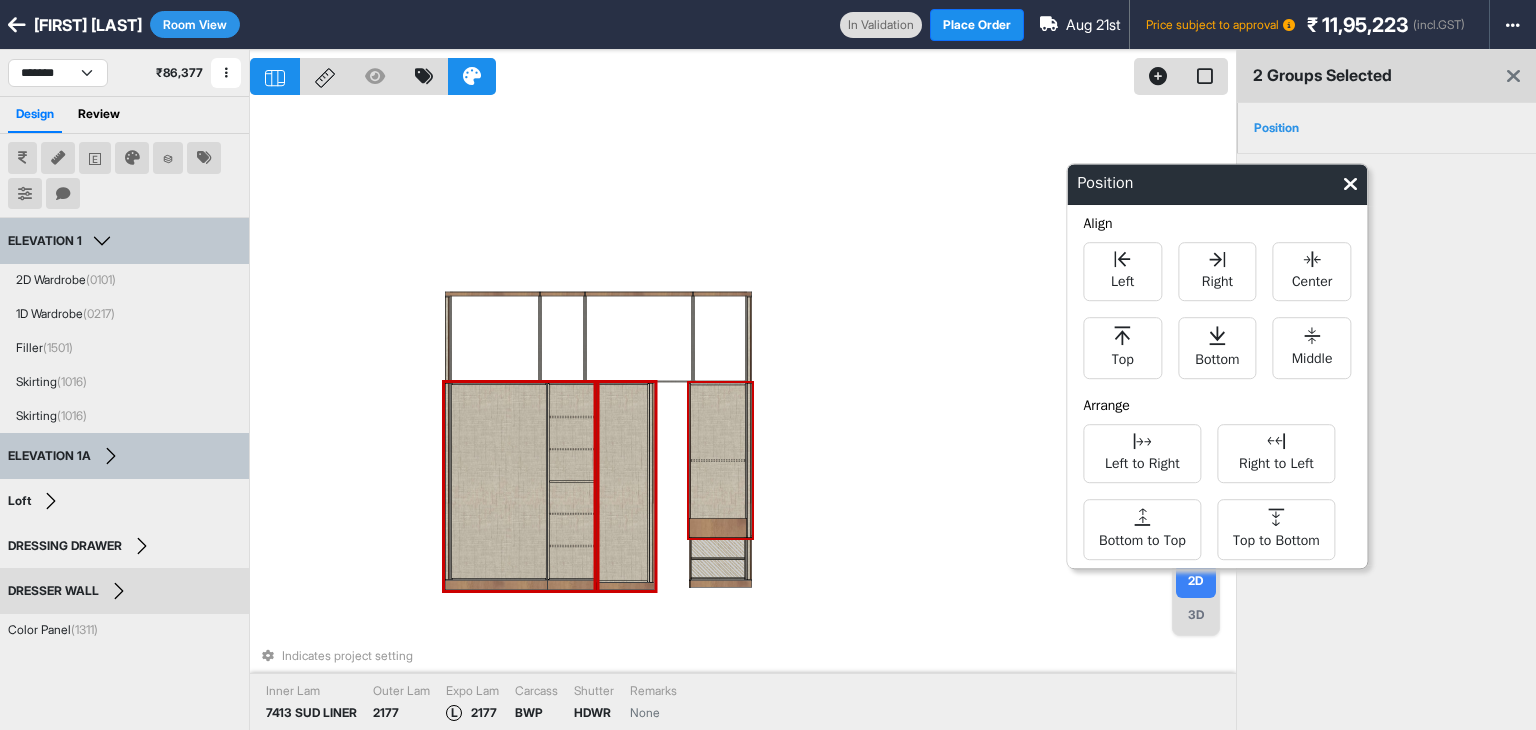 click on "Indicates project setting Inner Lam 7413 SUD LINER Outer Lam 2177 Expo Lam L 2177 Carcass BWP Shutter HDWR Remarks None" at bounding box center [743, 415] 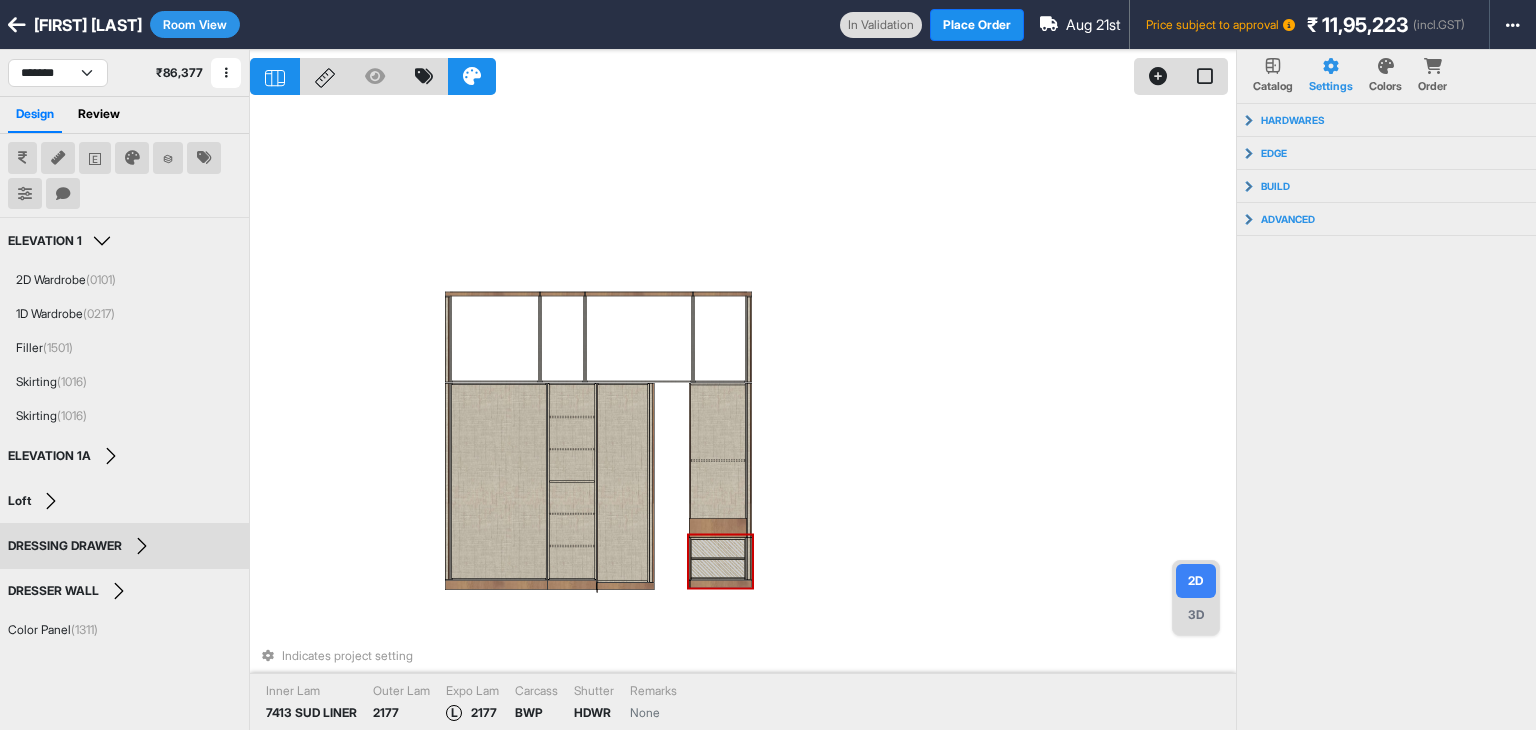 click at bounding box center [718, 569] 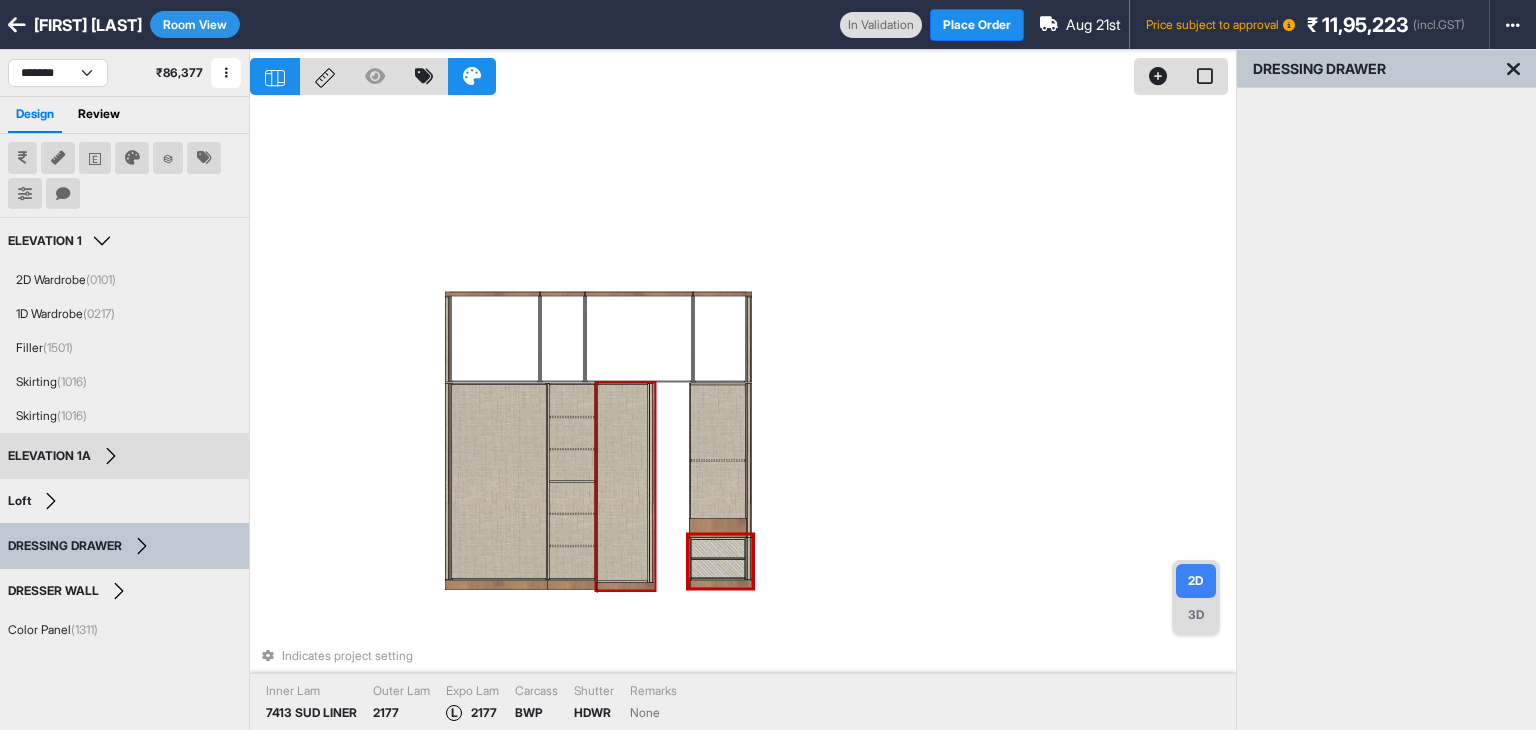 click at bounding box center (622, 483) 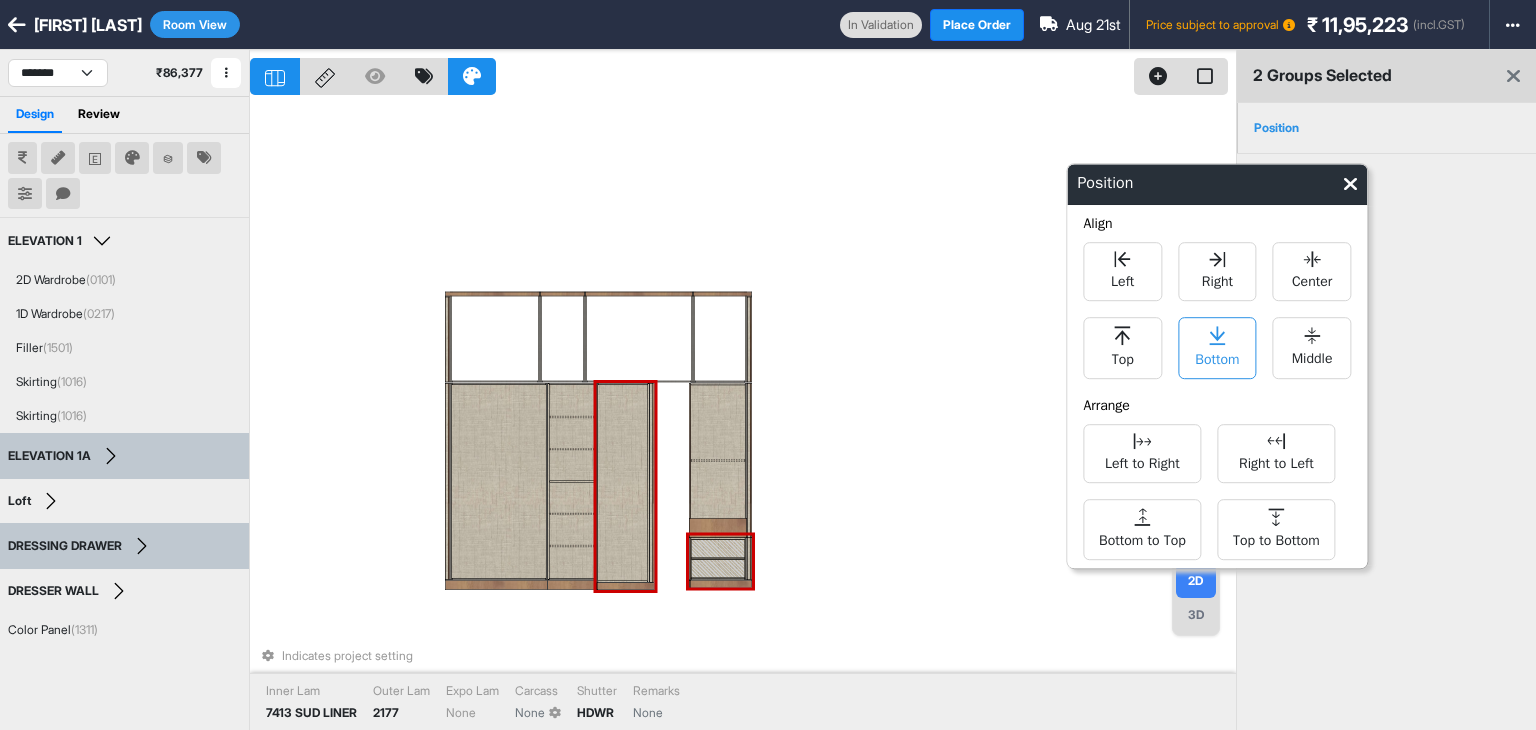 click on "Bottom" at bounding box center [1217, 357] 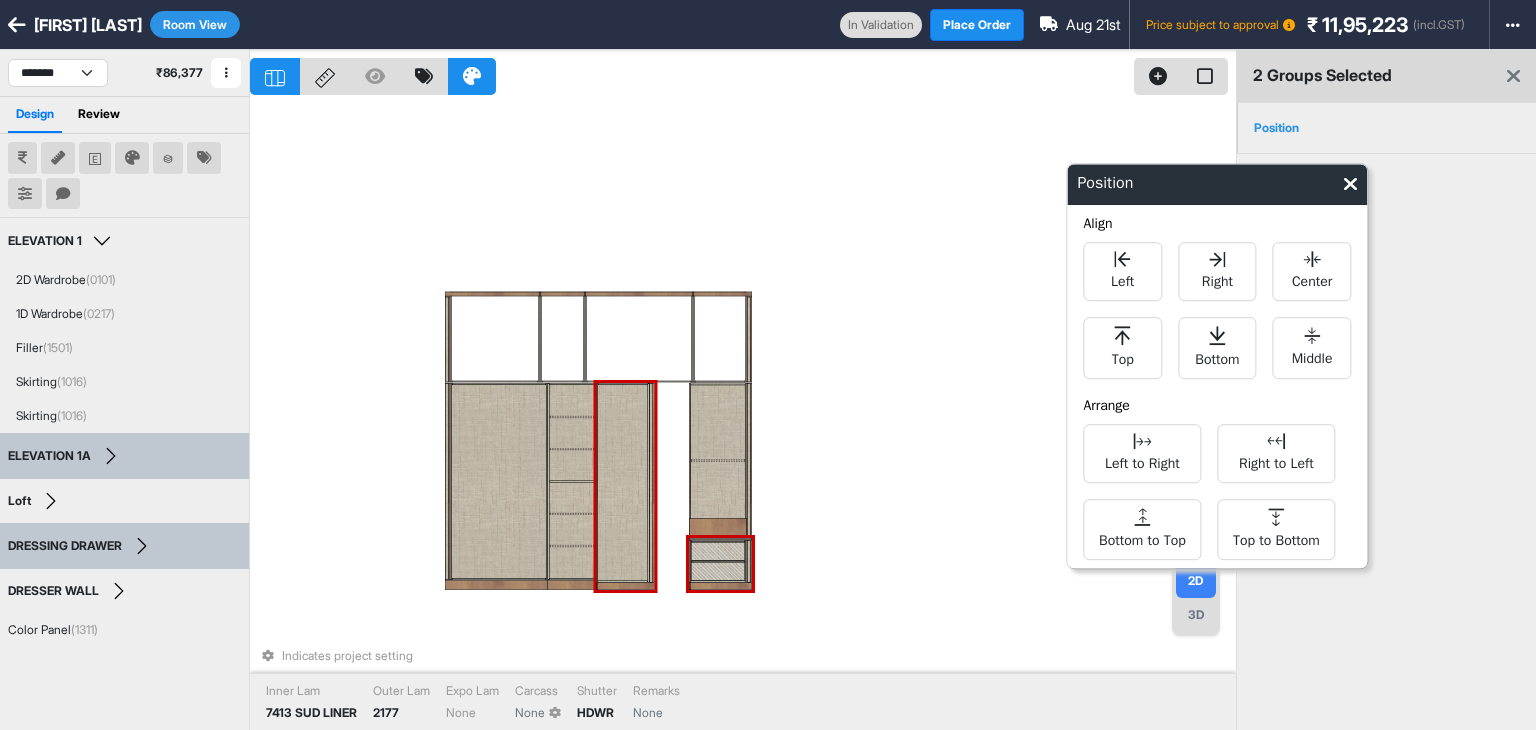 click on "Indicates project setting Inner Lam 7413 SUD LINER Outer Lam 2177 Expo Lam None Carcass None Shutter HDWR Remarks None" at bounding box center (743, 415) 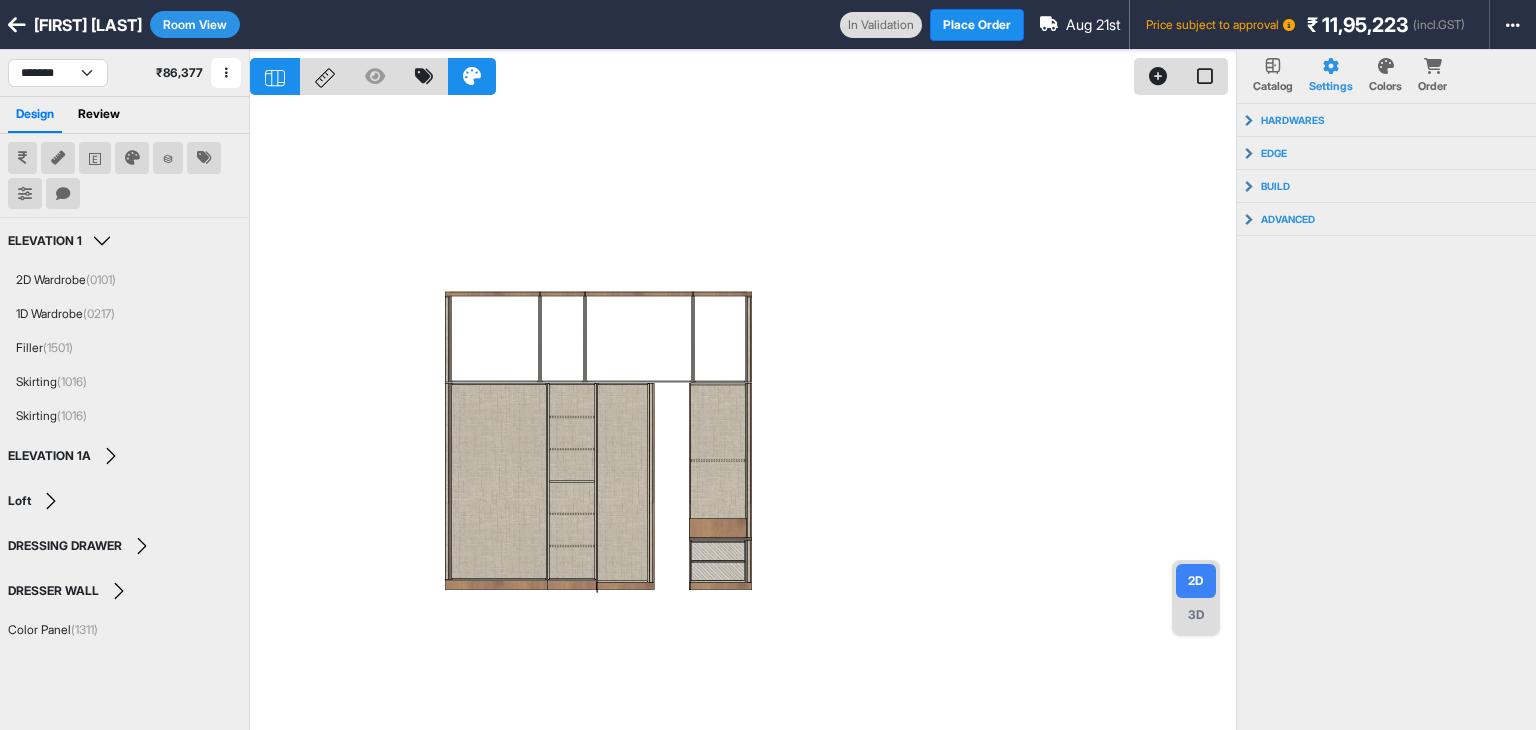 click on "Room View" at bounding box center [195, 24] 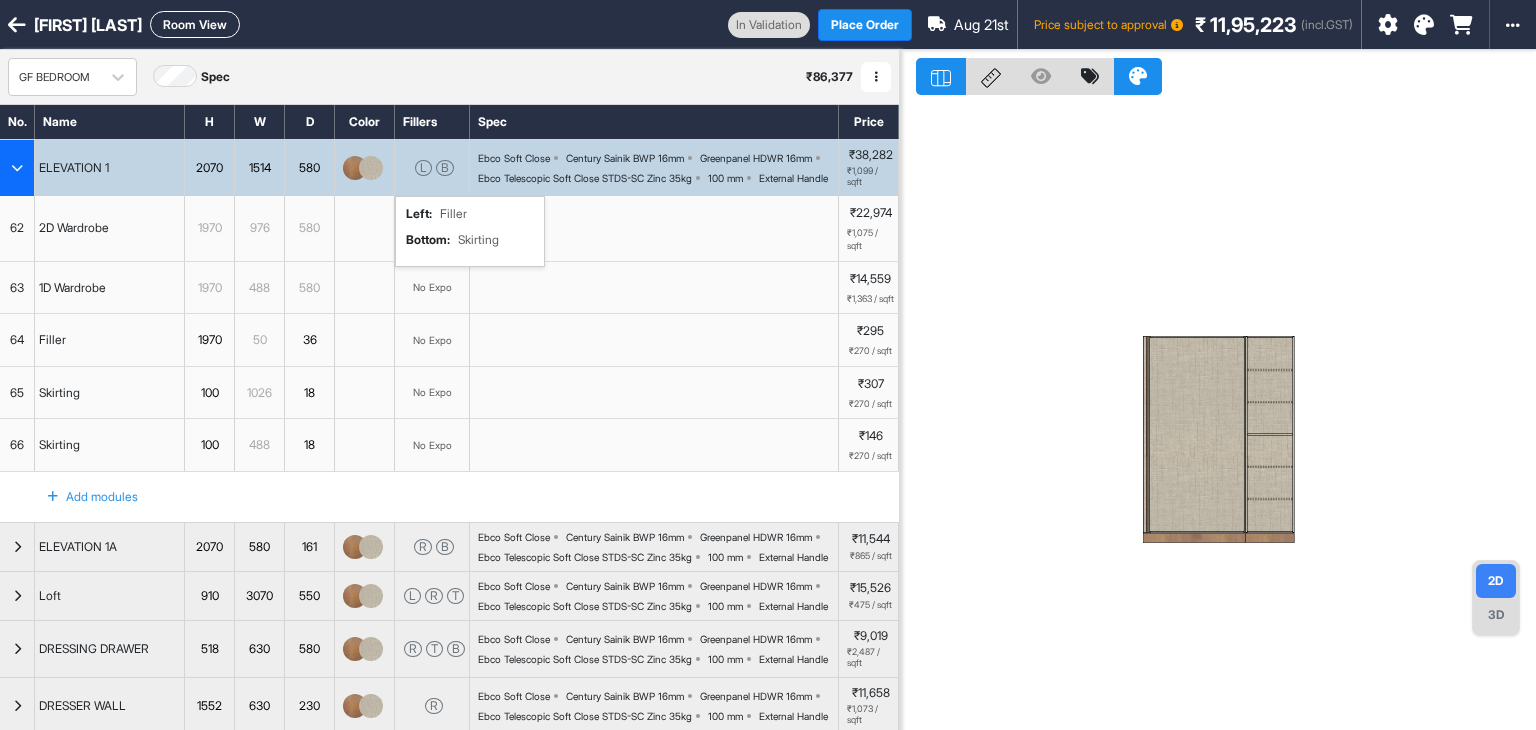click on "L B" at bounding box center [432, 168] 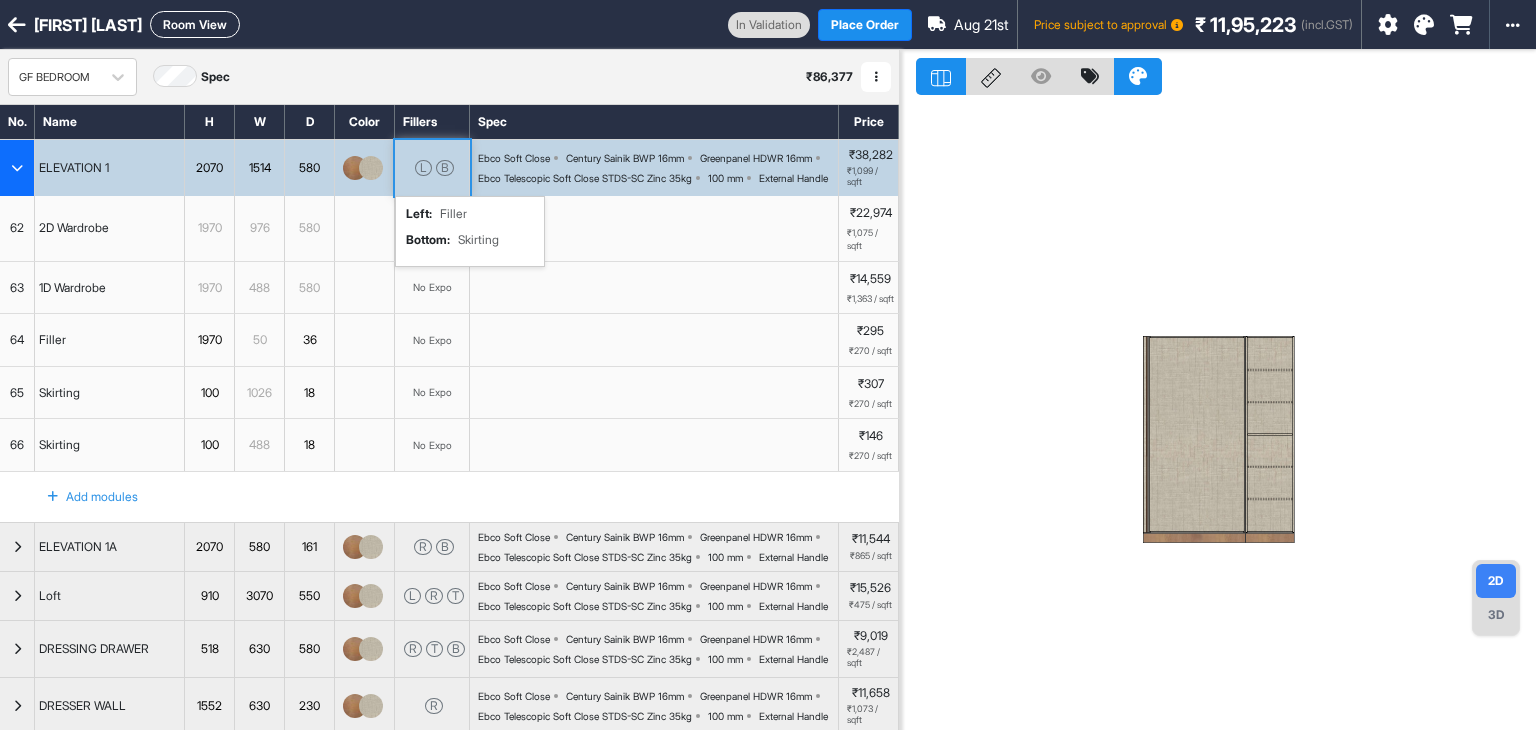 click on "L B" at bounding box center [432, 168] 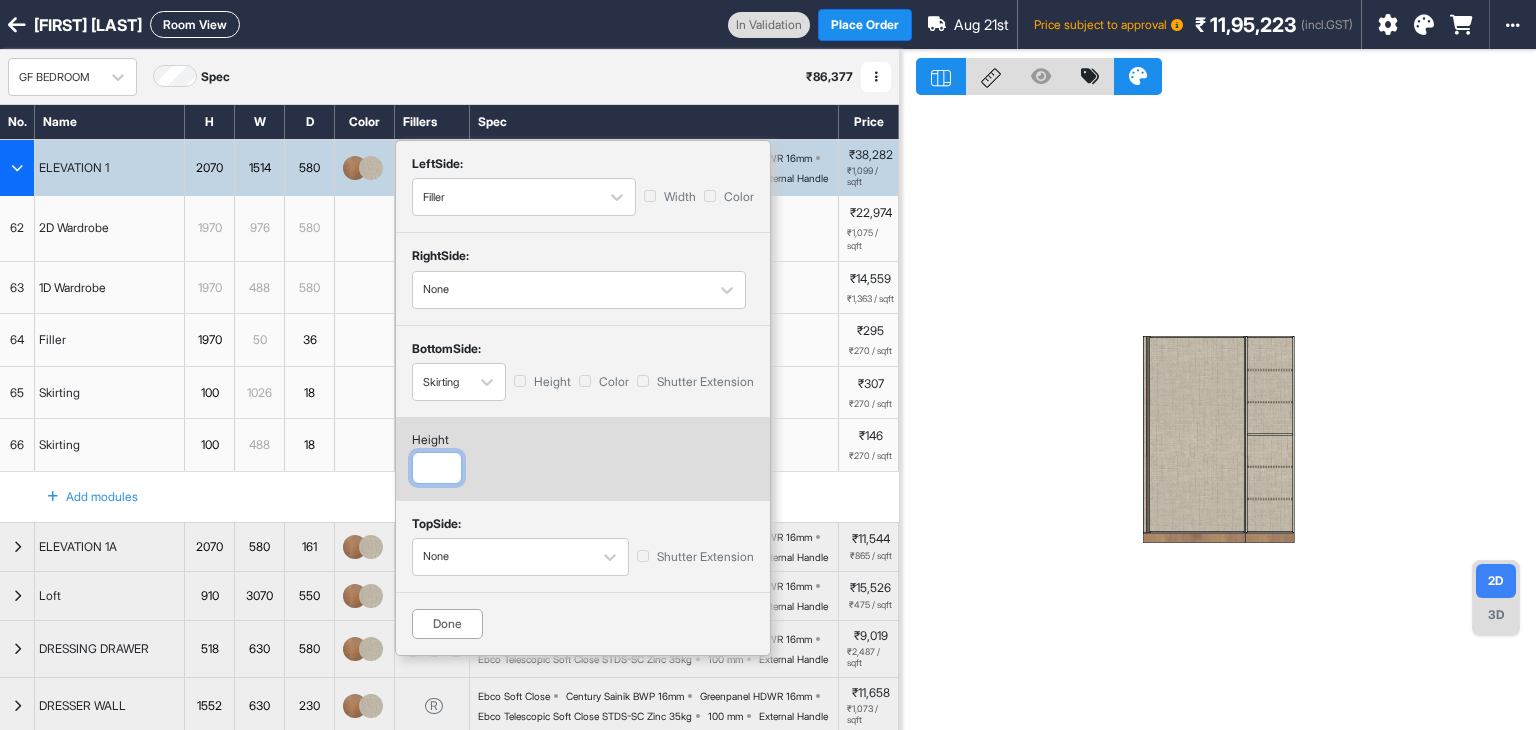 click at bounding box center [437, 468] 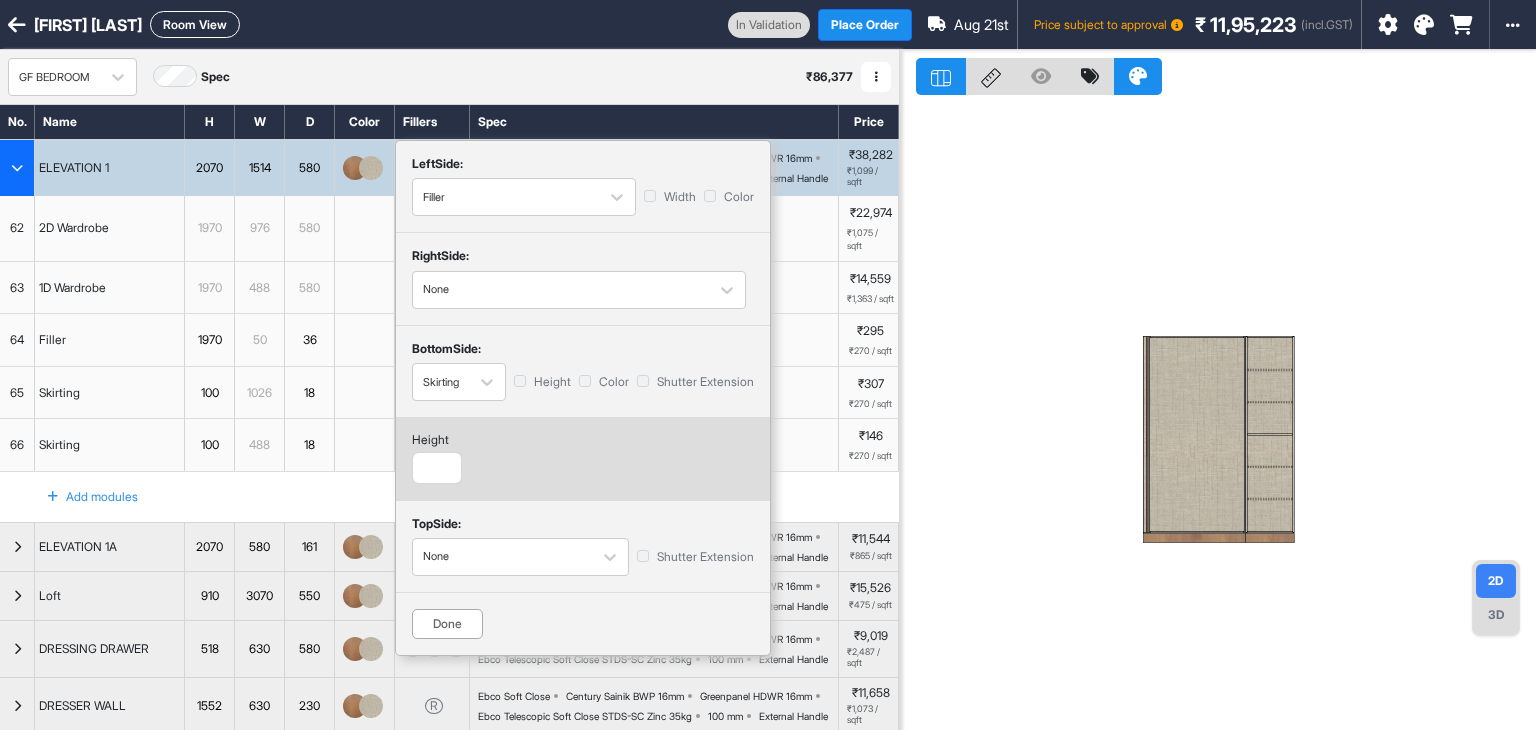 click on "Done" at bounding box center [447, 624] 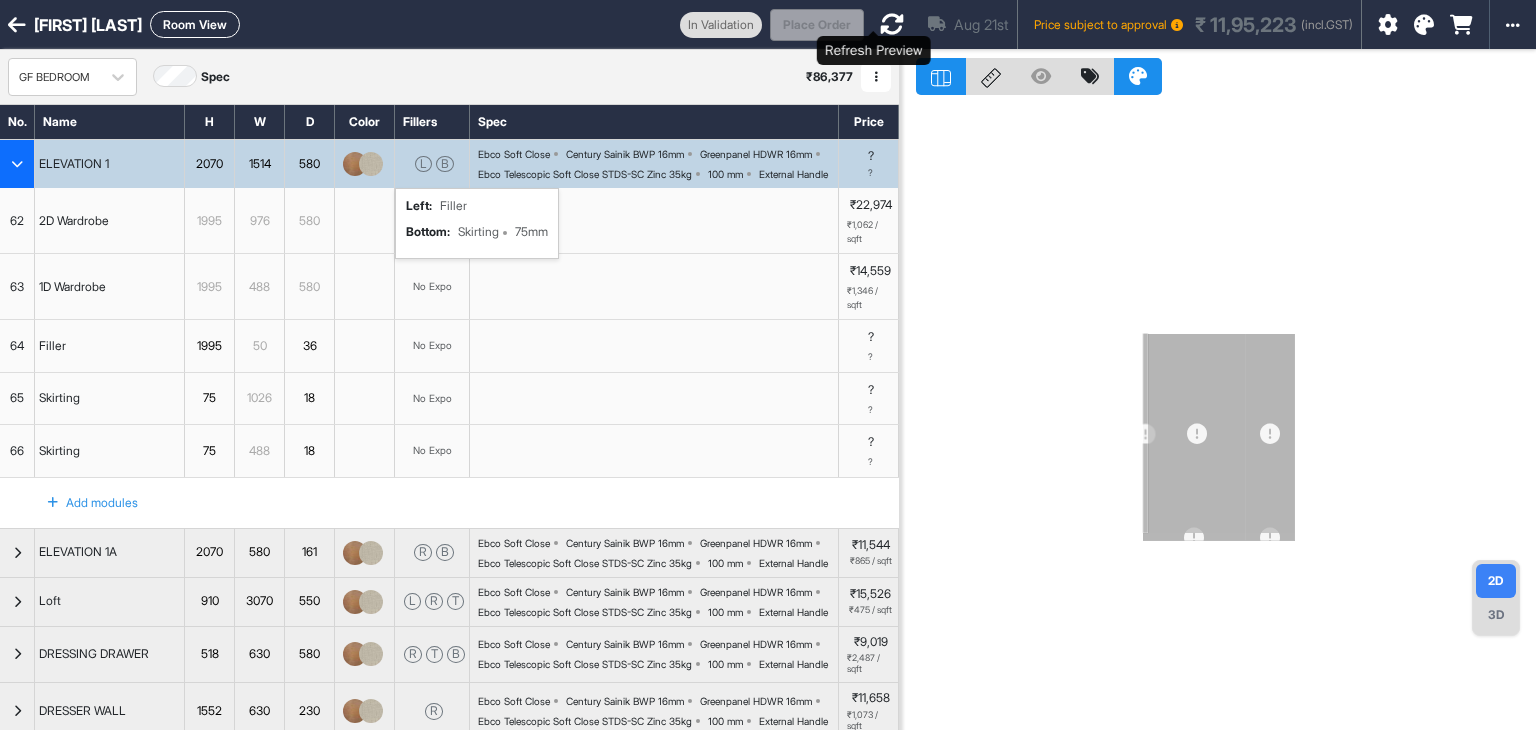 click at bounding box center (892, 24) 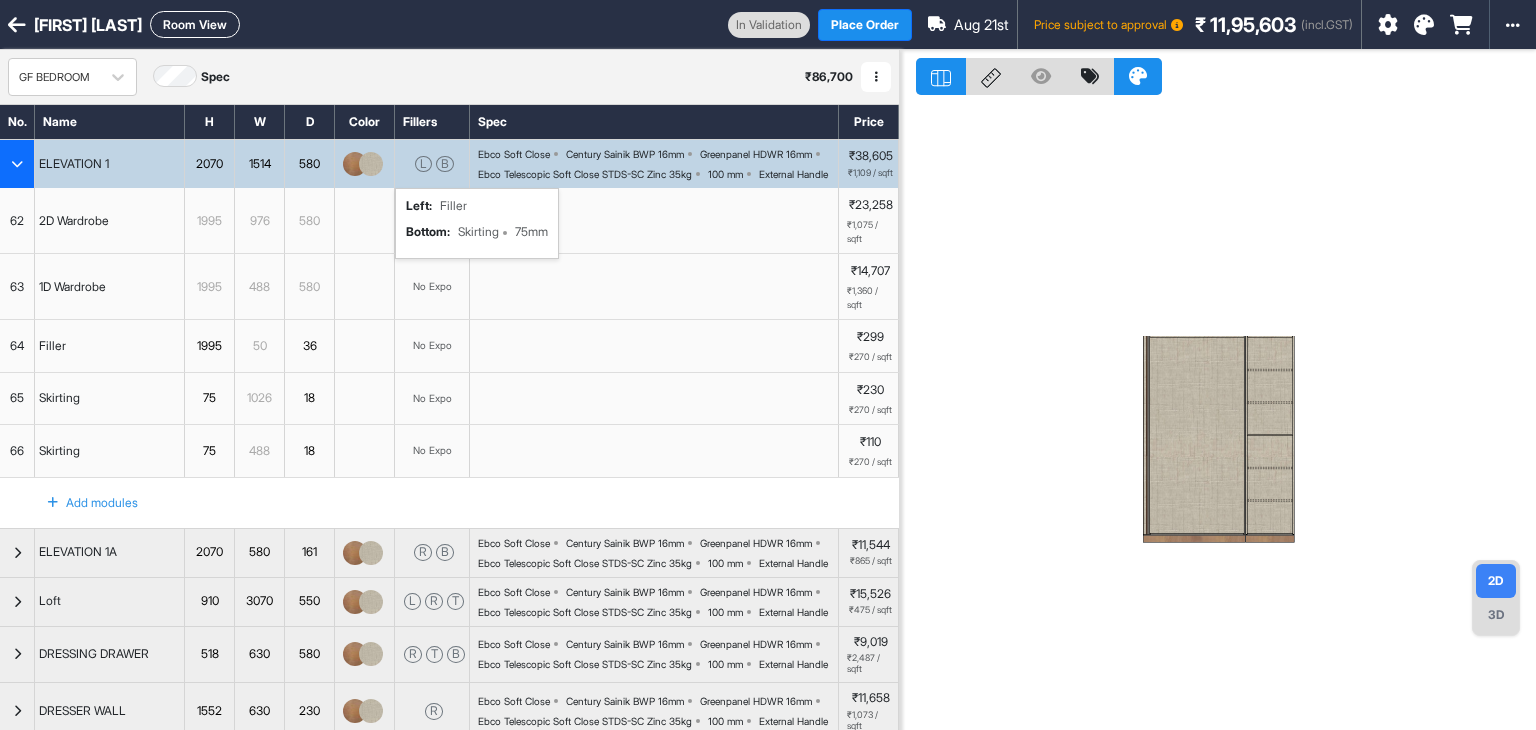 click at bounding box center (1197, 435) 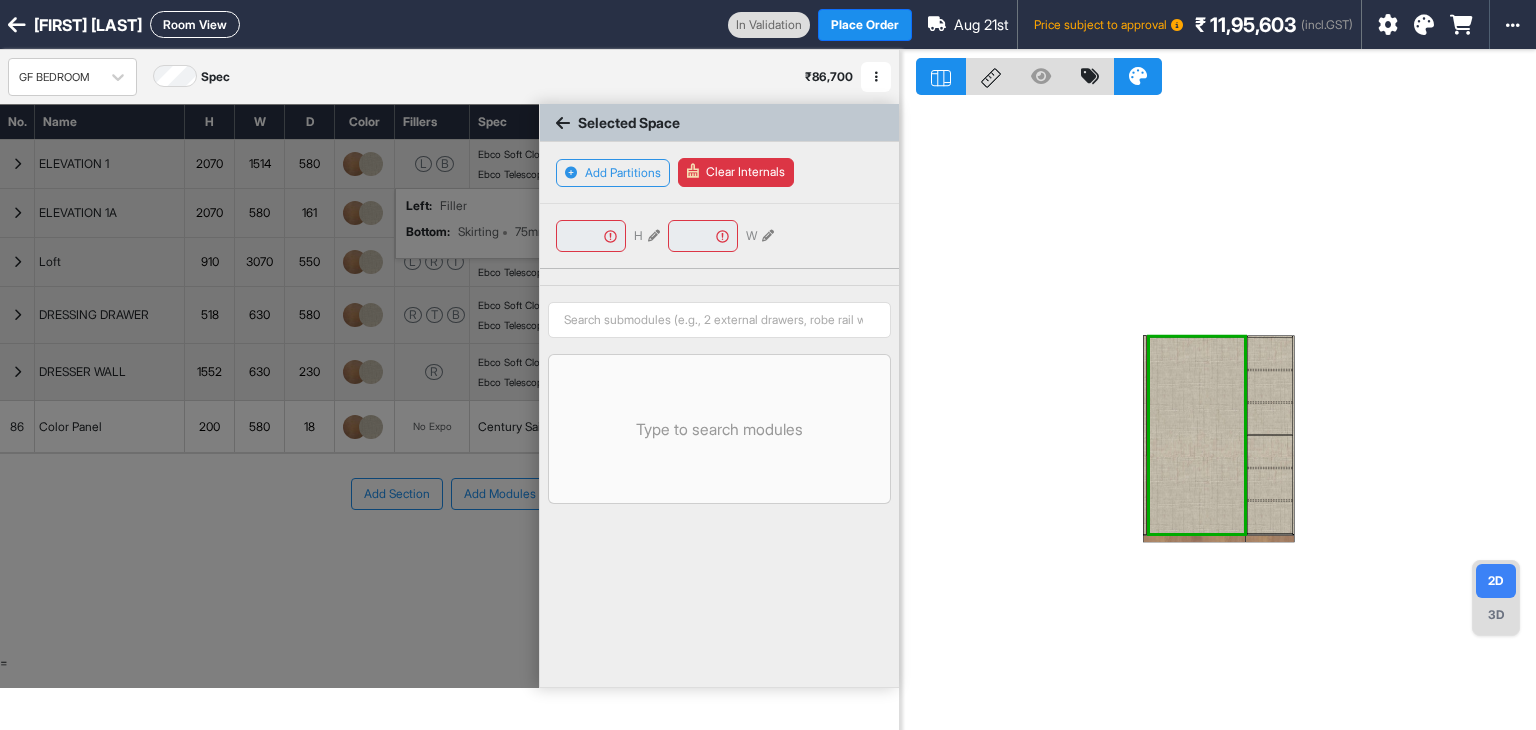 type on "****" 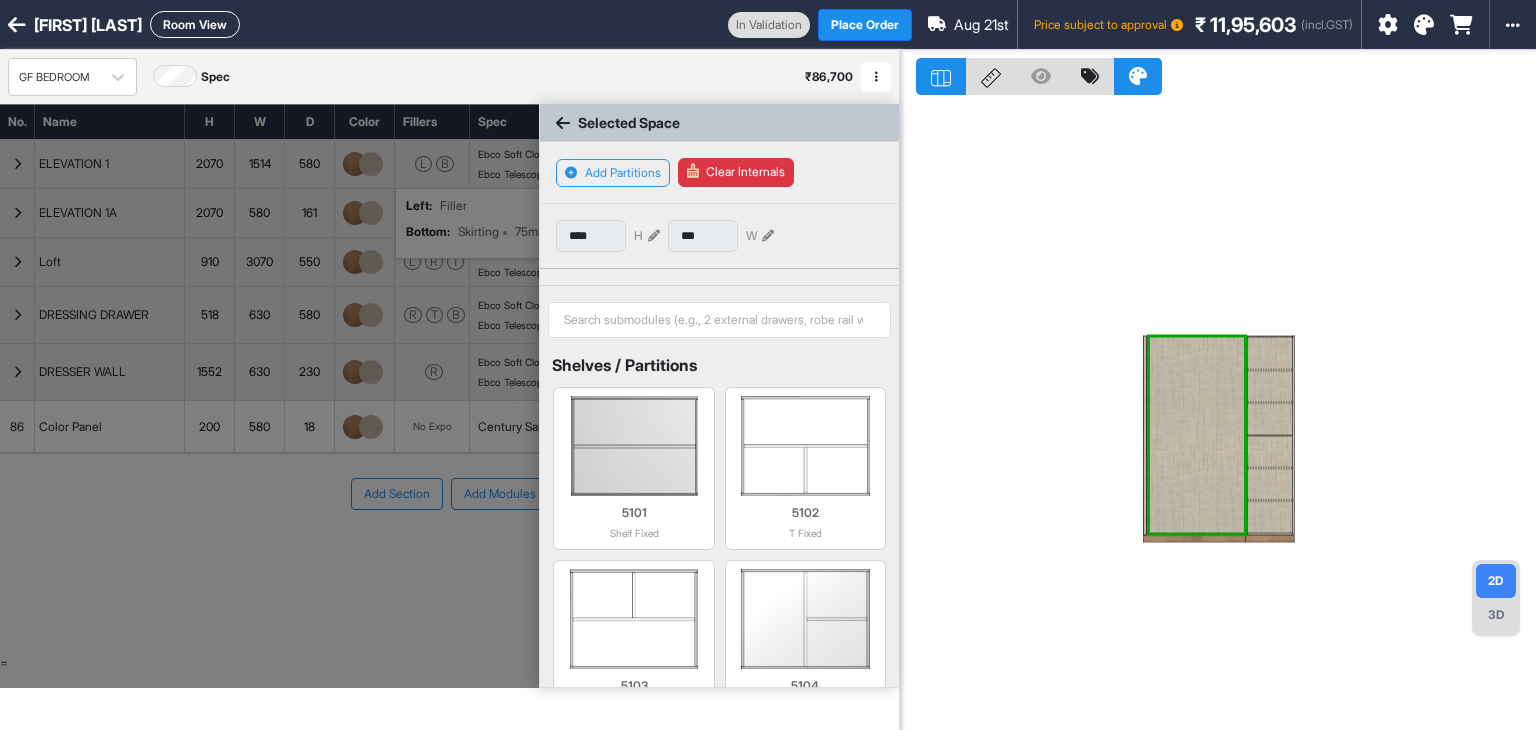 click at bounding box center [563, 123] 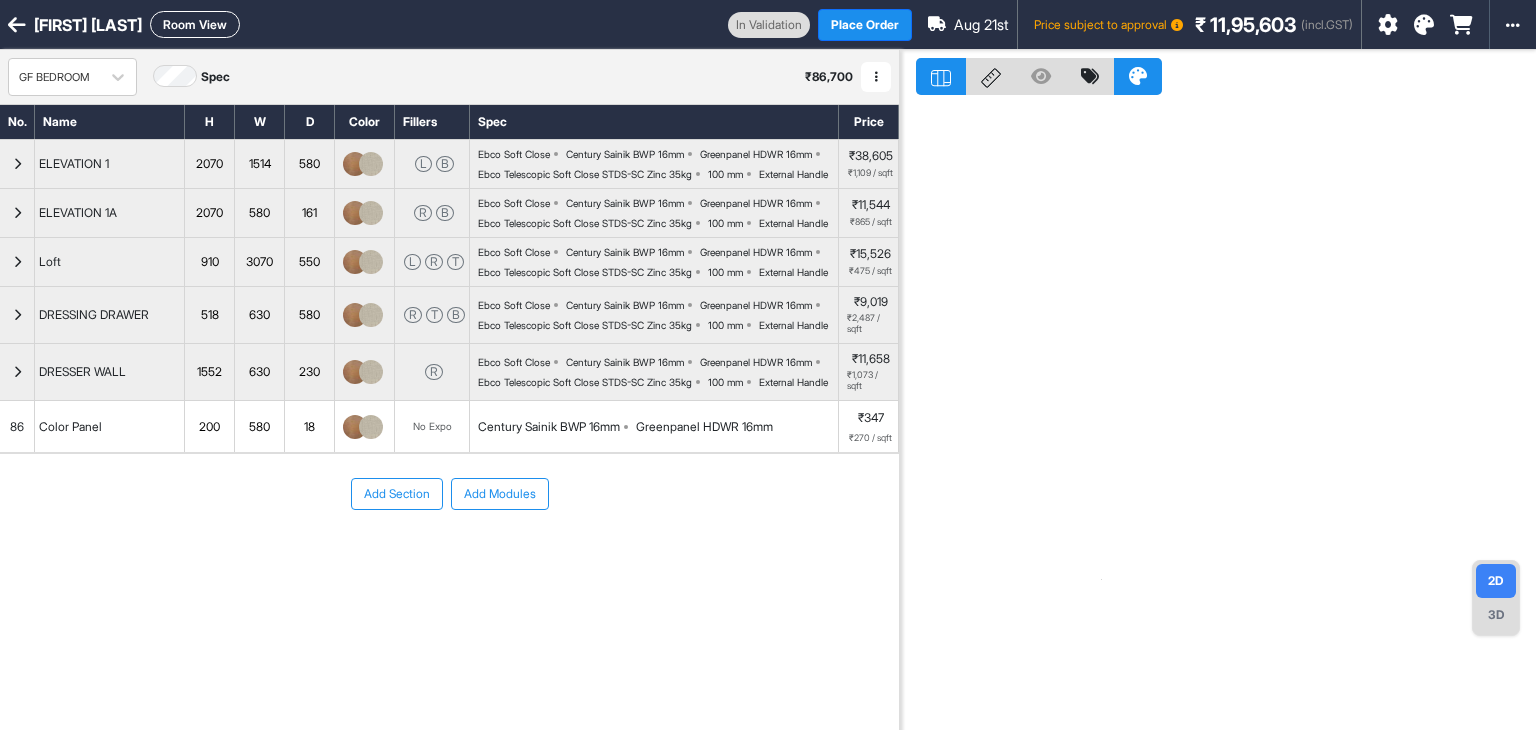 click on "Add Section Add Modules" at bounding box center [449, 554] 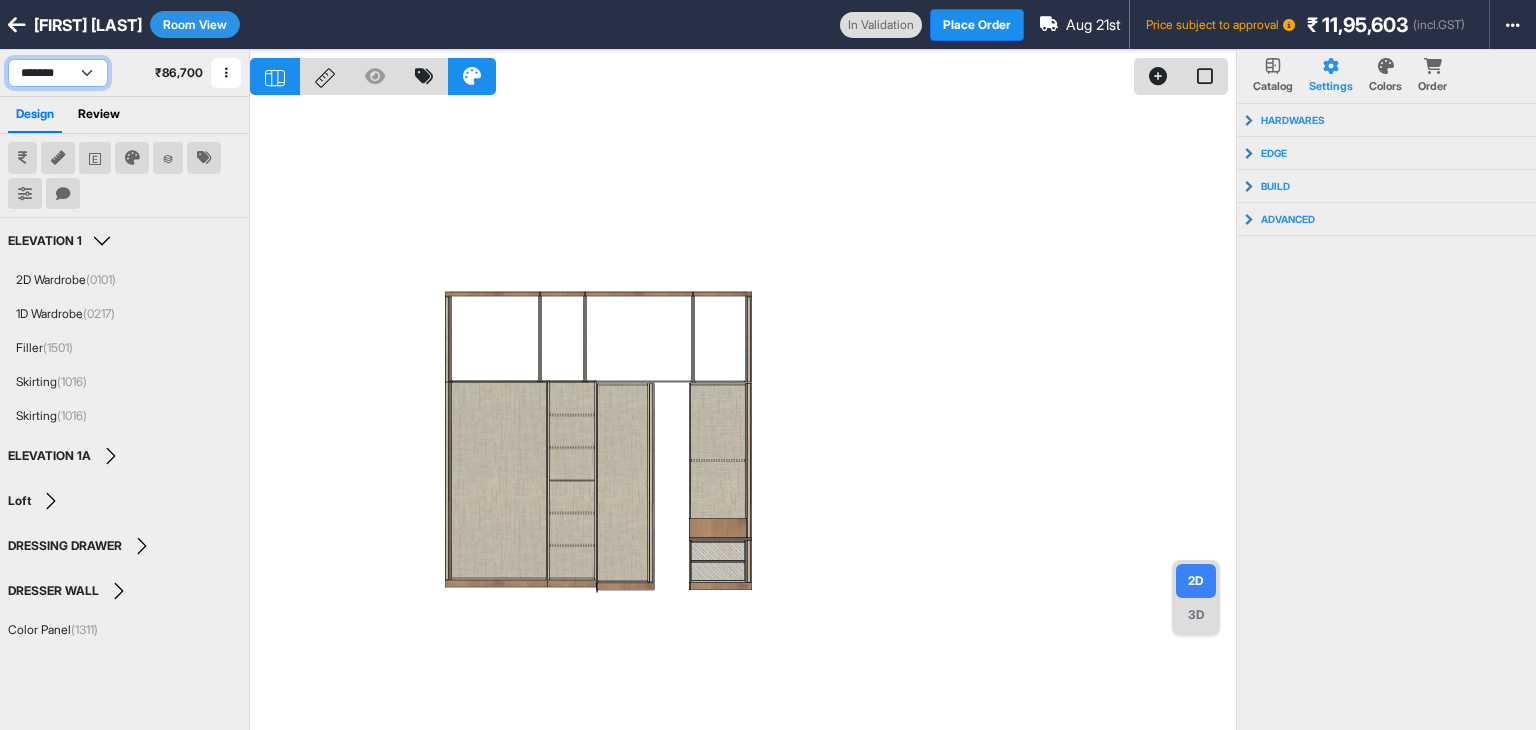 click on "**********" at bounding box center (58, 73) 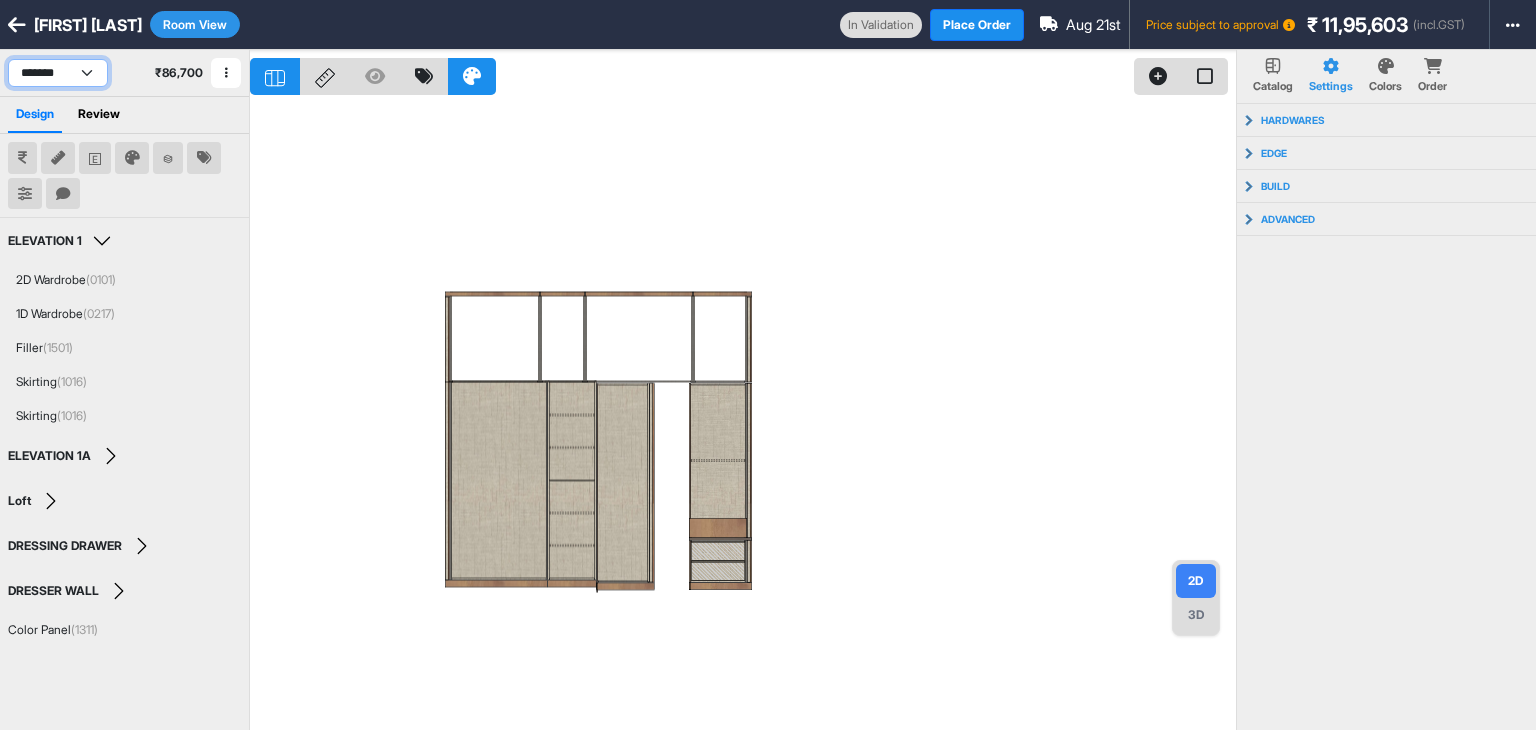 click on "**********" at bounding box center [58, 73] 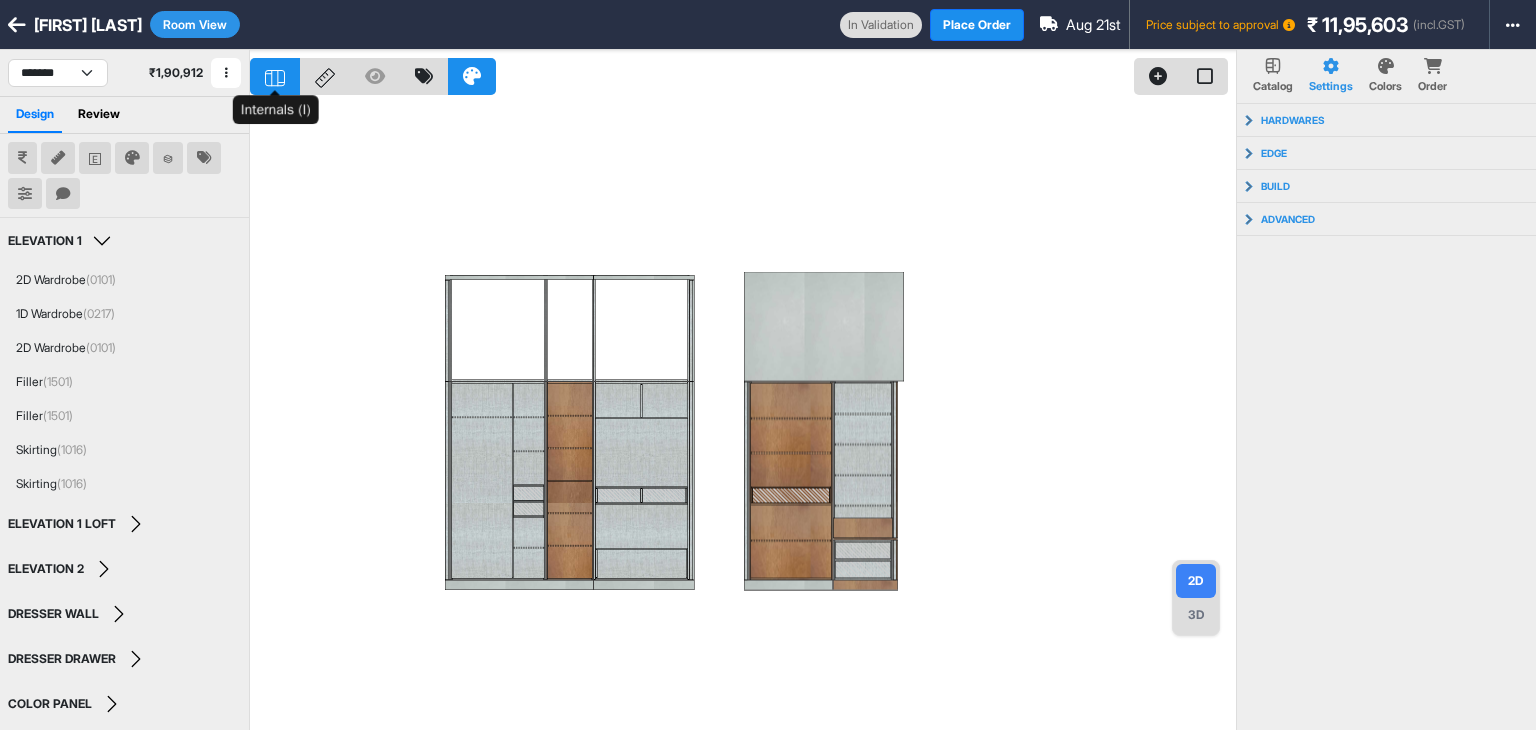 click at bounding box center (275, 76) 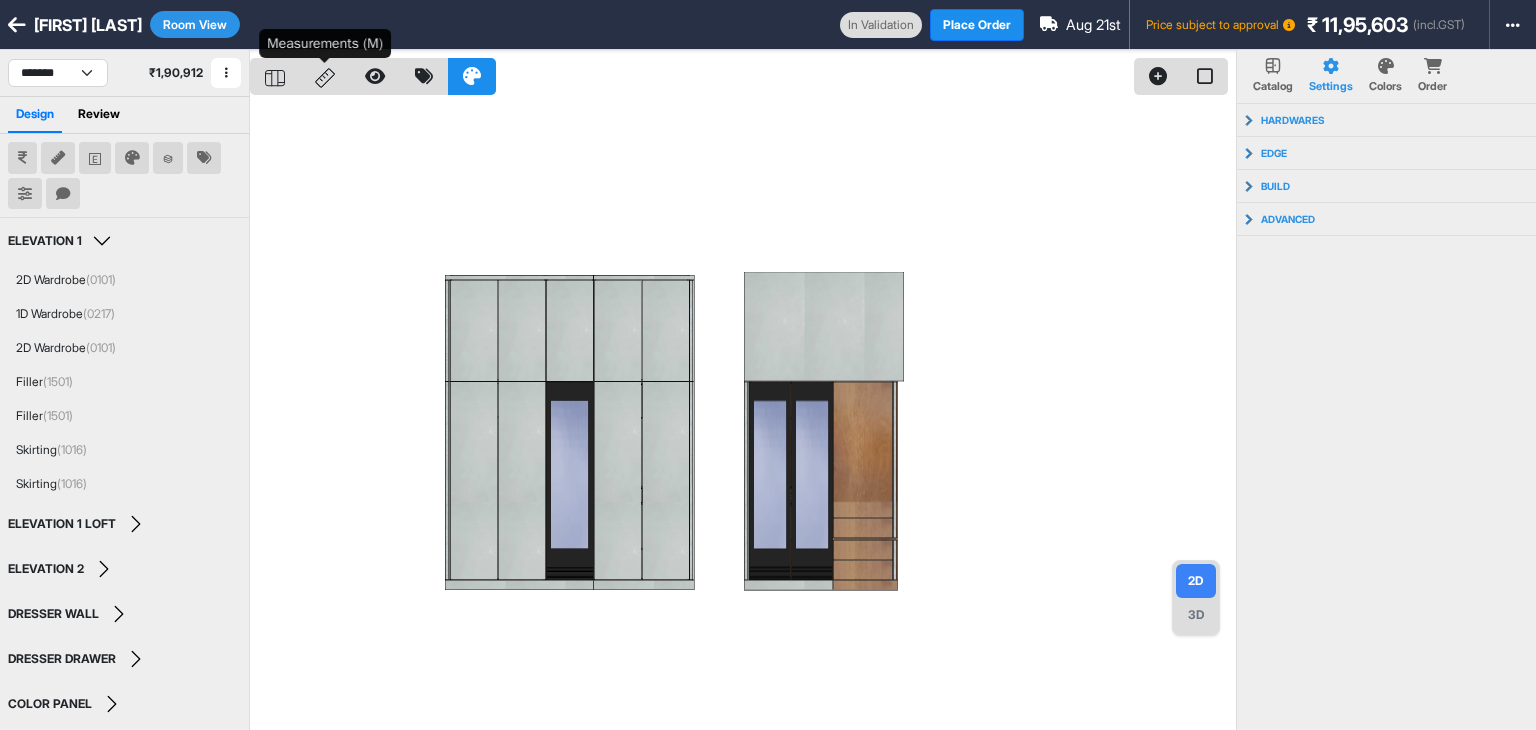 click 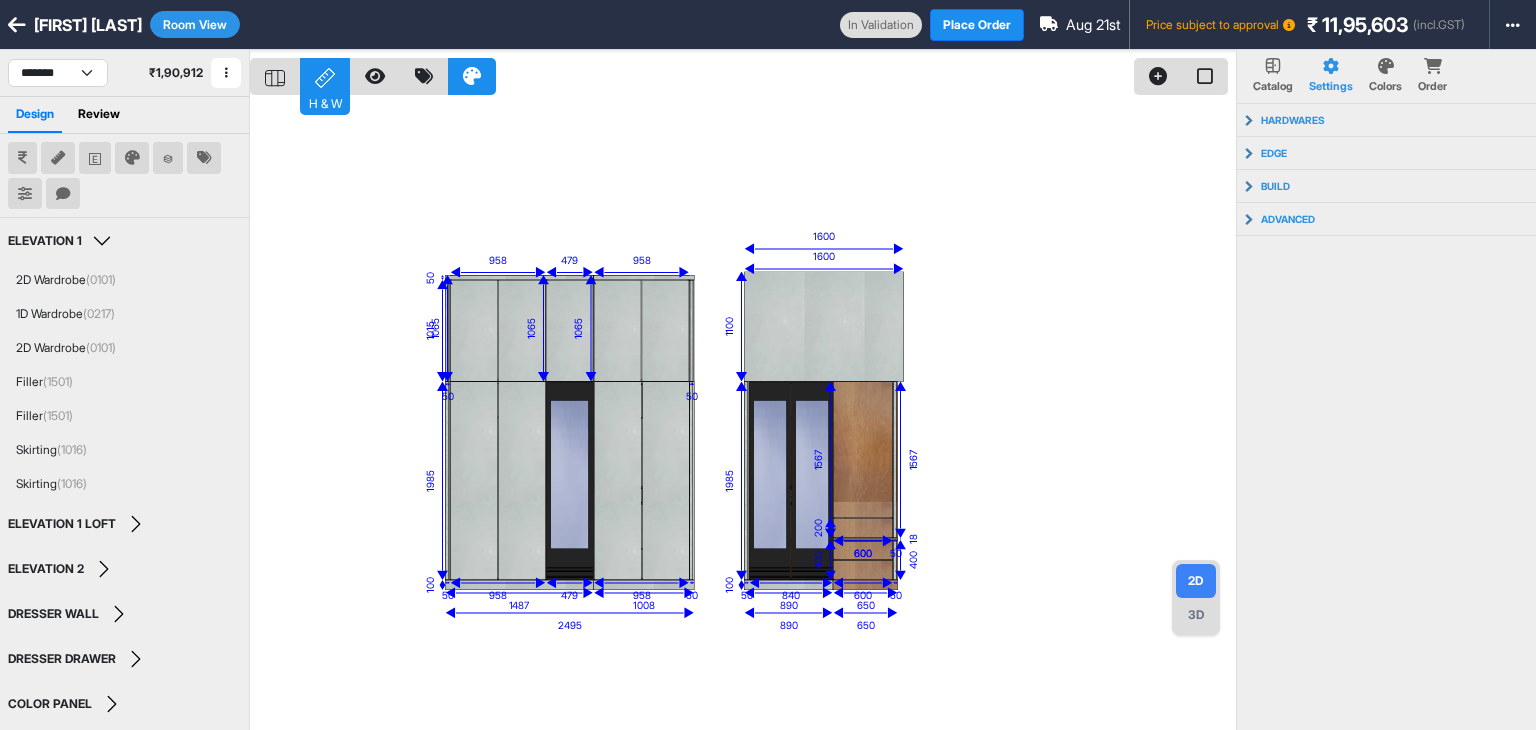 click 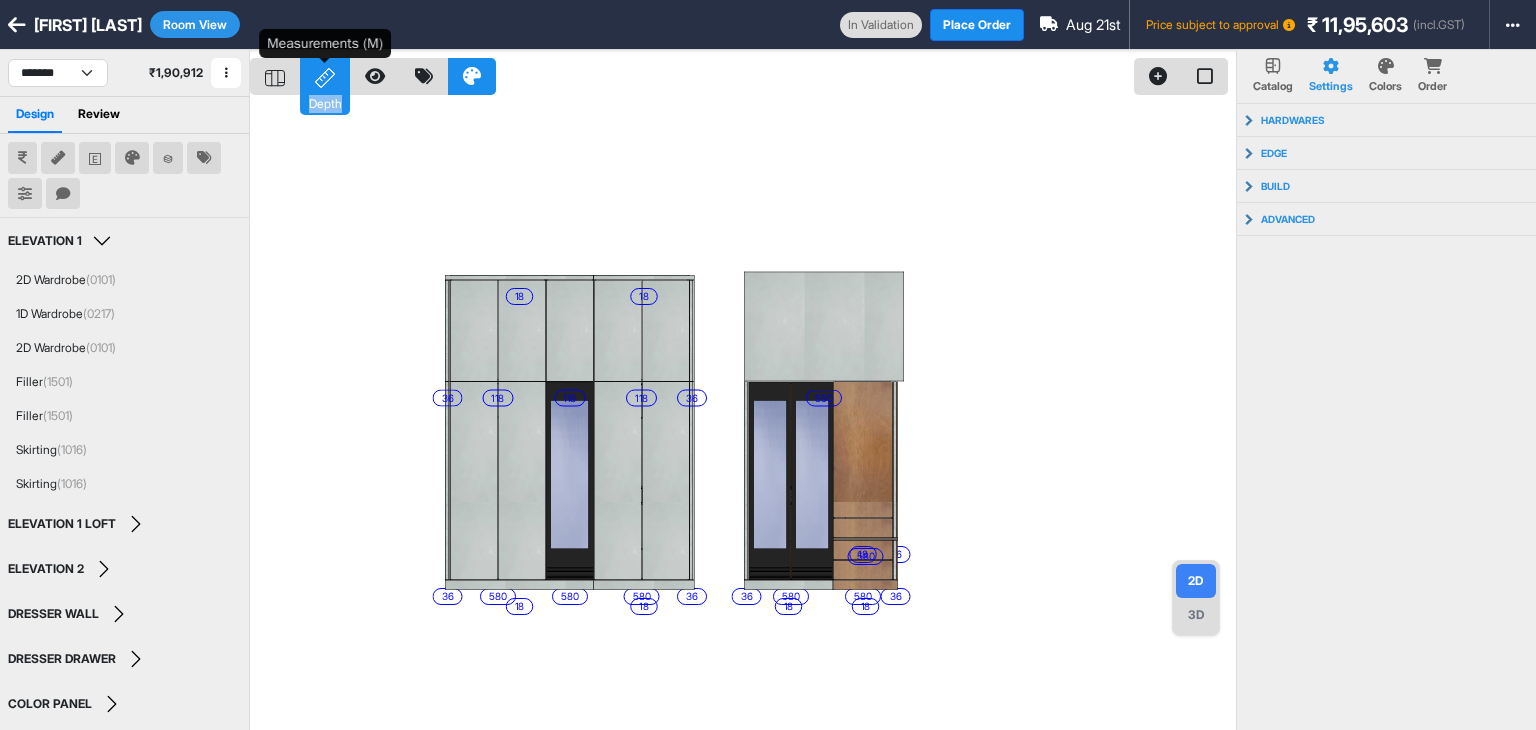 click 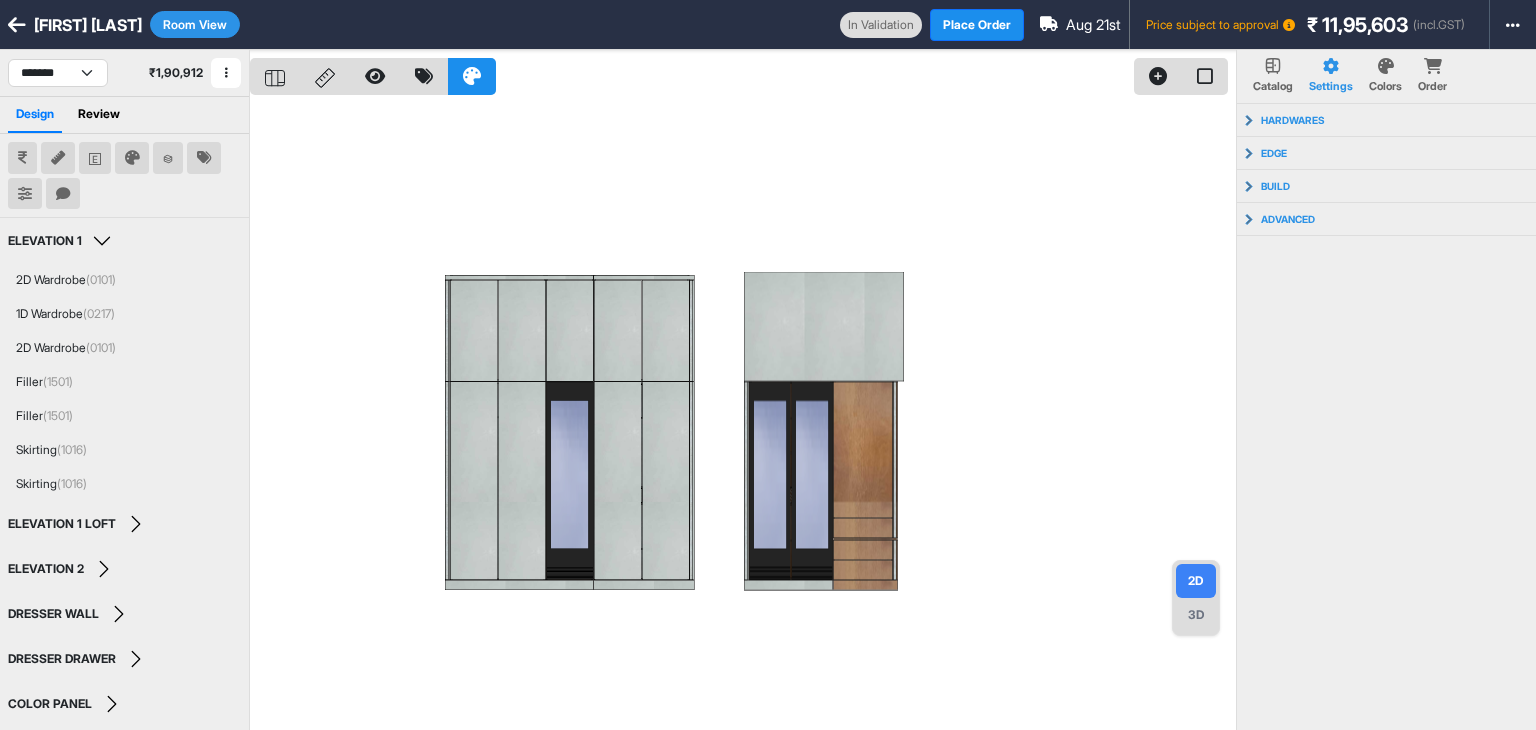 click at bounding box center [743, 415] 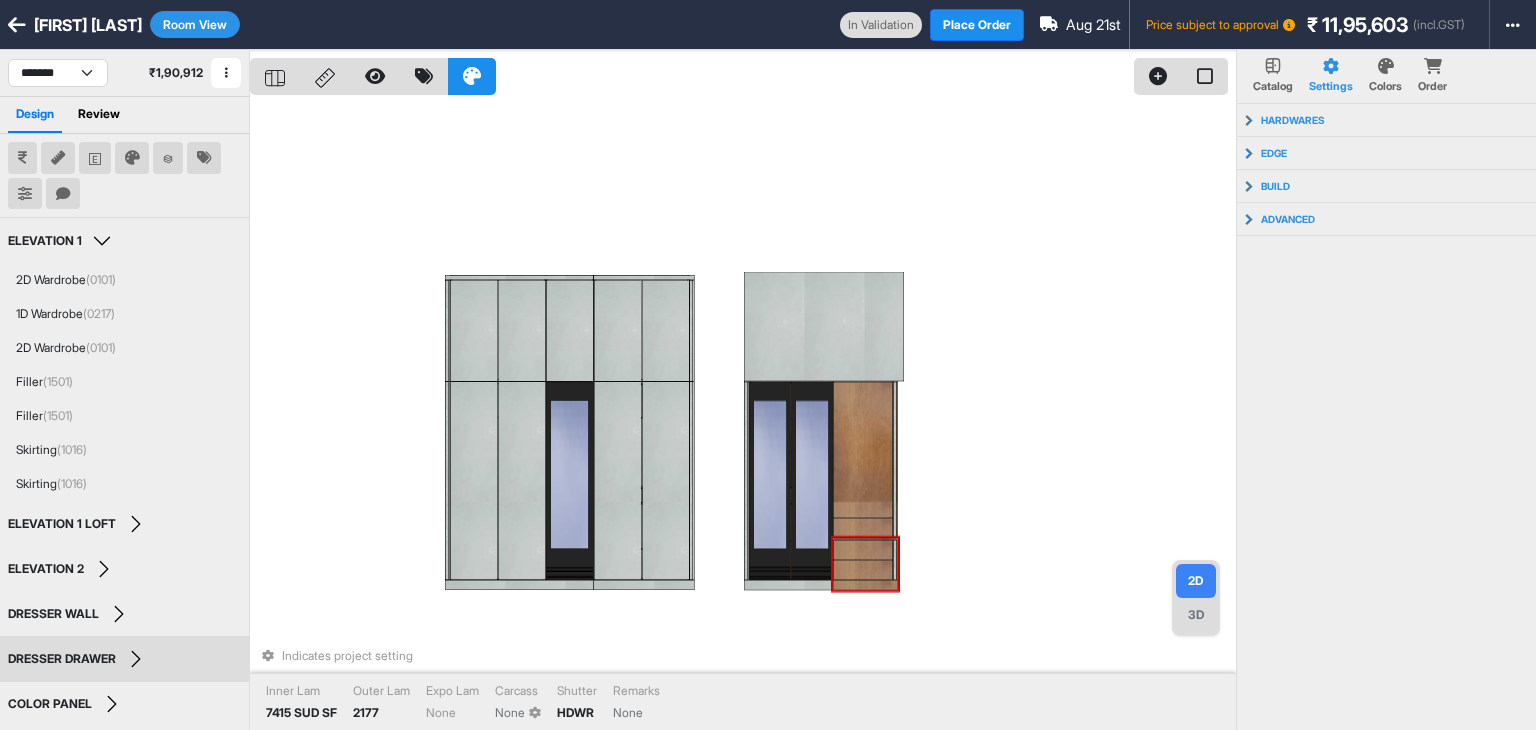 click on "Indicates project setting Inner Lam 7415 SUD SF Outer Lam 2177 Expo Lam None Carcass None Shutter HDWR Remarks None" at bounding box center [743, 415] 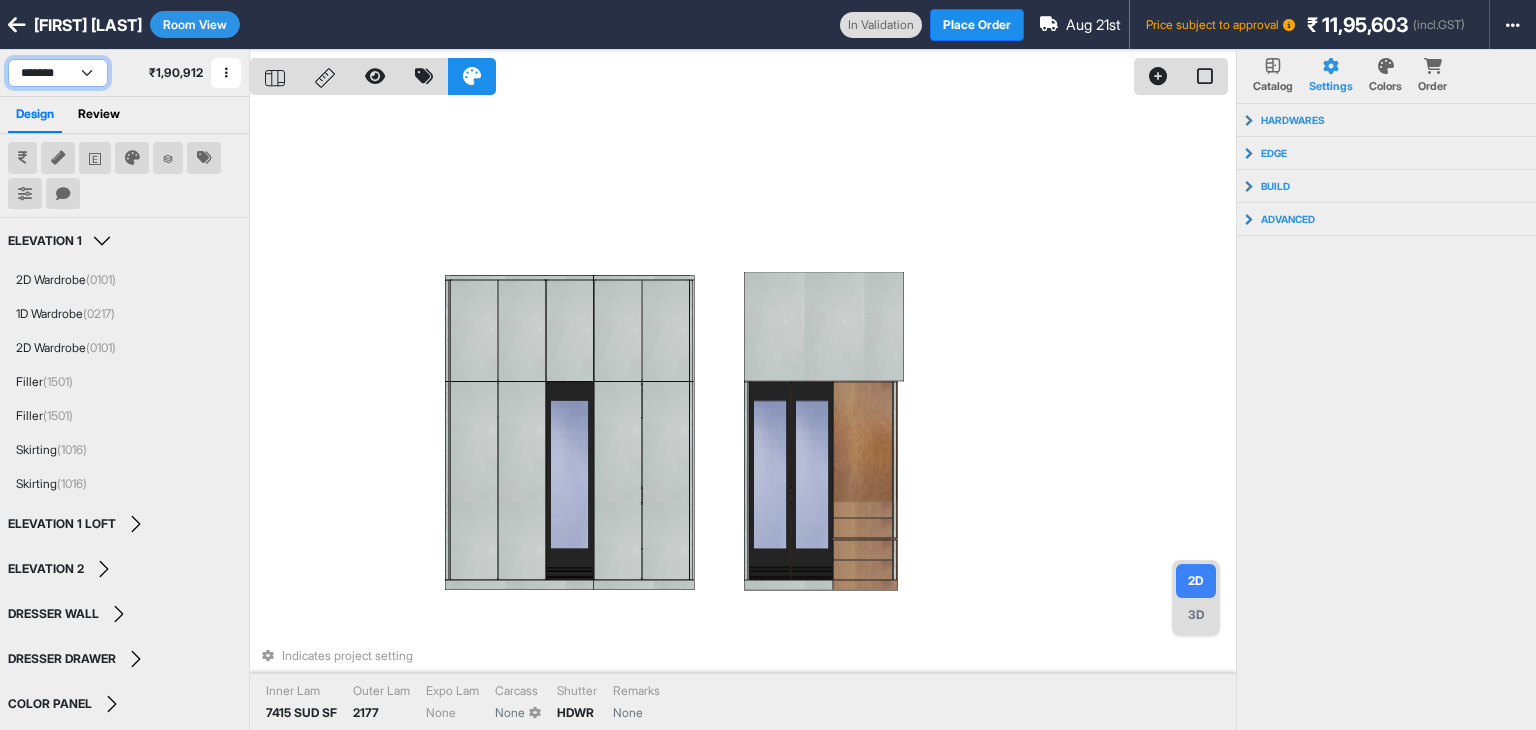 click on "**********" at bounding box center [58, 73] 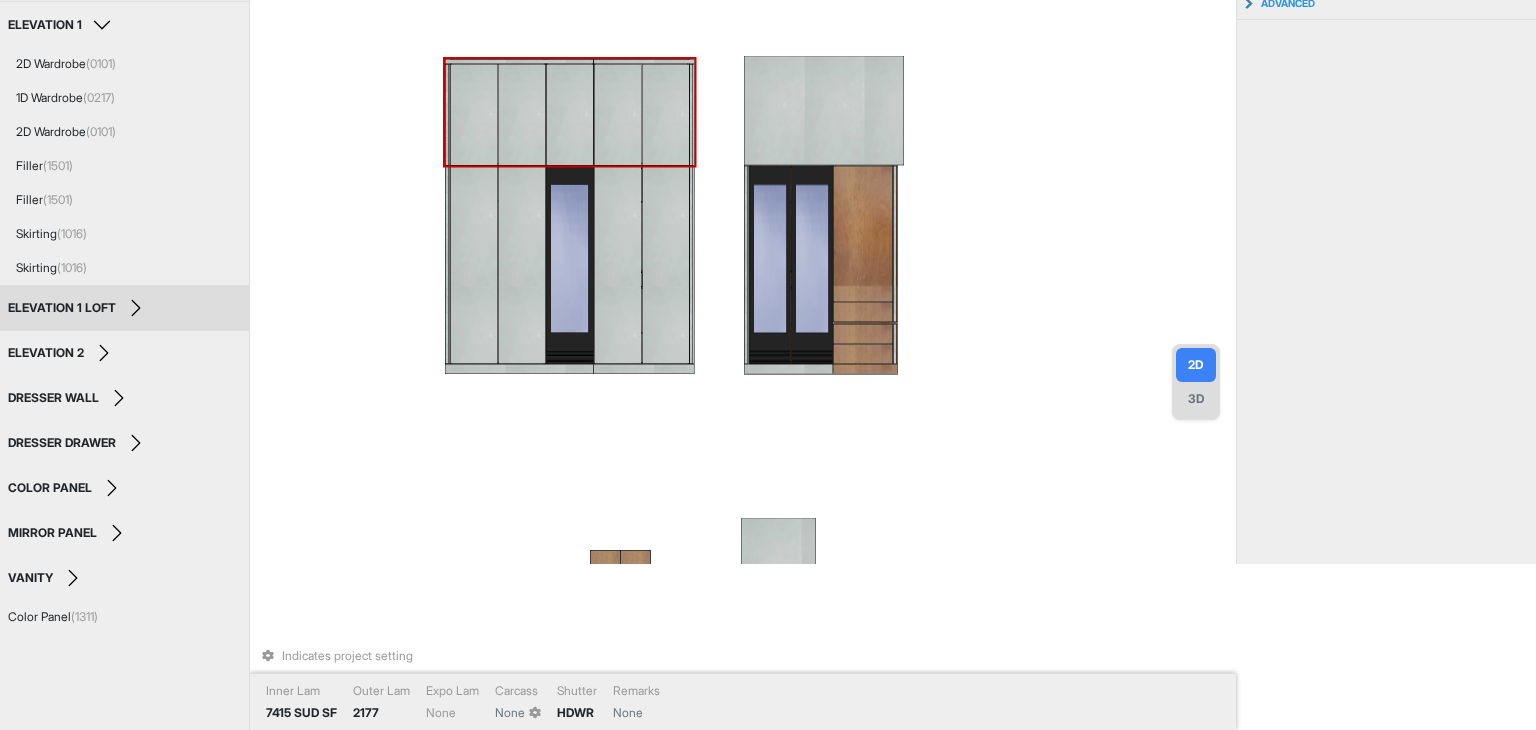scroll, scrollTop: 216, scrollLeft: 0, axis: vertical 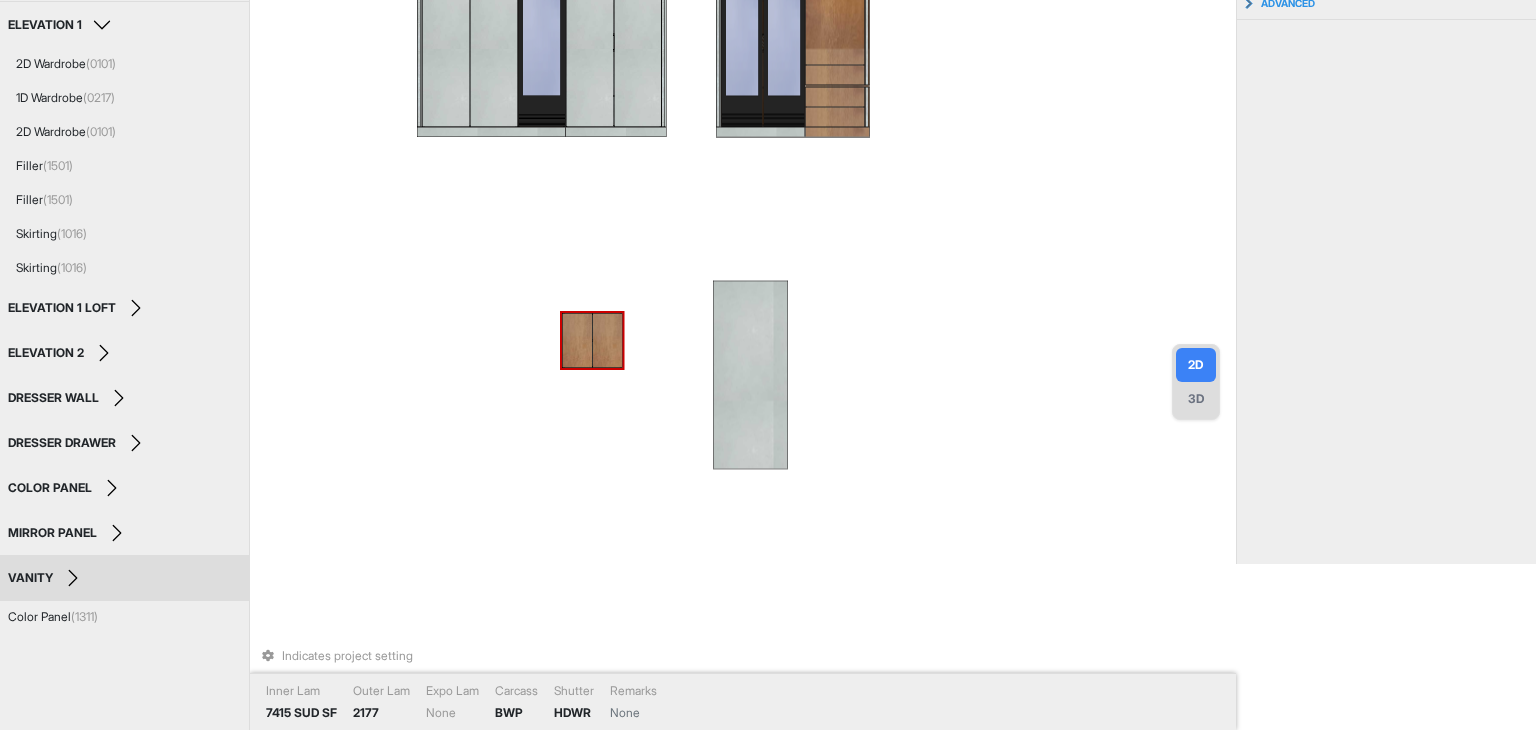 drag, startPoint x: 576, startPoint y: 333, endPoint x: 619, endPoint y: 324, distance: 43.931767 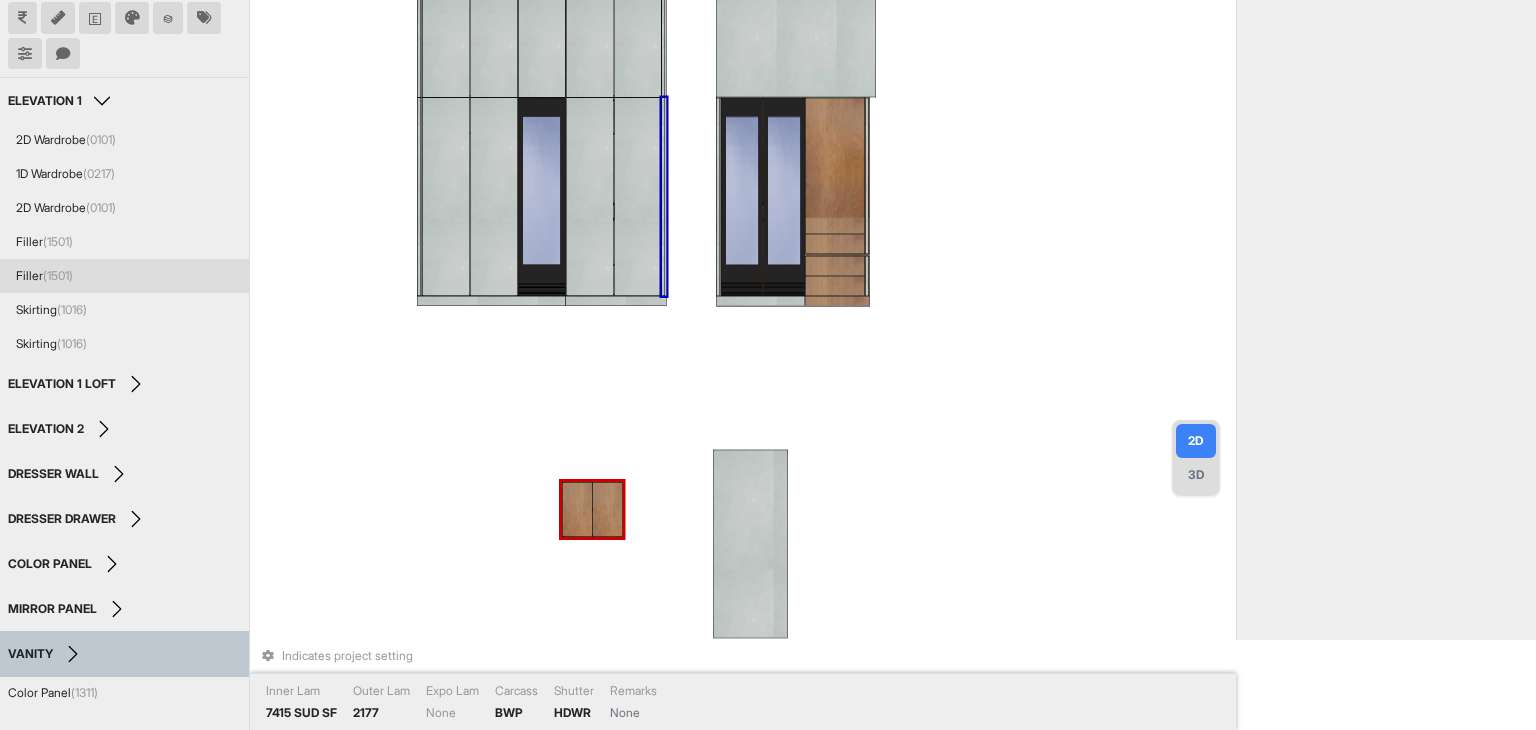 scroll, scrollTop: 0, scrollLeft: 0, axis: both 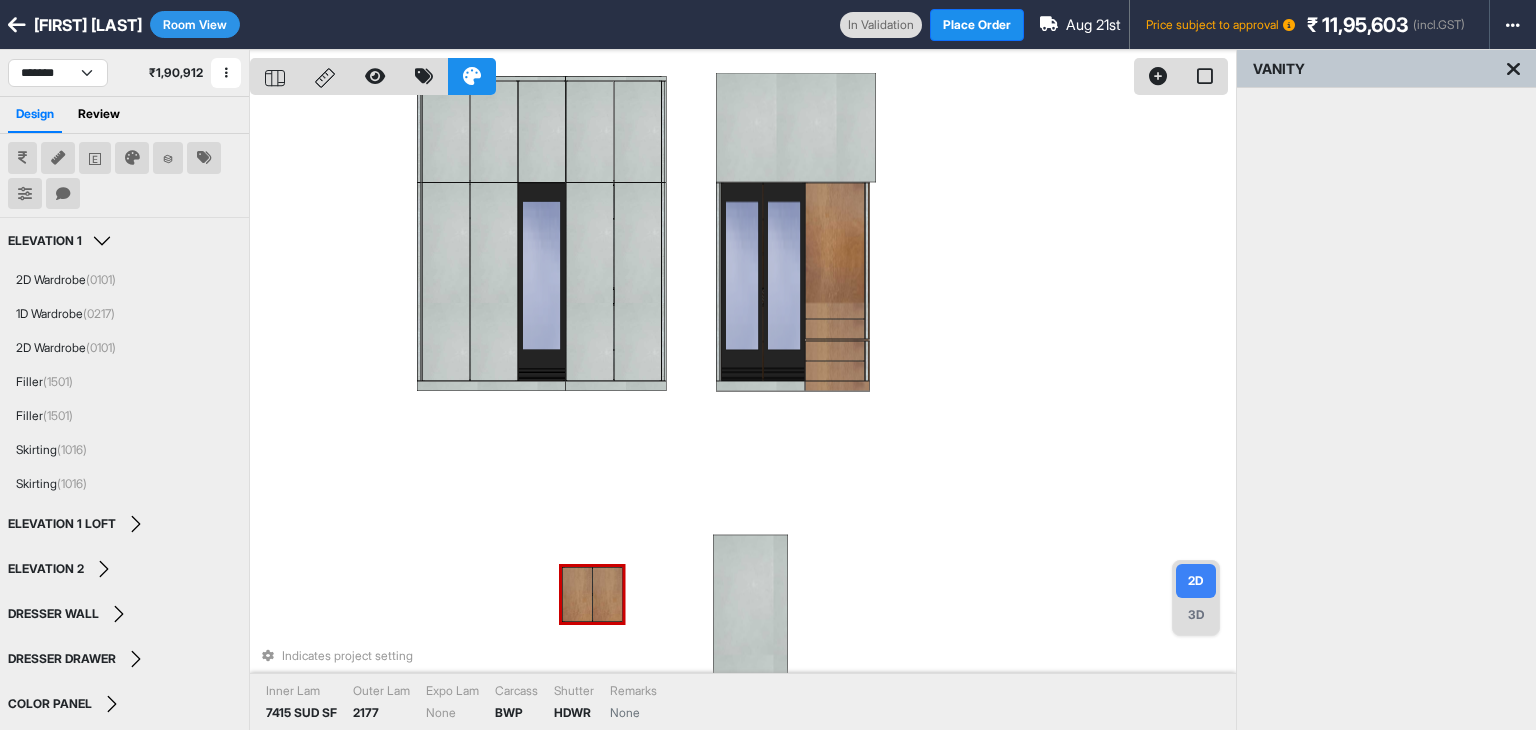 click on "Indicates project setting Inner Lam 7415 SUD SF Outer Lam 2177 Expo Lam None Carcass BWP Shutter HDWR Remarks None" at bounding box center [743, 415] 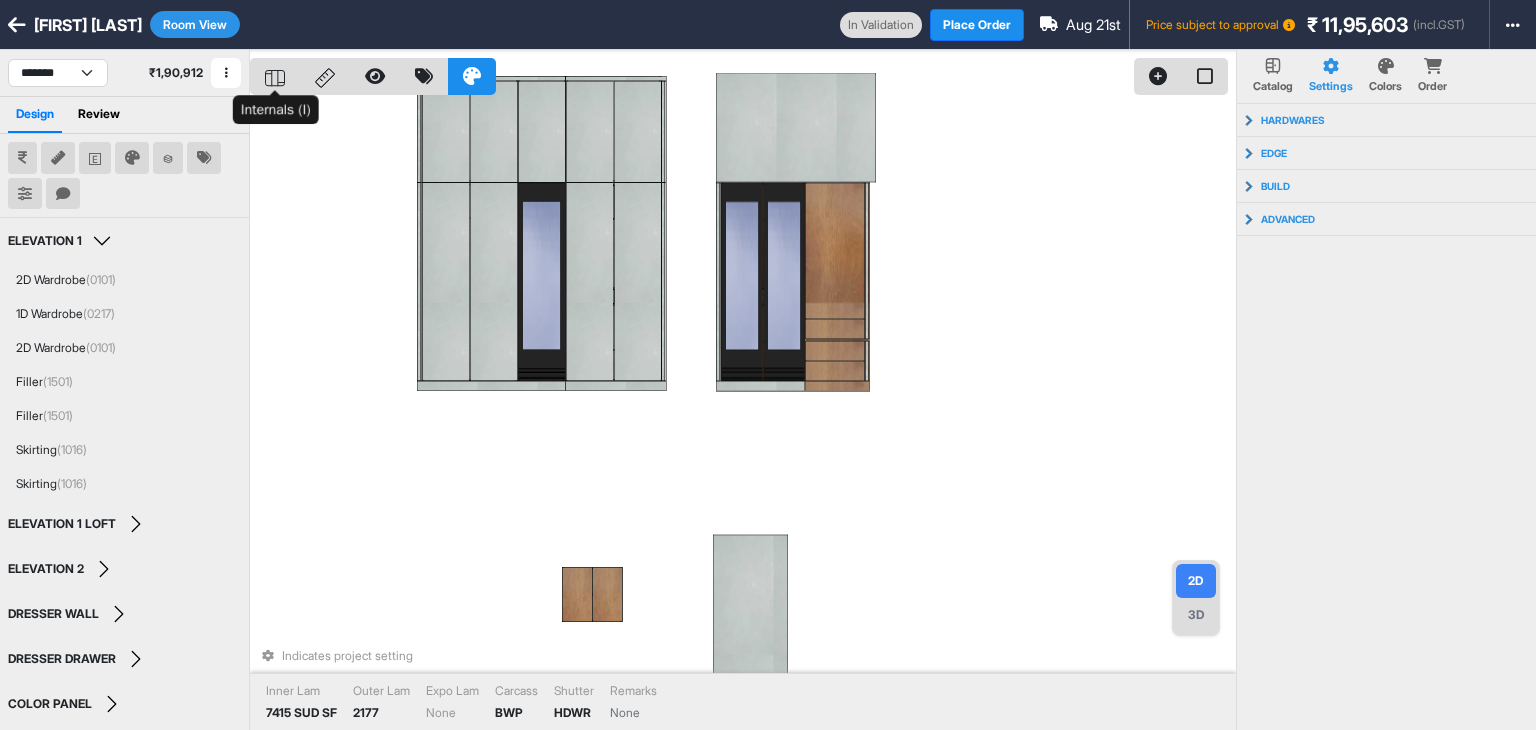 click at bounding box center (275, 76) 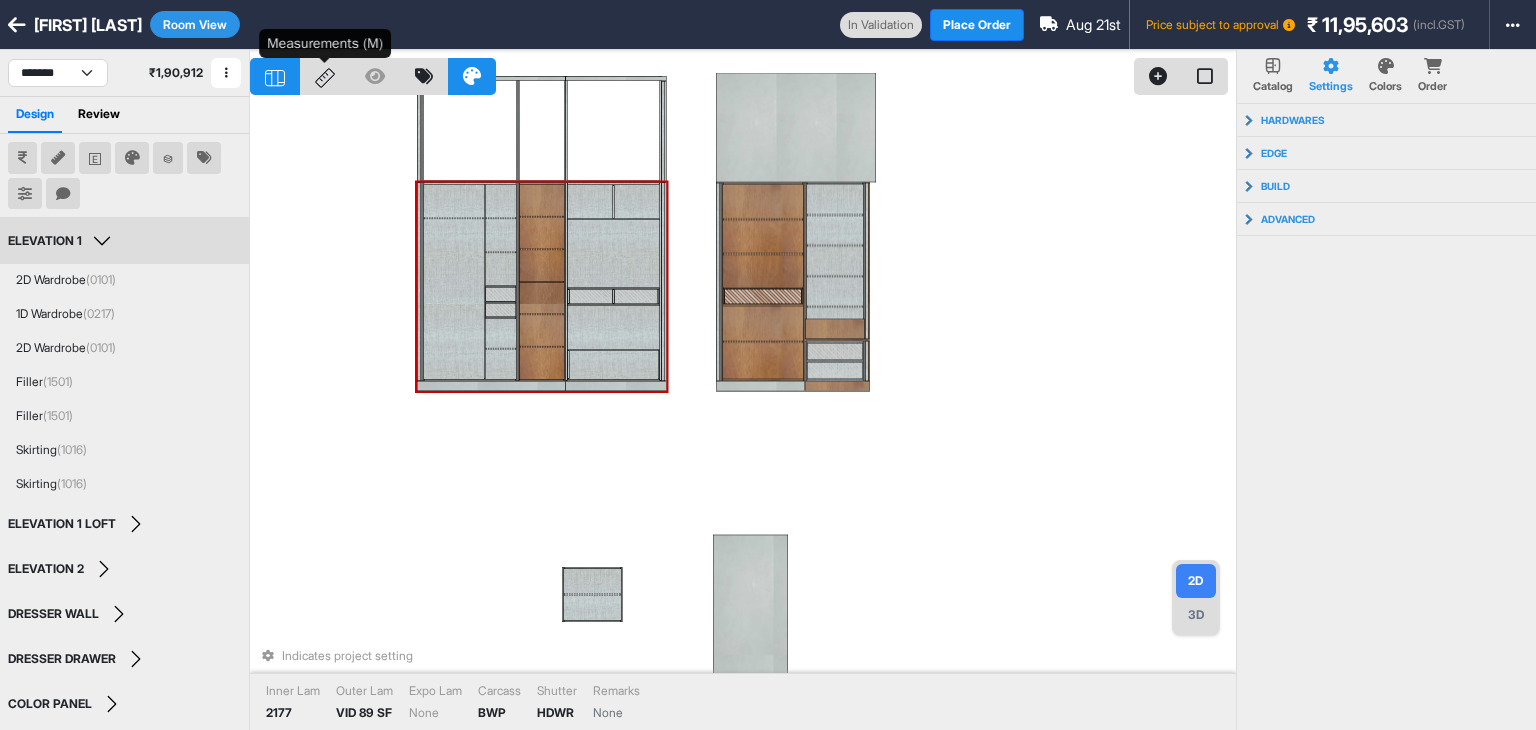 click 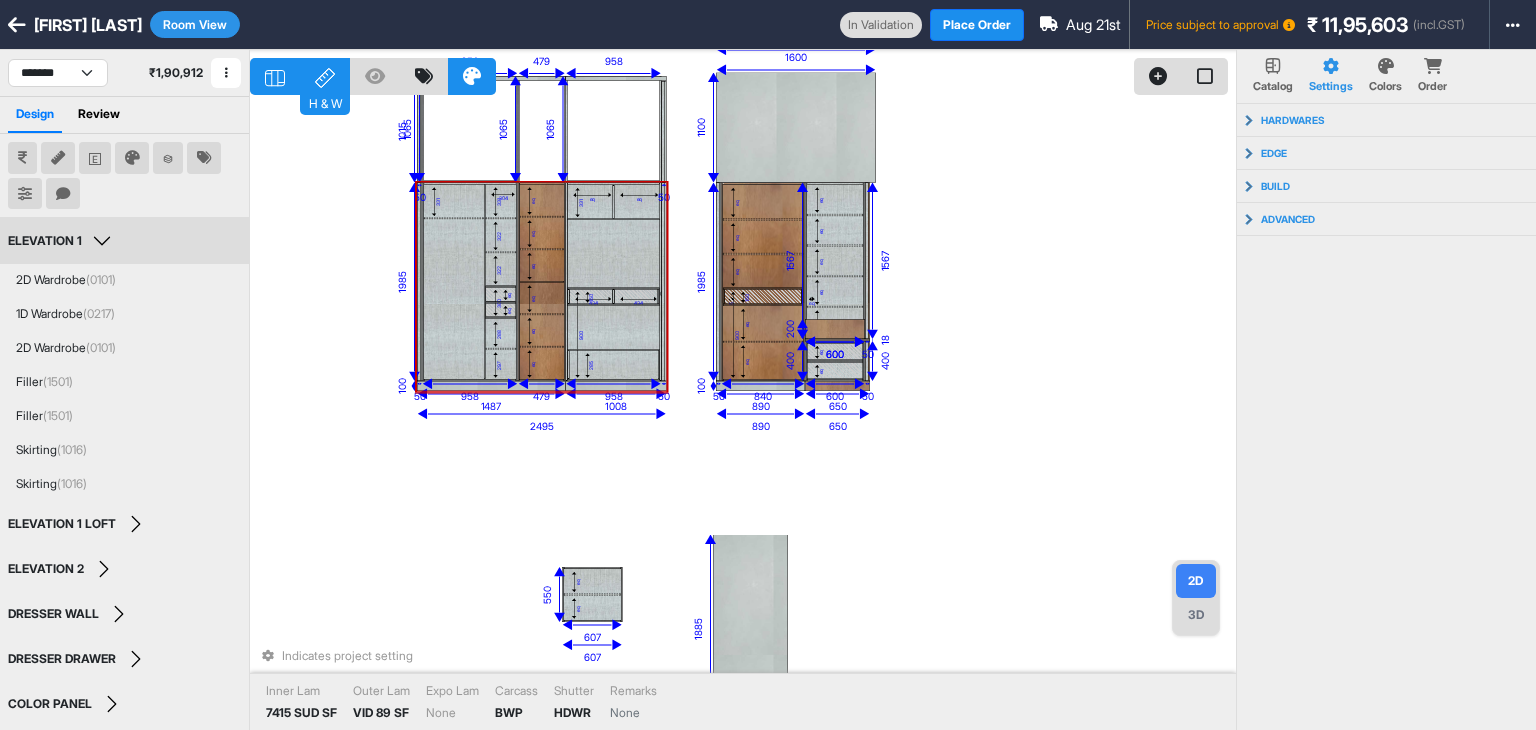 click on "ELEVATION 1" at bounding box center (62, 241) 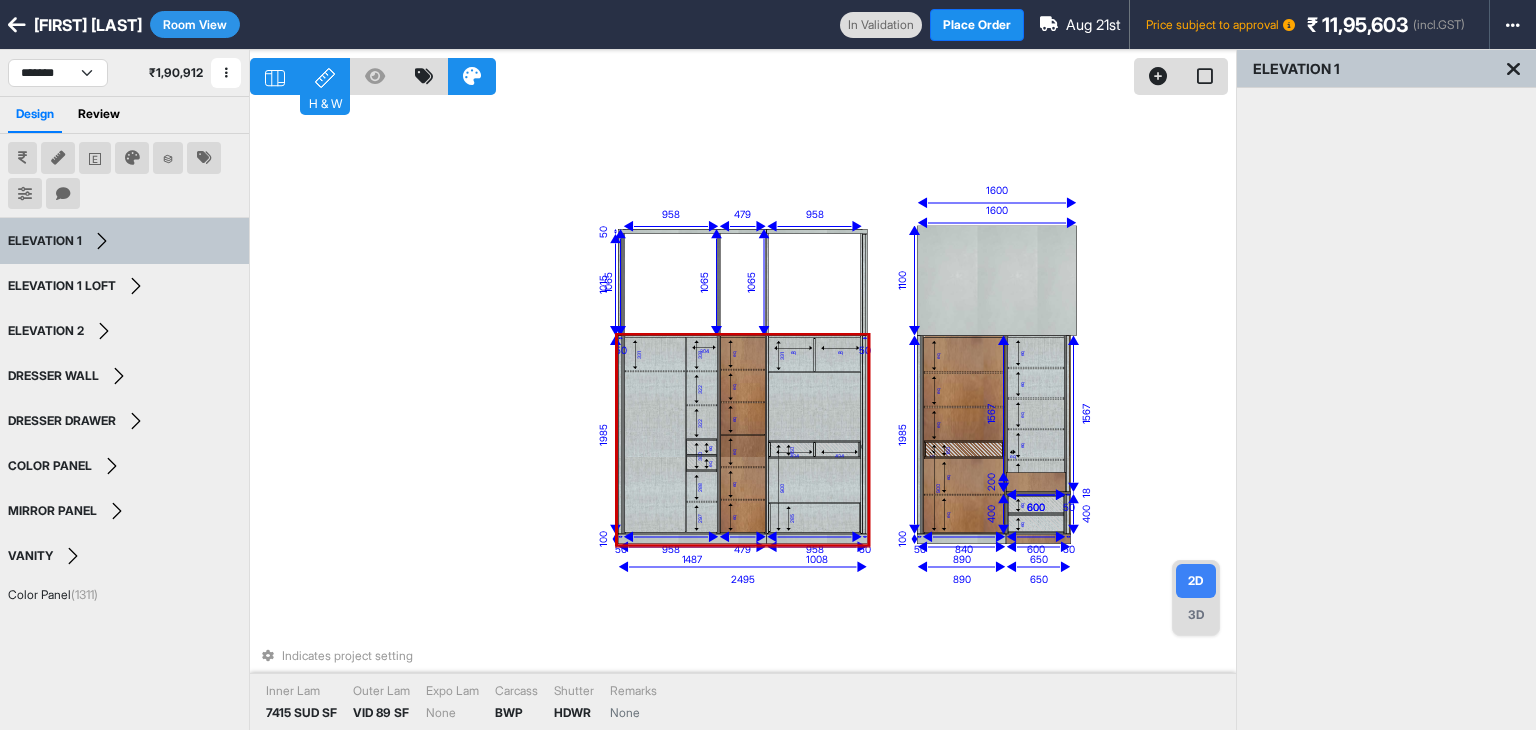 click on "331 331 322 322 eq eq 300 288 297 304 eq eq eq eq eq eq eq eq 331 0 434 434 0 150 285 900 eq eq eq eq eq 150 eq eq 900 eq eq eq eq eq eq eq eq eq 200 600 2495 890 650 1600 750 607 958 479 958 1985 50 50 100 1487 1008 1065 958 1065 479 1065 958 1015 50 50 50 840 1985 50 100 890 1567 600 1567 50 400 600 400 50 18 650 1100 1600 1885 750 550 607 Indicates project setting Inner Lam 7415 SUD SF Outer Lam VID 89 SF Expo Lam None Carcass BWP Shutter HDWR Remarks None" at bounding box center (743, 415) 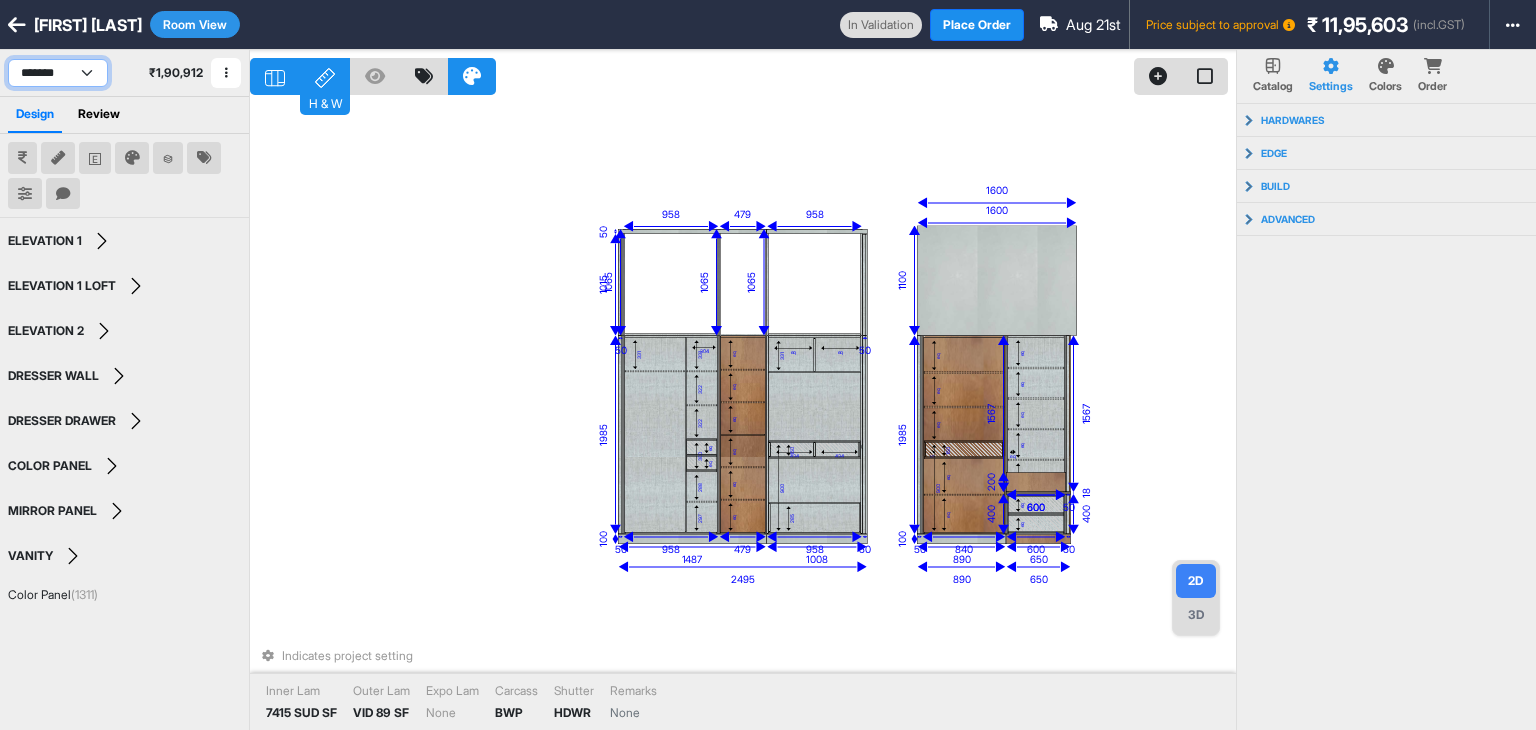 click on "**********" at bounding box center (58, 73) 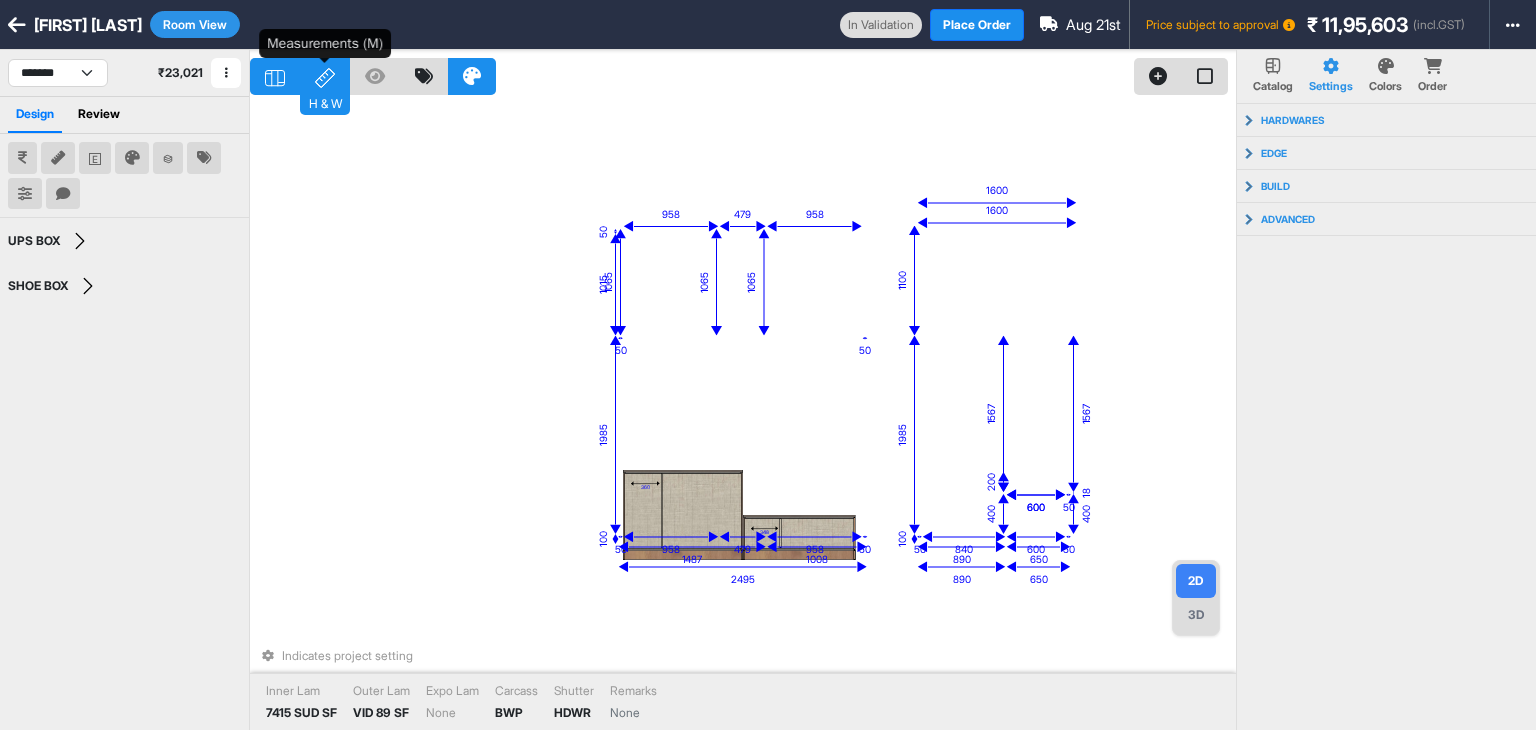 click on "H & W" at bounding box center (325, 76) 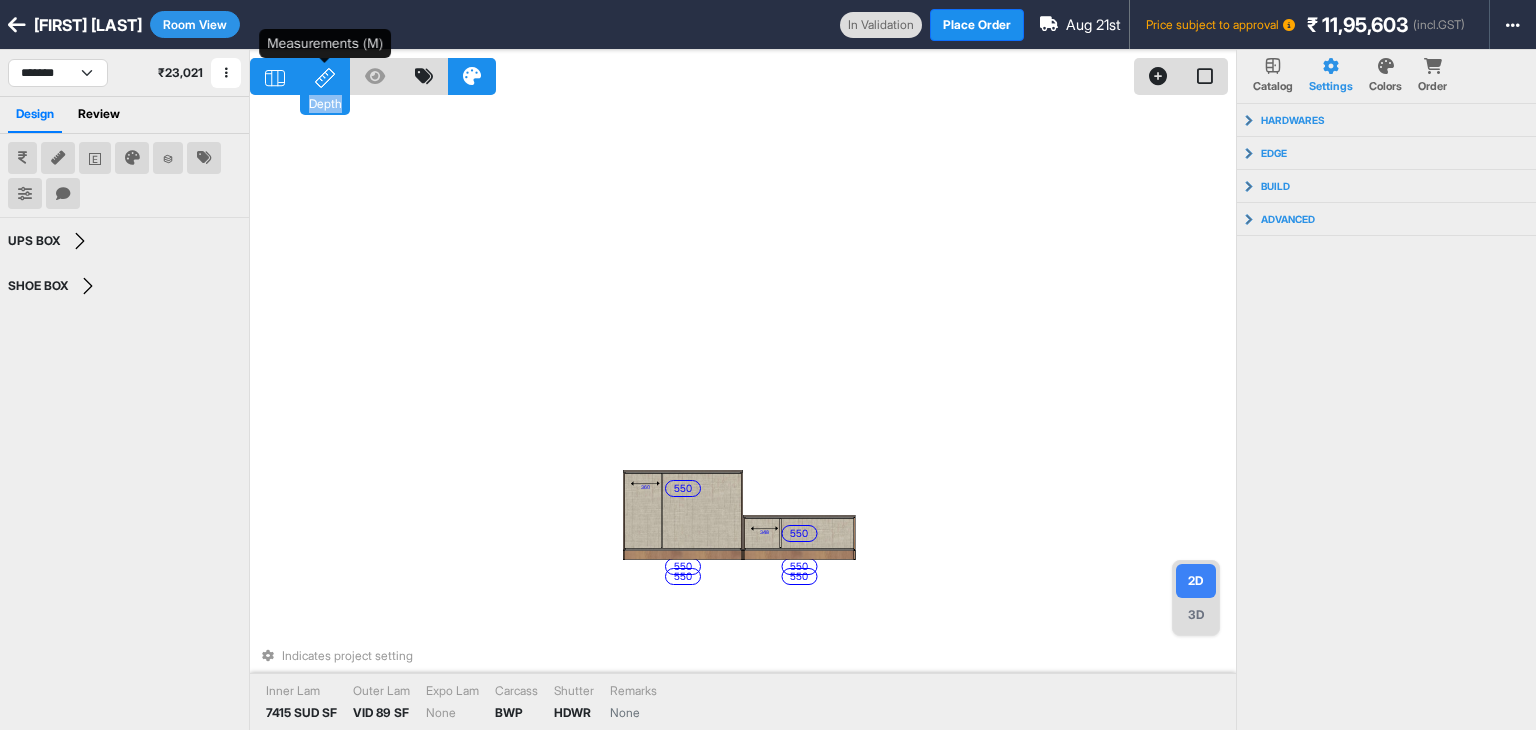 click on "Depth" at bounding box center [325, 76] 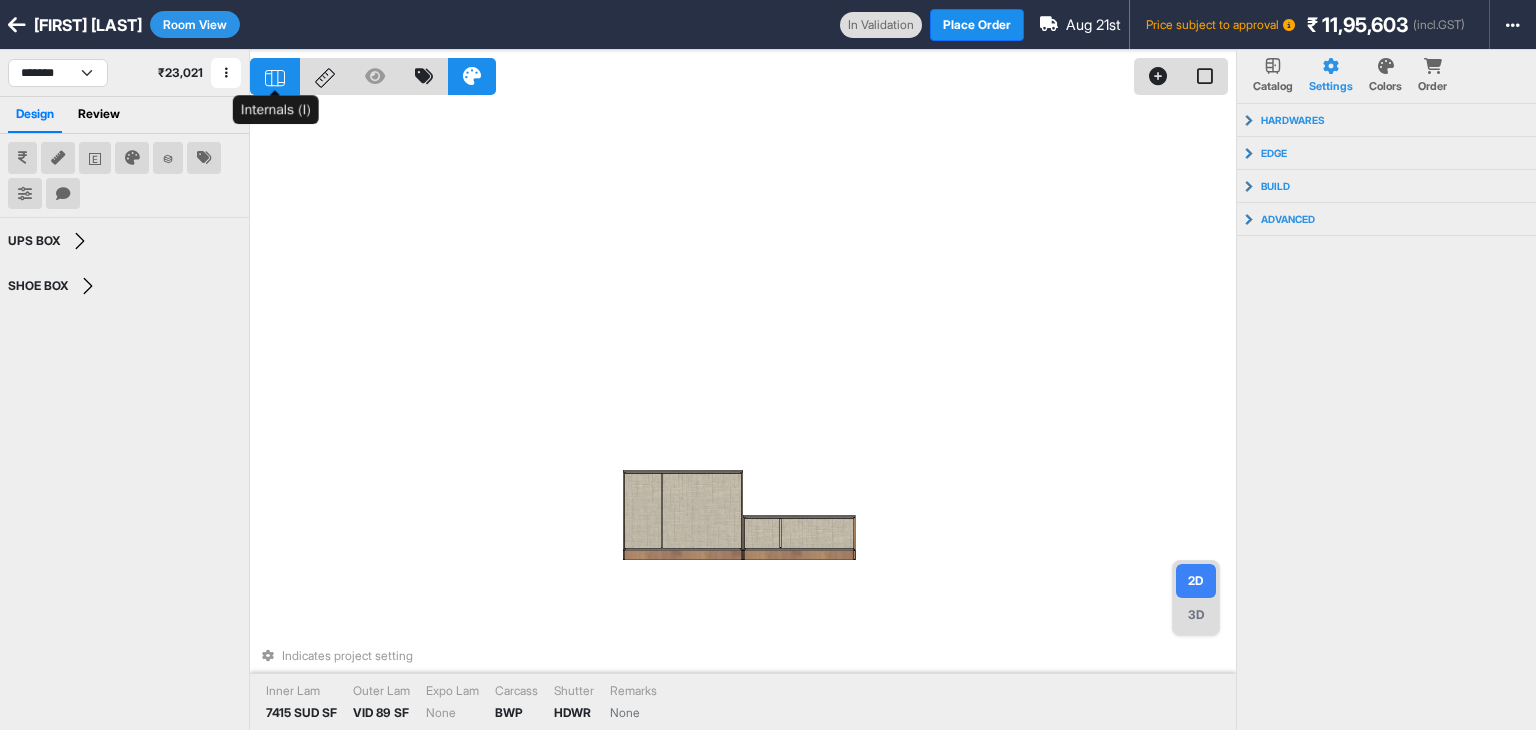click at bounding box center [275, 76] 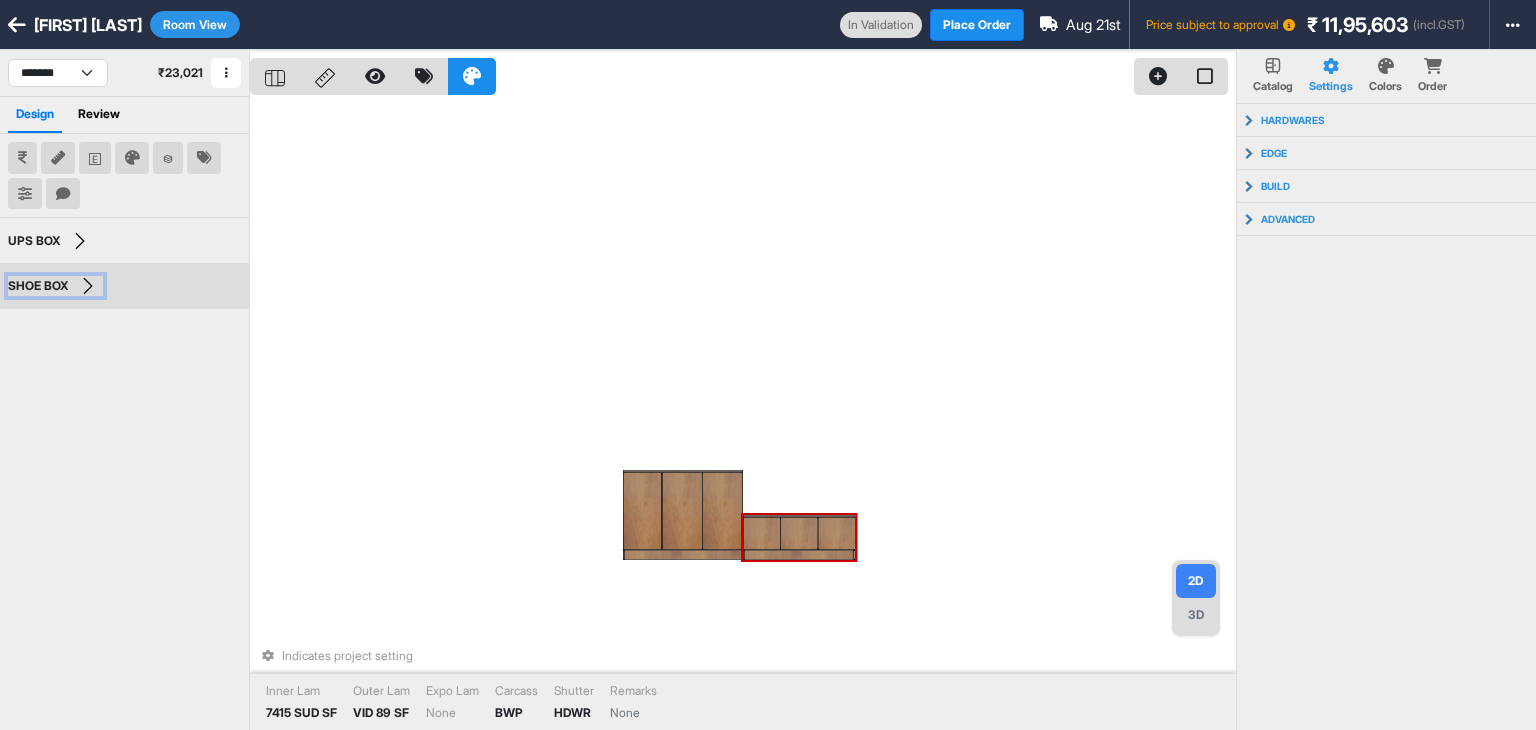 click on "SHOE BOX" at bounding box center [55, 286] 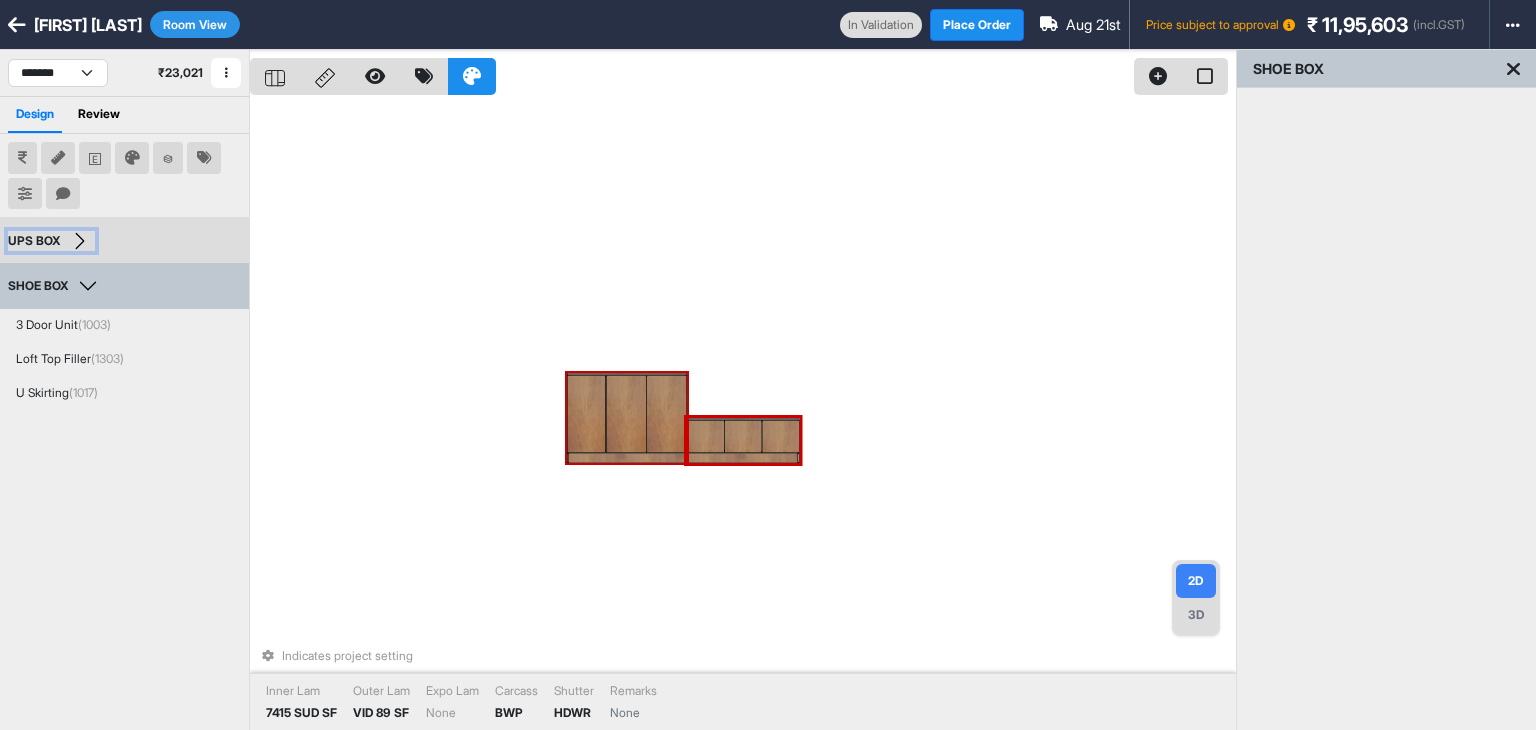 click on "UPS BOX" at bounding box center [51, 241] 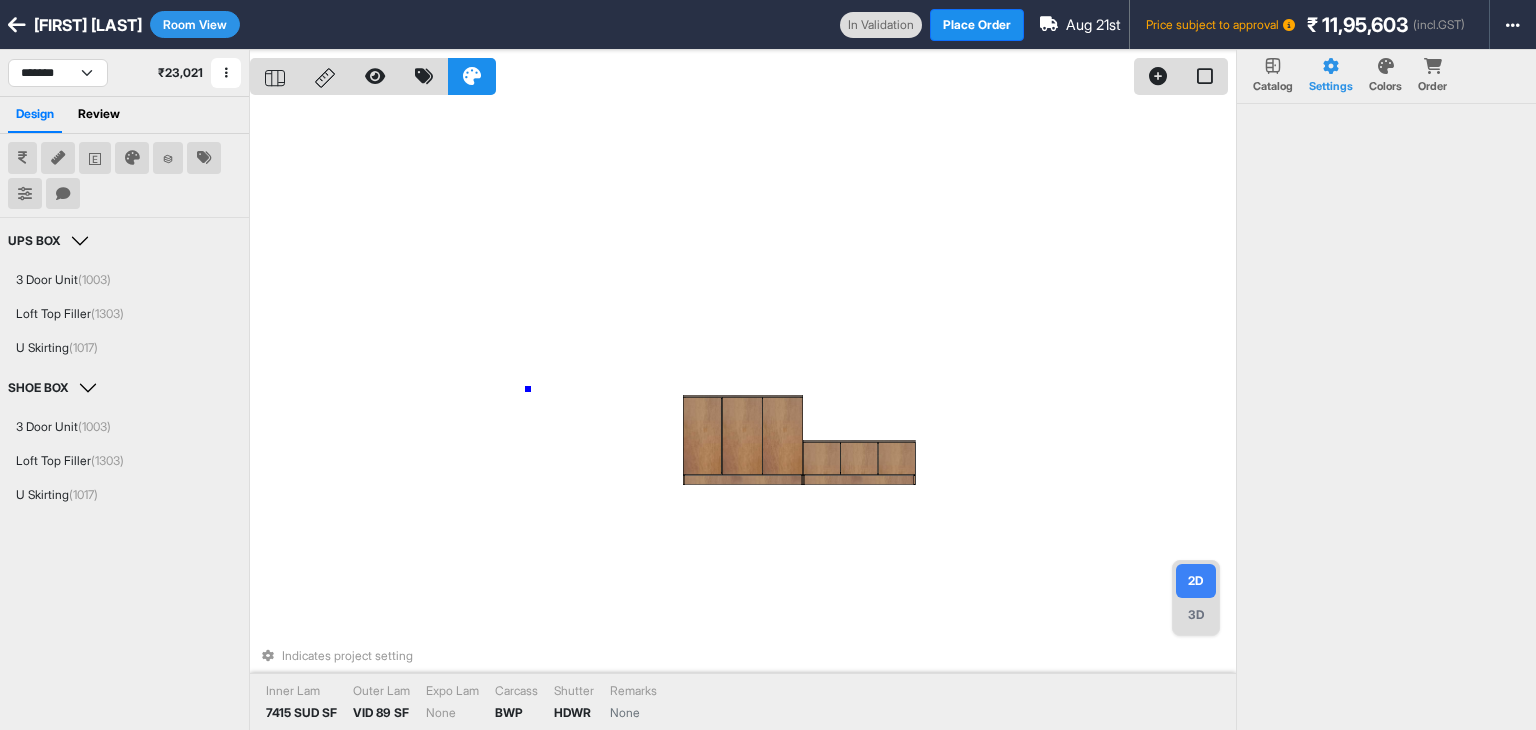 click on "Indicates project setting Inner Lam 7415 SUD SF Outer Lam VID 89 SF Expo Lam None Carcass BWP Shutter HDWR Remarks None" at bounding box center [743, 415] 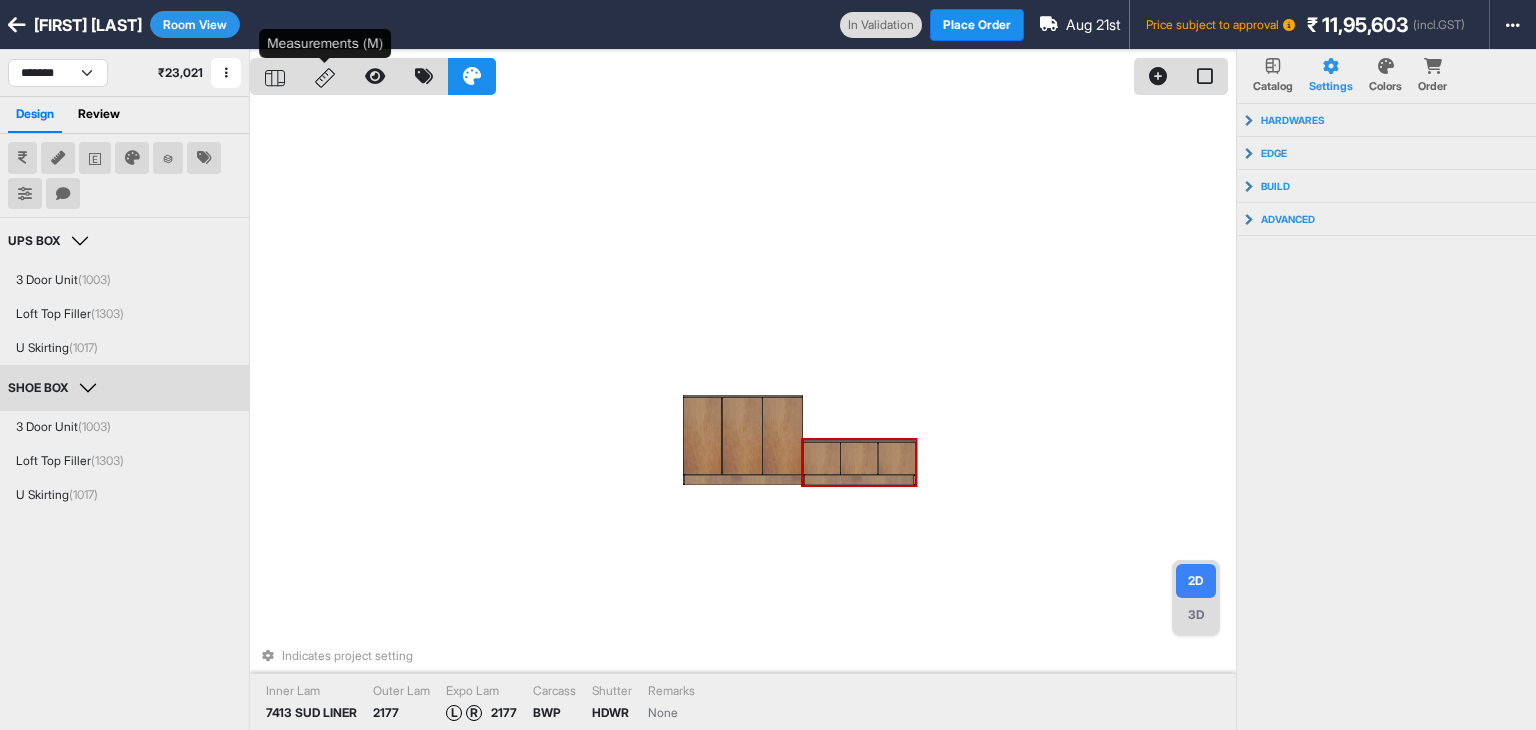 click 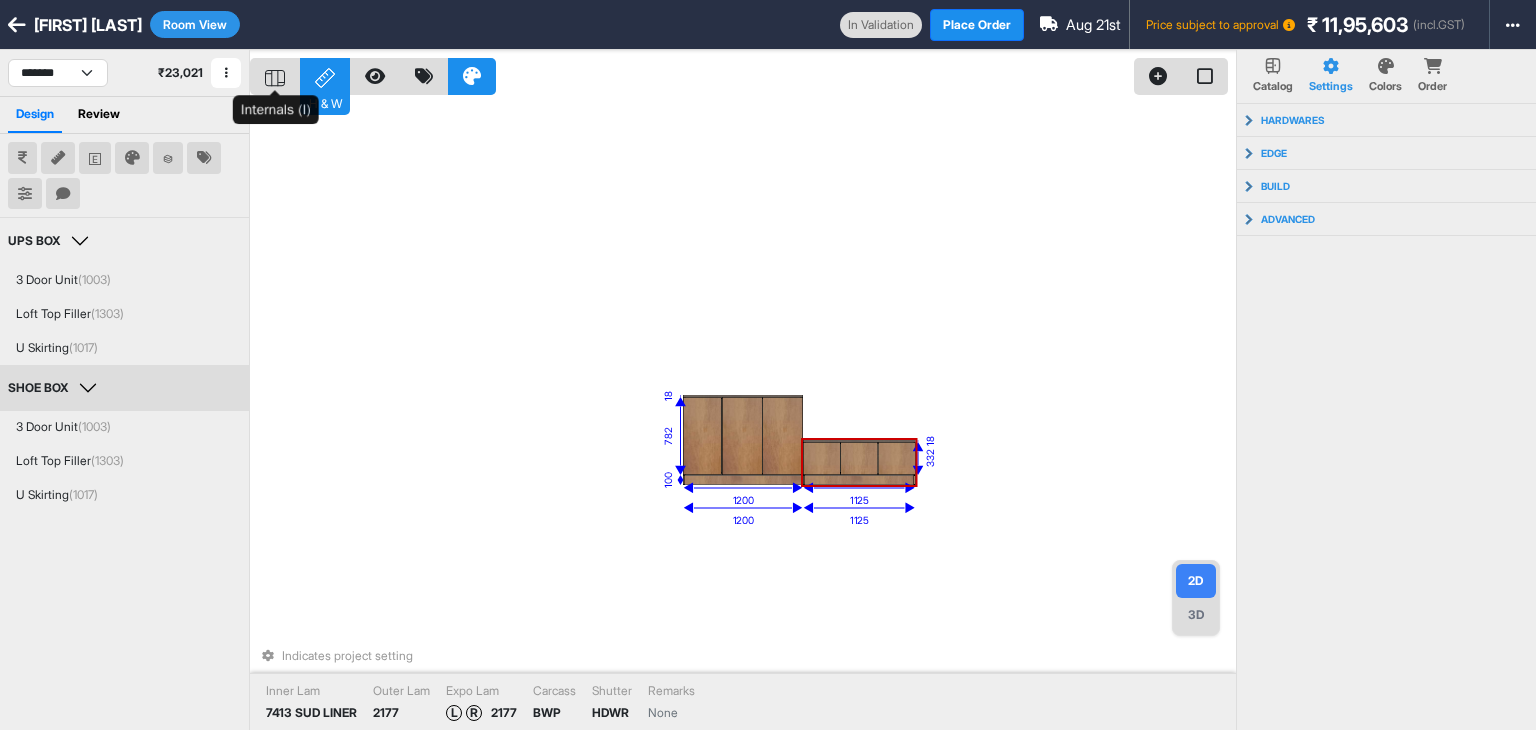 click 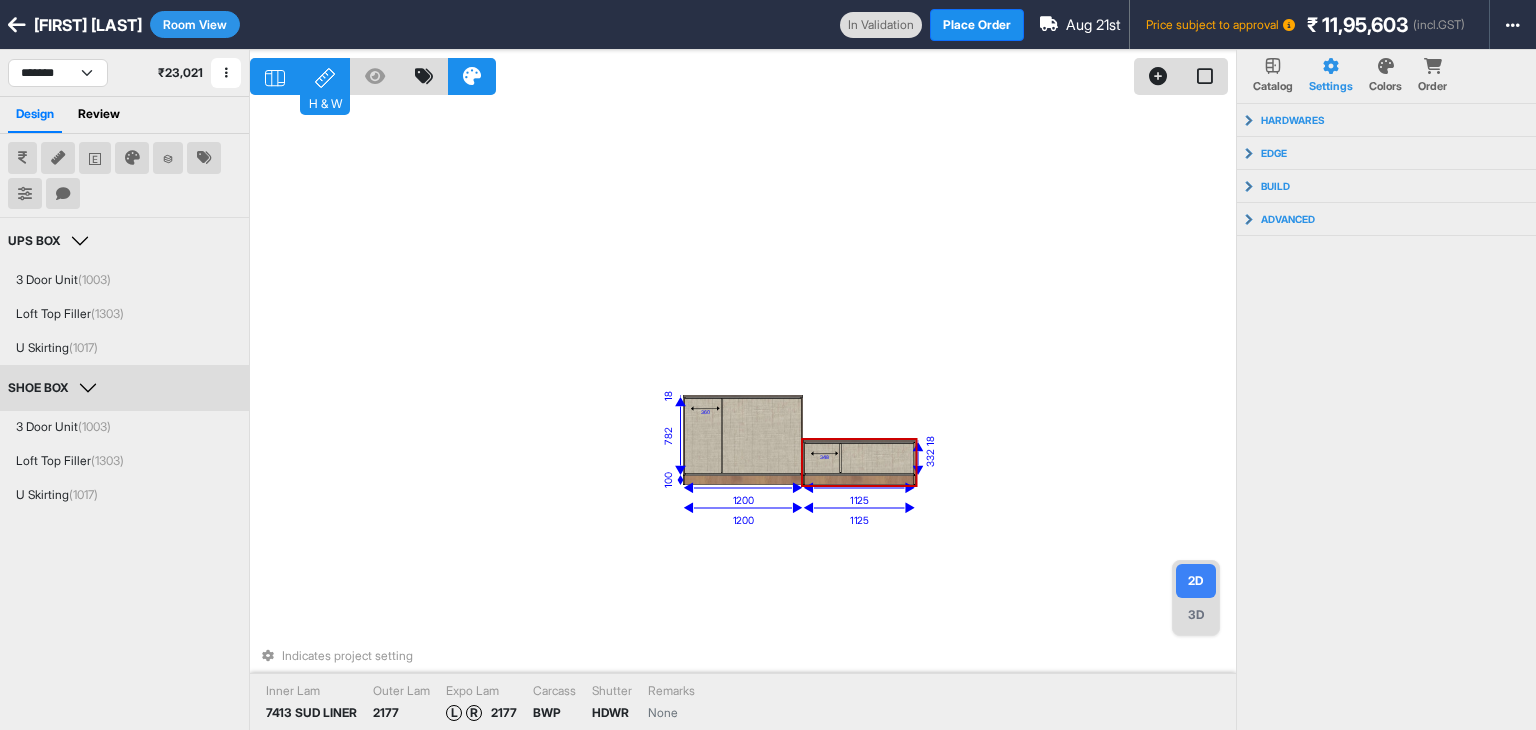 click on "360 348 1200 1125 782 18 100 1200 332 18 1125 Indicates project setting Inner Lam 7413 SUD LINER Outer Lam 2177 Expo Lam L R 2177 Carcass BWP Shutter HDWR Remarks None" at bounding box center (743, 415) 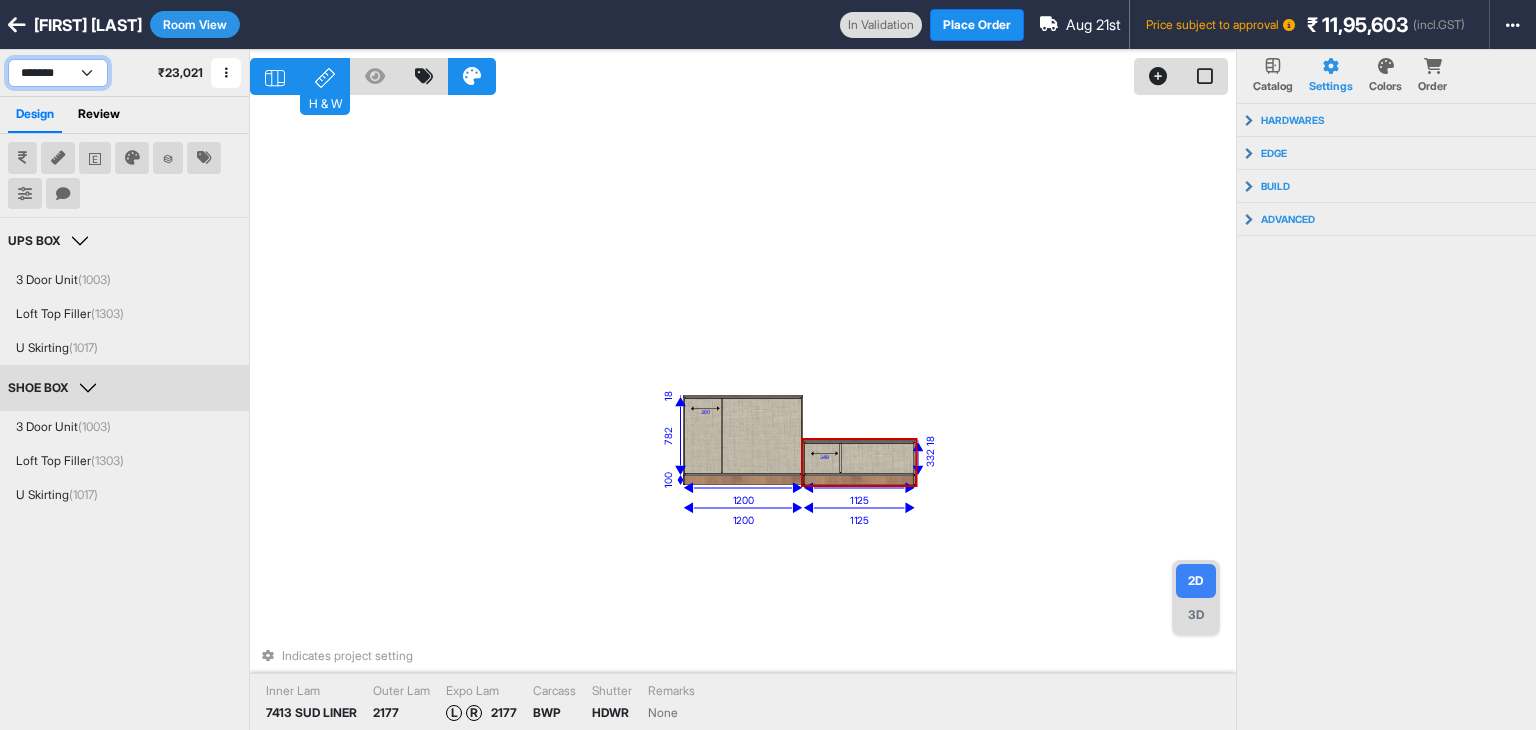 click on "**********" at bounding box center [58, 73] 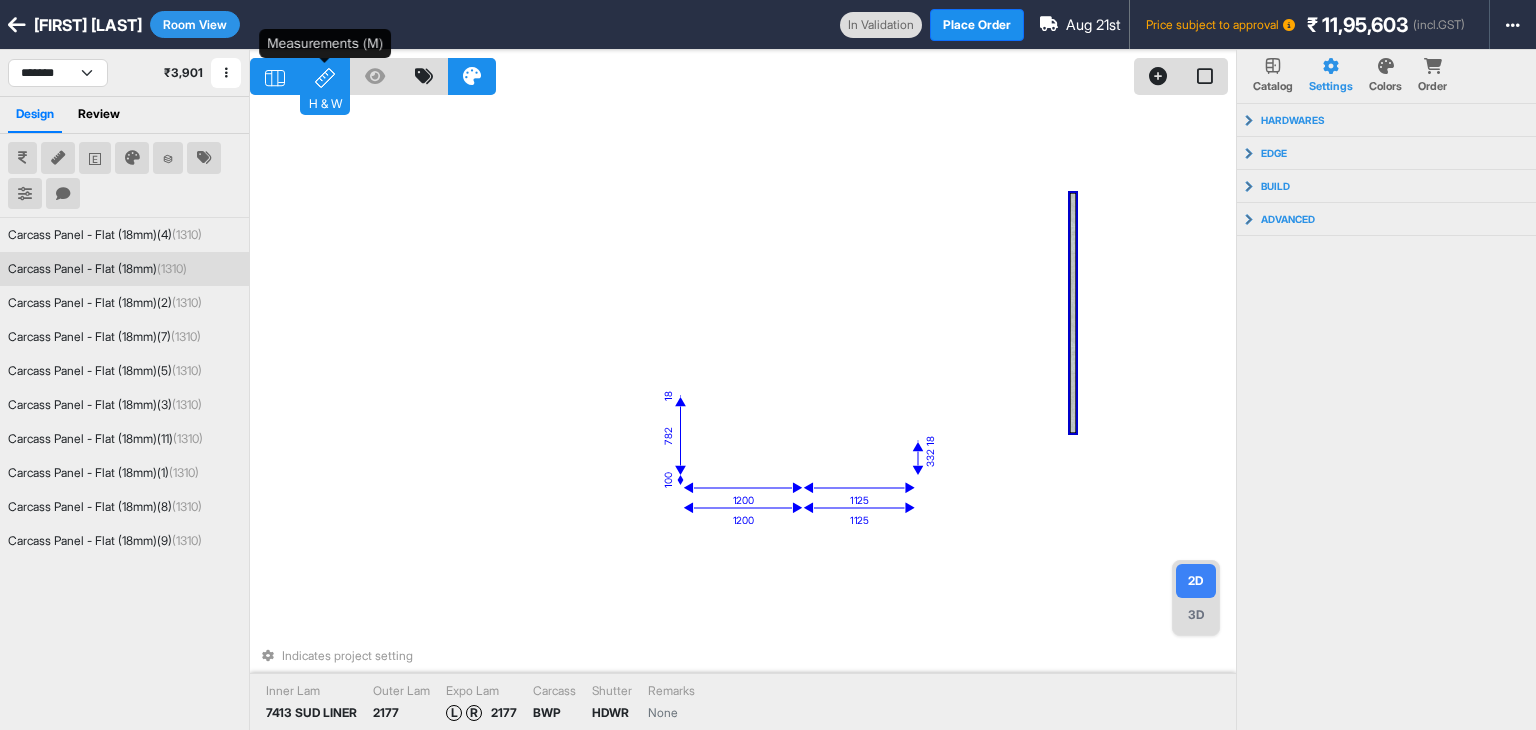 click on "H & W" at bounding box center [325, 76] 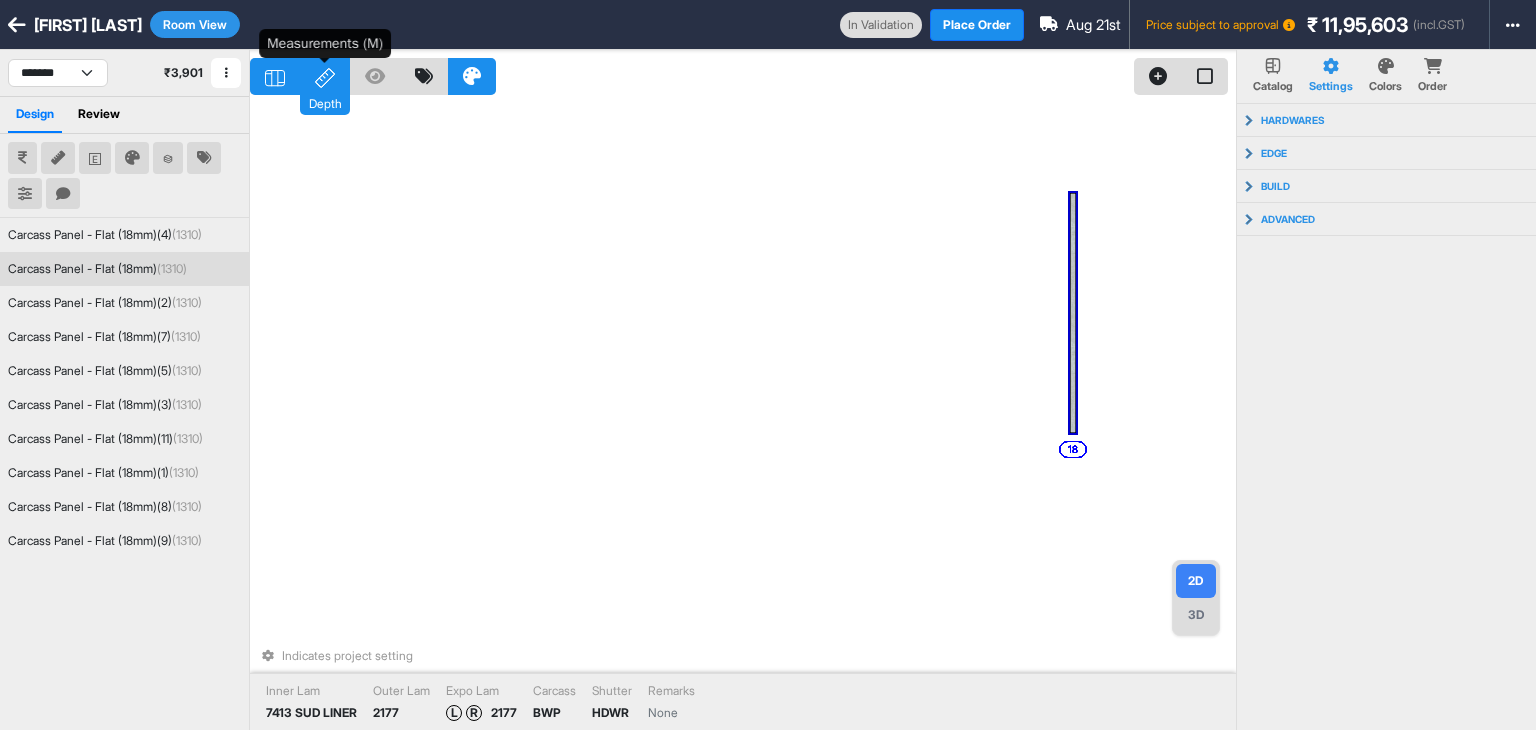 click 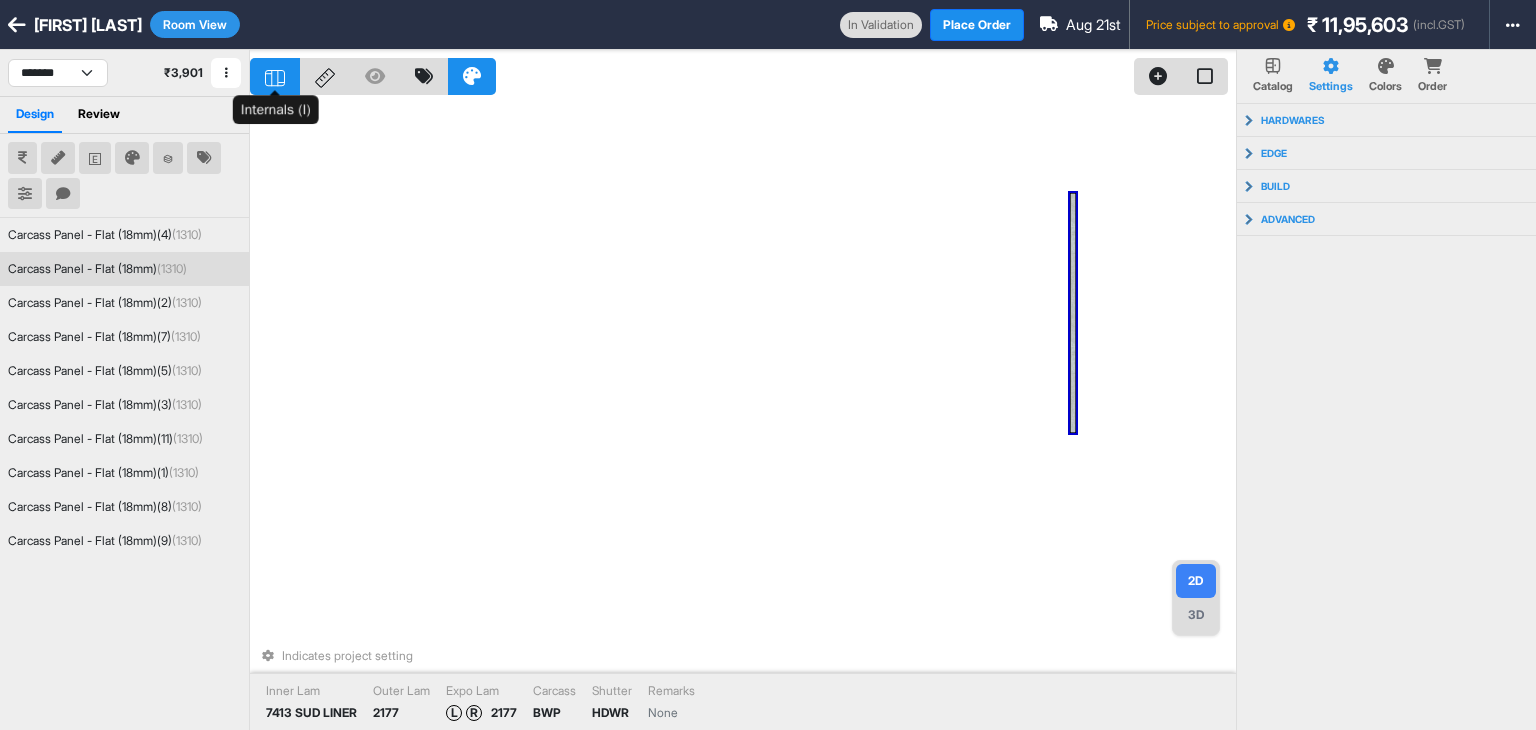 click 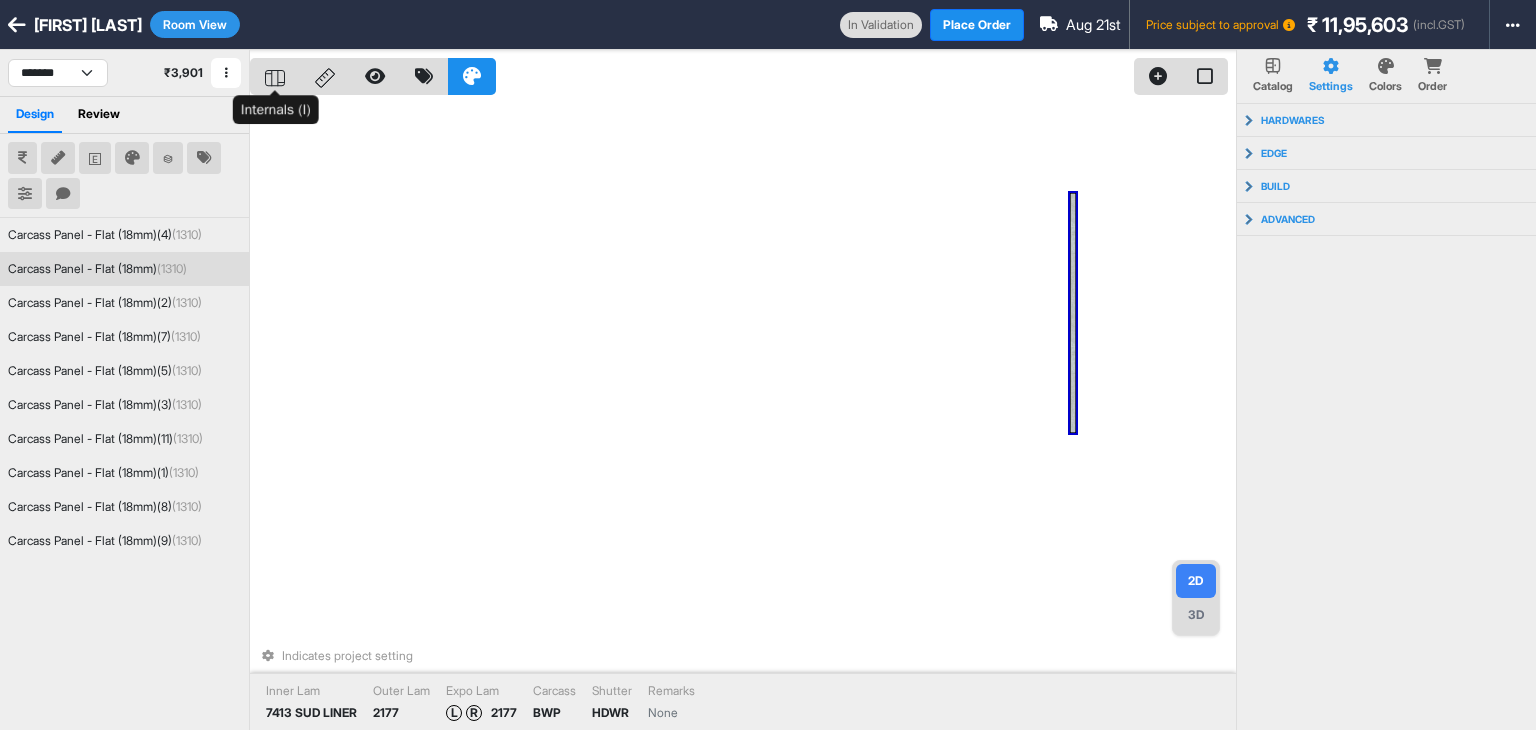 click 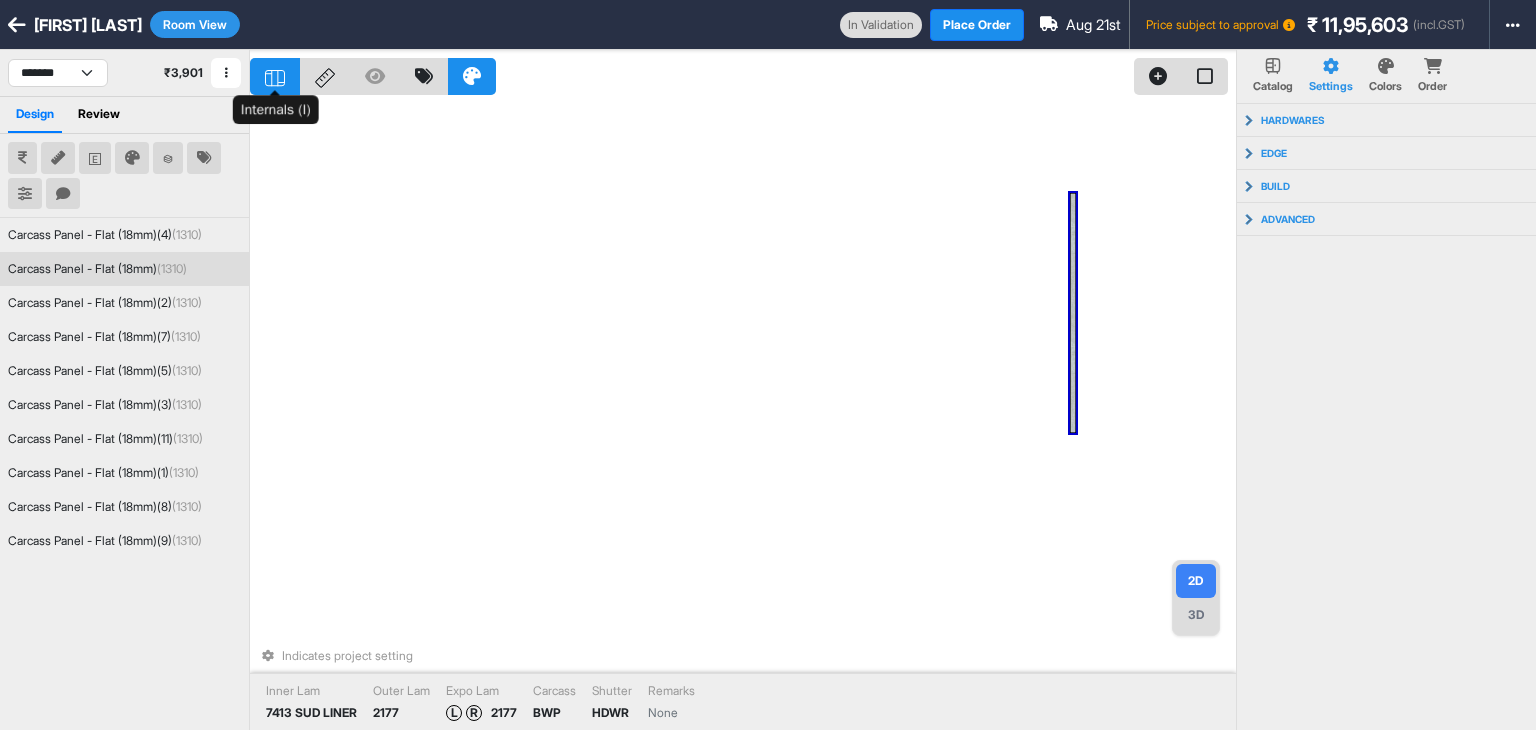 click 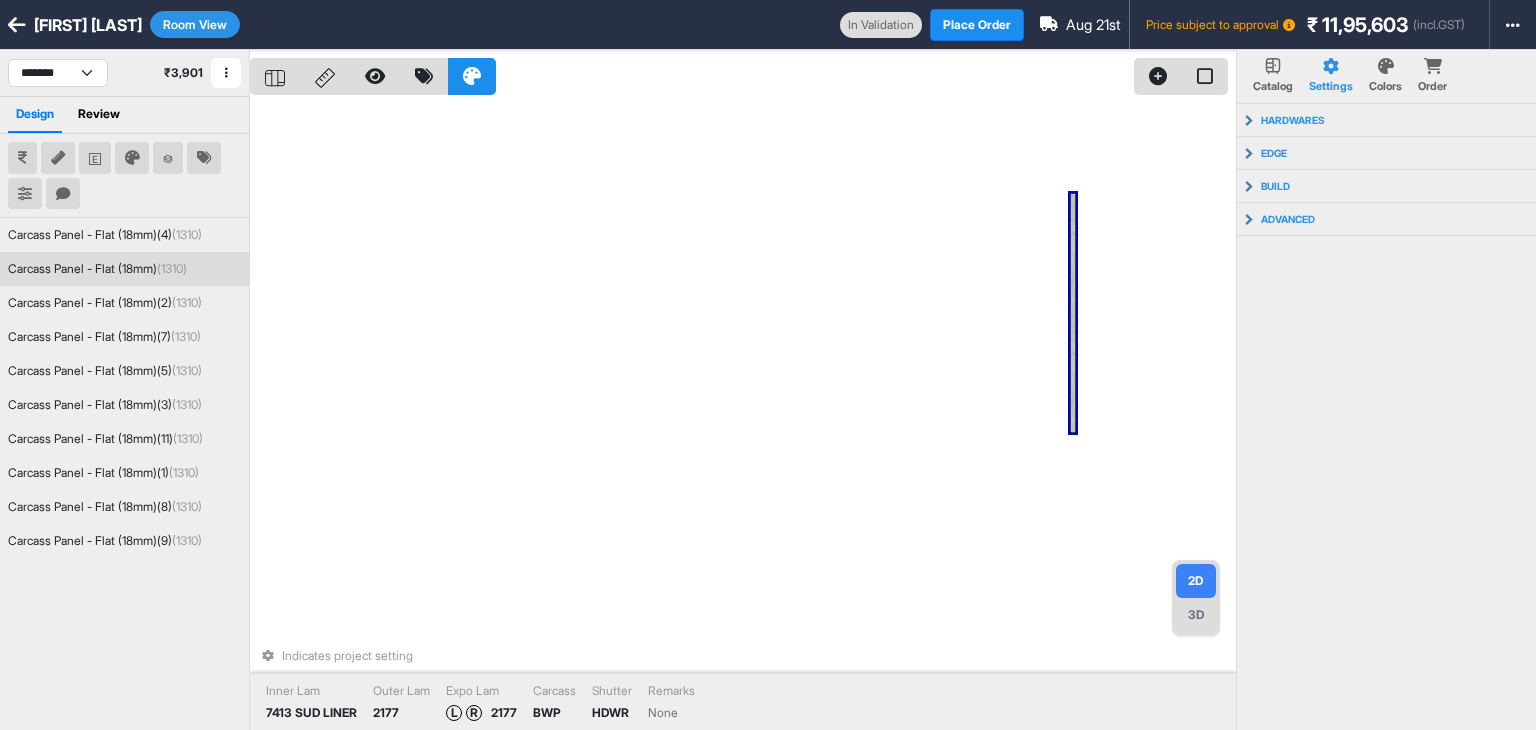 click on "Indicates project setting Inner Lam 7413 SUD LINER Outer Lam 2177 Expo Lam L R 2177 Carcass BWP Shutter HDWR Remarks None" at bounding box center (743, 415) 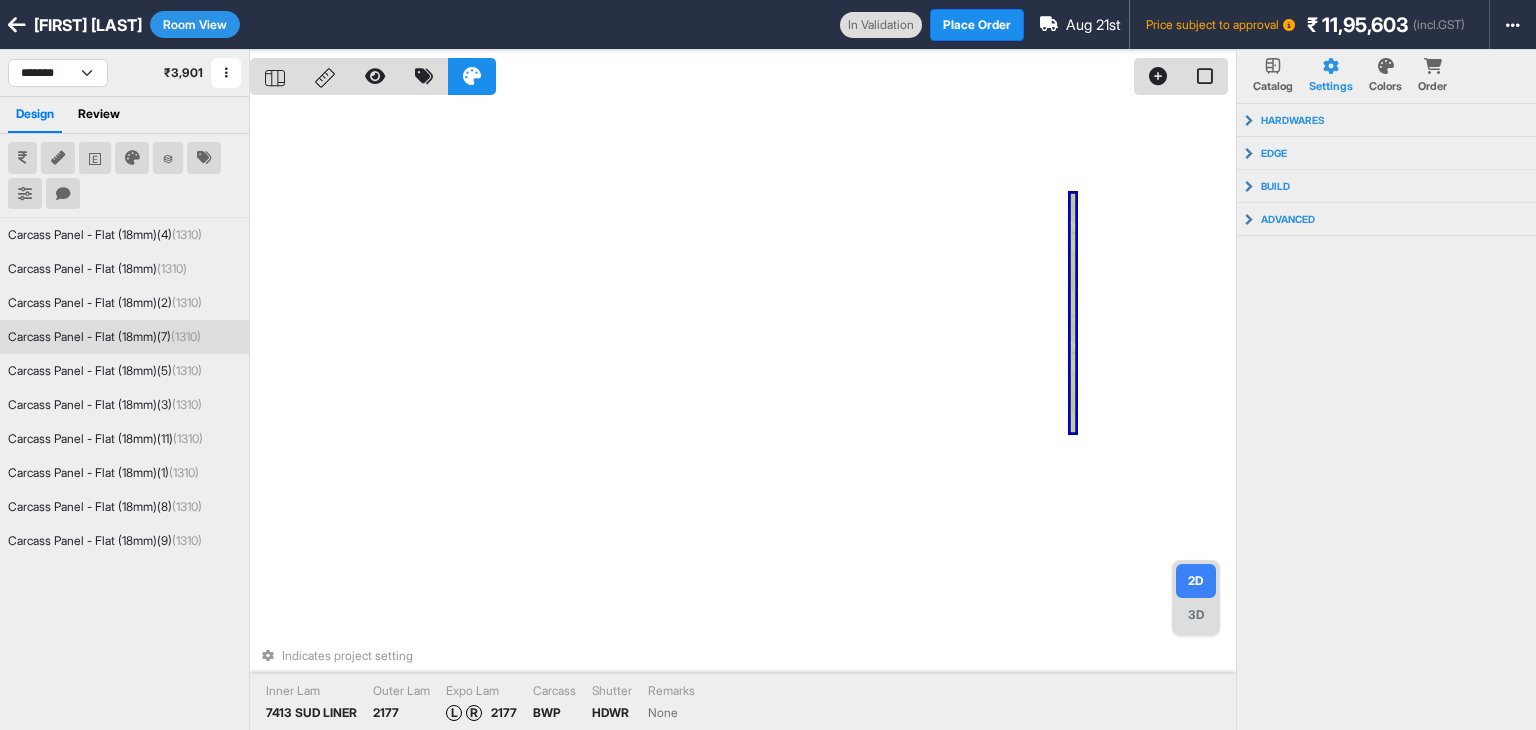 click on "Carcass Panel - Flat (18mm)(7)  (1310)" at bounding box center [104, 337] 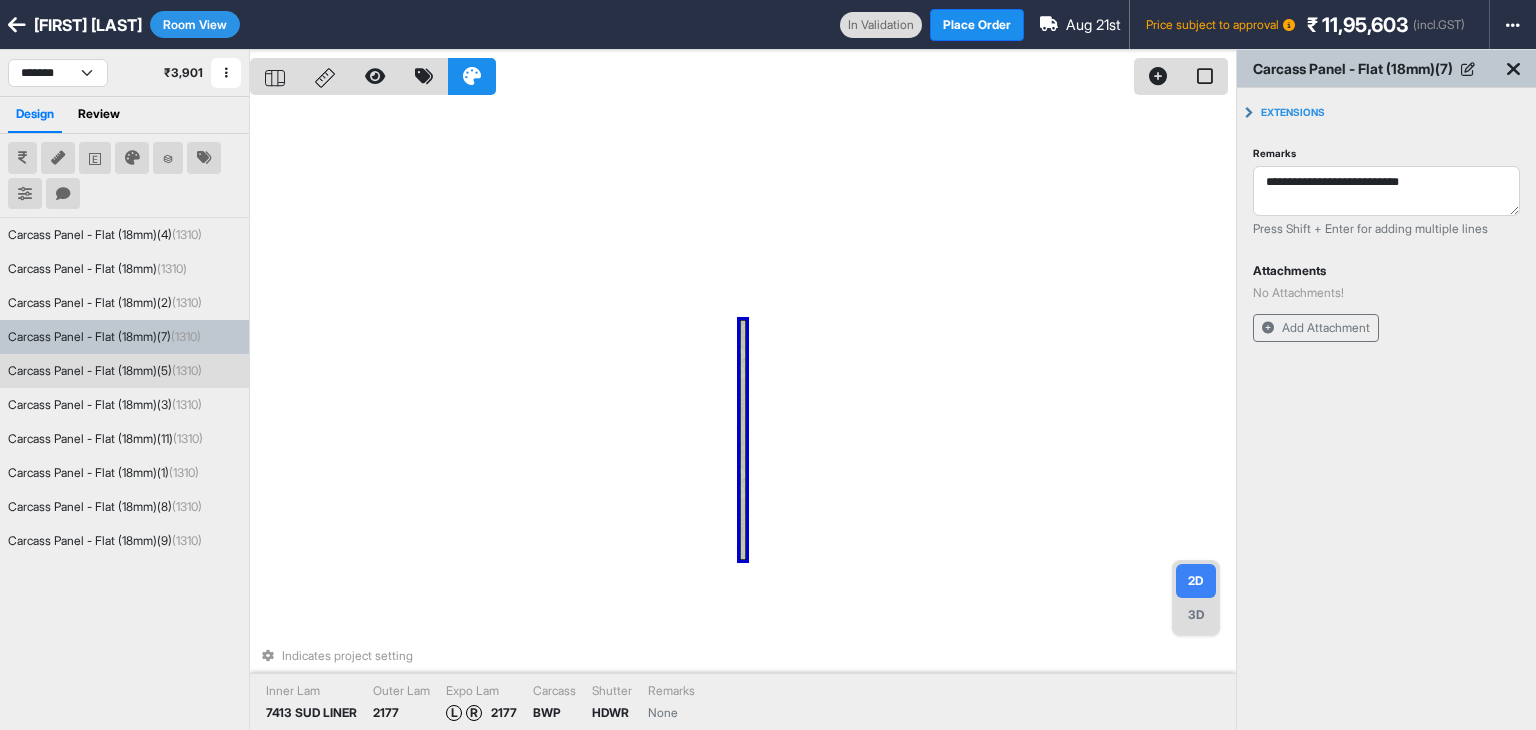 click on "Carcass Panel - Flat (18mm)(5)  (1310)" at bounding box center [105, 371] 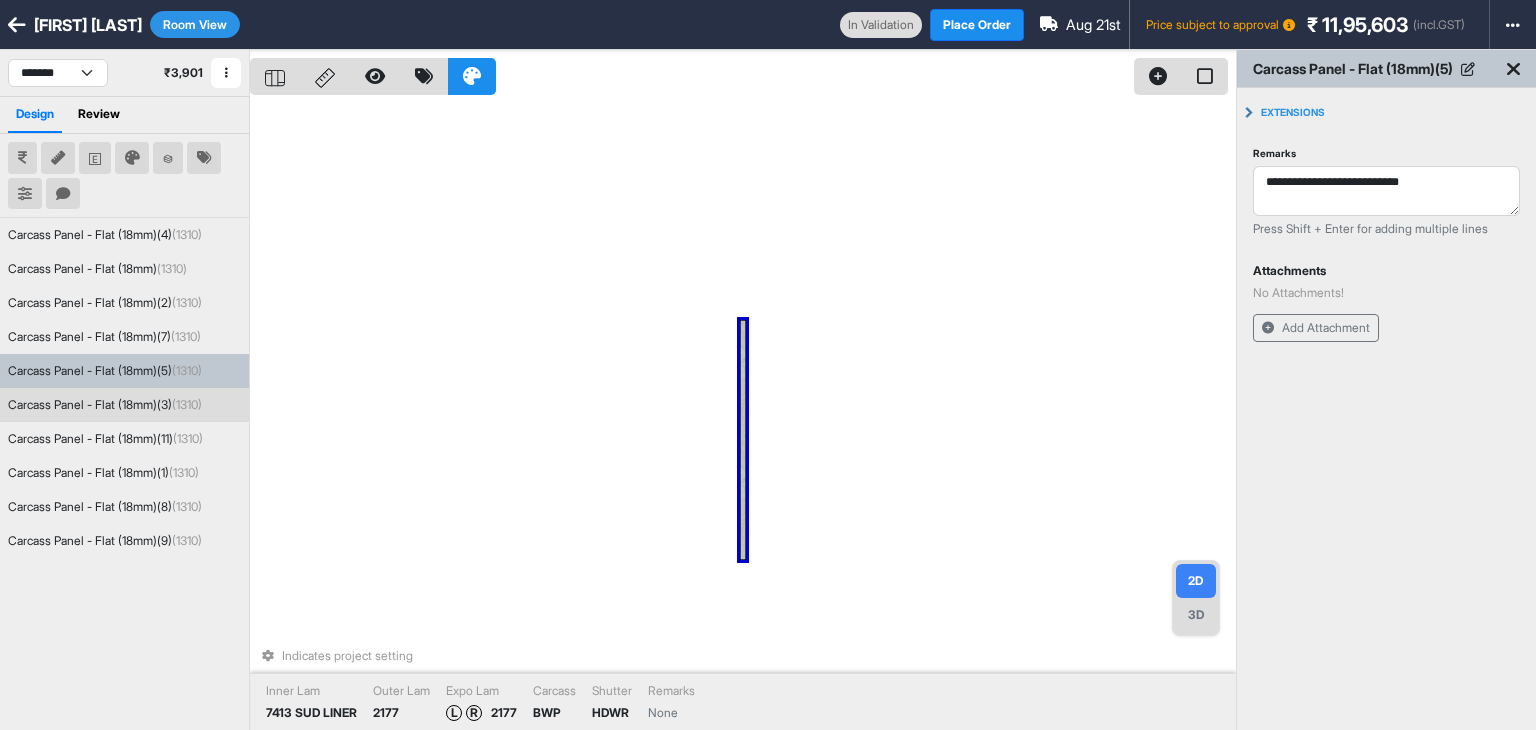 click on "Carcass Panel - Flat (18mm)(3)  (1310)" at bounding box center [105, 405] 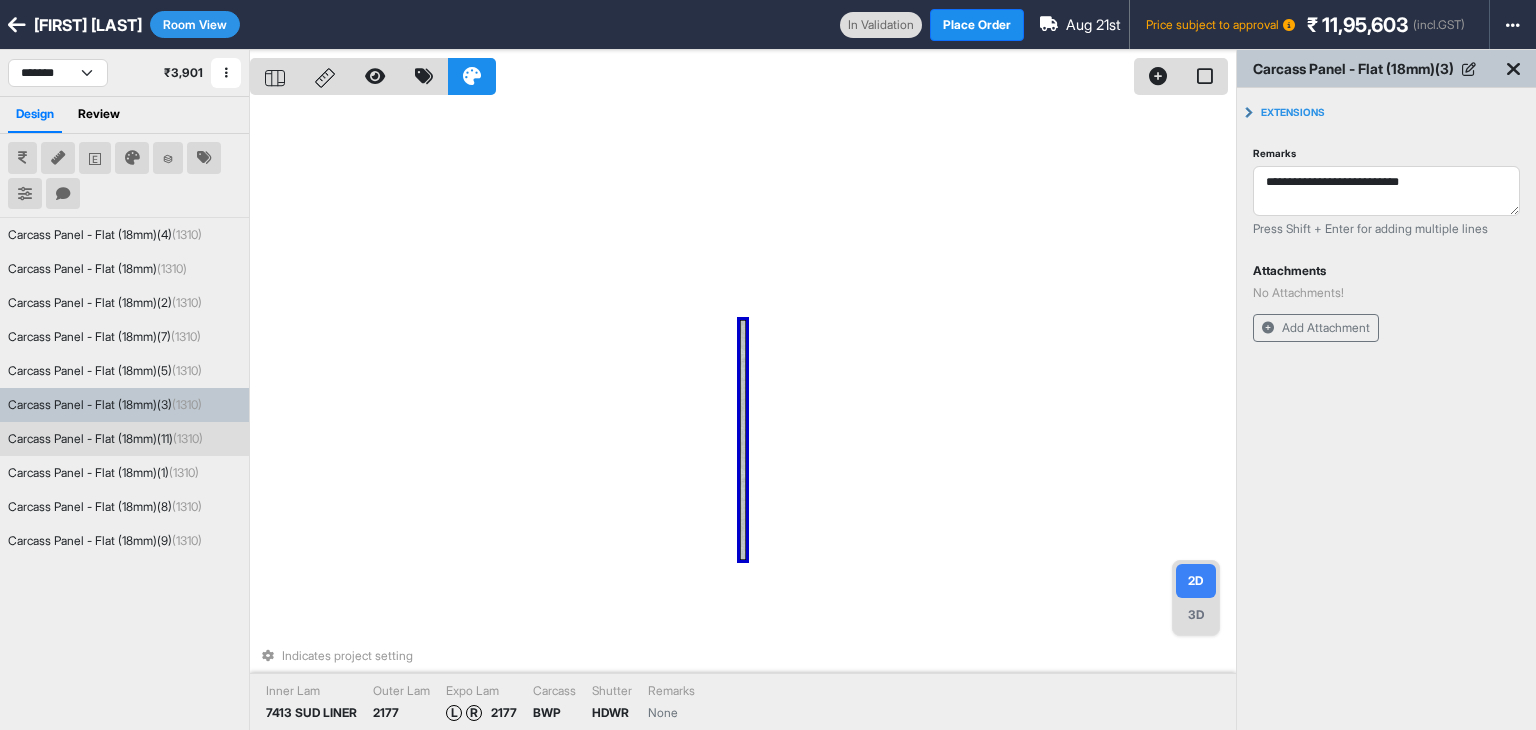 click on "Carcass Panel - Flat (18mm)(11)  (1310)" at bounding box center (105, 439) 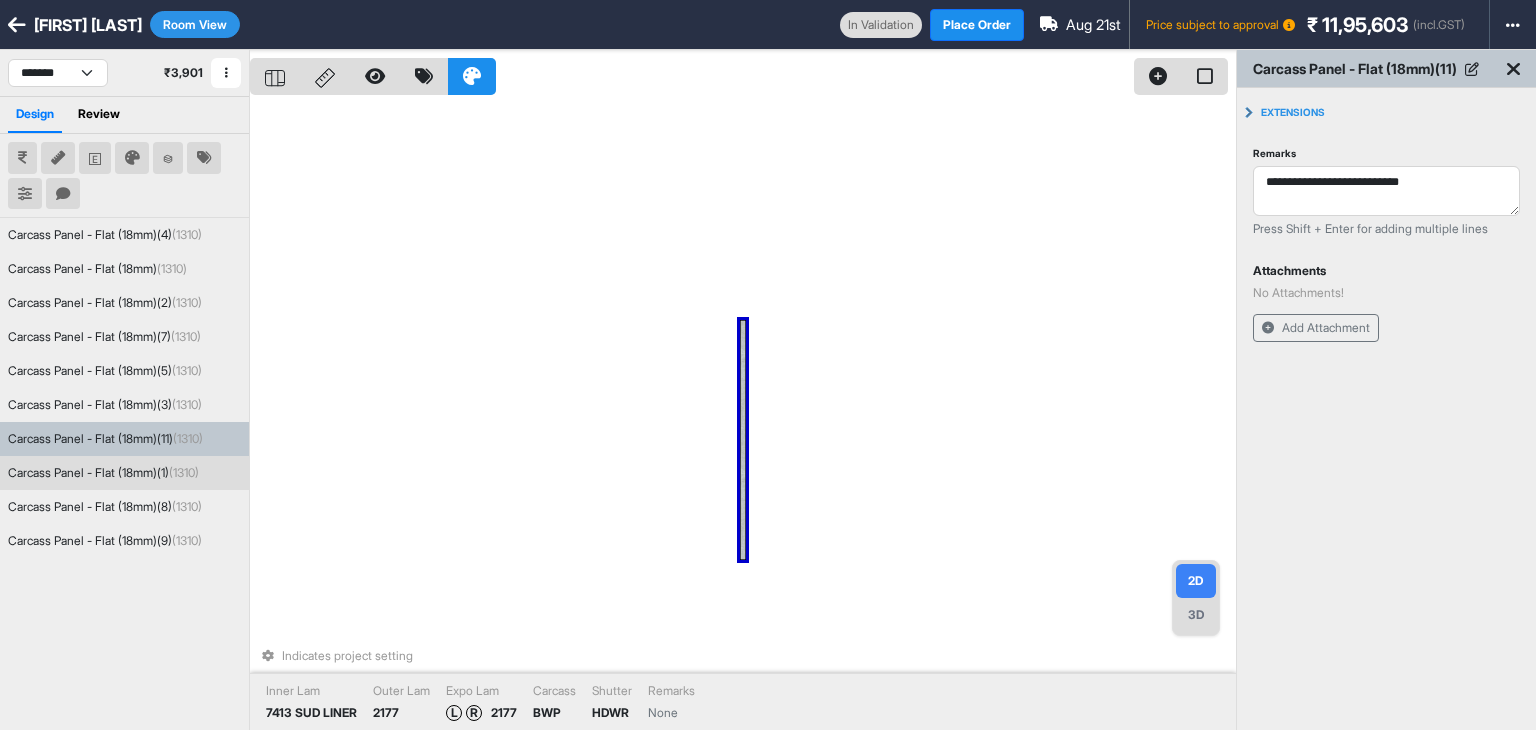 click on "Carcass Panel - Flat (18mm)(1)  (1310)" at bounding box center [103, 473] 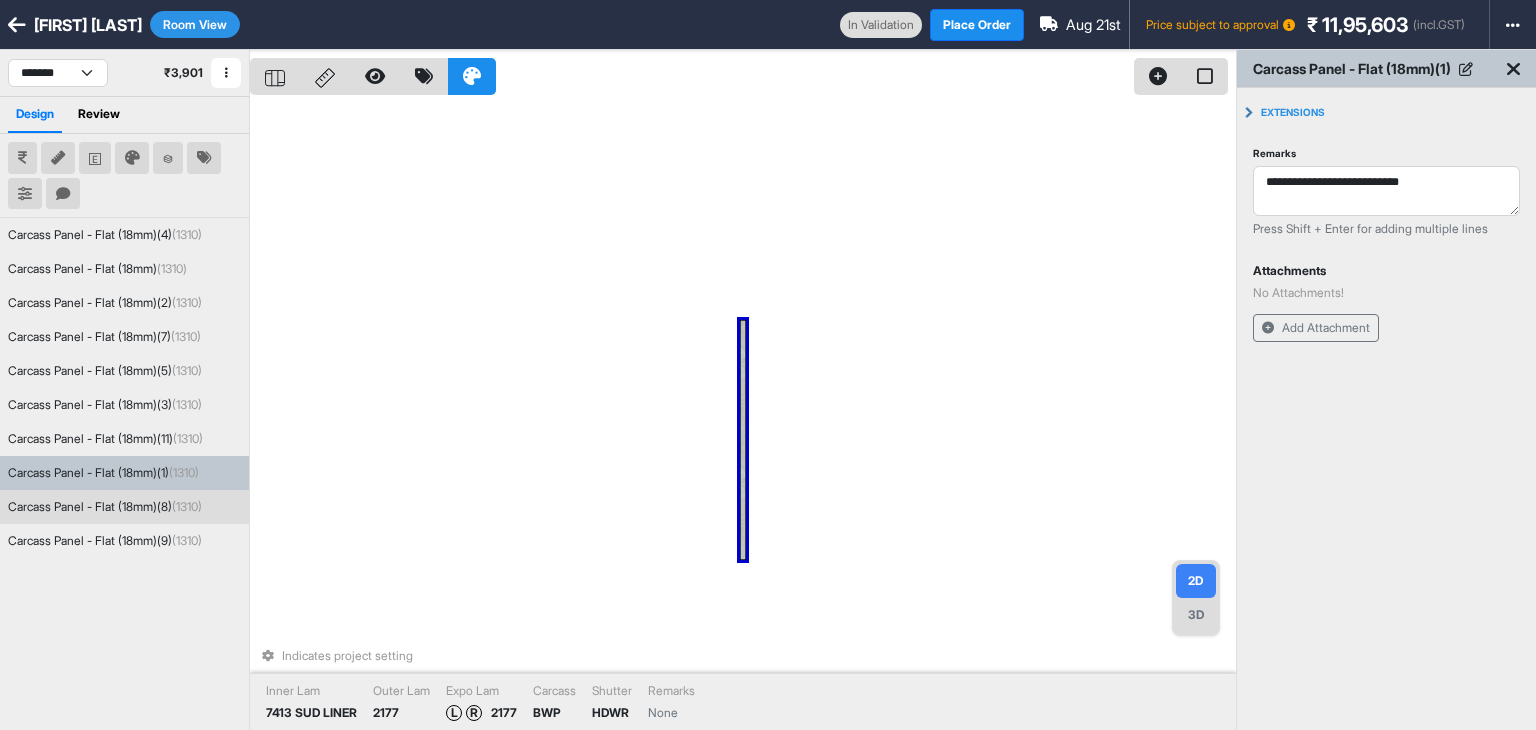 click on "Carcass Panel - Flat (18mm)(8)  (1310)" at bounding box center (105, 507) 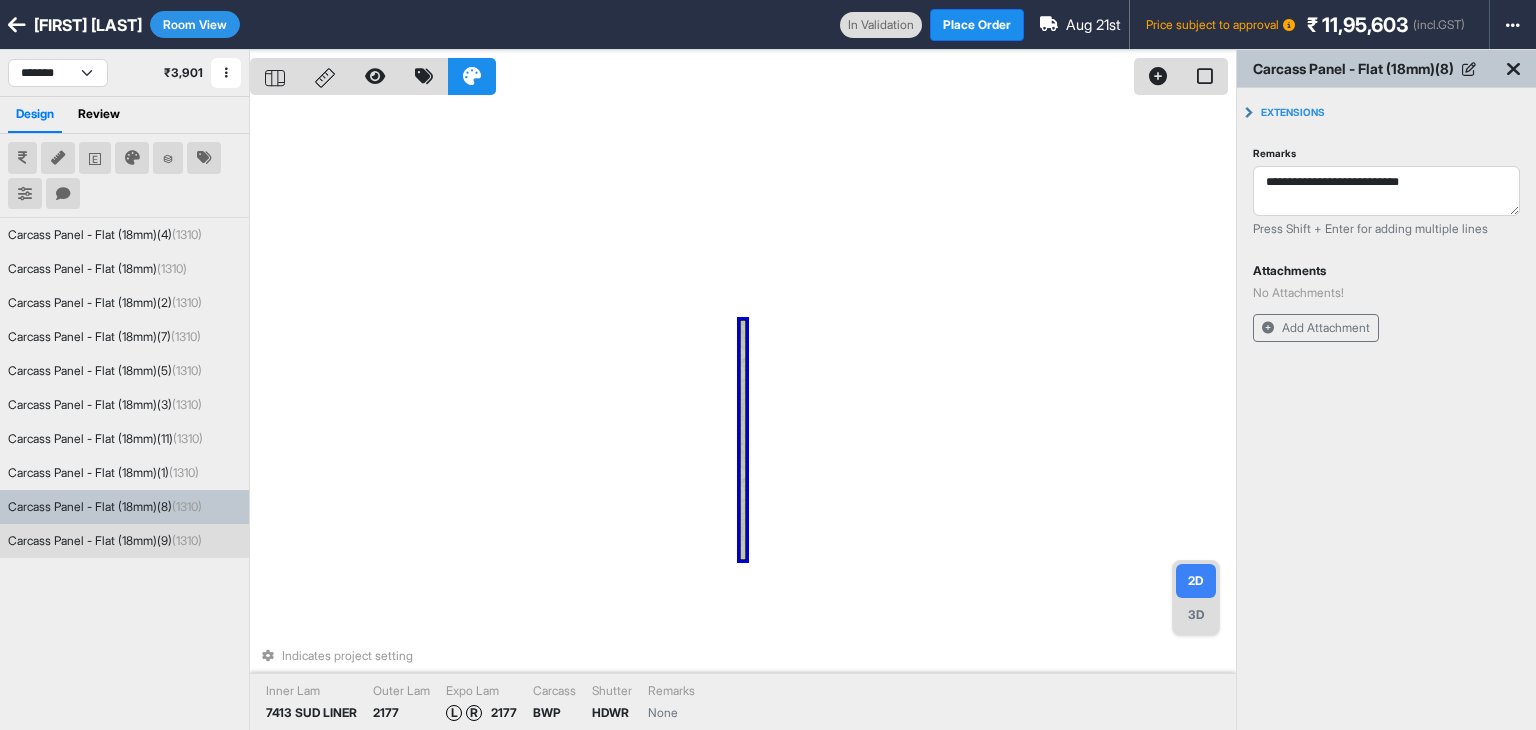 click on "Carcass Panel - Flat (18mm)(9)  (1310)" at bounding box center (105, 541) 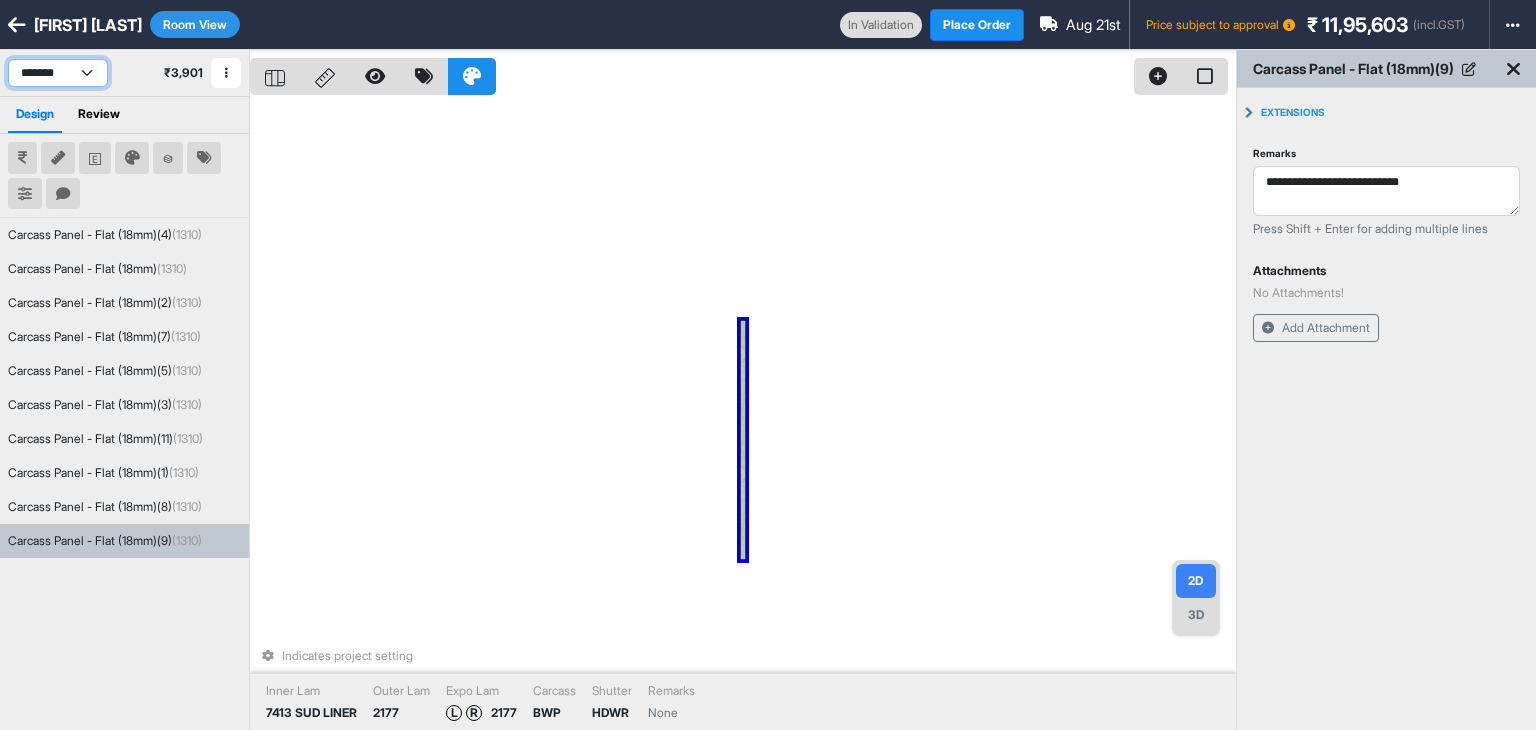 click on "**********" at bounding box center (58, 73) 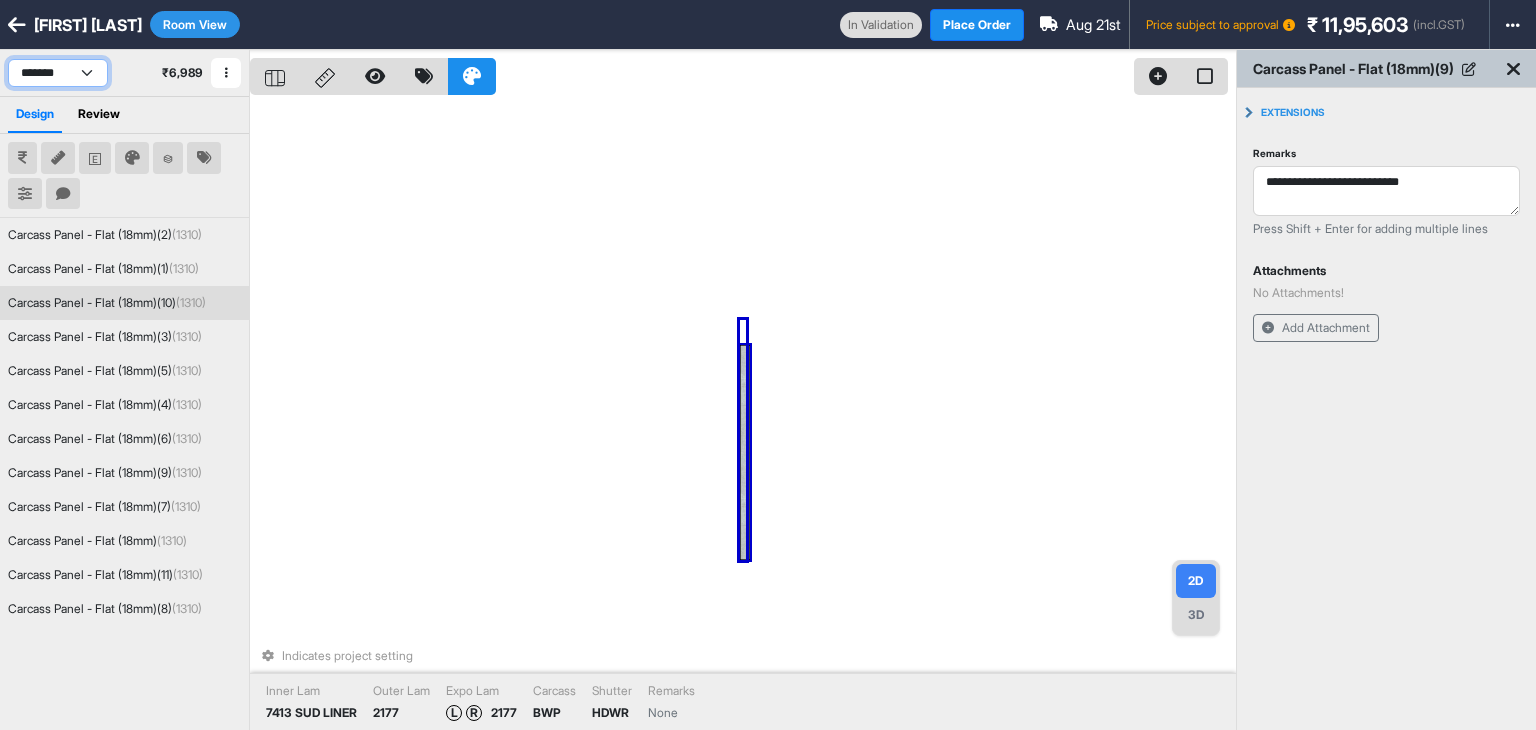 click on "Carcass Panel - Flat (18mm)(10)  (1310)" at bounding box center (107, 303) 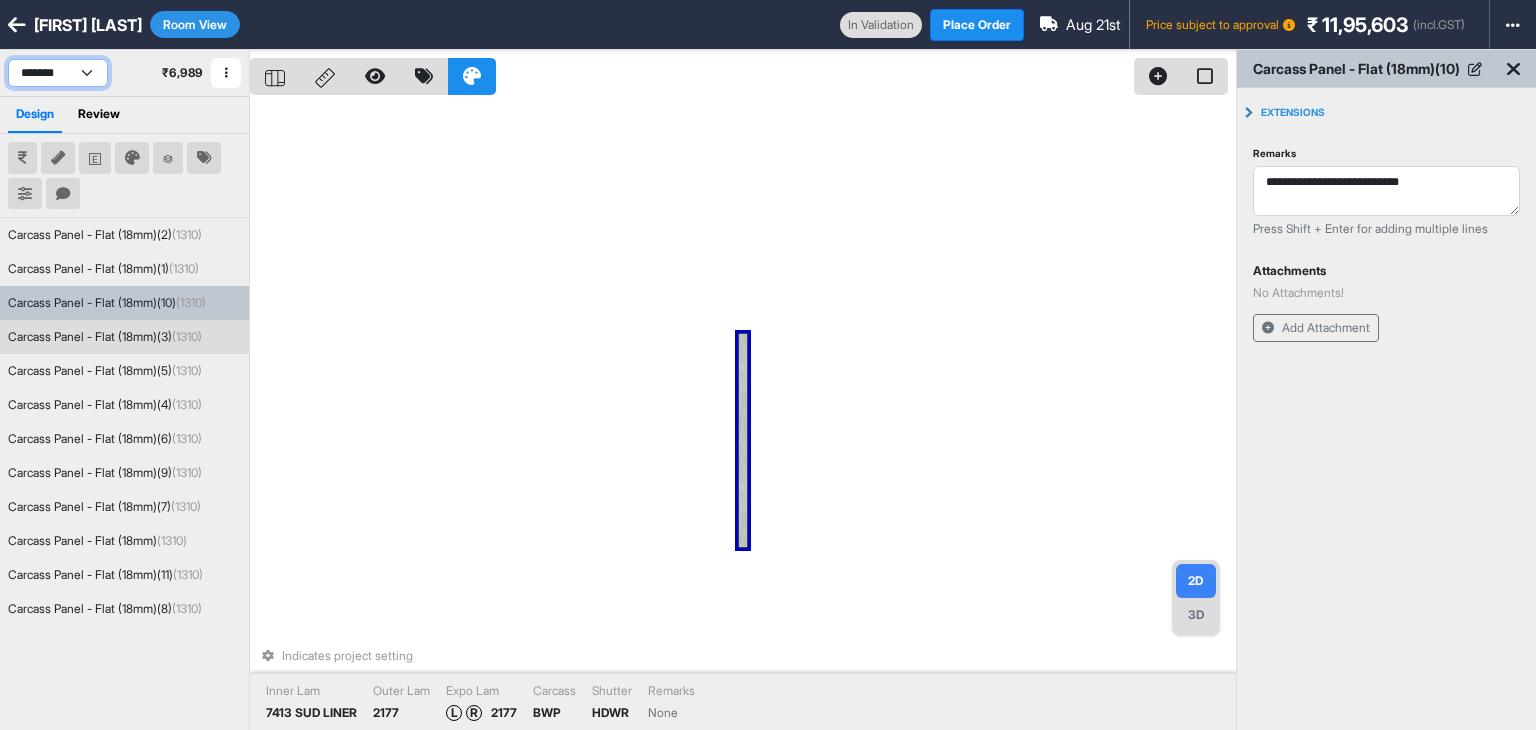 click on "Carcass Panel - Flat (18mm)(3)  (1310)" at bounding box center (105, 337) 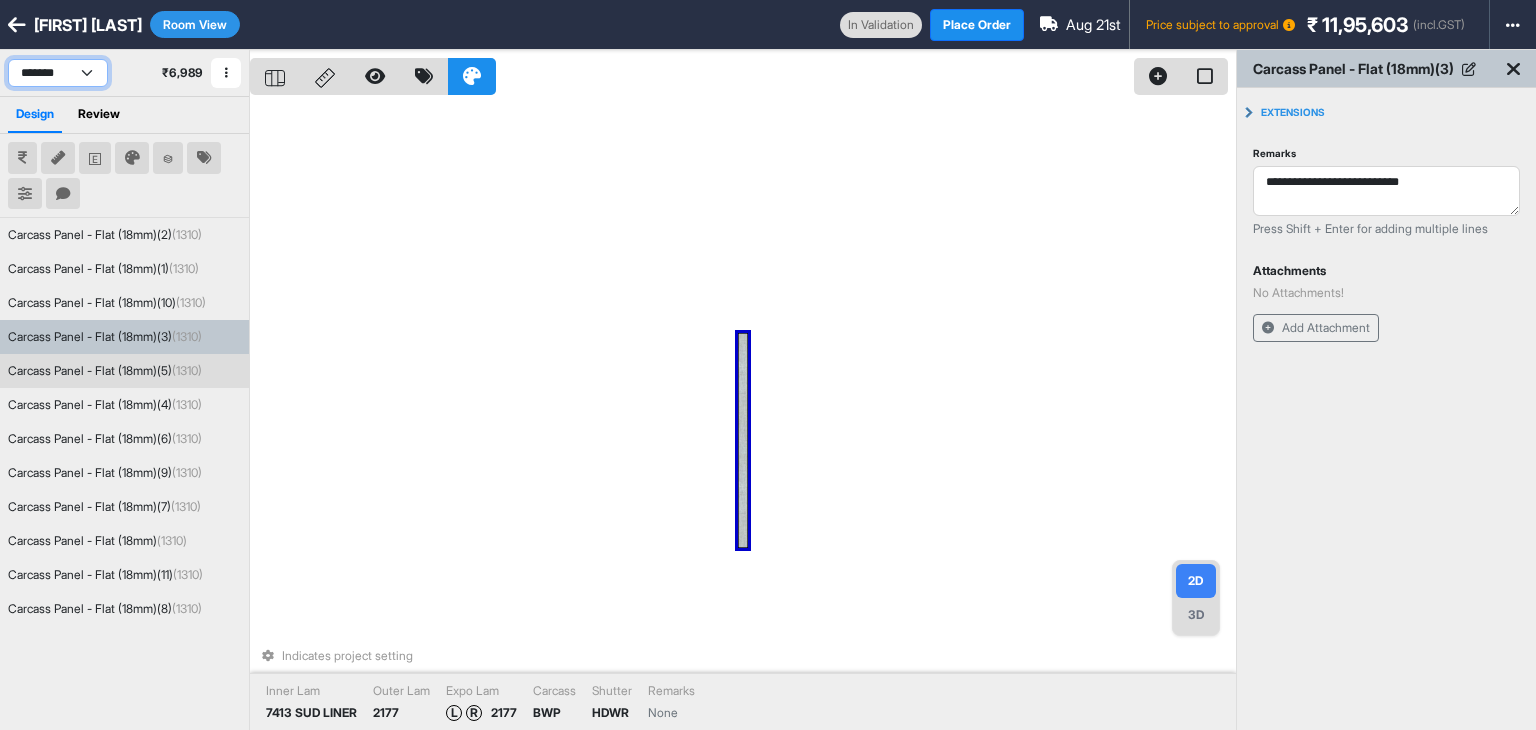 click on "Carcass Panel - Flat (18mm)(5)  (1310)" at bounding box center (105, 371) 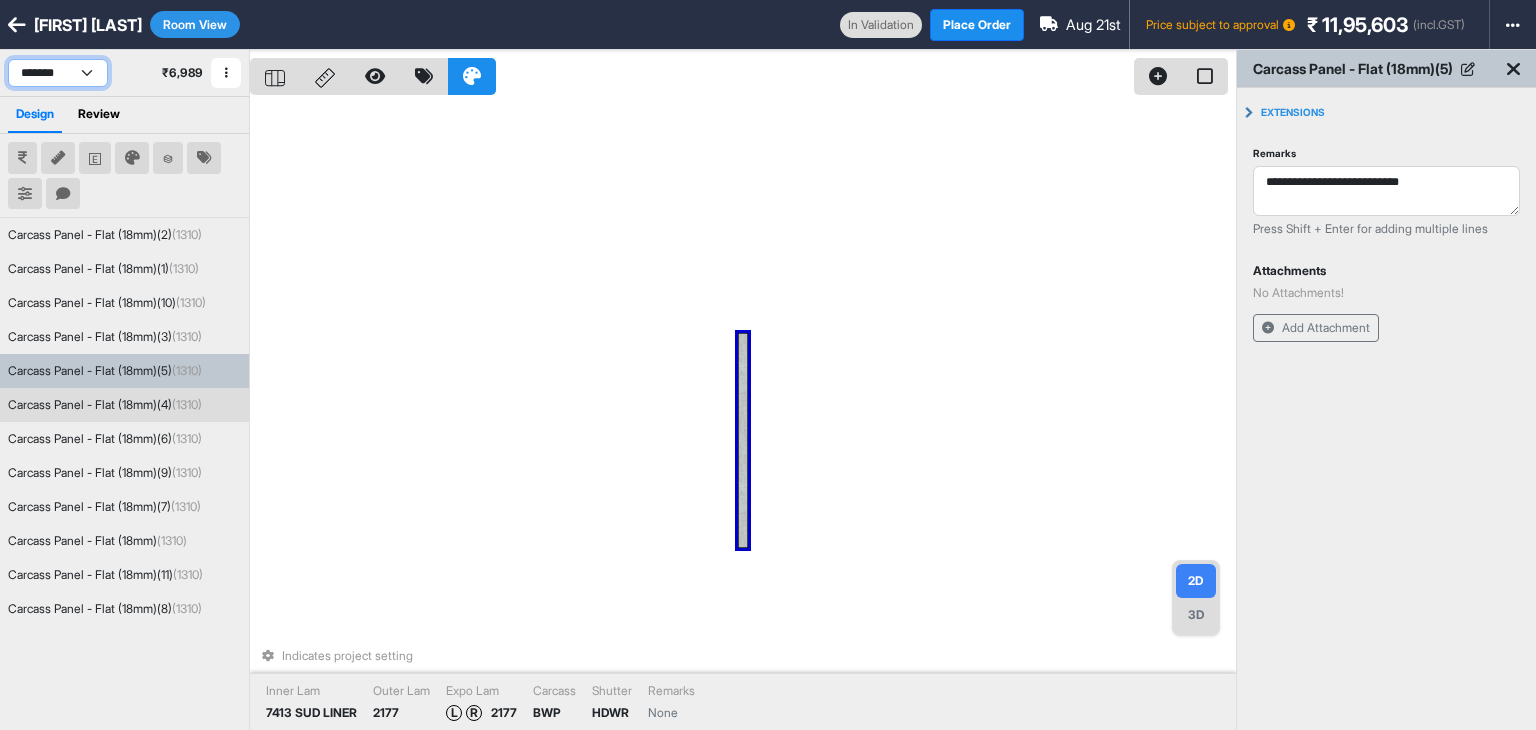click on "Carcass Panel - Flat (18mm)(4)  (1310)" at bounding box center (105, 405) 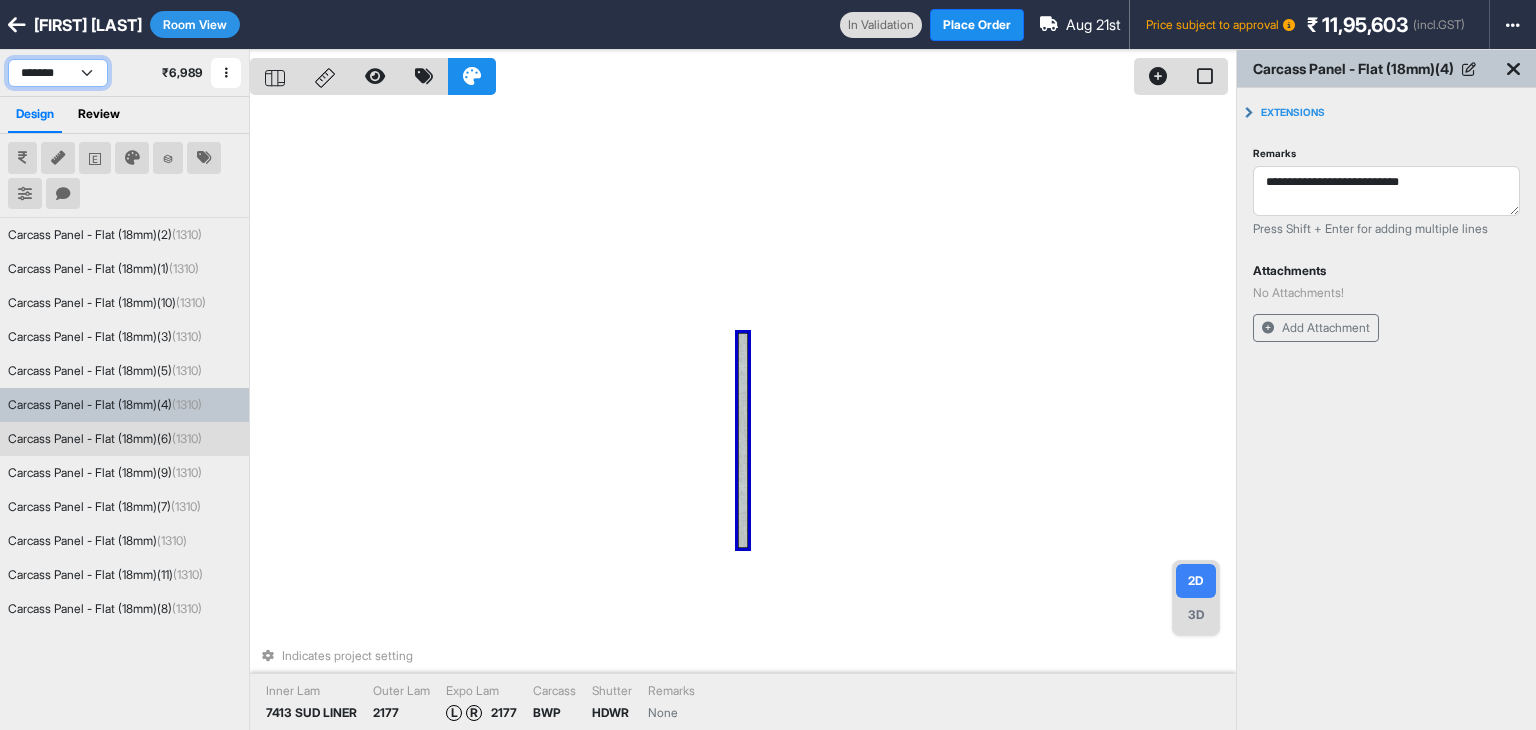 click on "Carcass Panel - Flat (18mm)(6)  (1310)" at bounding box center [105, 439] 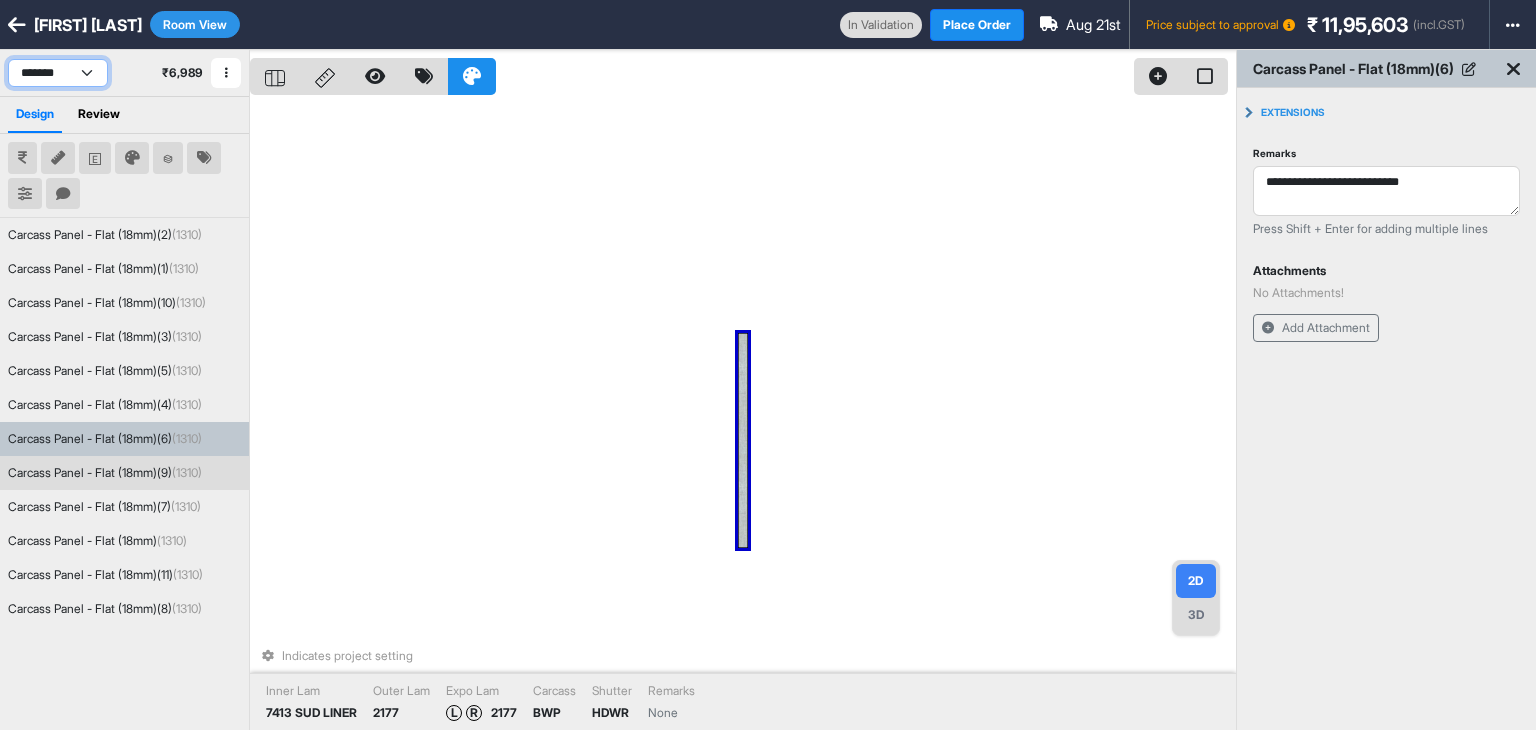 click on "Carcass Panel - Flat (18mm)(9)  (1310)" at bounding box center (105, 473) 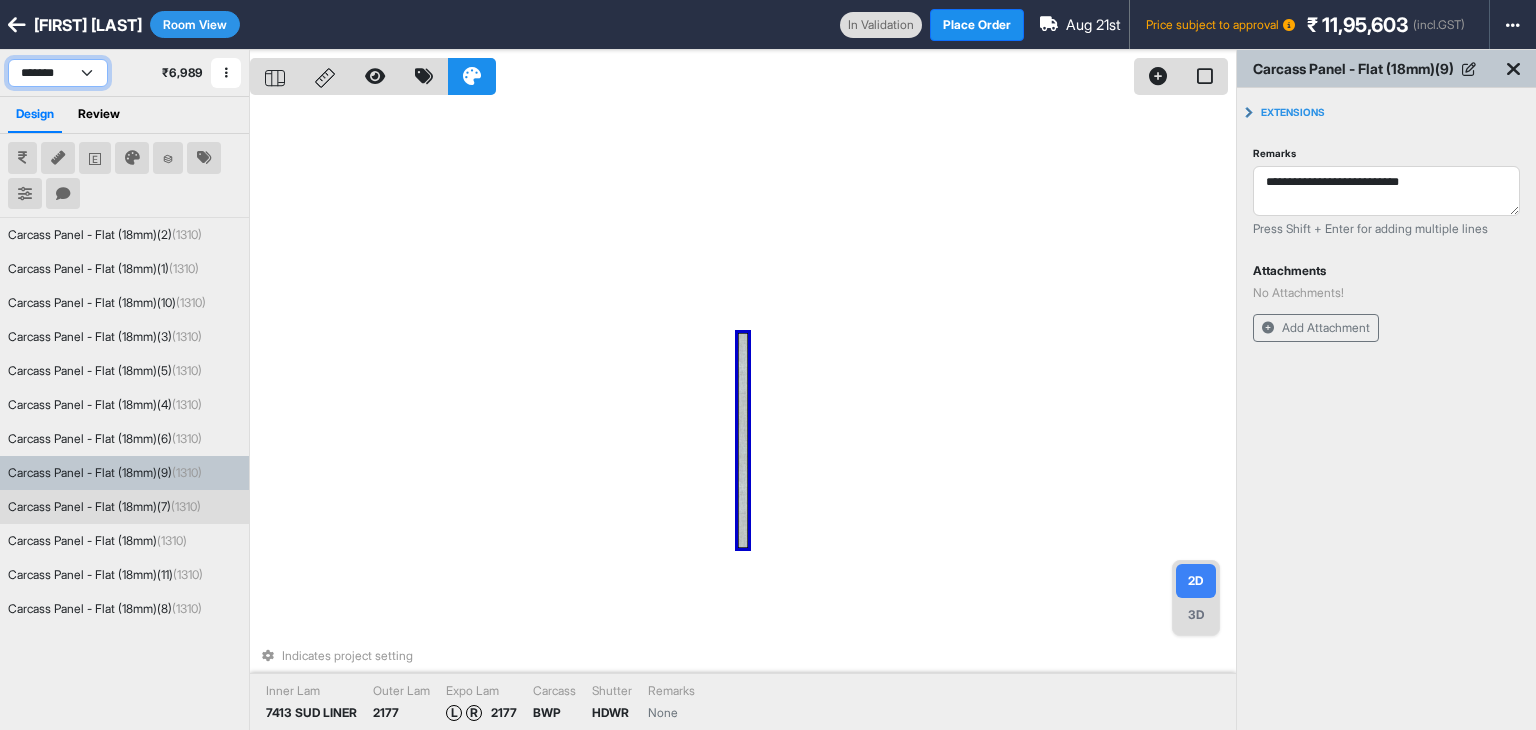 click on "Carcass Panel - Flat (18mm)(7)  (1310)" at bounding box center (104, 507) 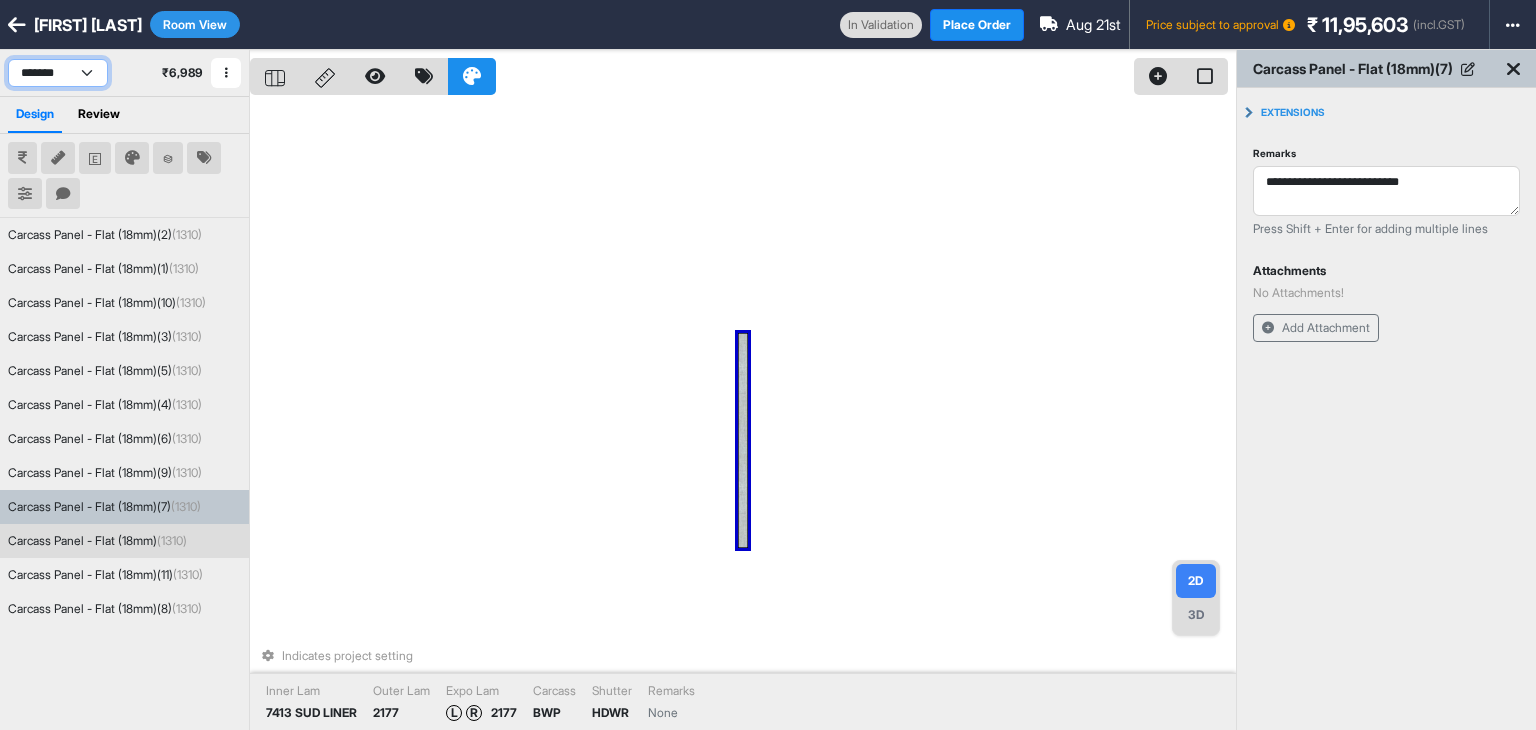 click on "Carcass Panel - Flat (18mm)  (1310)" at bounding box center (97, 541) 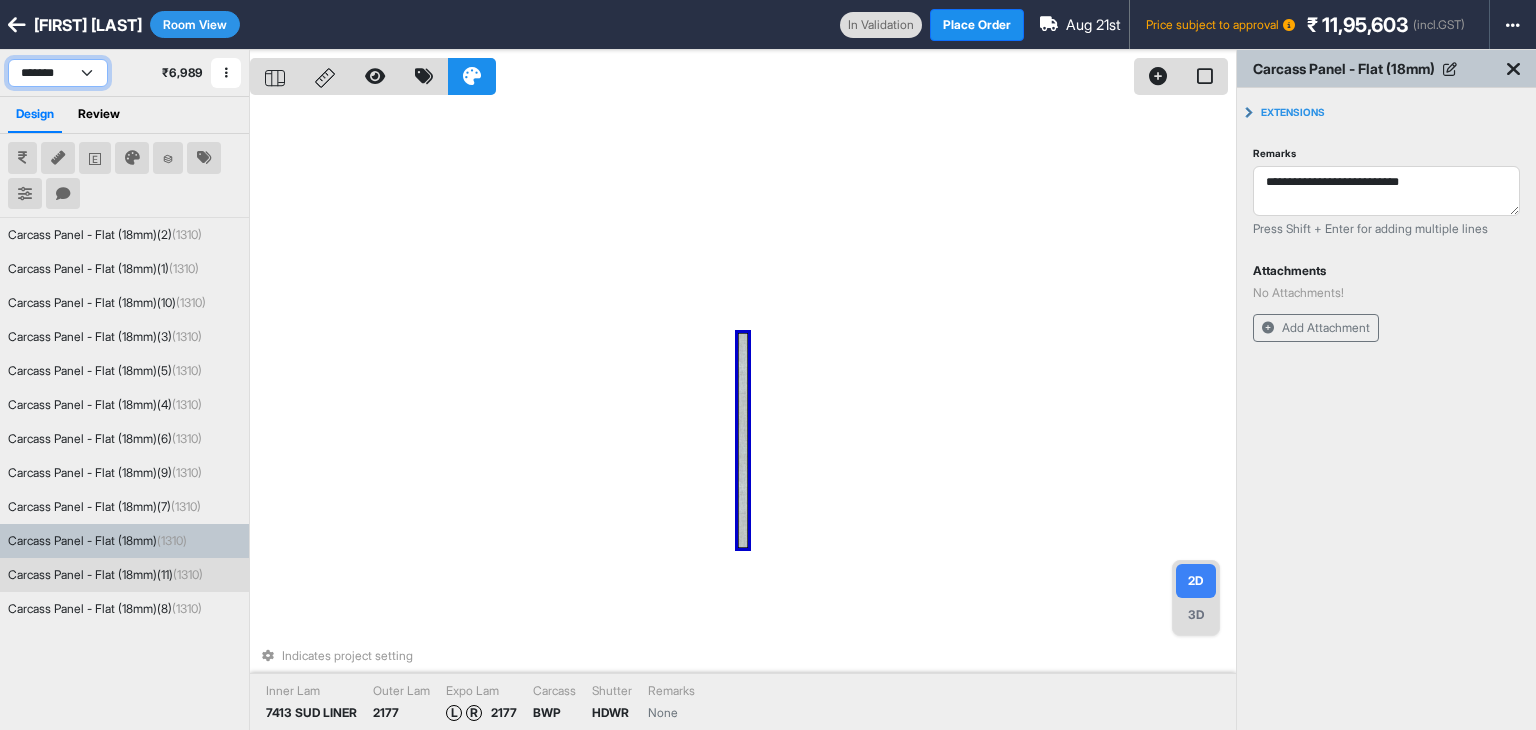 click on "Carcass Panel - Flat (18mm)(11)  (1310)" at bounding box center (105, 575) 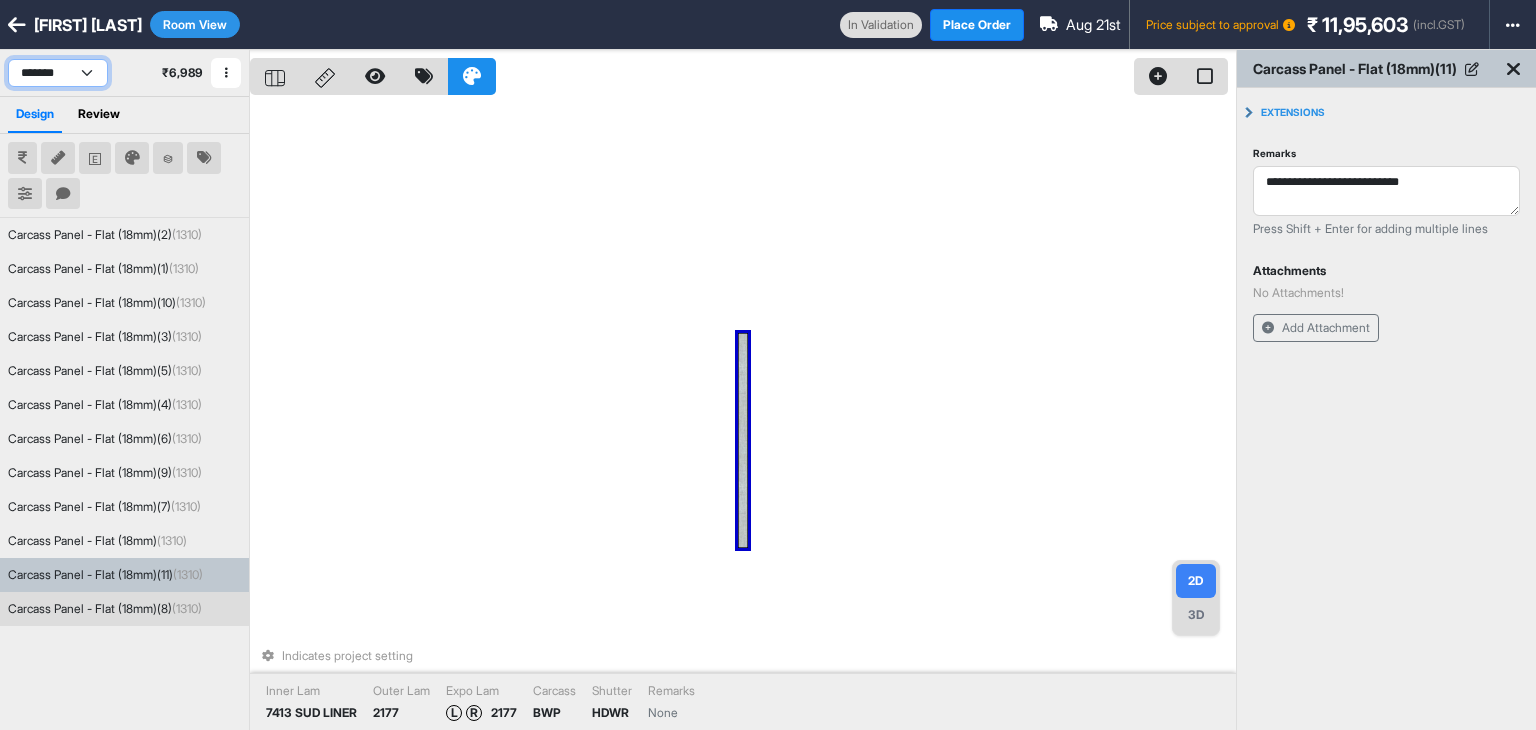 click on "Carcass Panel - Flat (18mm)(8)  (1310)" at bounding box center [124, 609] 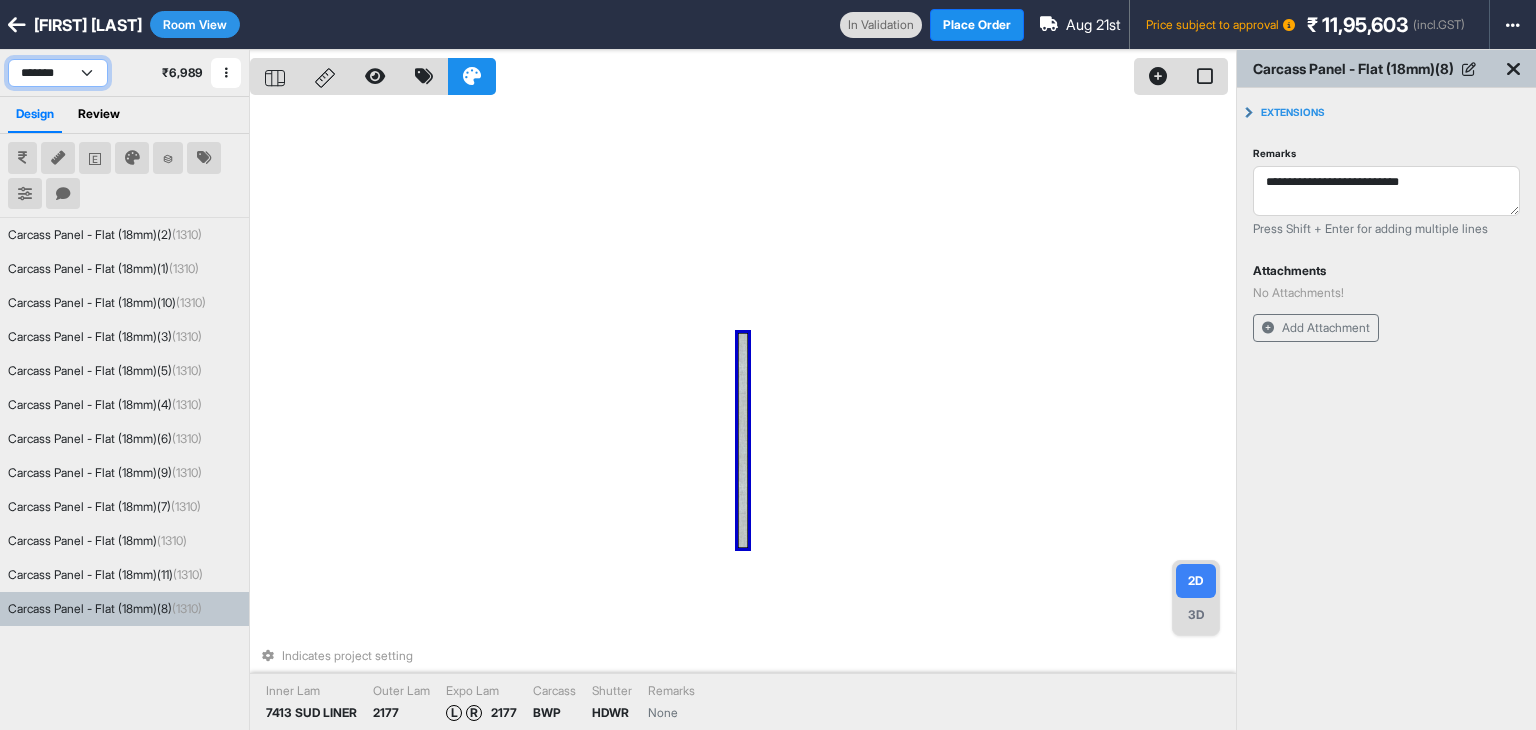 click on "**********" at bounding box center [58, 73] 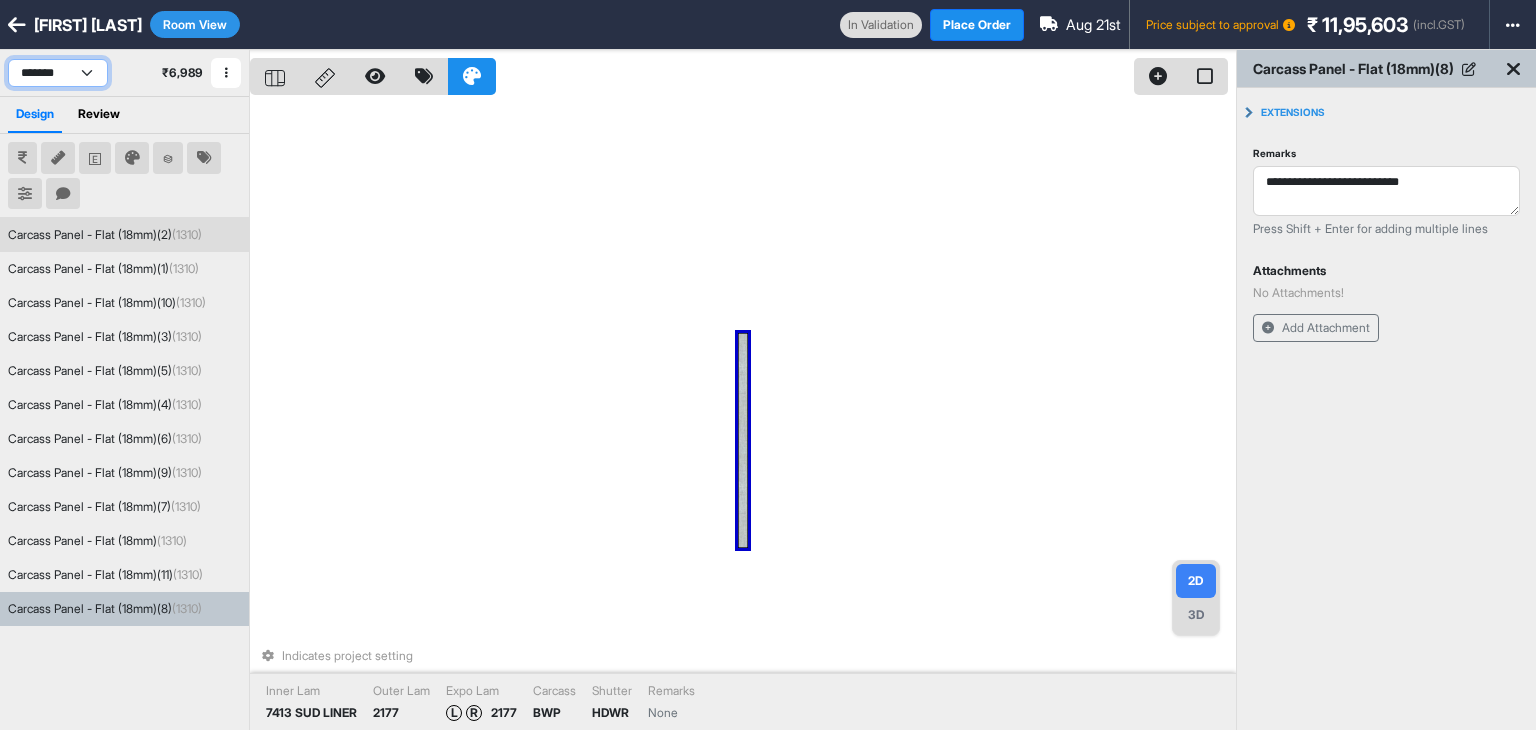 select on "****" 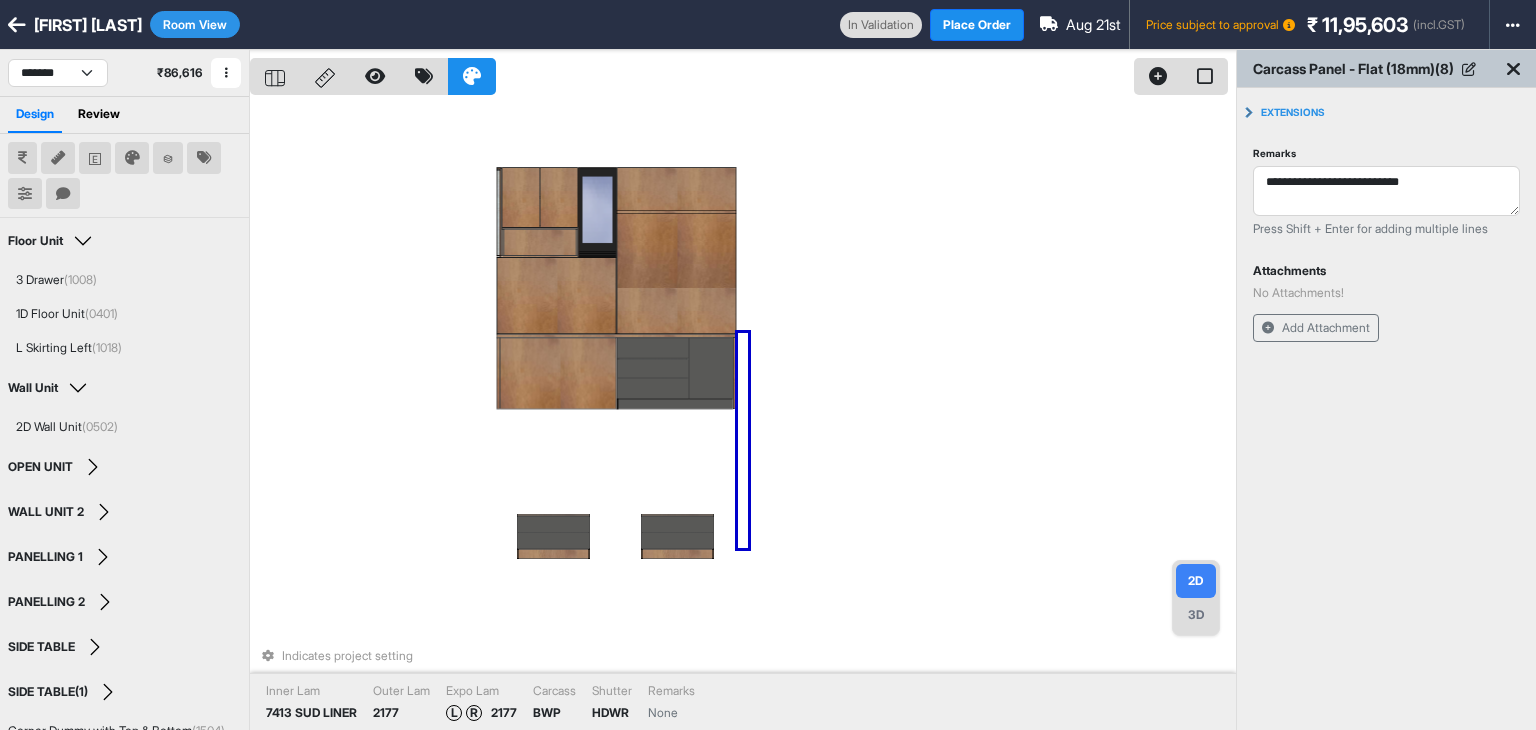 click on "Room View" at bounding box center [195, 24] 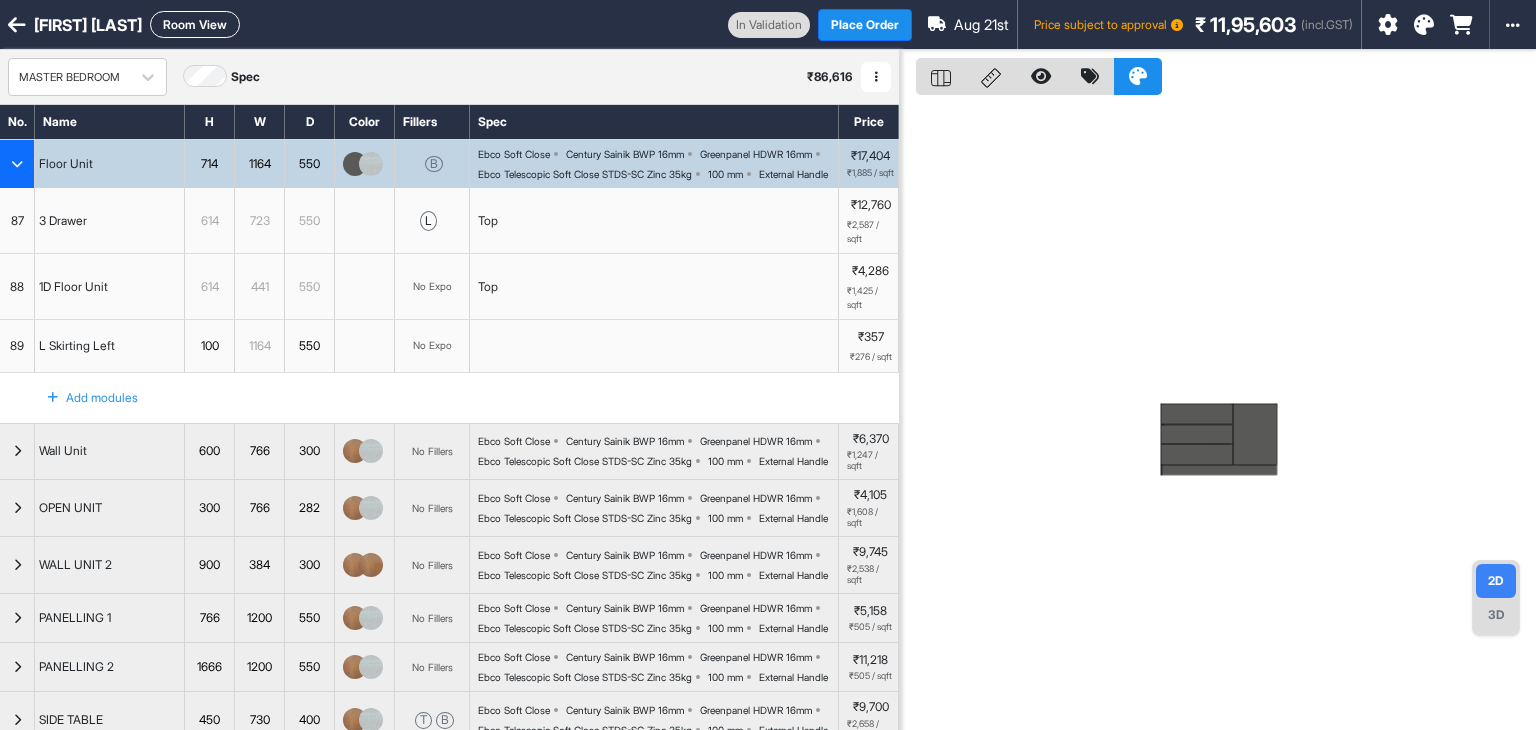 click at bounding box center (17, 164) 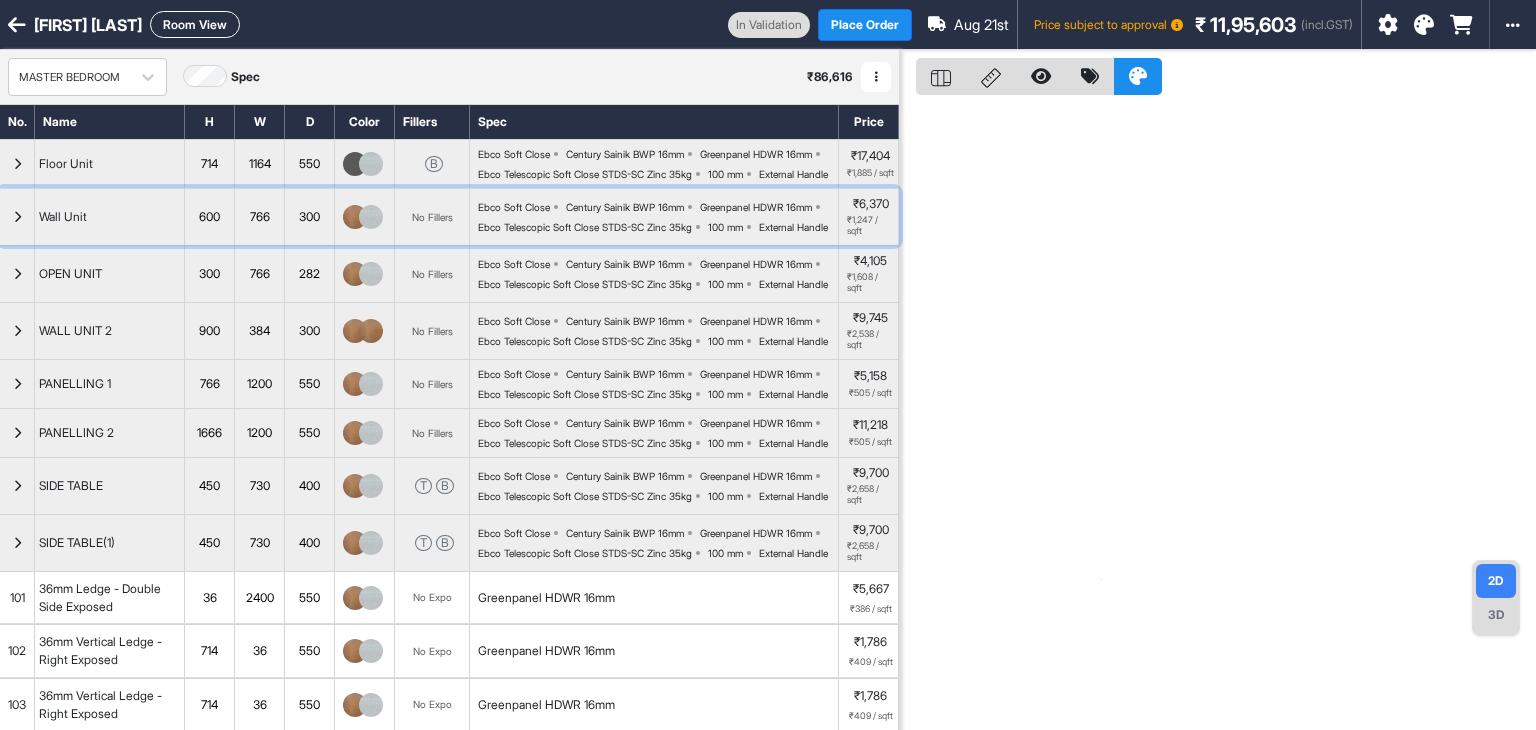click at bounding box center (17, 217) 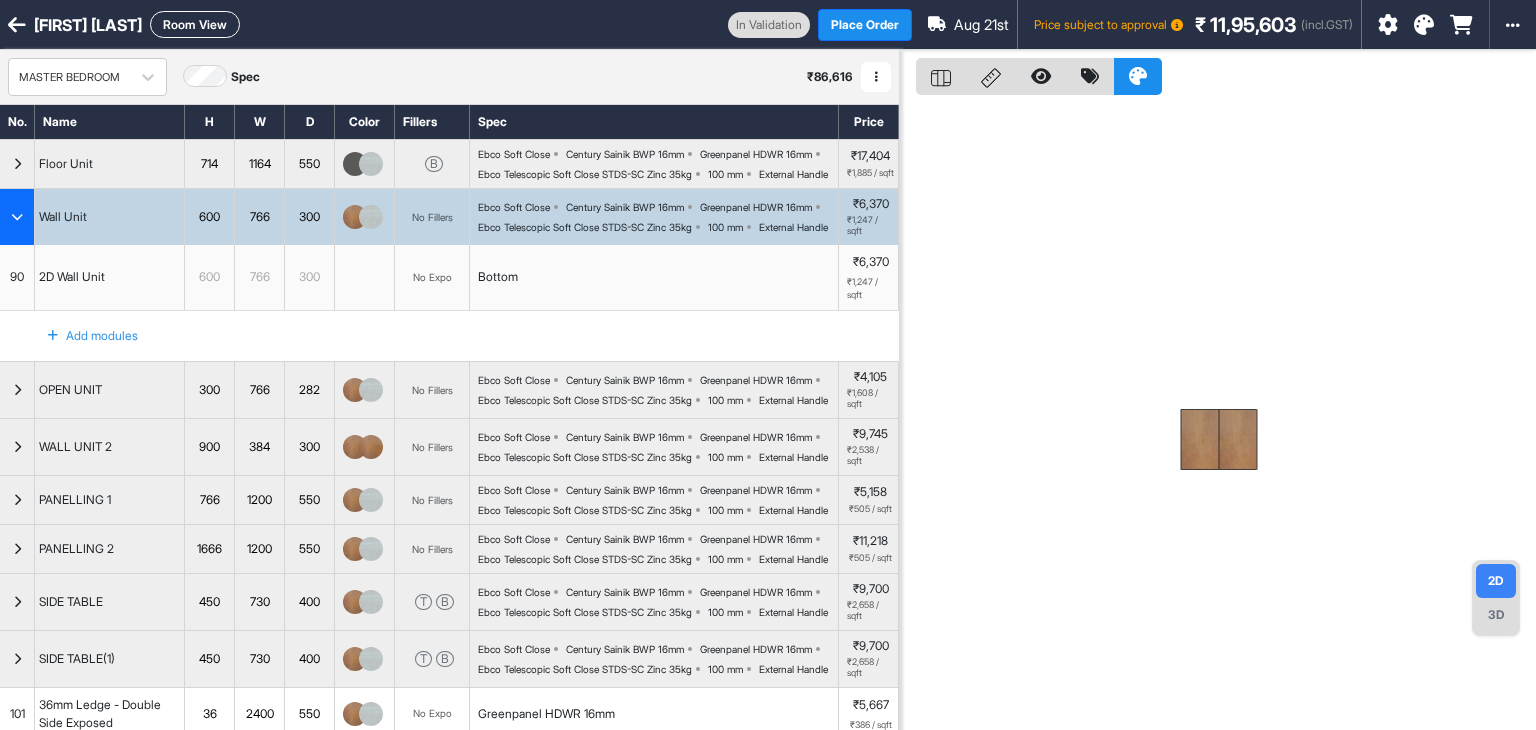 click at bounding box center (17, 217) 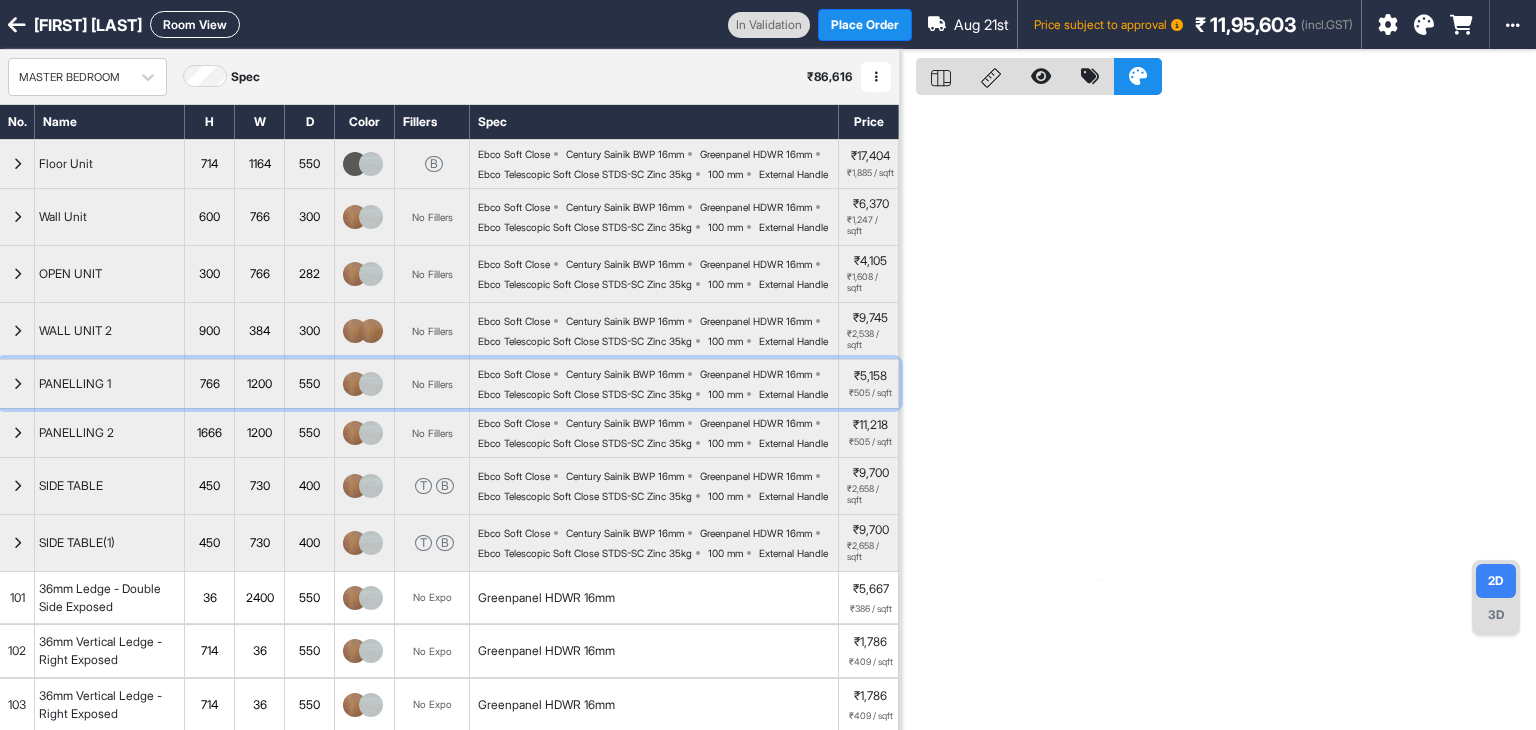 click at bounding box center (17, 384) 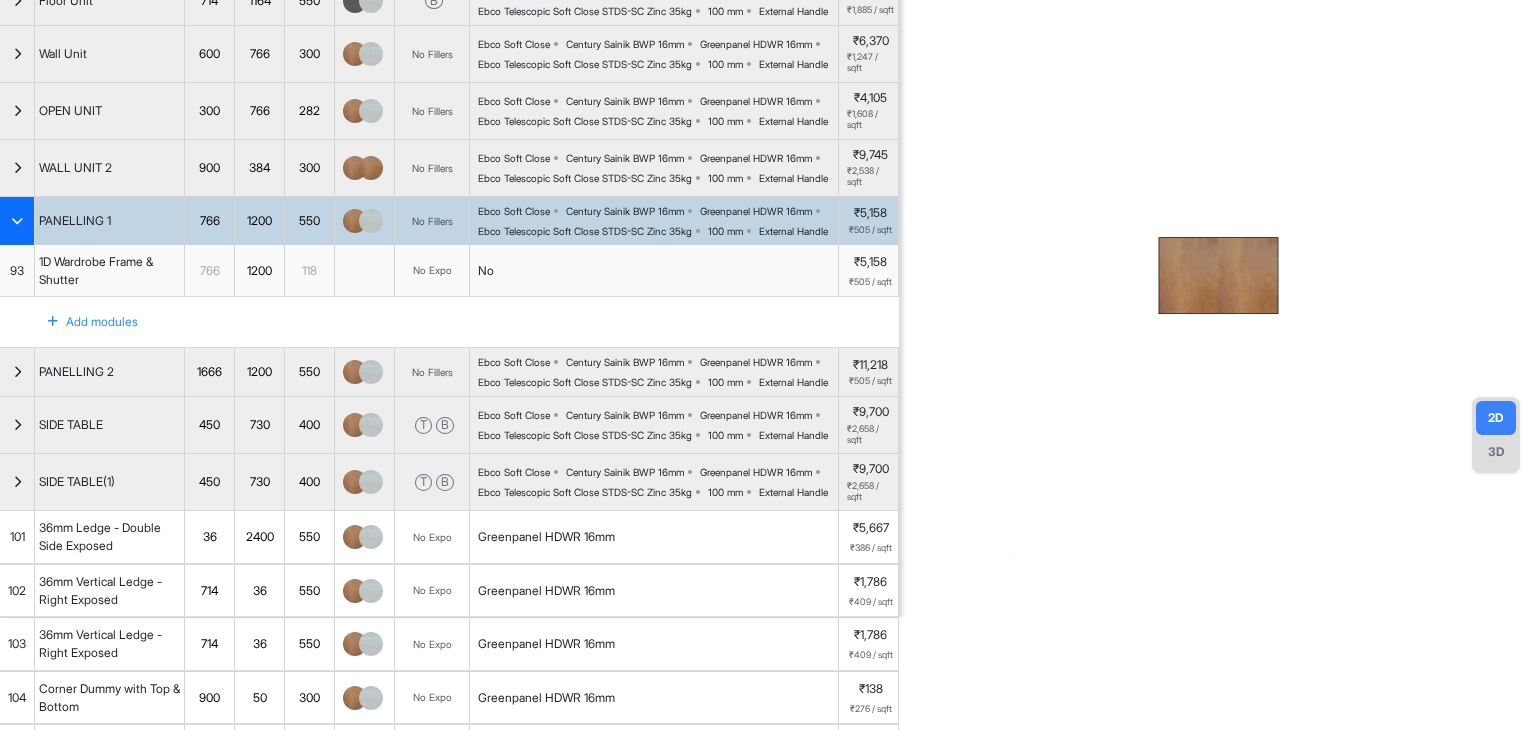 scroll, scrollTop: 164, scrollLeft: 0, axis: vertical 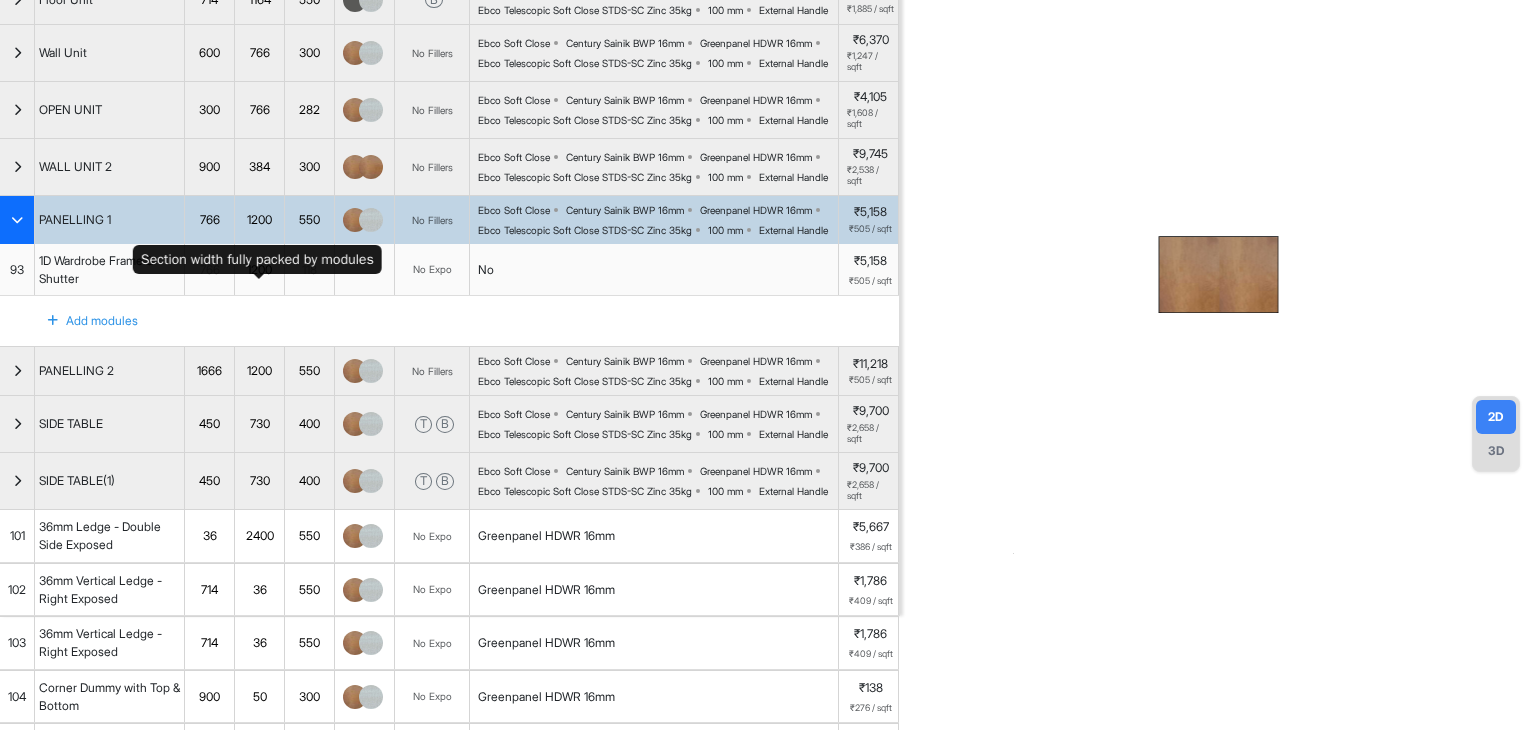 click on "1200" at bounding box center [259, 220] 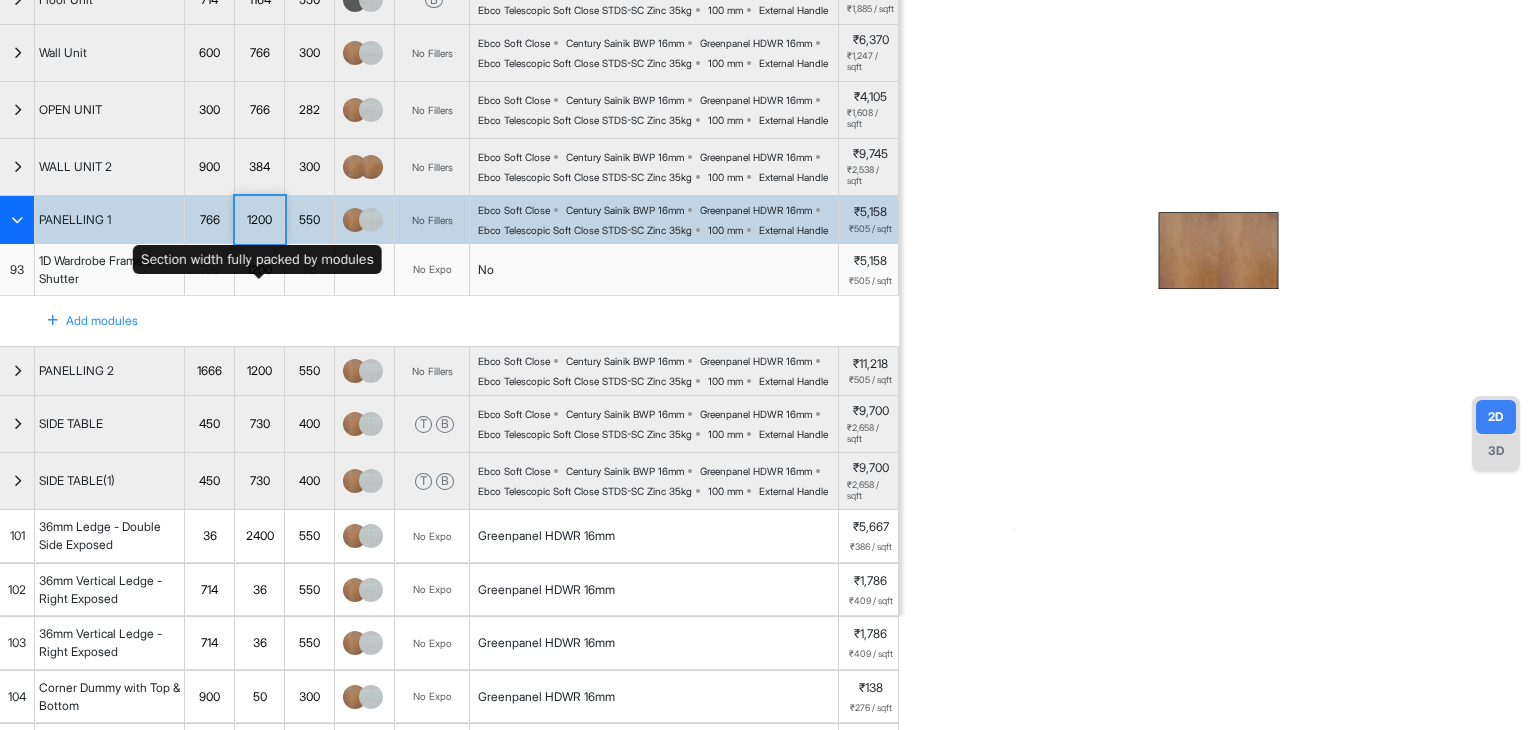 click on "1200" at bounding box center (259, 220) 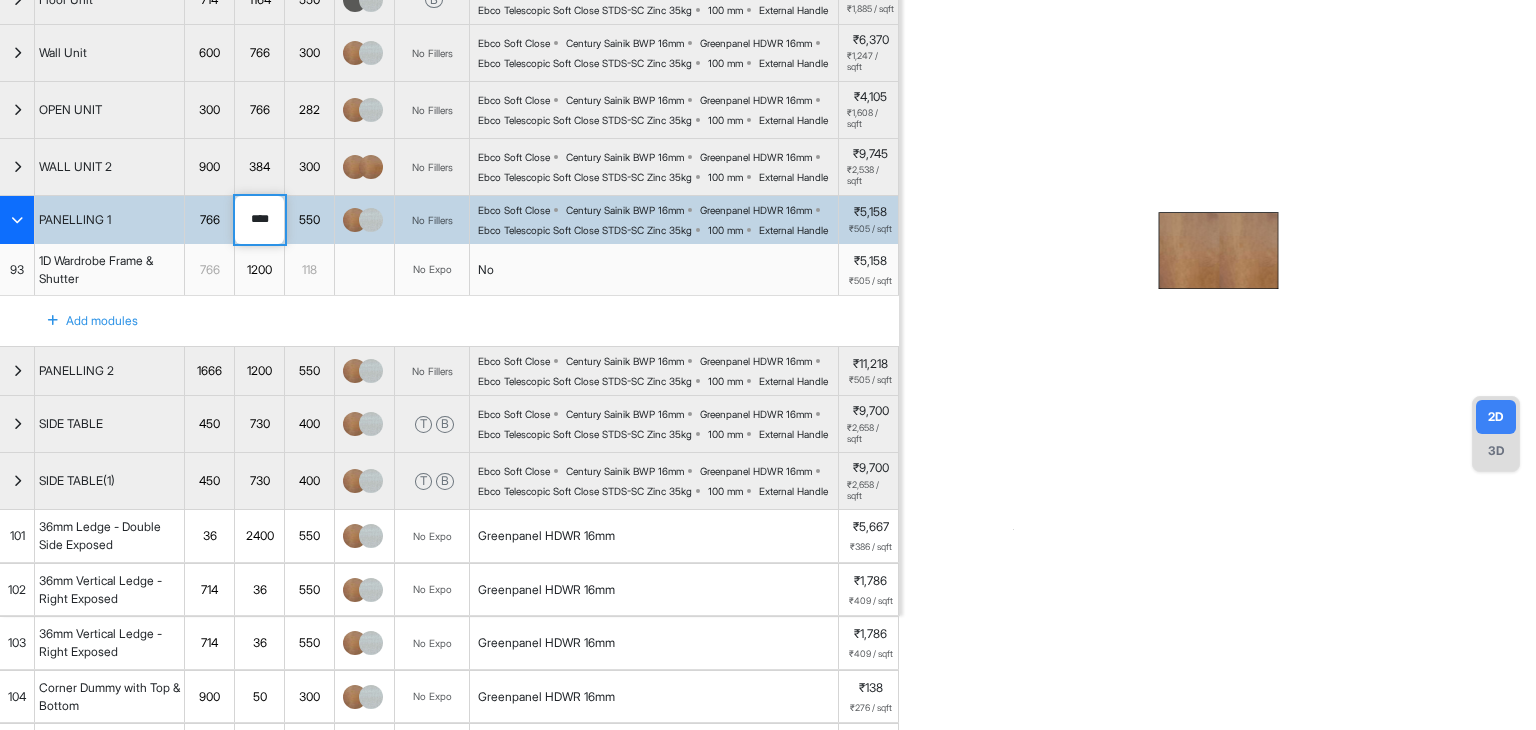 drag, startPoint x: 280, startPoint y: 284, endPoint x: 252, endPoint y: 286, distance: 28.071337 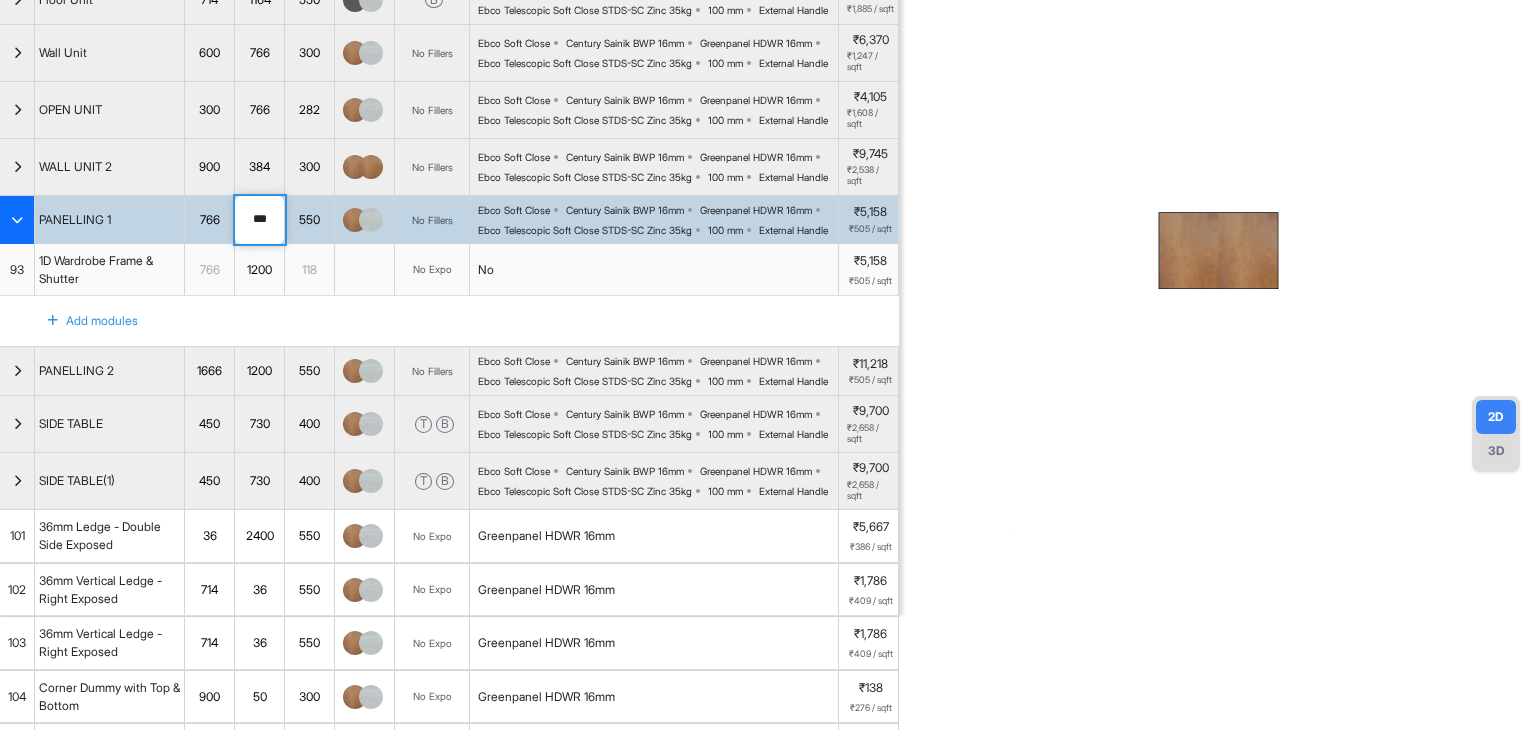 type on "****" 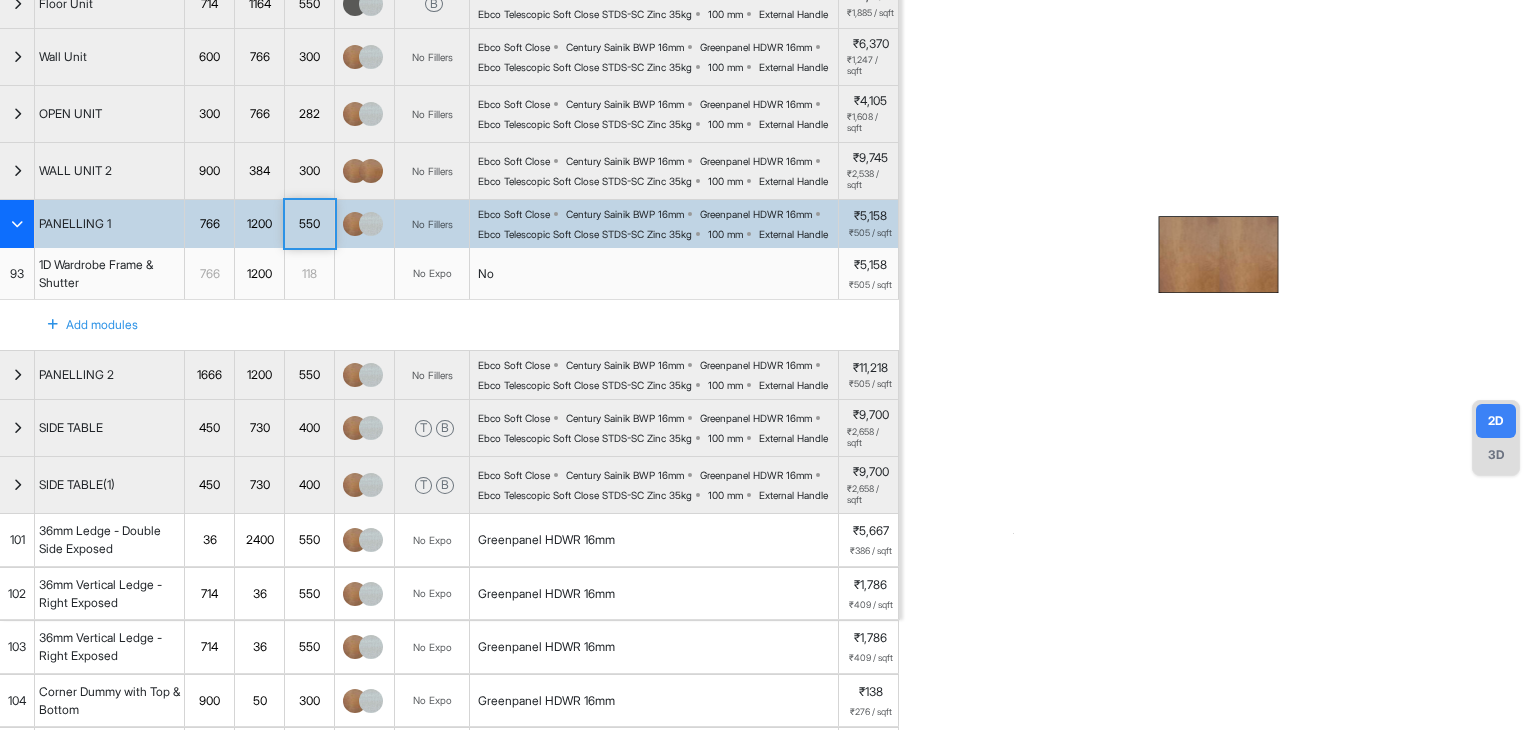 scroll, scrollTop: 160, scrollLeft: 0, axis: vertical 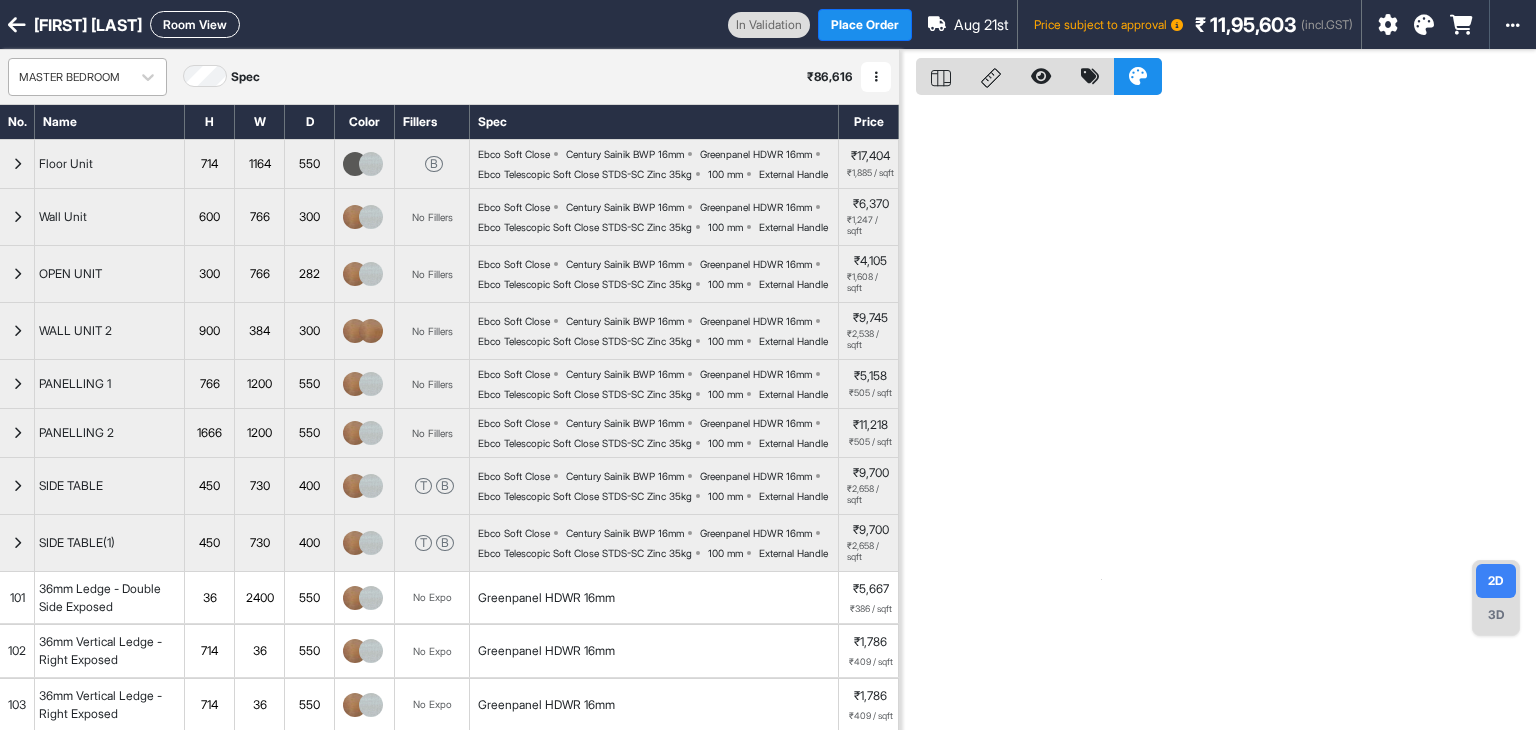 click on "MASTER BEDROOM" at bounding box center [69, 77] 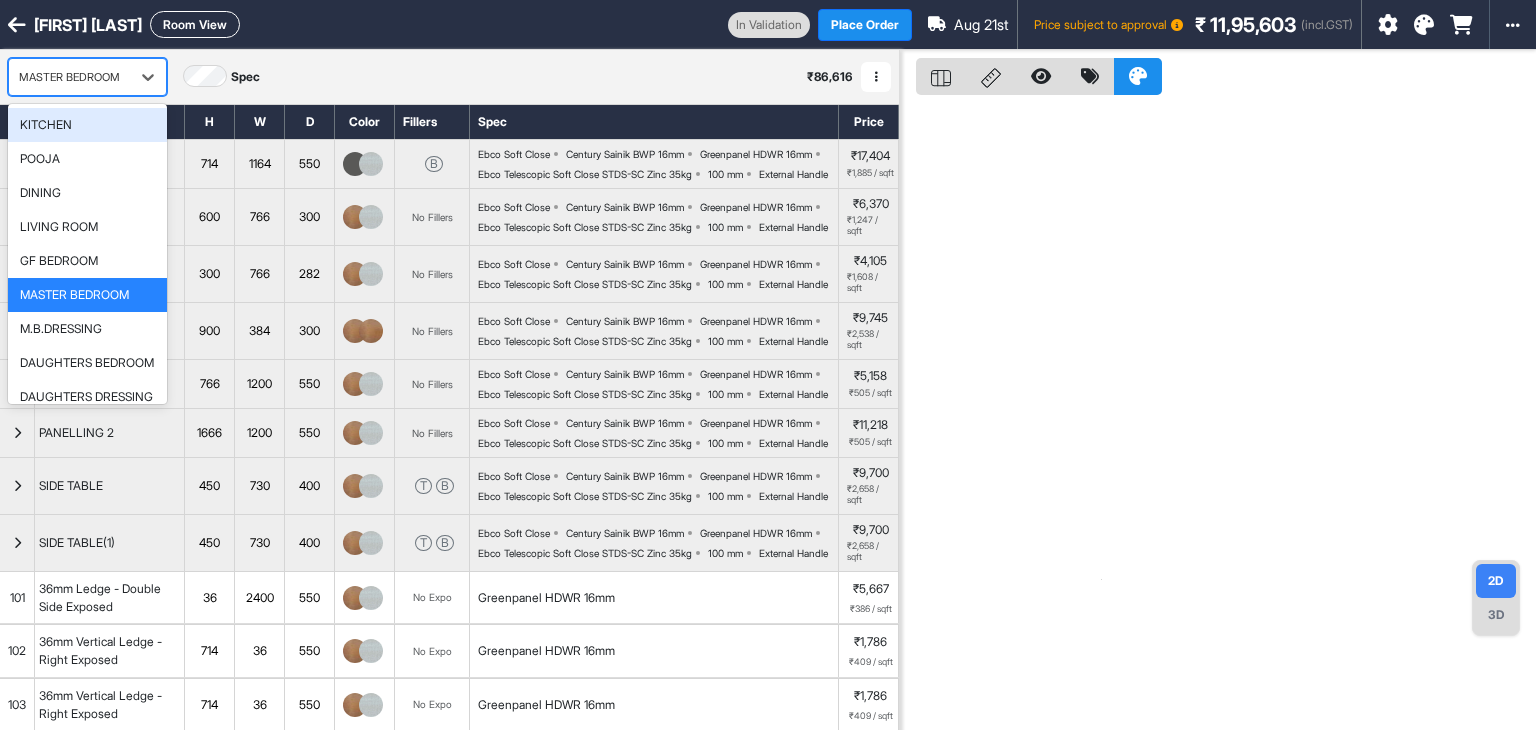 click on "KITCHEN" at bounding box center (46, 125) 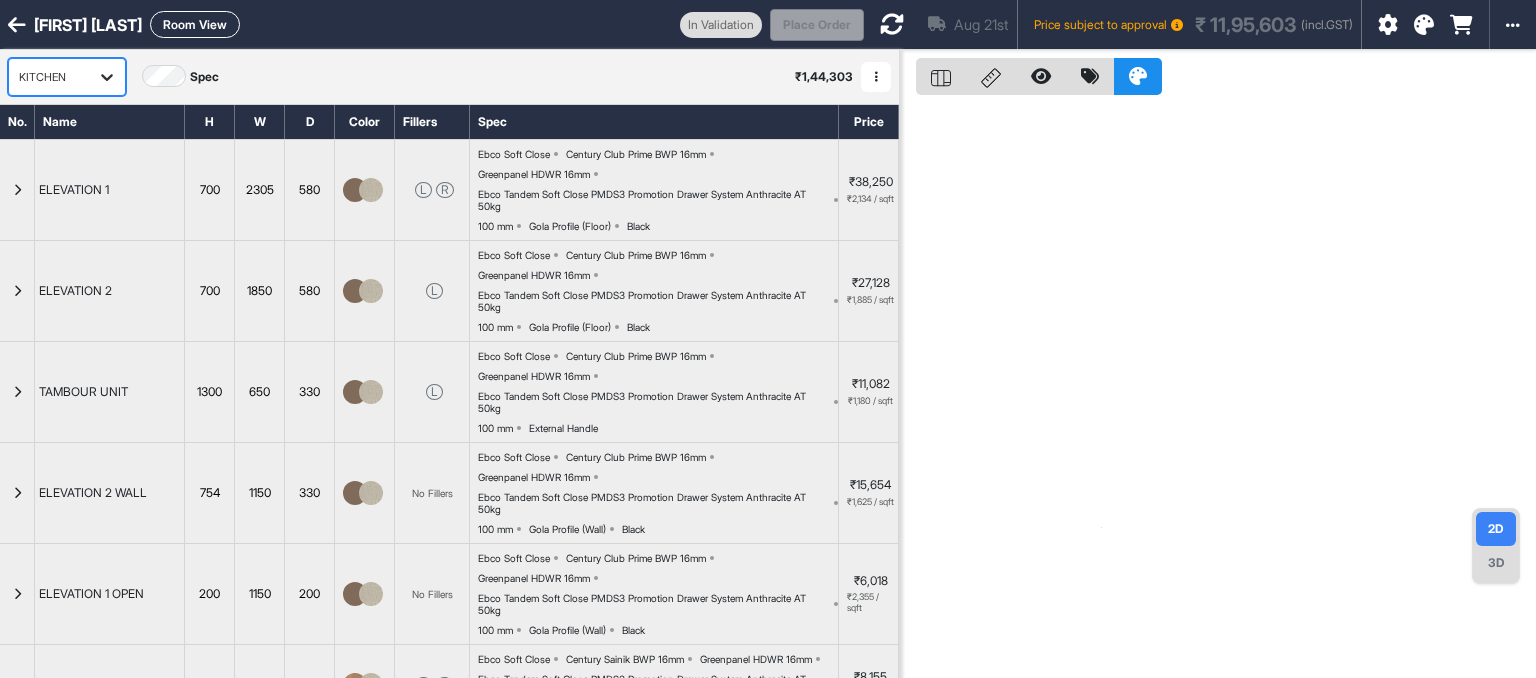 click at bounding box center [107, 77] 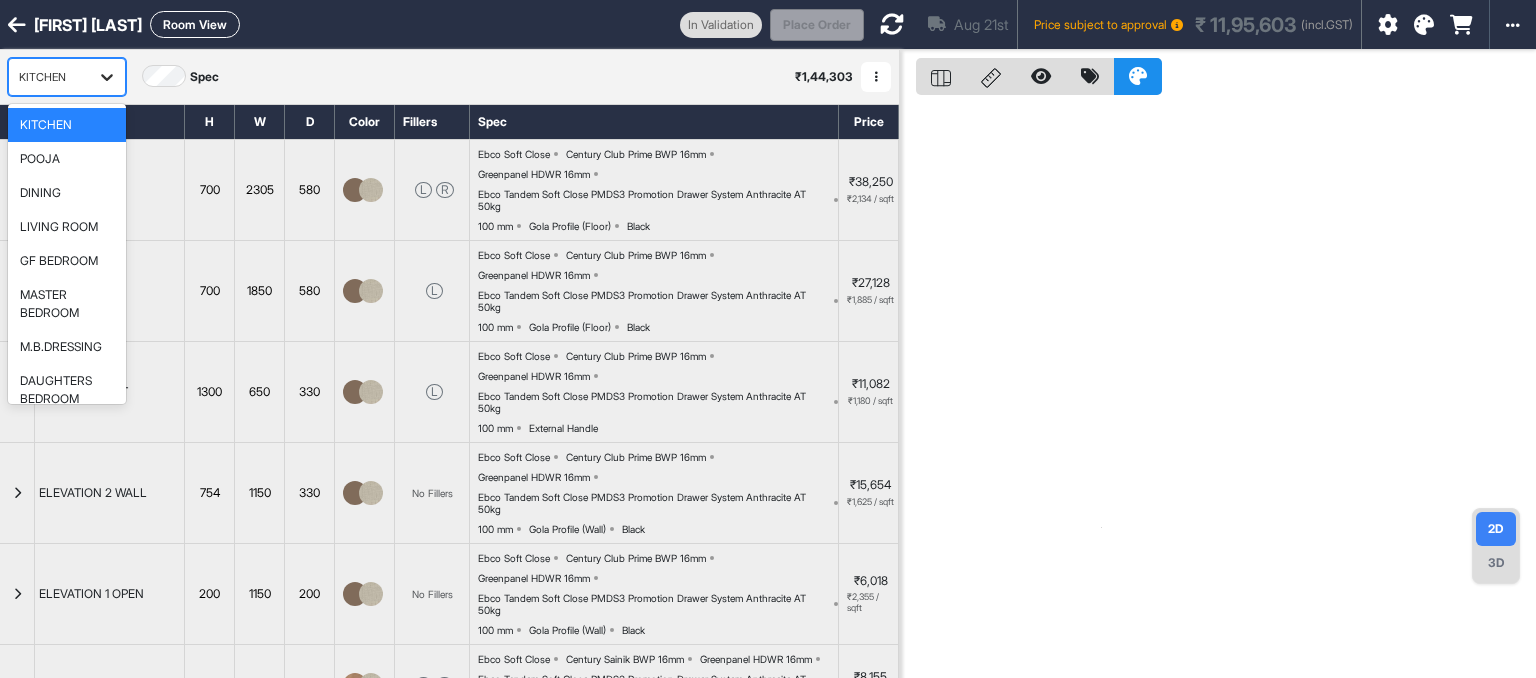 click at bounding box center (107, 77) 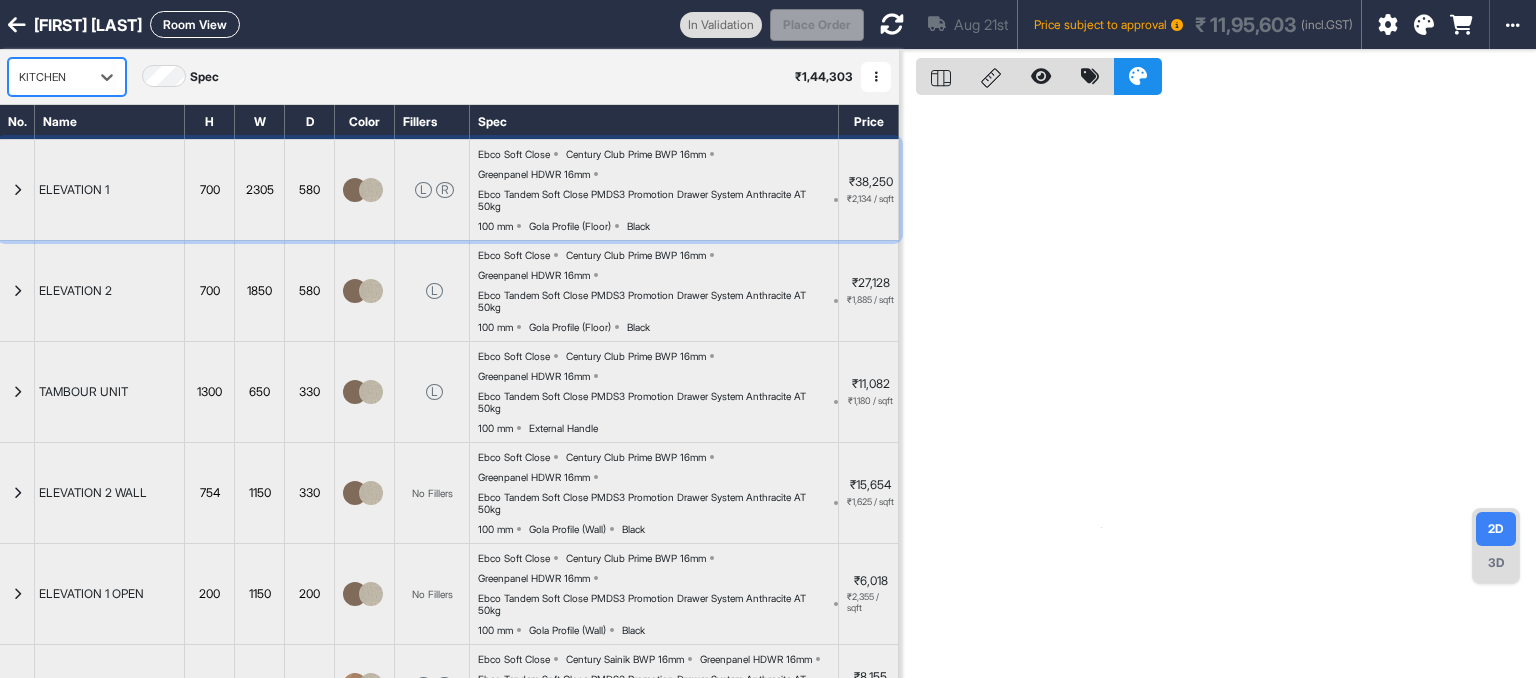 click at bounding box center (17, 190) 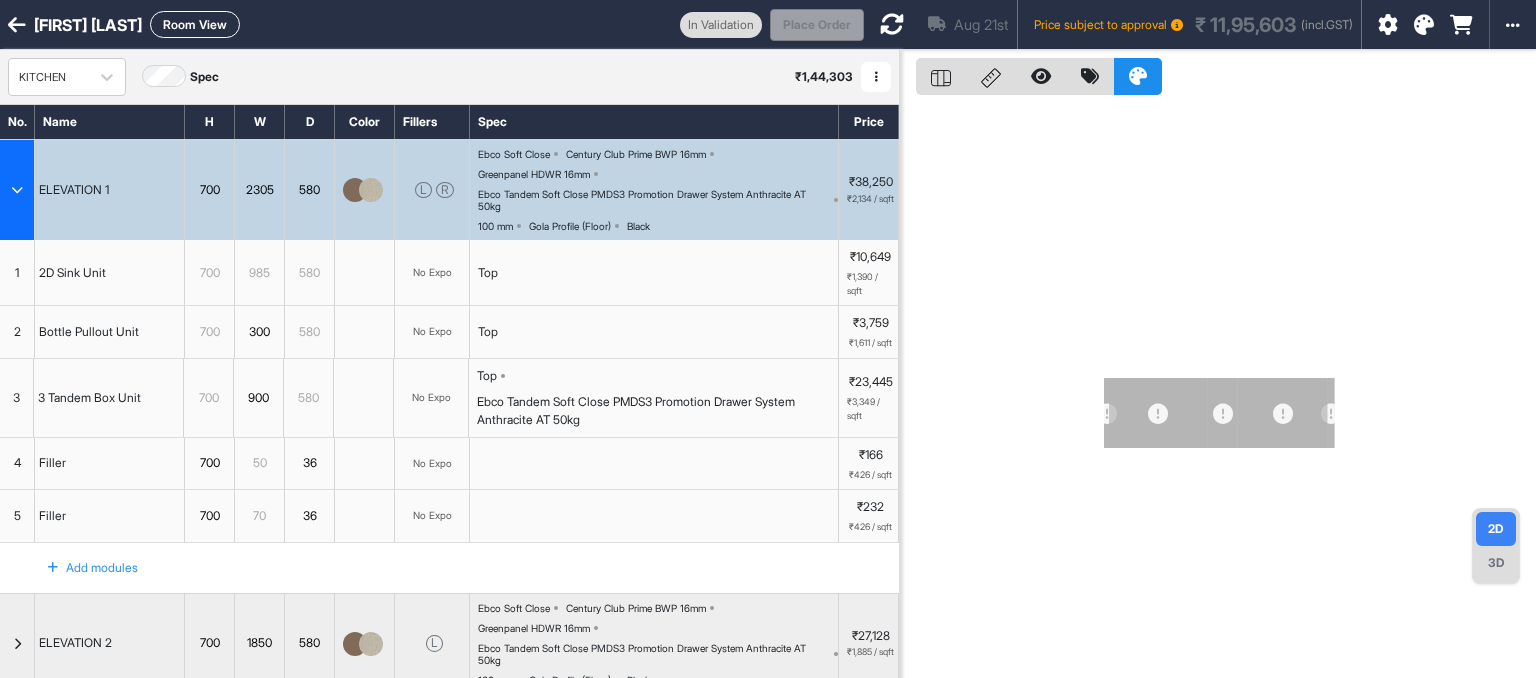 click at bounding box center [892, 24] 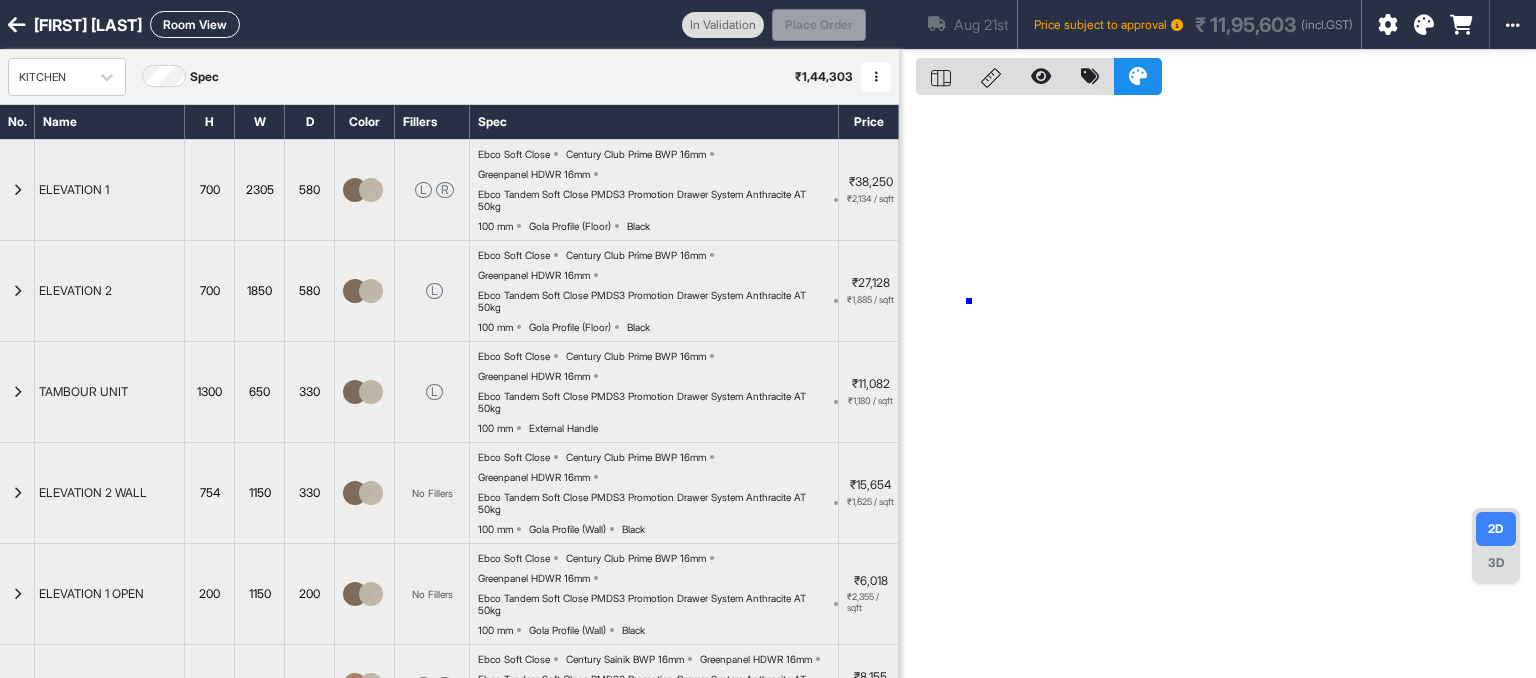 click at bounding box center [1218, 389] 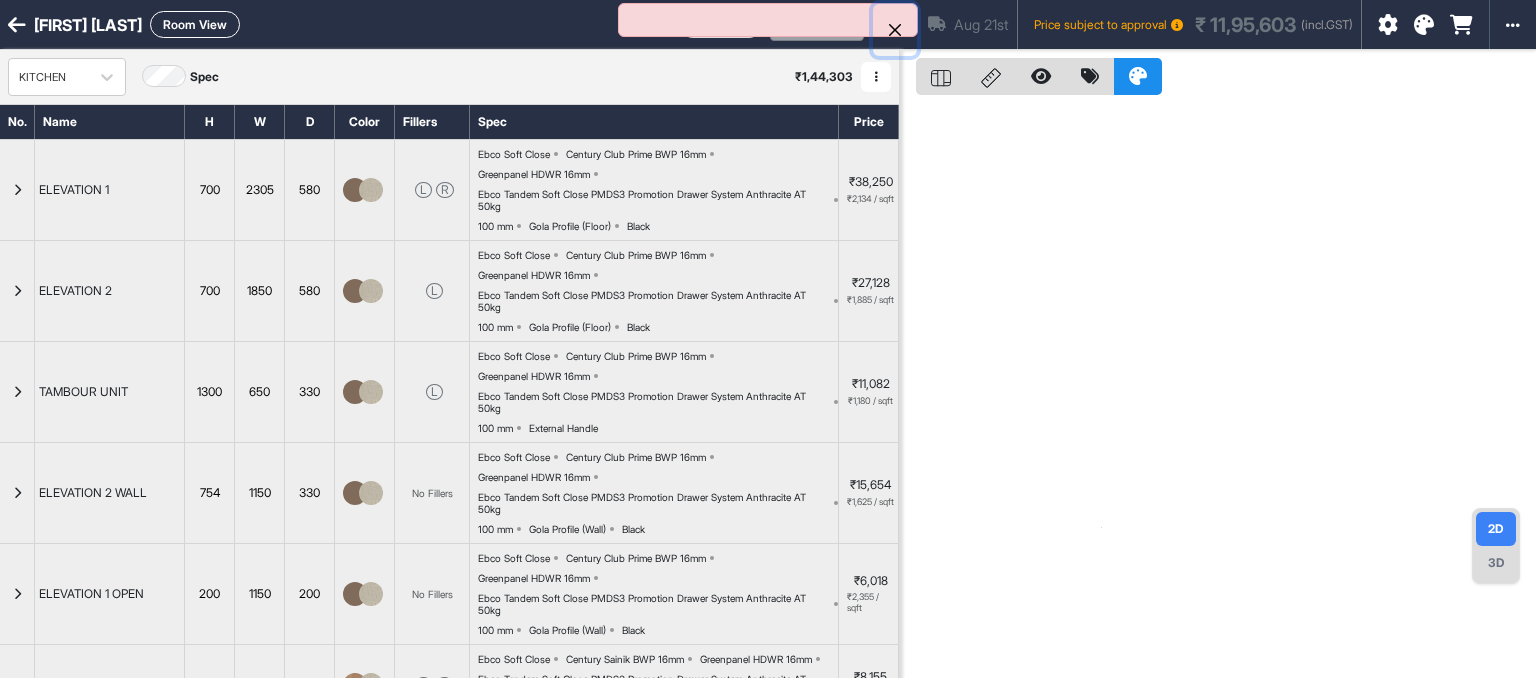 click at bounding box center (895, 30) 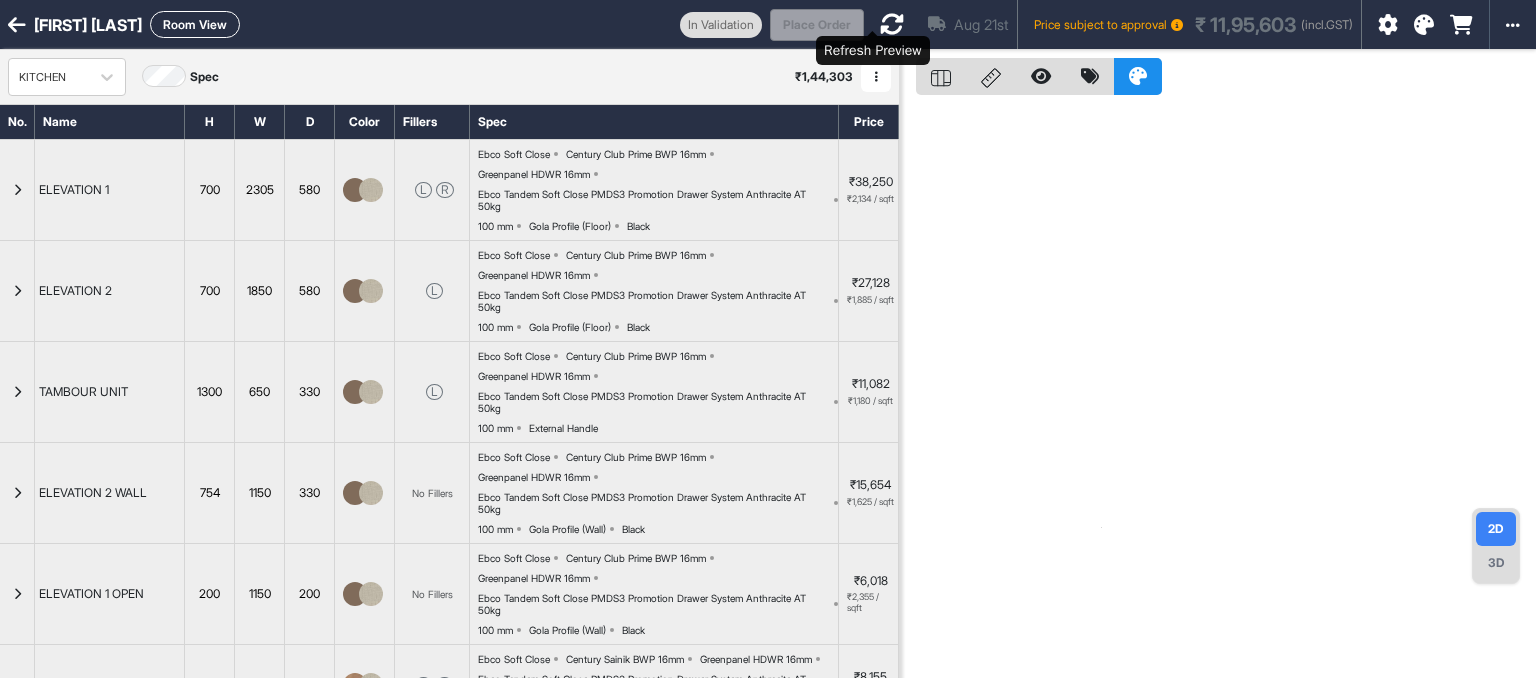click at bounding box center (892, 24) 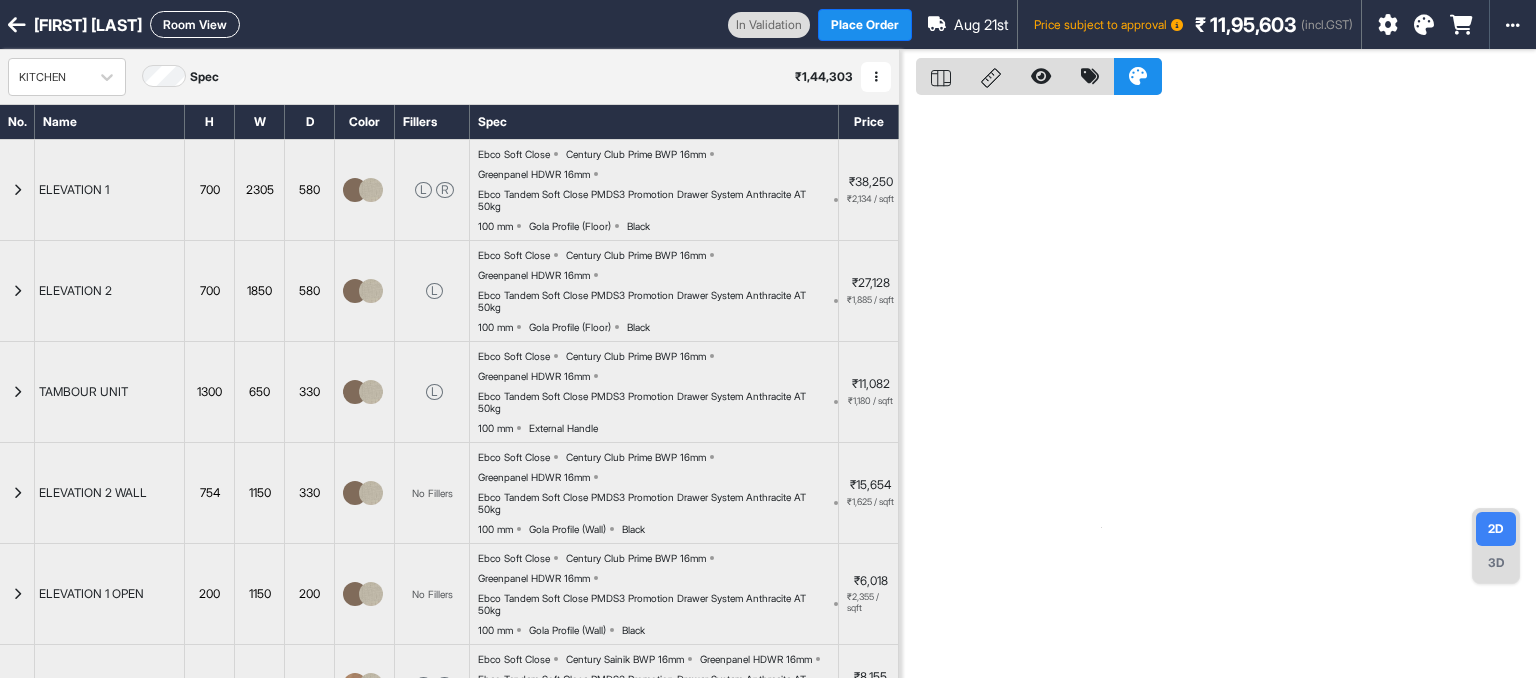 click on "ELEVATION 1" at bounding box center (74, 190) 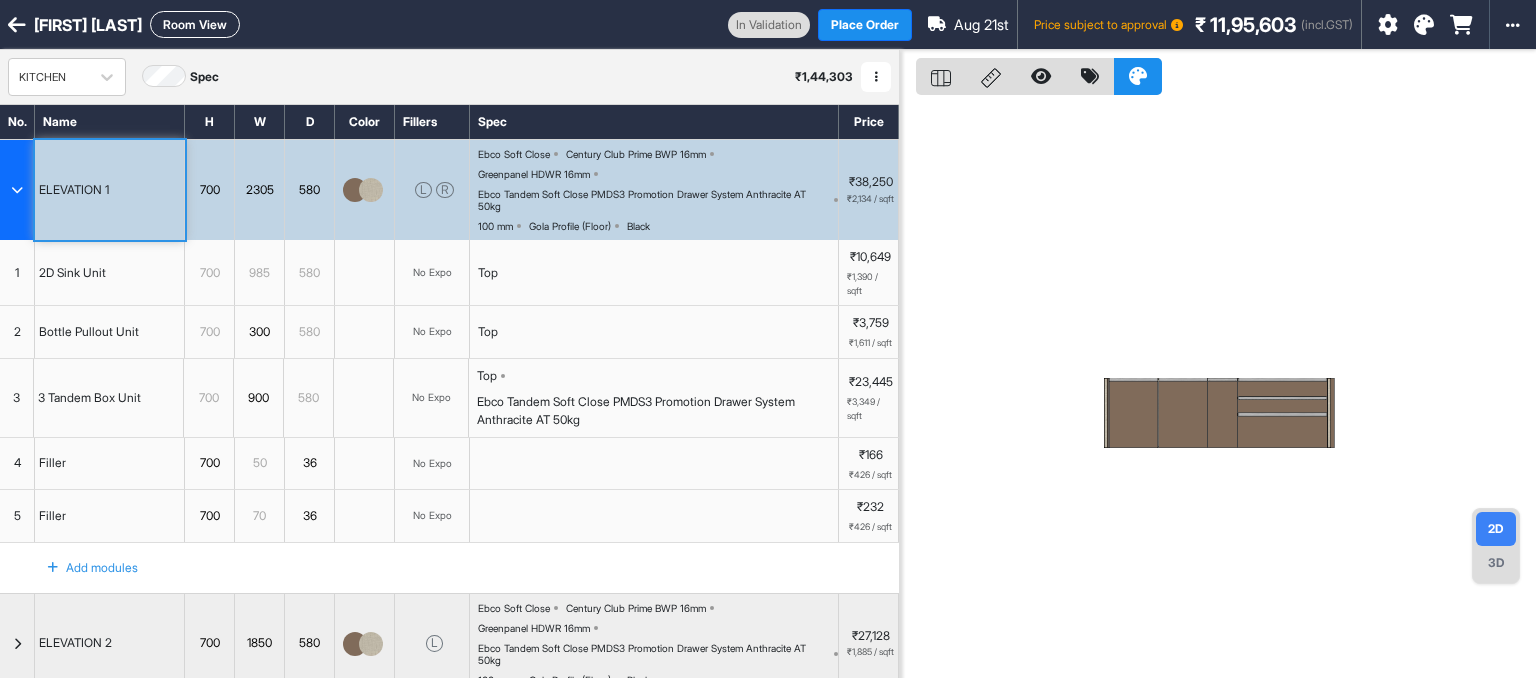 click at bounding box center (17, 190) 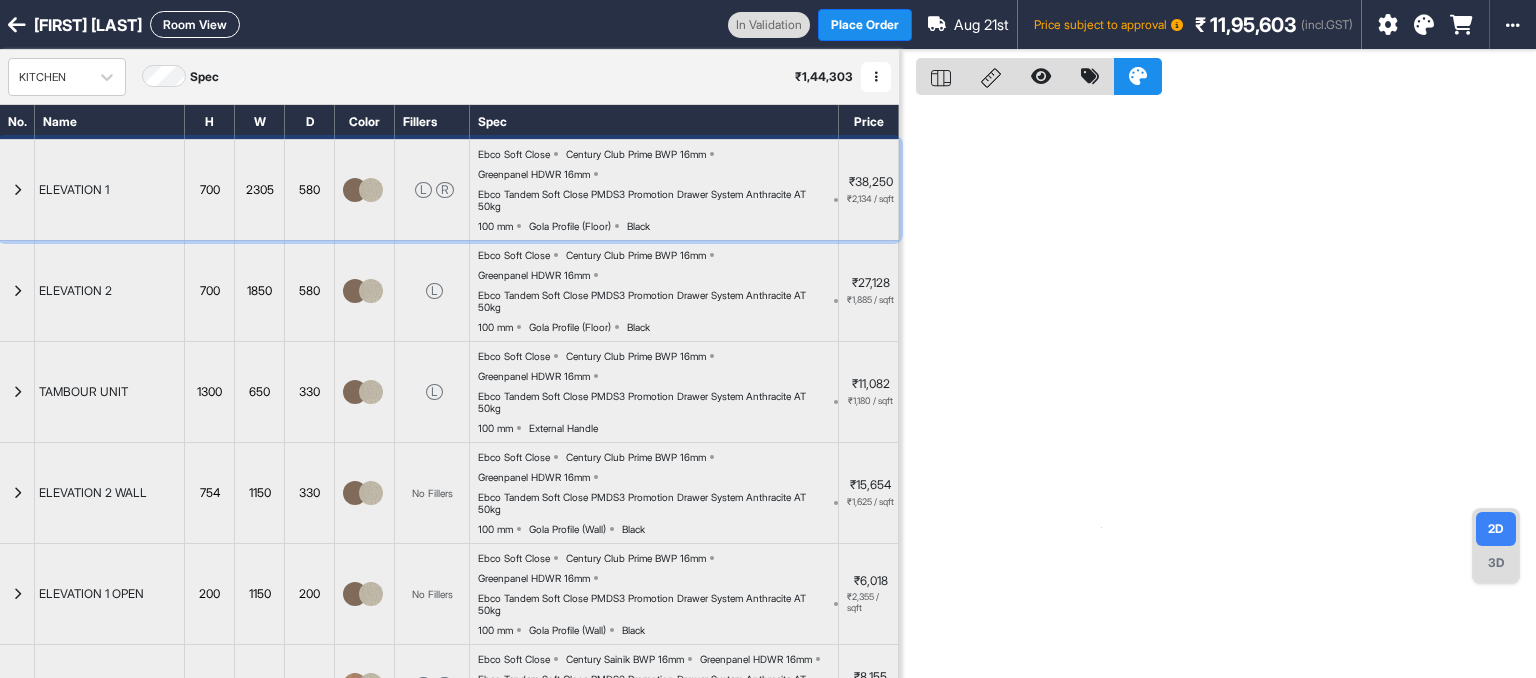 click at bounding box center (17, 190) 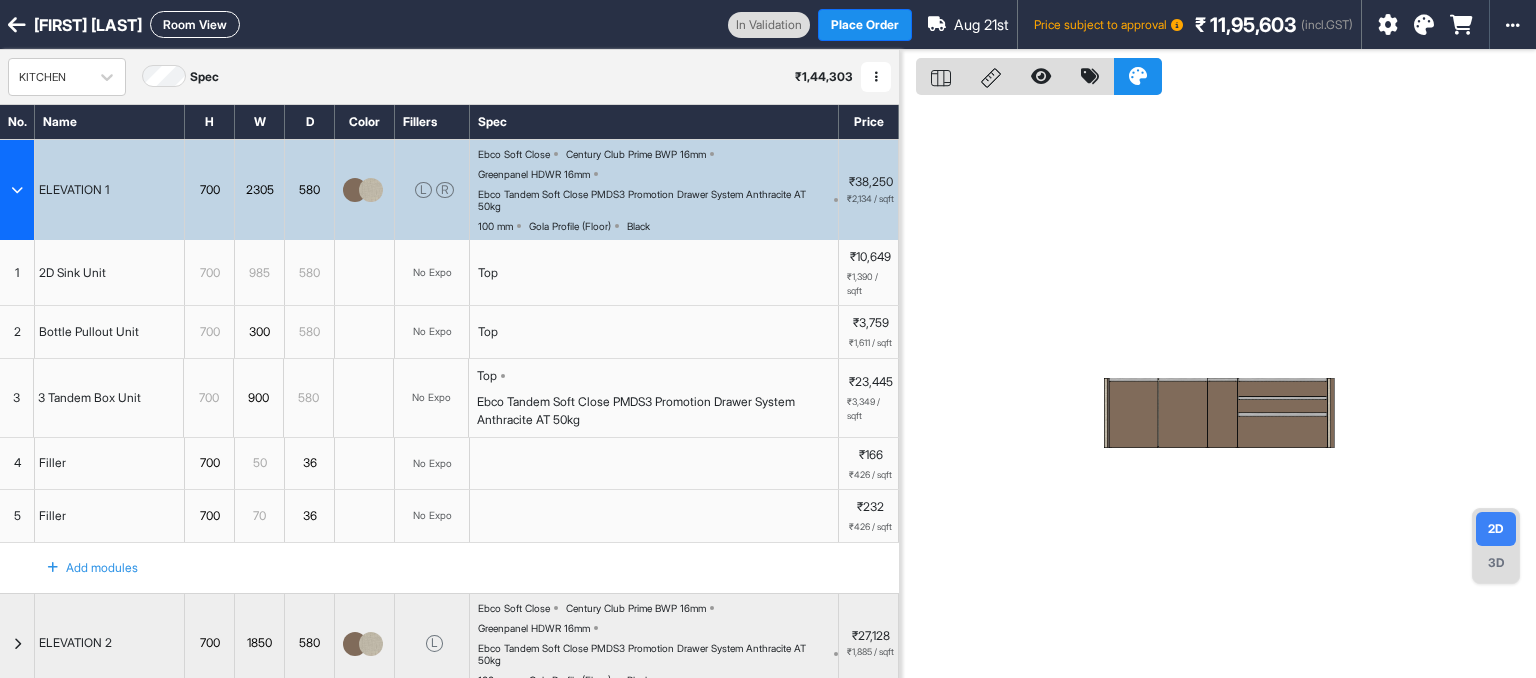 click at bounding box center [17, 190] 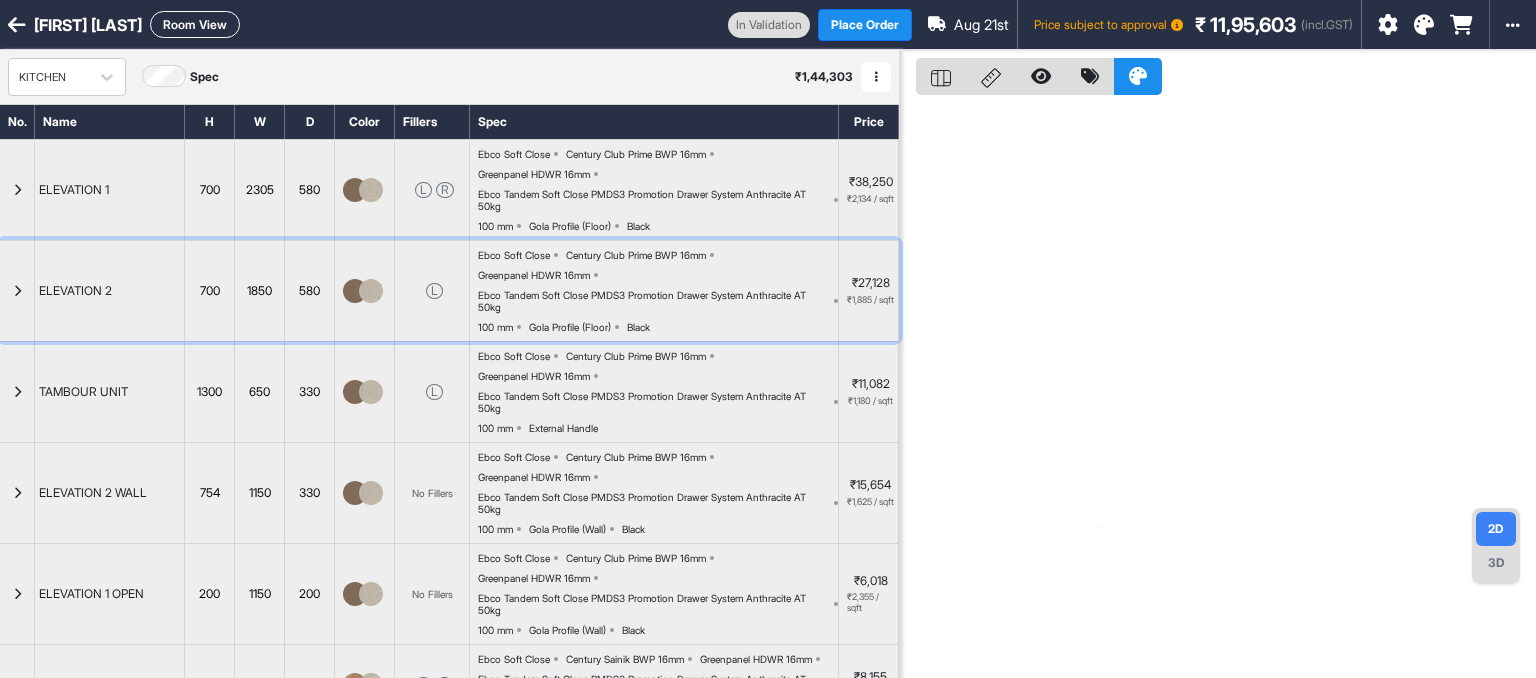 click at bounding box center [17, 291] 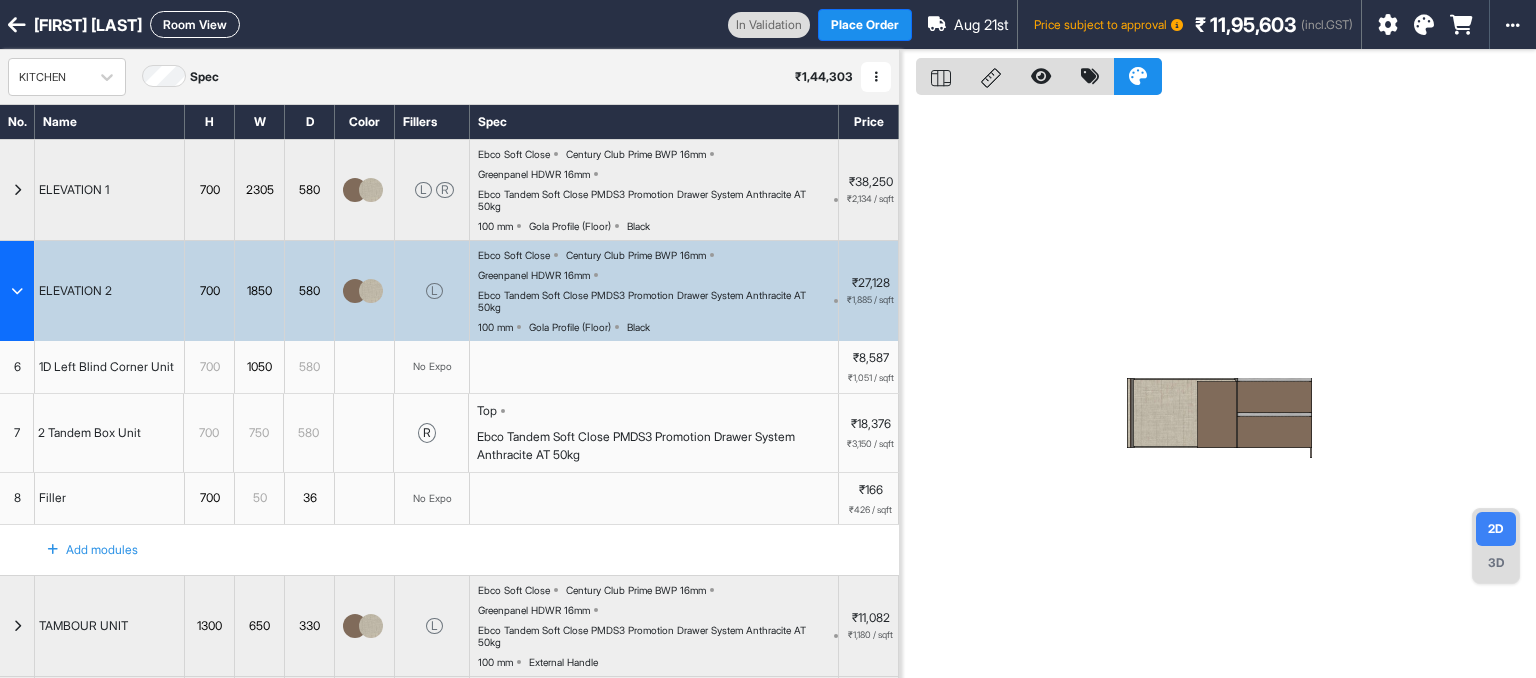 click at bounding box center (1311, 418) 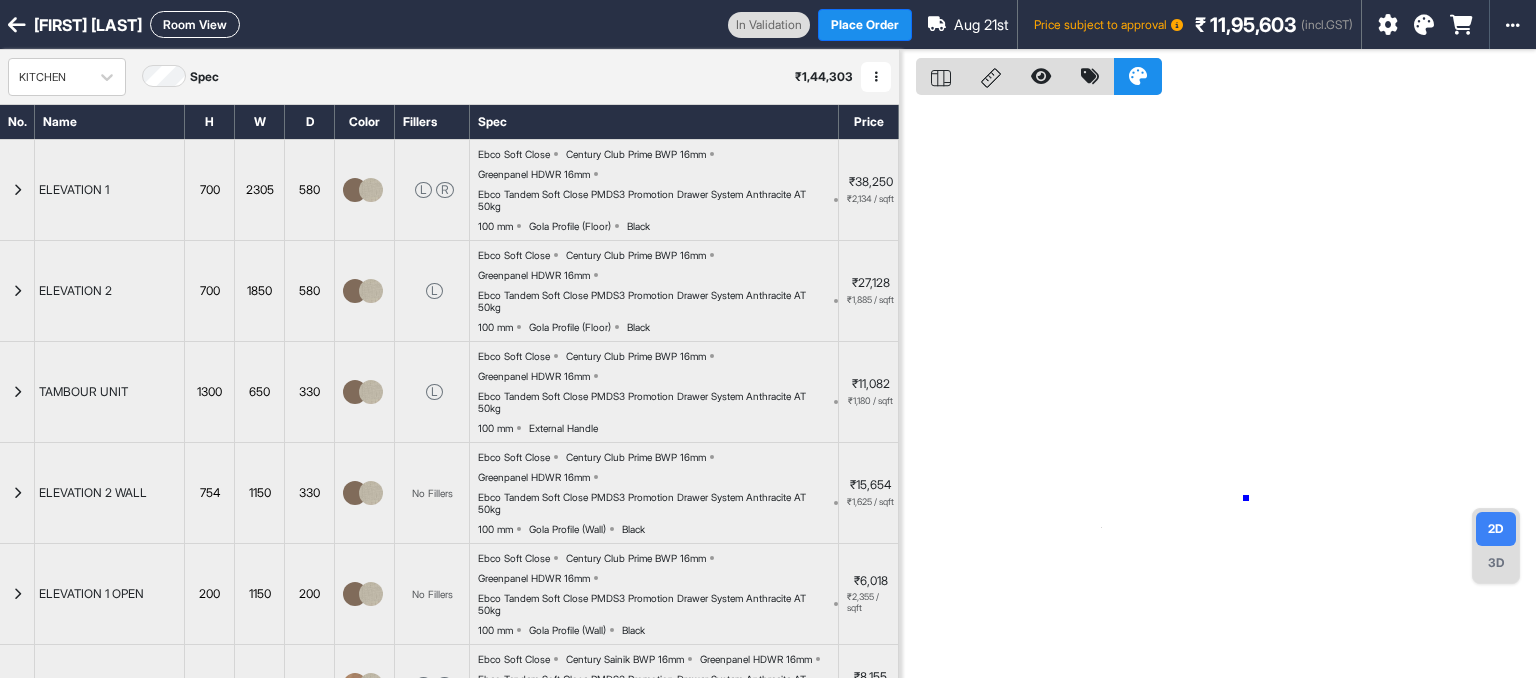 click at bounding box center (1218, 389) 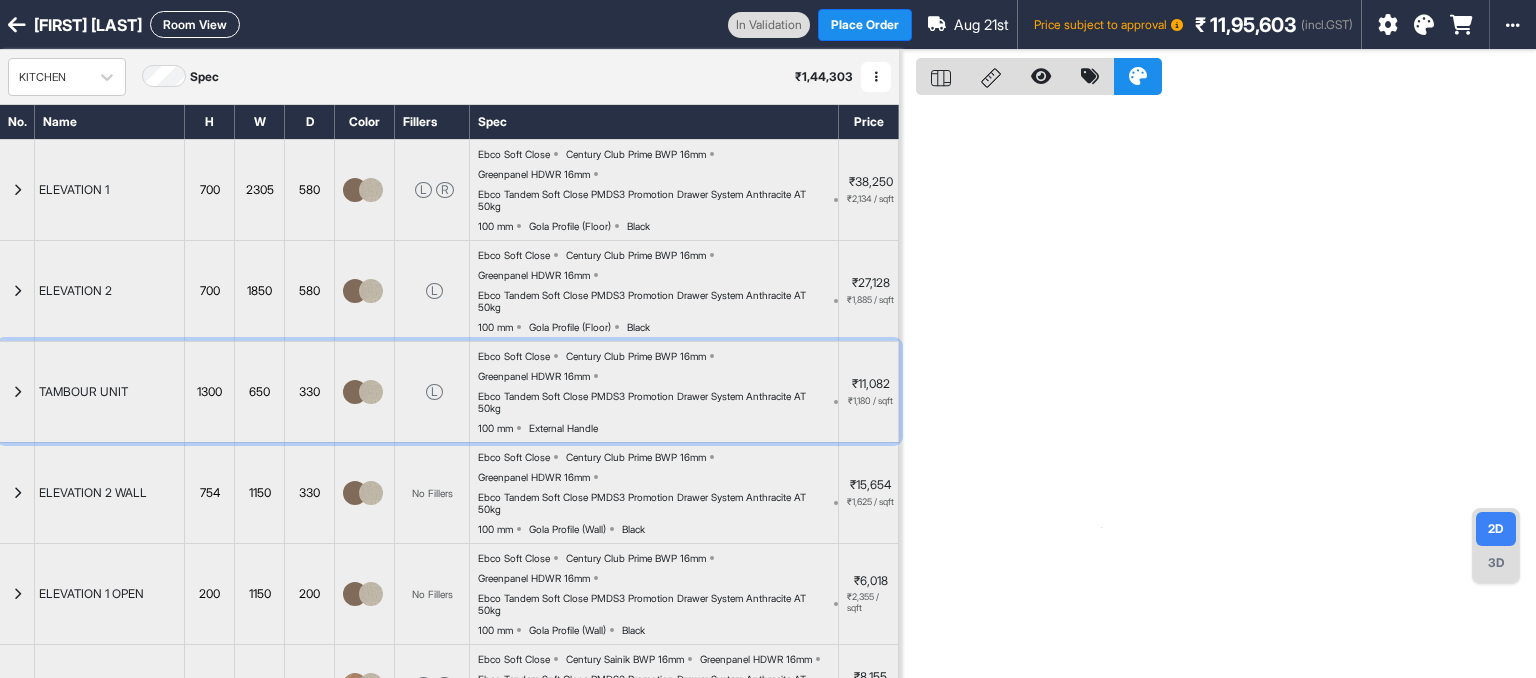 click at bounding box center [17, 392] 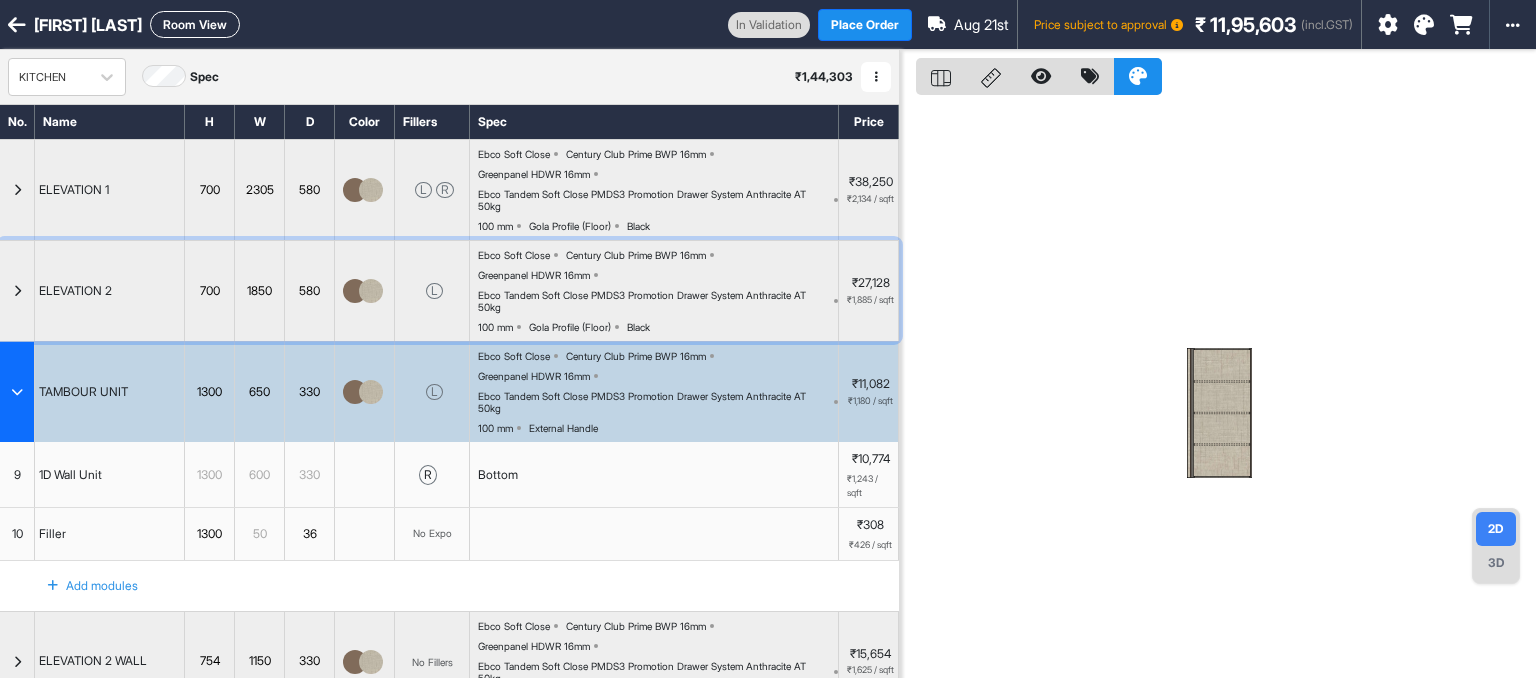 click at bounding box center [17, 291] 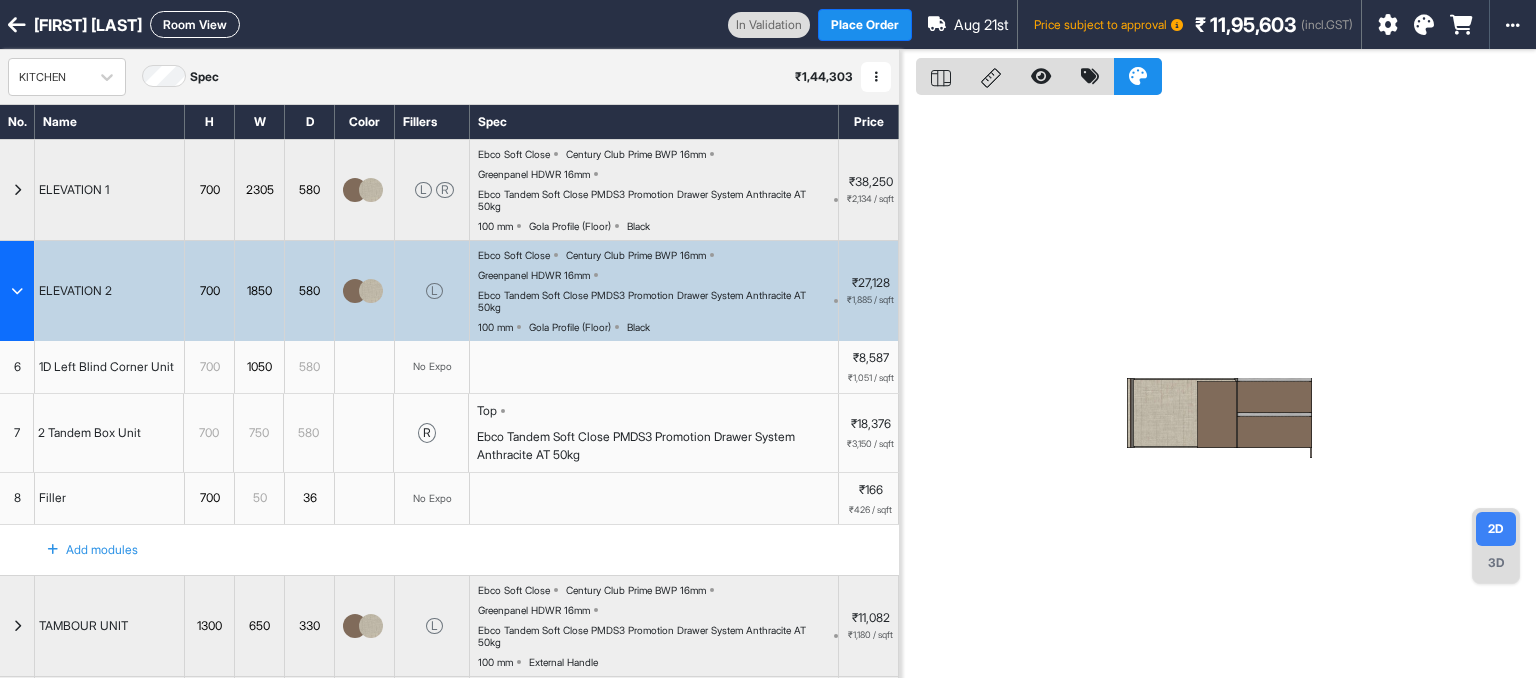 click at bounding box center [17, 291] 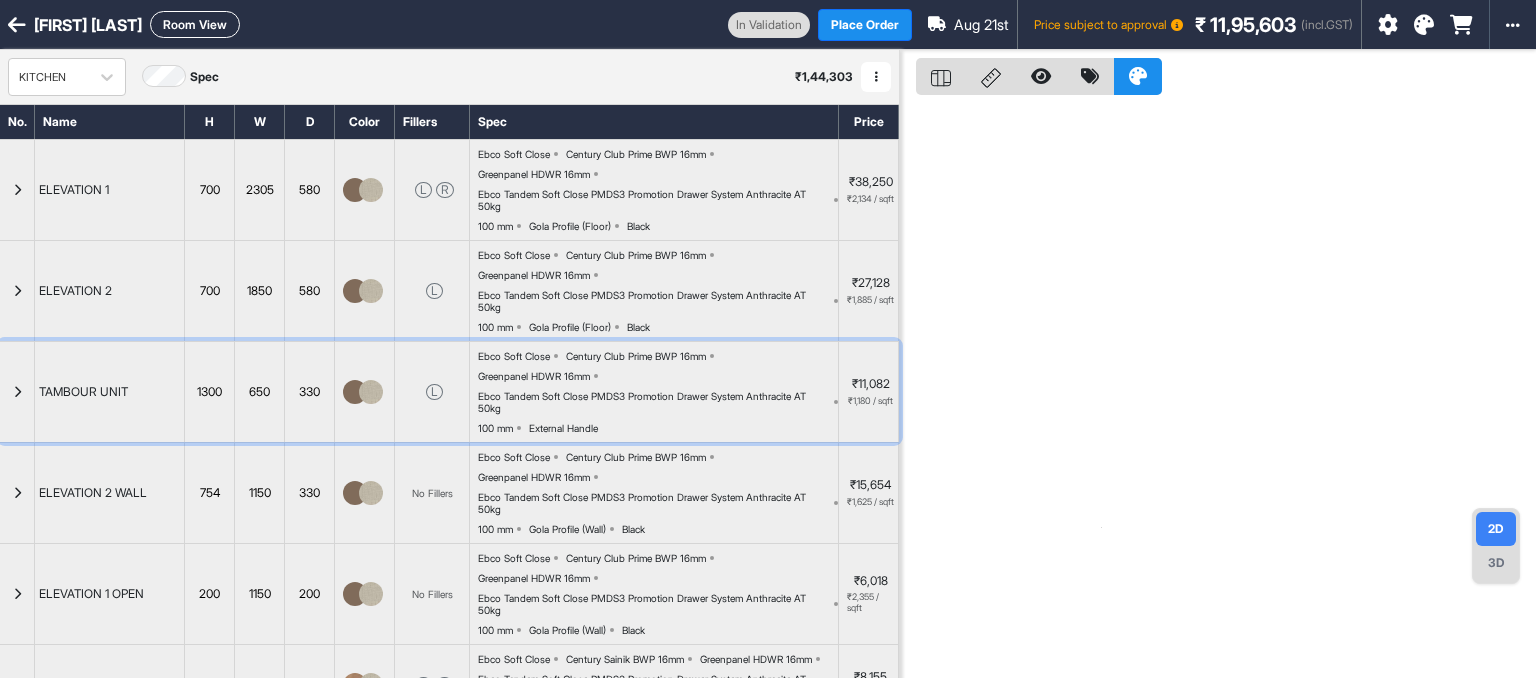 click at bounding box center (17, 392) 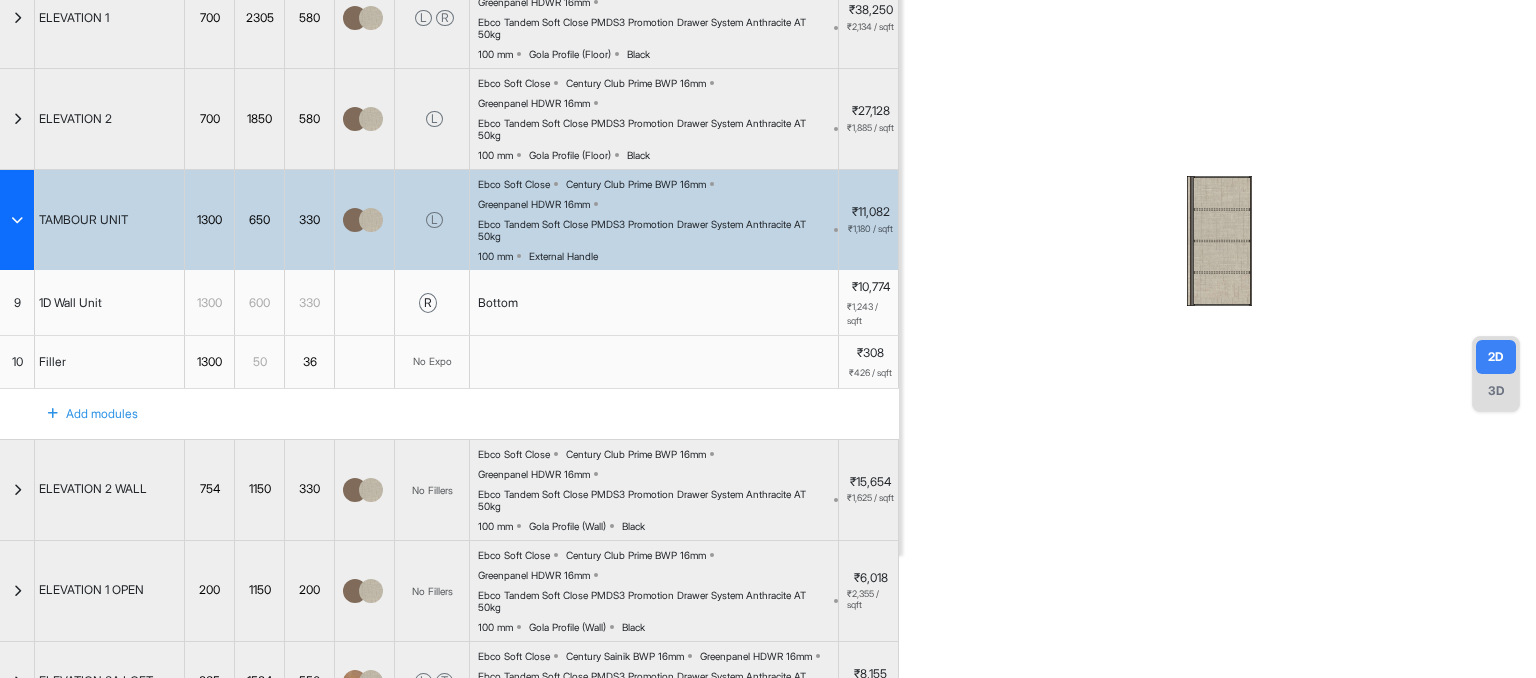 scroll, scrollTop: 172, scrollLeft: 0, axis: vertical 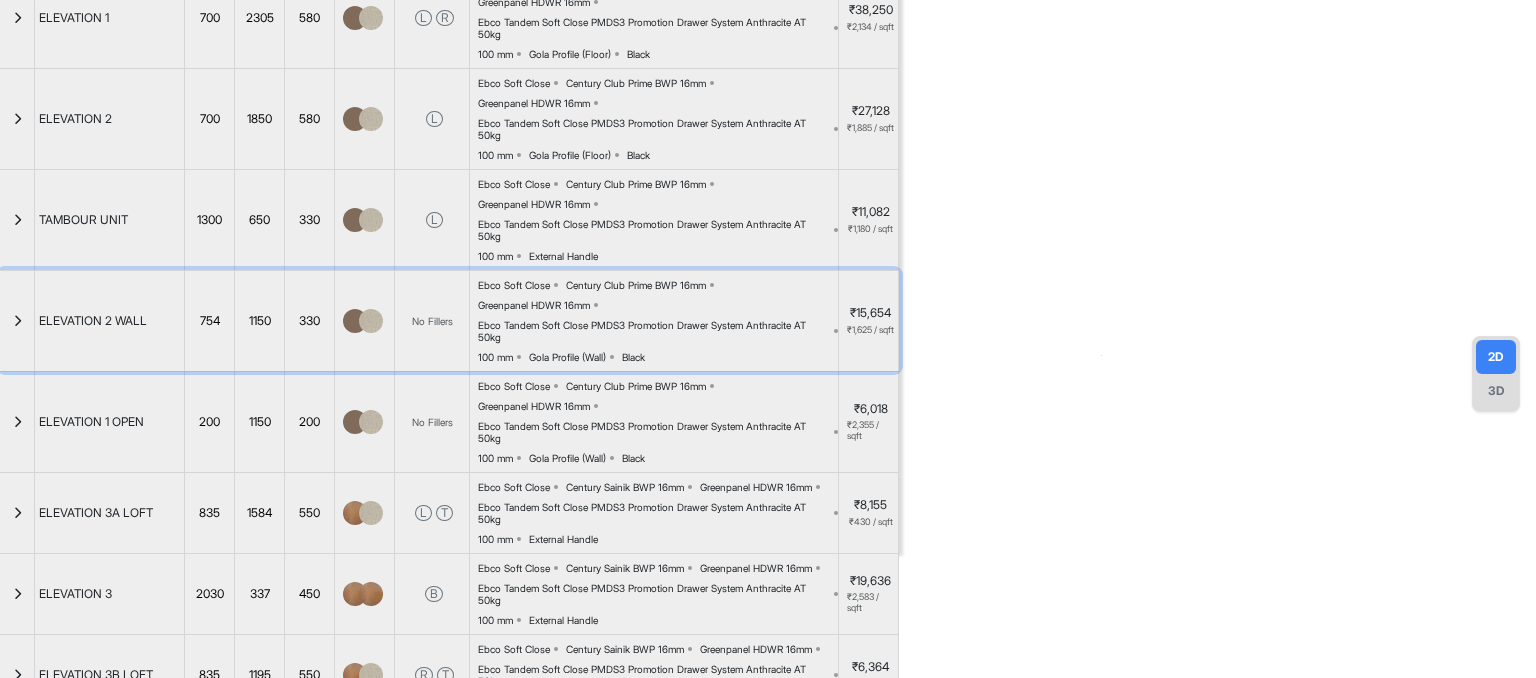 click at bounding box center (17, 321) 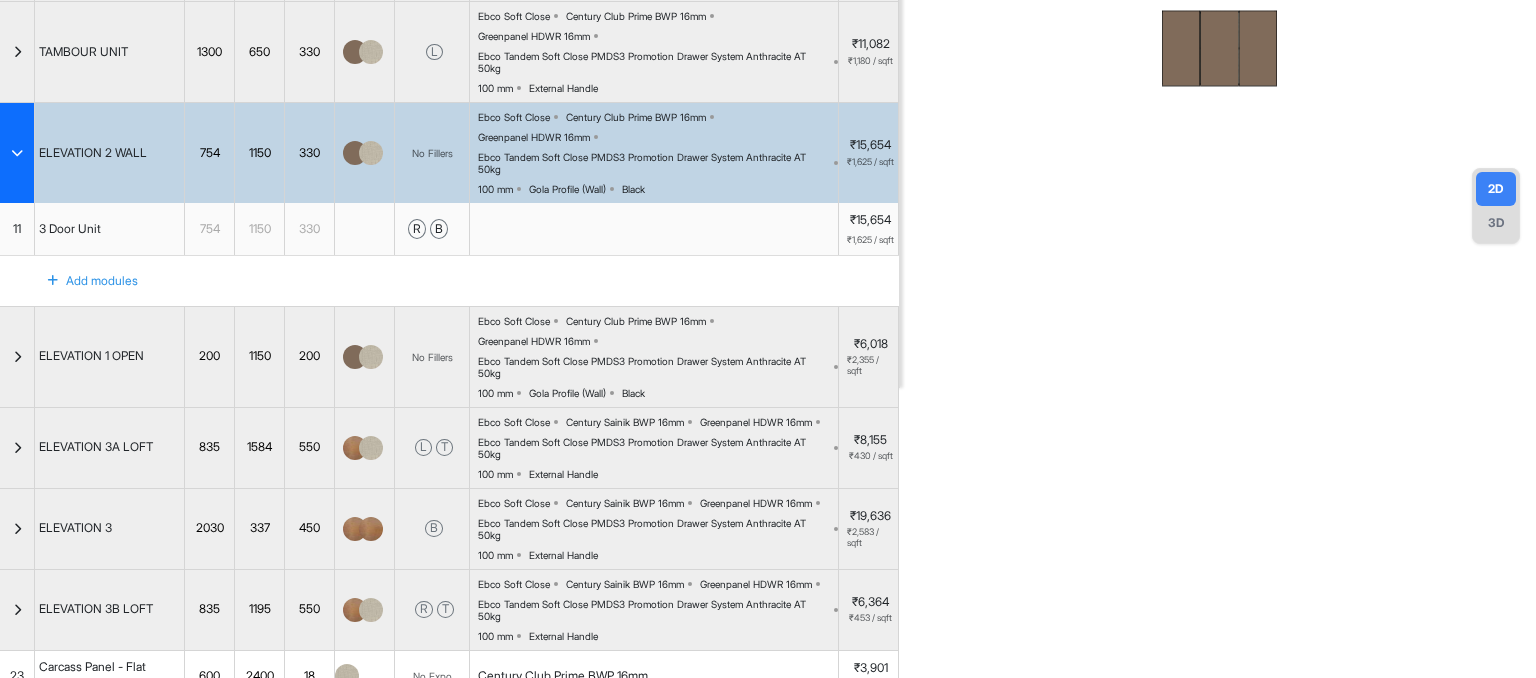scroll, scrollTop: 368, scrollLeft: 0, axis: vertical 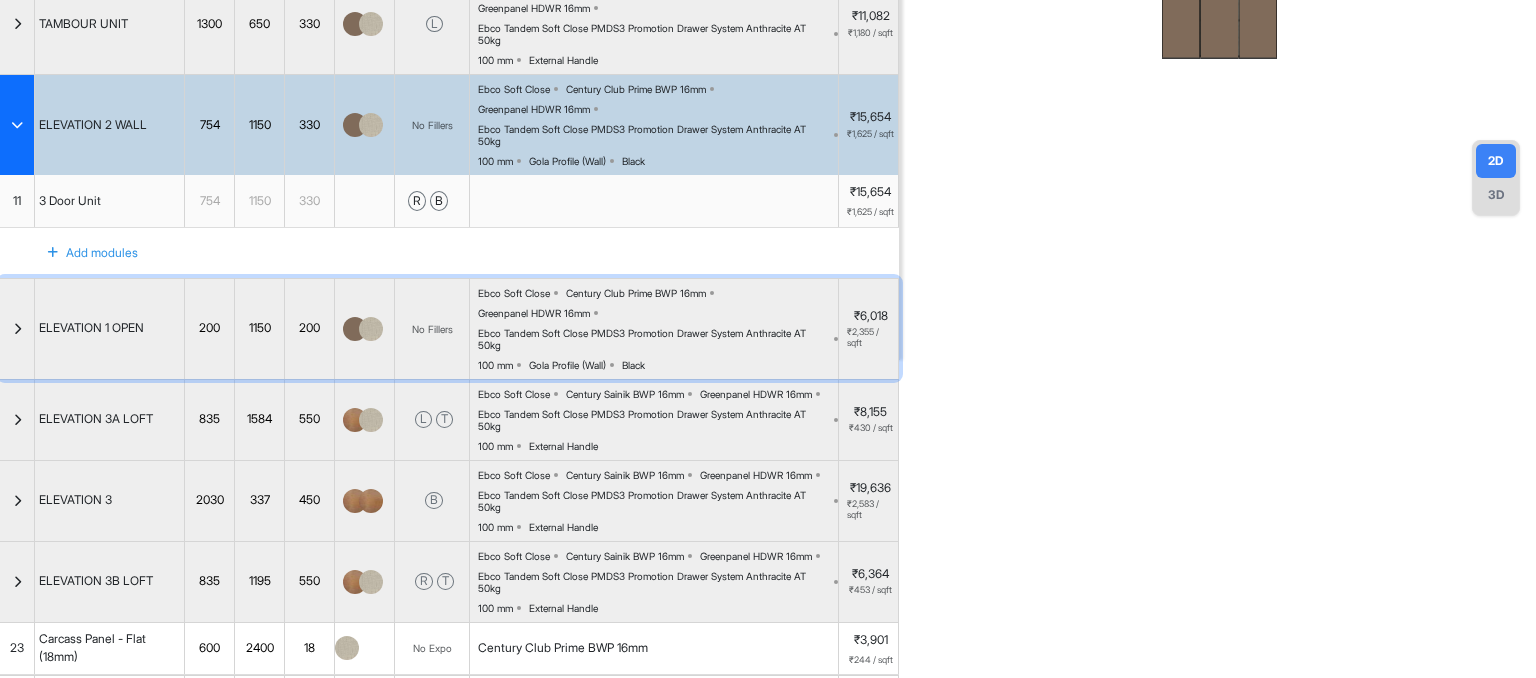 click at bounding box center (17, 329) 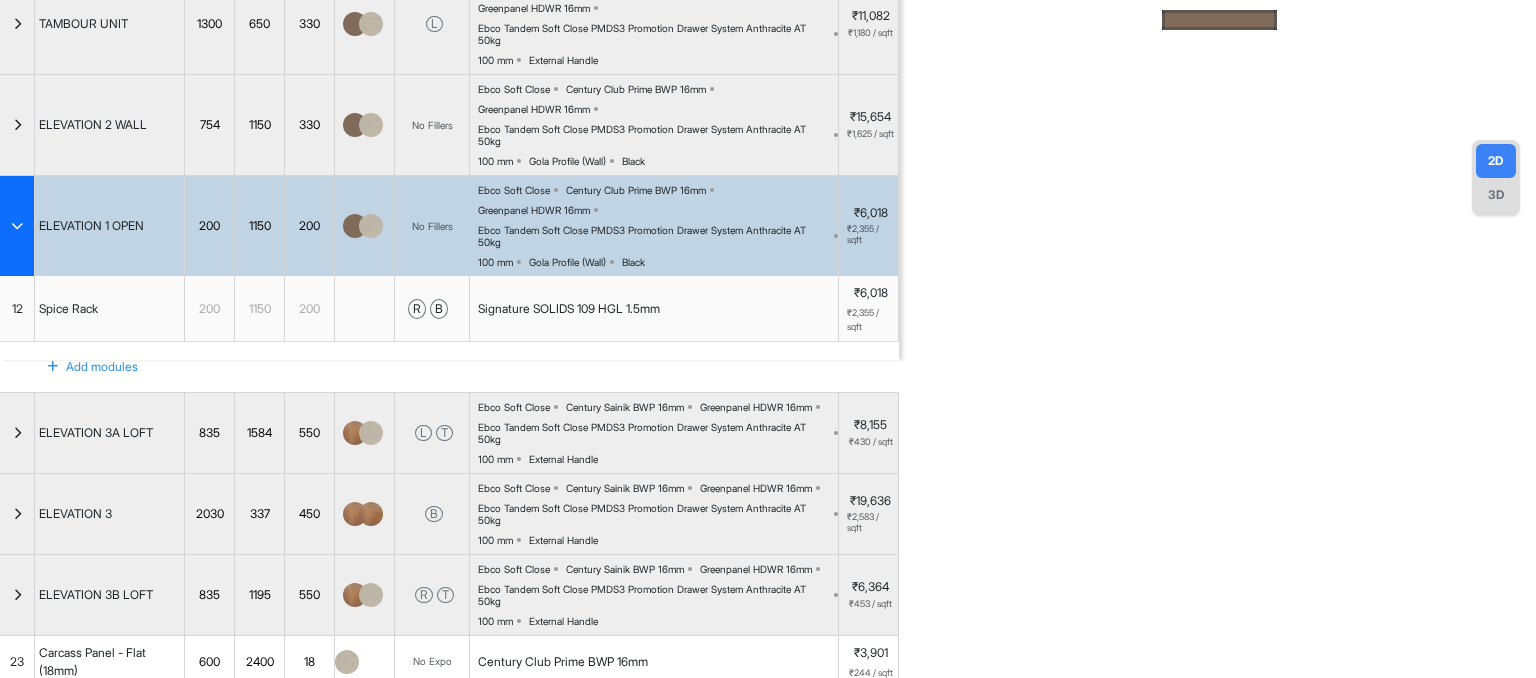 click at bounding box center [17, 226] 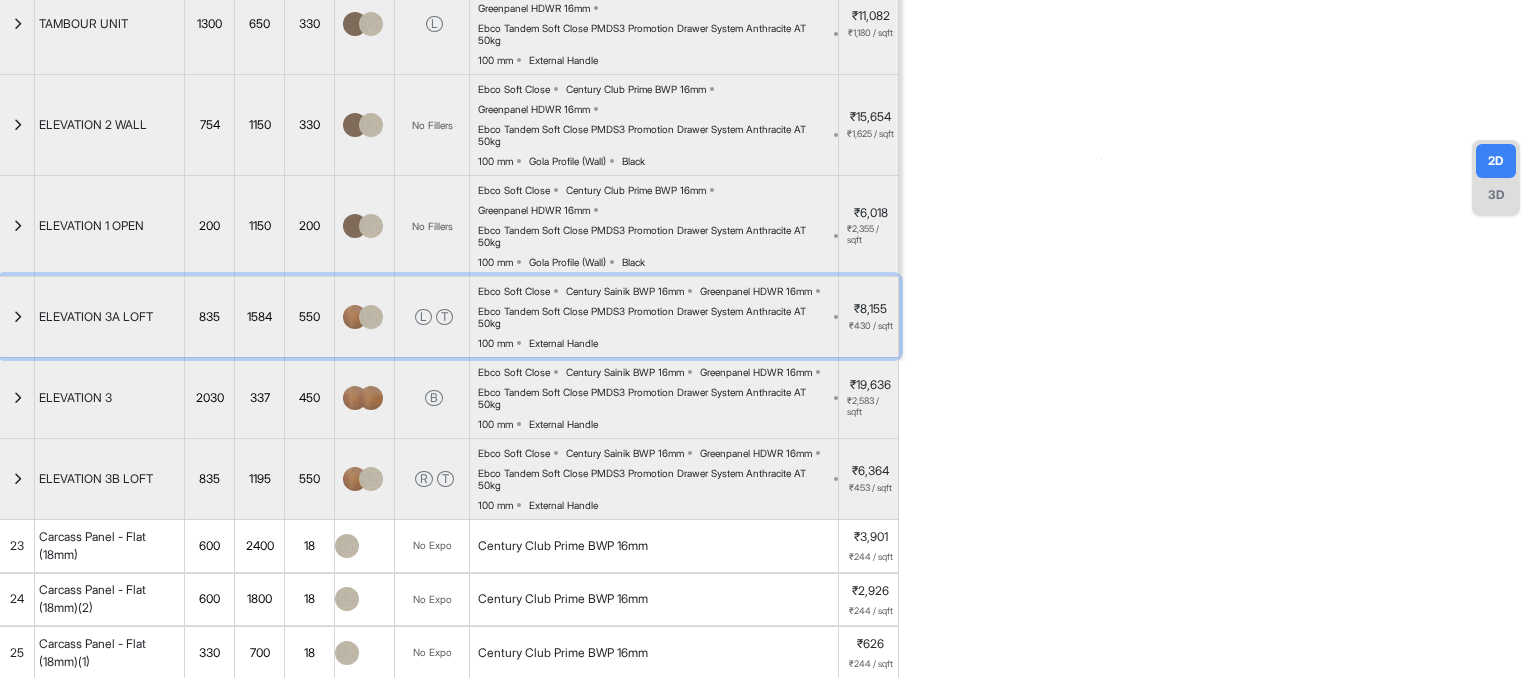 click at bounding box center (17, 317) 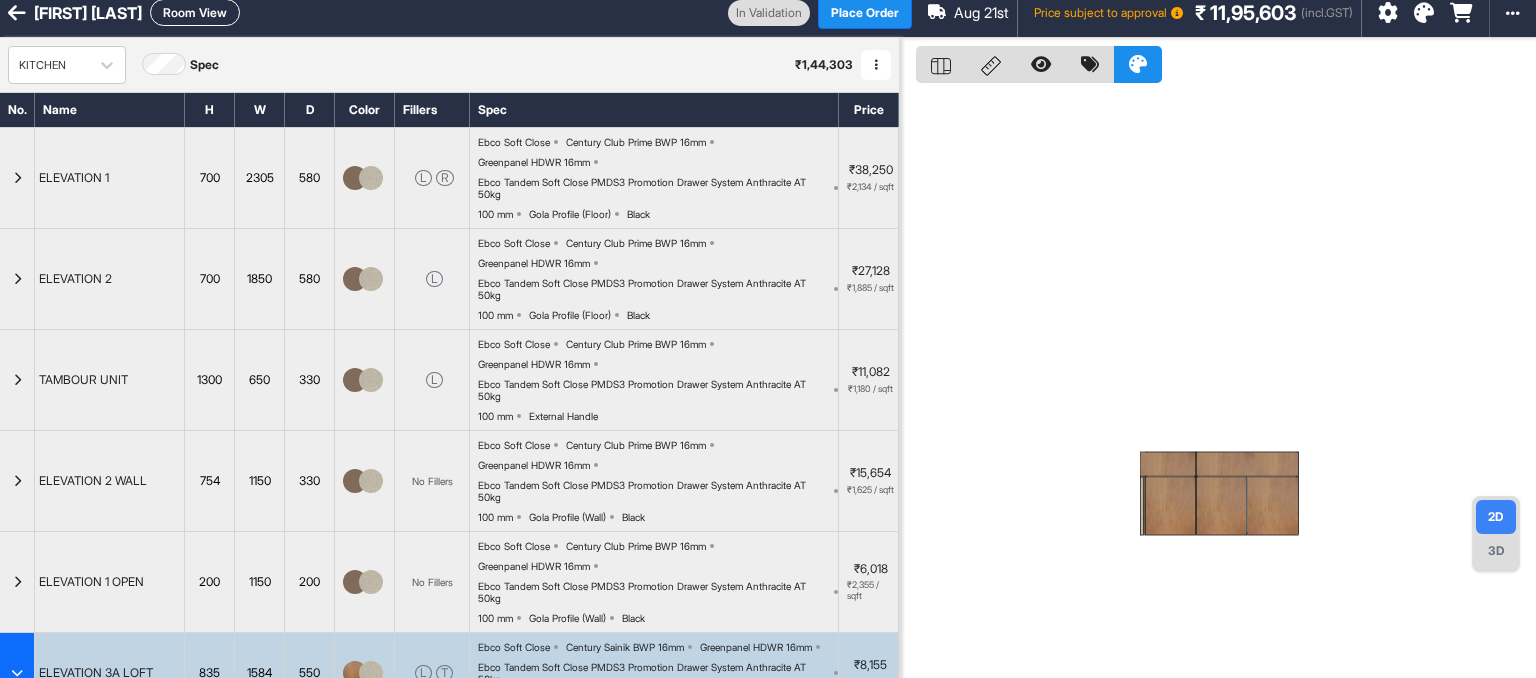 scroll, scrollTop: 0, scrollLeft: 0, axis: both 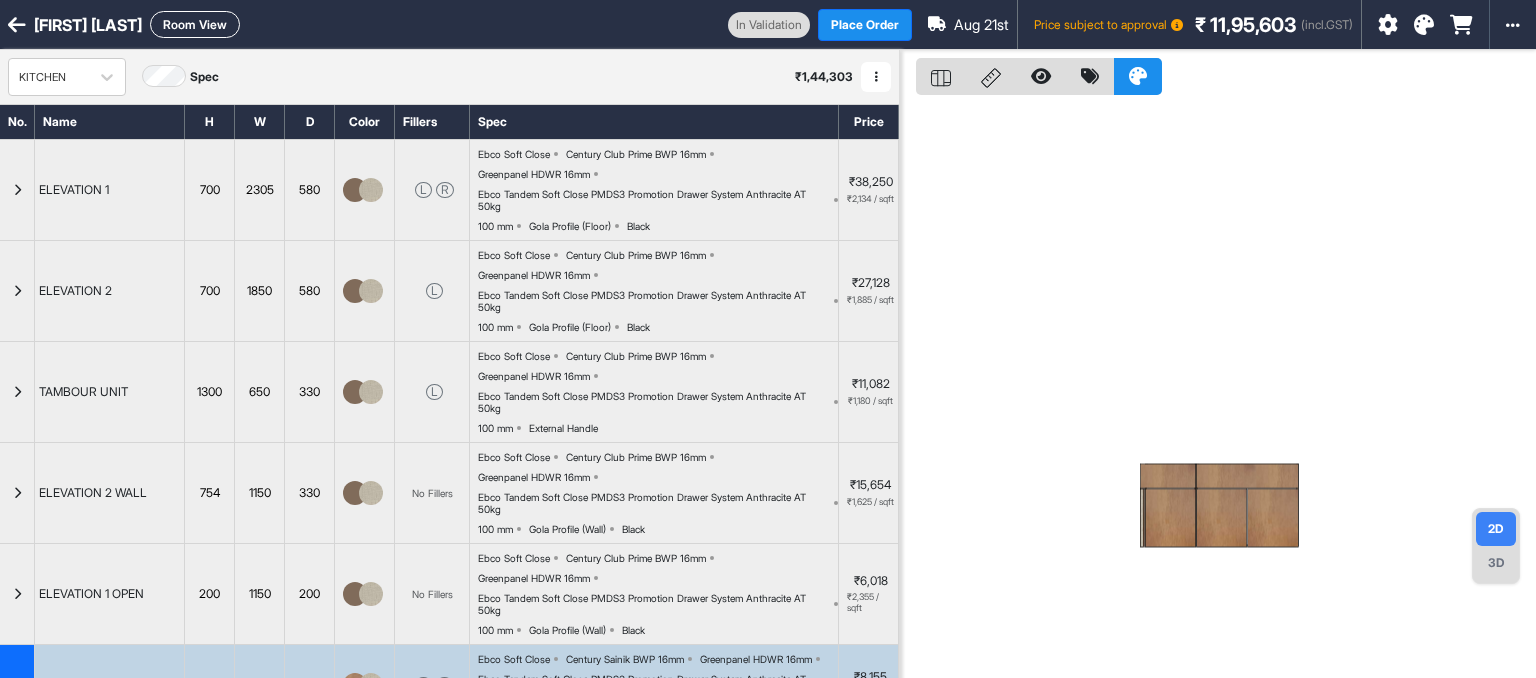 click on "Room View" at bounding box center [195, 24] 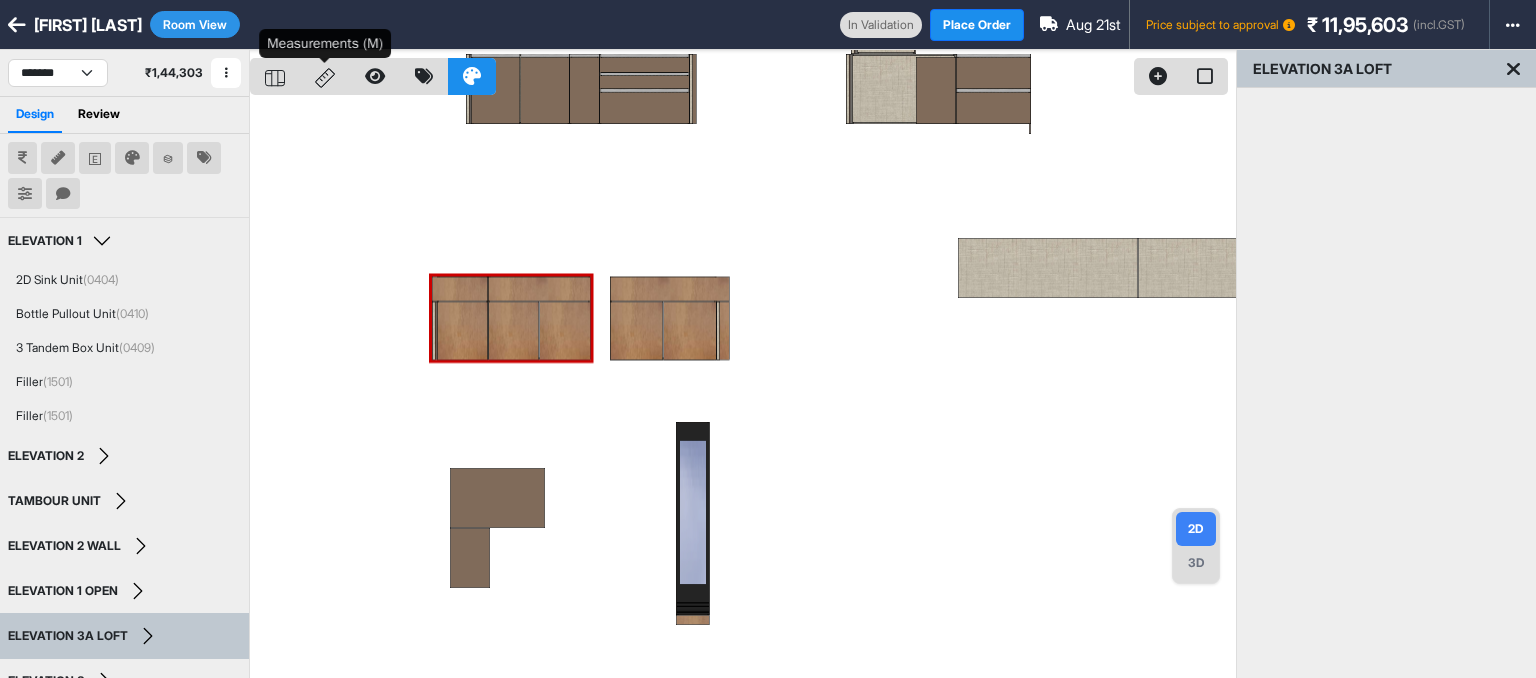 click 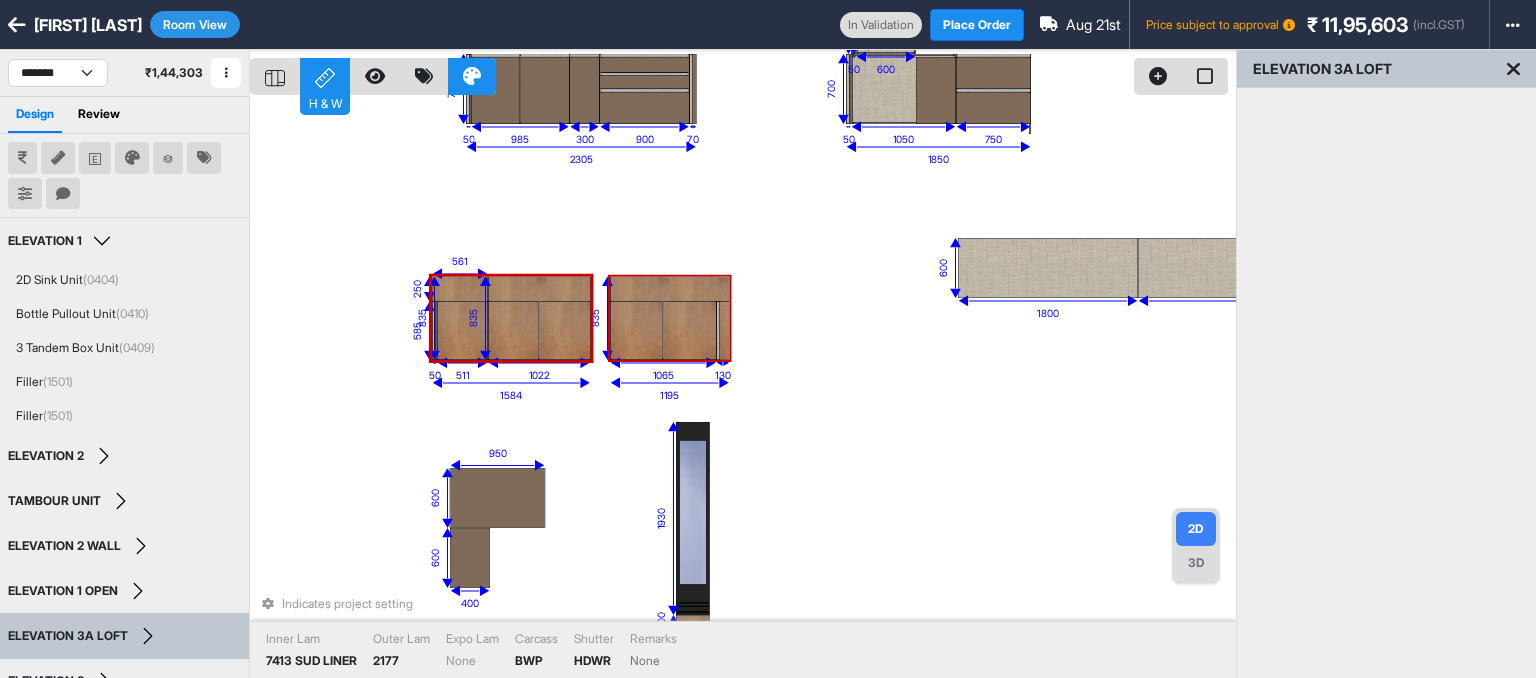 click at bounding box center [689, 331] 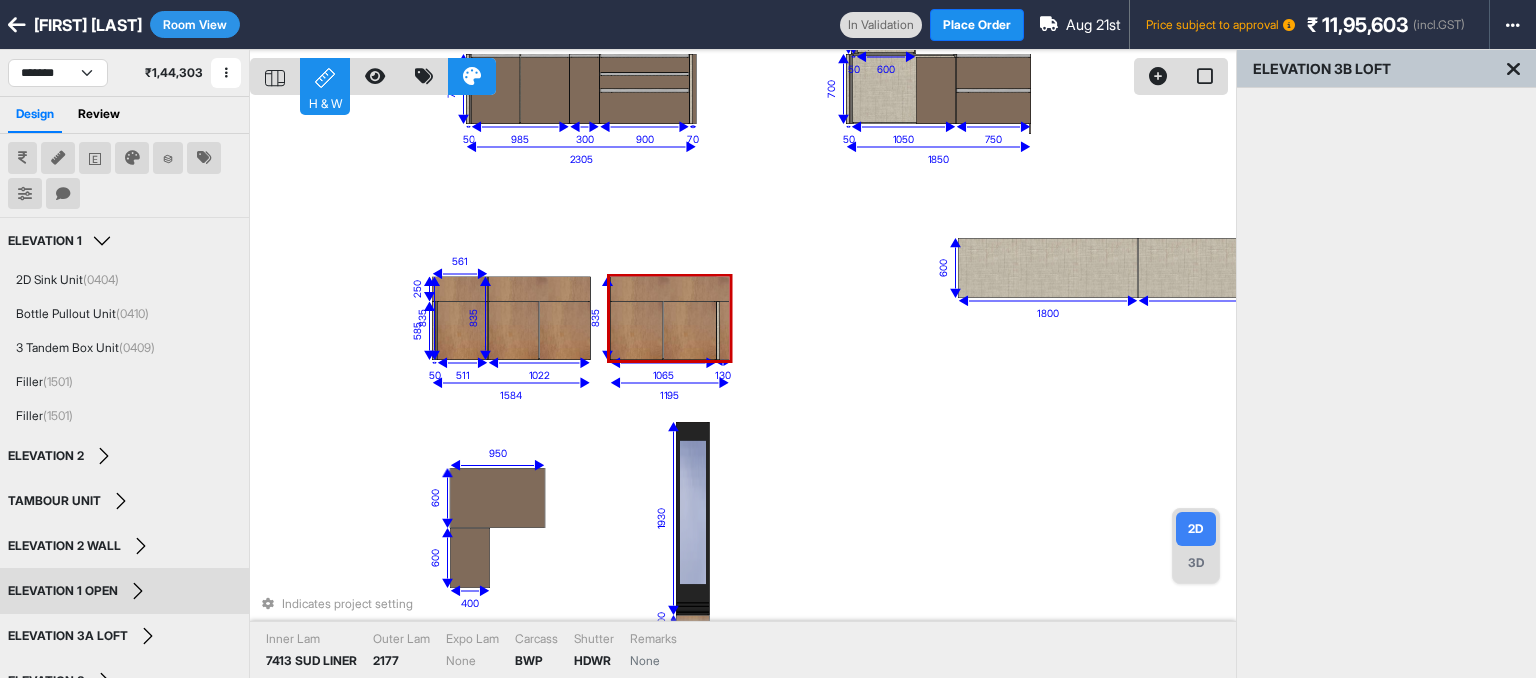 scroll, scrollTop: 56, scrollLeft: 0, axis: vertical 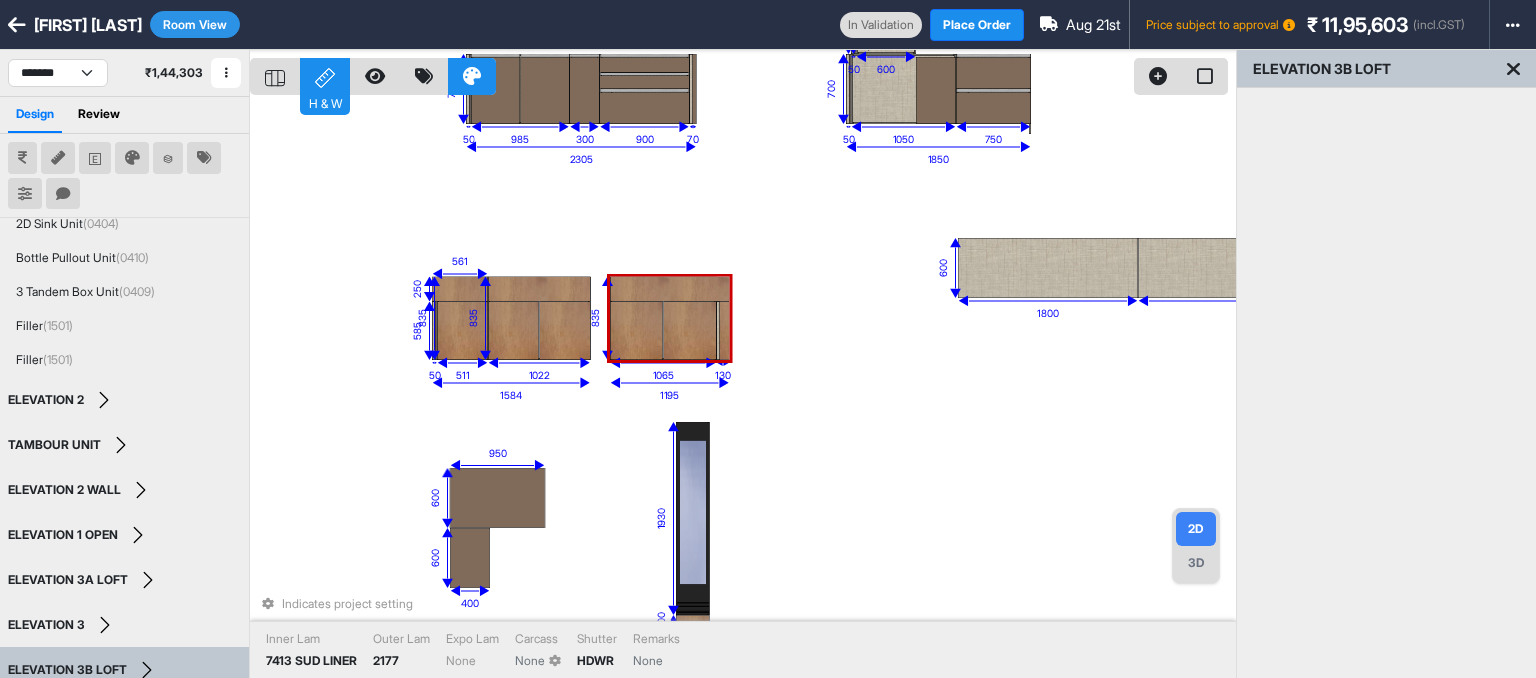 click at bounding box center [723, 331] 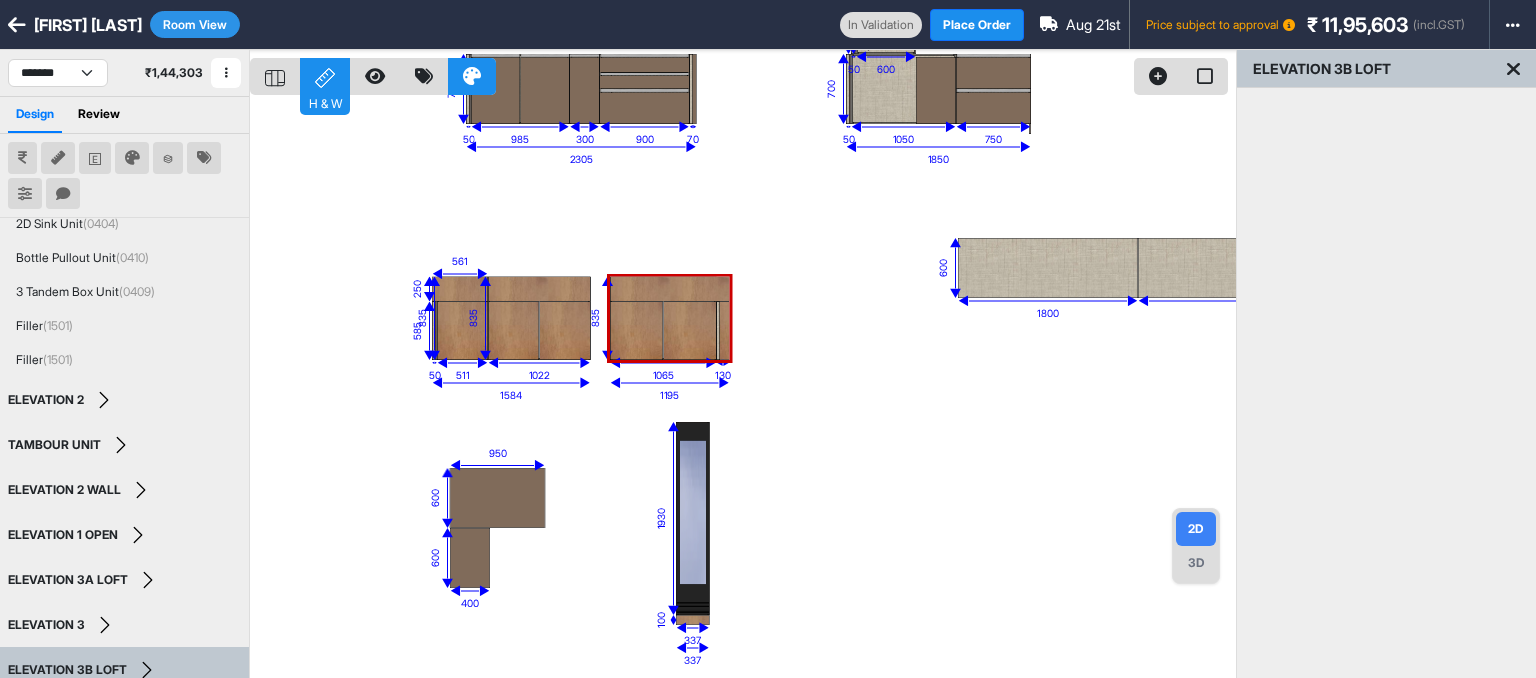 click on "166 166 332 eq eq eq eq eq eq eq eq 356 eq eq eq eq eq eq 2400 600 1800 330 700 600 950 600 400 200 700 2305 1850 650 1150 1150 1584 337 1195 985 300 900 700 50 70 1050 750 700 50 1300 50 1300 600 754 200 1150 835 511 835 1022 585 50 250 561 1930 100 337 835 1065 130" at bounding box center [743, 389] 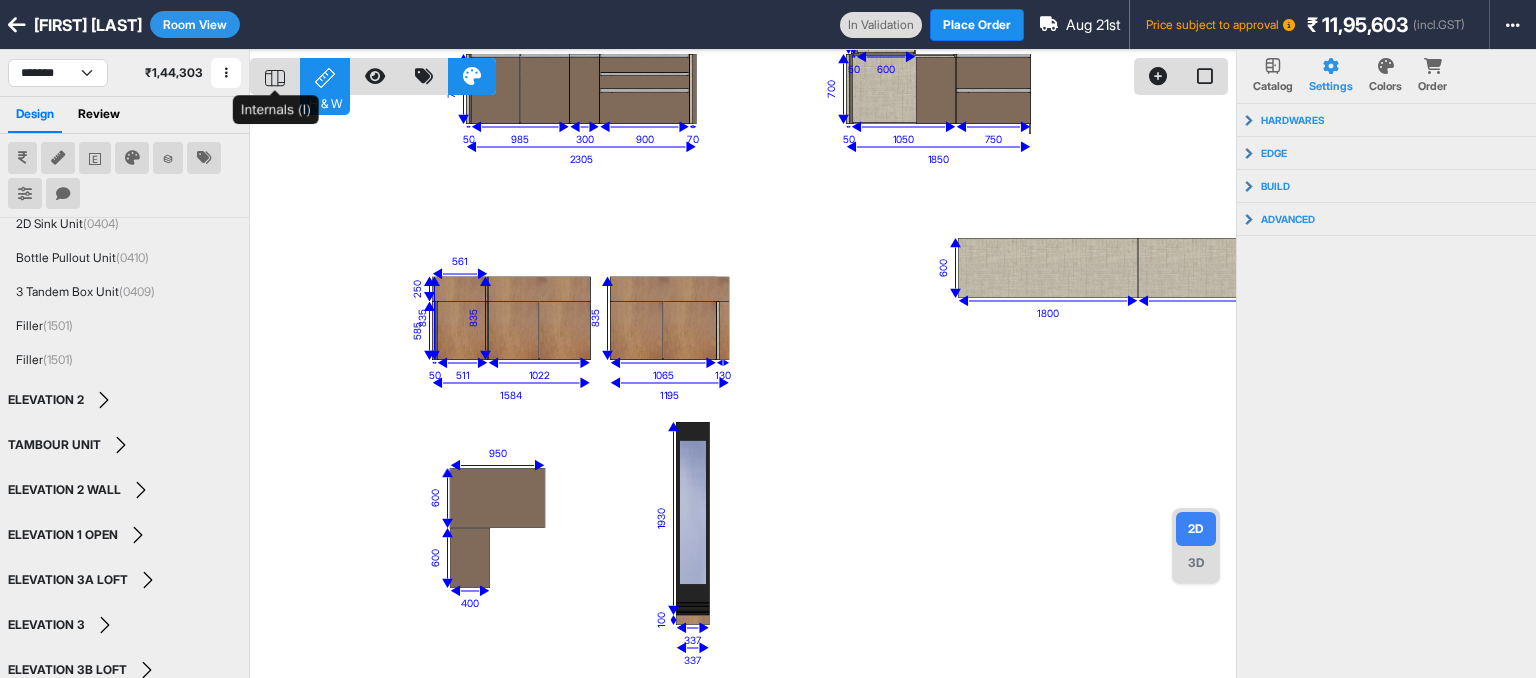 click at bounding box center (275, 76) 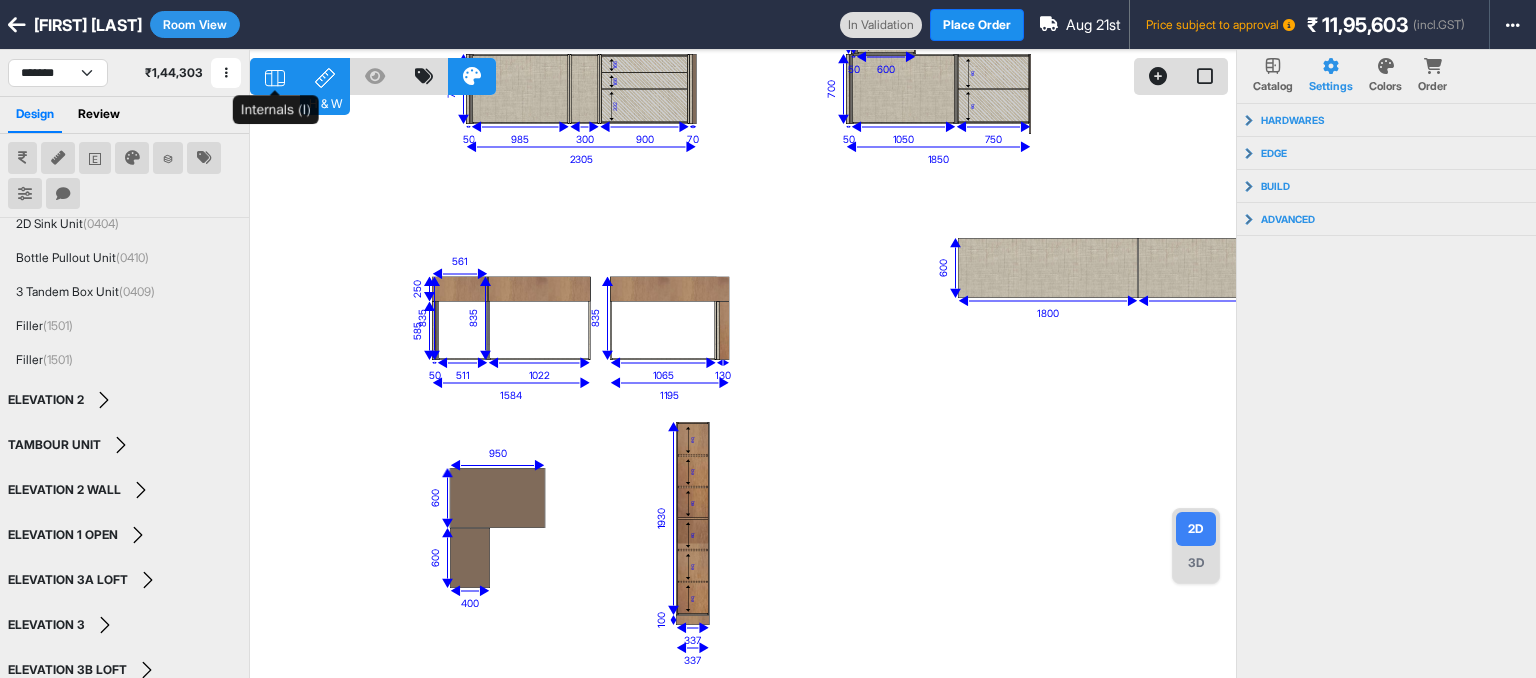 click at bounding box center (275, 76) 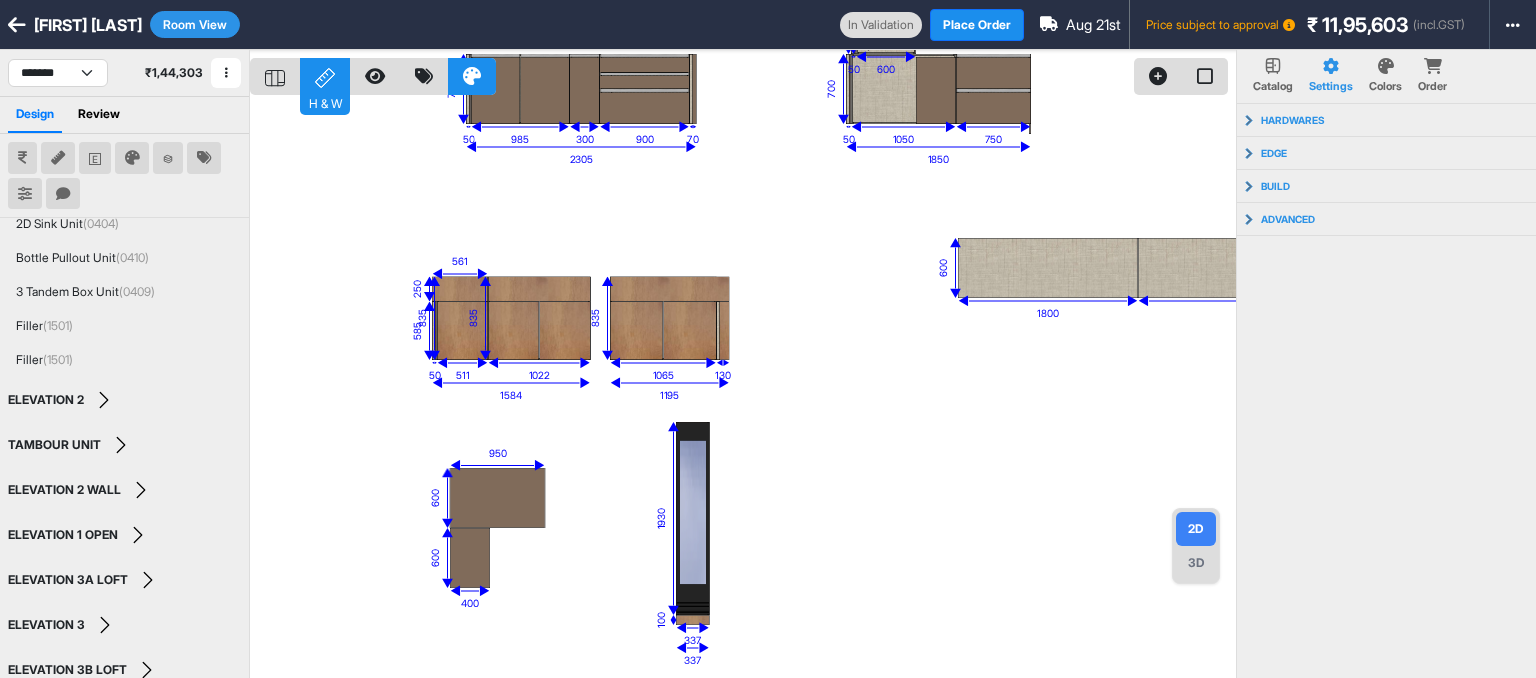 click on "Room View" at bounding box center [195, 24] 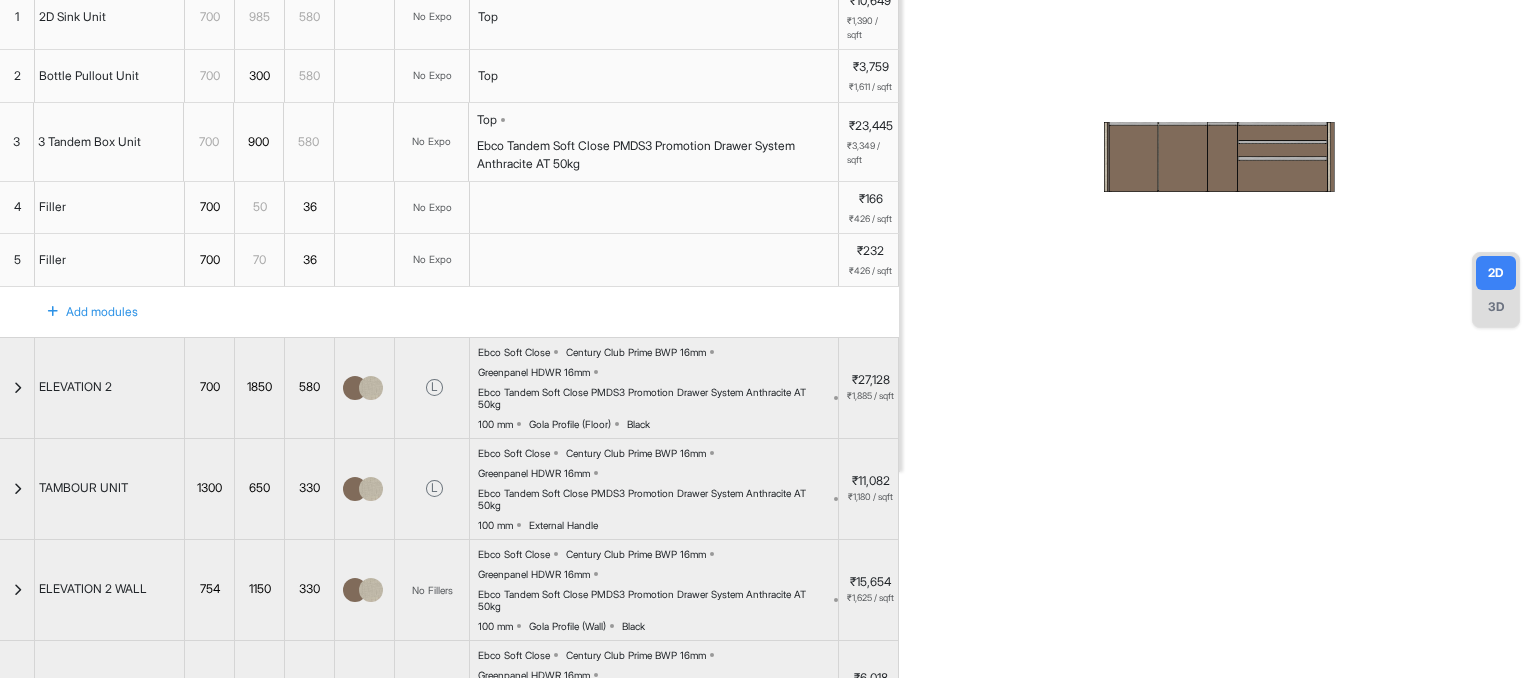 scroll, scrollTop: 0, scrollLeft: 0, axis: both 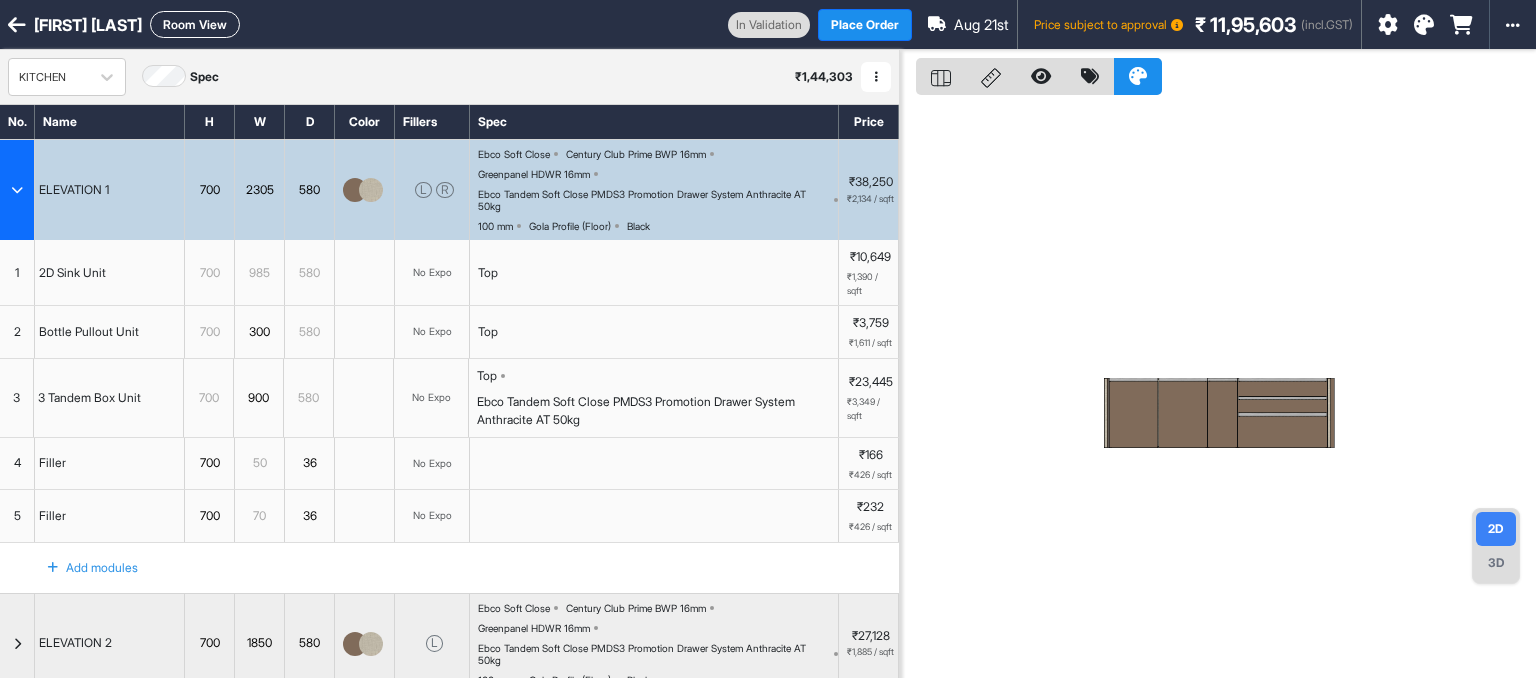 click on "Room View" at bounding box center (195, 24) 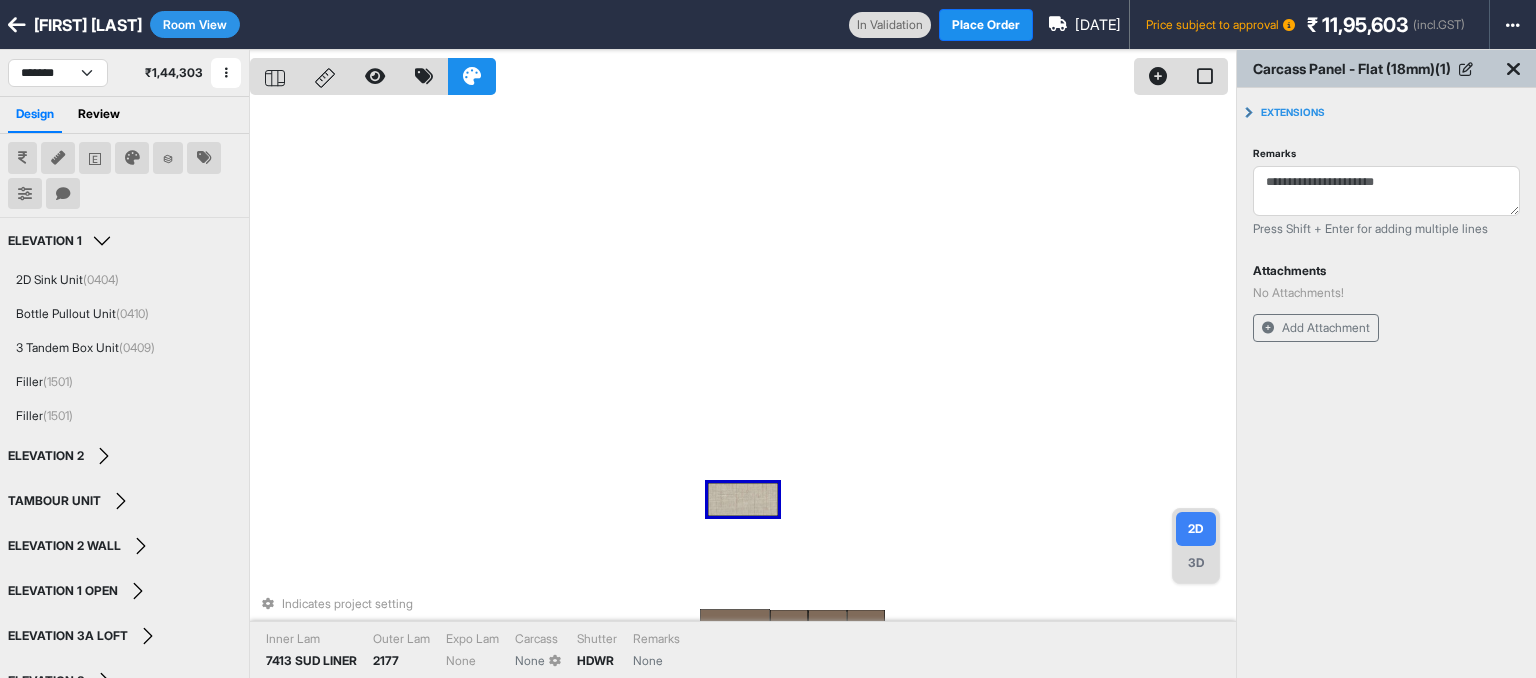 scroll, scrollTop: 0, scrollLeft: 0, axis: both 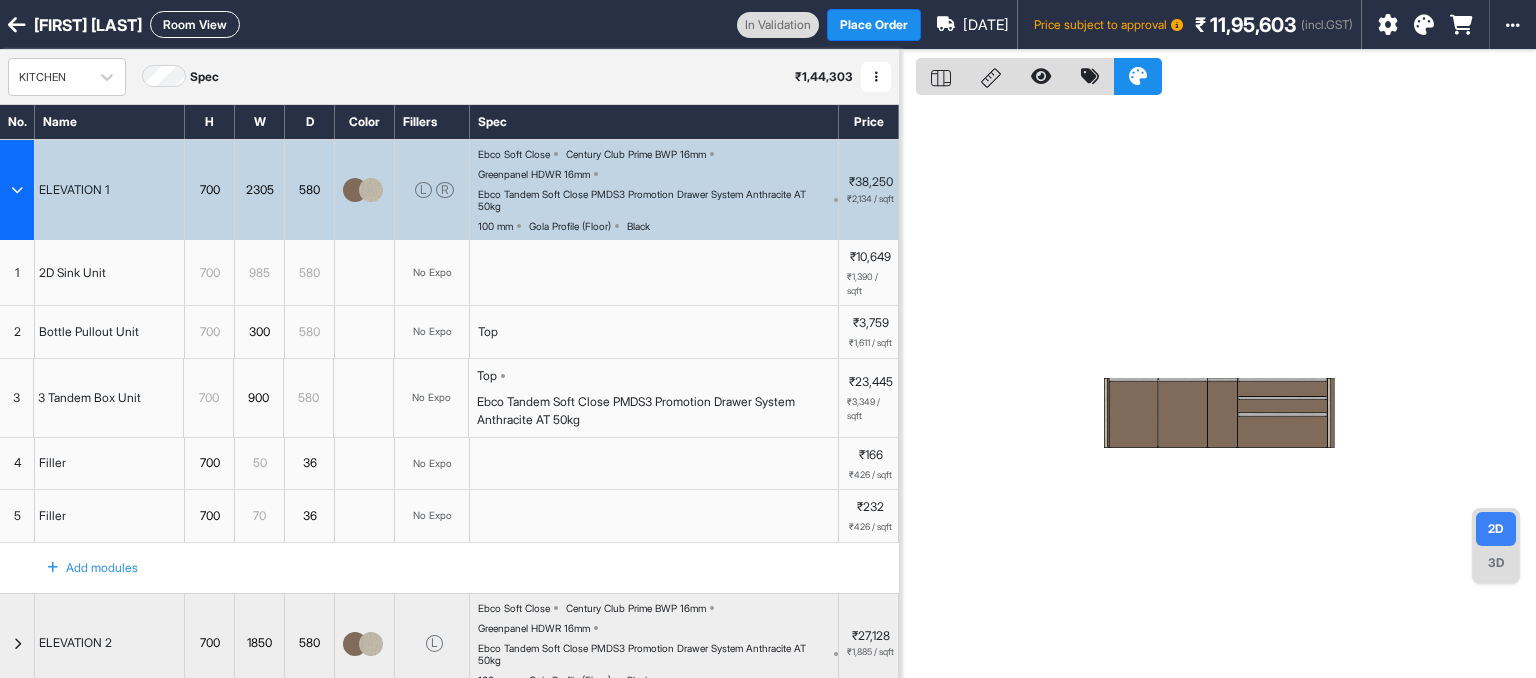 click at bounding box center [17, 190] 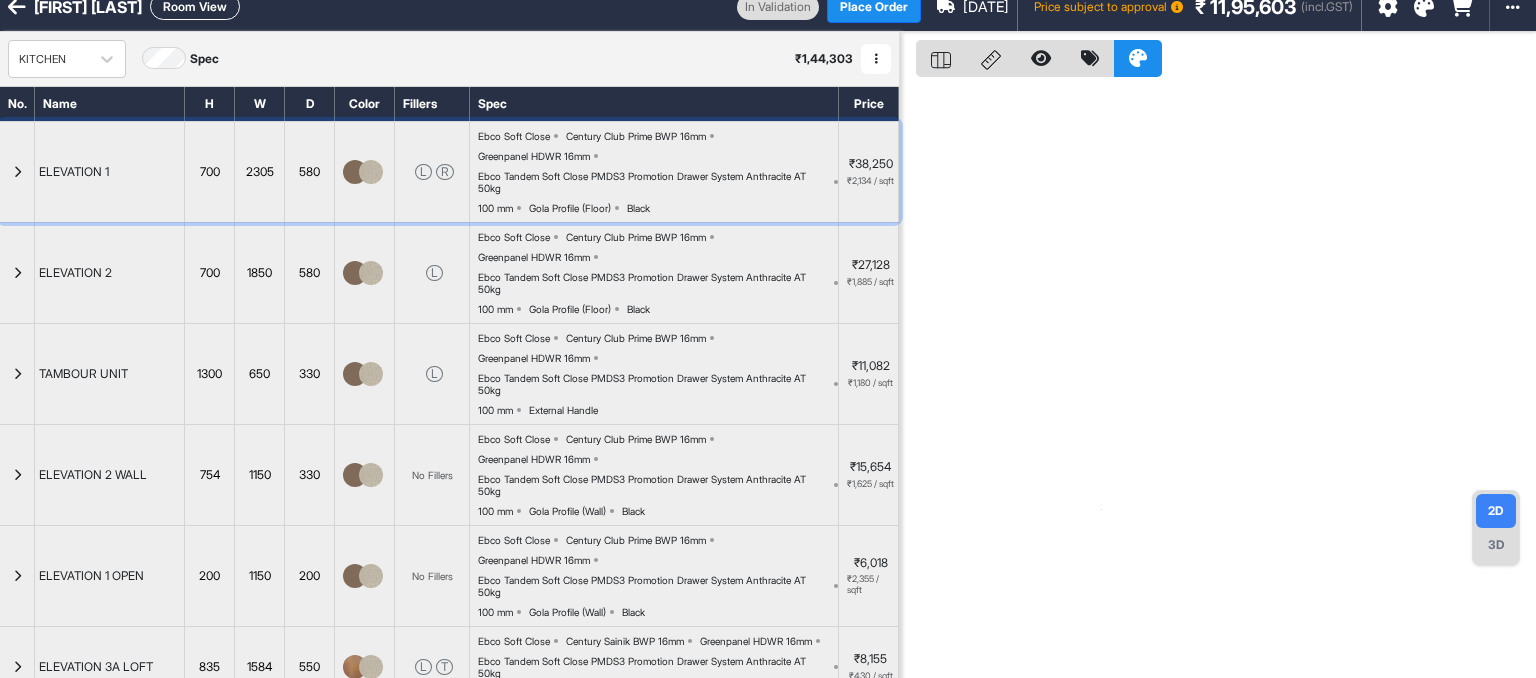 scroll, scrollTop: 0, scrollLeft: 0, axis: both 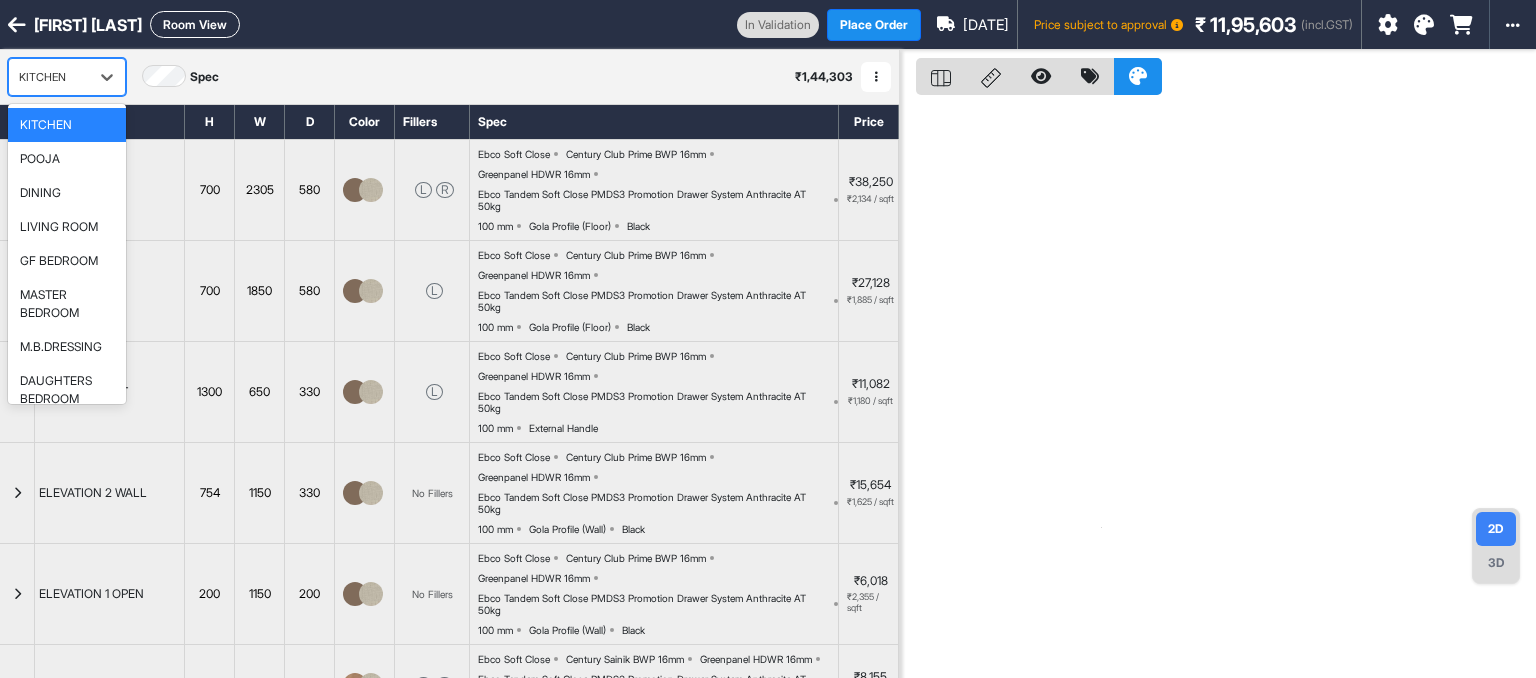 click on "KITCHEN" at bounding box center [49, 77] 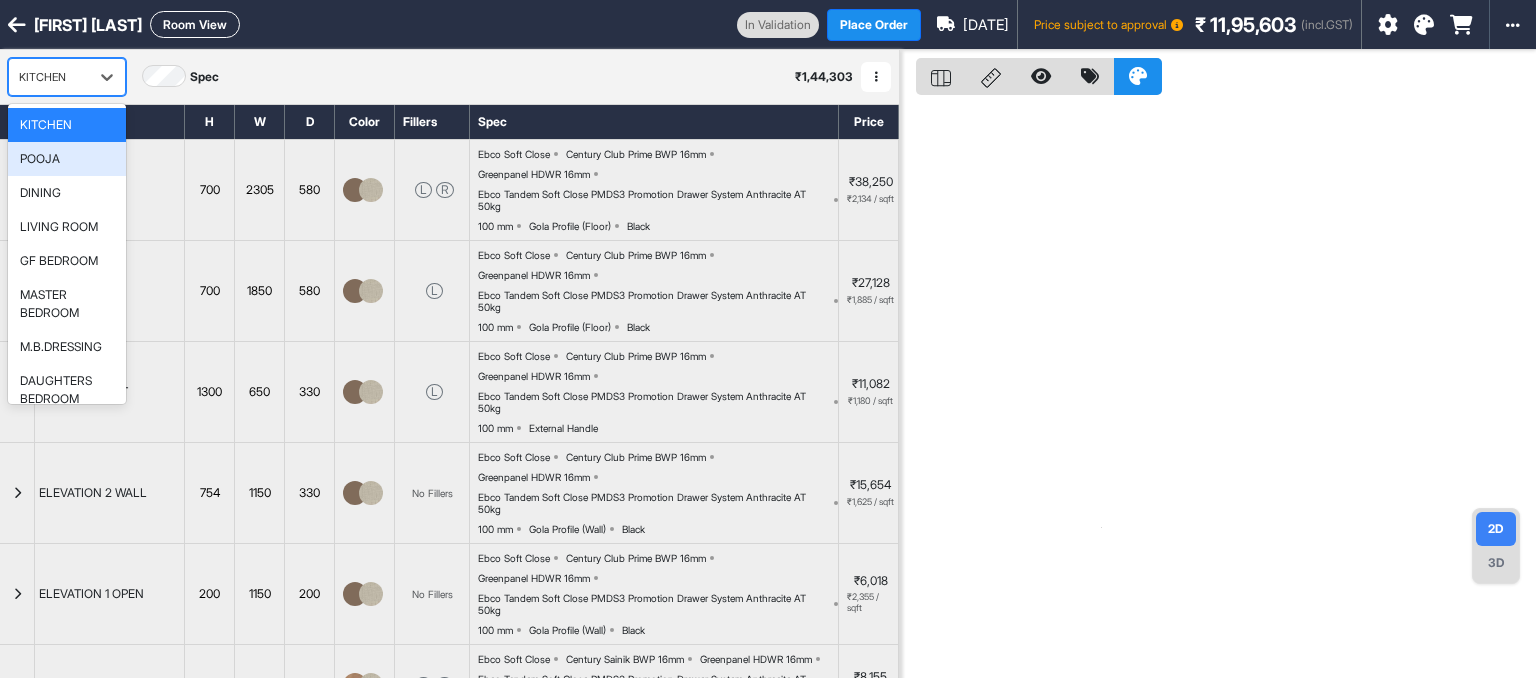 click on "POOJA" at bounding box center (67, 159) 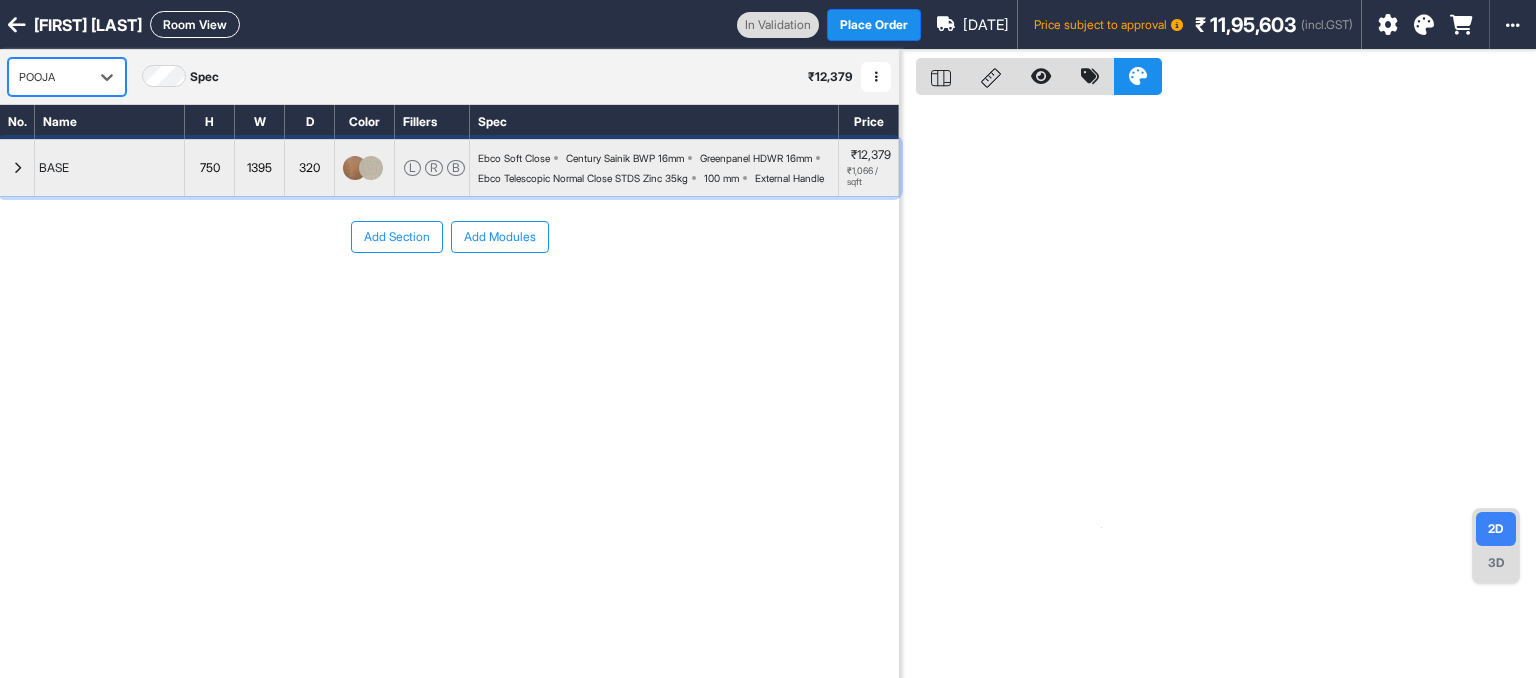 click at bounding box center (17, 168) 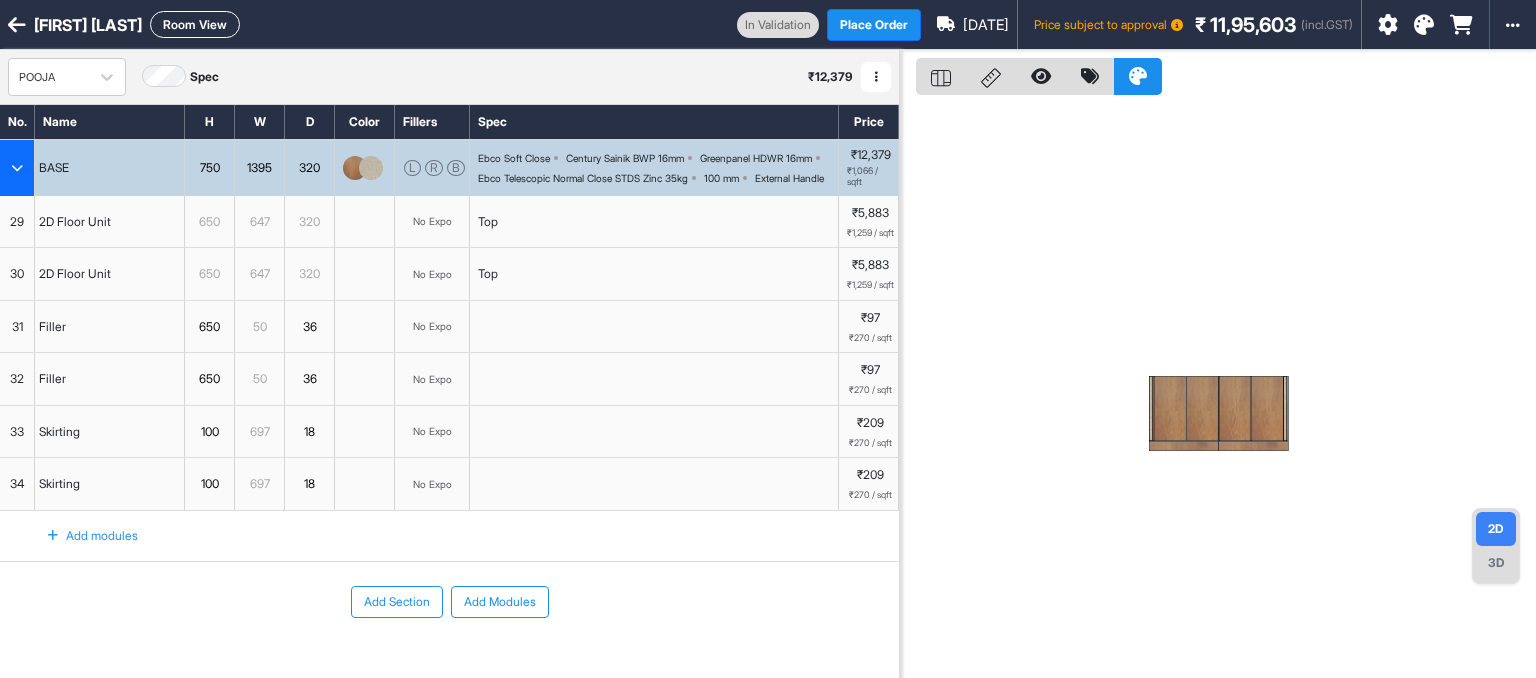 click on "Room View" at bounding box center (195, 24) 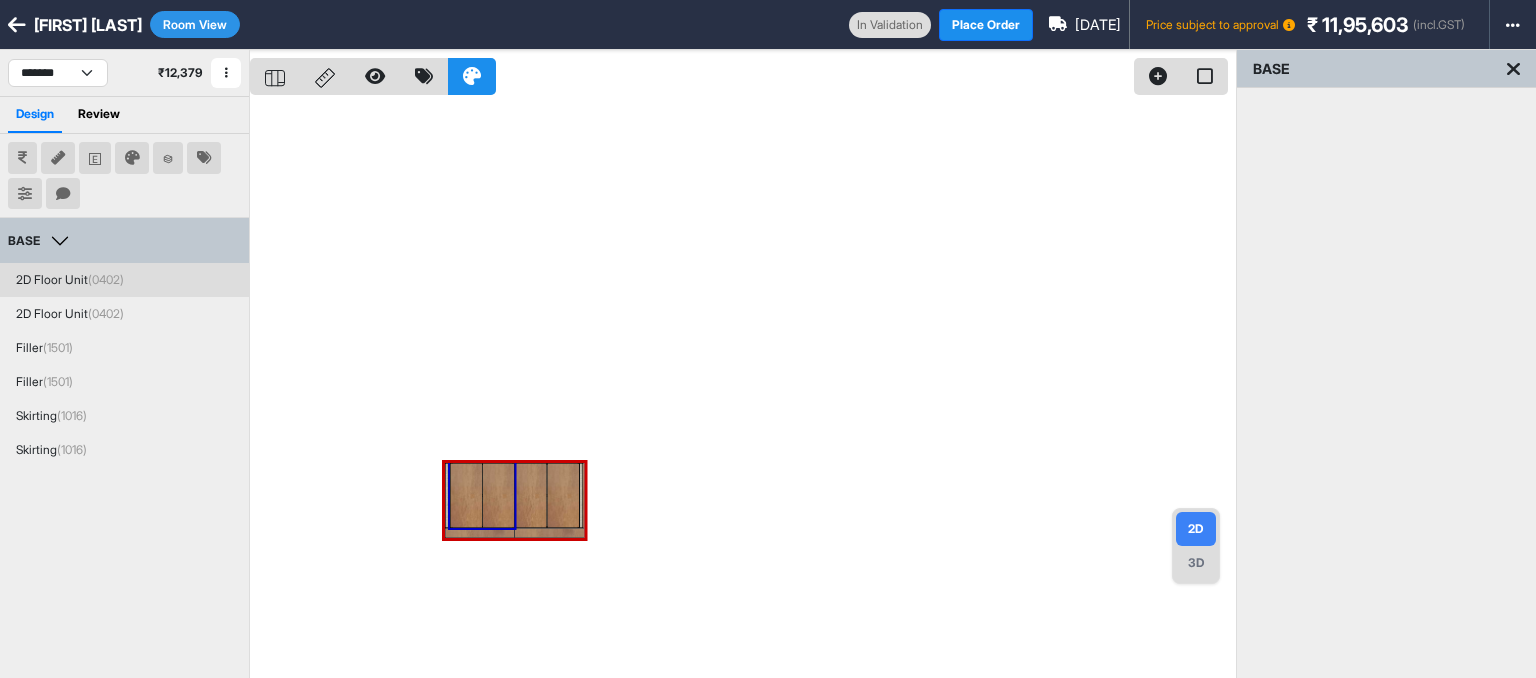click on "2D Floor Unit  (0402)" at bounding box center (128, 280) 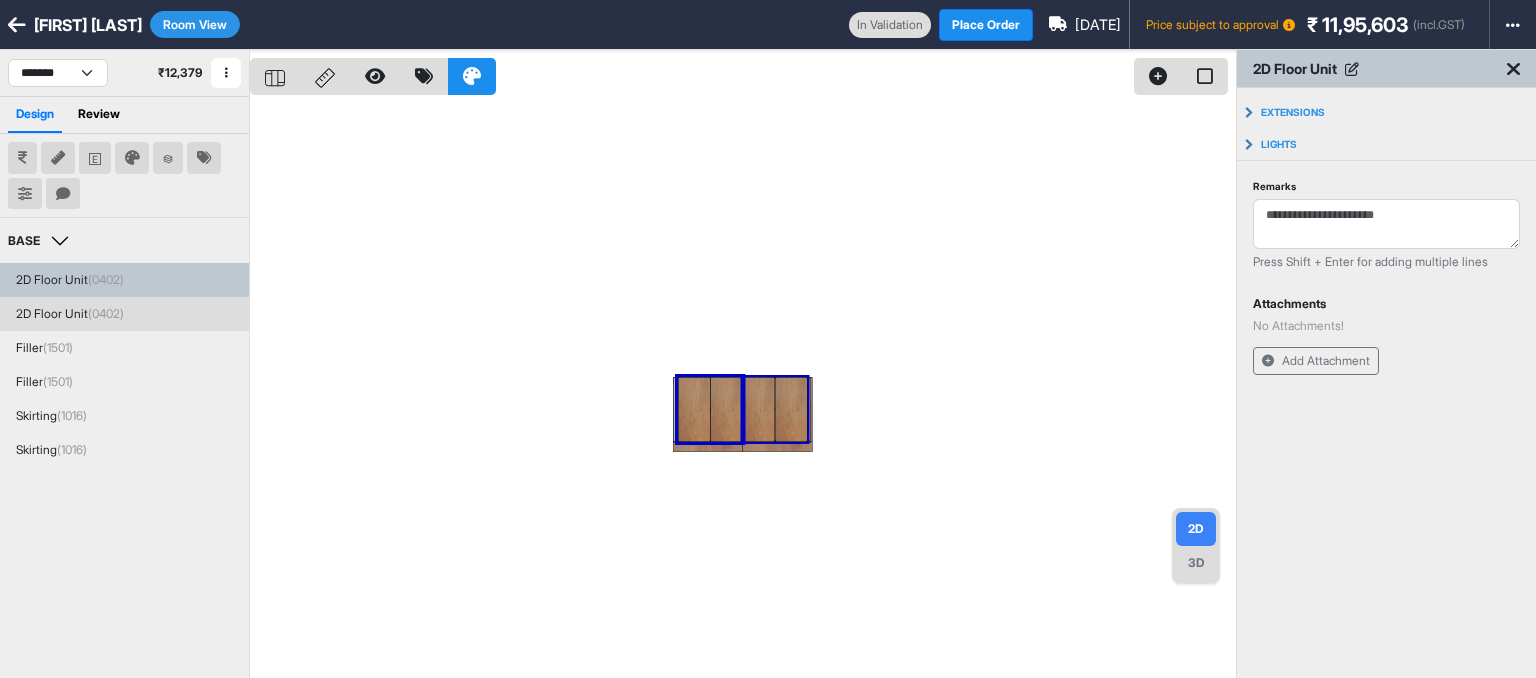 drag, startPoint x: 128, startPoint y: 297, endPoint x: 132, endPoint y: 309, distance: 12.649111 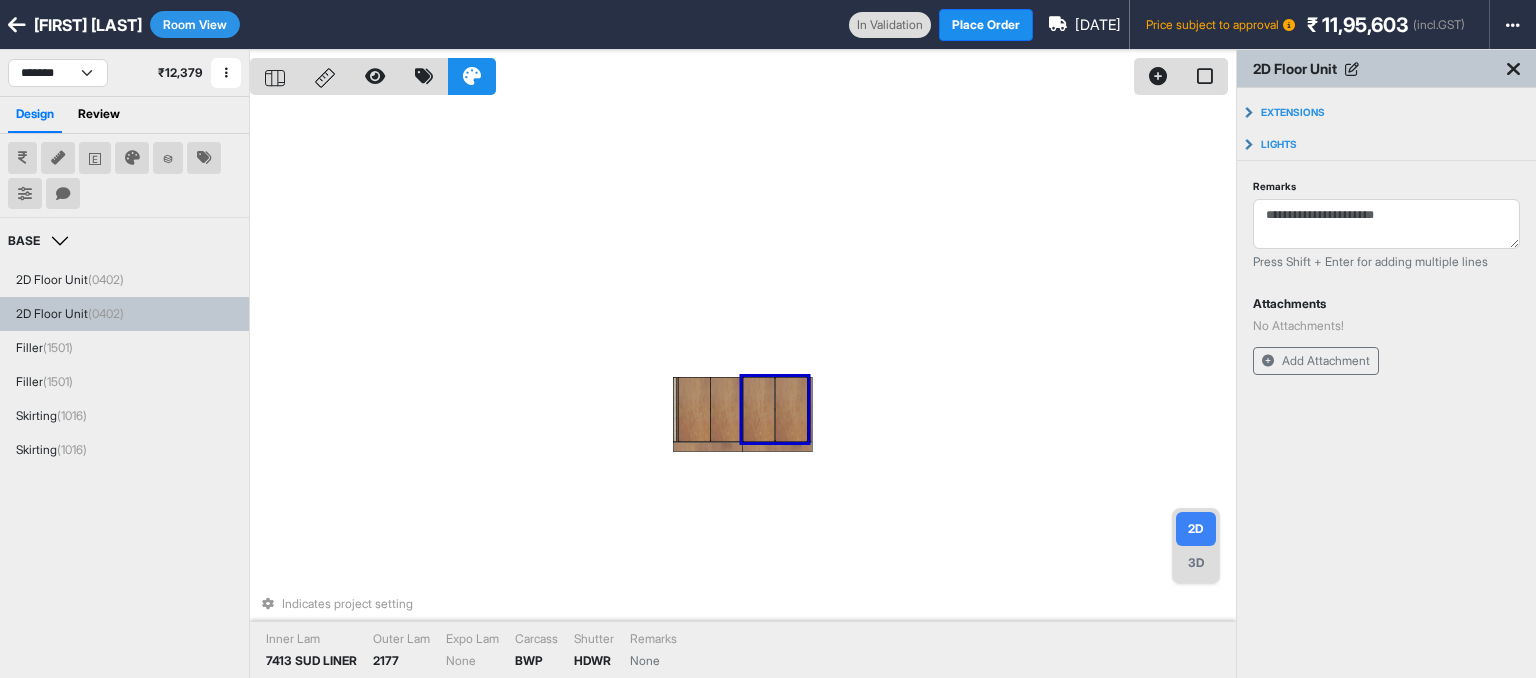 click on "Indicates project setting Inner Lam 7413 SUD LINER Outer Lam 2177 Expo Lam None Carcass BWP Shutter HDWR Remarks None" at bounding box center (743, 389) 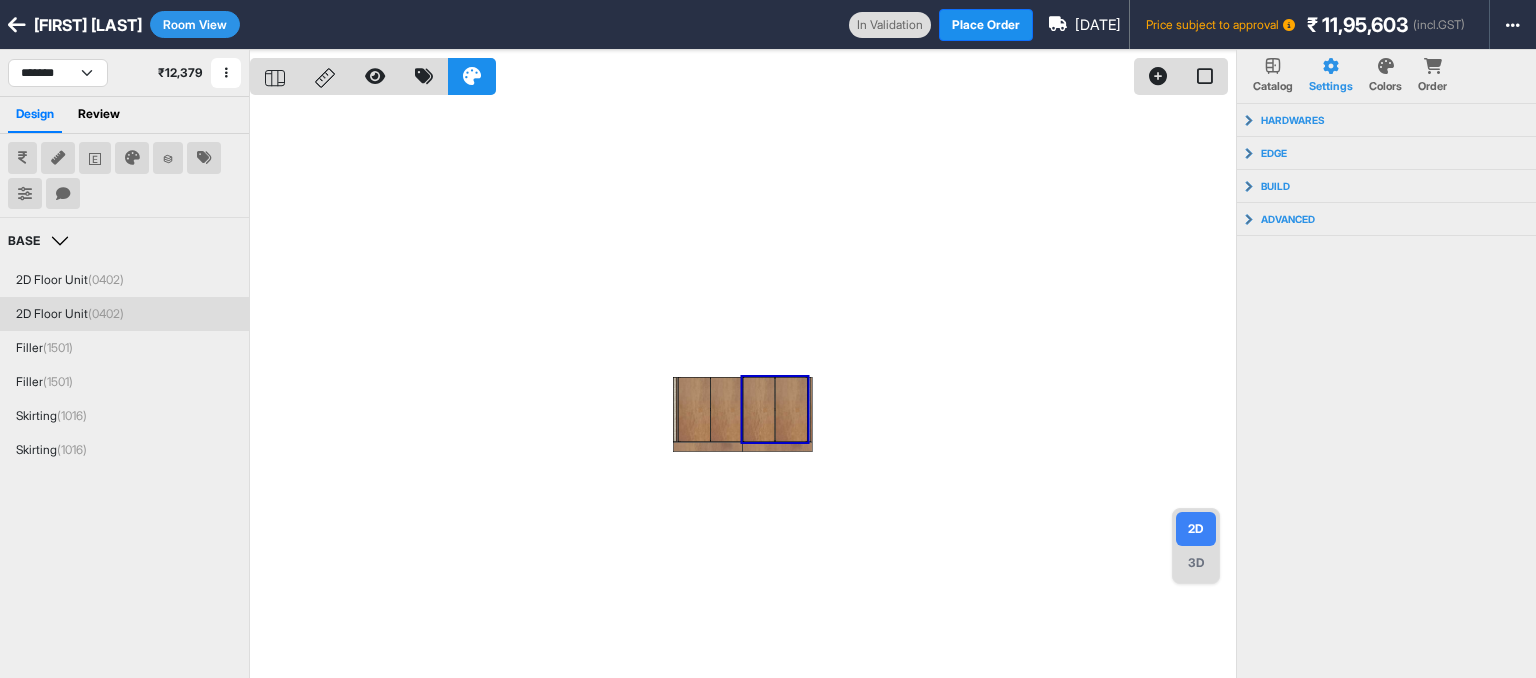 click on "(0402)" at bounding box center [106, 313] 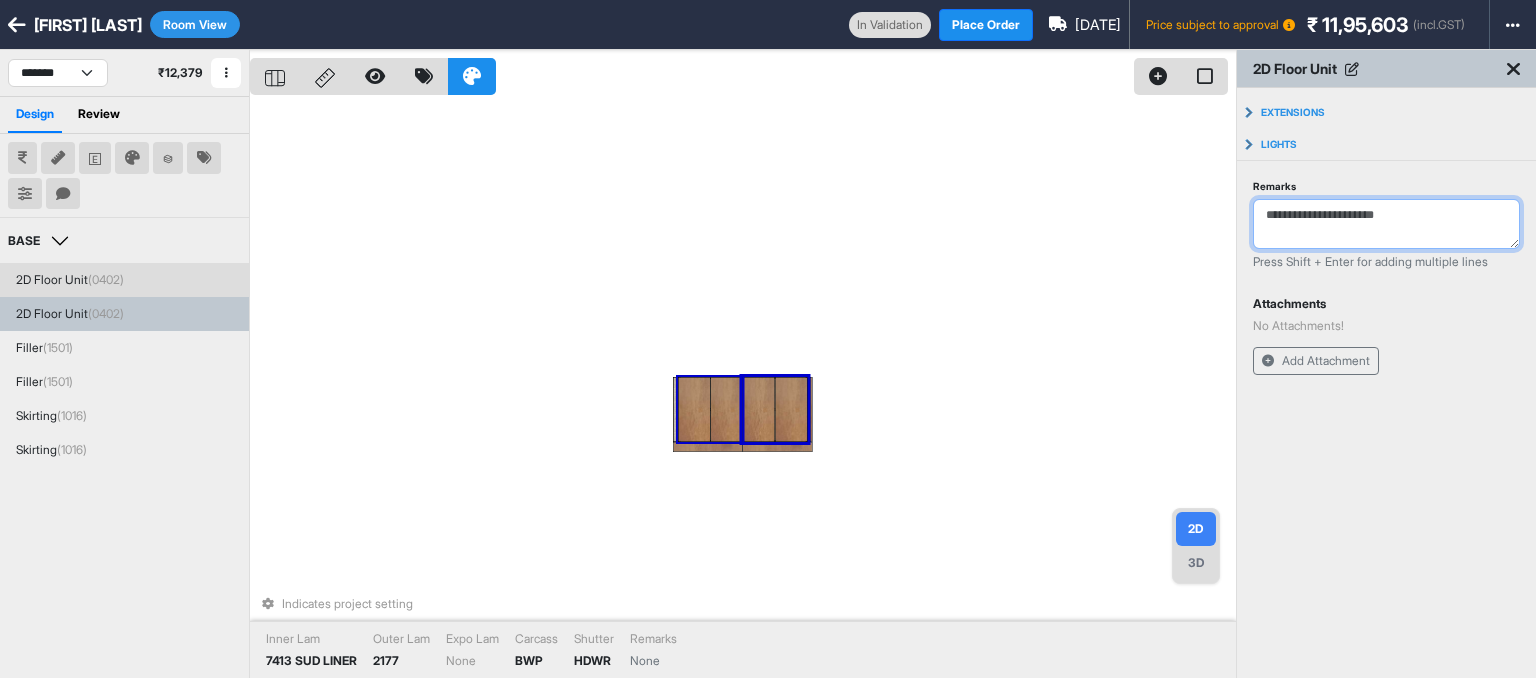 click on "Remarks" at bounding box center (1386, 224) 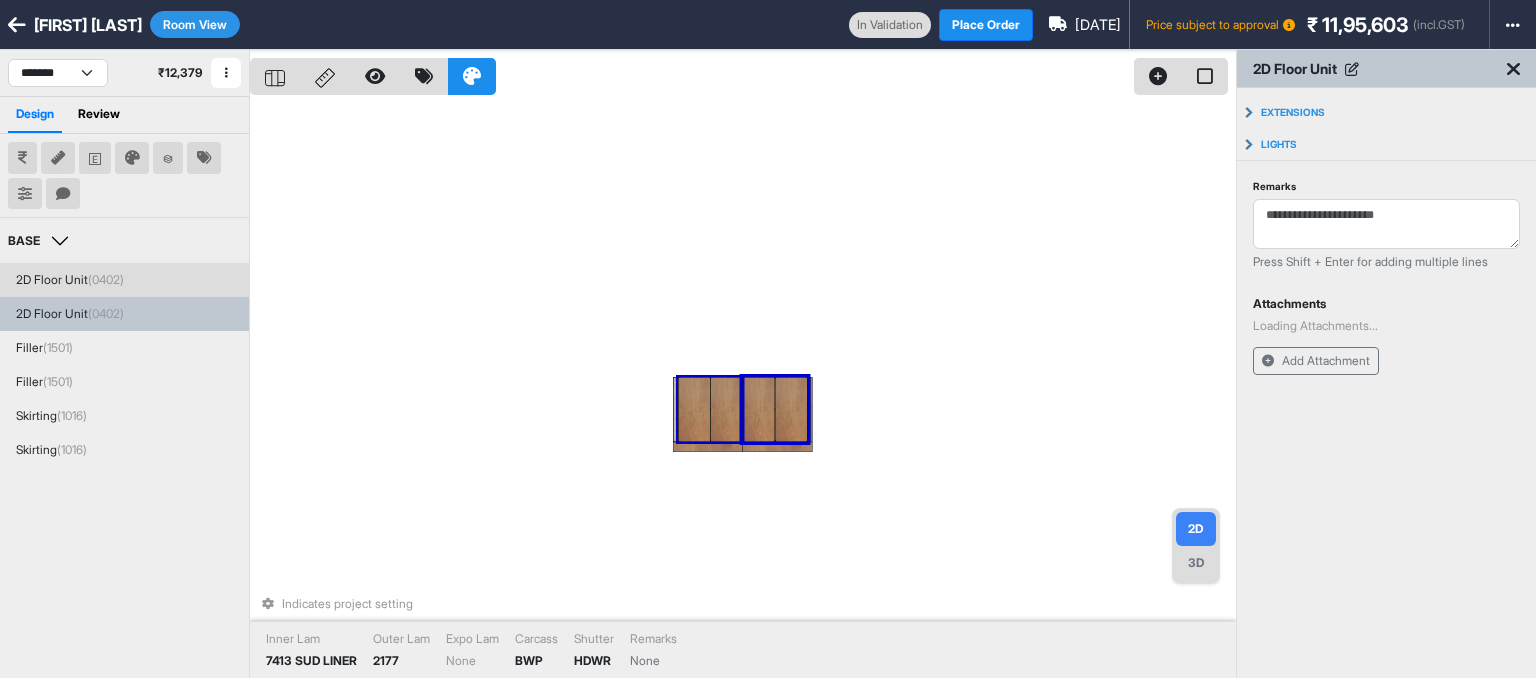 click on "Room View" at bounding box center [195, 24] 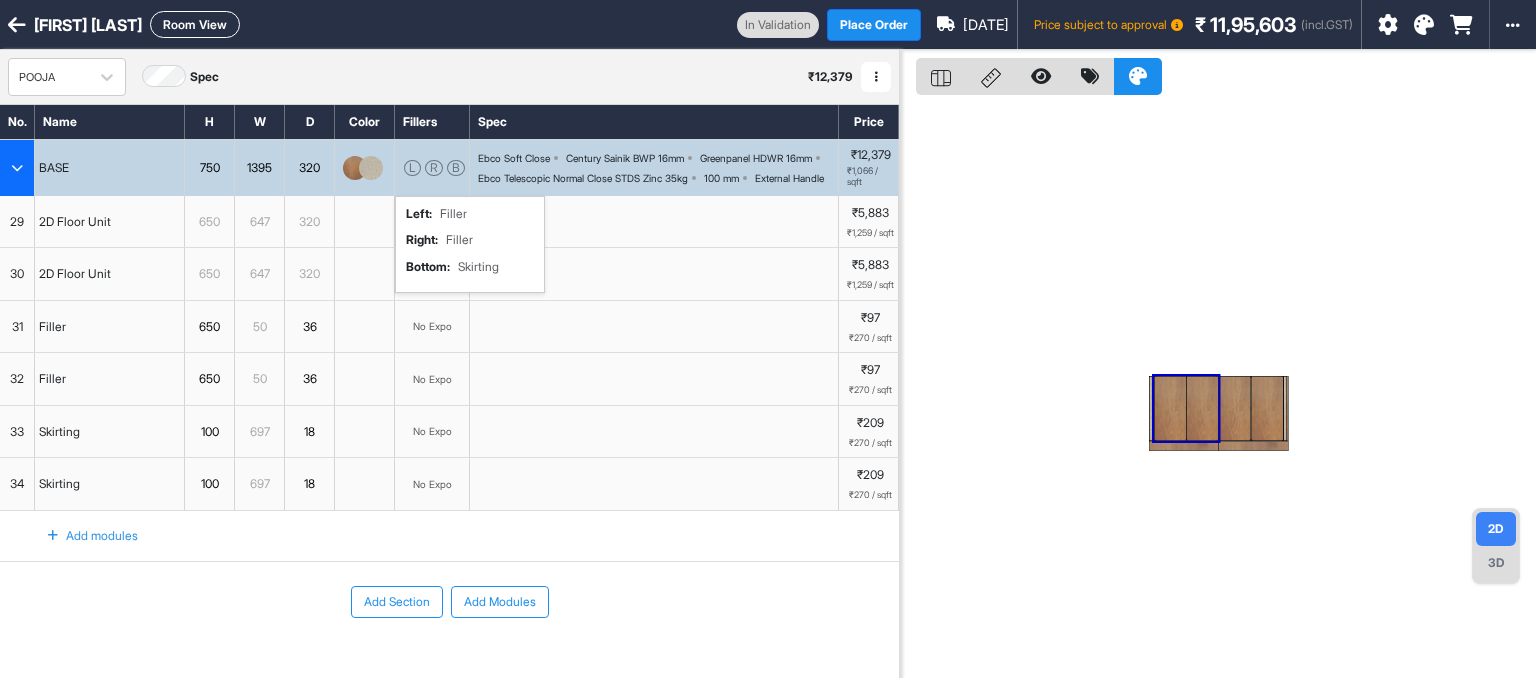 click on "R" at bounding box center (434, 168) 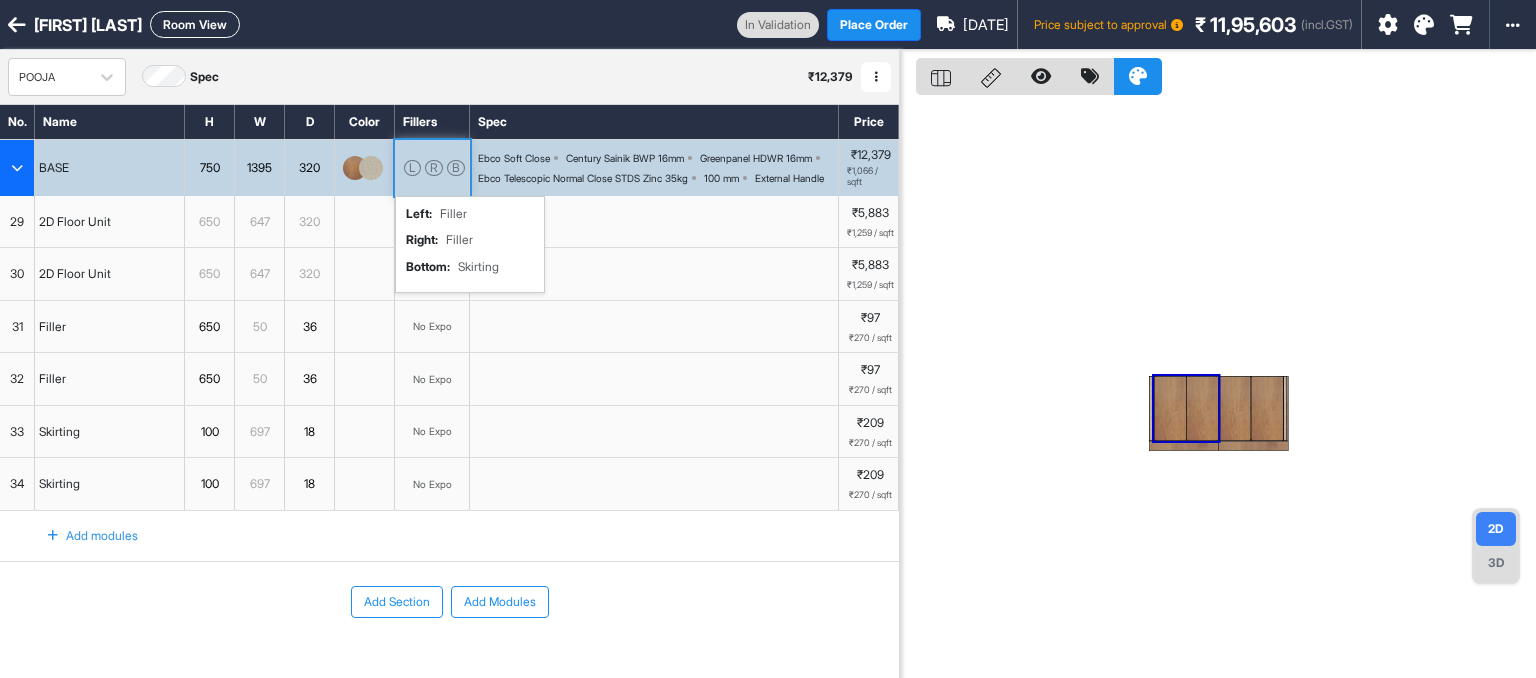 click on "R" at bounding box center [434, 168] 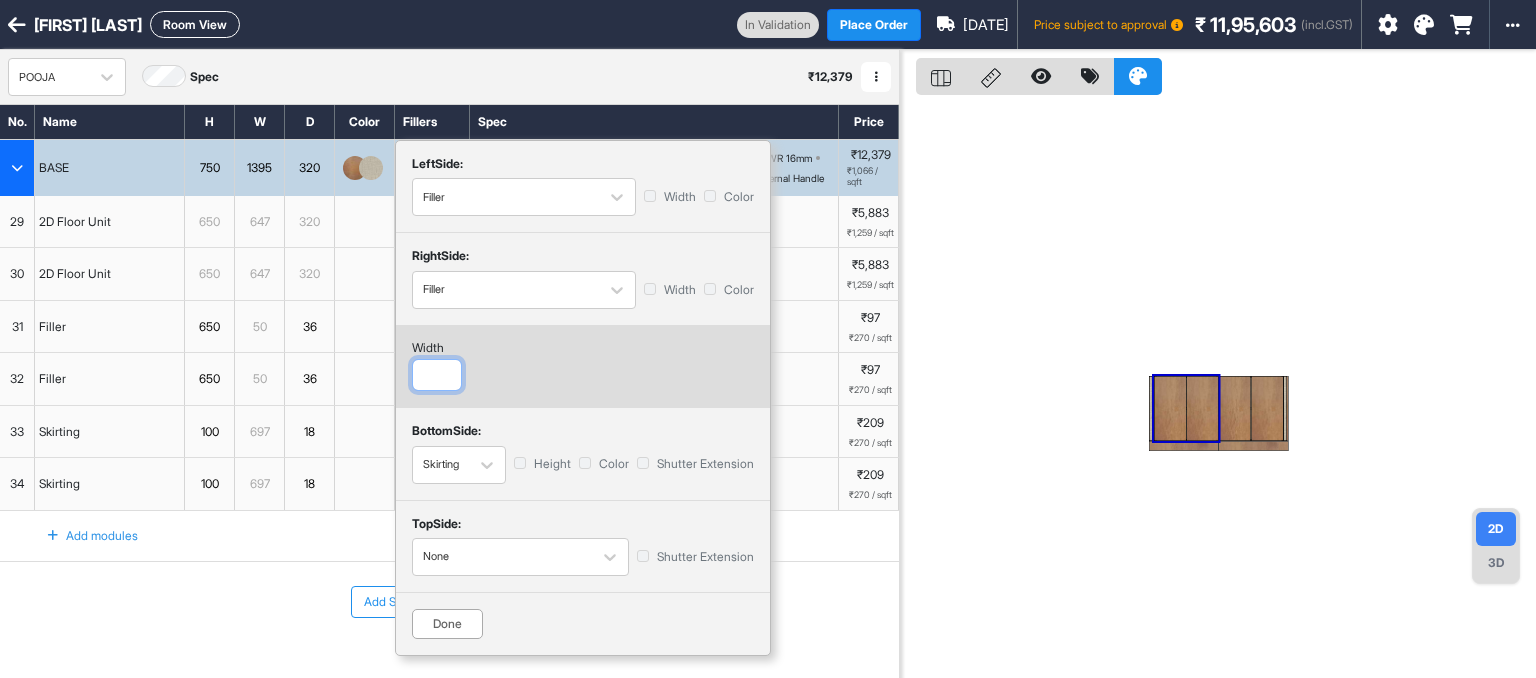 click at bounding box center [437, 375] 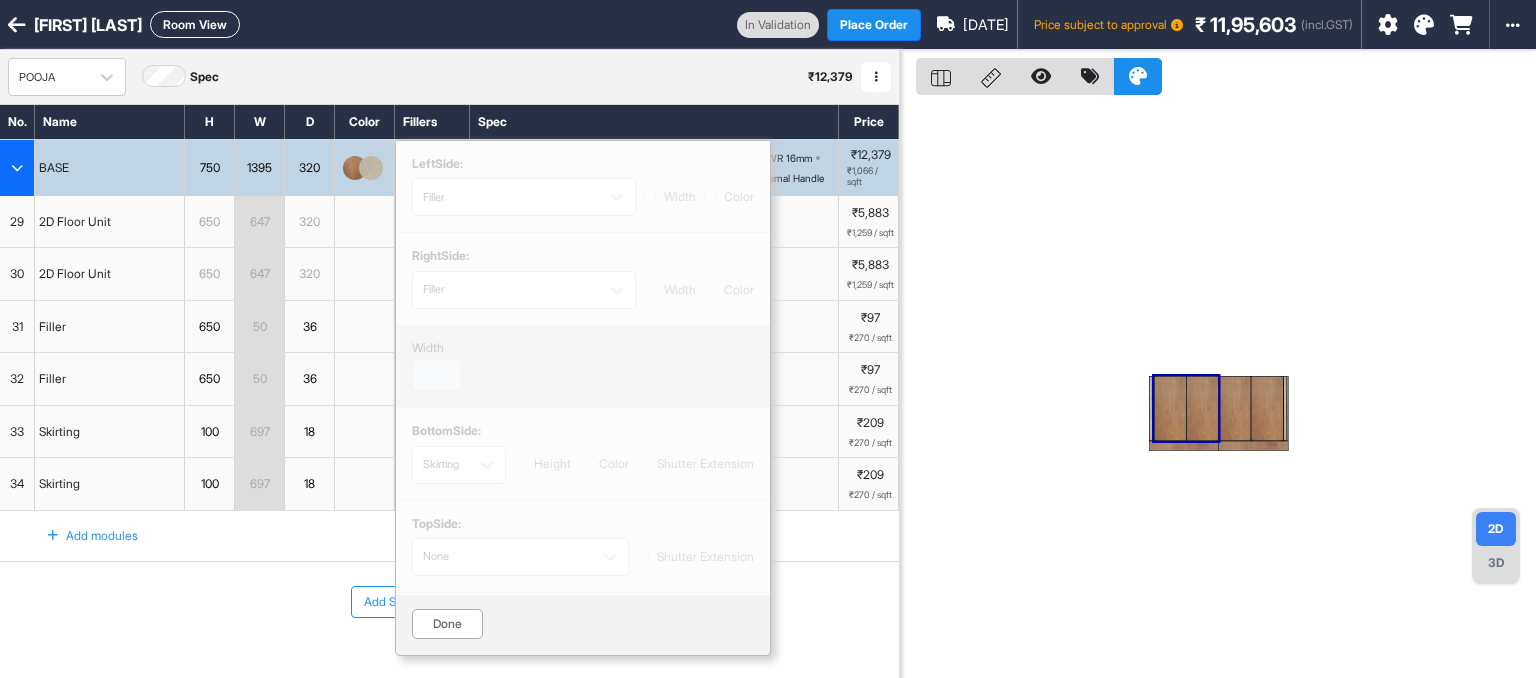 click on "Done" at bounding box center [447, 624] 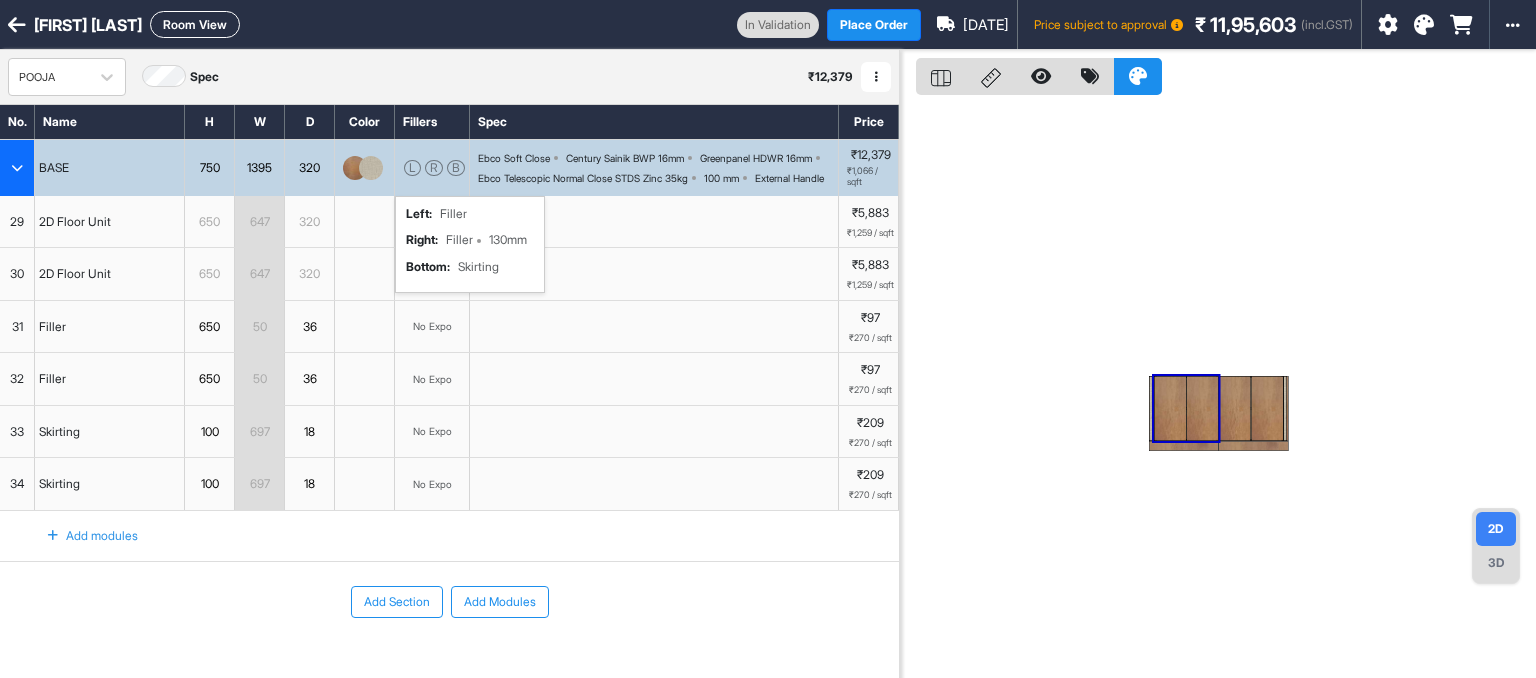 click on "L R B left : Filler right : Filler 130mm bottom : Skirting" at bounding box center (432, 168) 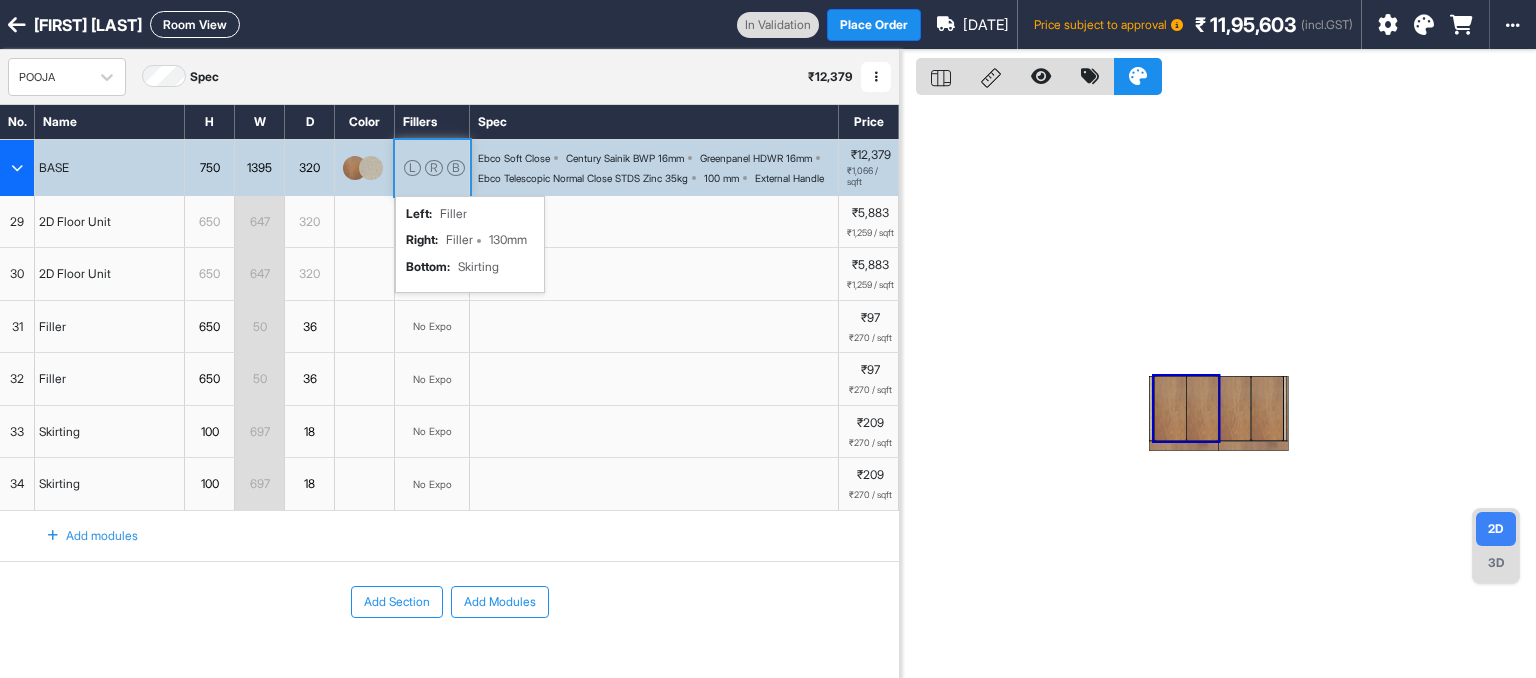 click on "L R B left : Filler right : Filler 130mm bottom : Skirting" at bounding box center [432, 168] 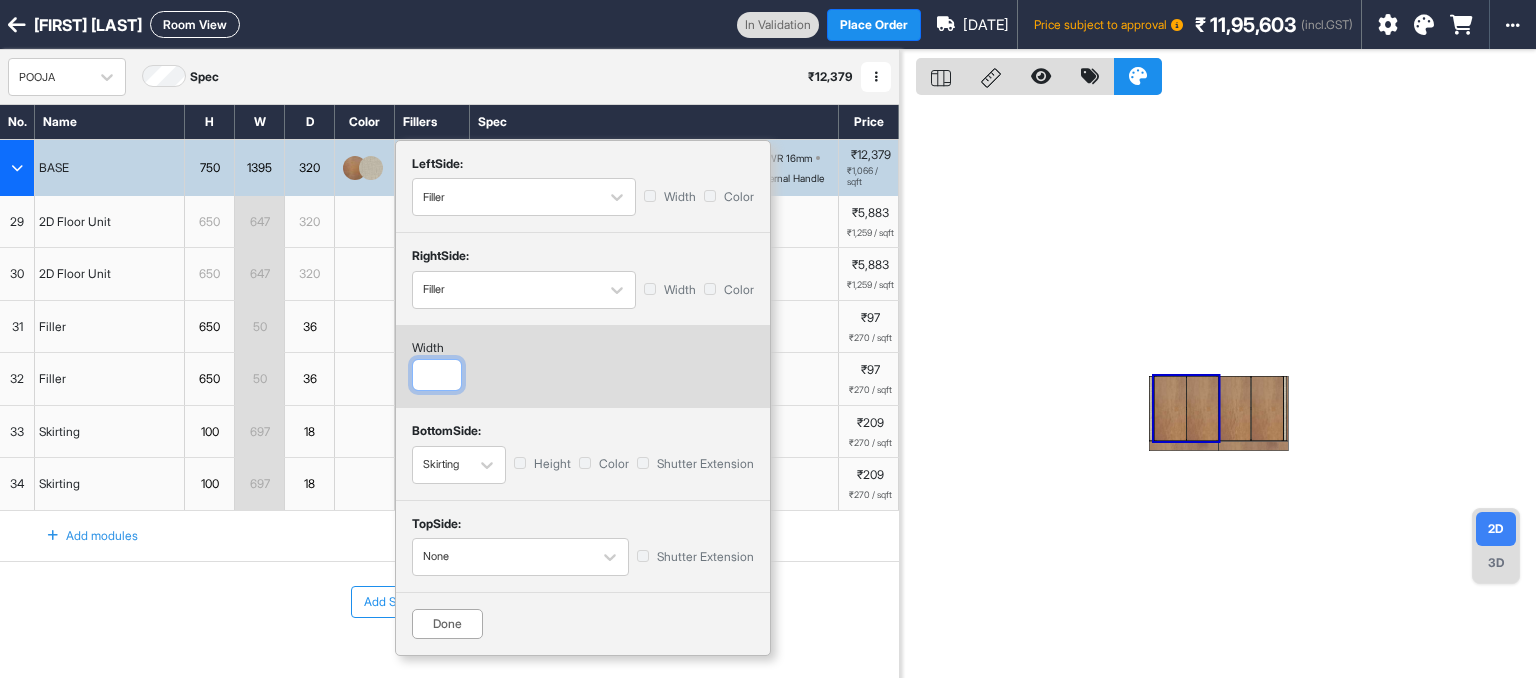 click on "***" at bounding box center (437, 375) 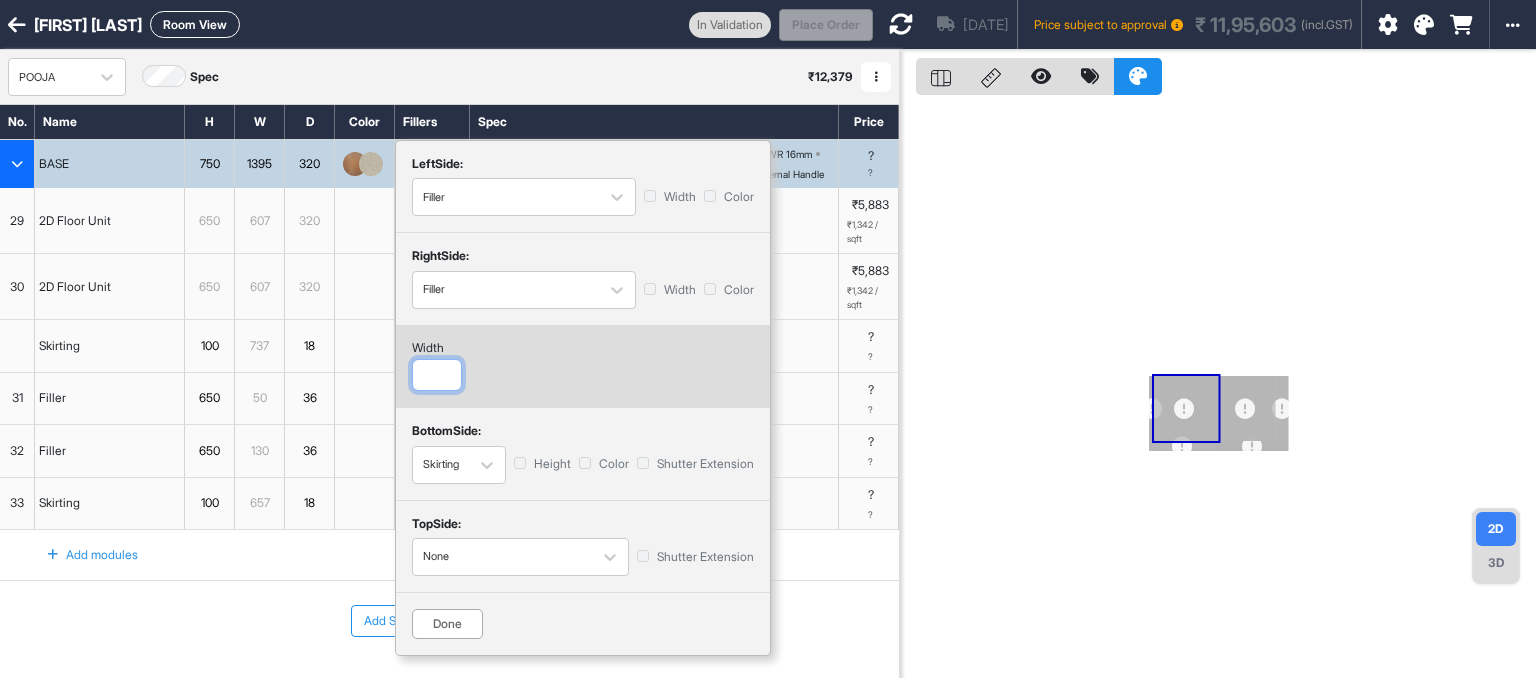 click on "***" at bounding box center (437, 375) 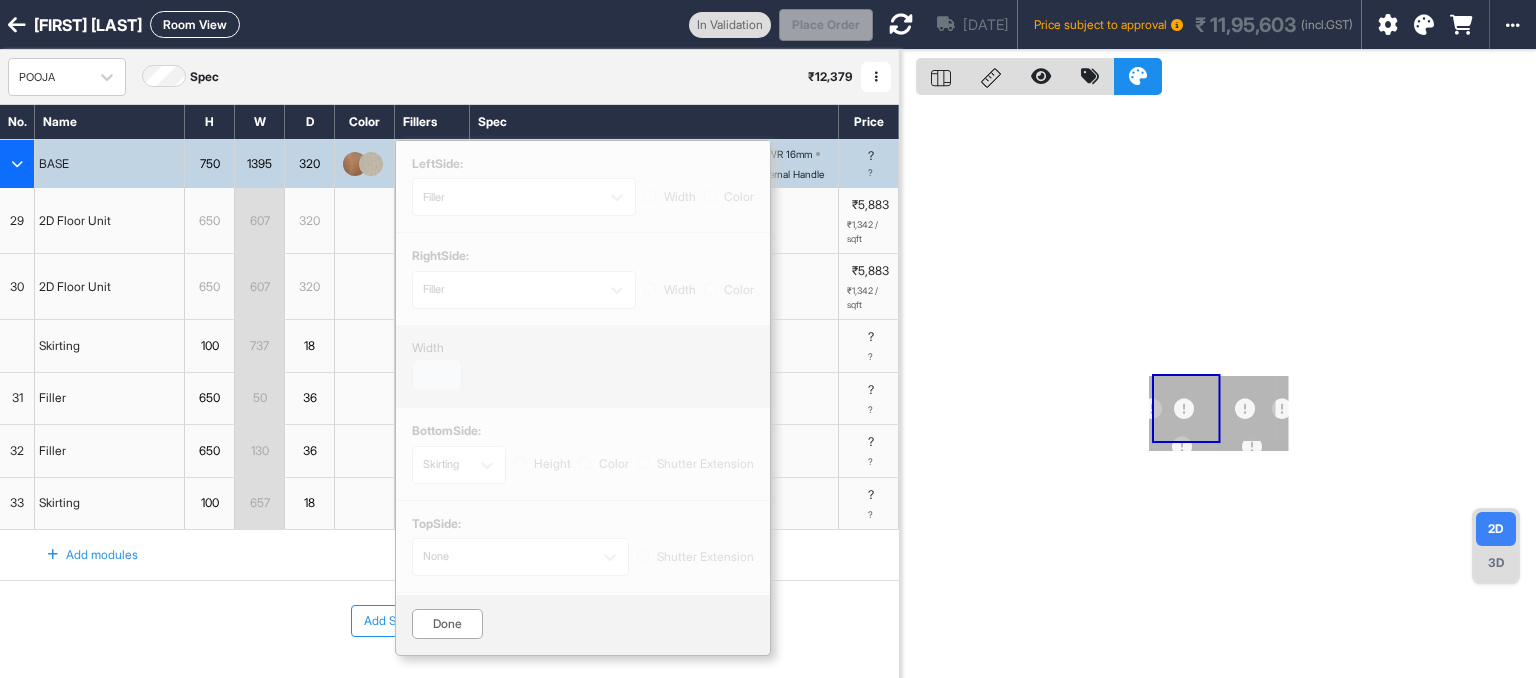 click on "Done" at bounding box center (447, 624) 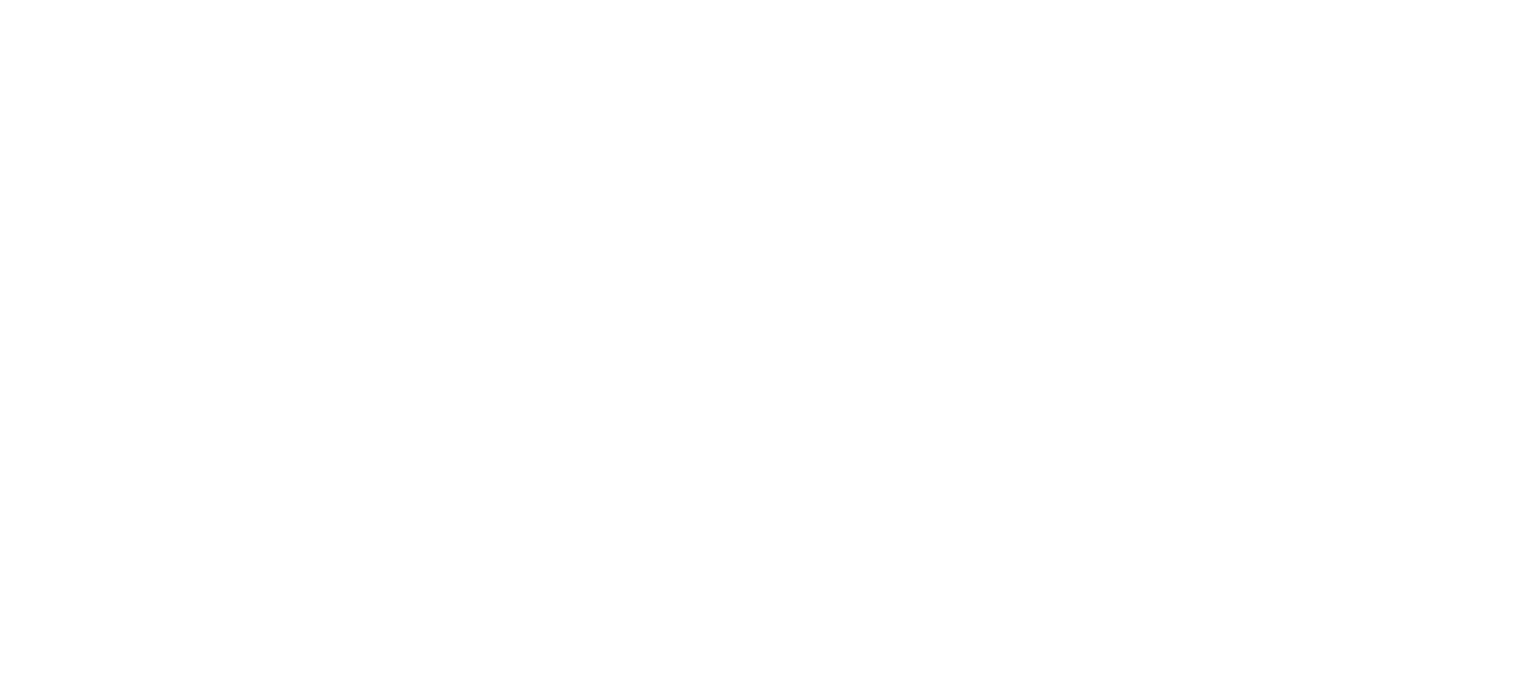 scroll, scrollTop: 0, scrollLeft: 0, axis: both 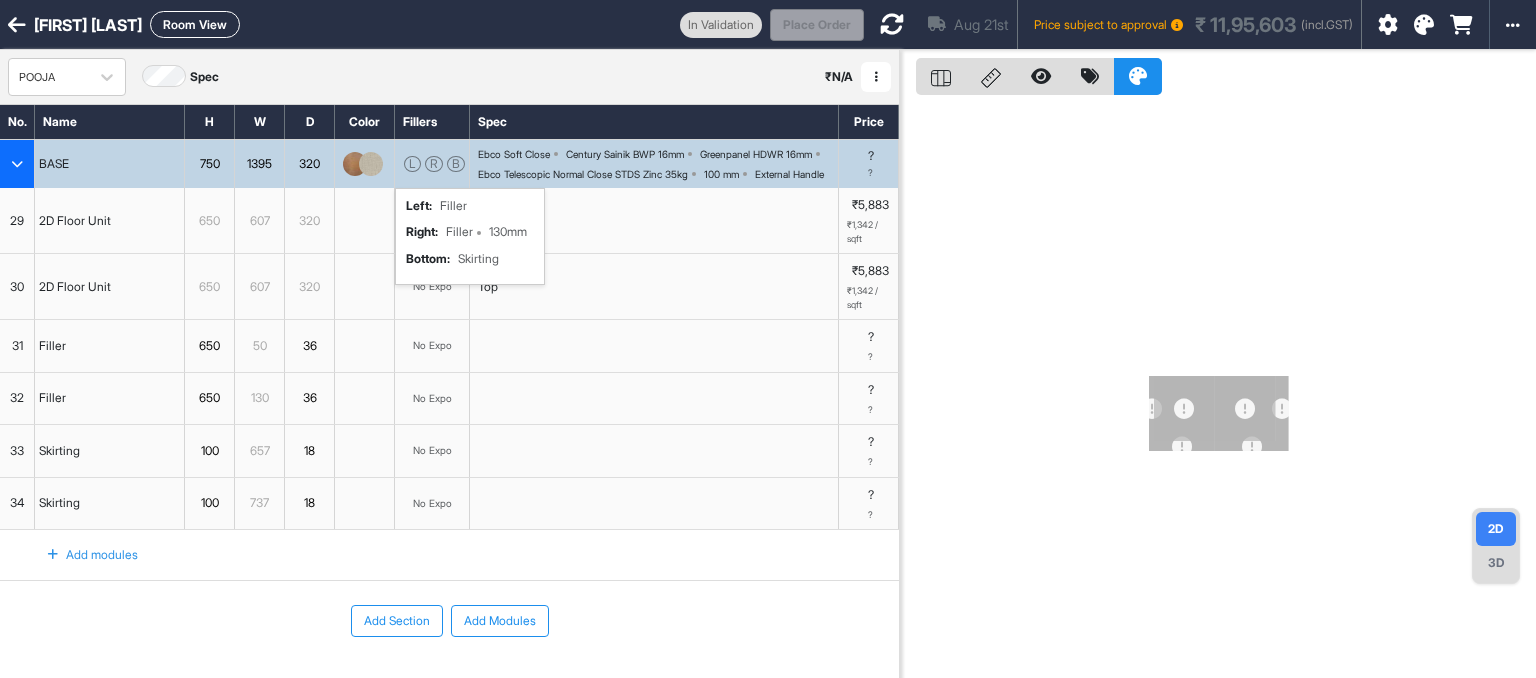 click on "R" at bounding box center (434, 164) 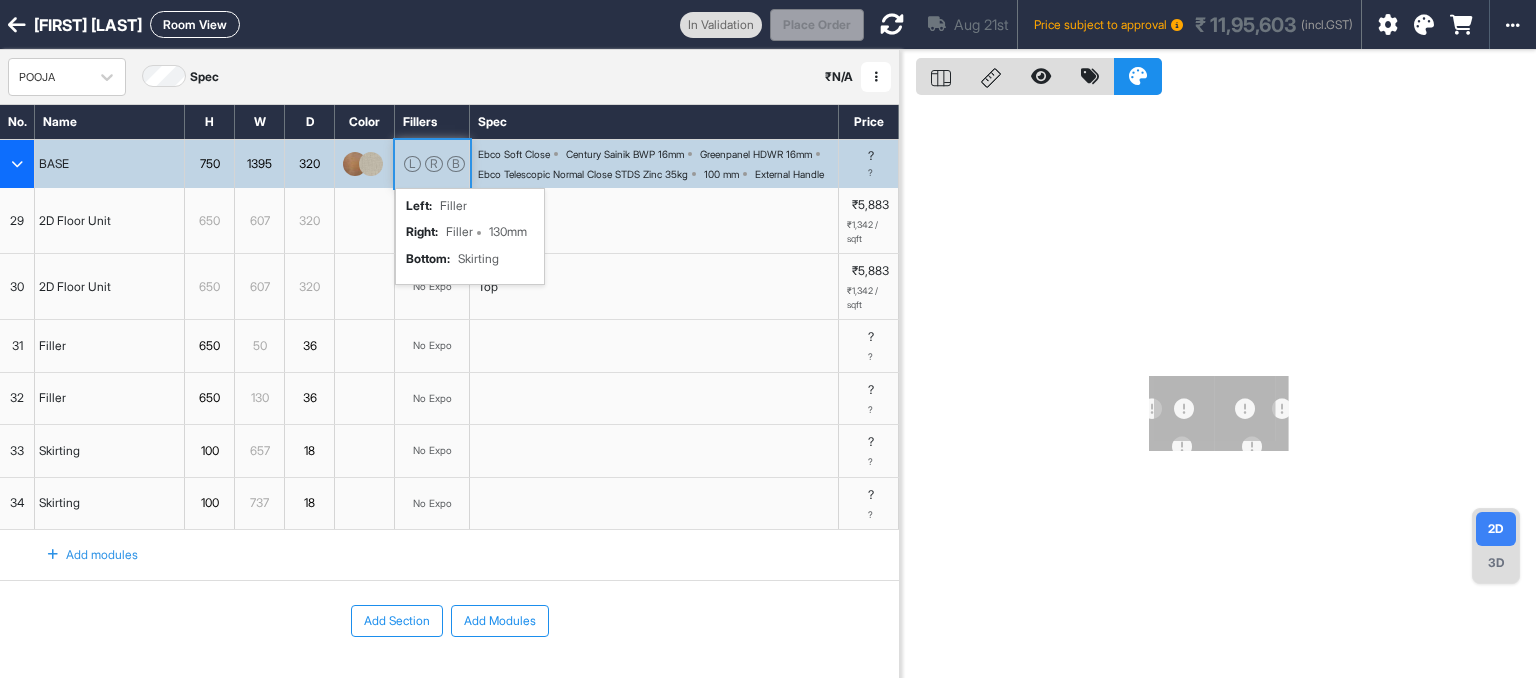 click on "R" at bounding box center [434, 164] 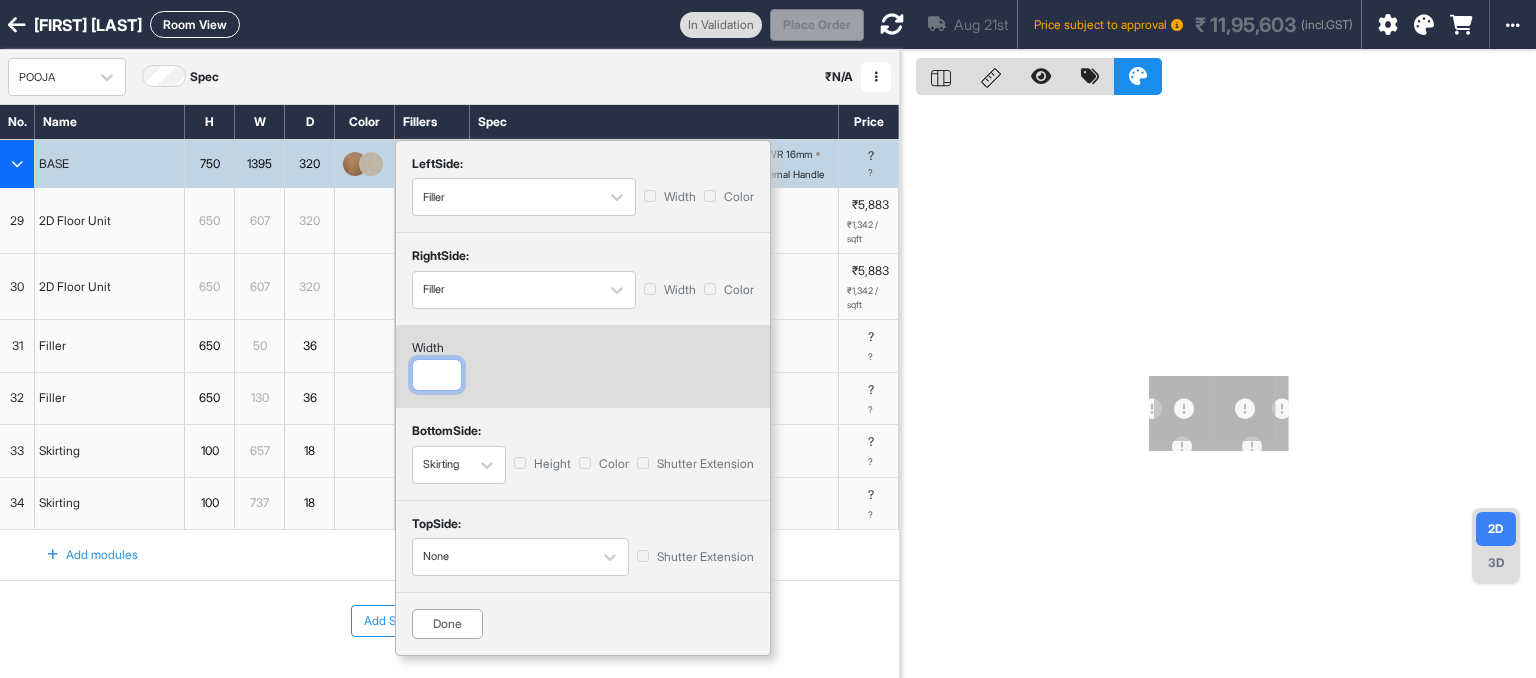 click on "***" at bounding box center [437, 375] 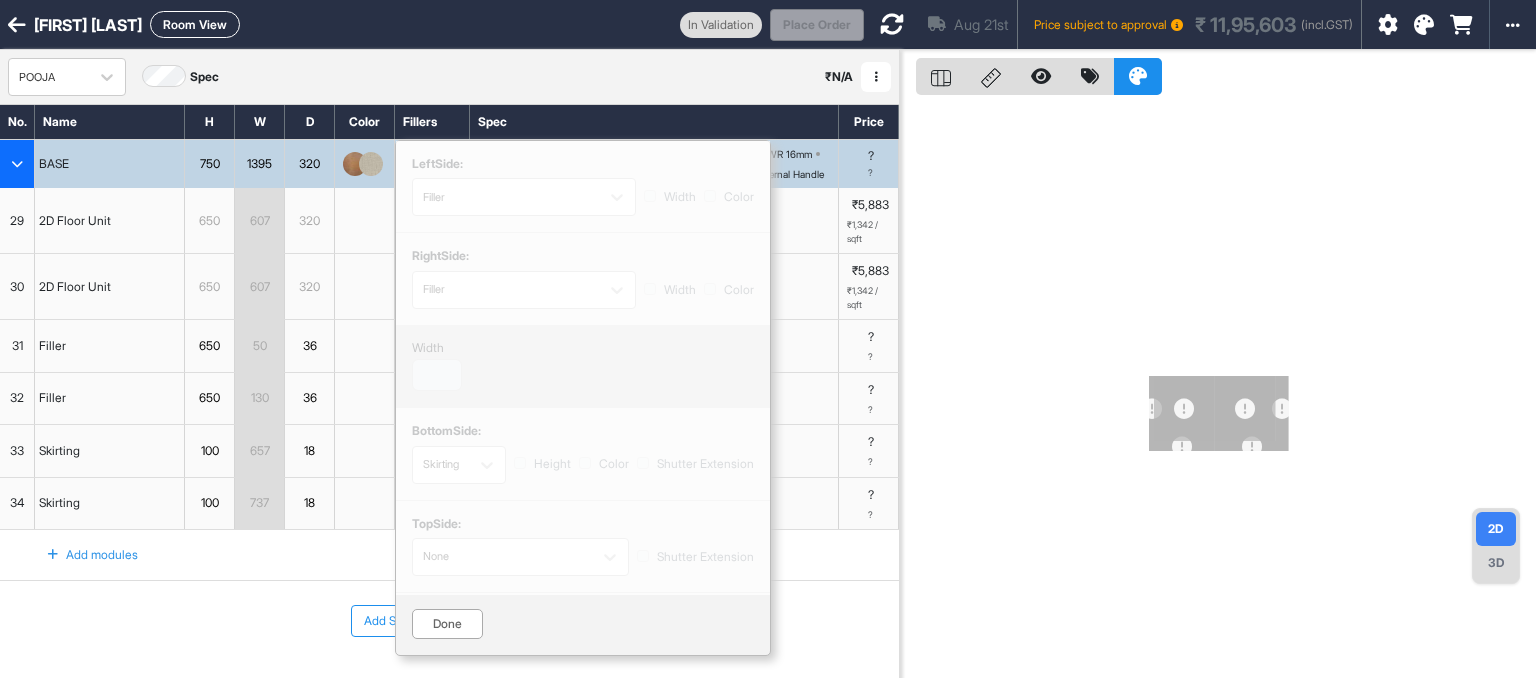 click on "Done" at bounding box center [447, 624] 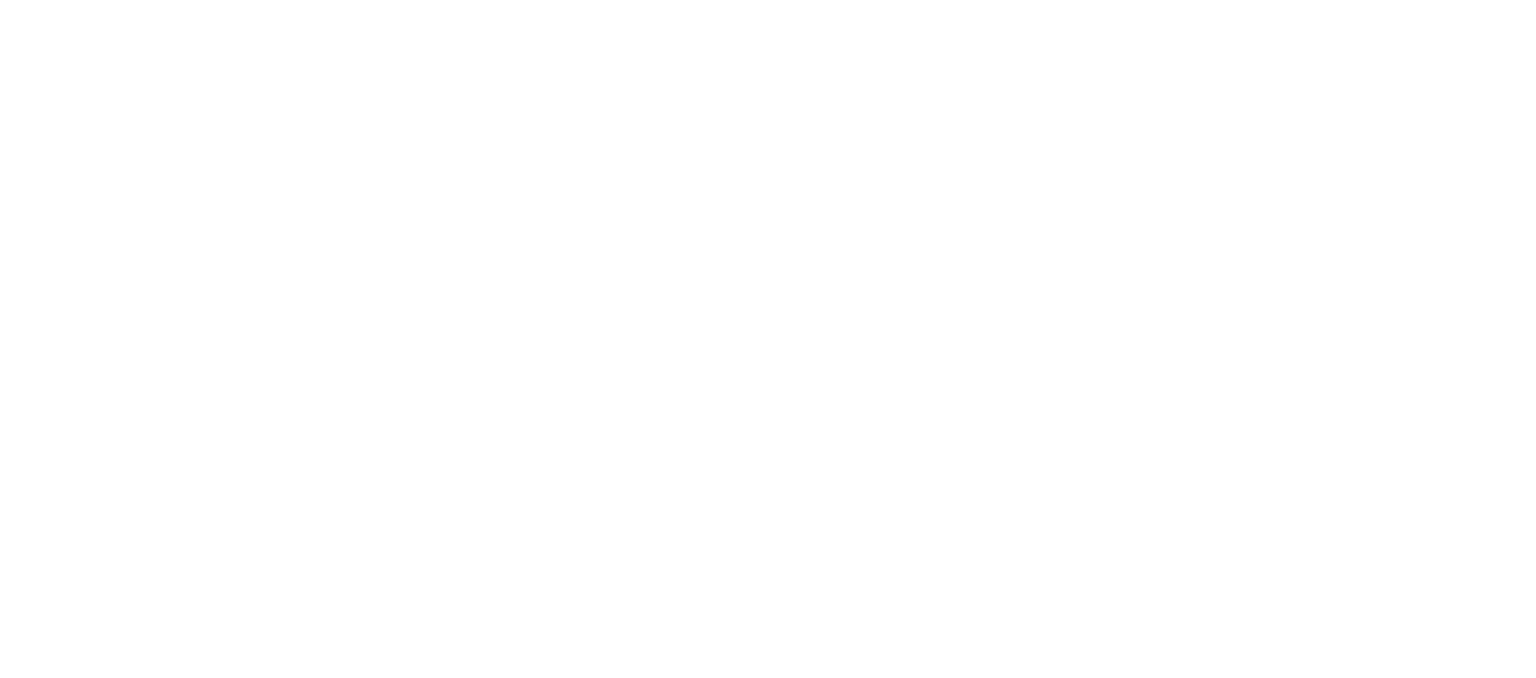 scroll, scrollTop: 0, scrollLeft: 0, axis: both 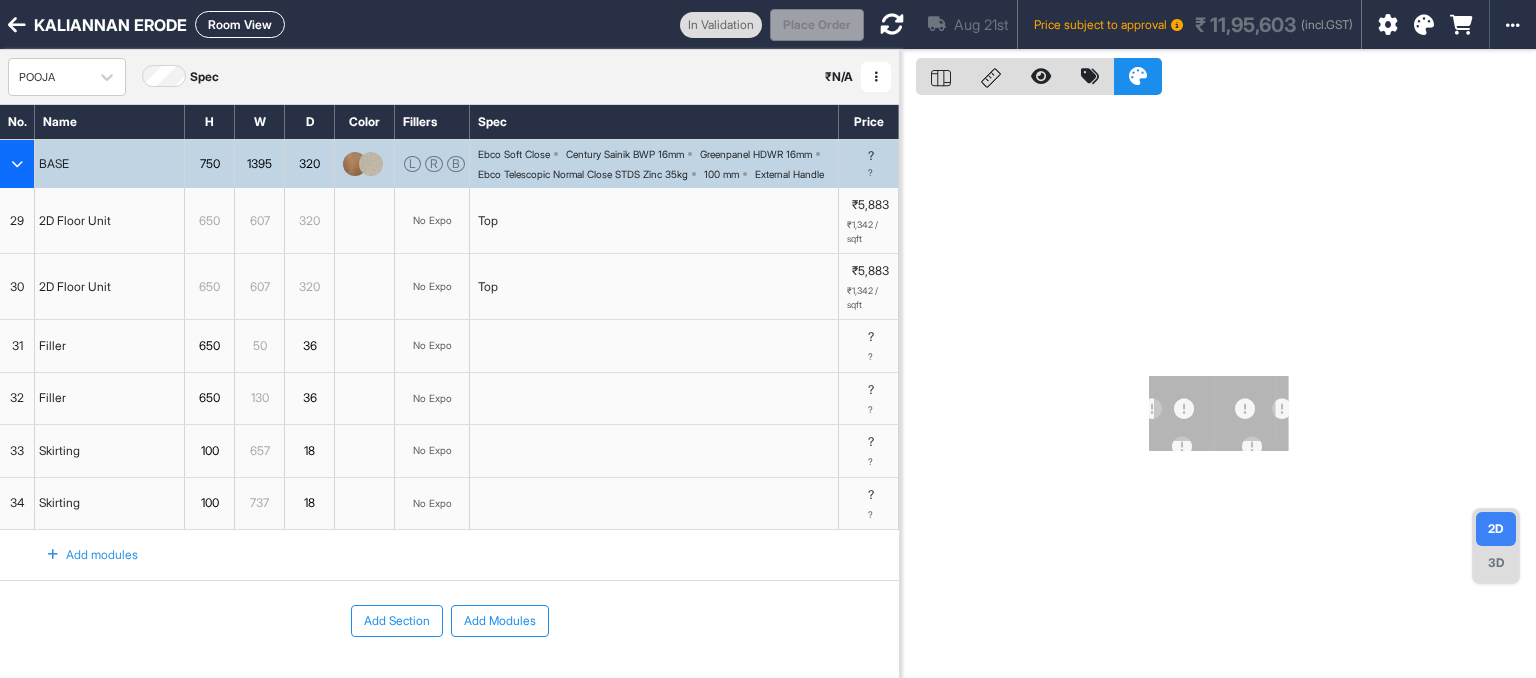click at bounding box center [892, 24] 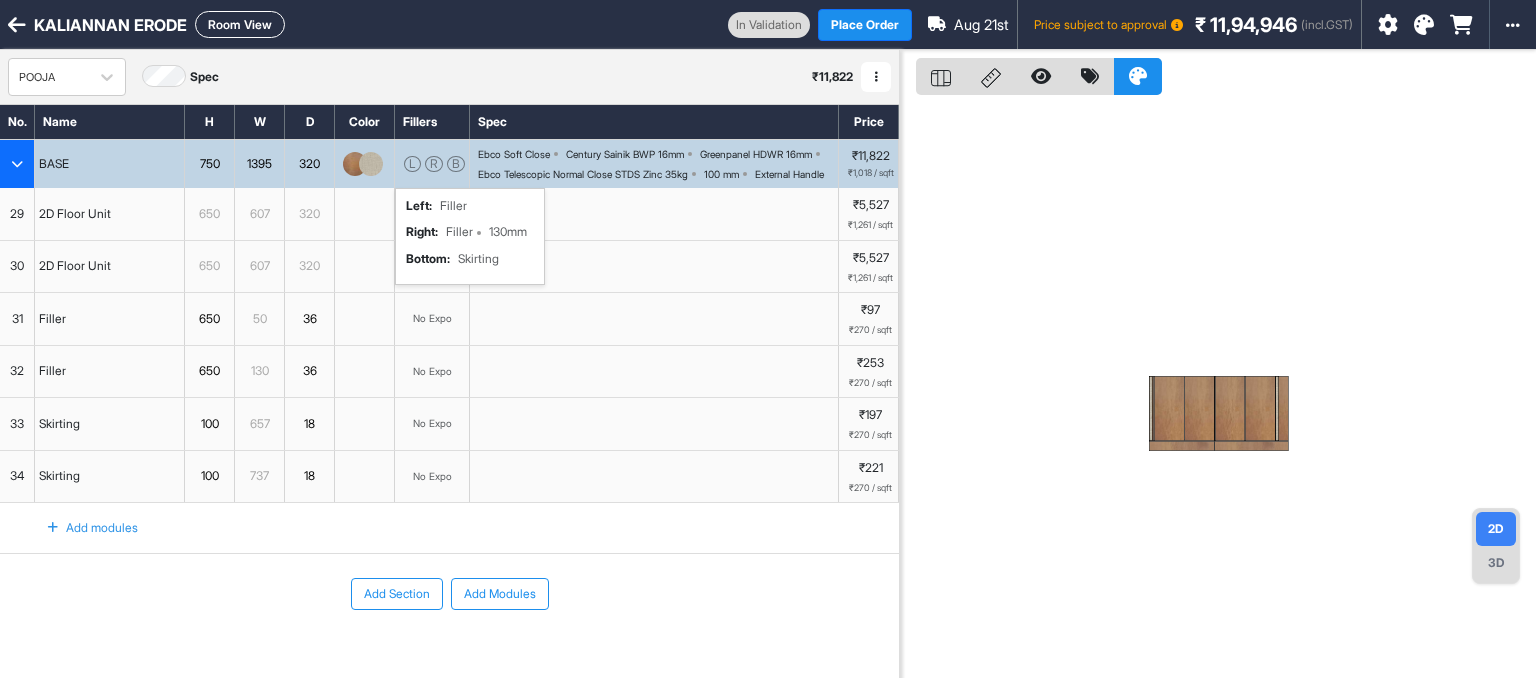 click on "R" at bounding box center [434, 164] 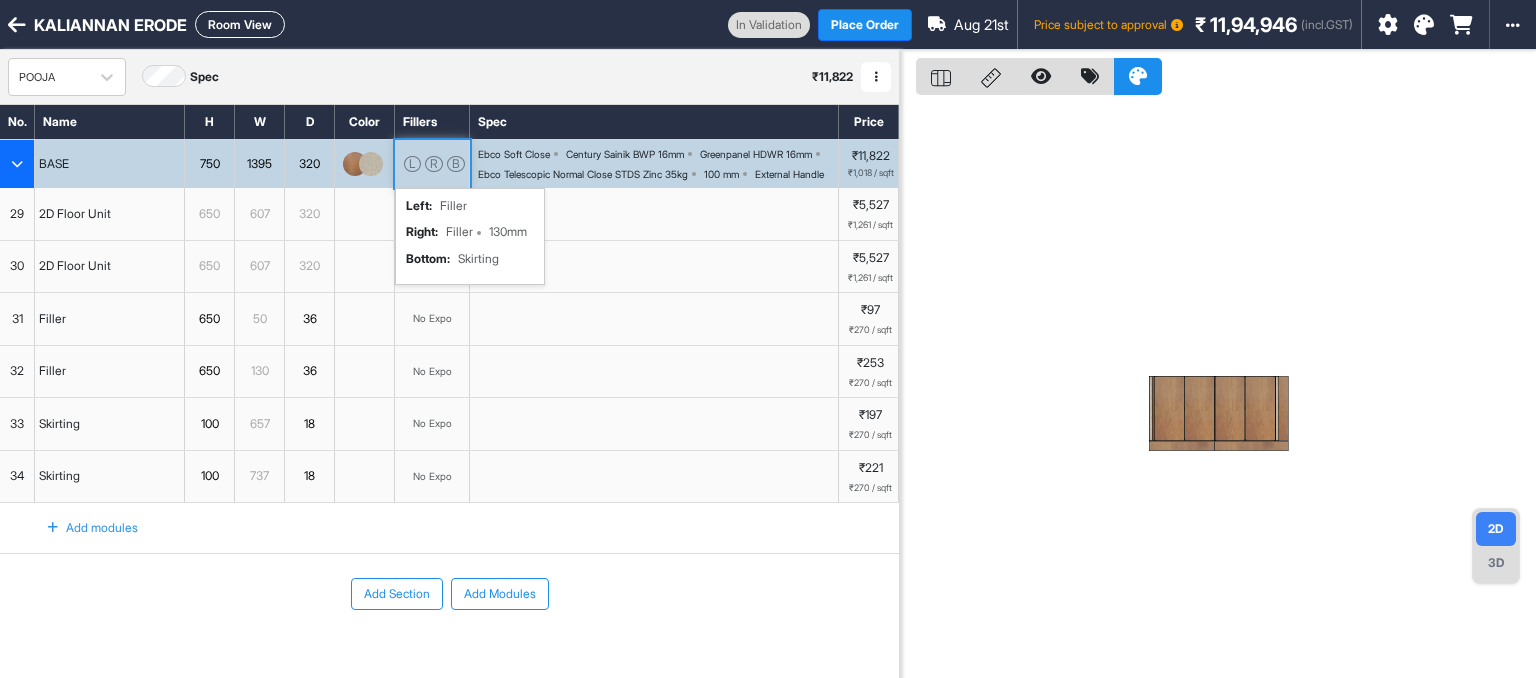 click on "R" at bounding box center [434, 164] 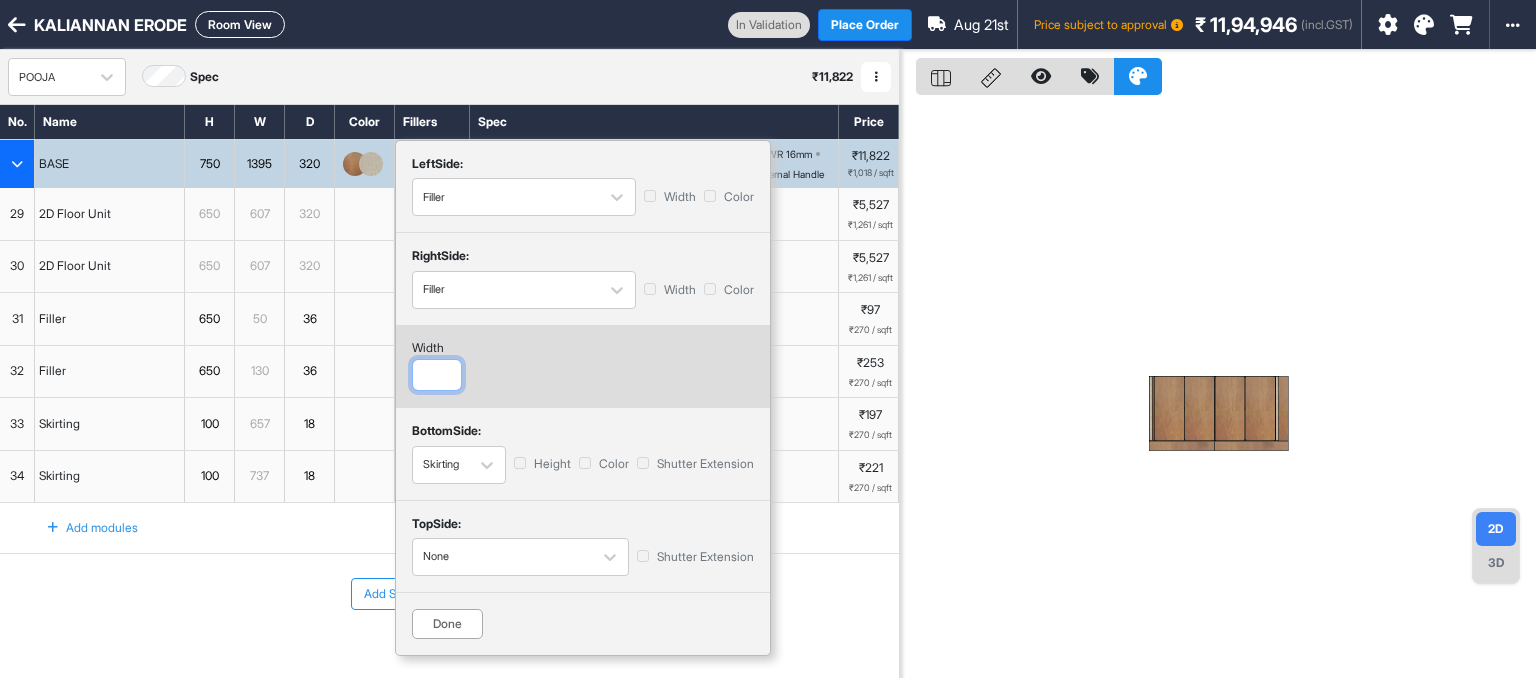 click on "***" at bounding box center (437, 375) 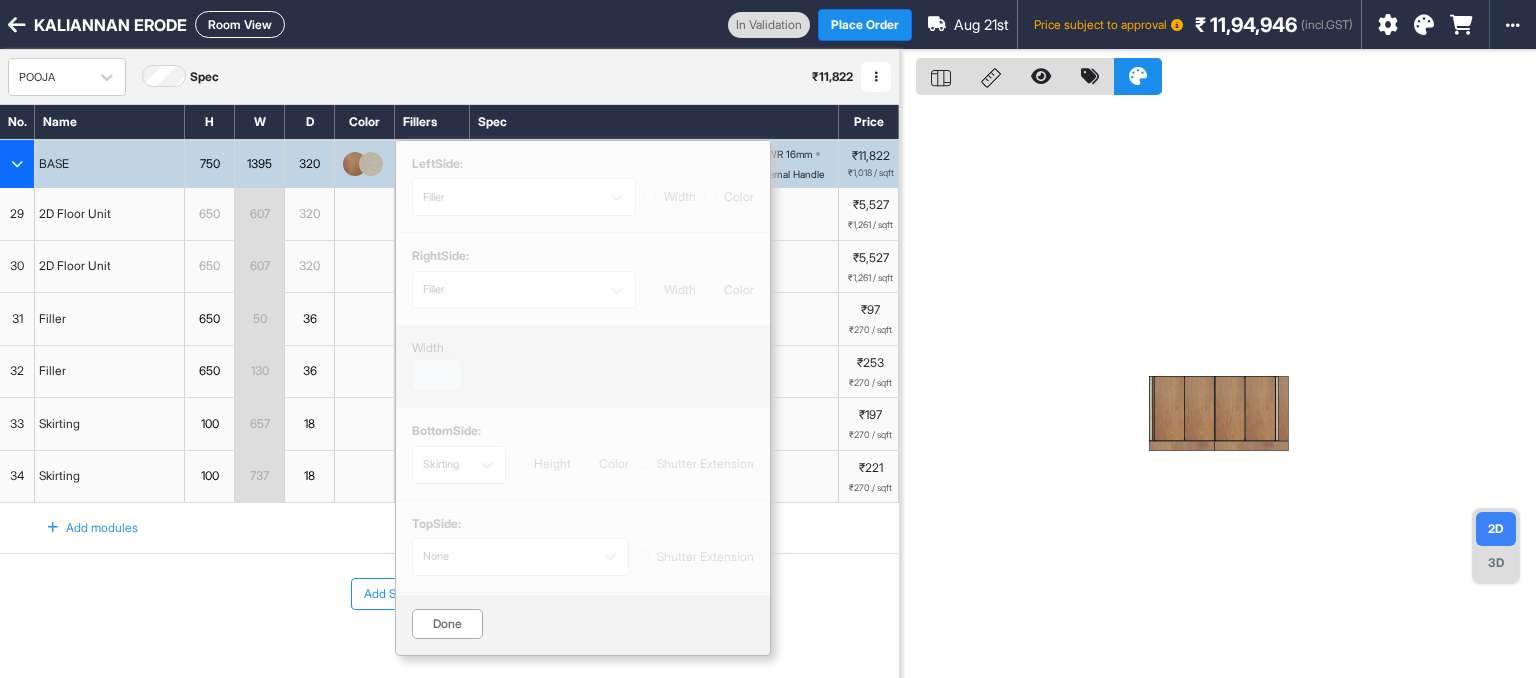 click on "Done" at bounding box center (447, 624) 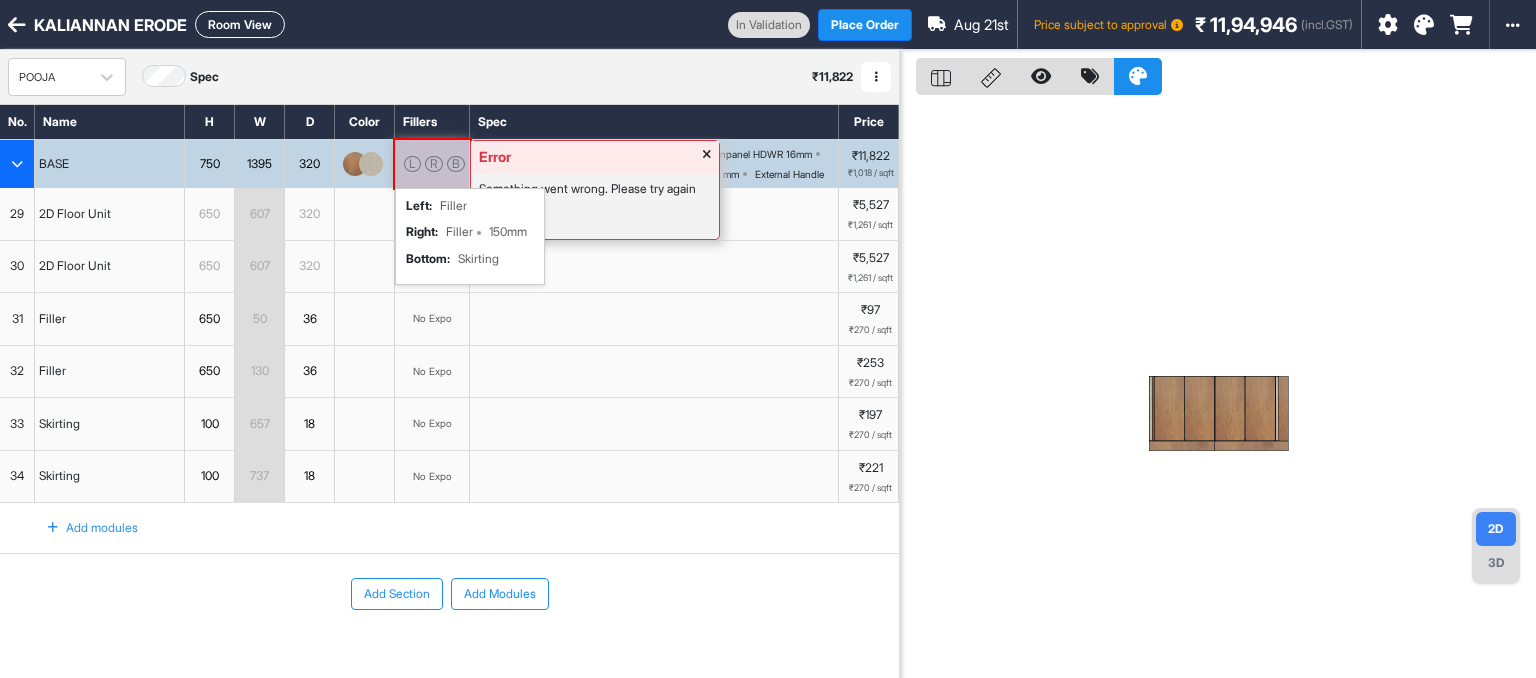 click at bounding box center (707, 157) 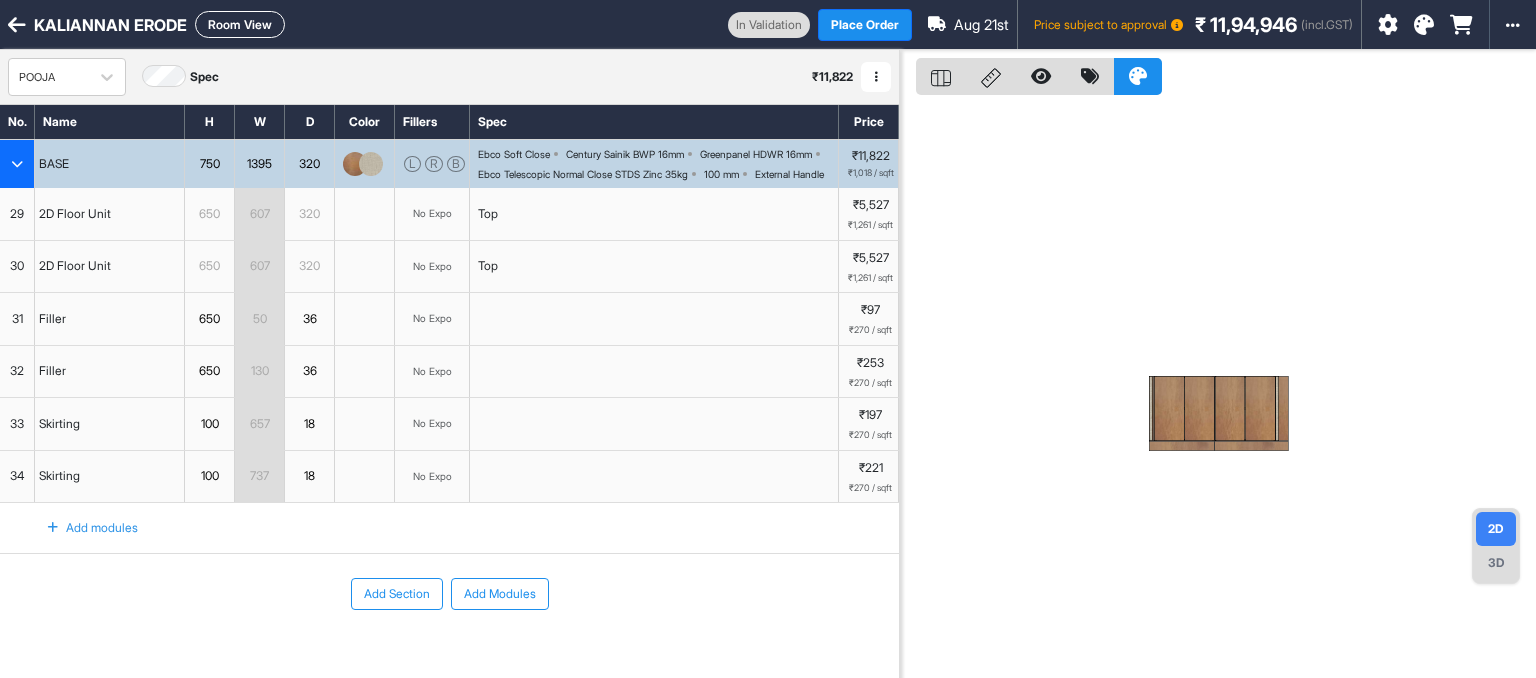 click on "607" at bounding box center [259, 214] 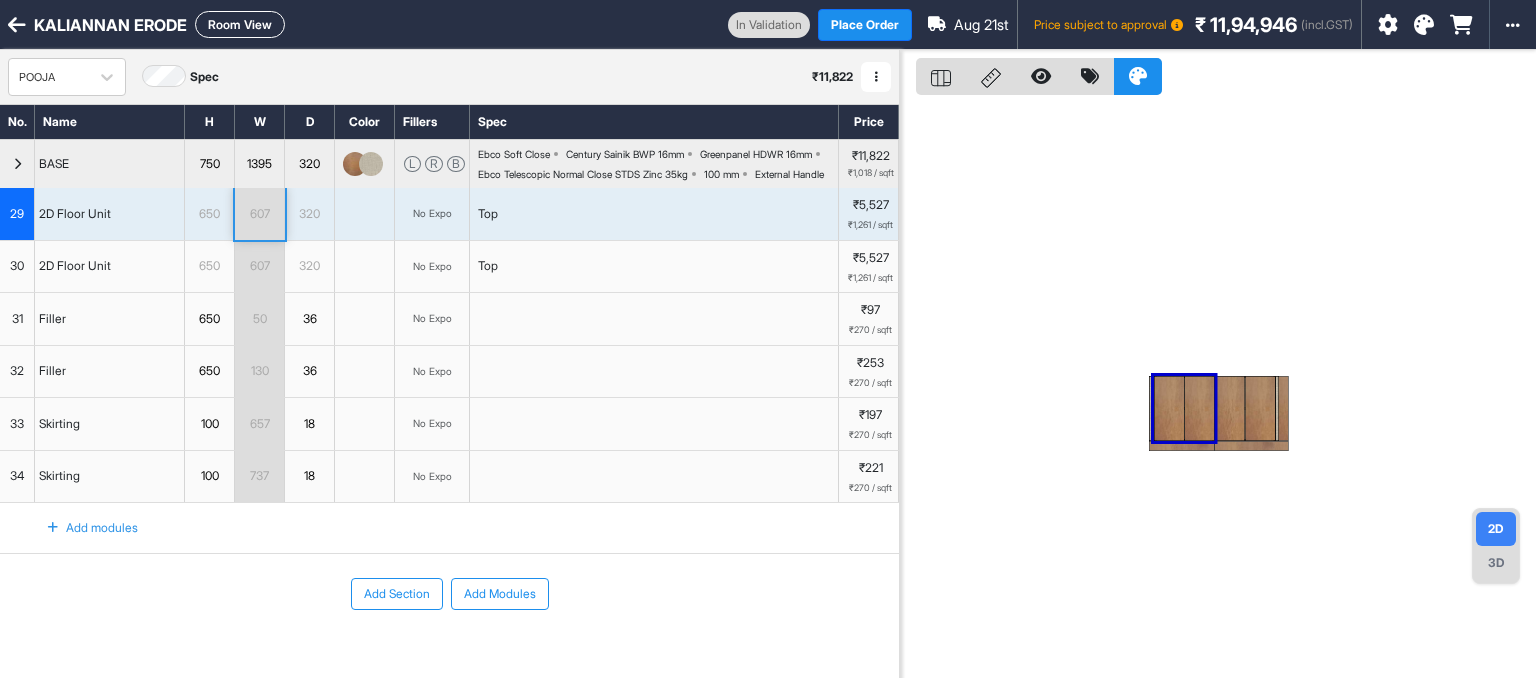 click on "607" at bounding box center [259, 214] 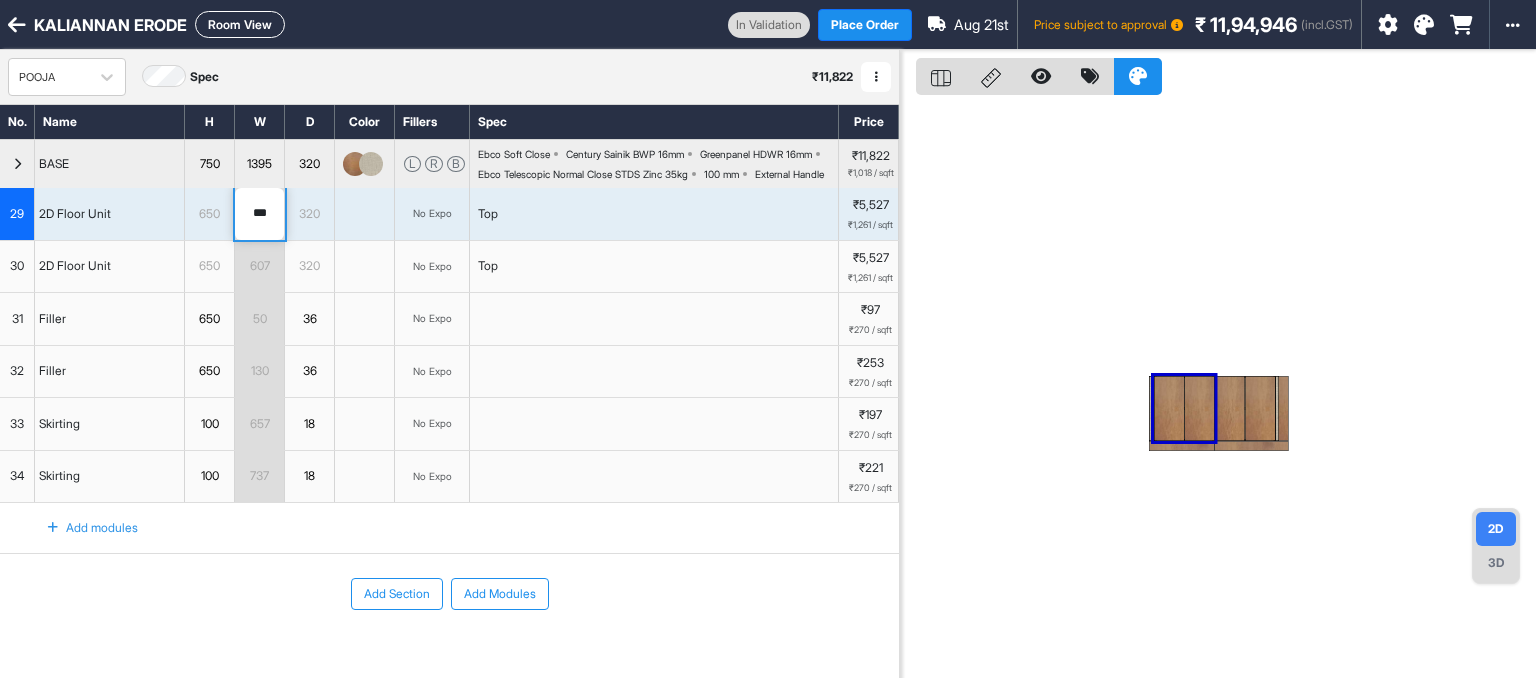 drag, startPoint x: 265, startPoint y: 242, endPoint x: 236, endPoint y: 240, distance: 29.068884 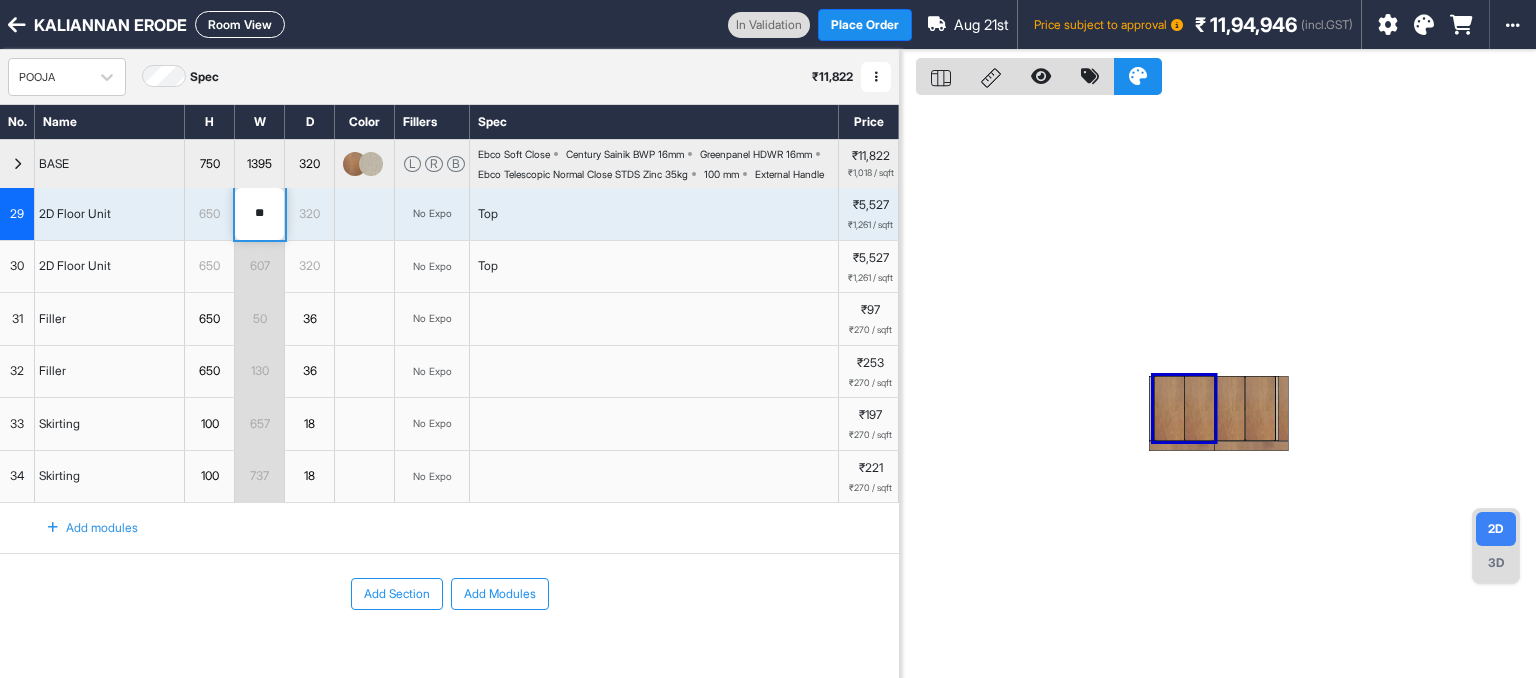type on "***" 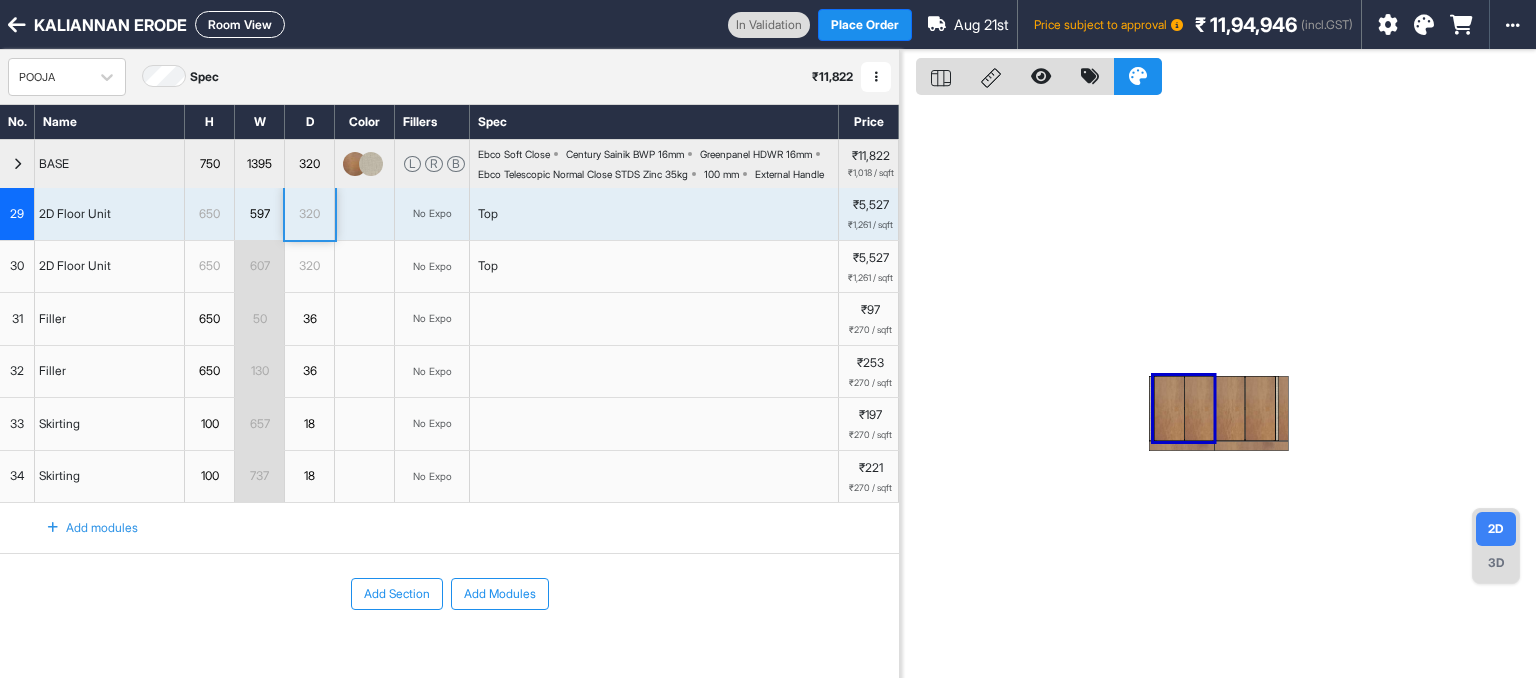 click on "607" at bounding box center [259, 266] 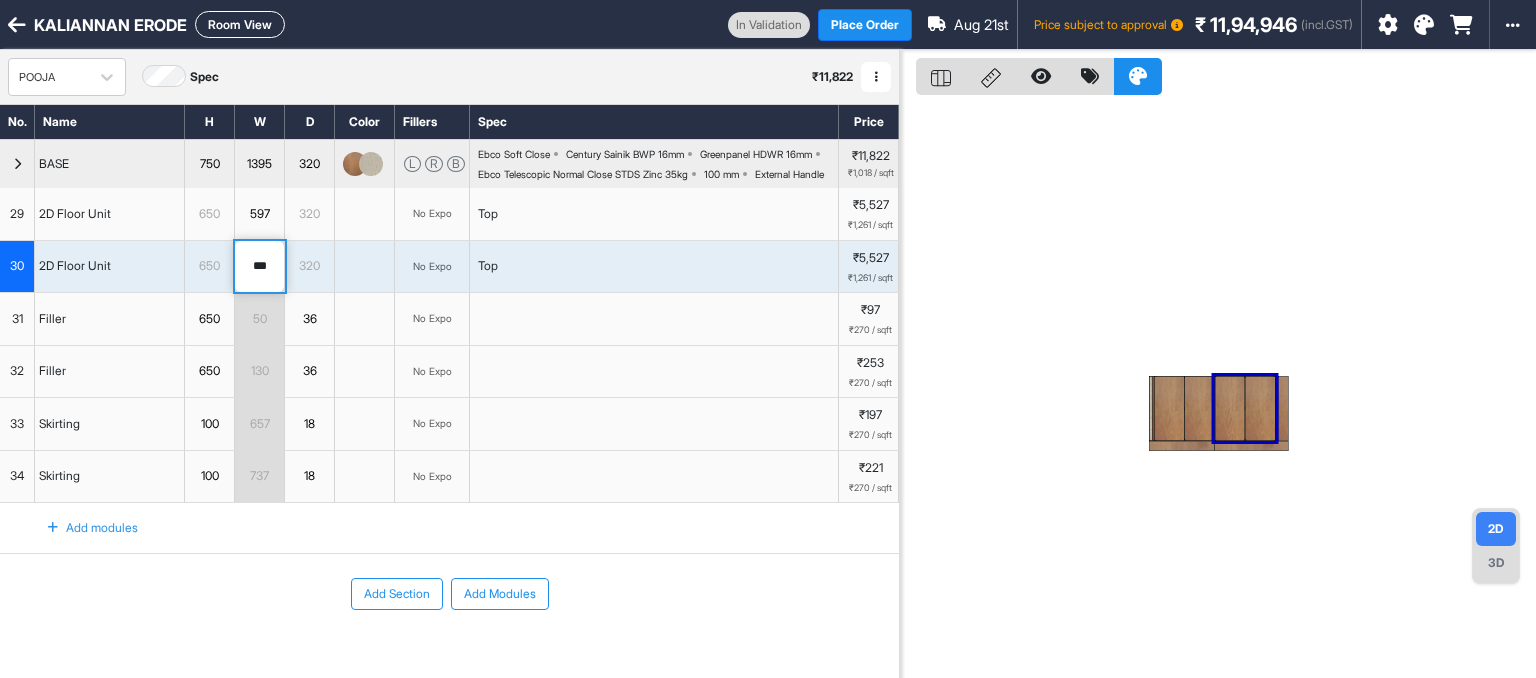drag, startPoint x: 272, startPoint y: 304, endPoint x: 234, endPoint y: 305, distance: 38.013157 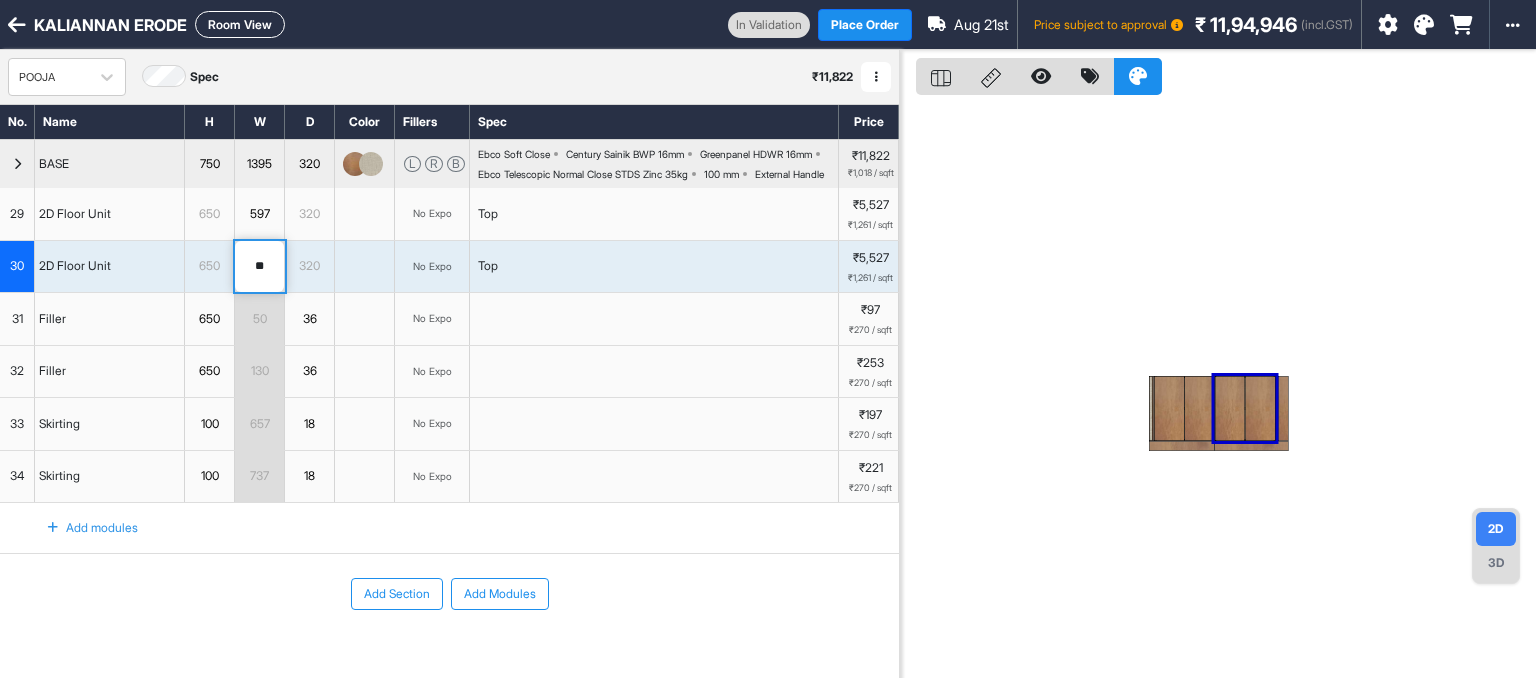 type on "***" 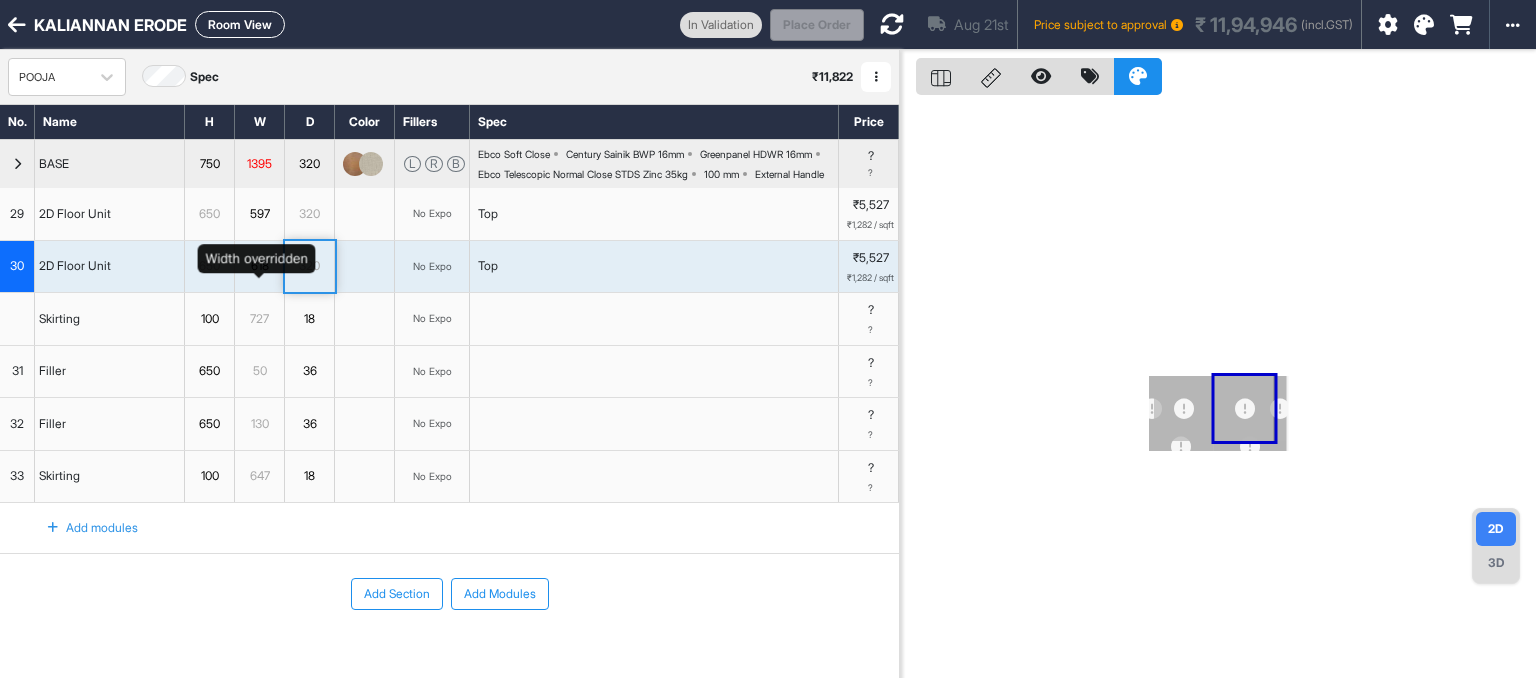 click on "618" at bounding box center (259, 266) 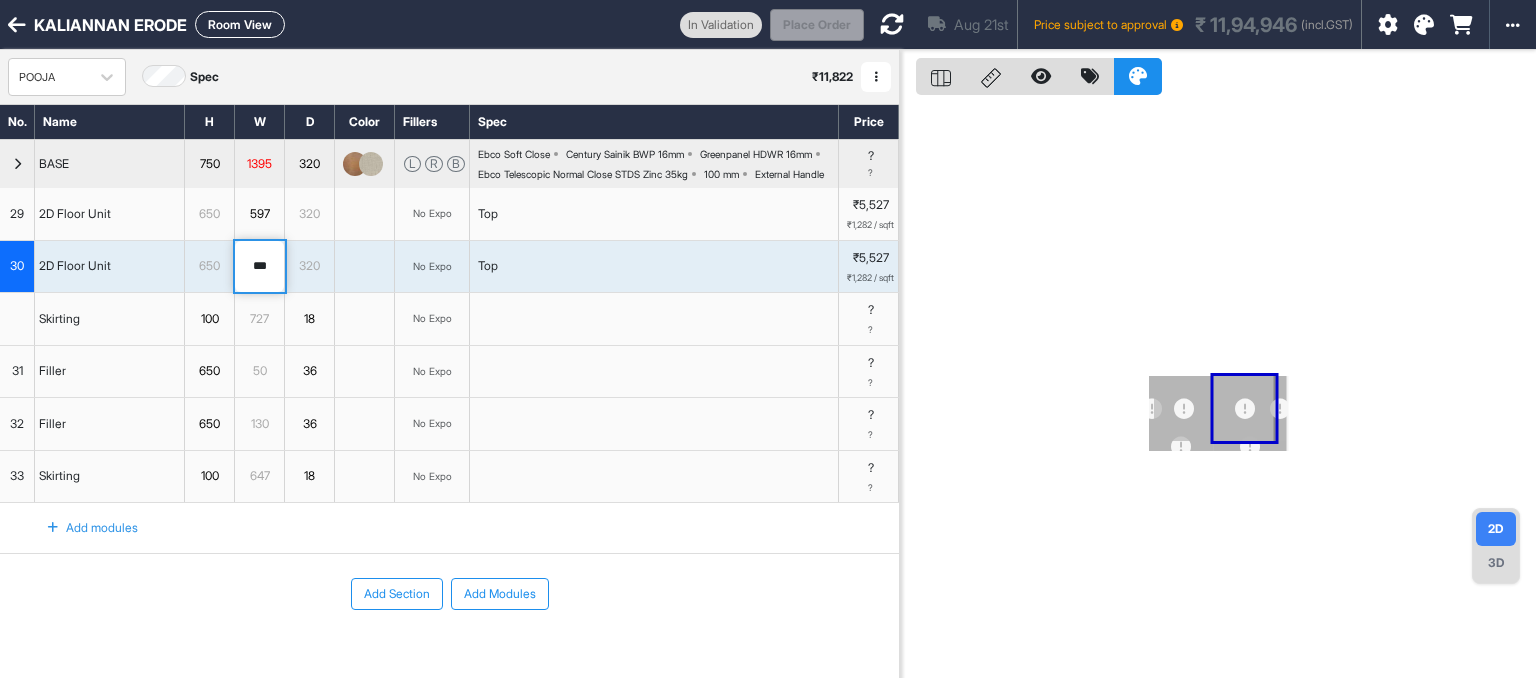 drag, startPoint x: 269, startPoint y: 306, endPoint x: 231, endPoint y: 306, distance: 38 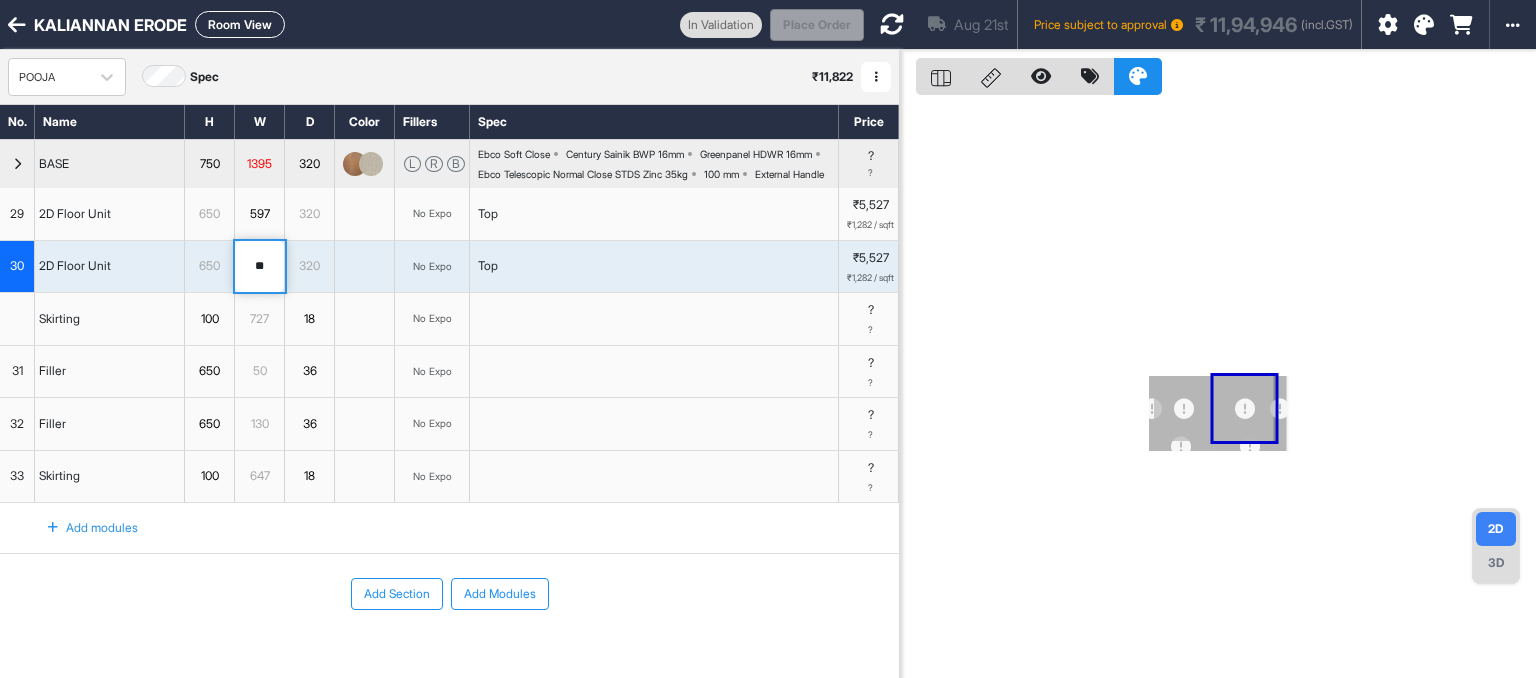 type on "***" 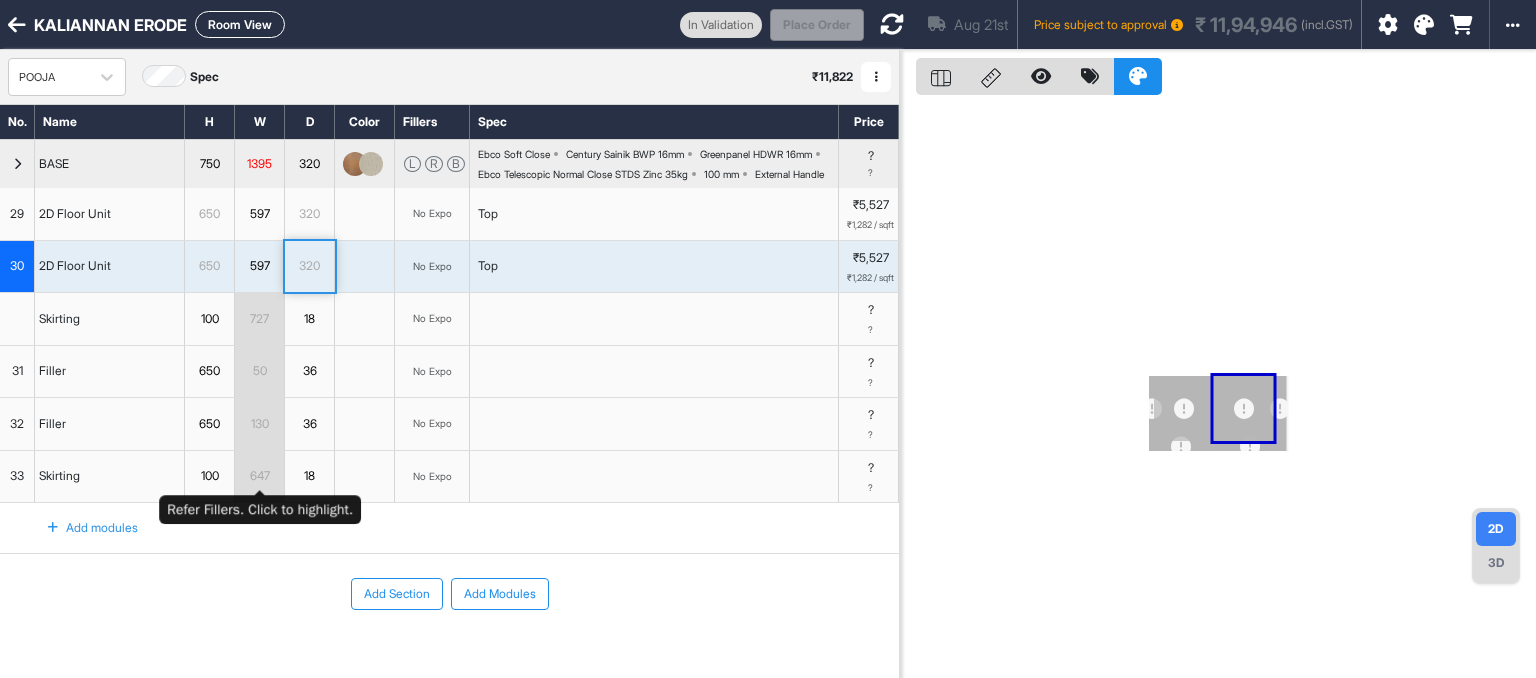 click on "130" at bounding box center (260, 424) 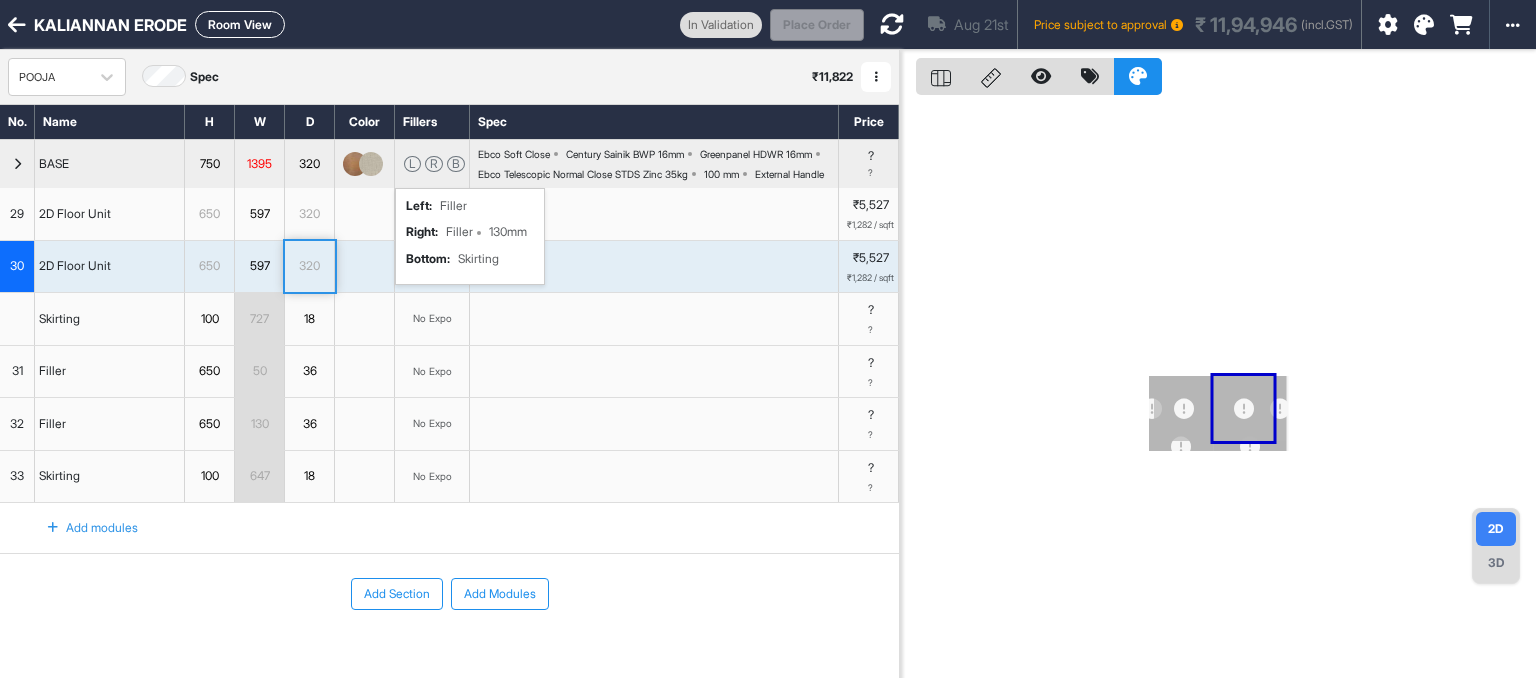 click on "L R B left : Filler right : Filler 130mm bottom : Skirting" at bounding box center (432, 164) 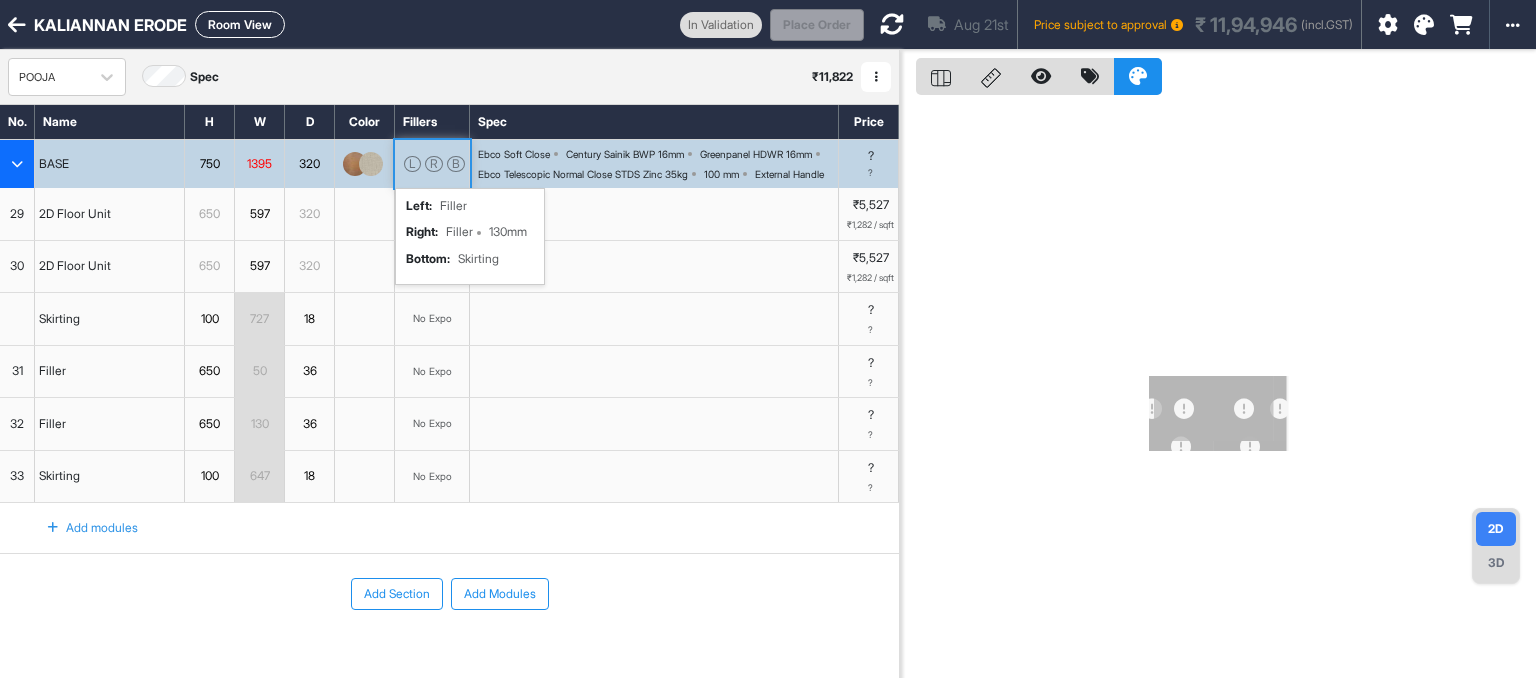 click on "L R B left : Filler right : Filler 130mm bottom : Skirting" at bounding box center (432, 164) 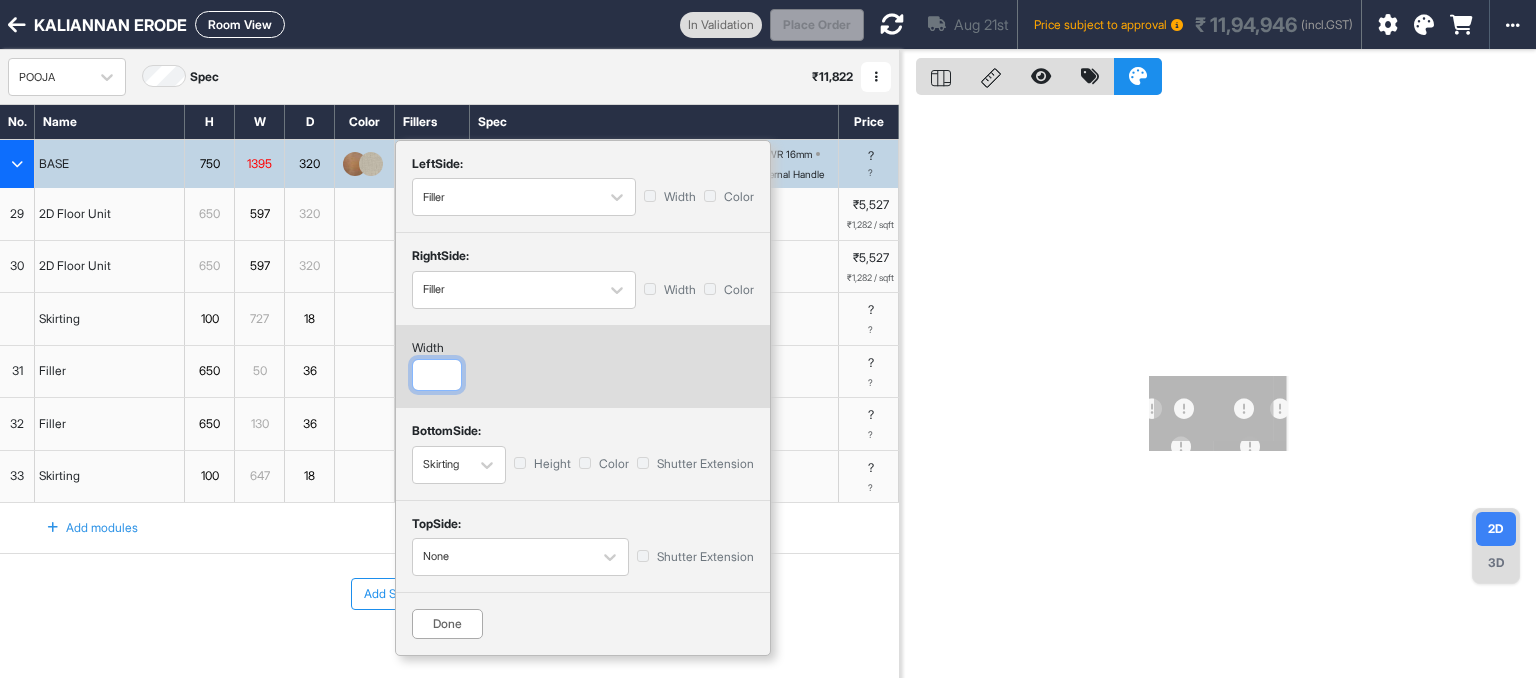 click on "***" at bounding box center (437, 375) 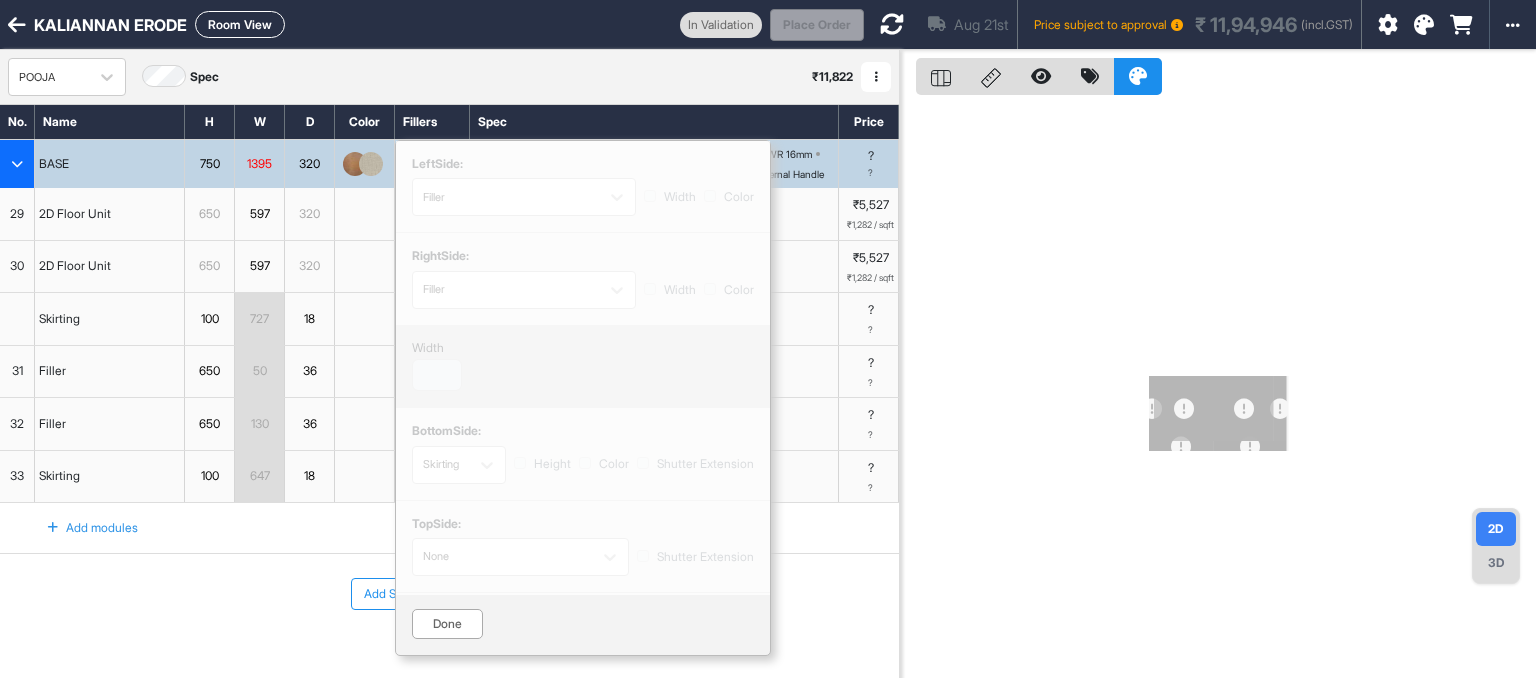 click on "Done" at bounding box center [447, 624] 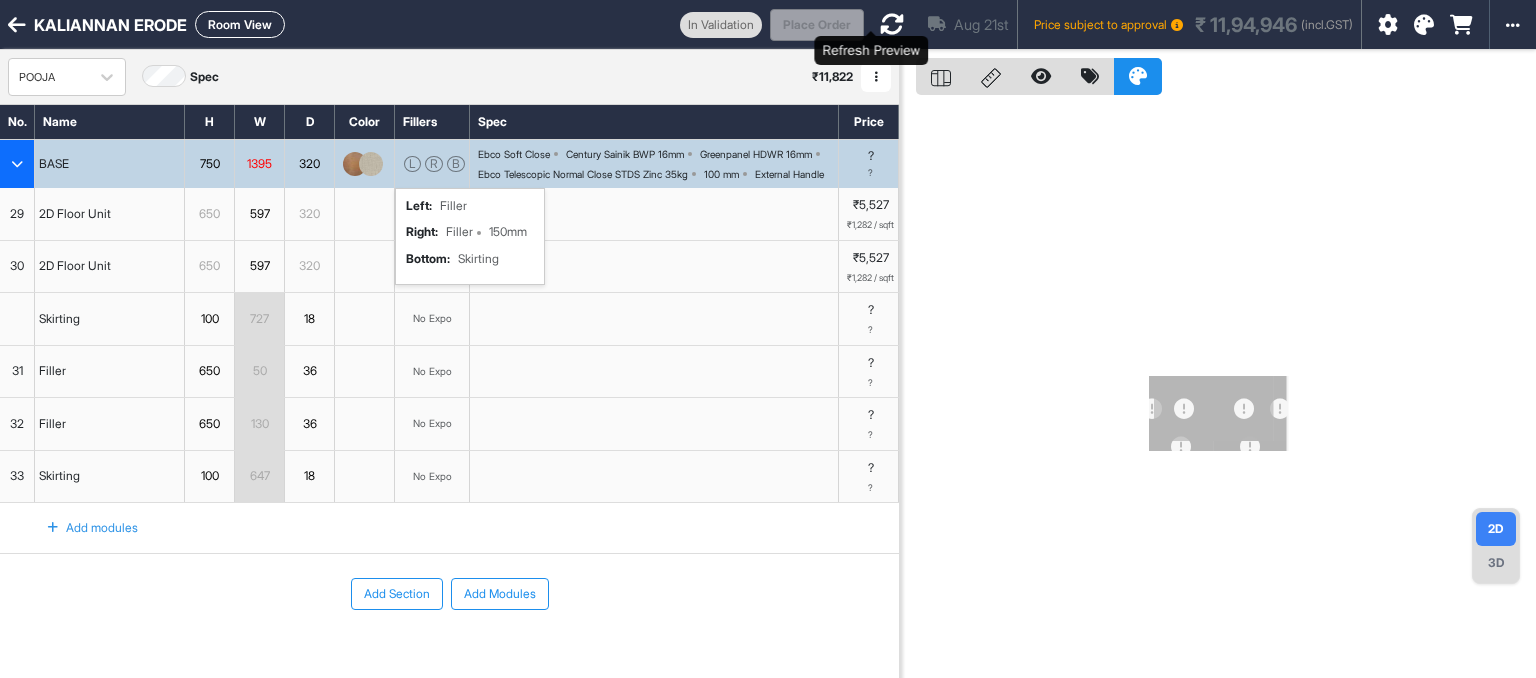 click at bounding box center [892, 24] 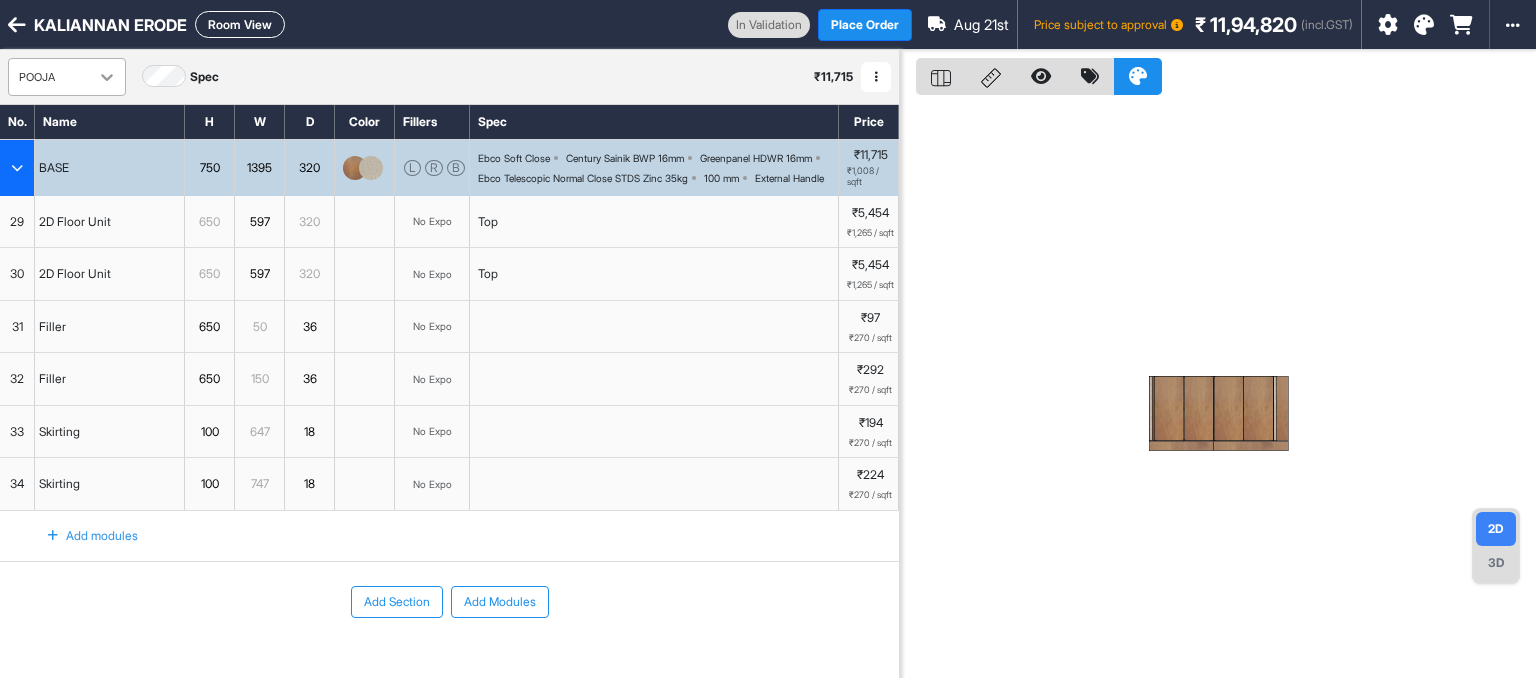 click at bounding box center [107, 77] 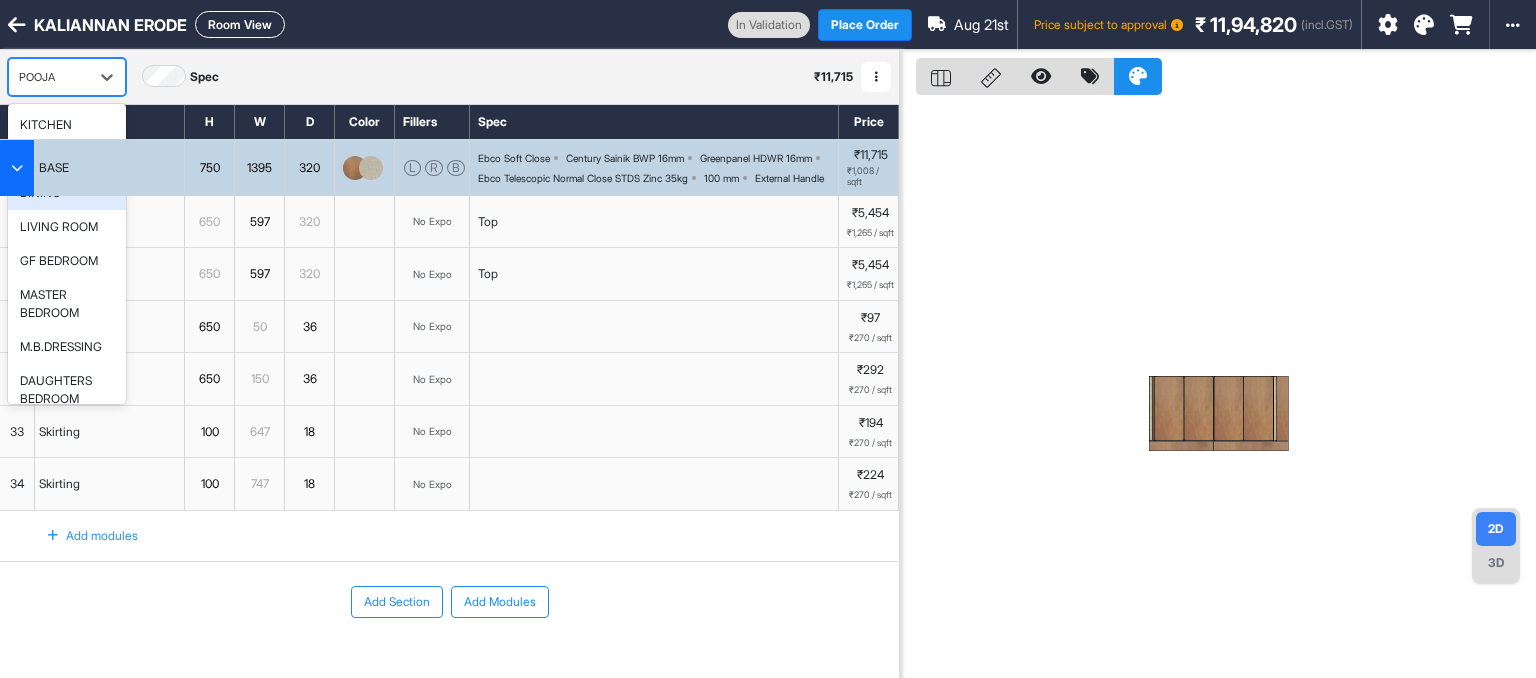 click on "DINING" at bounding box center (40, 193) 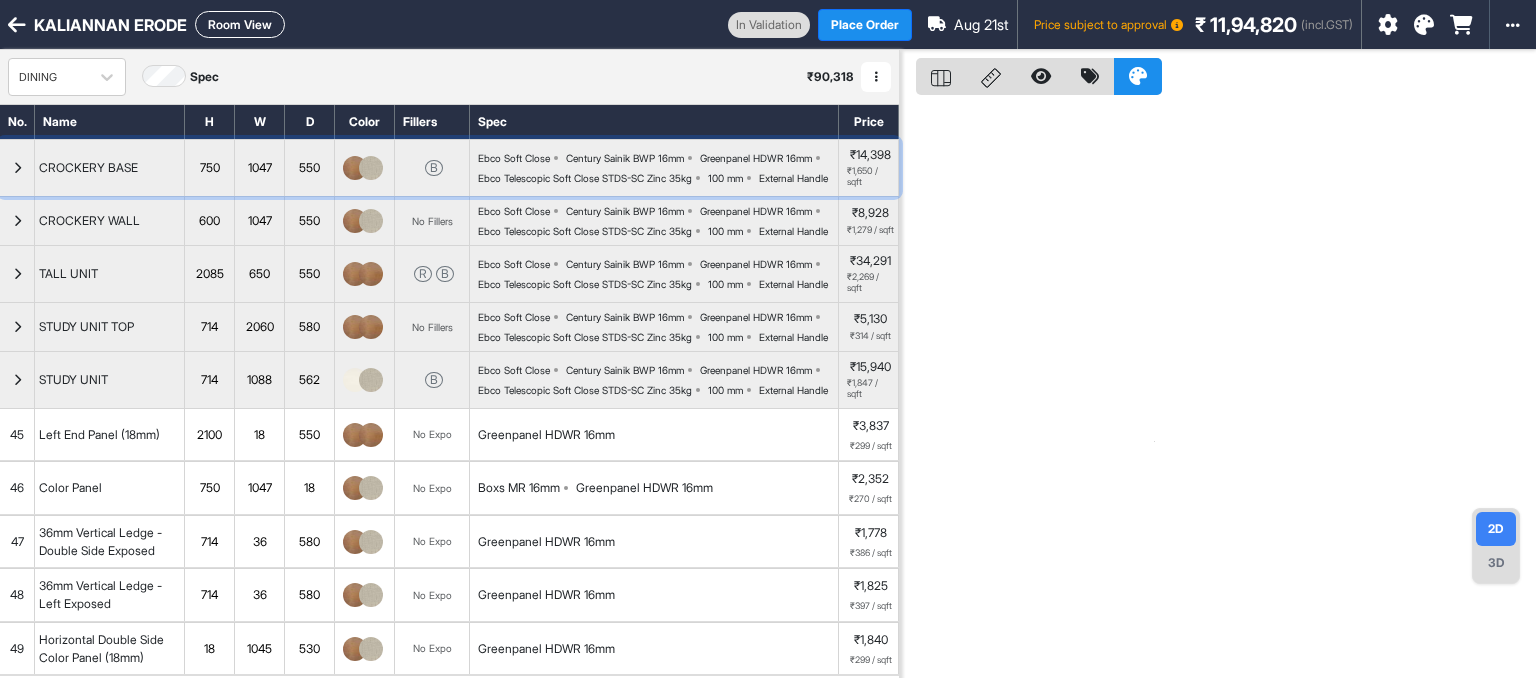 click at bounding box center [17, 168] 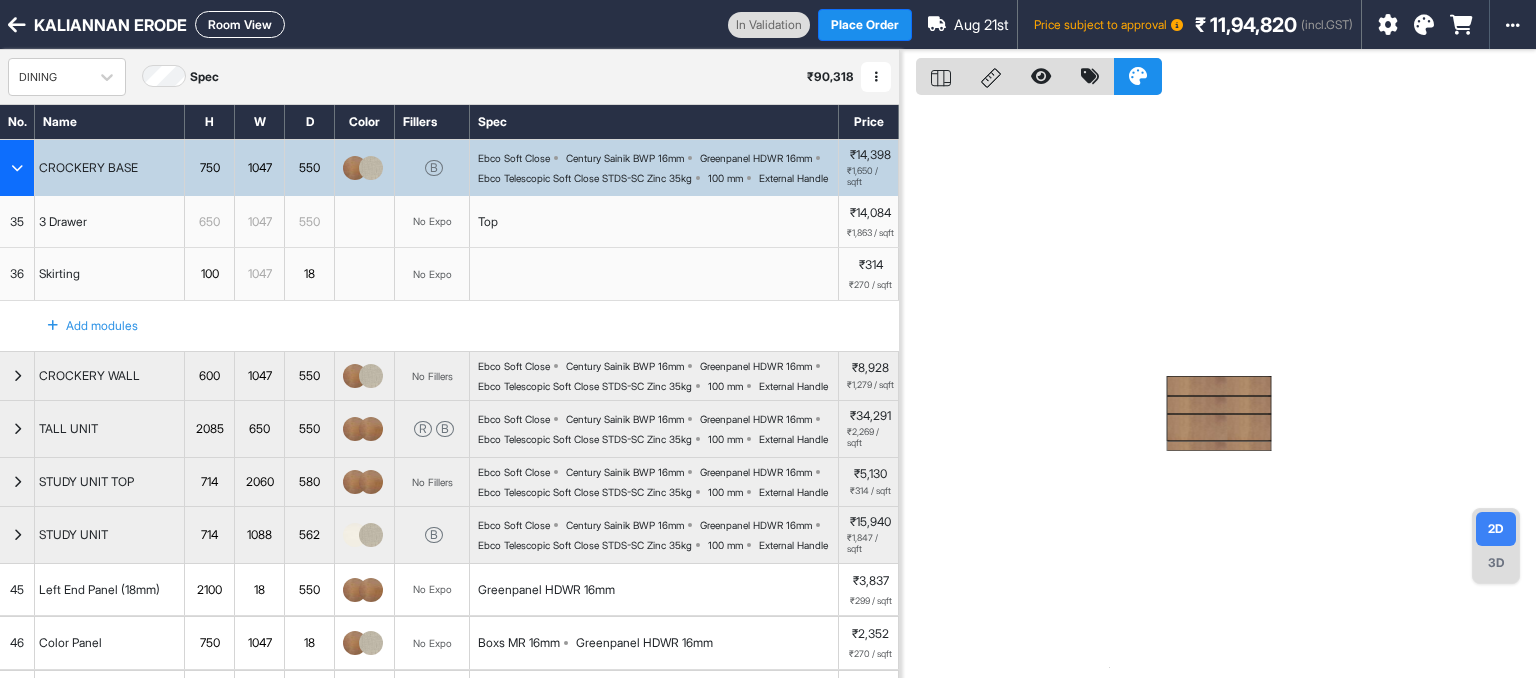 click at bounding box center [17, 168] 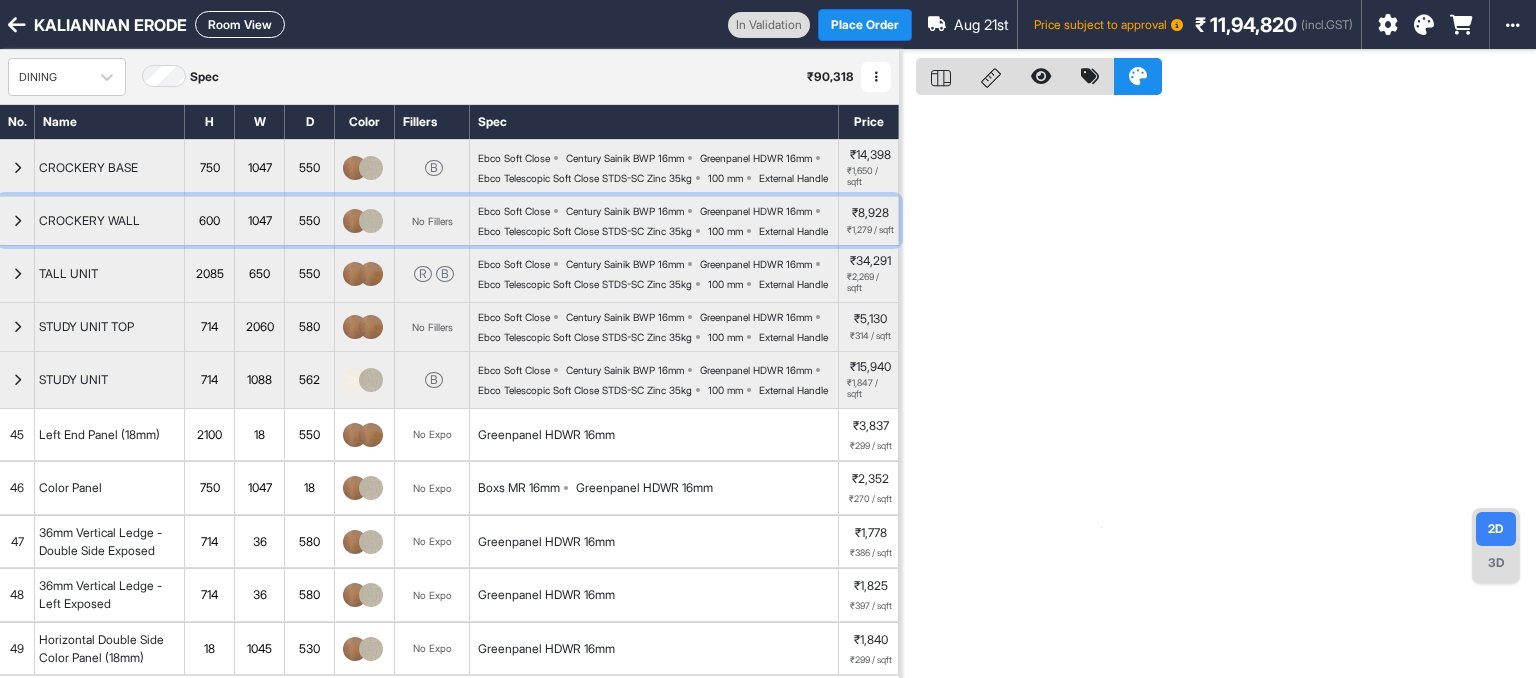 click at bounding box center (17, 221) 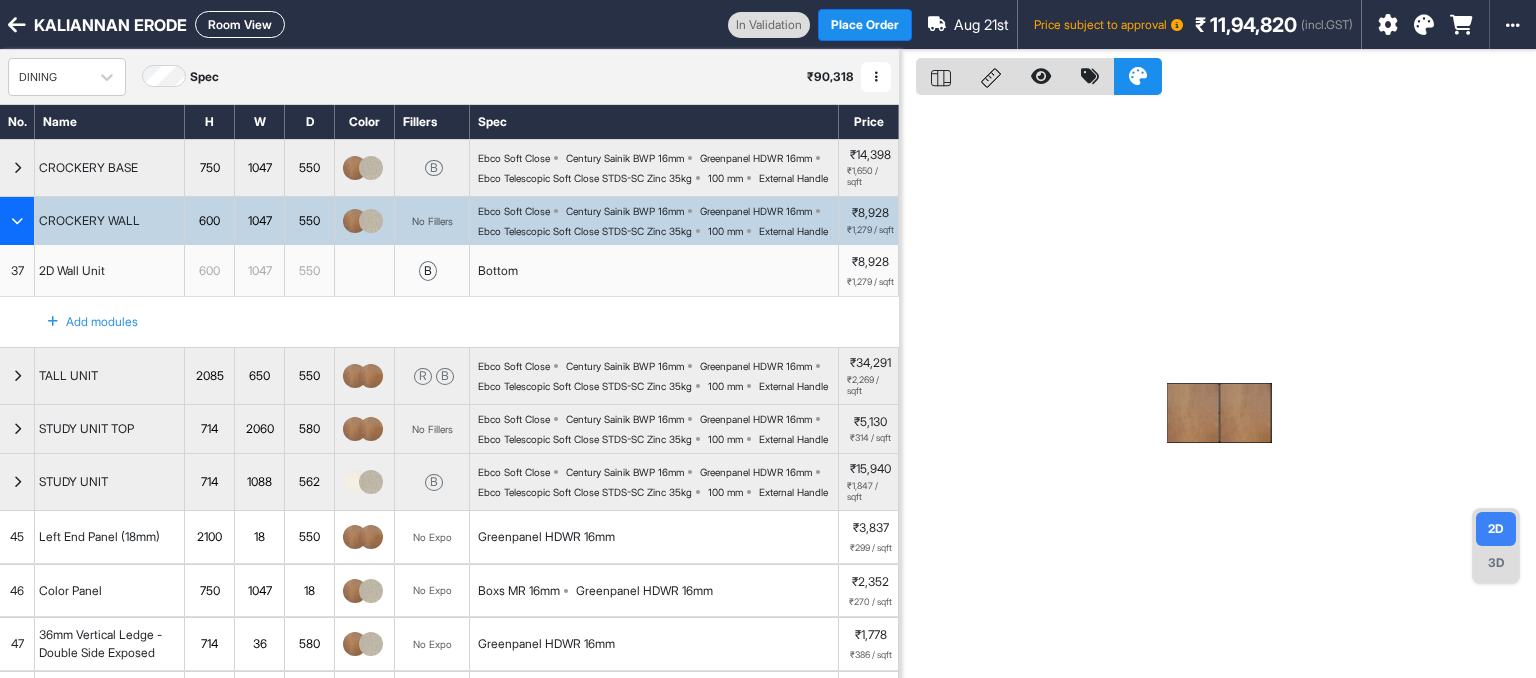 click at bounding box center (17, 221) 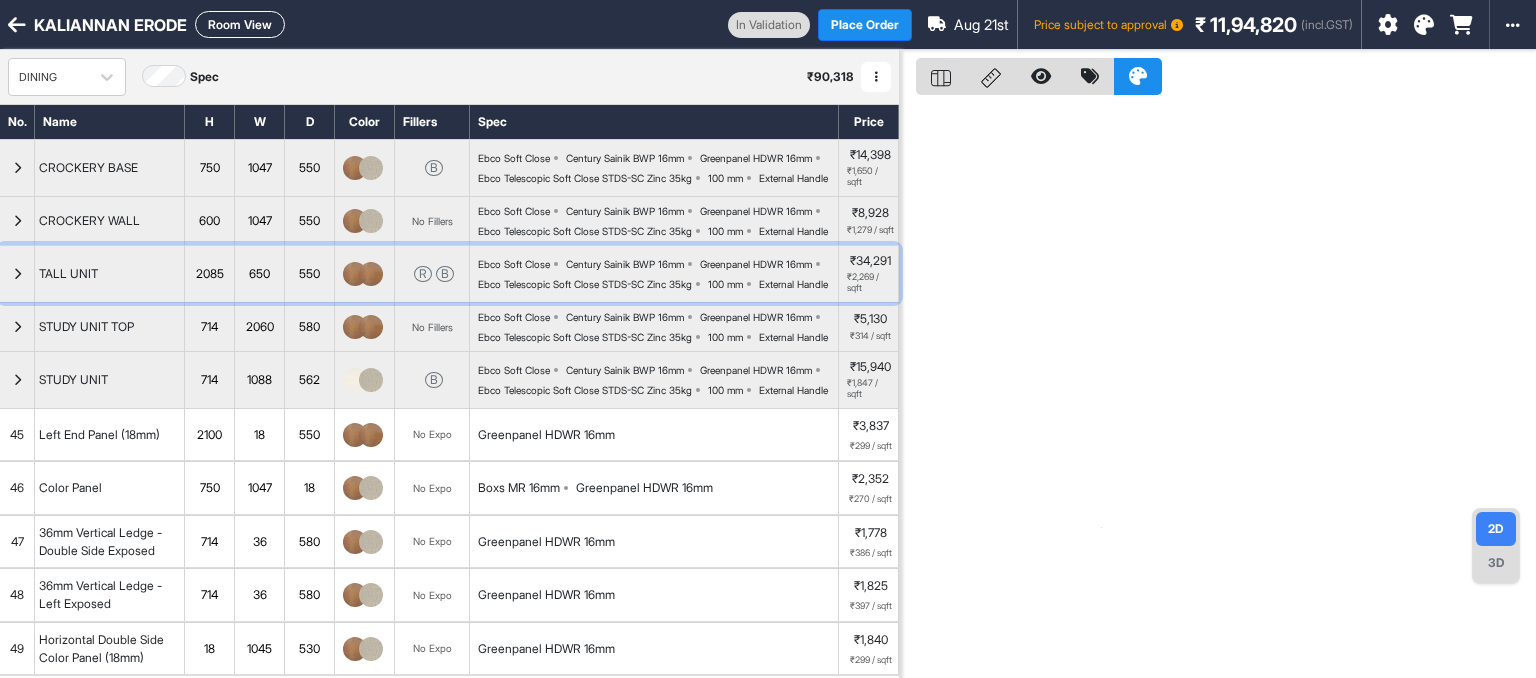 click at bounding box center [17, 274] 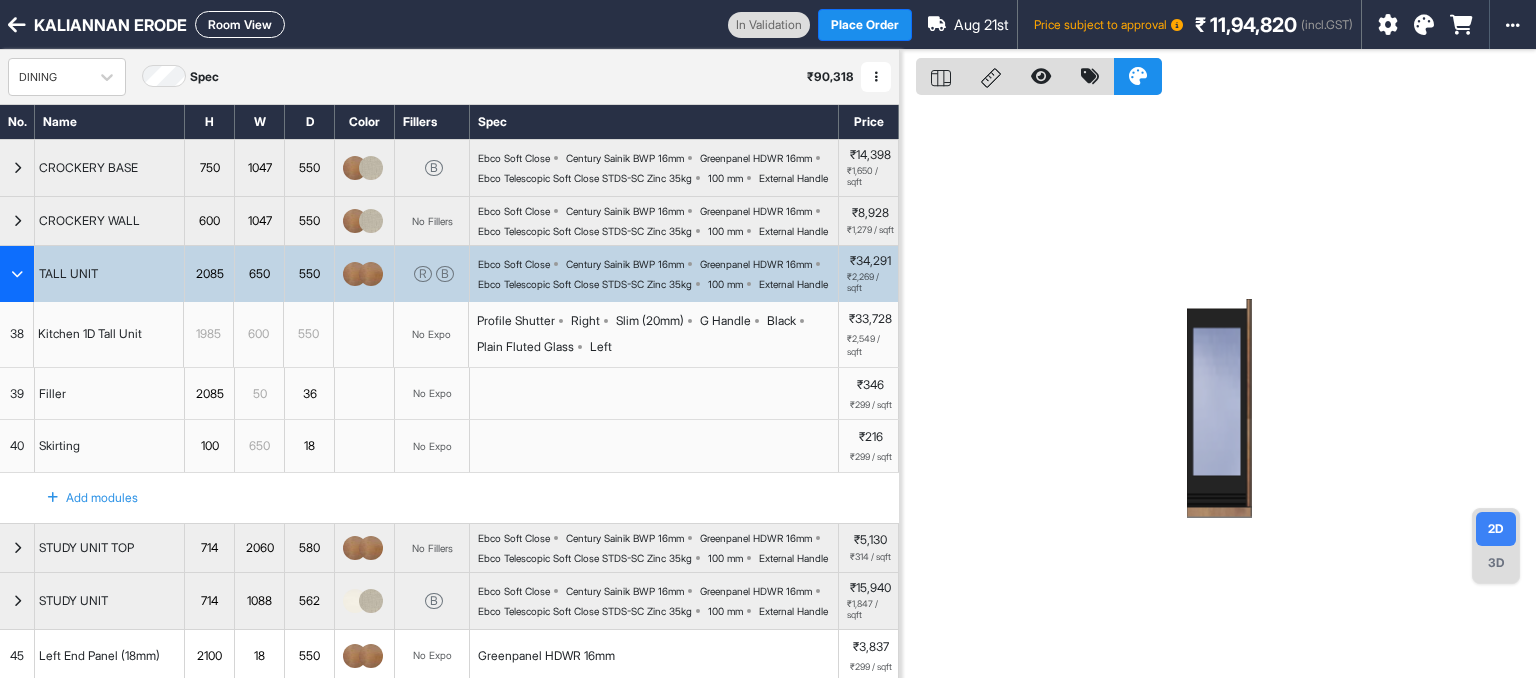 click at bounding box center (17, 274) 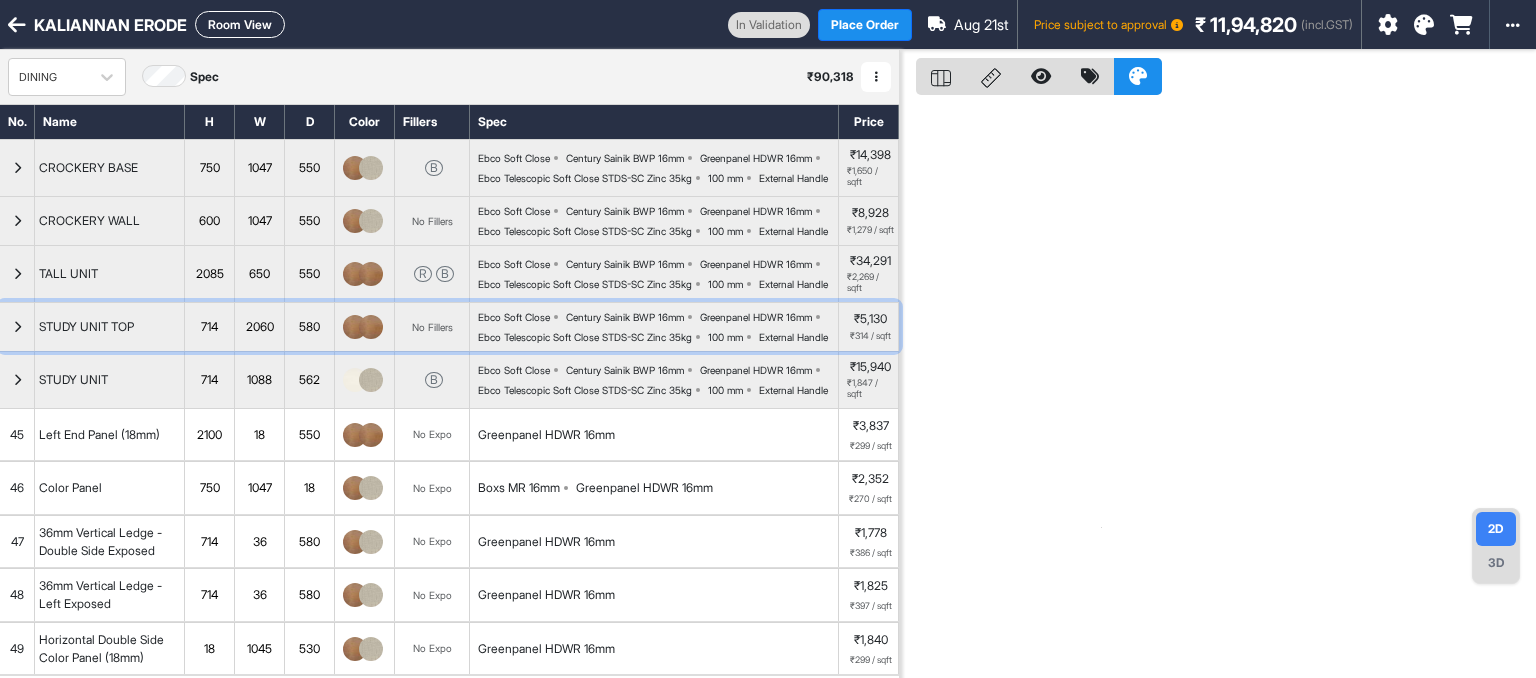 click at bounding box center [17, 327] 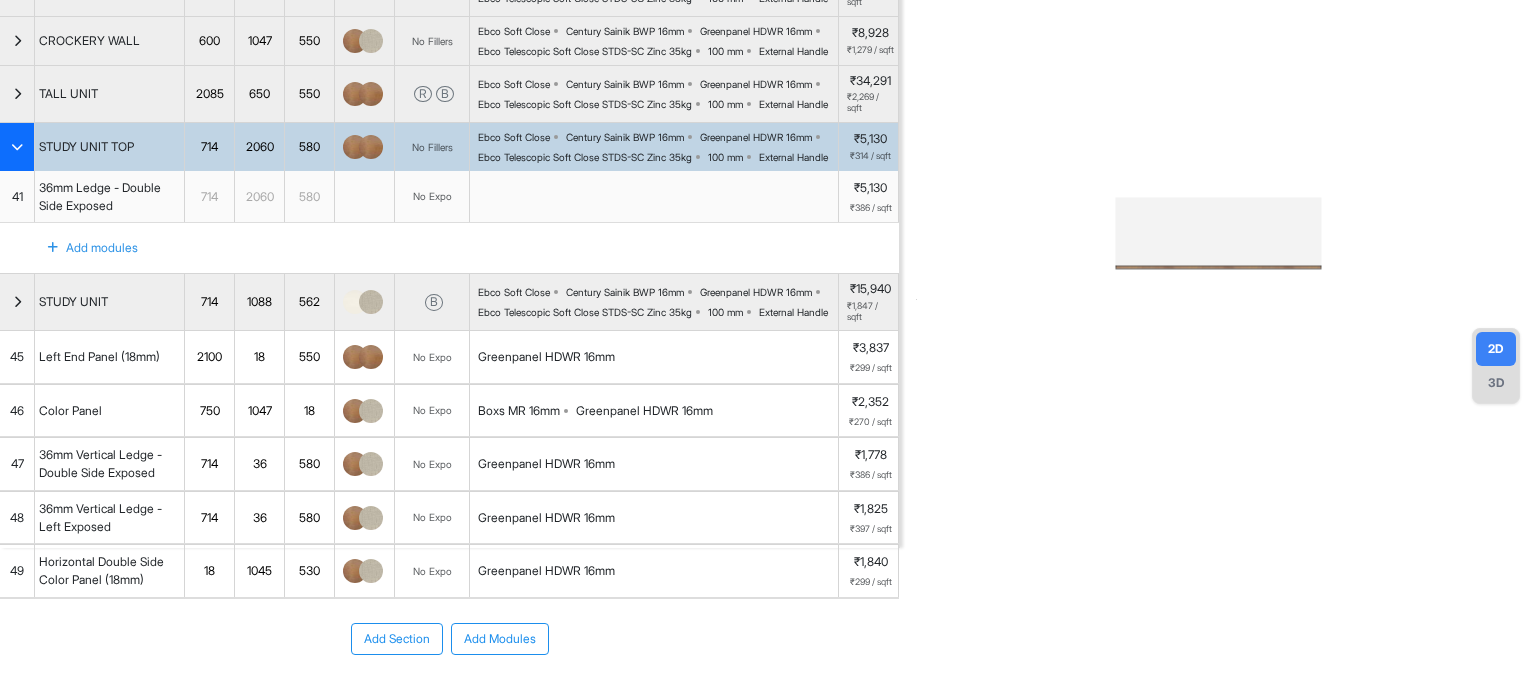 scroll, scrollTop: 202, scrollLeft: 0, axis: vertical 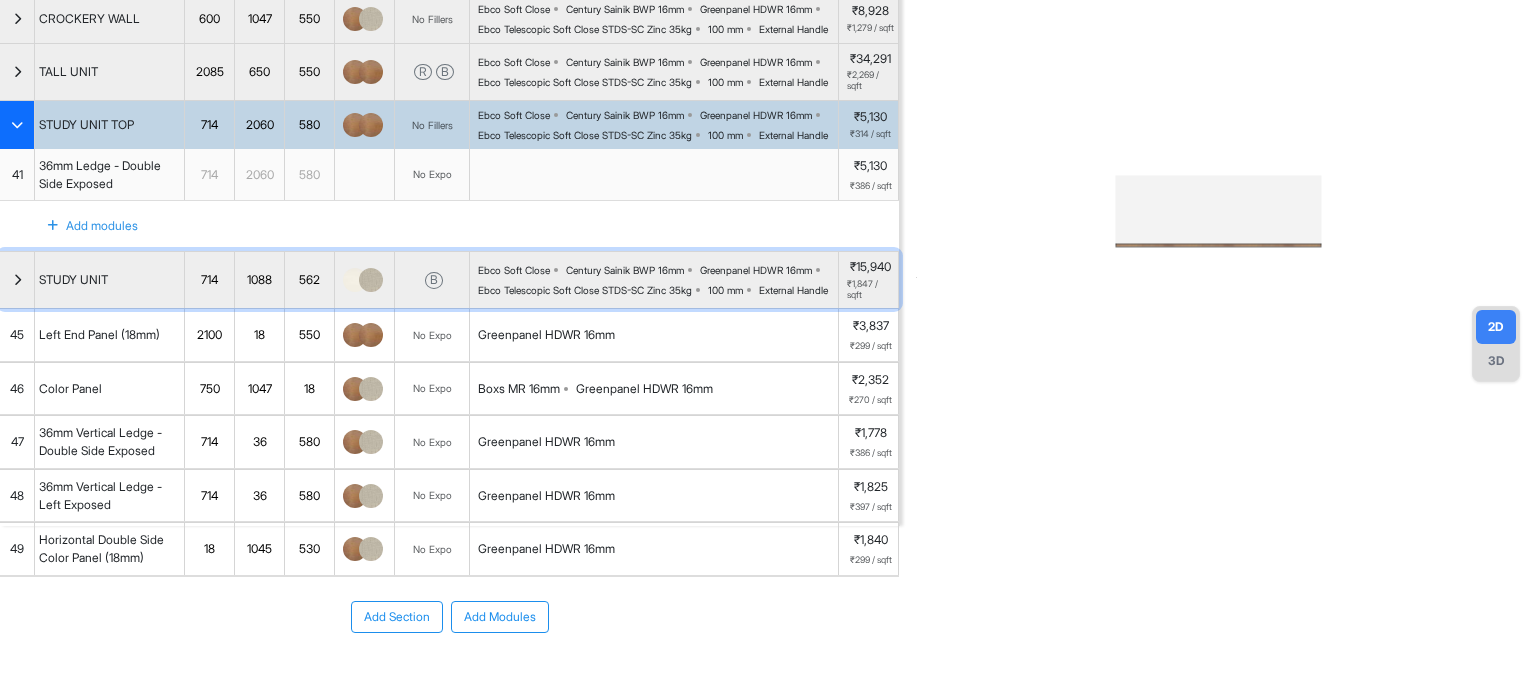 click at bounding box center [17, 280] 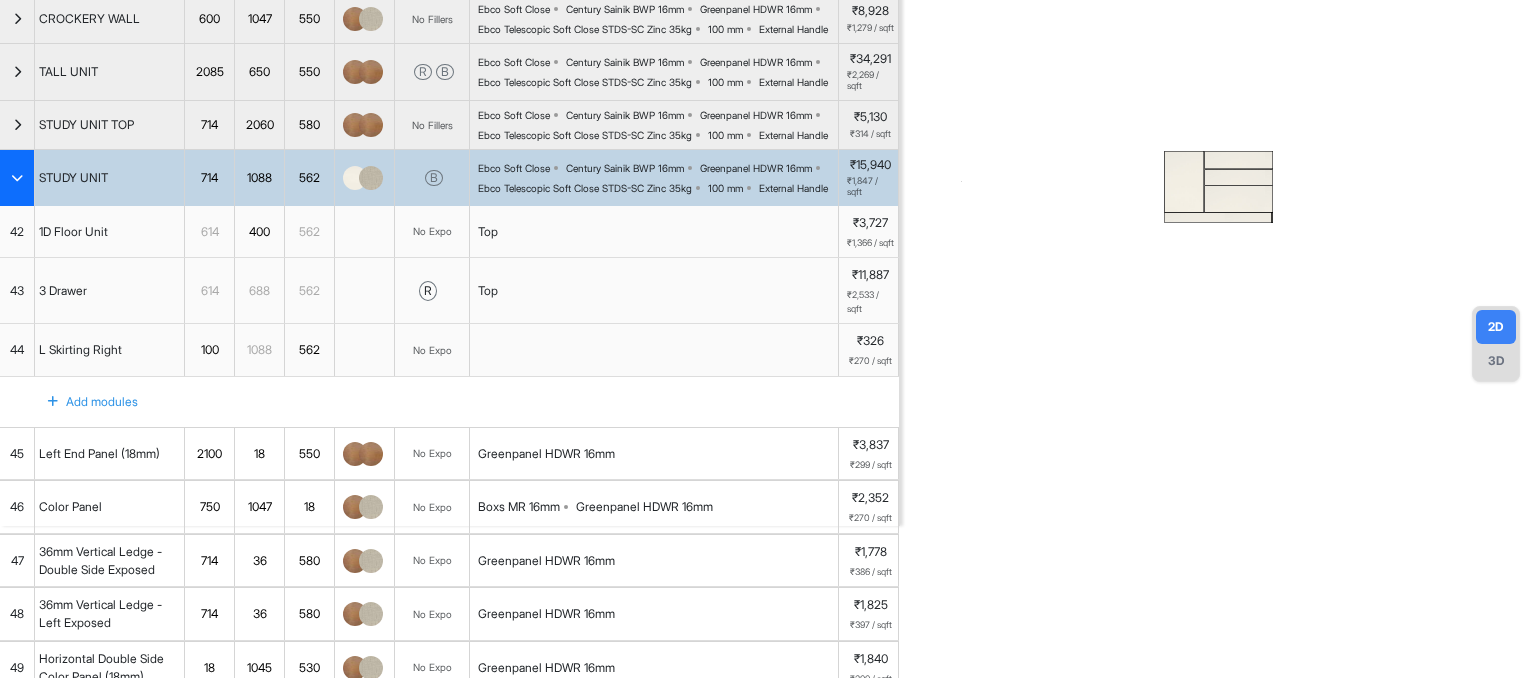 scroll, scrollTop: 0, scrollLeft: 0, axis: both 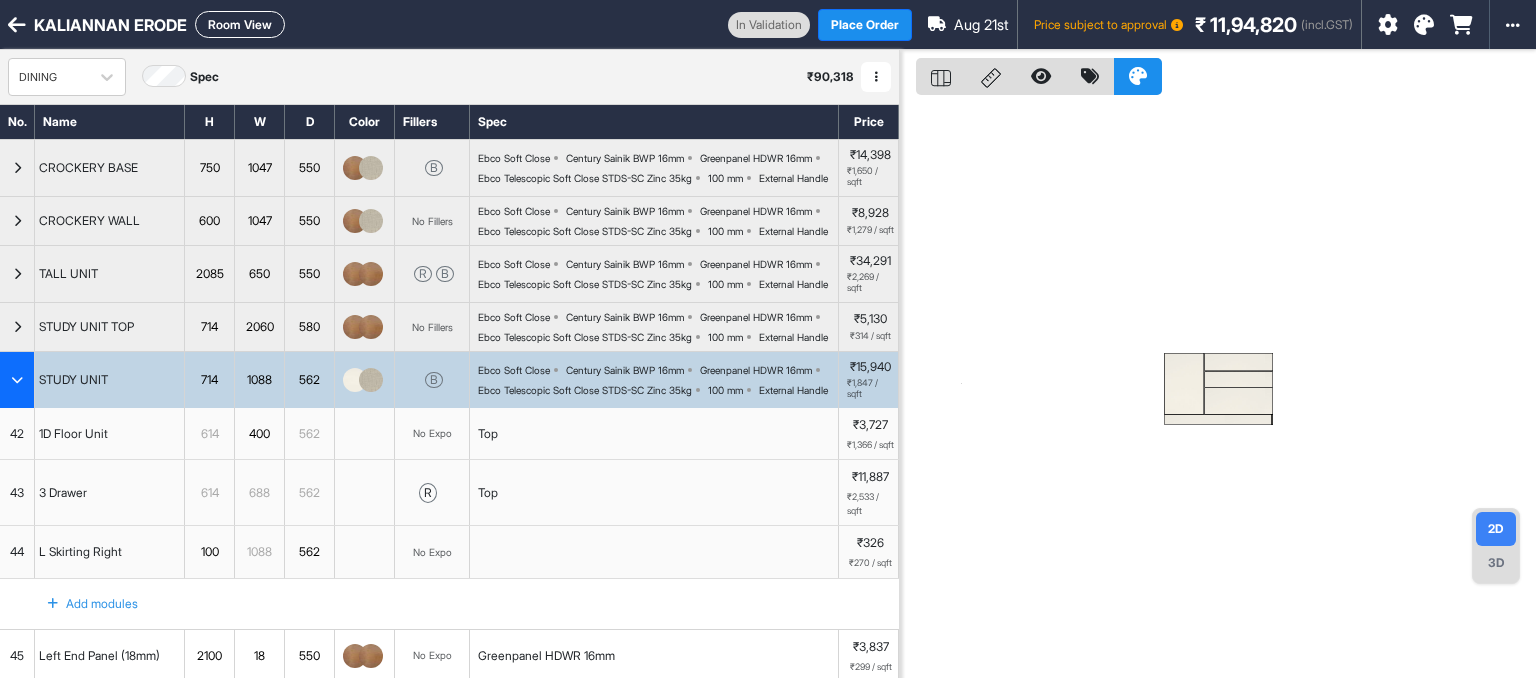click on "Room View" at bounding box center [240, 24] 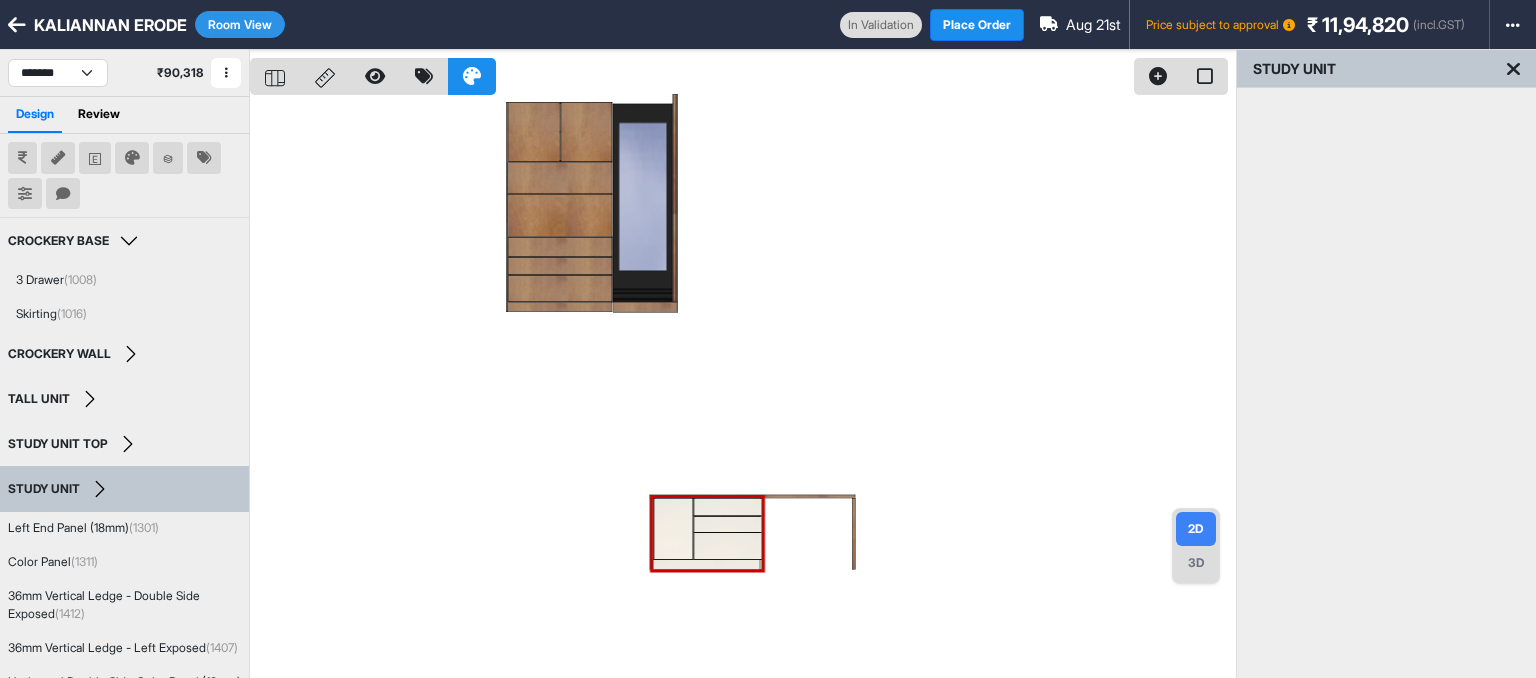 click at bounding box center (743, 389) 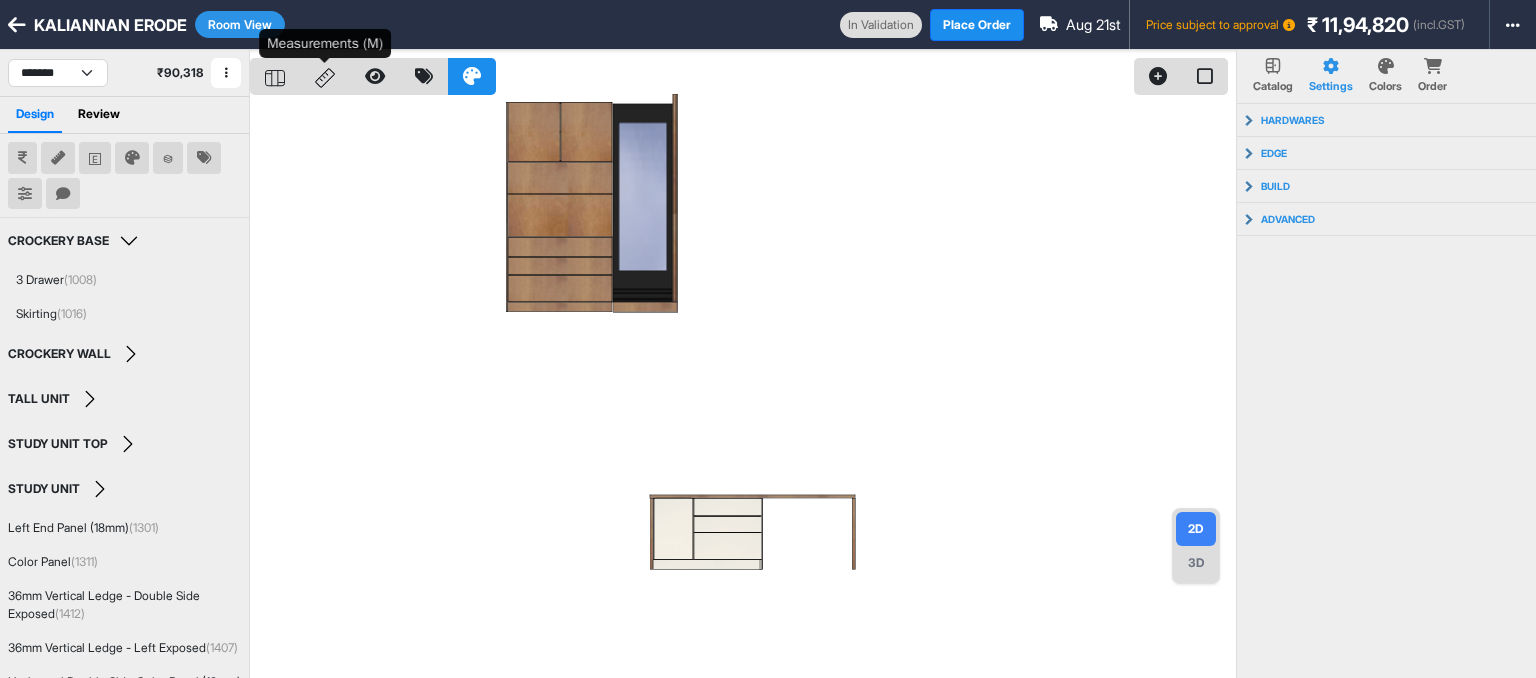 click 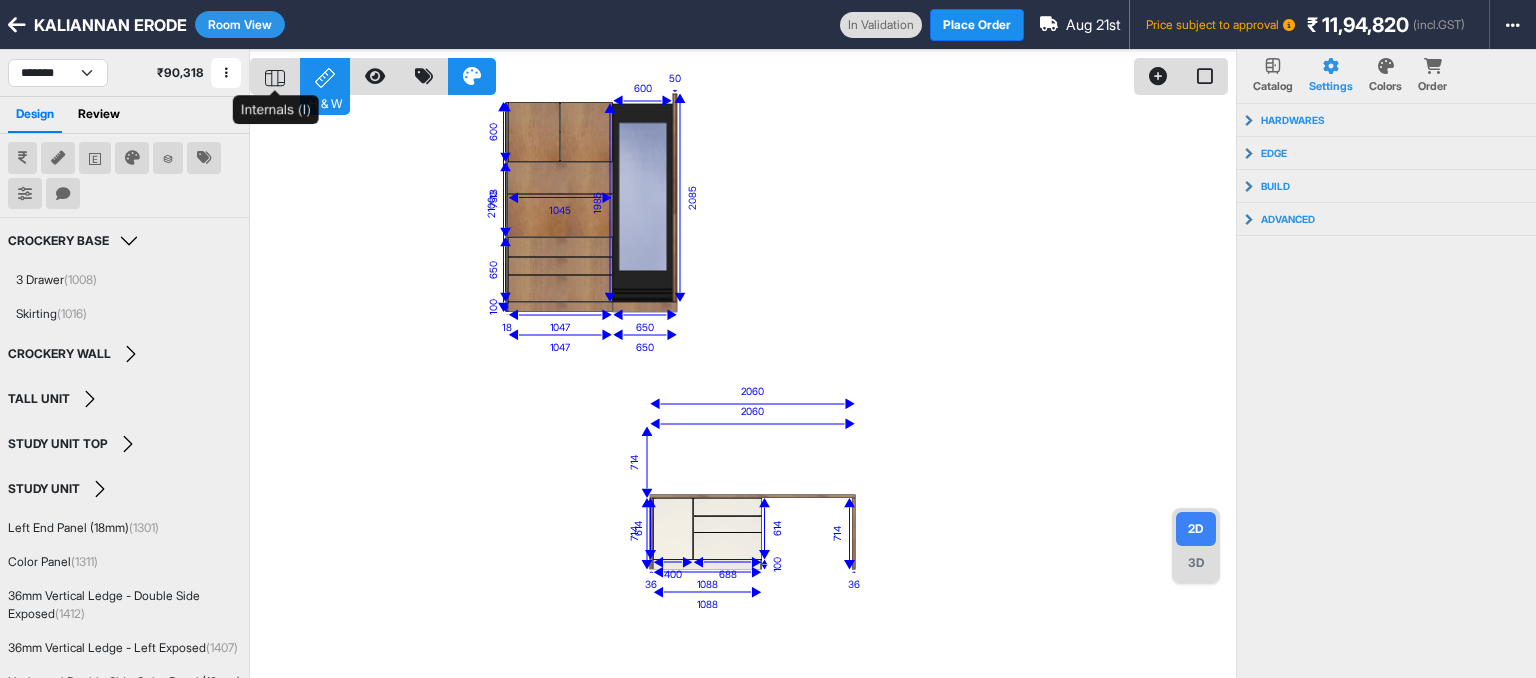 click at bounding box center (275, 76) 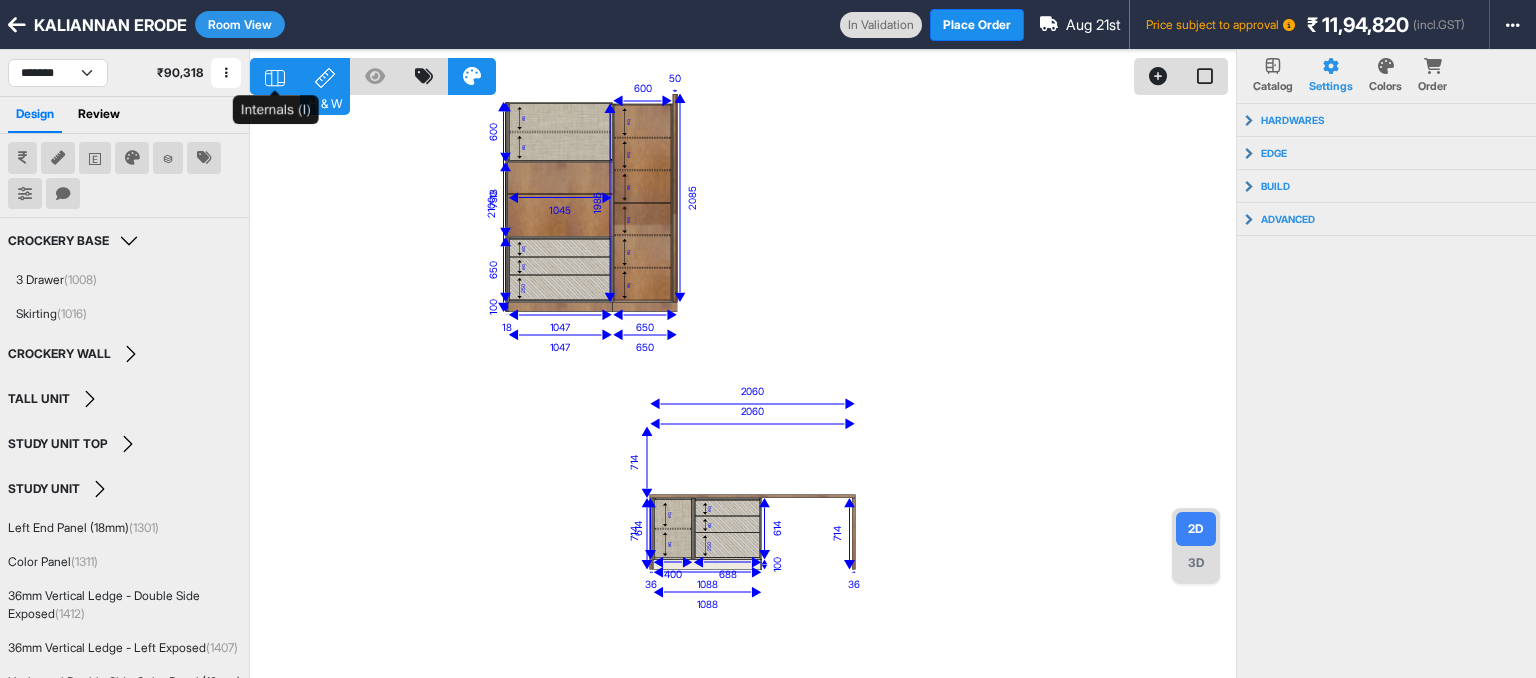 click at bounding box center [275, 76] 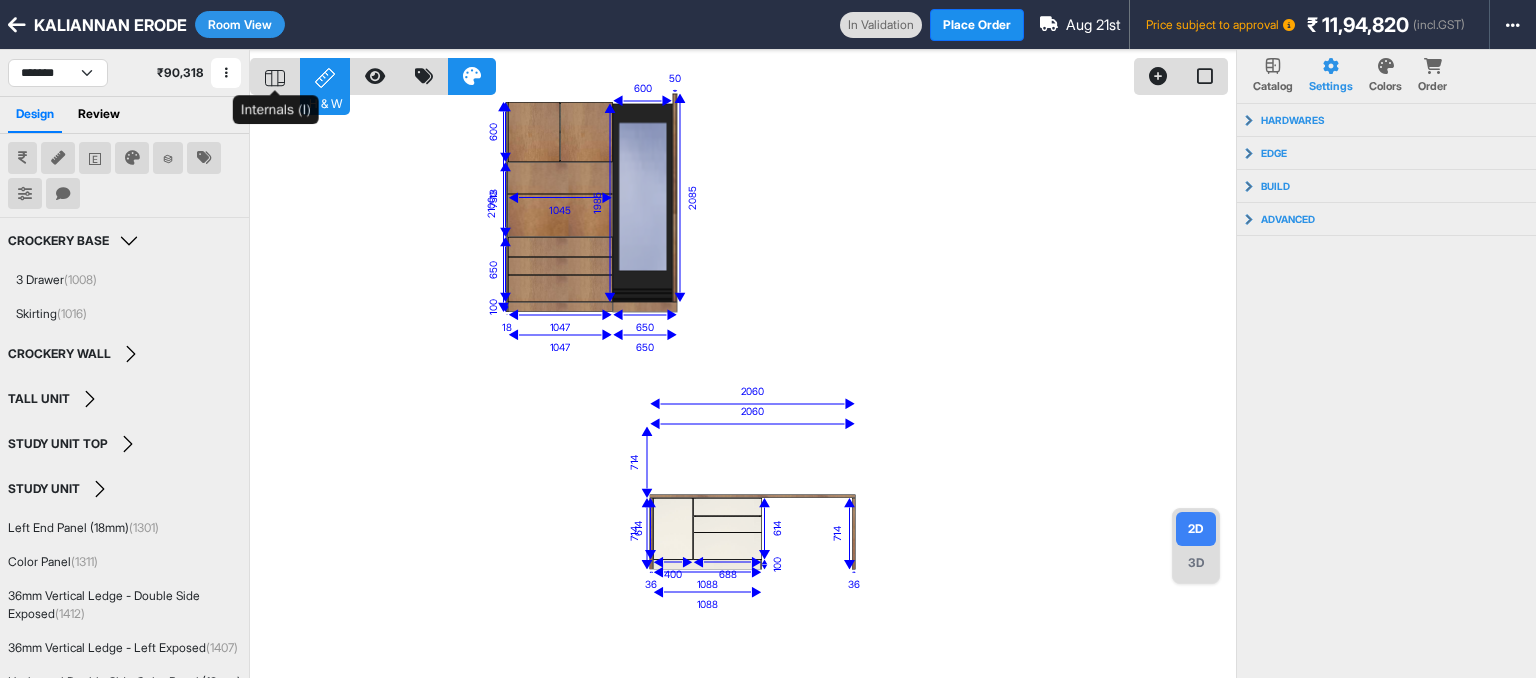 click at bounding box center [275, 76] 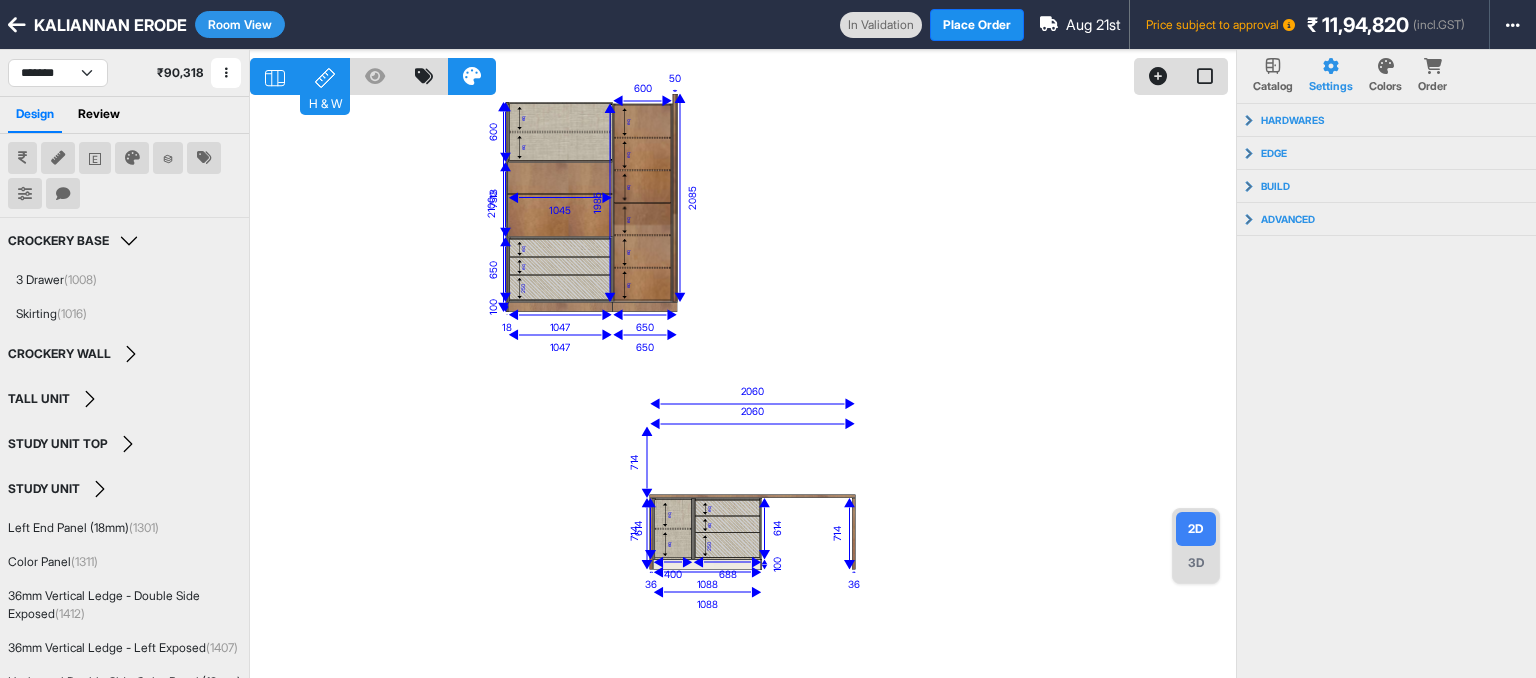 click on "Room View" at bounding box center (240, 24) 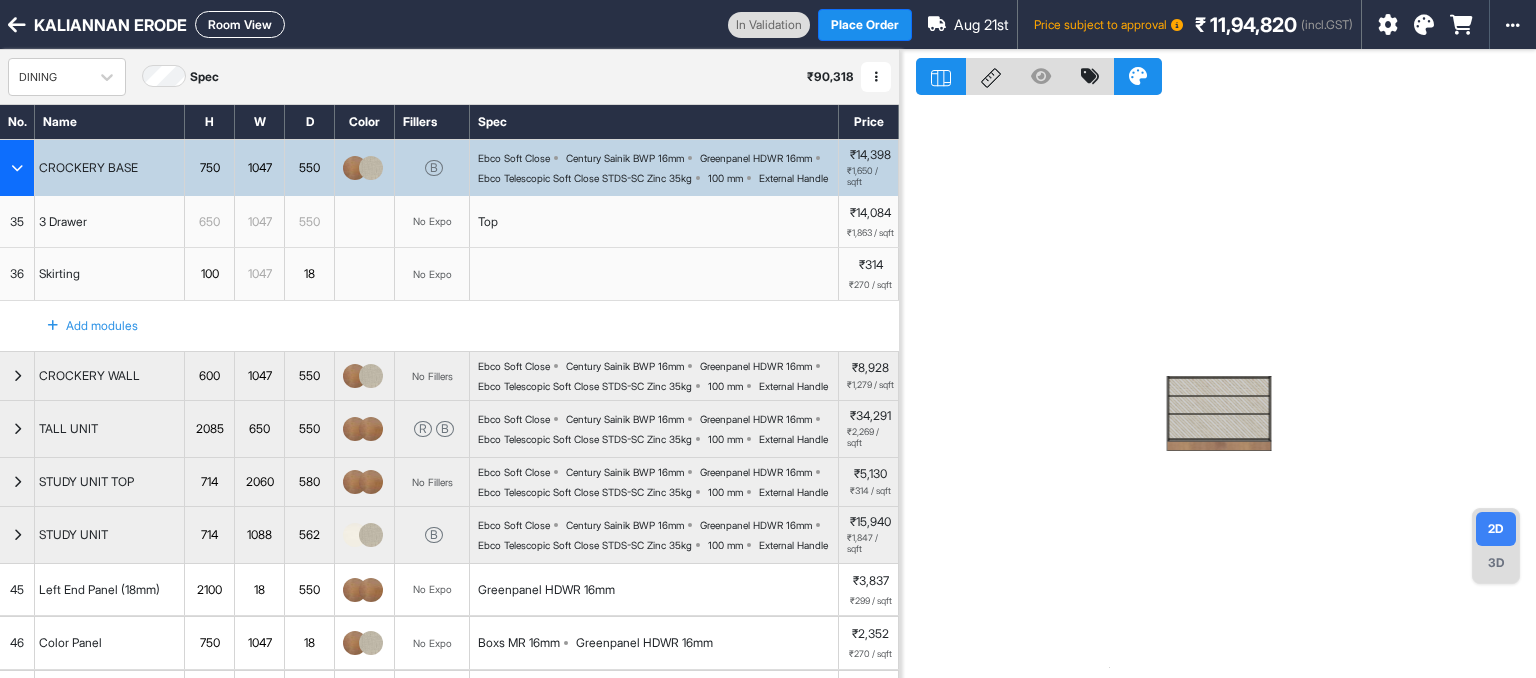 click at bounding box center (17, 168) 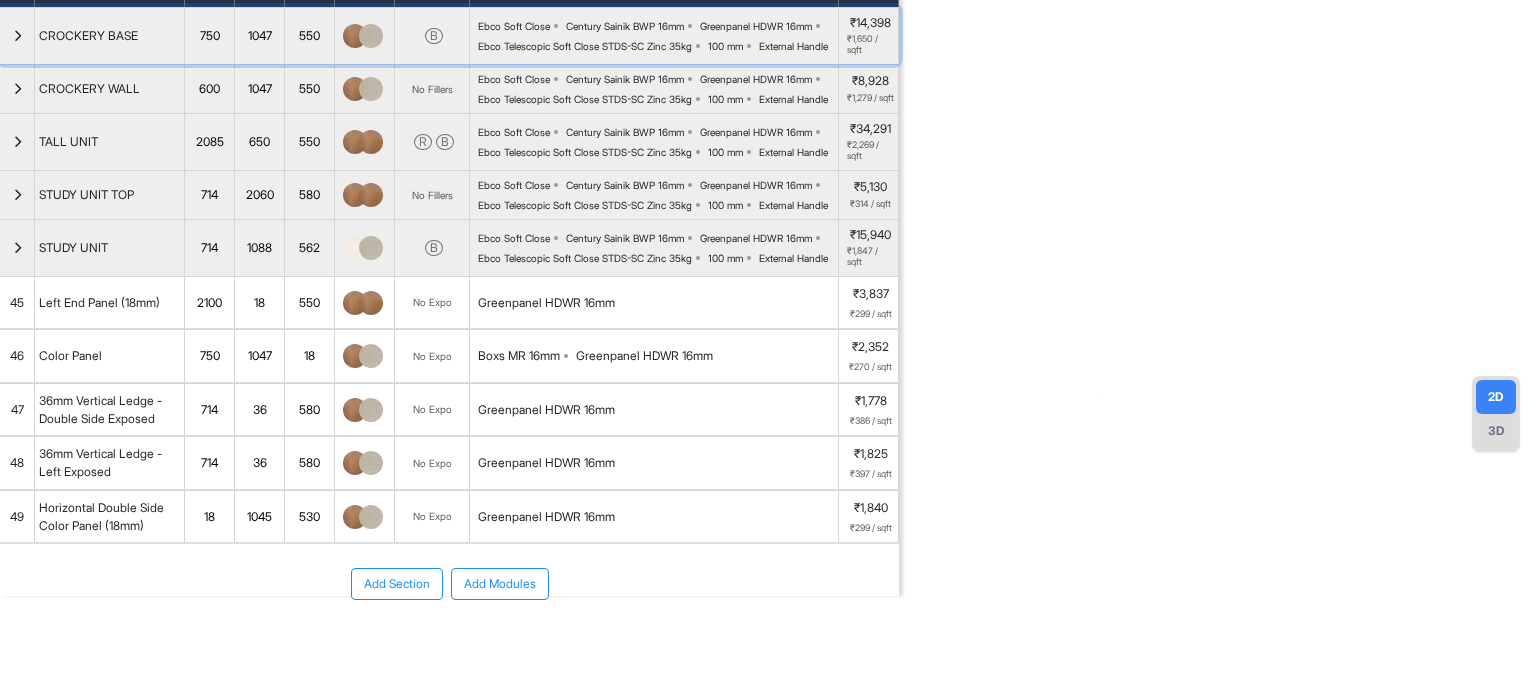 scroll, scrollTop: 0, scrollLeft: 0, axis: both 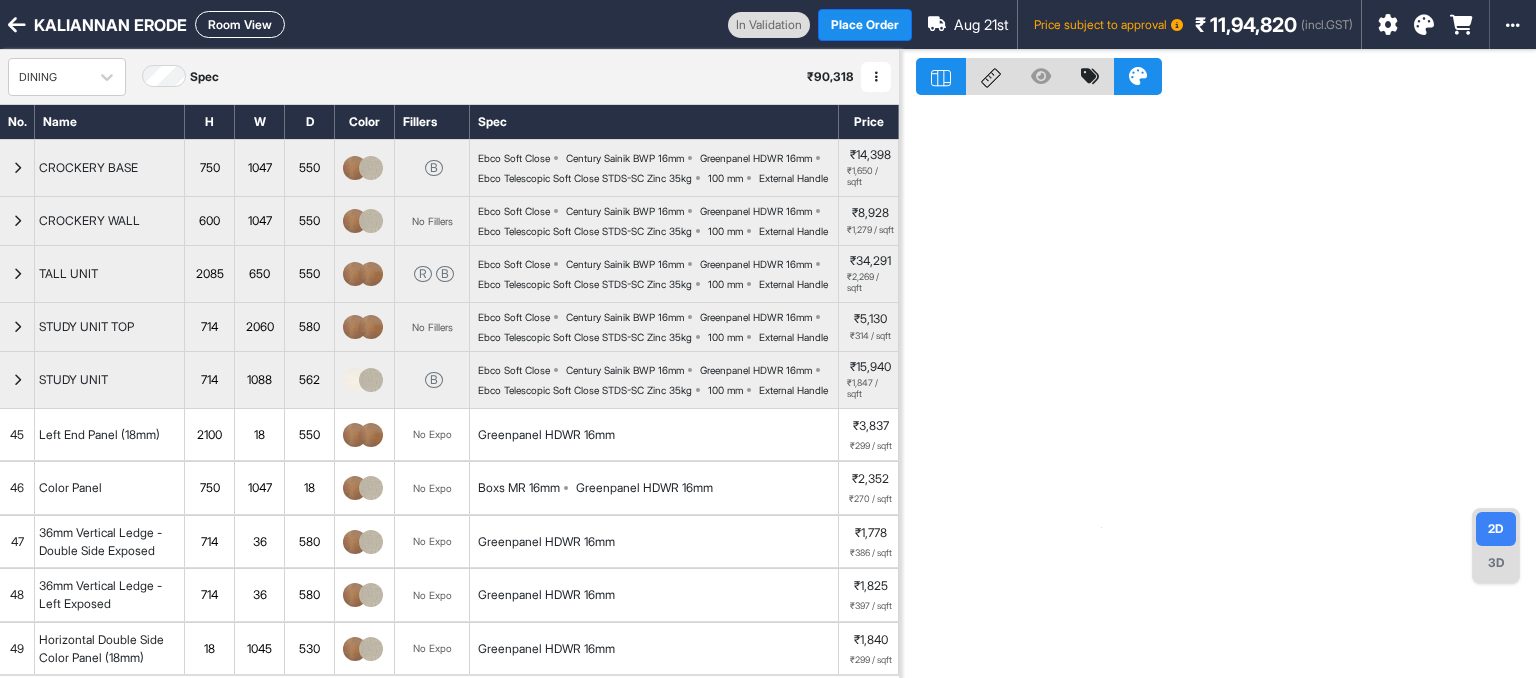 click on "Room View" at bounding box center (240, 24) 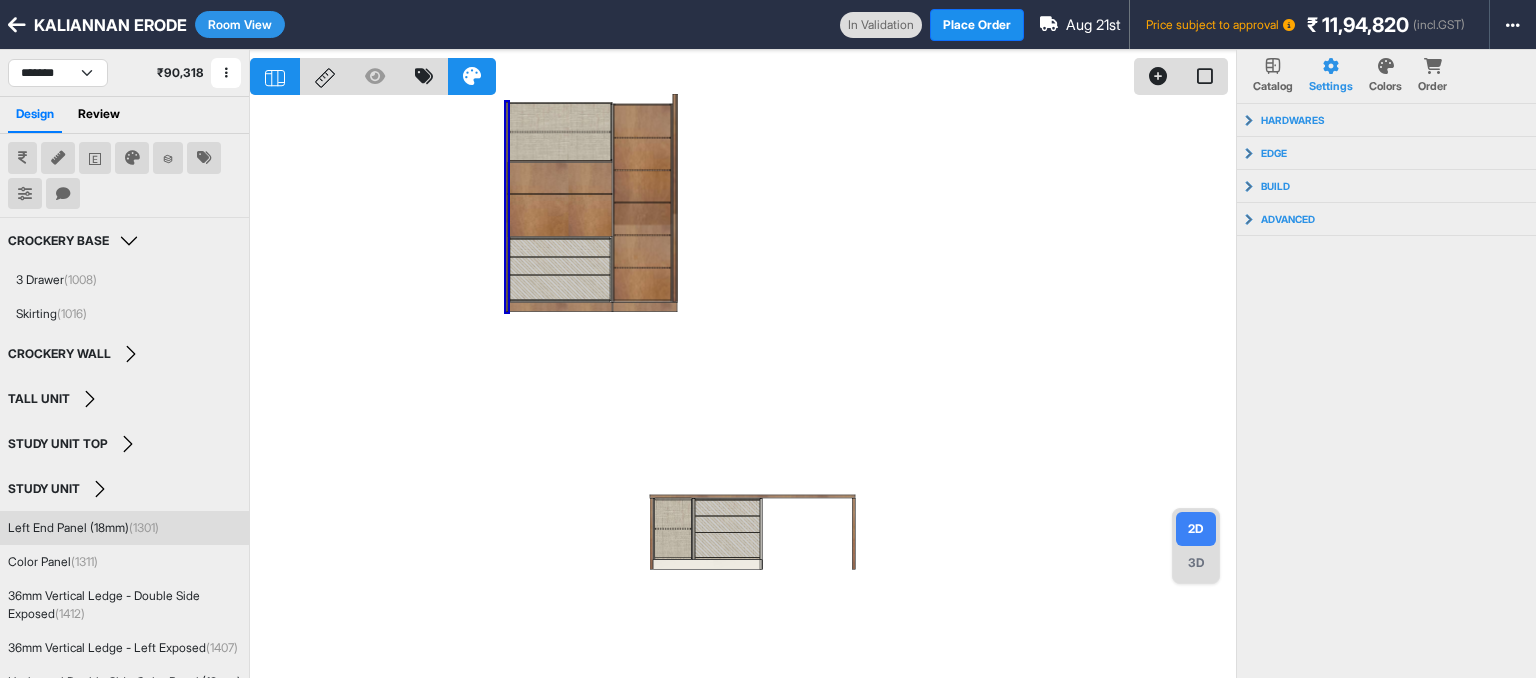 scroll, scrollTop: 217, scrollLeft: 0, axis: vertical 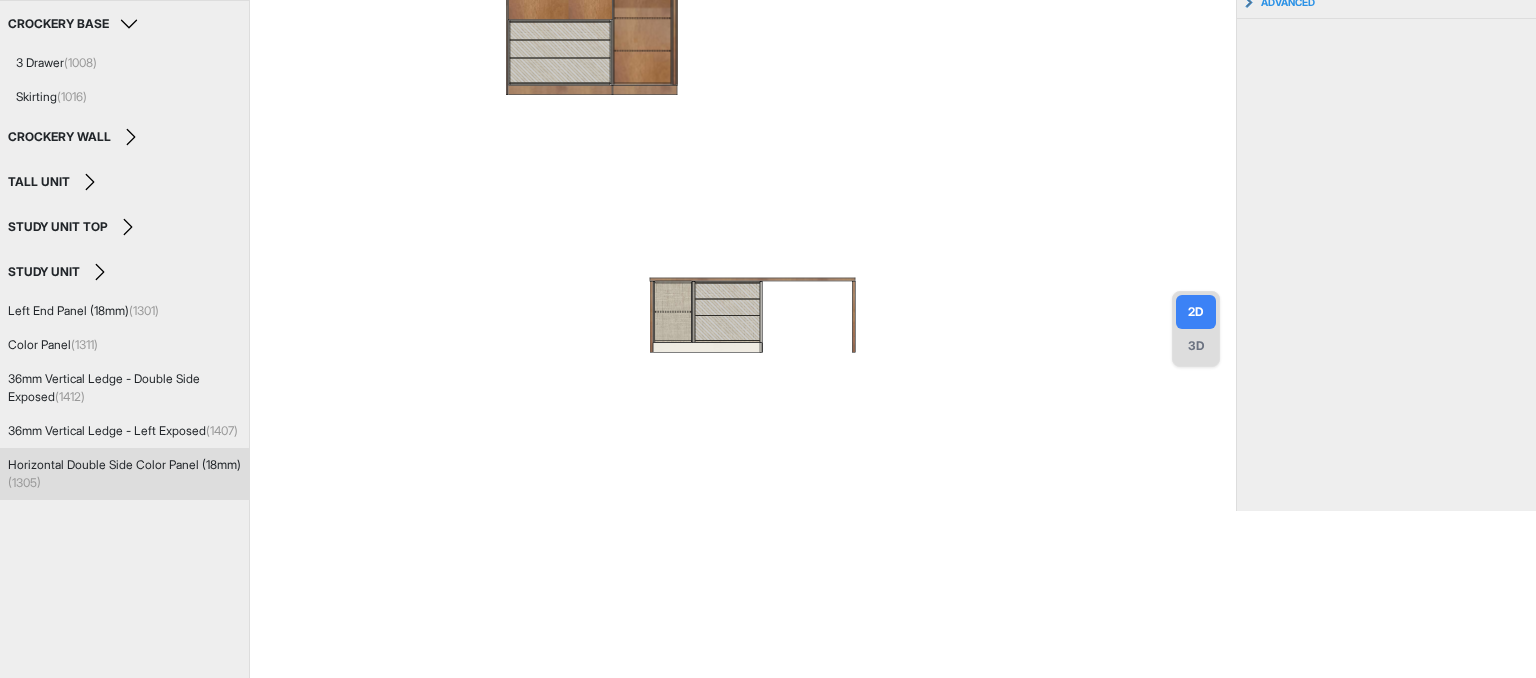 click on "Horizontal Double Side Color Panel (18mm)  (1305)" at bounding box center [124, 474] 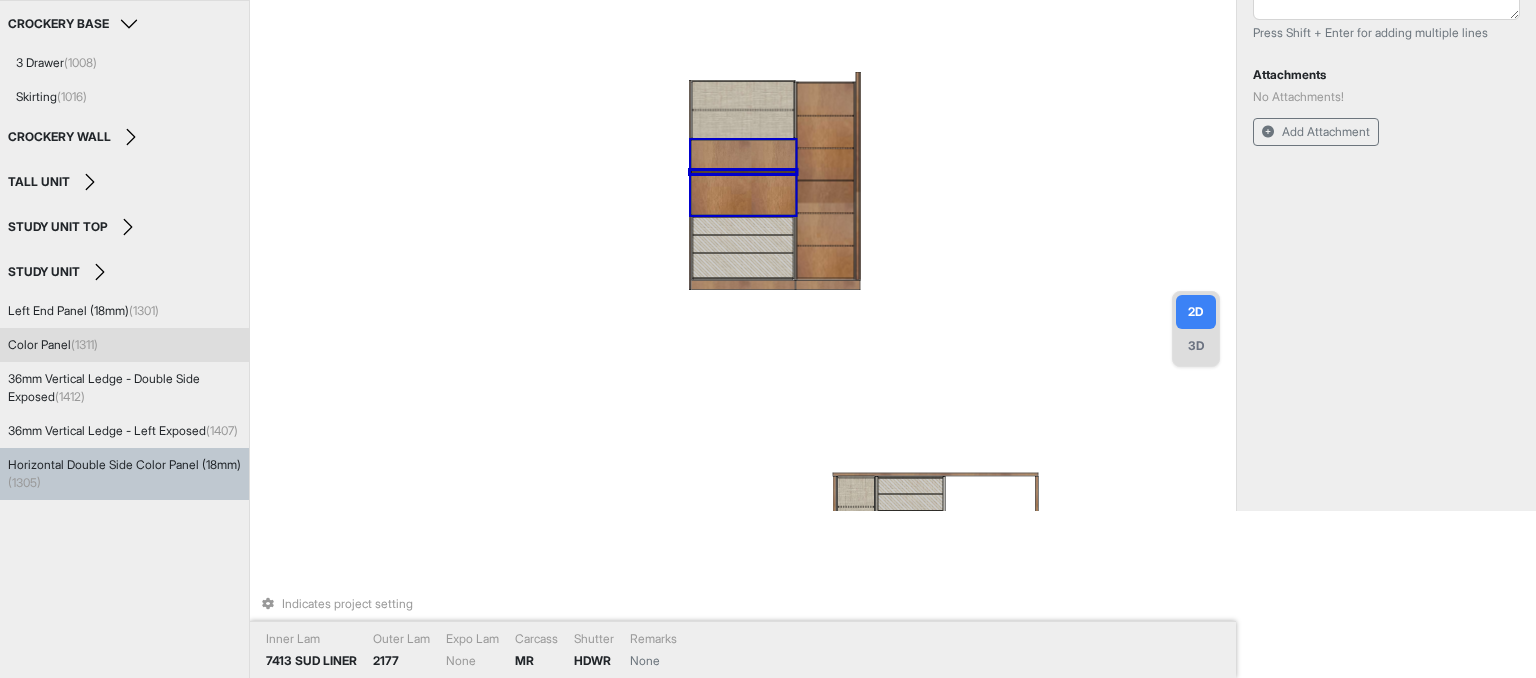 click on "Indicates project setting Inner Lam 7413 SUD LINER Outer Lam 2177 Expo Lam None Carcass MR Shutter HDWR Remarks None" at bounding box center (743, 172) 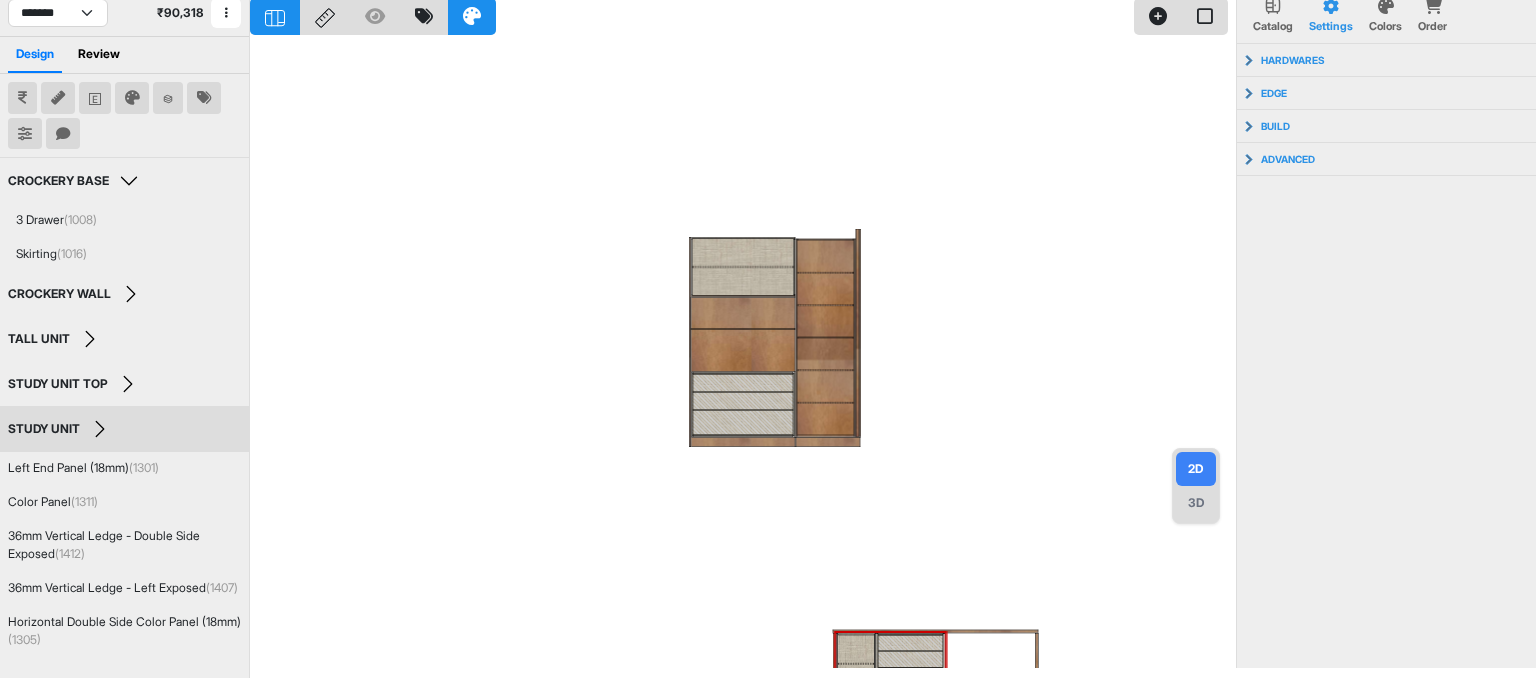 scroll, scrollTop: 0, scrollLeft: 0, axis: both 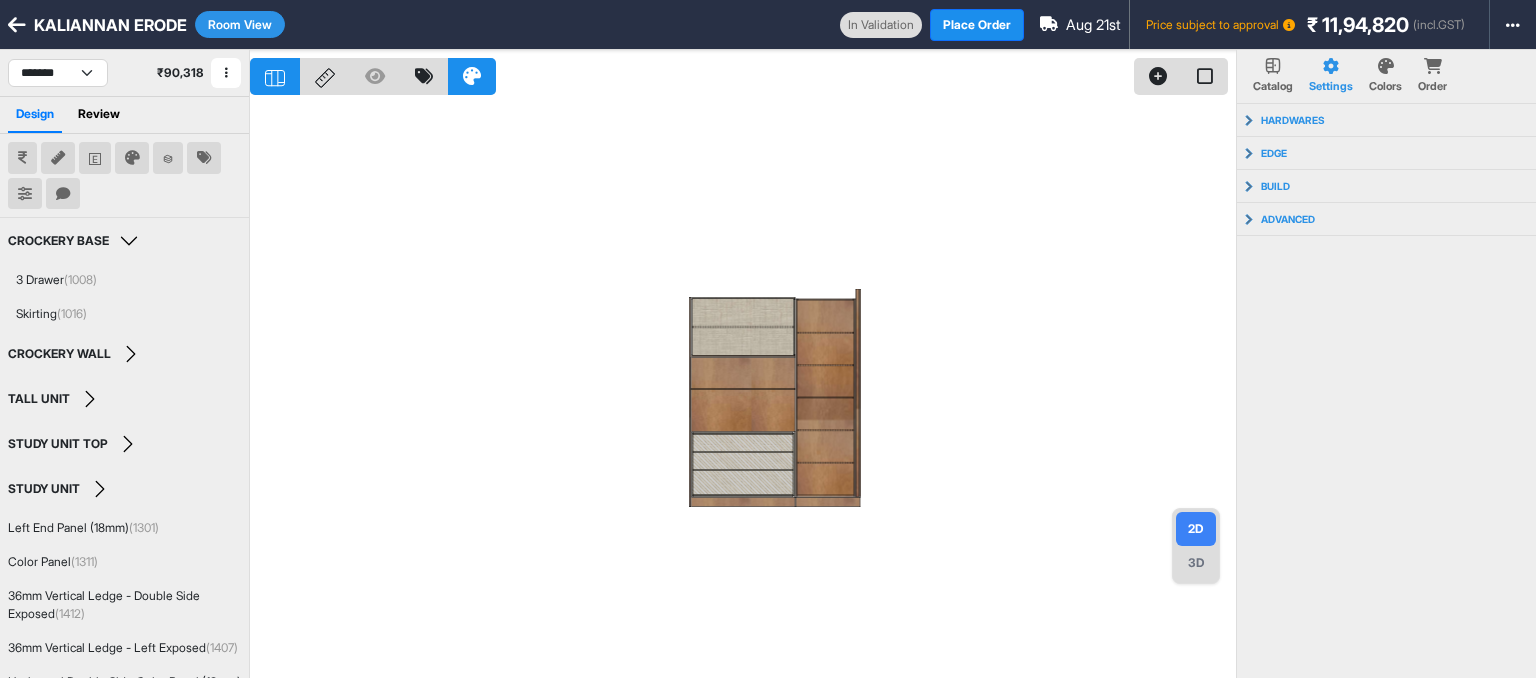 click on "Room View" at bounding box center [240, 24] 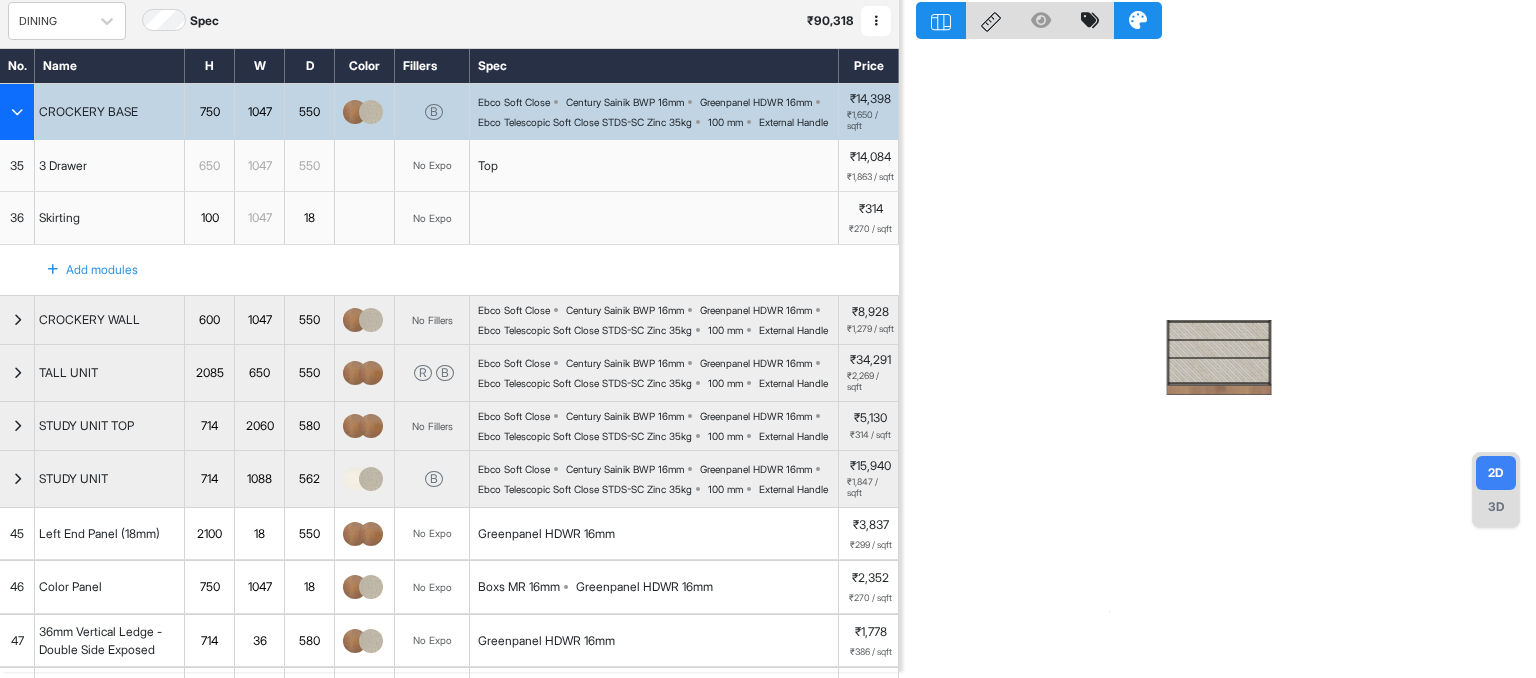 scroll, scrollTop: 0, scrollLeft: 0, axis: both 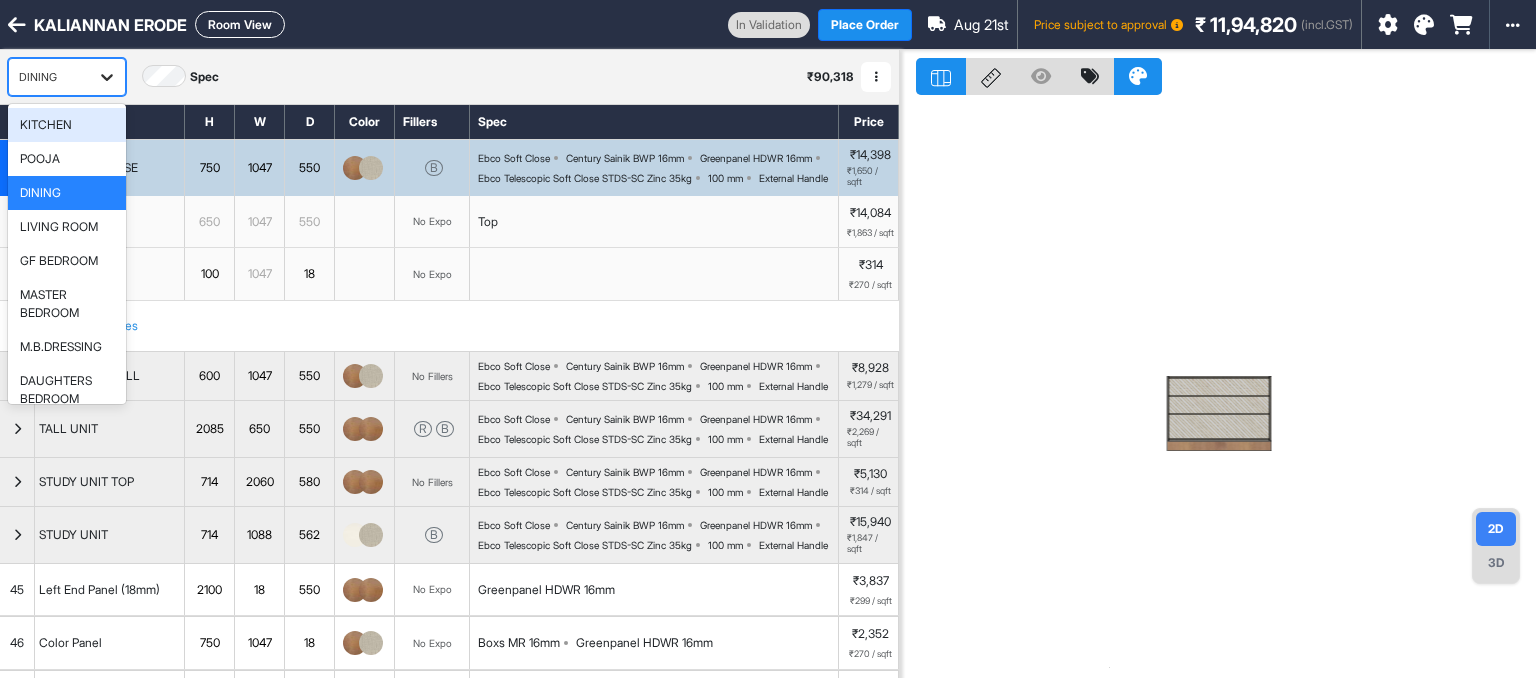 click 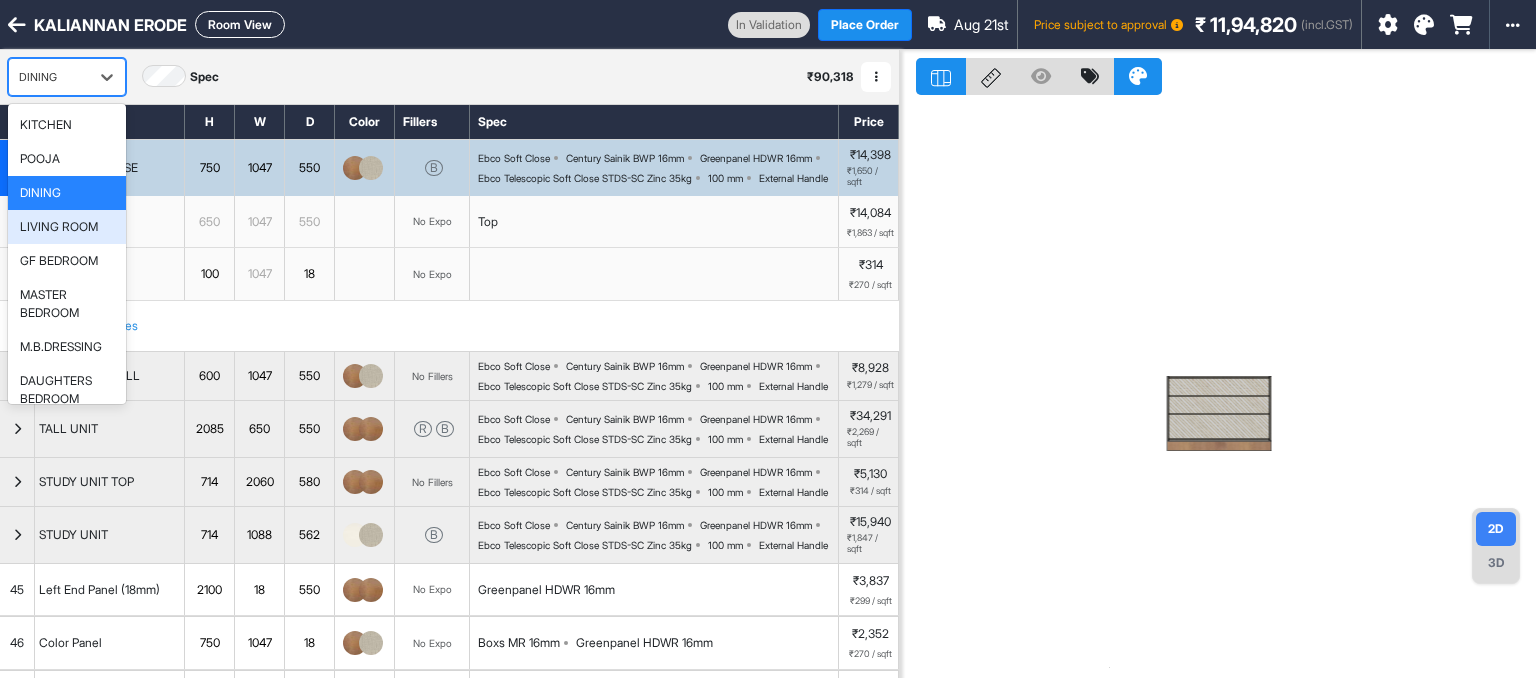 click on "LIVING ROOM" at bounding box center [59, 227] 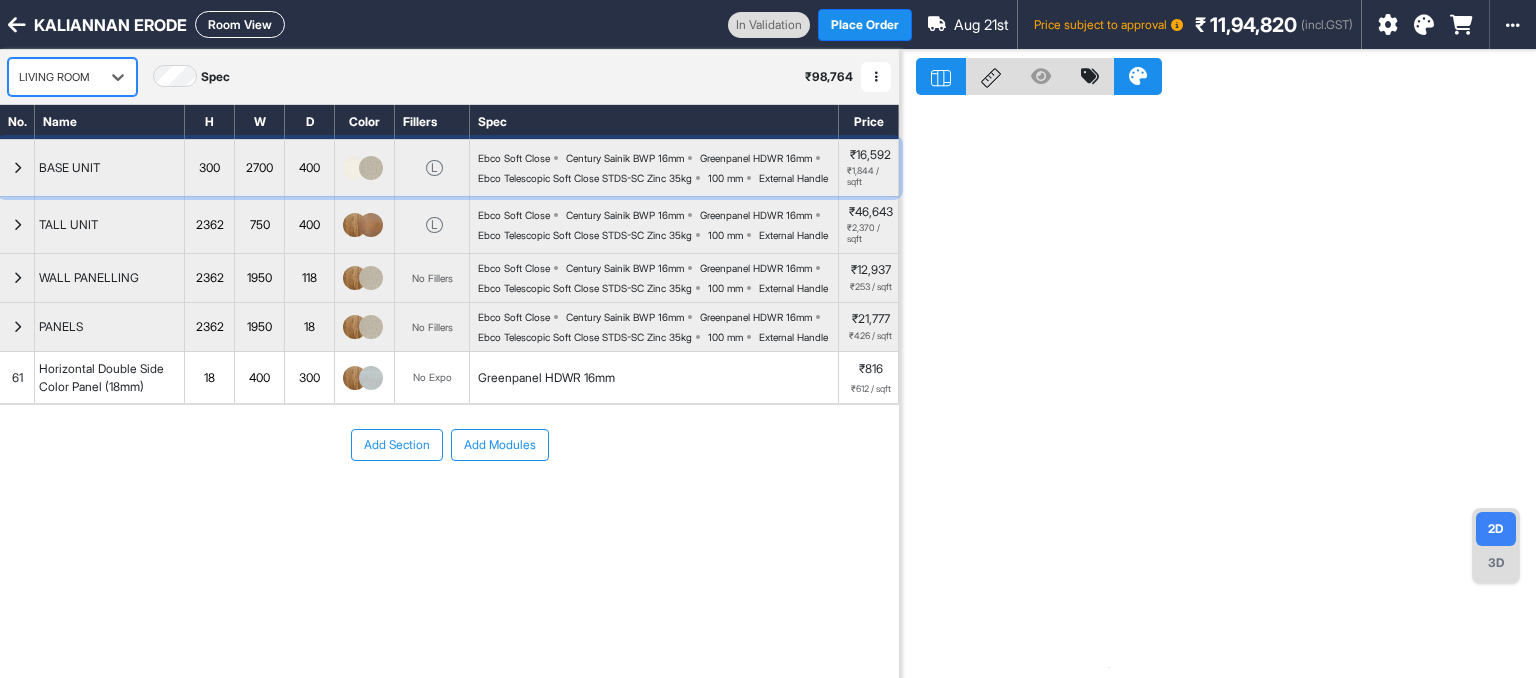 click at bounding box center [17, 168] 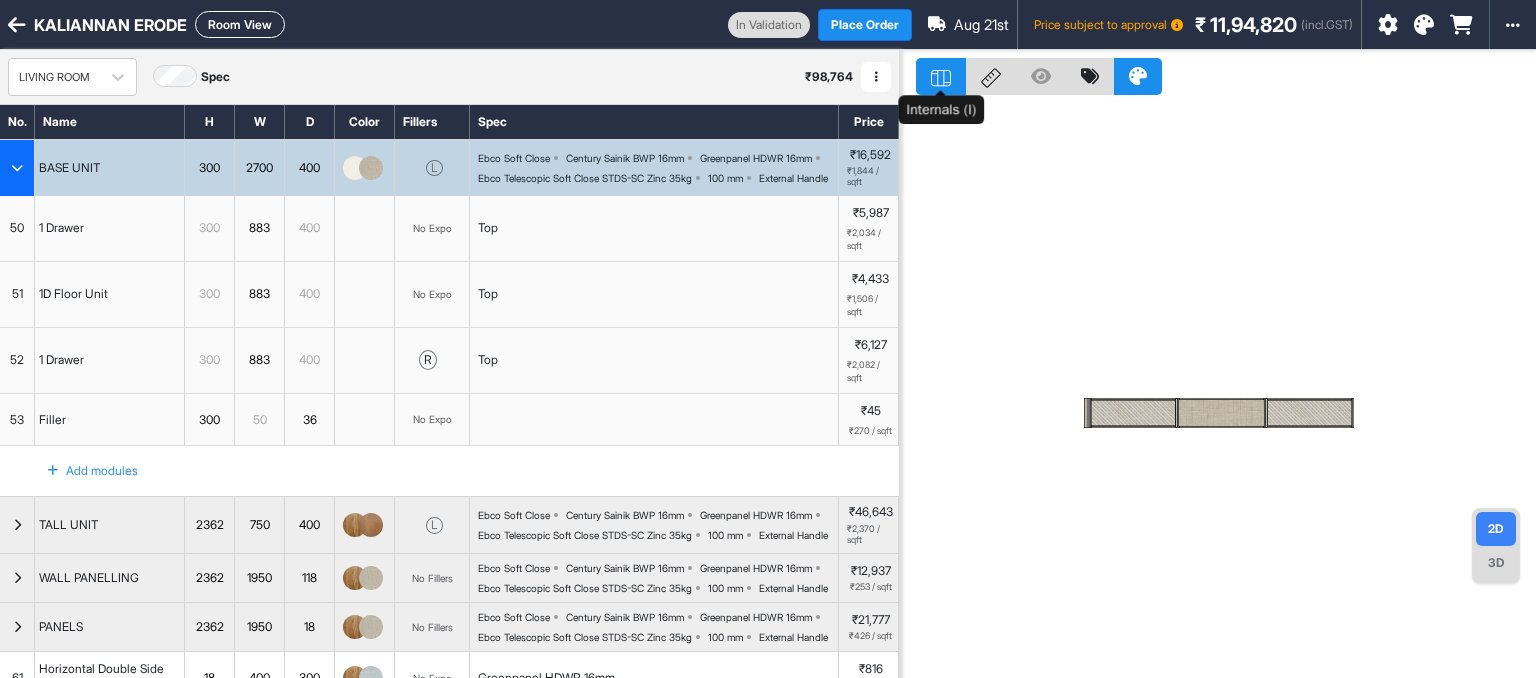 click at bounding box center [941, 76] 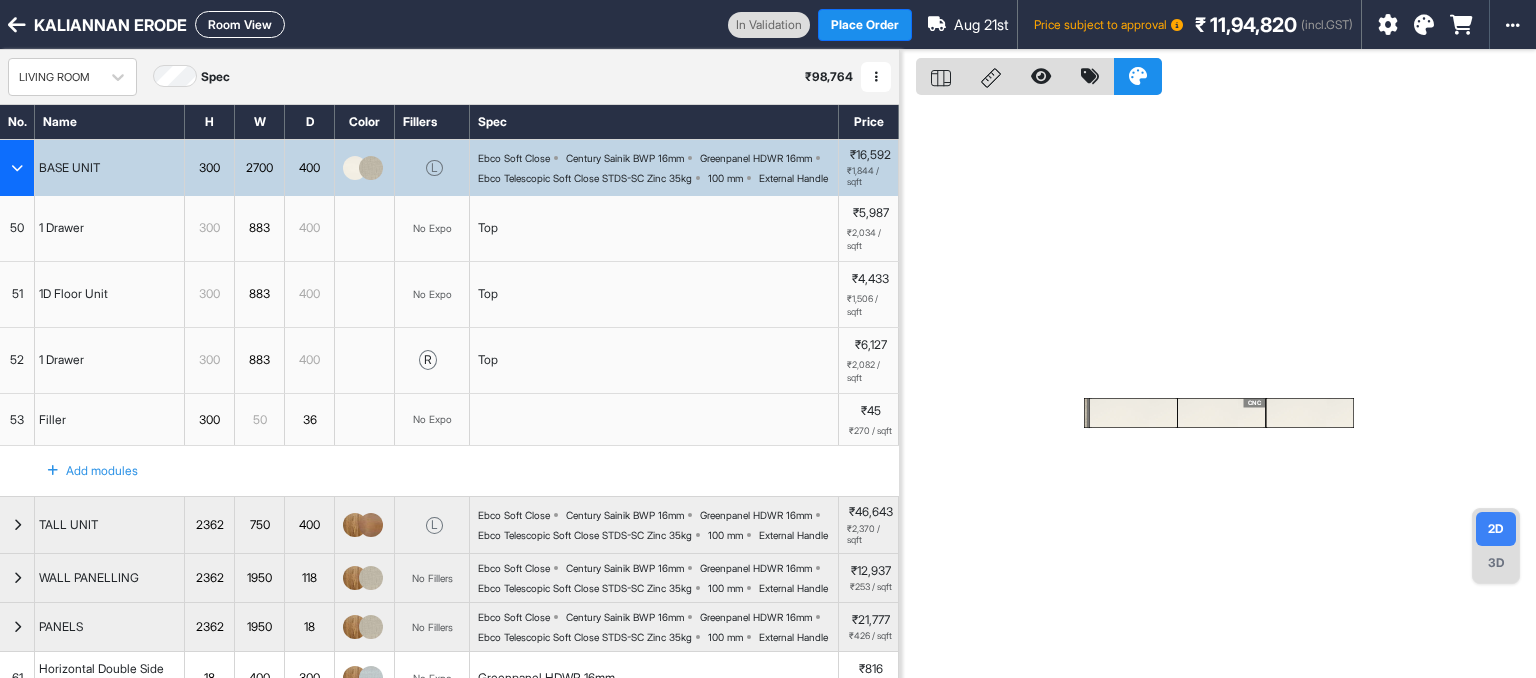 click at bounding box center [17, 168] 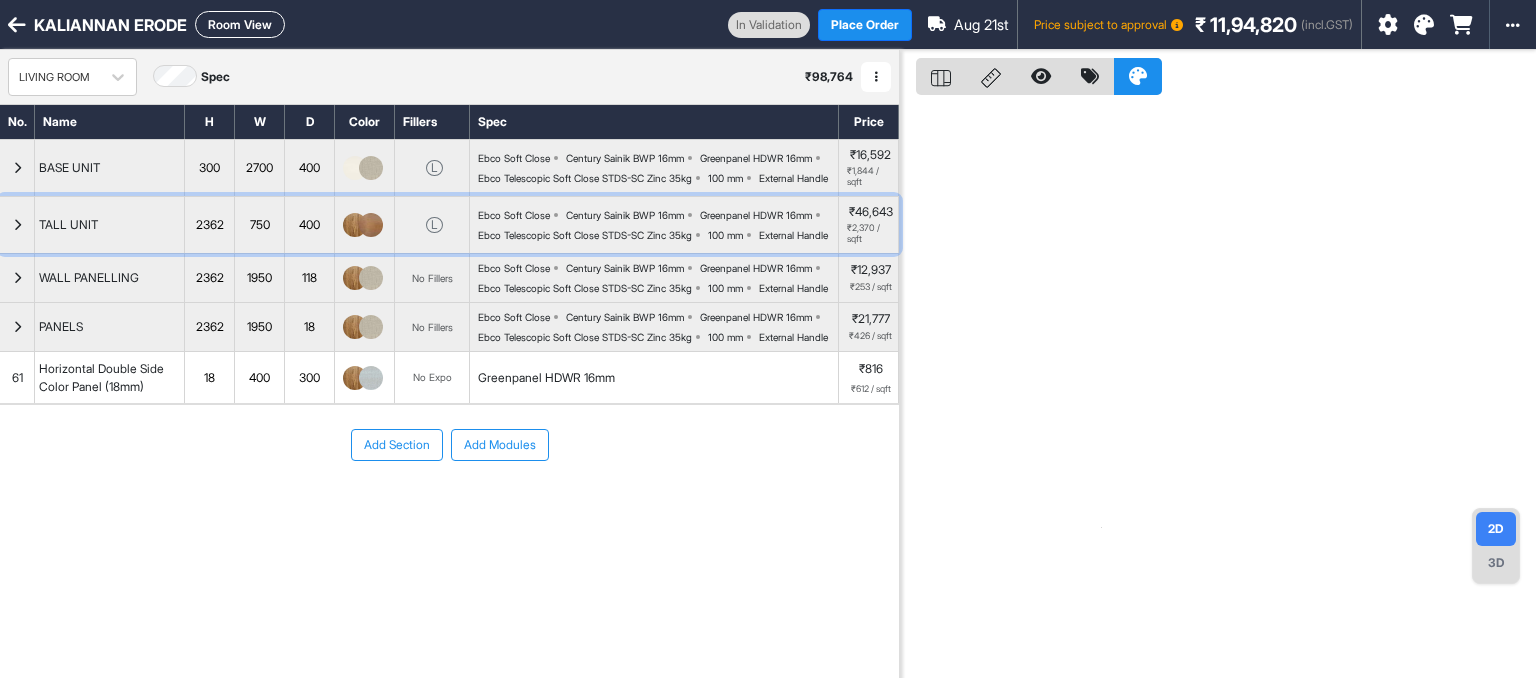 click at bounding box center (17, 225) 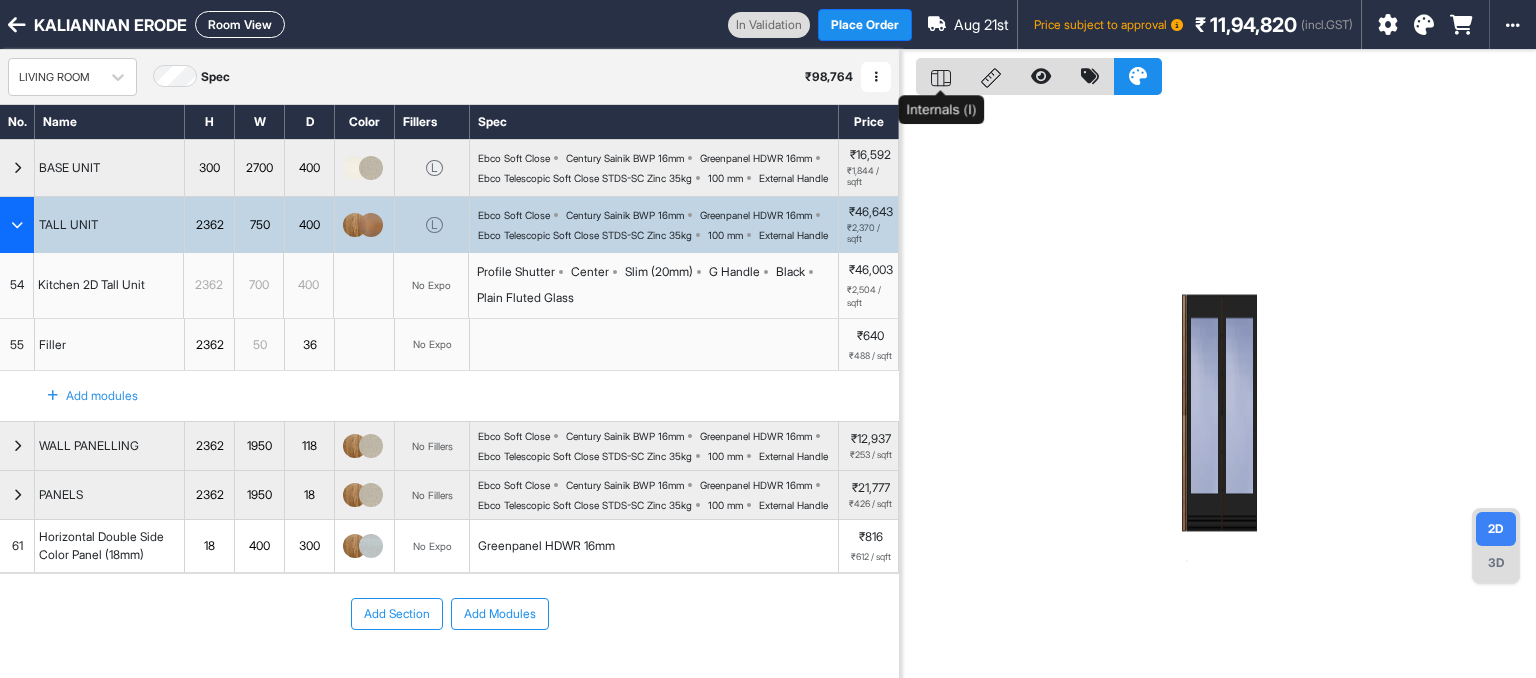 click 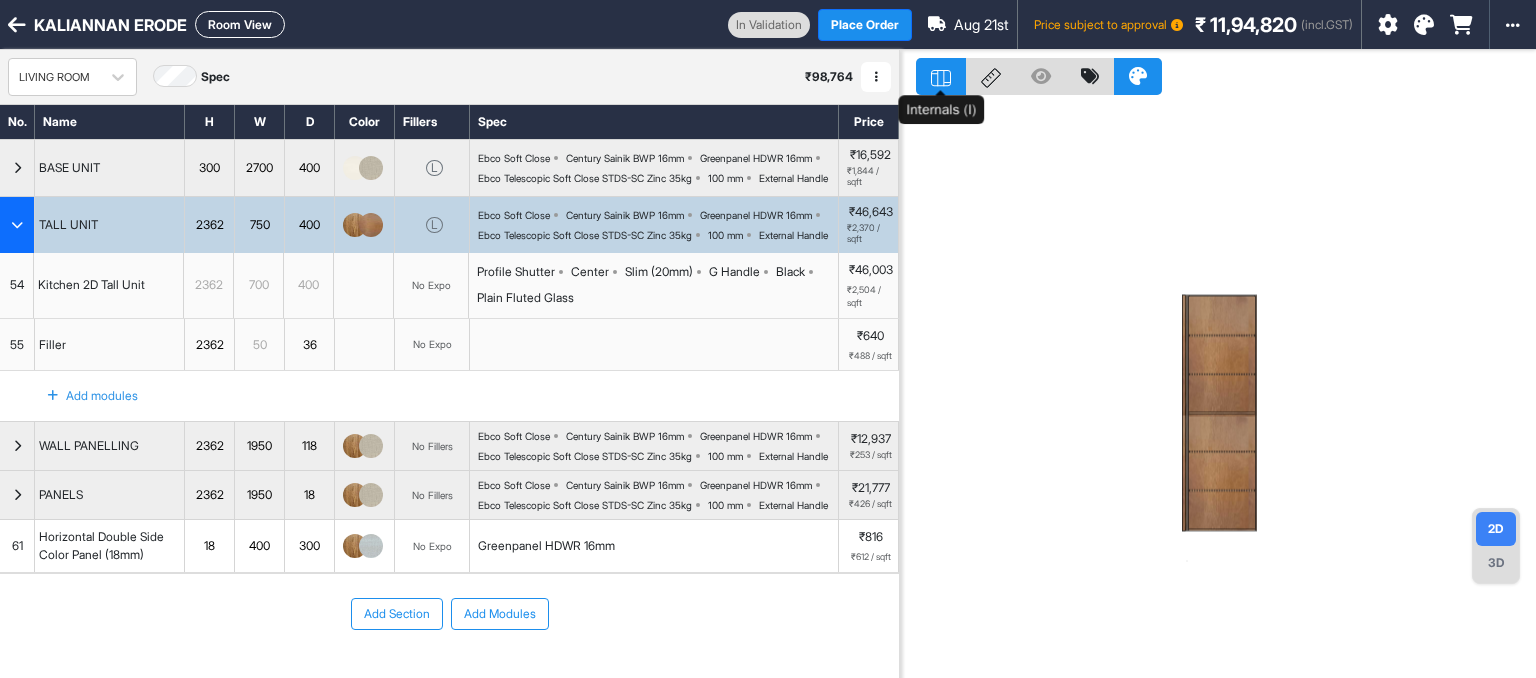 click 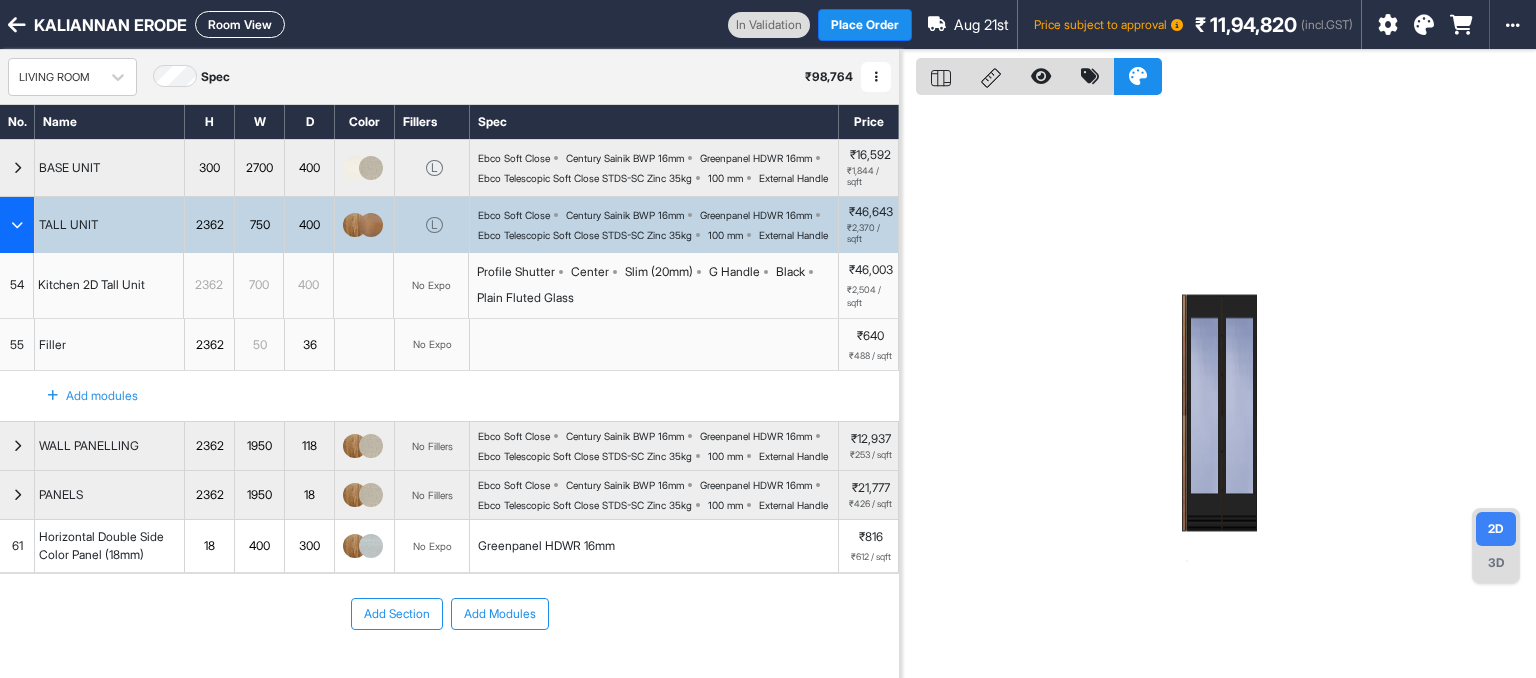 click on "No Expo" at bounding box center (431, 285) 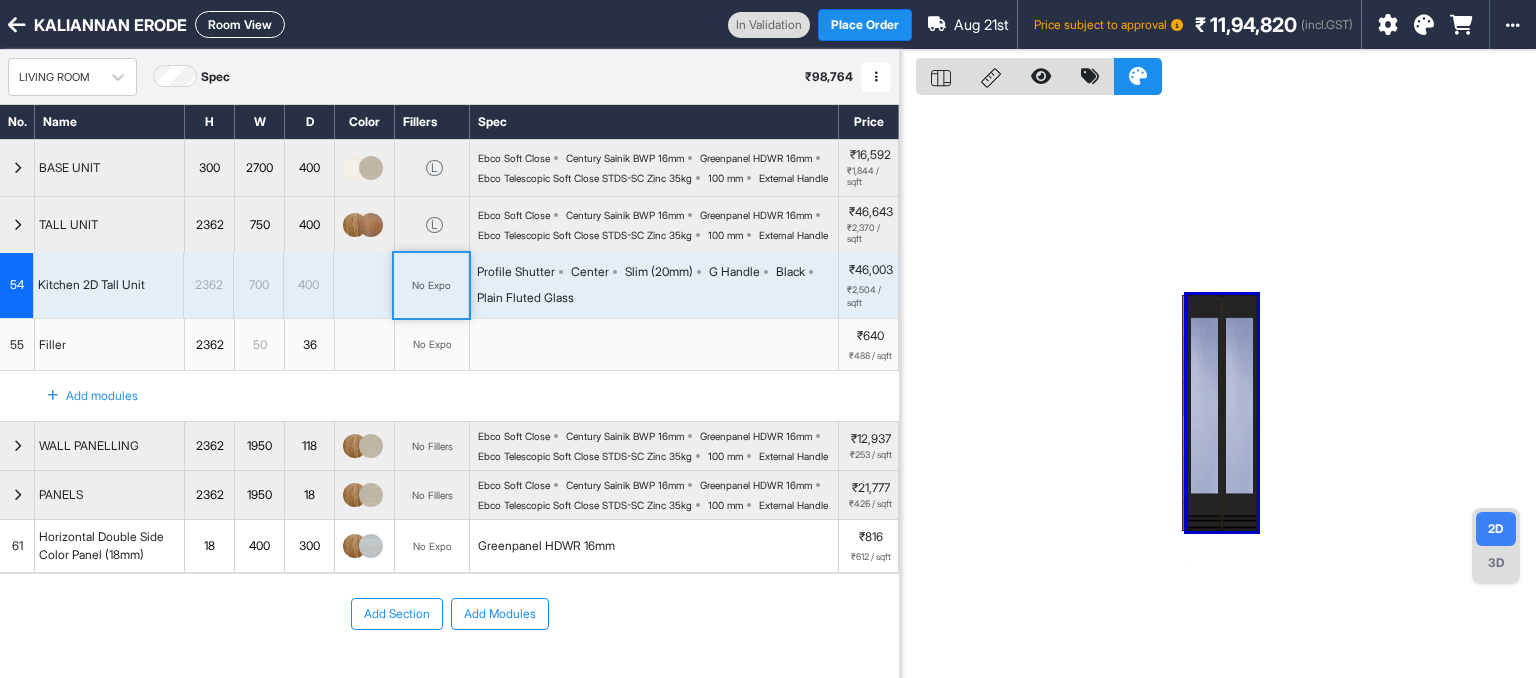 click on "No Expo" at bounding box center (431, 285) 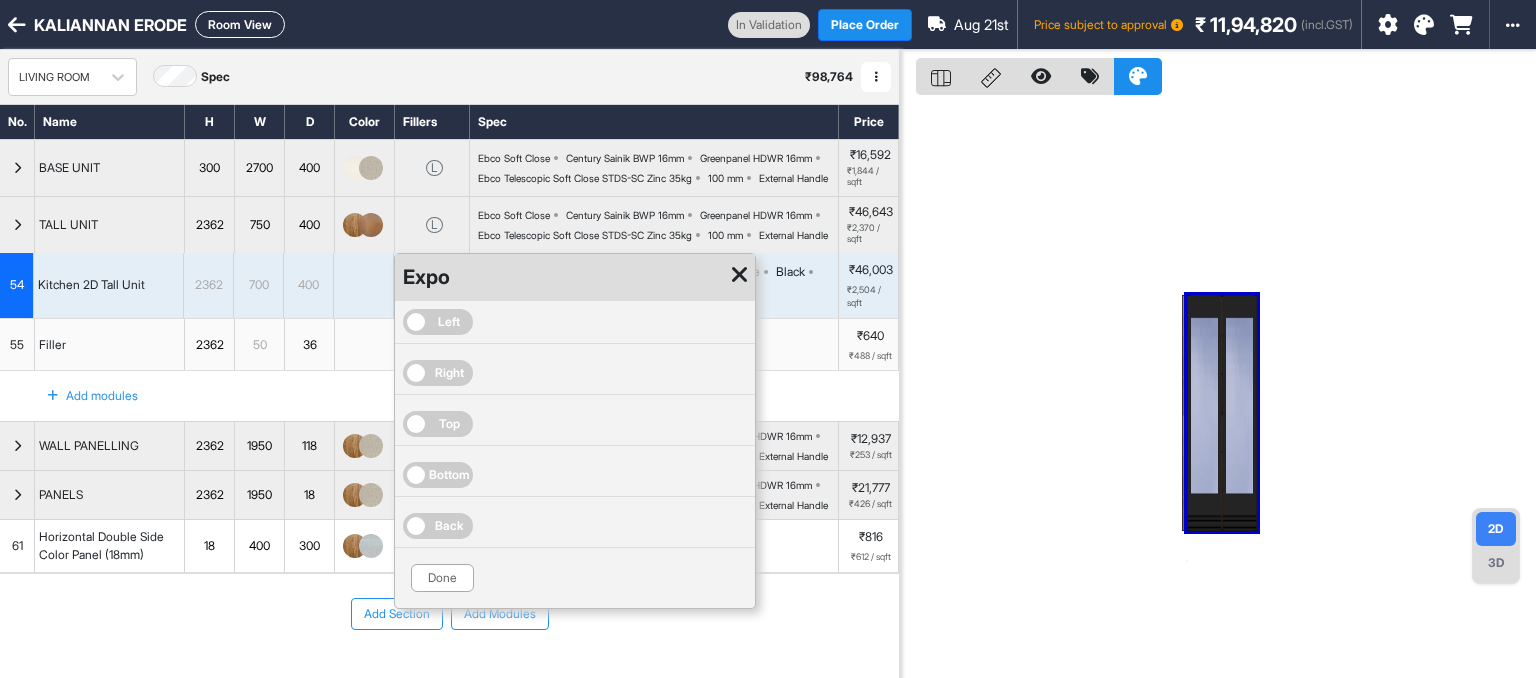 click on "Right" at bounding box center [449, 373] 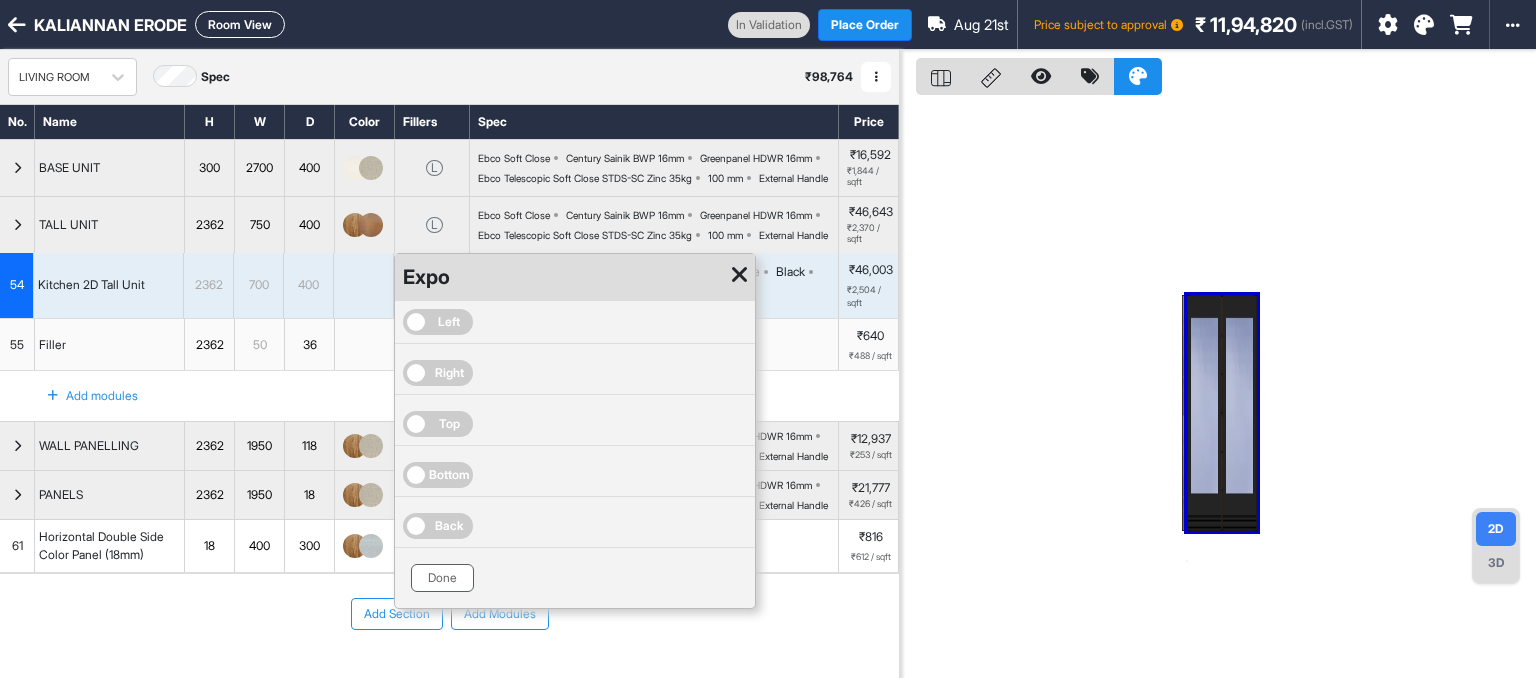 click on "Done" at bounding box center [442, 578] 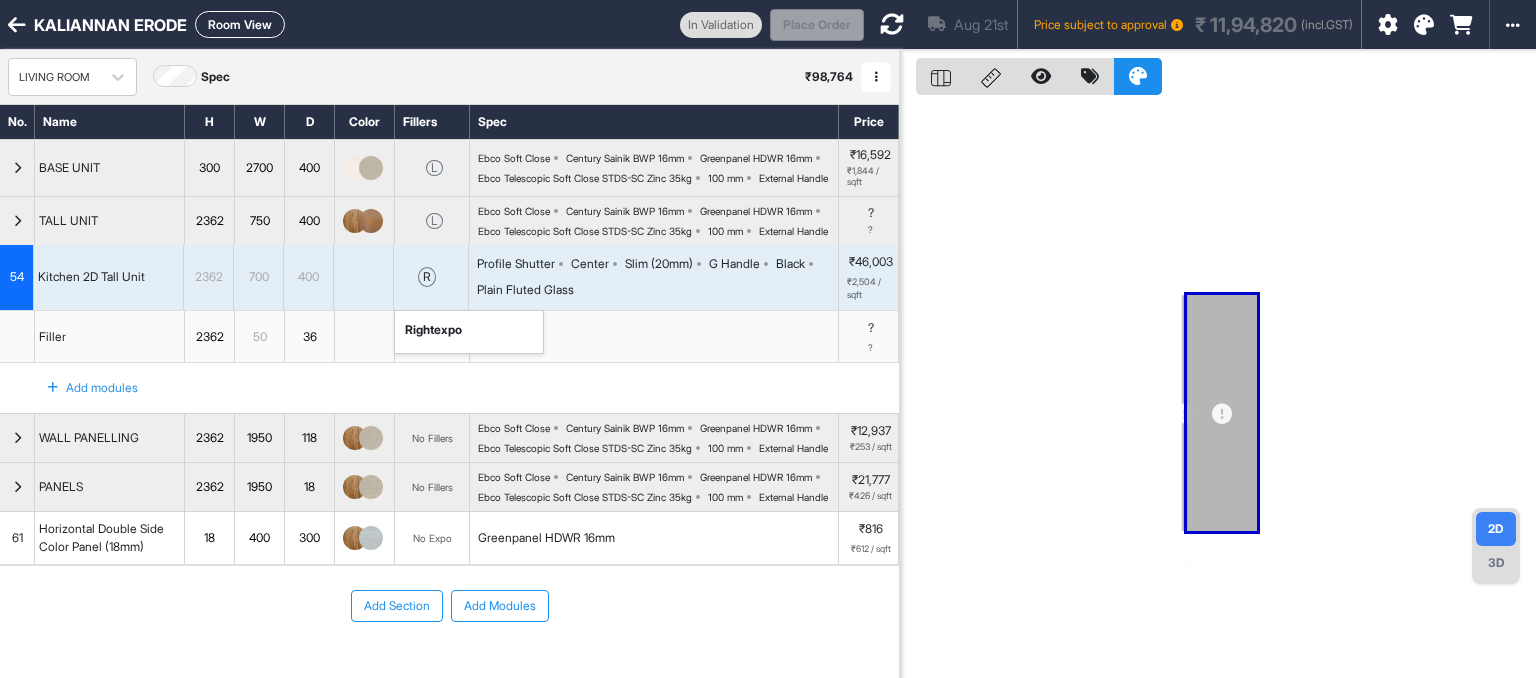 click on "r" at bounding box center [427, 277] 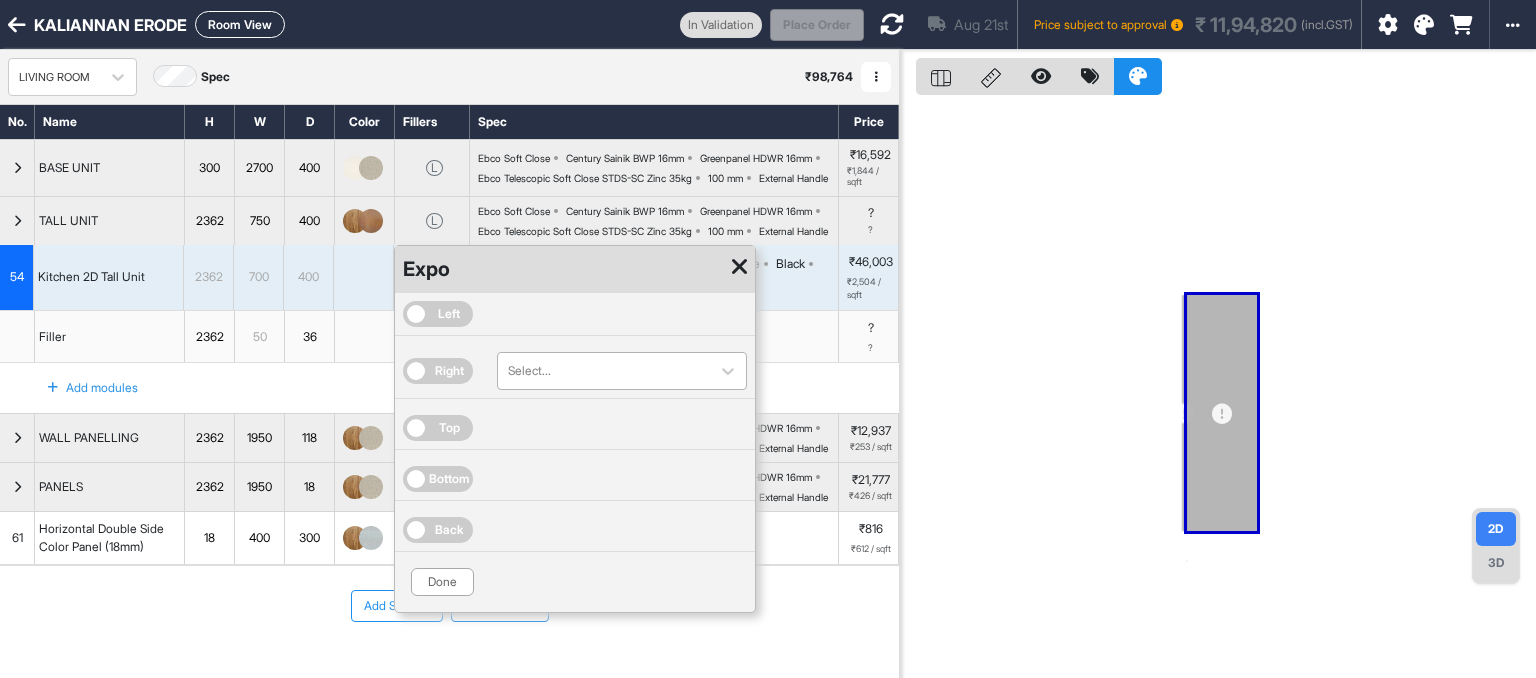 click at bounding box center [604, 371] 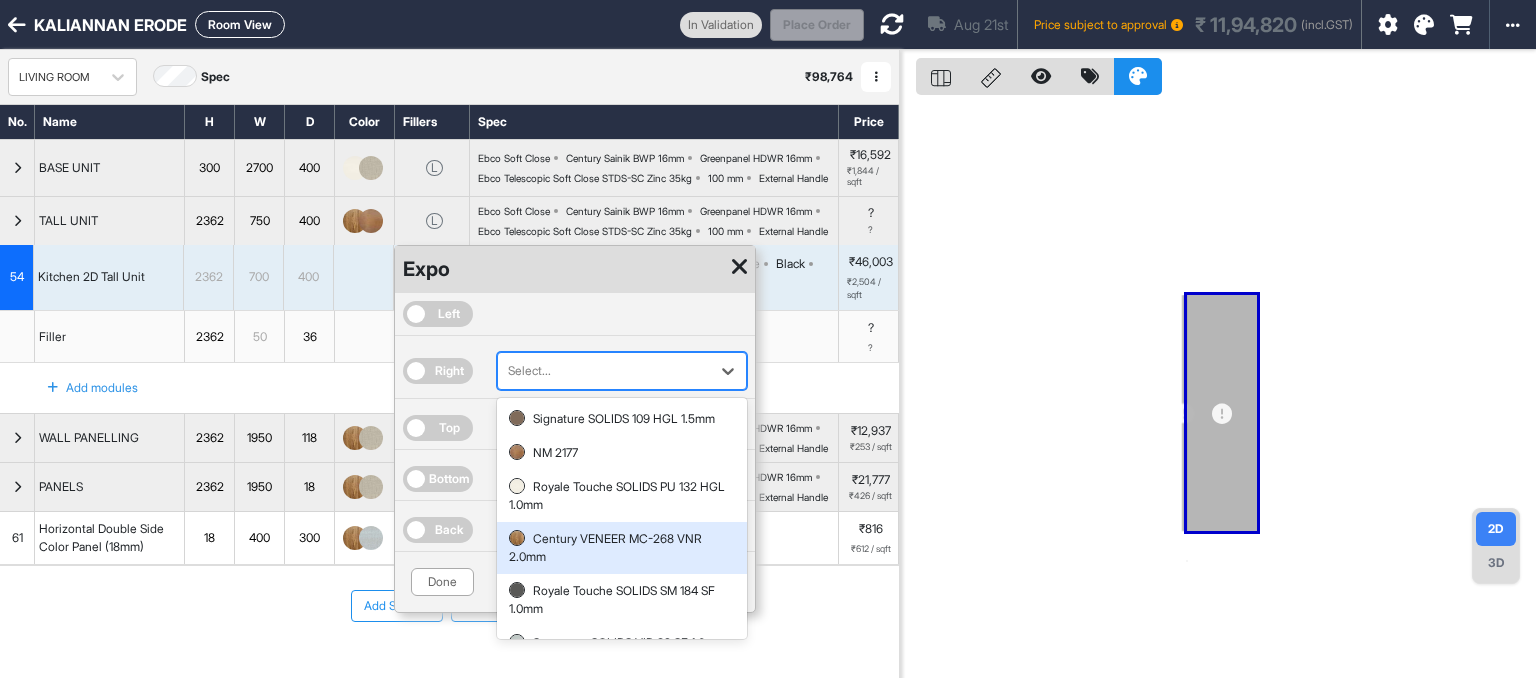 click on "Century VENEER MC-268 VNR 2.0mm" at bounding box center [622, 548] 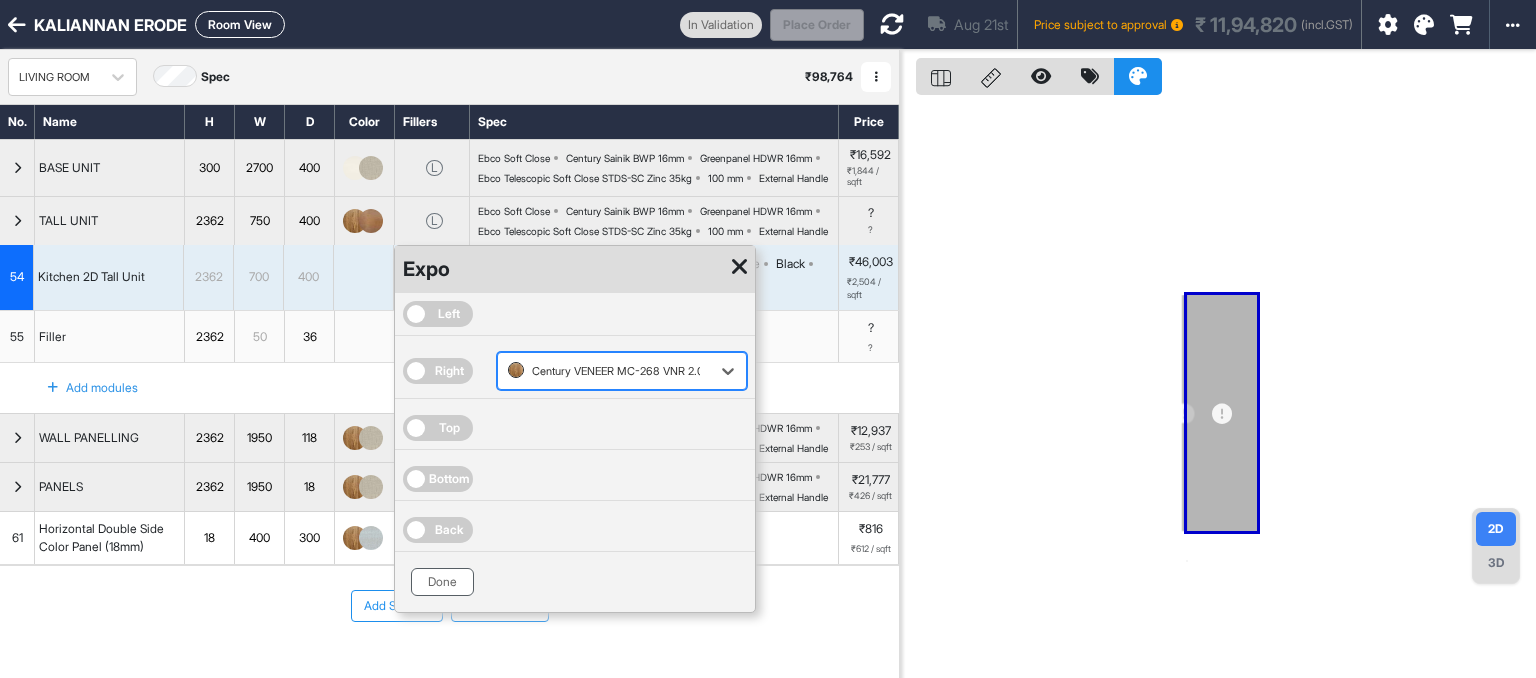 click on "Done" at bounding box center [442, 582] 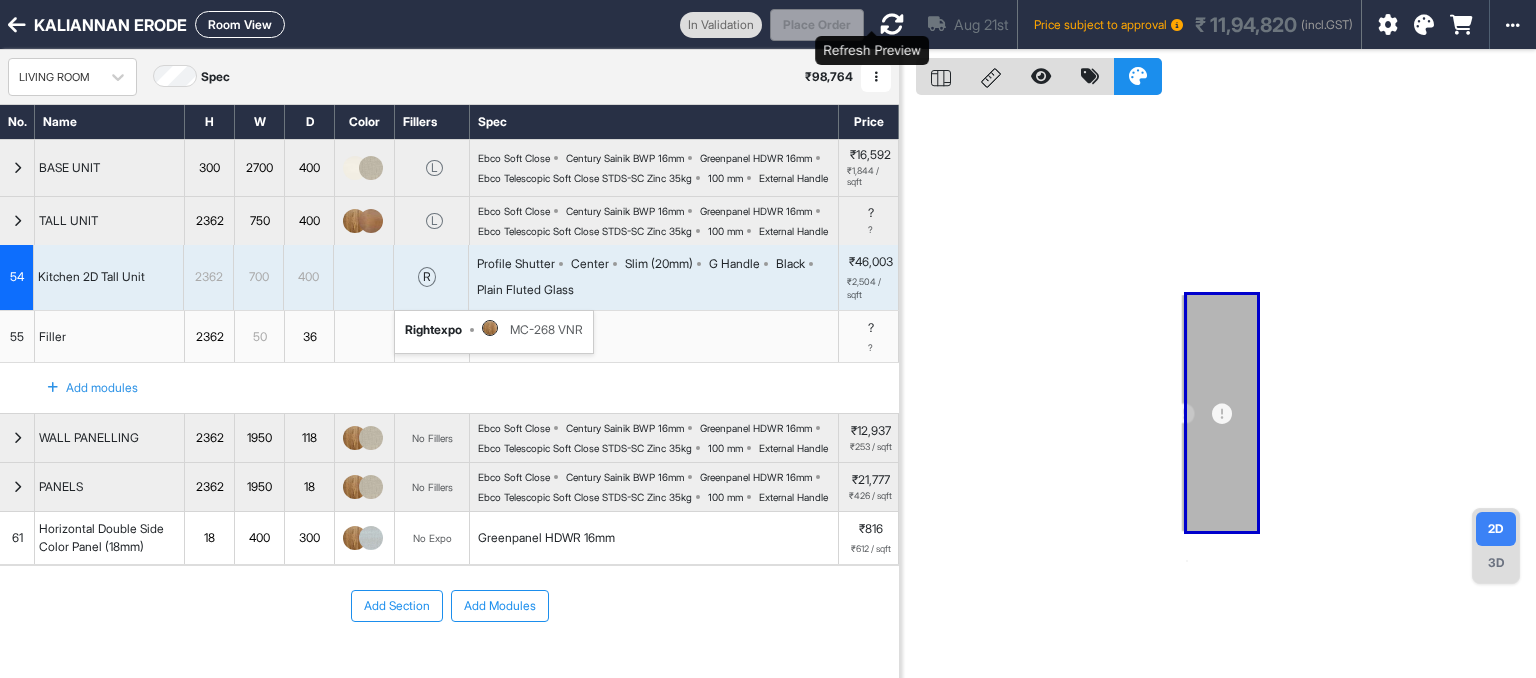 click at bounding box center (892, 24) 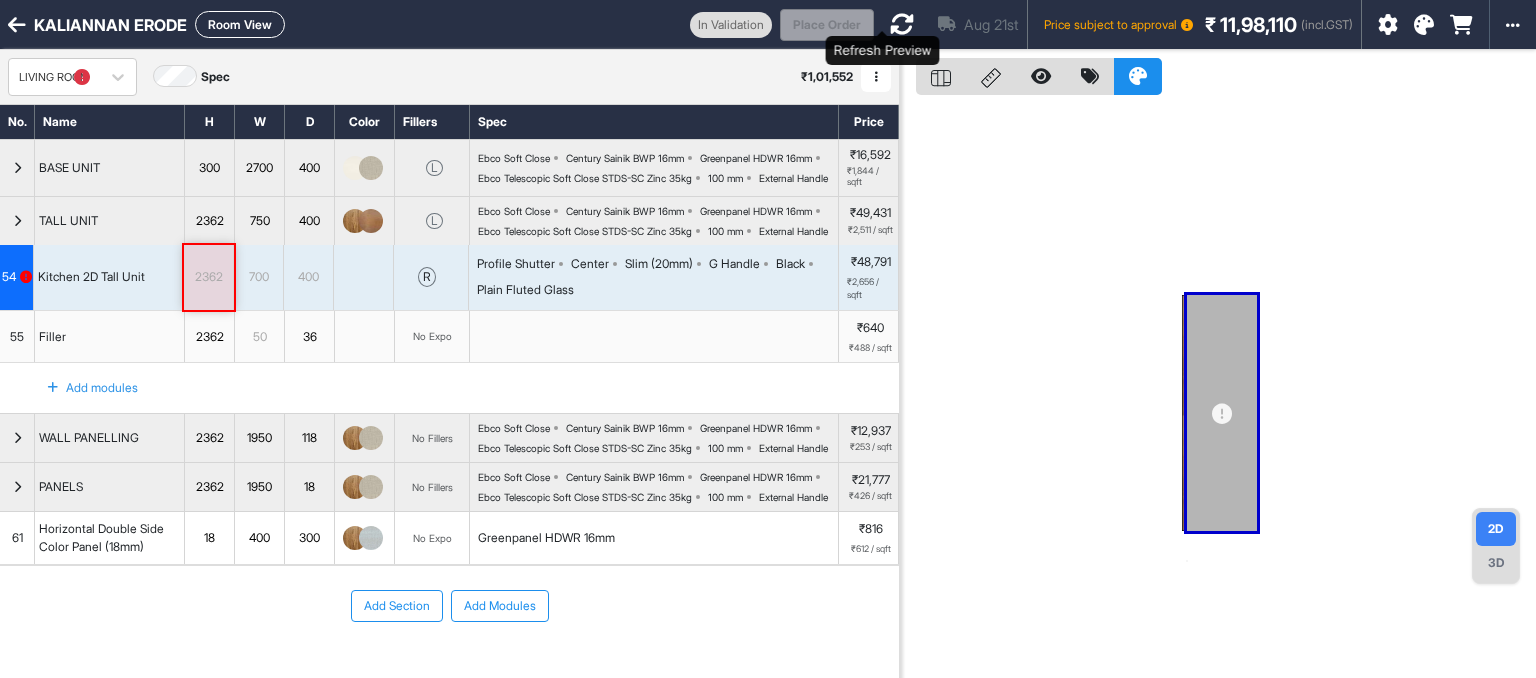 click at bounding box center (902, 24) 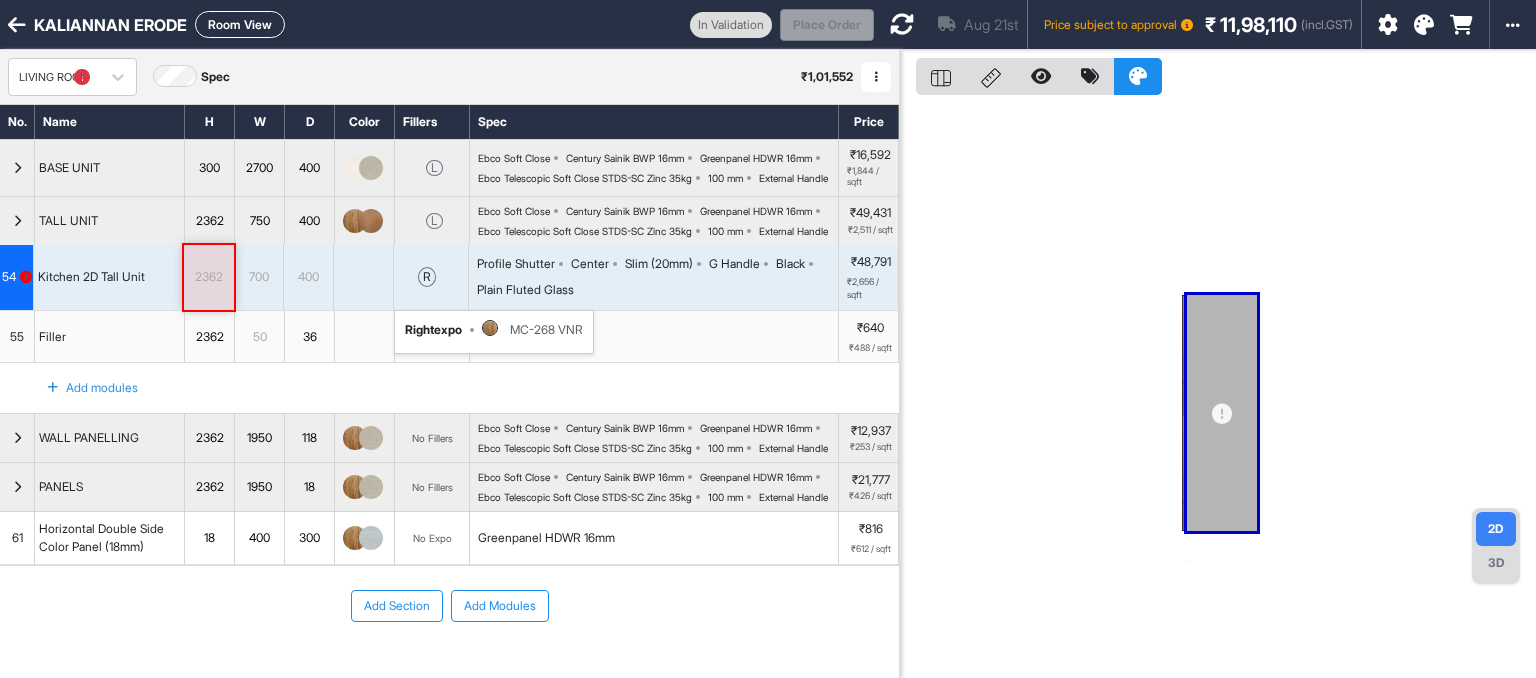 click on "r" at bounding box center (427, 277) 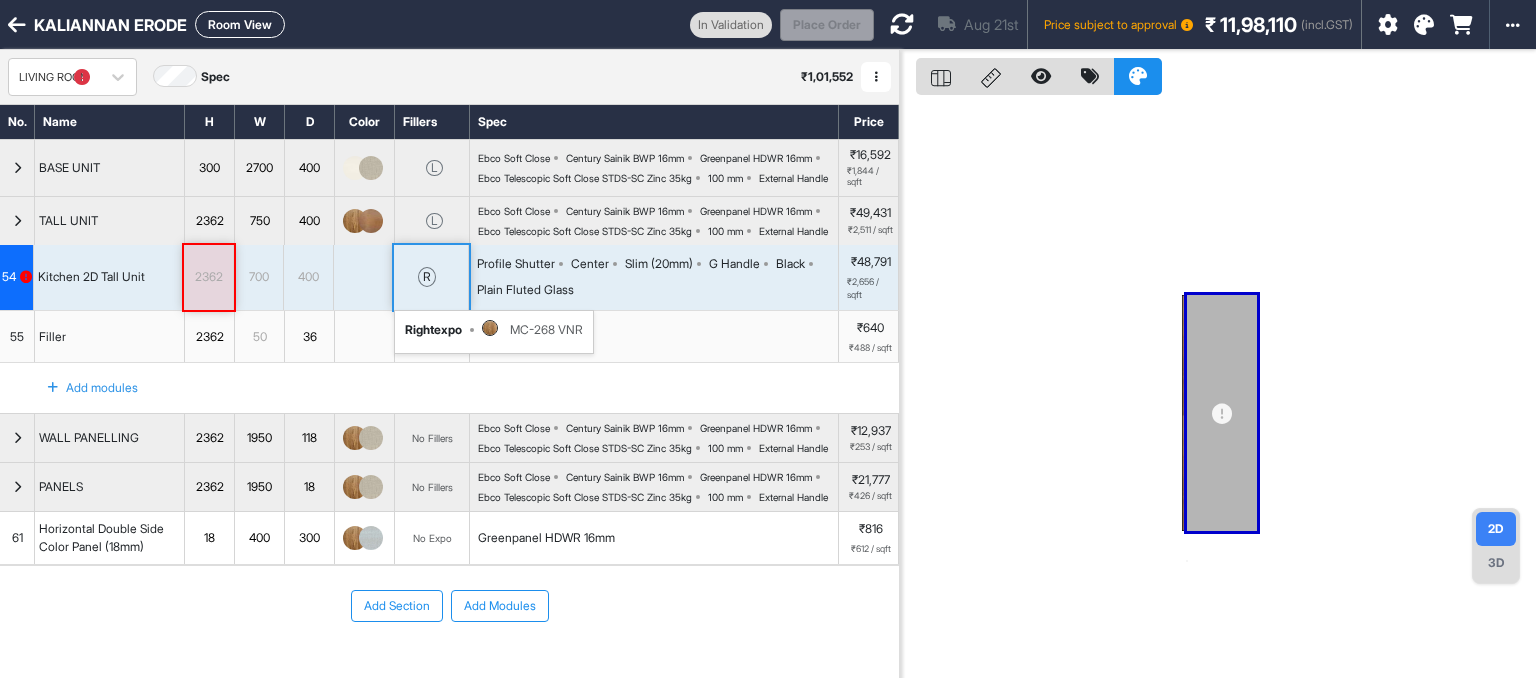 click on "r" at bounding box center [427, 277] 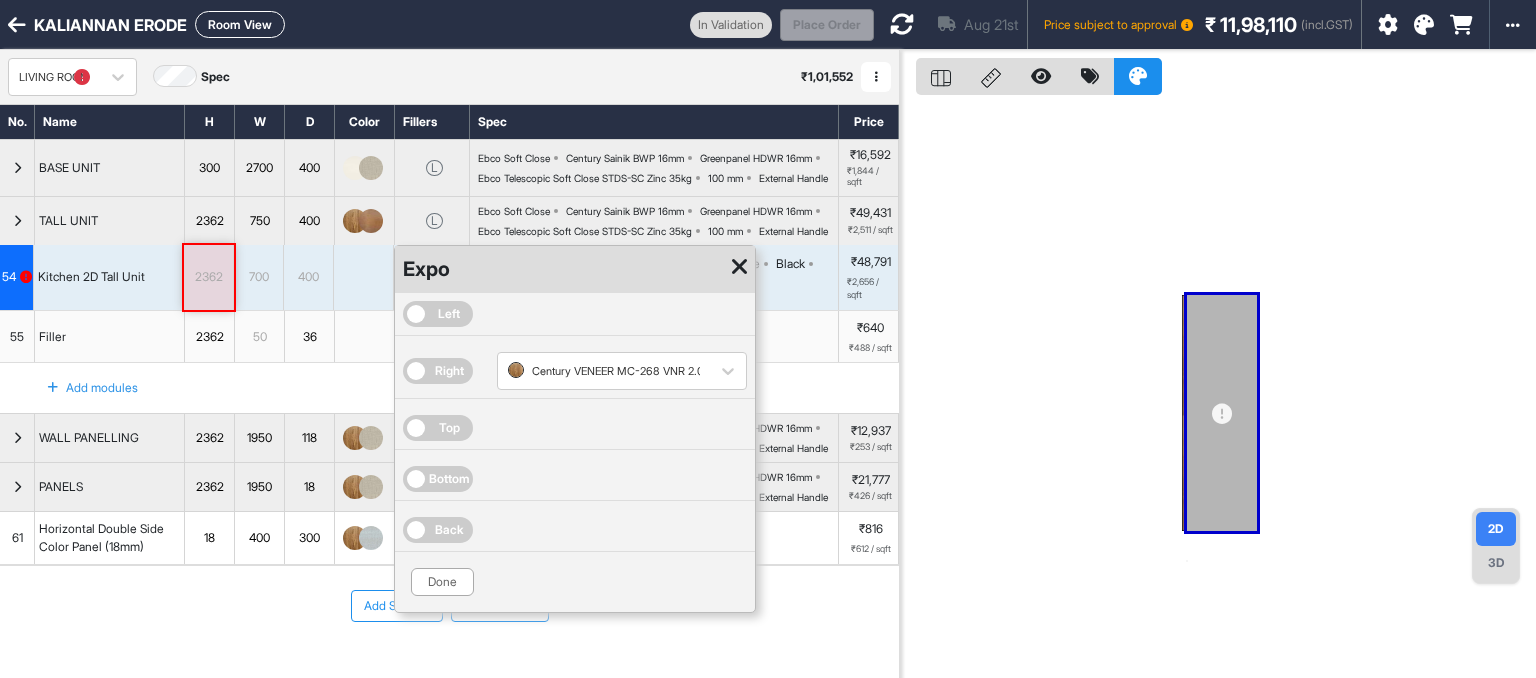 click on "Right" at bounding box center (449, 371) 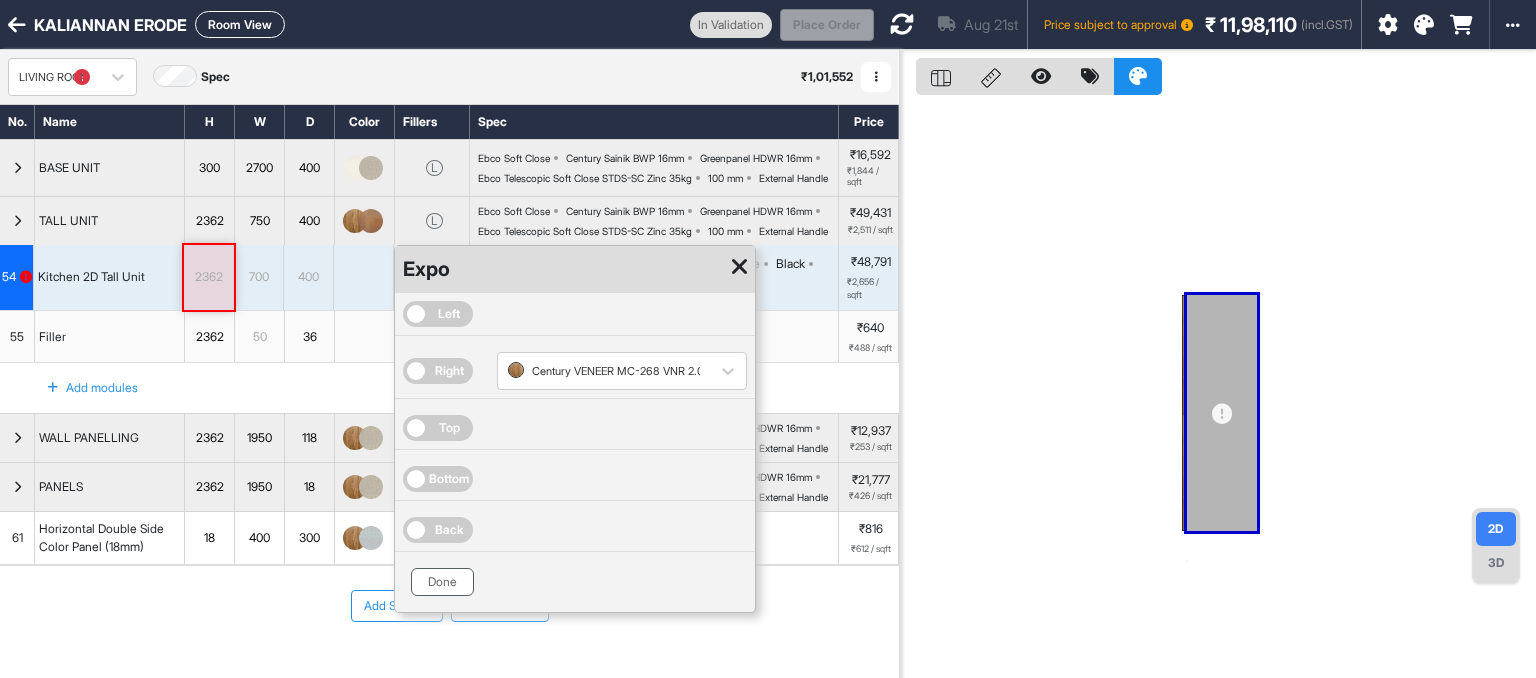 click on "Done" at bounding box center [442, 582] 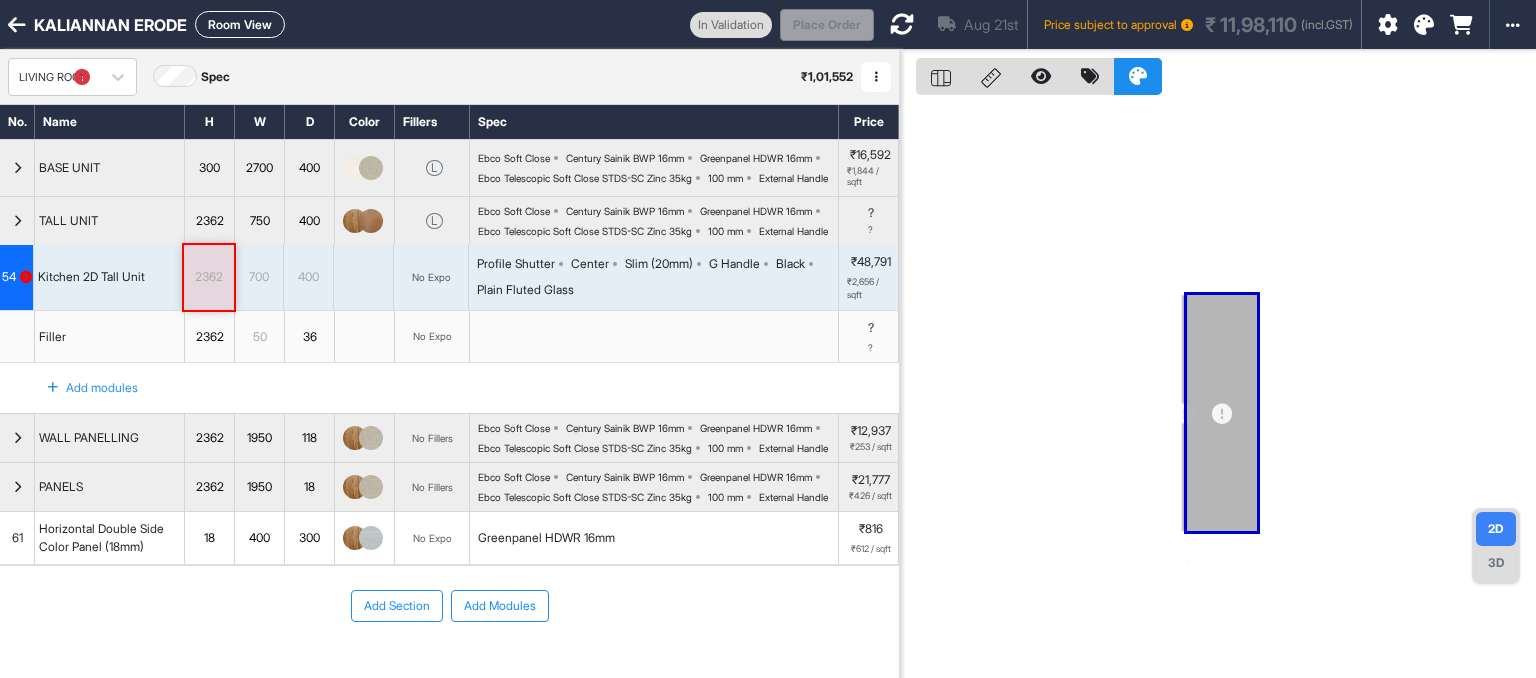 click on "Room View" at bounding box center (240, 24) 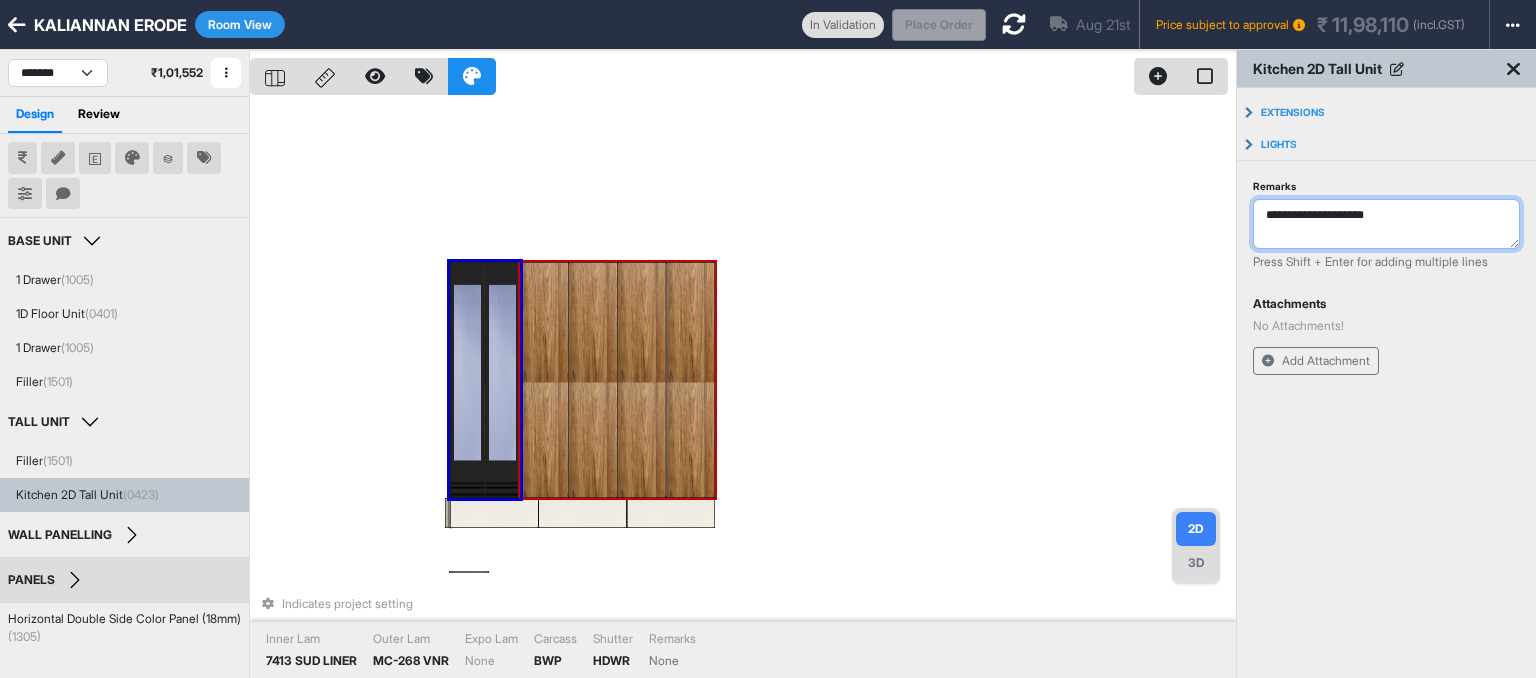 click on "**********" at bounding box center (1386, 224) 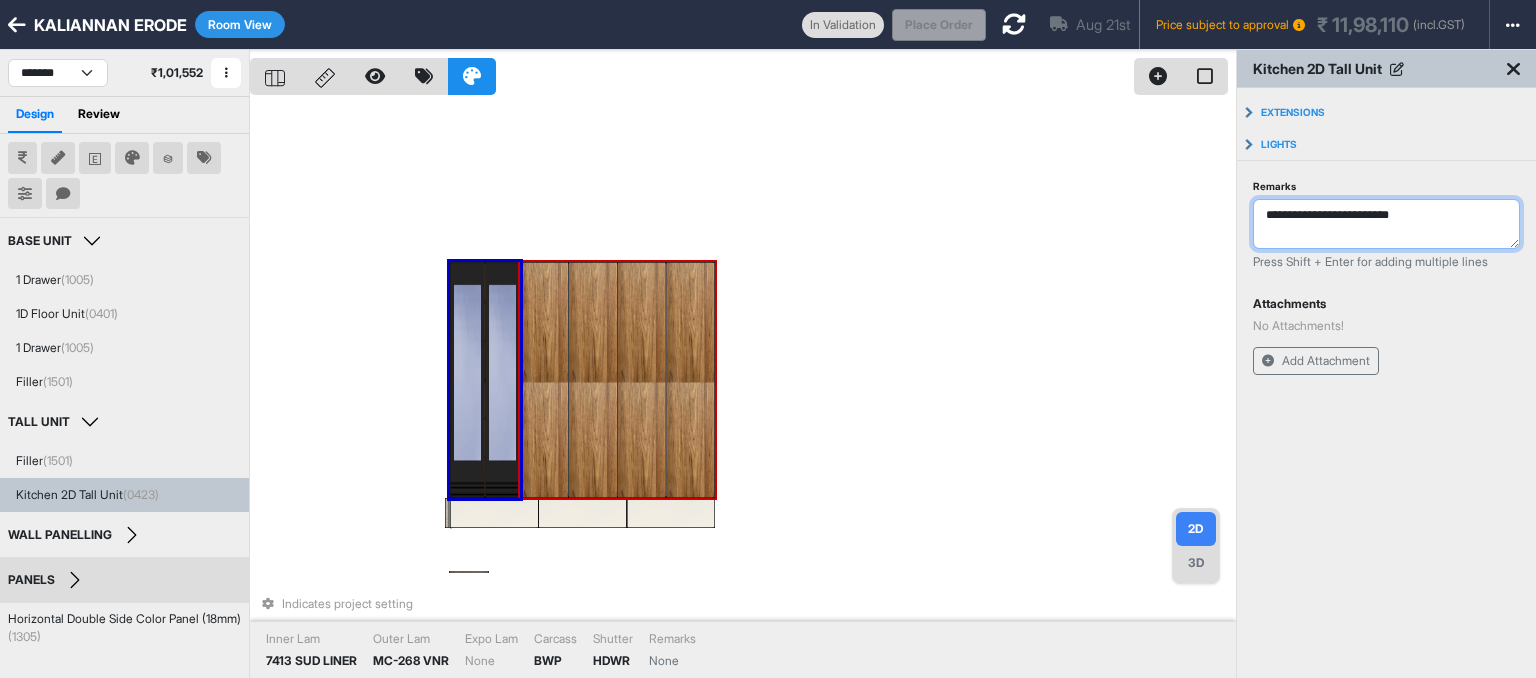 type on "**********" 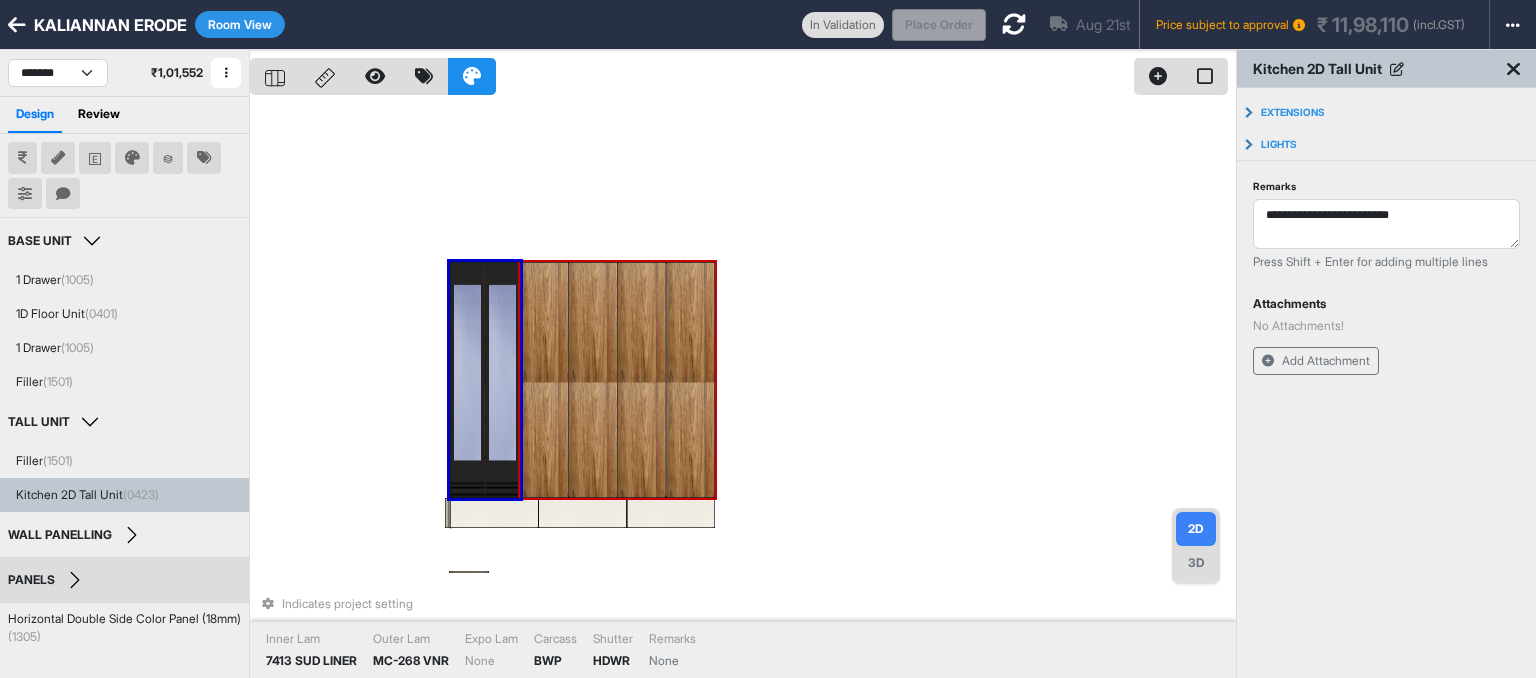 type 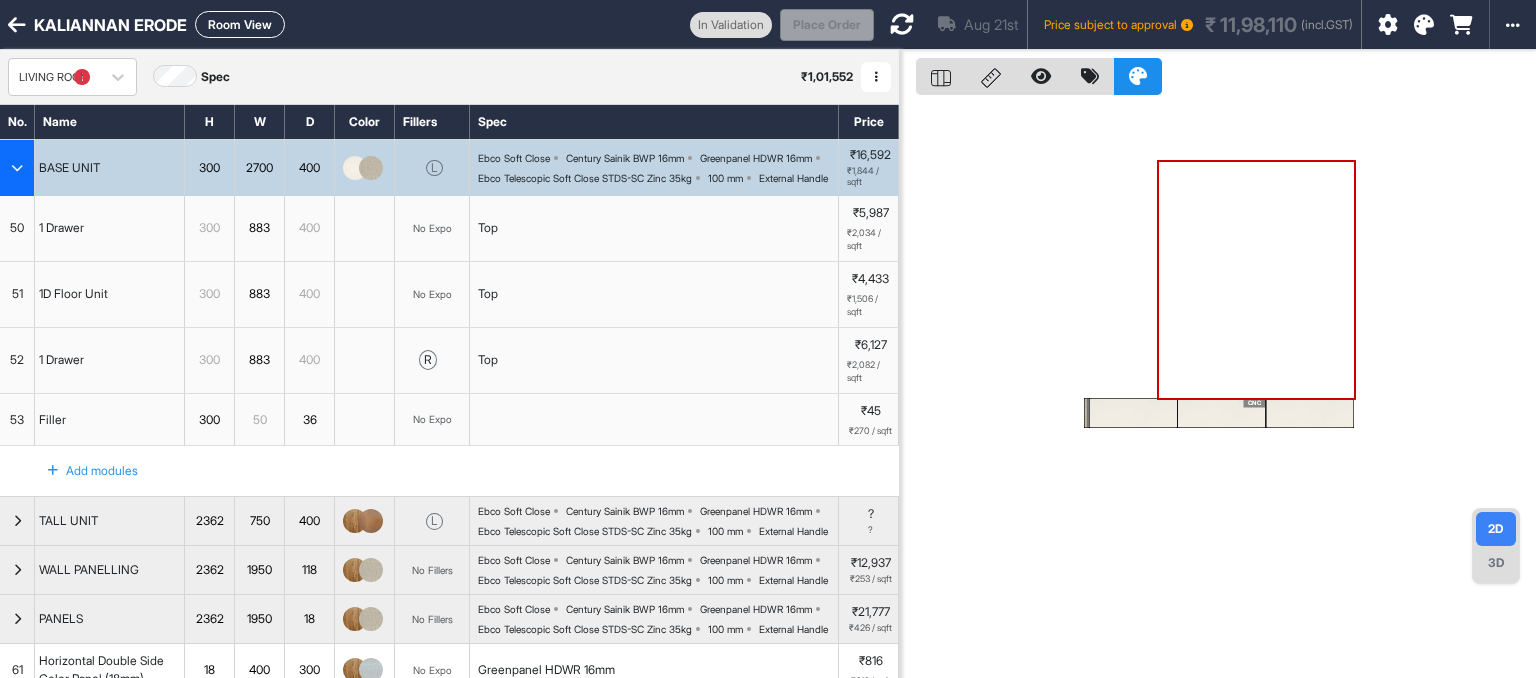 click at bounding box center [17, 168] 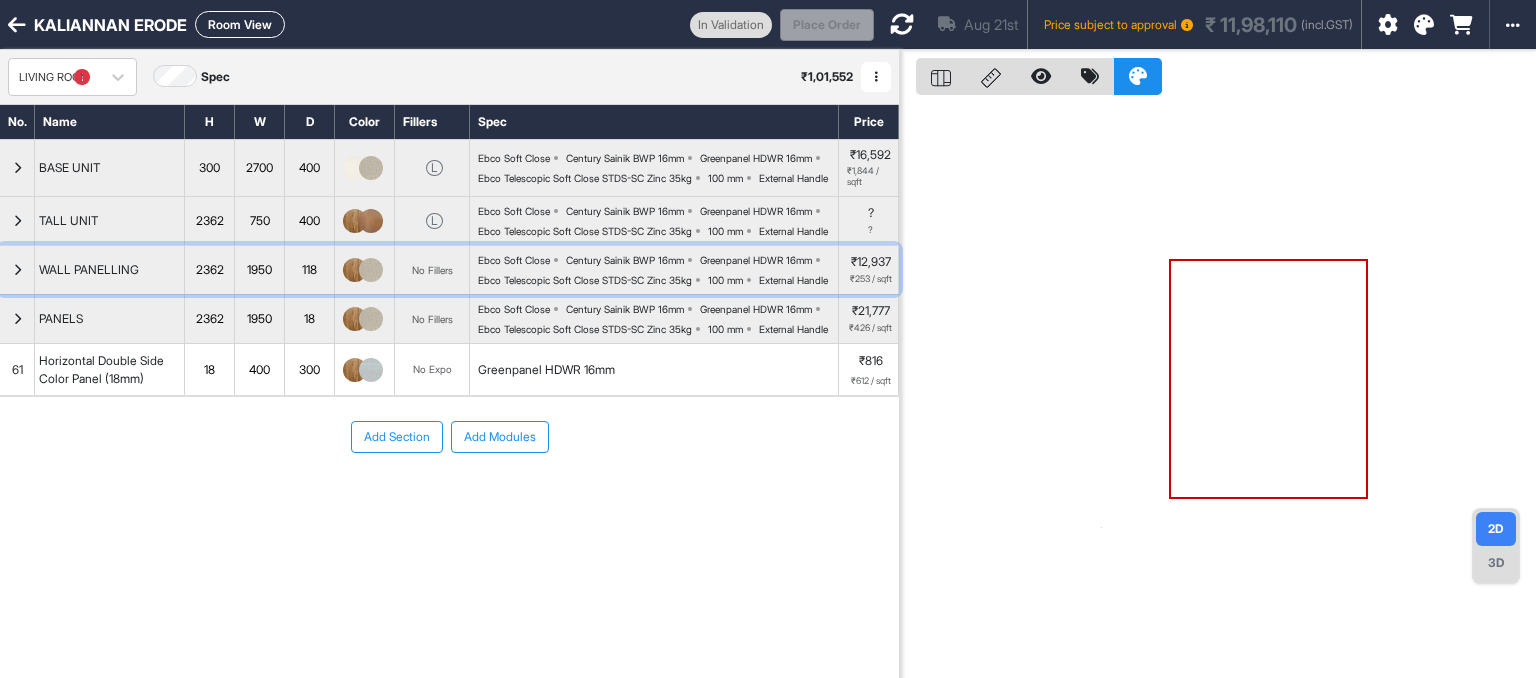 click at bounding box center (17, 270) 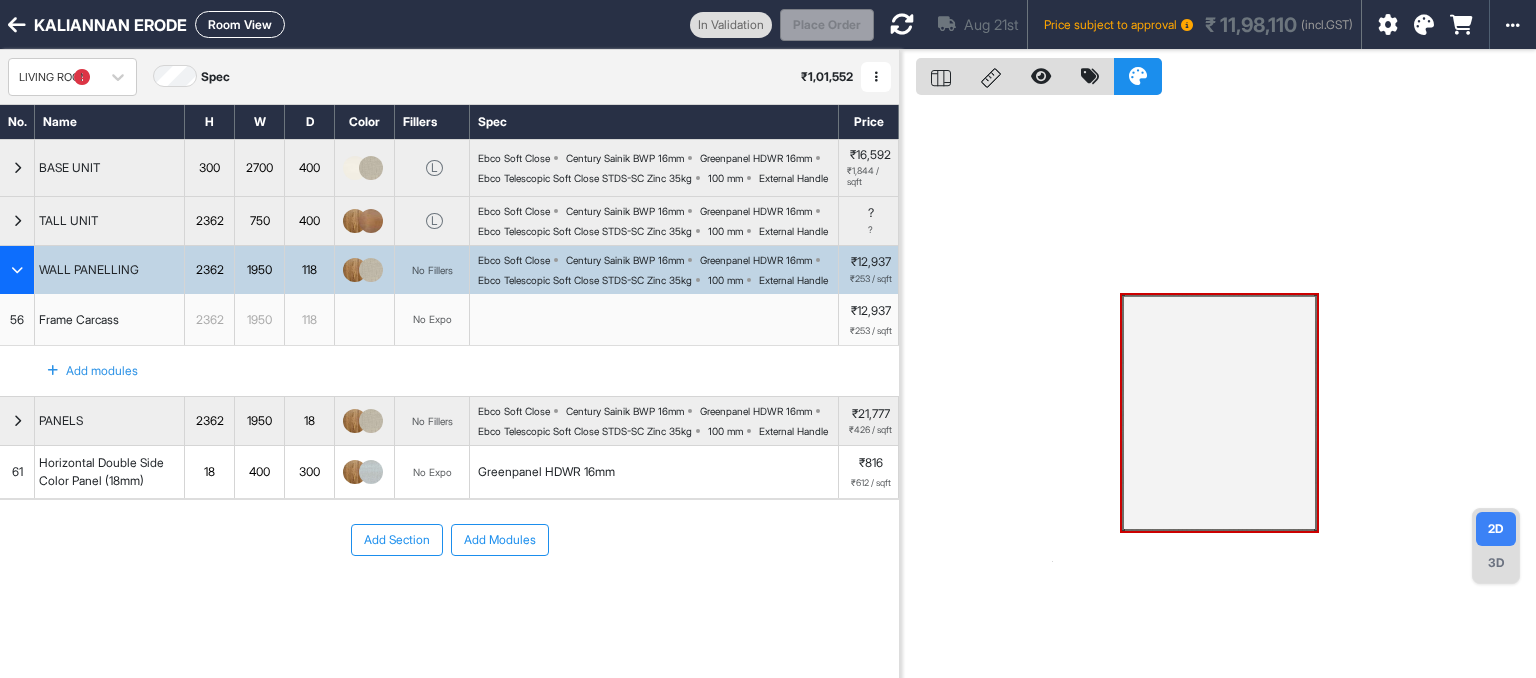 click on "Room View" at bounding box center [240, 24] 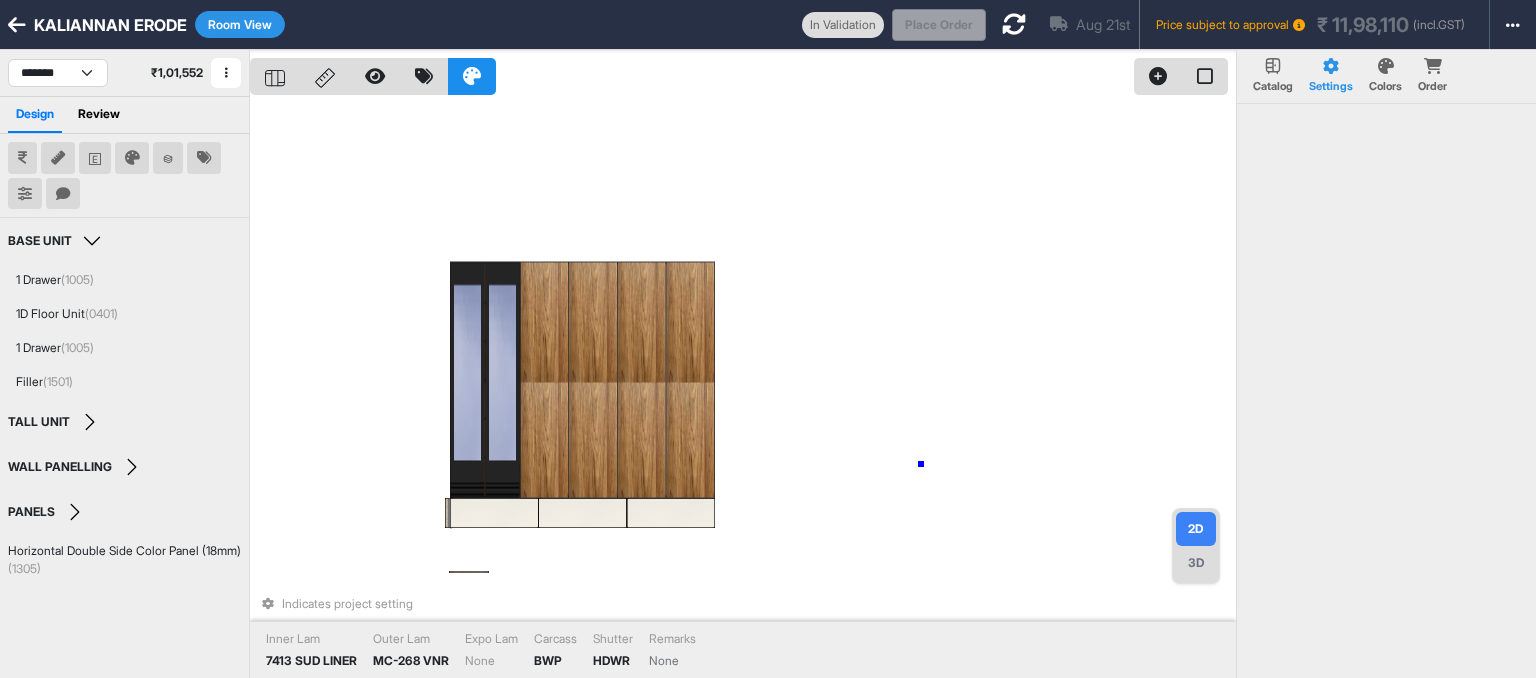 click on "Indicates project setting Inner Lam 7413 SUD LINER Outer Lam MC-268 VNR Expo Lam None Carcass BWP Shutter HDWR Remarks None" at bounding box center [743, 389] 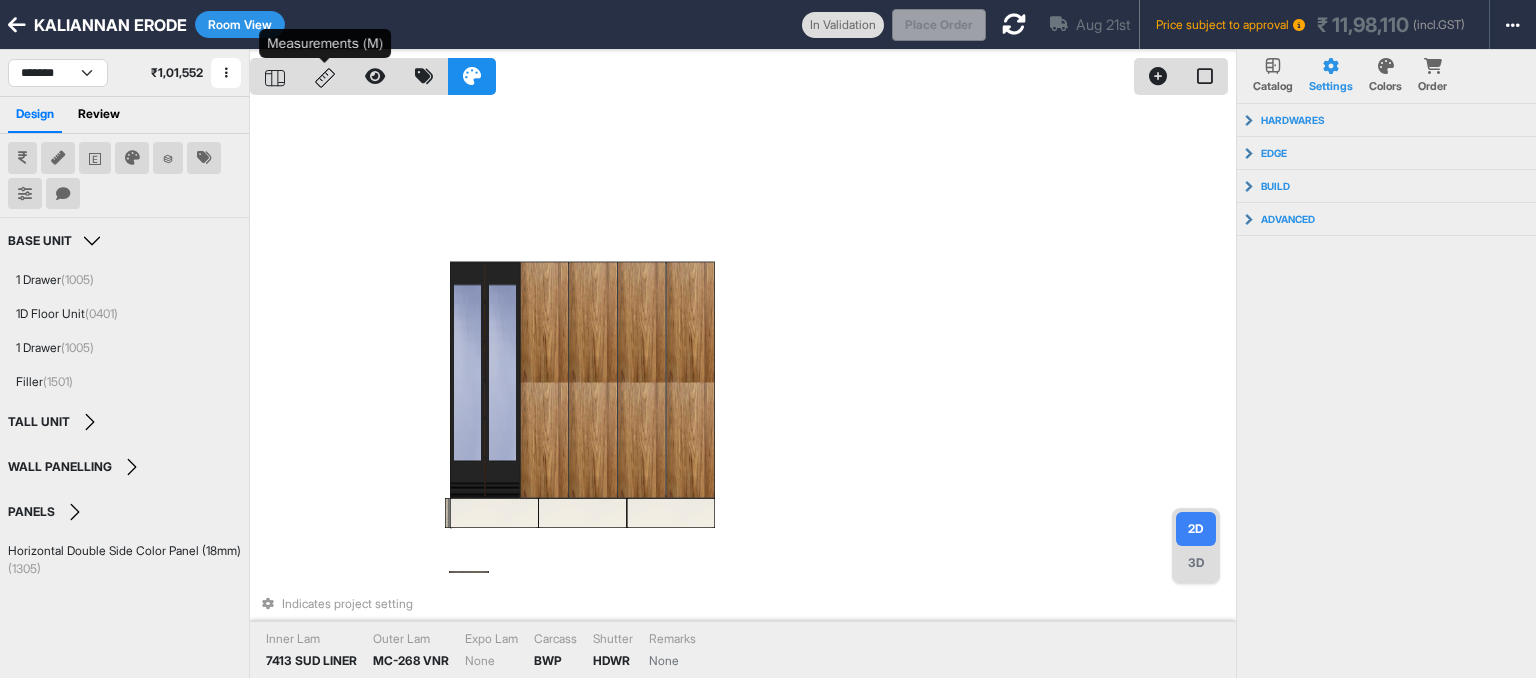 click at bounding box center [325, 76] 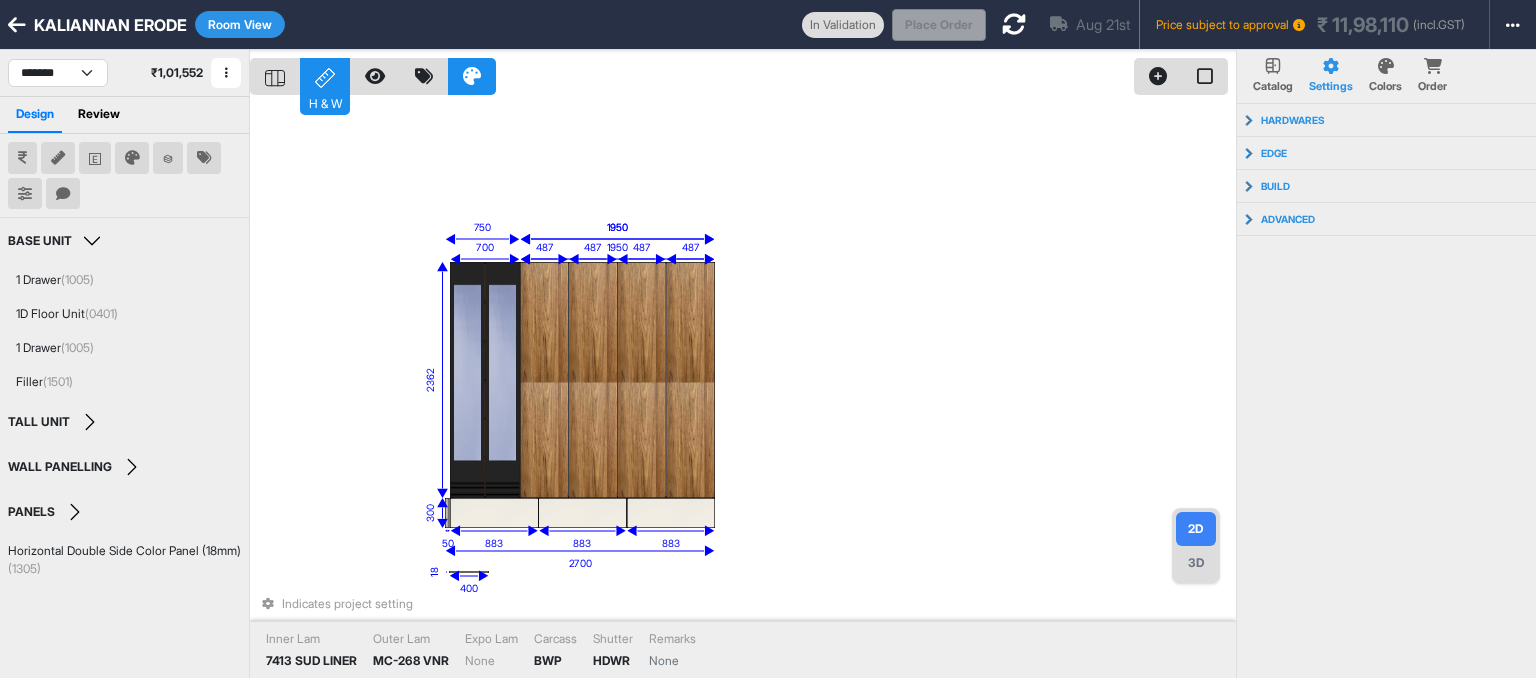 click on "Room View" at bounding box center (240, 24) 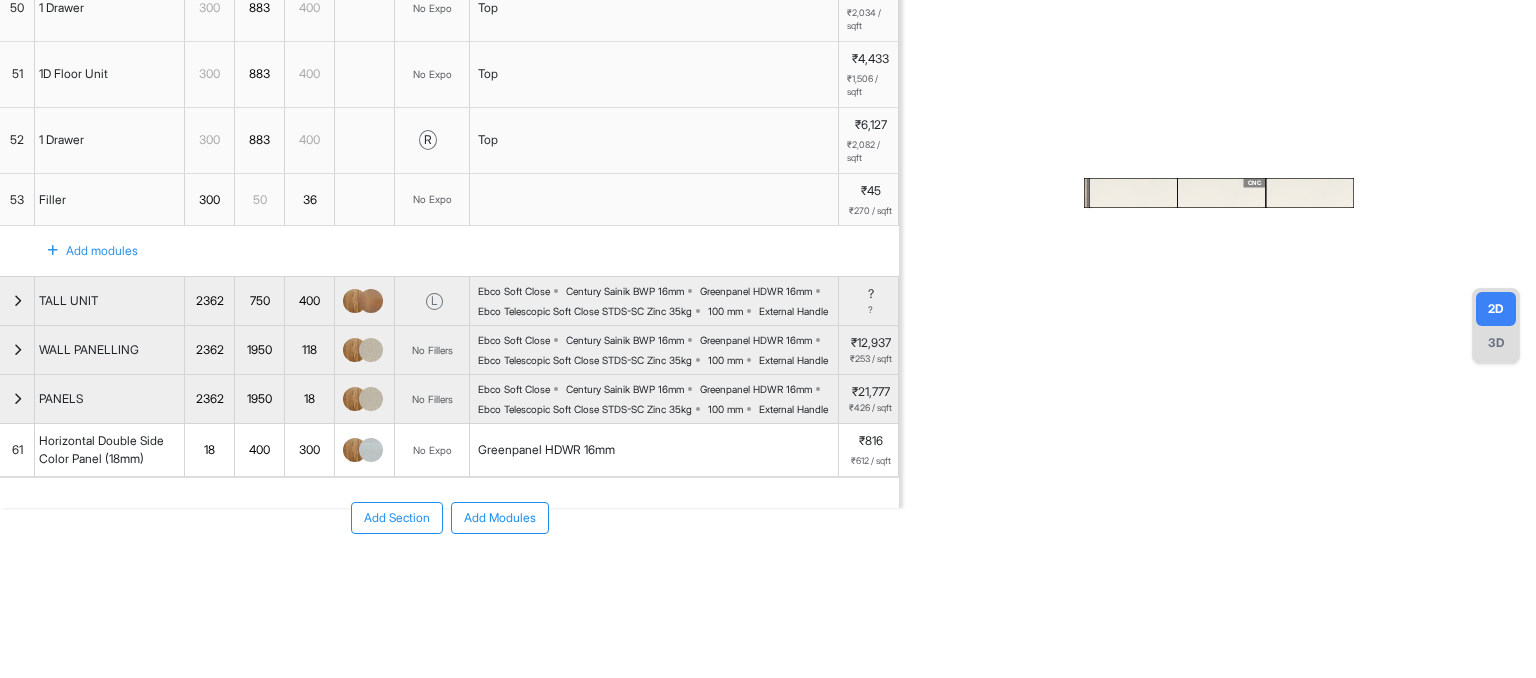 scroll, scrollTop: 290, scrollLeft: 0, axis: vertical 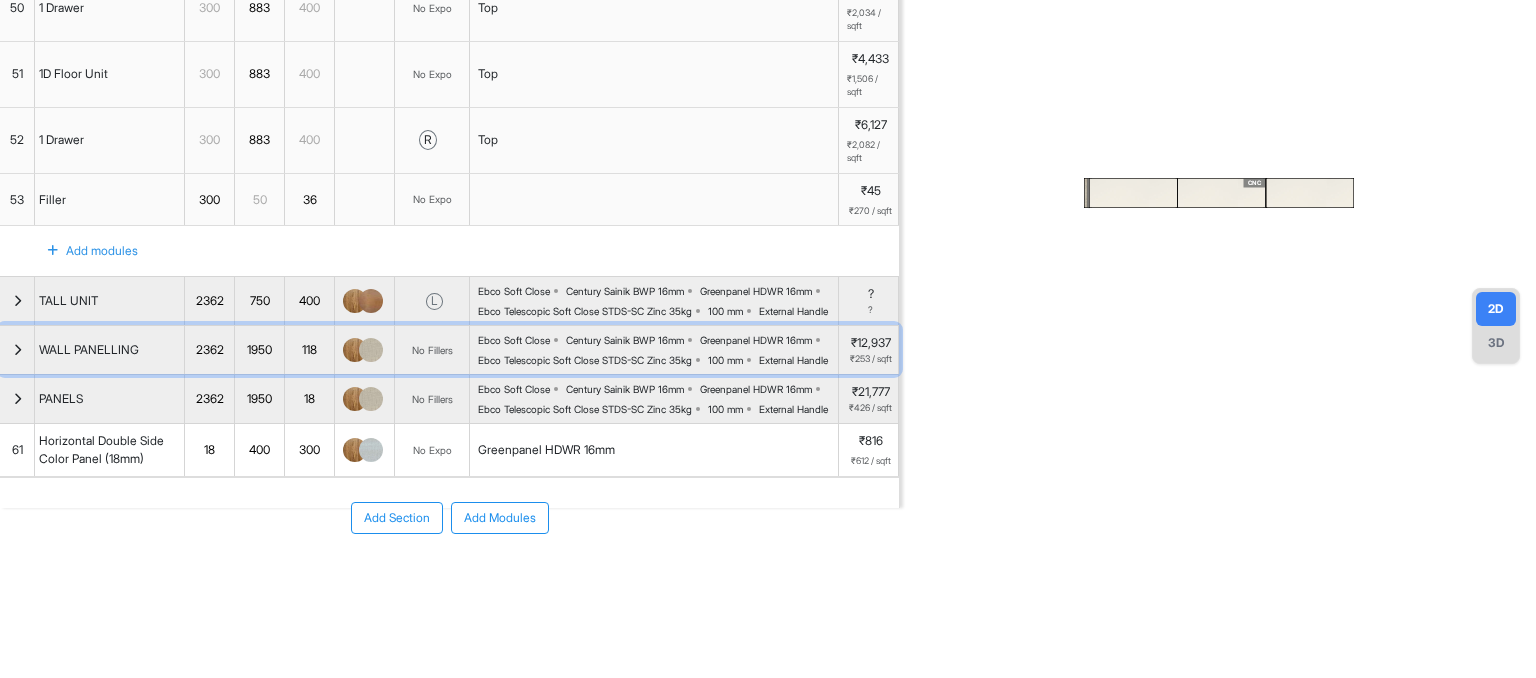 click at bounding box center [17, 350] 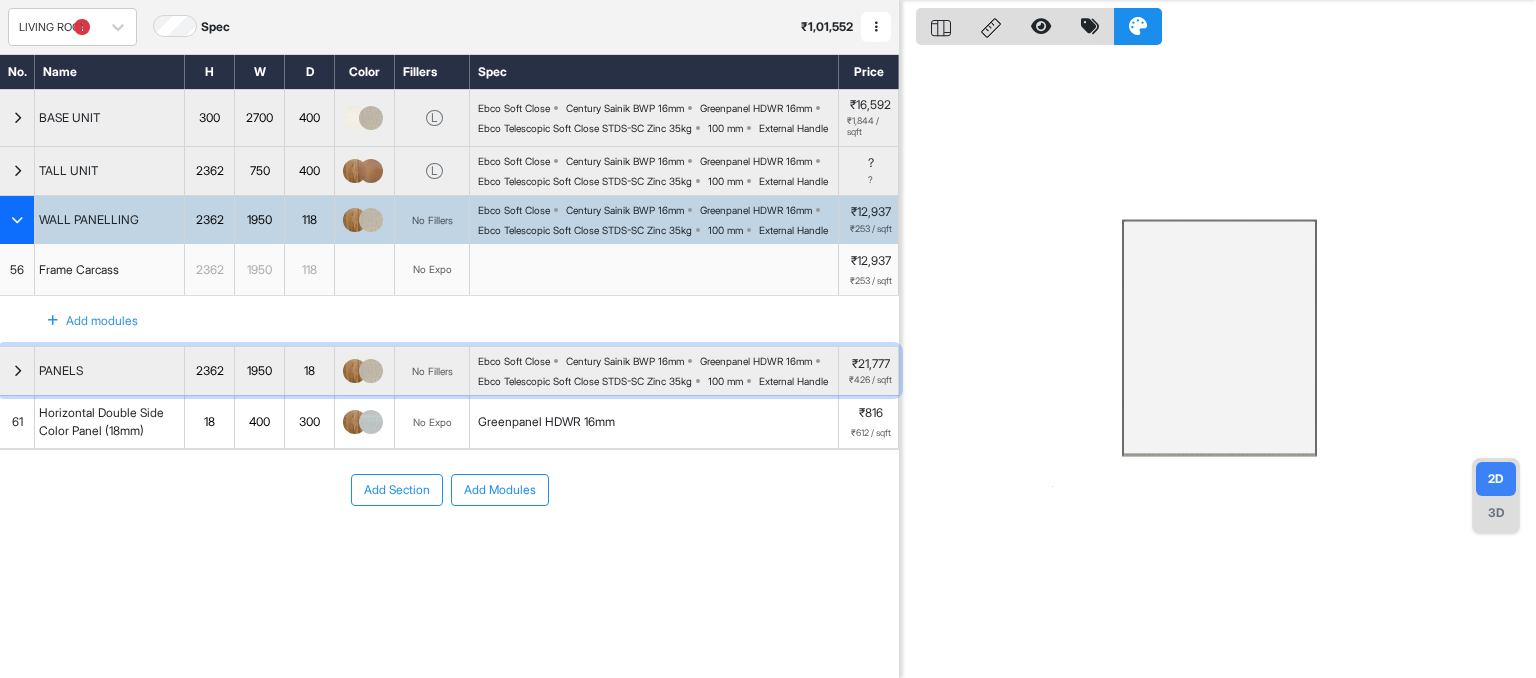 click at bounding box center (17, 371) 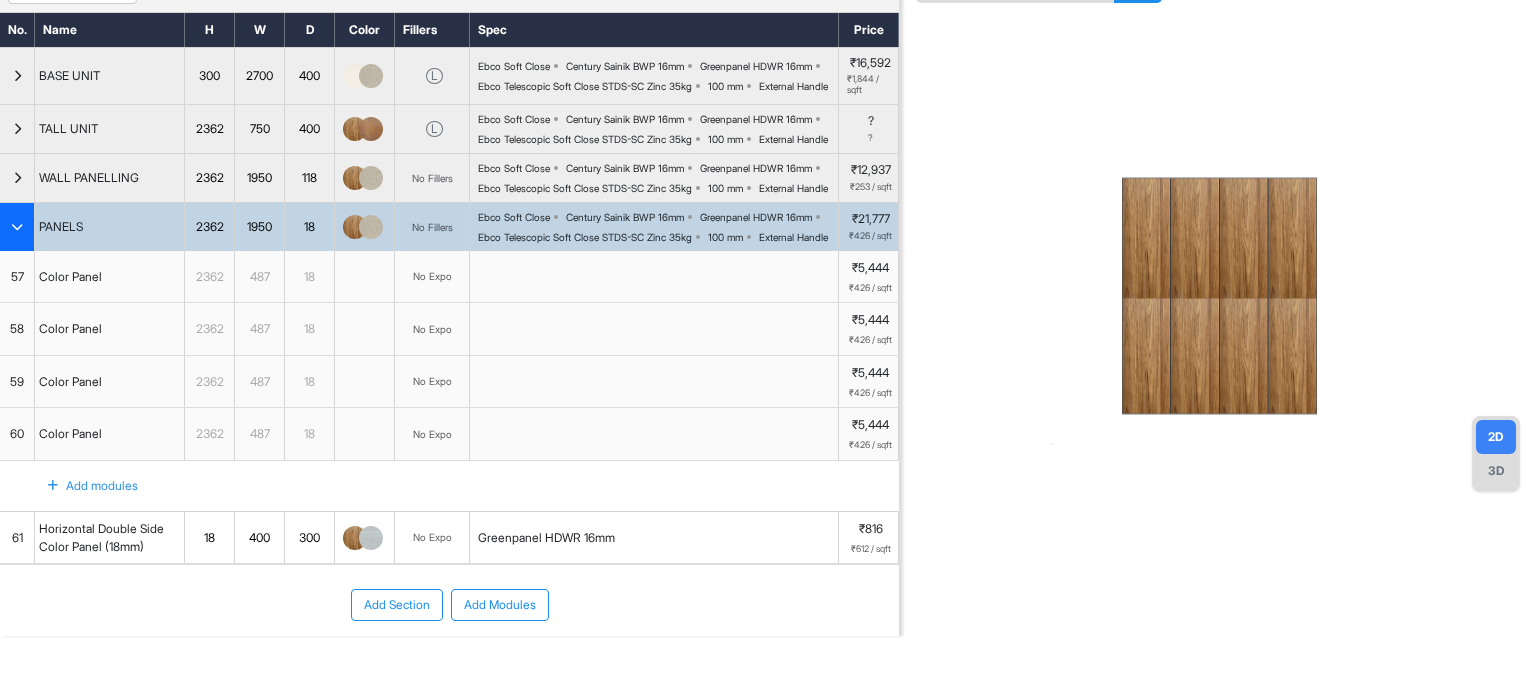 click at bounding box center (1146, 296) 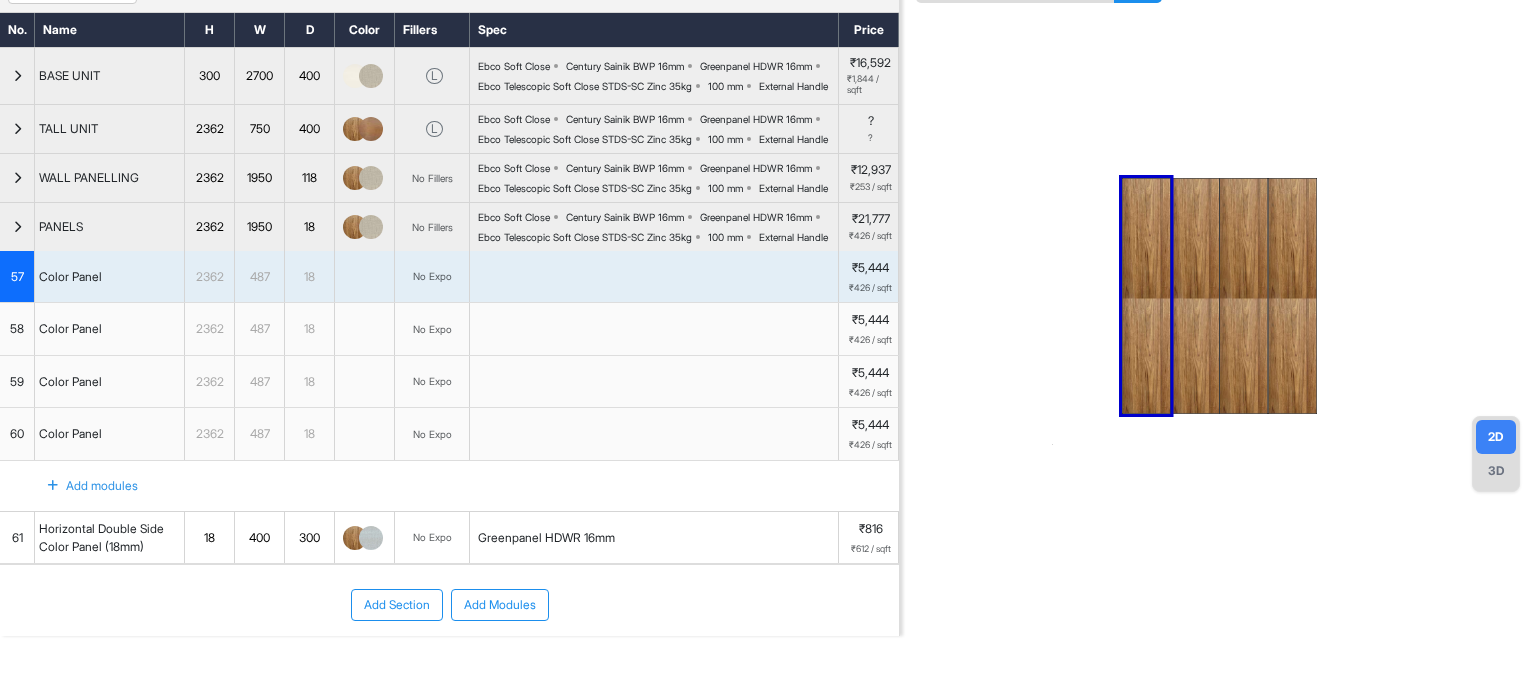 click at bounding box center (1194, 296) 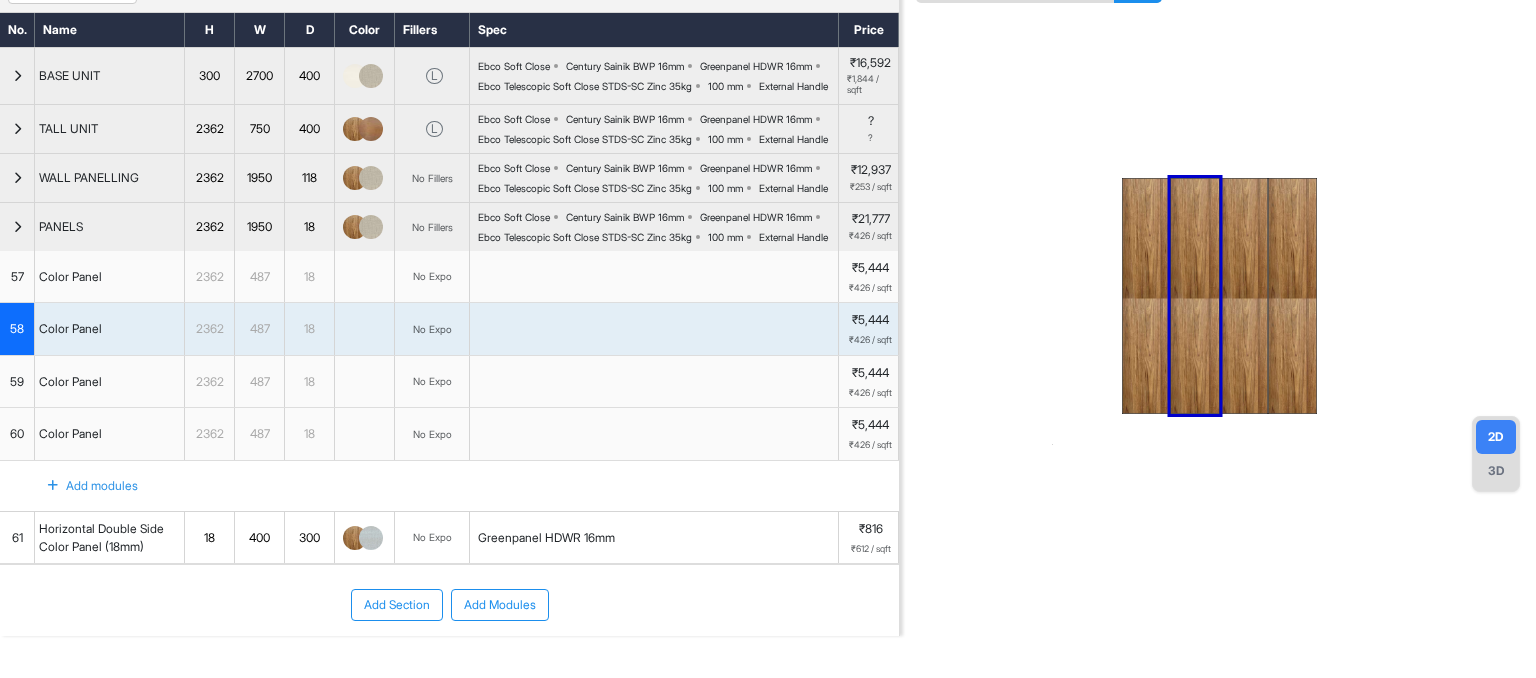 click at bounding box center [1243, 296] 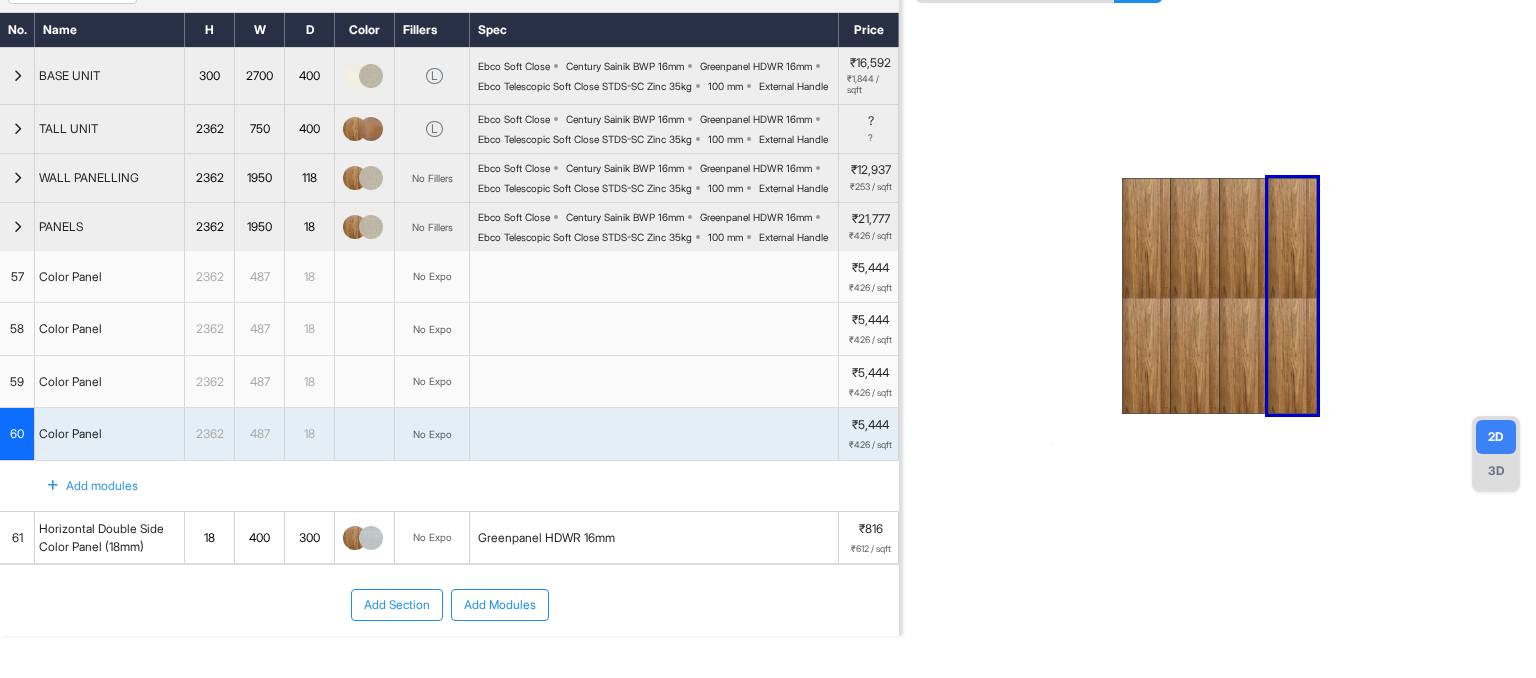 scroll, scrollTop: 0, scrollLeft: 0, axis: both 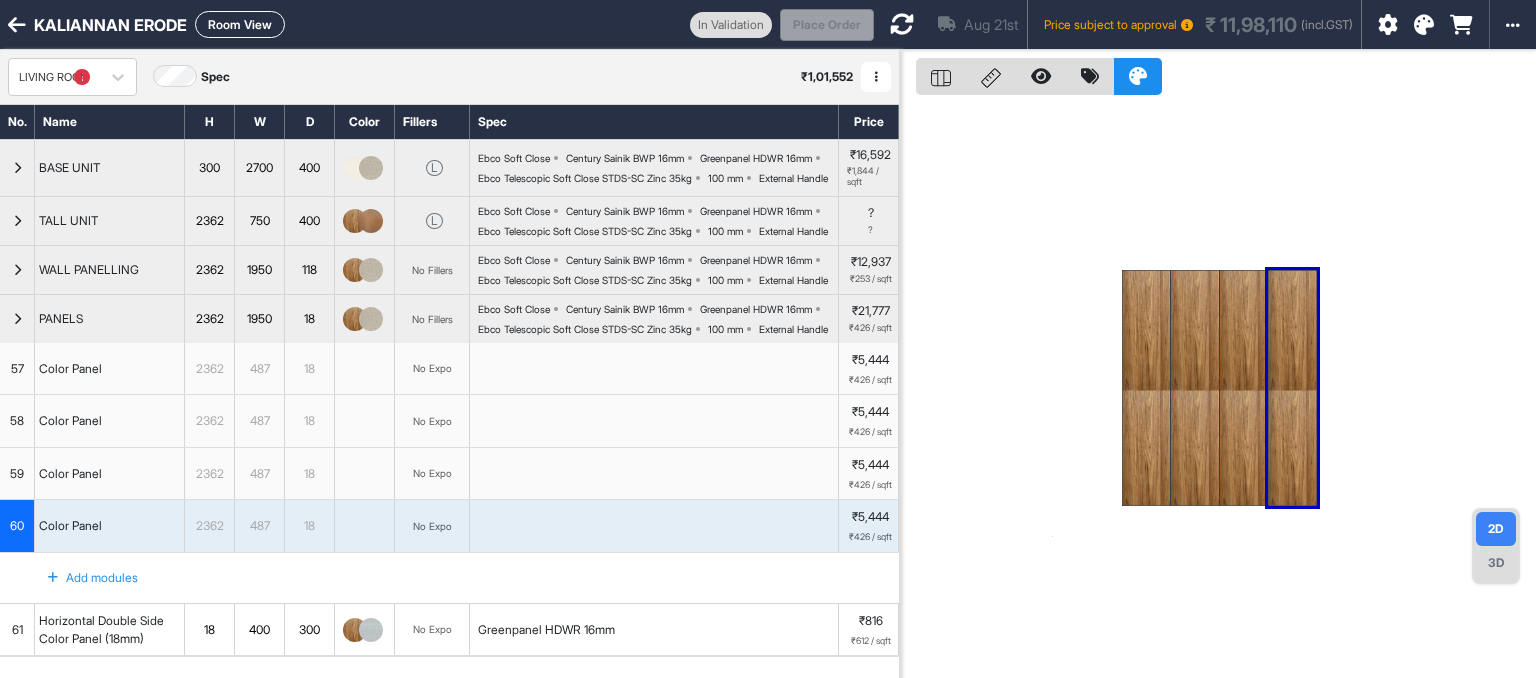 click on "Room View" at bounding box center (240, 24) 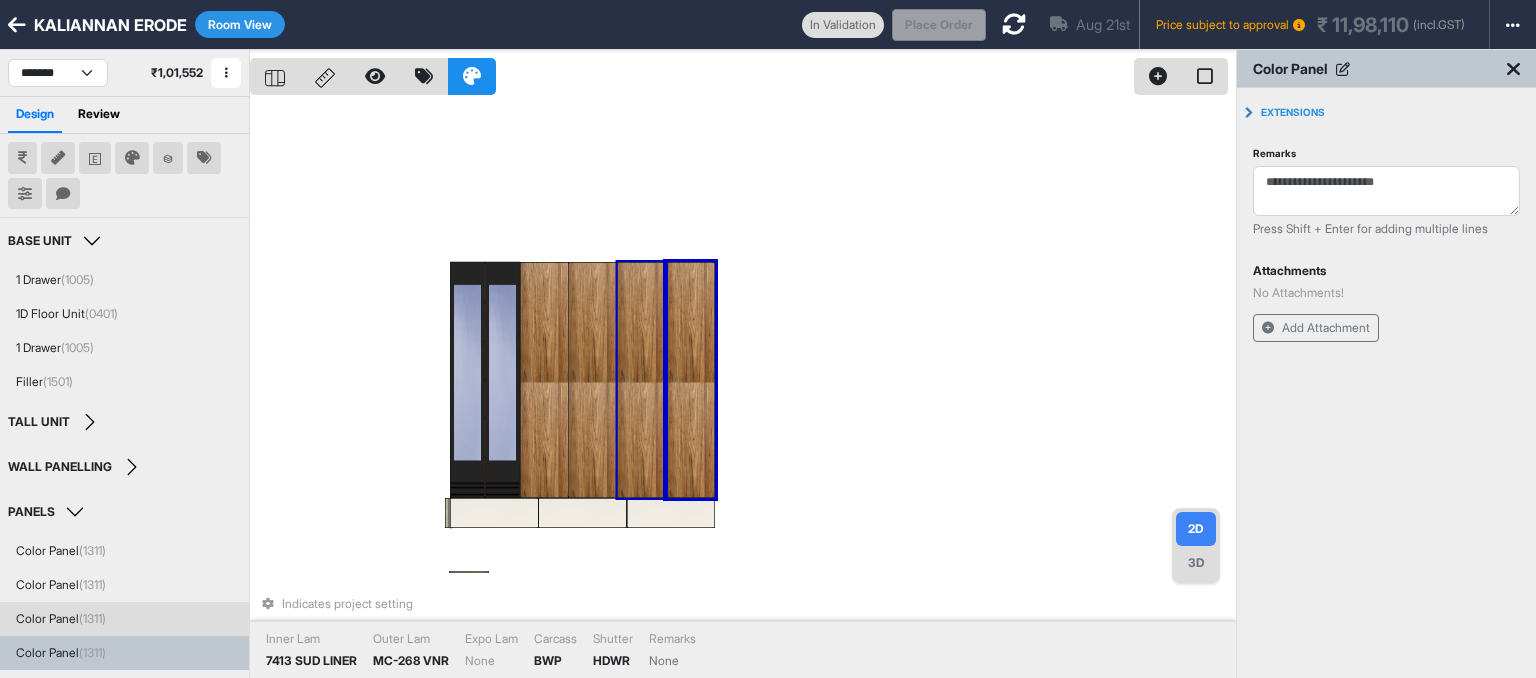 click on "Indicates project setting Inner Lam 7413 SUD LINER Outer Lam MC-268 VNR Expo Lam None Carcass BWP Shutter HDWR Remarks None" at bounding box center (743, 389) 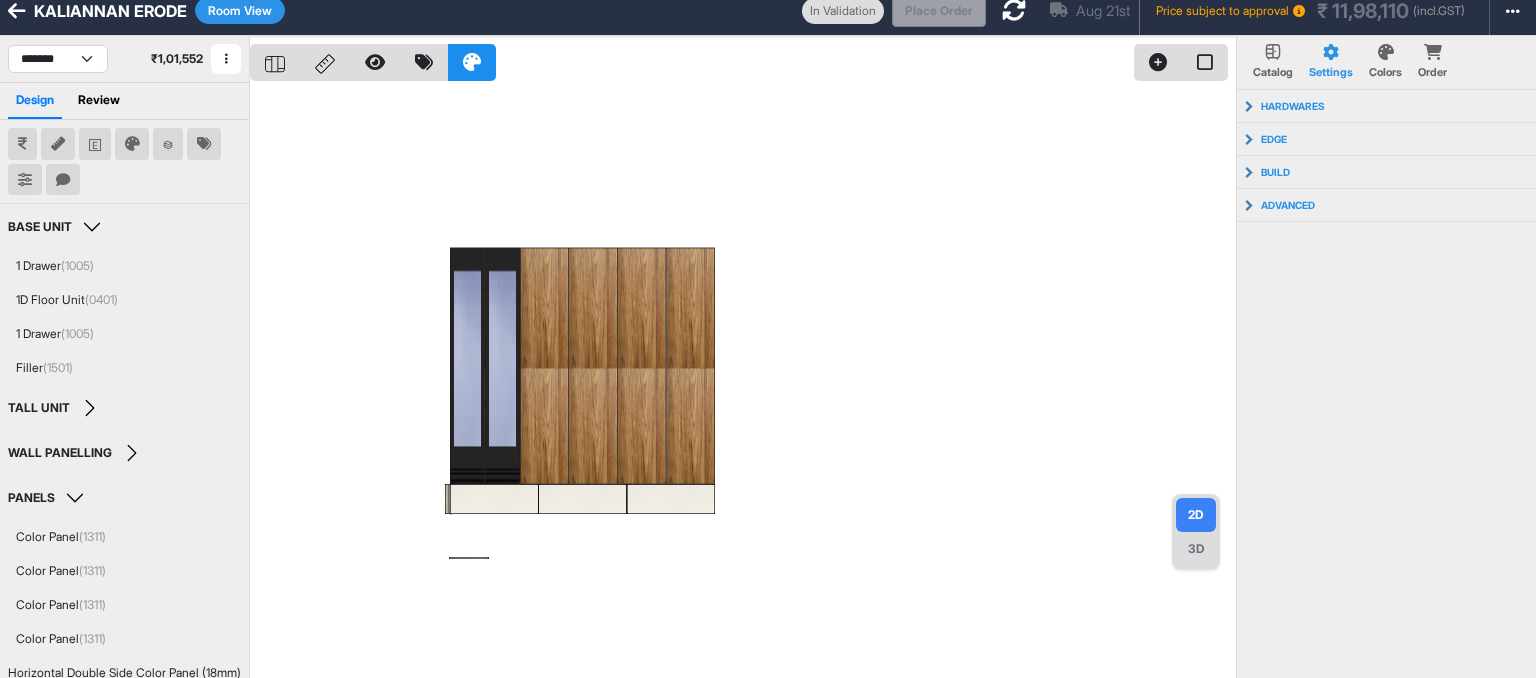 scroll, scrollTop: 0, scrollLeft: 0, axis: both 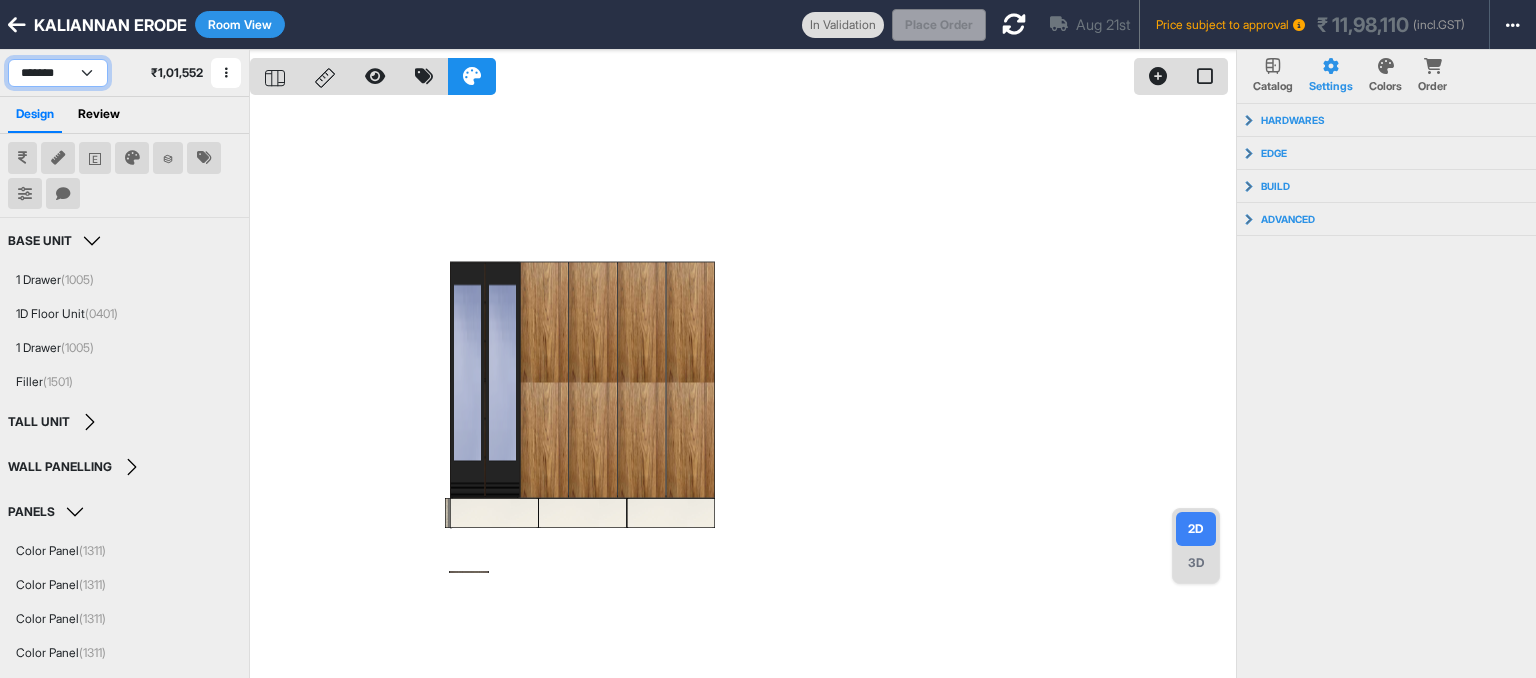 click on "**********" at bounding box center [58, 73] 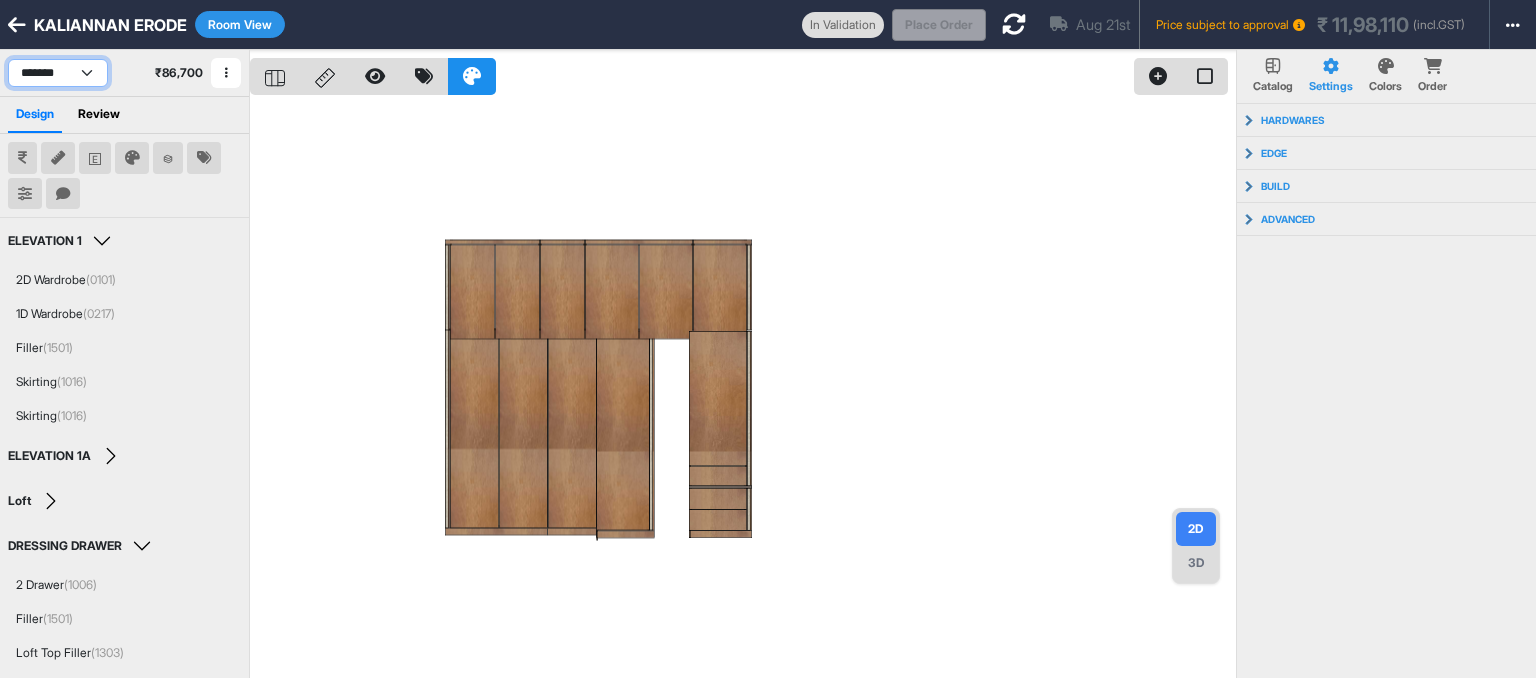 click on "**********" at bounding box center [58, 73] 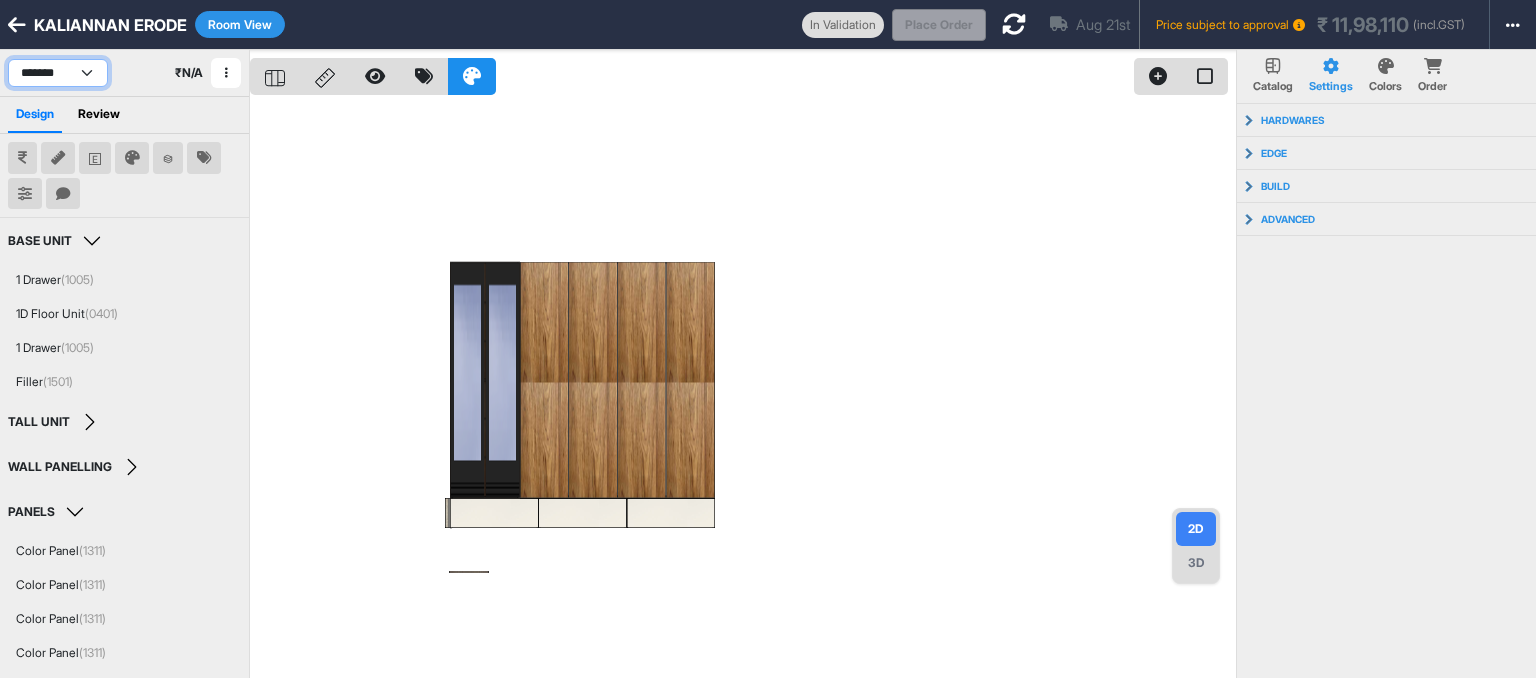 click on "**********" at bounding box center (58, 73) 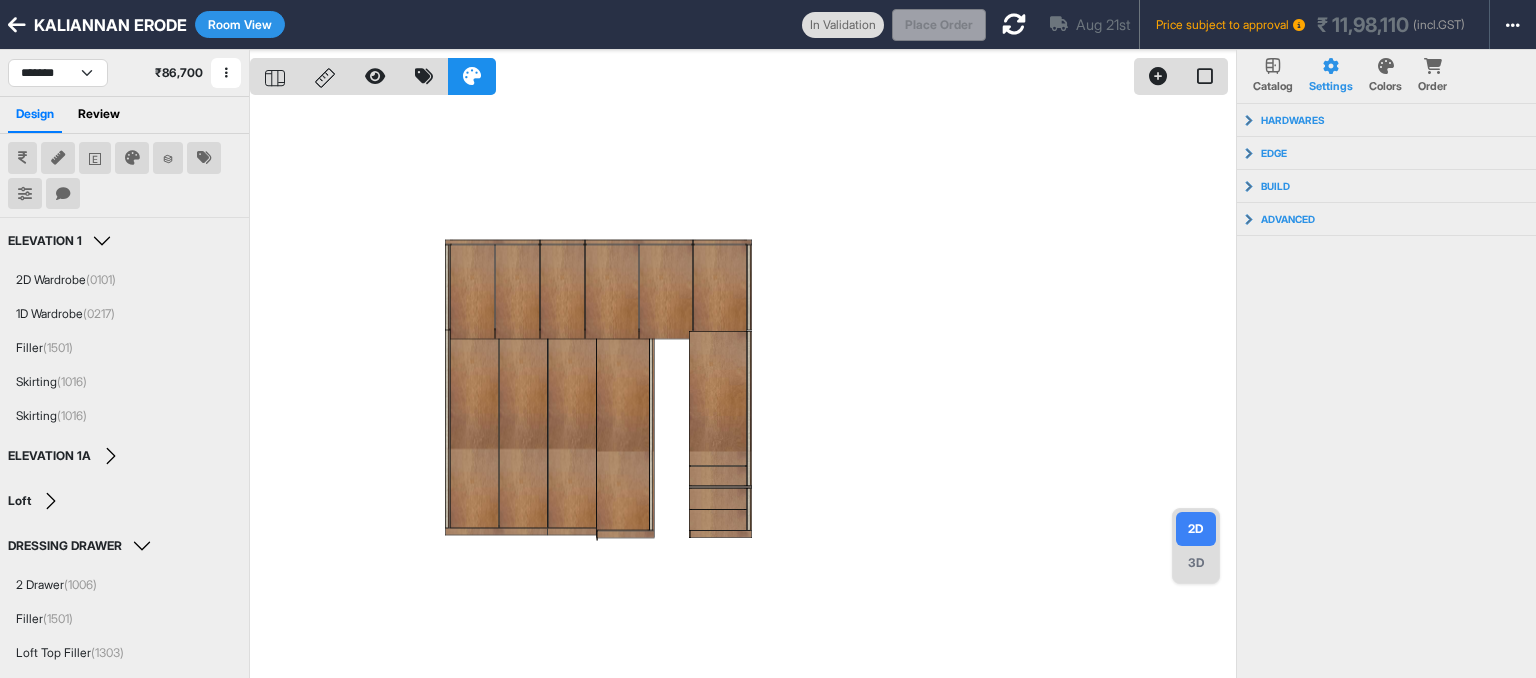 click on "Room View" at bounding box center [240, 24] 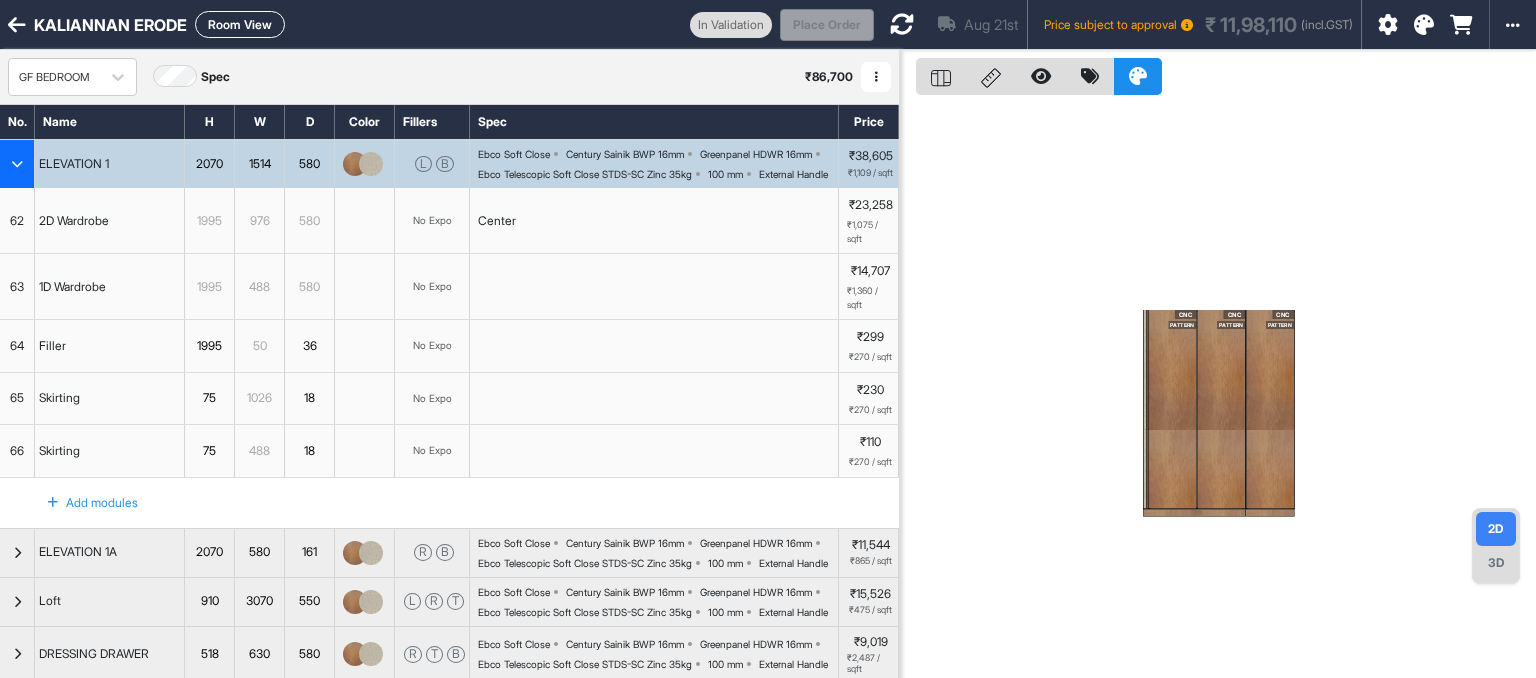 click at bounding box center [17, 164] 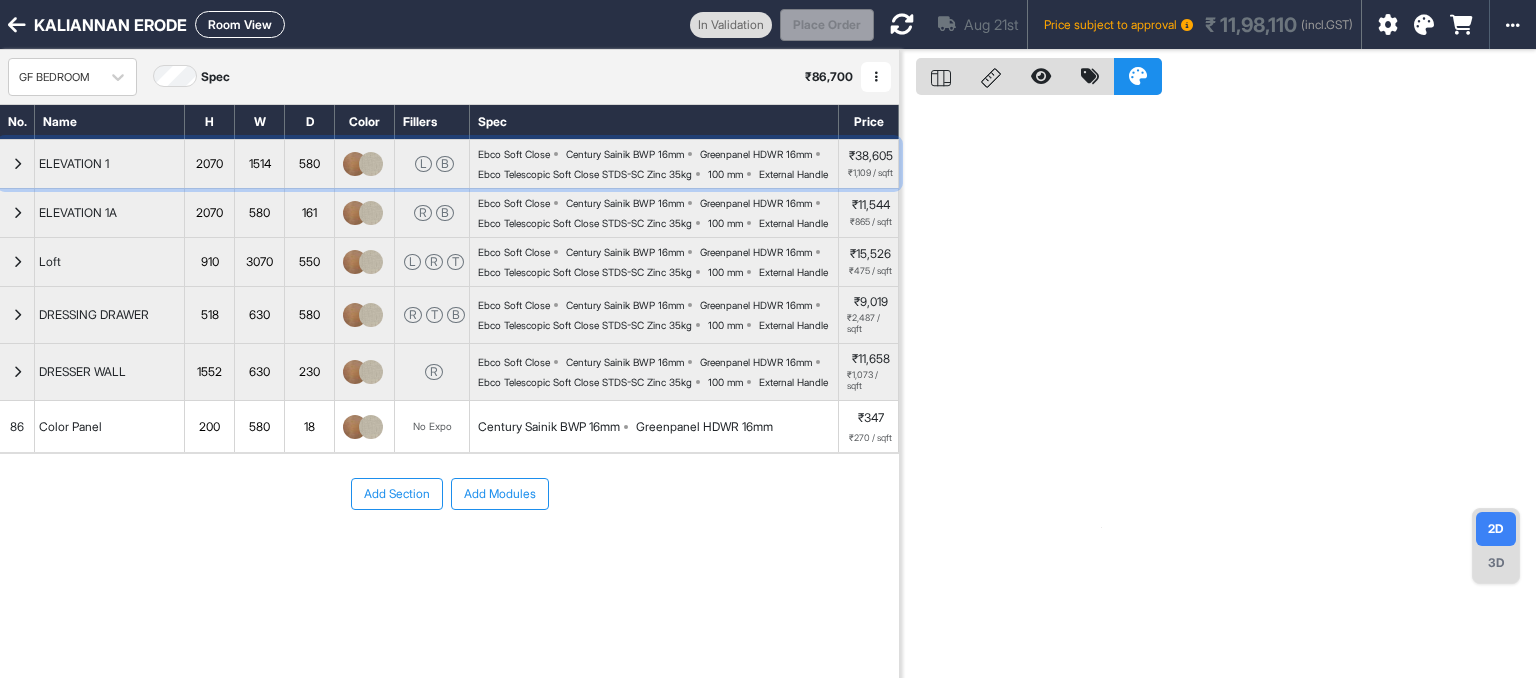click at bounding box center [17, 164] 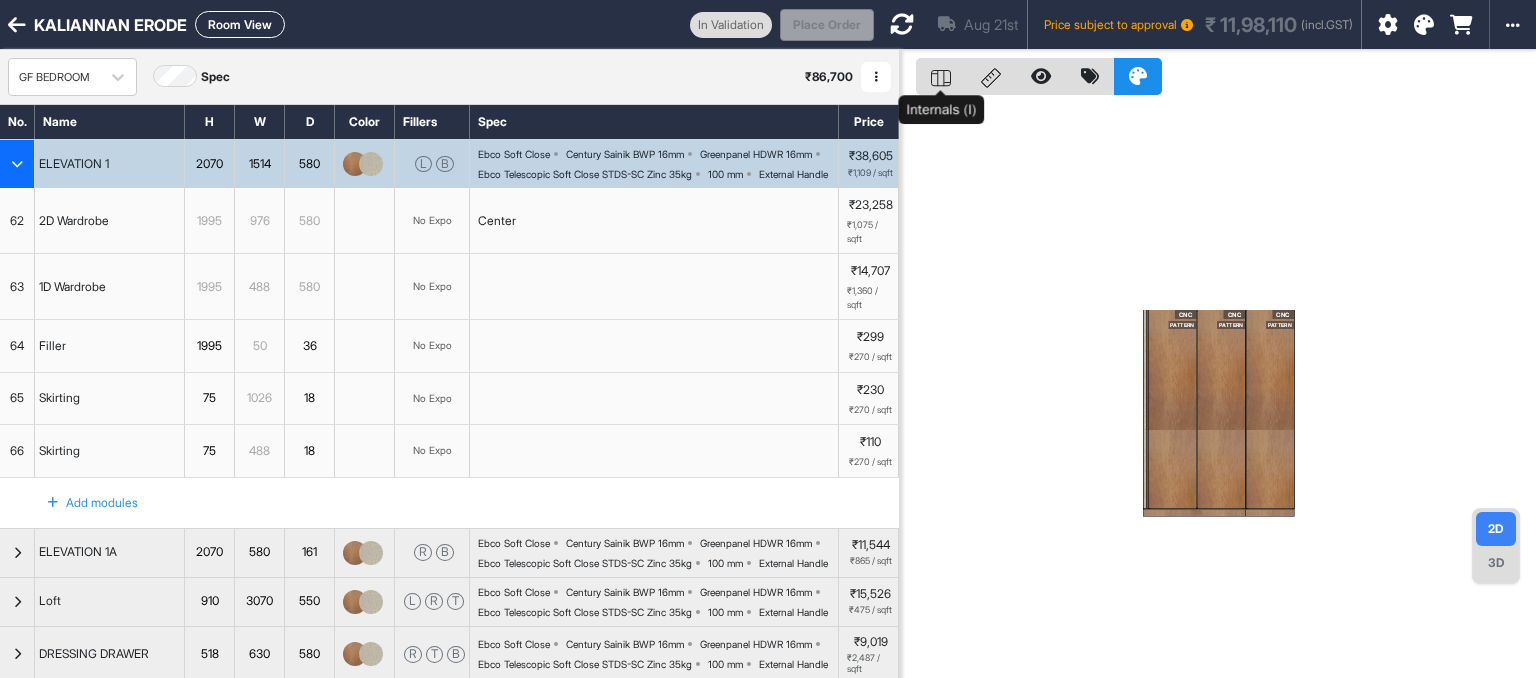 click at bounding box center (941, 76) 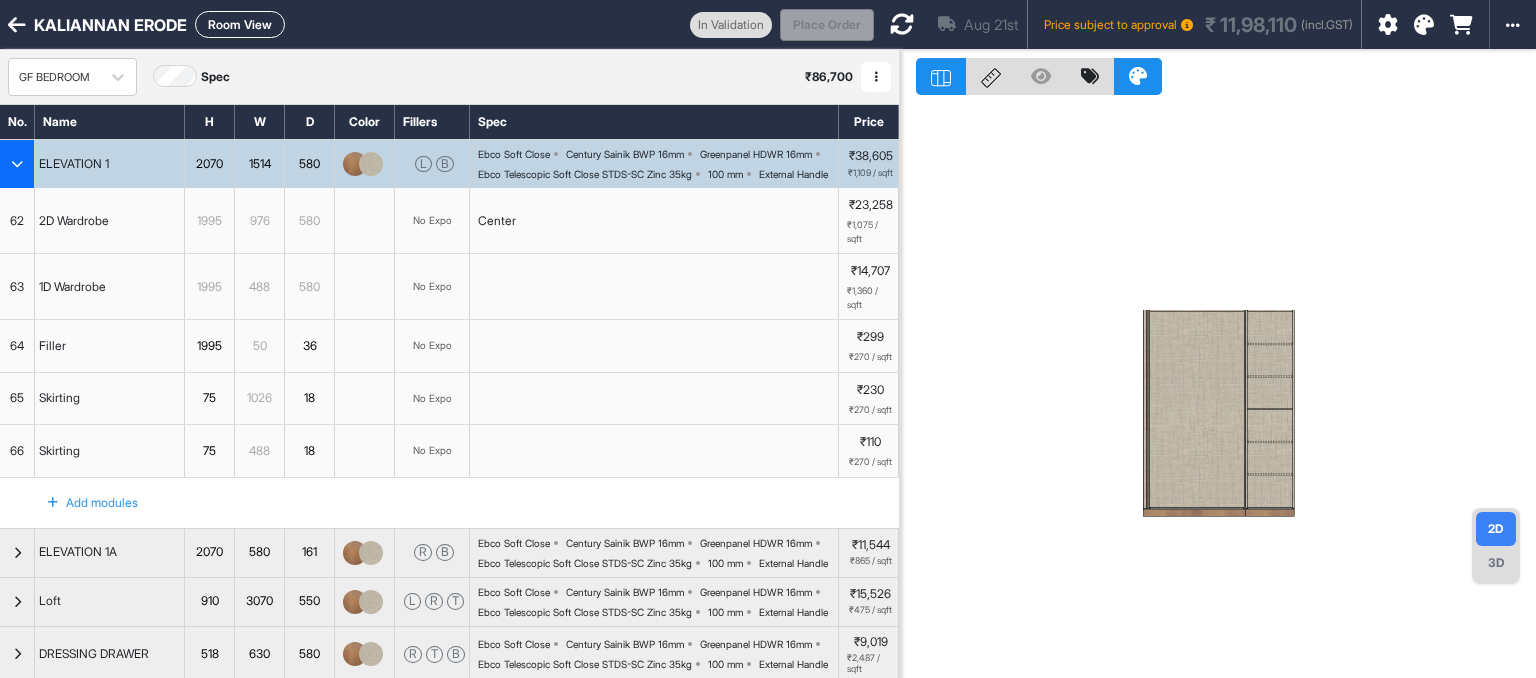 click on "2D Wardrobe" at bounding box center (110, 220) 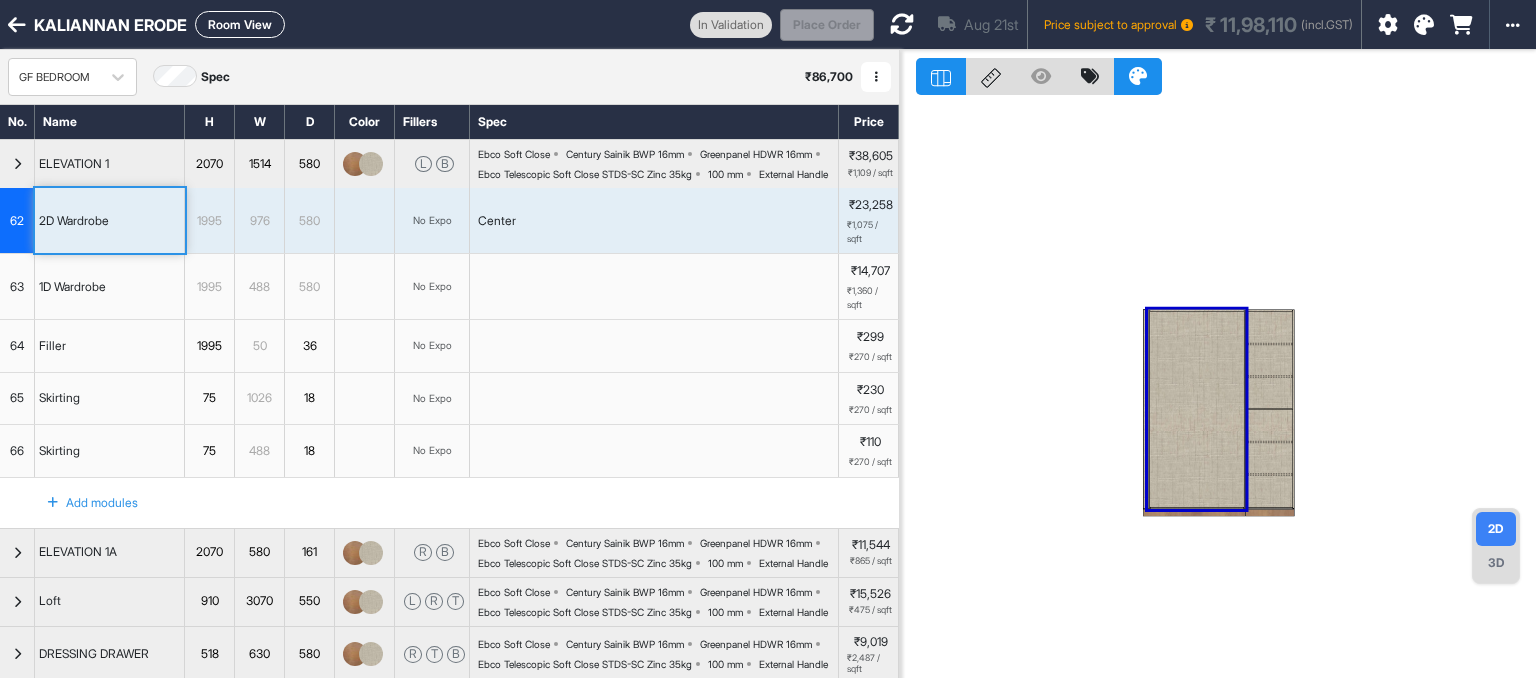 click on "Center" at bounding box center (654, 220) 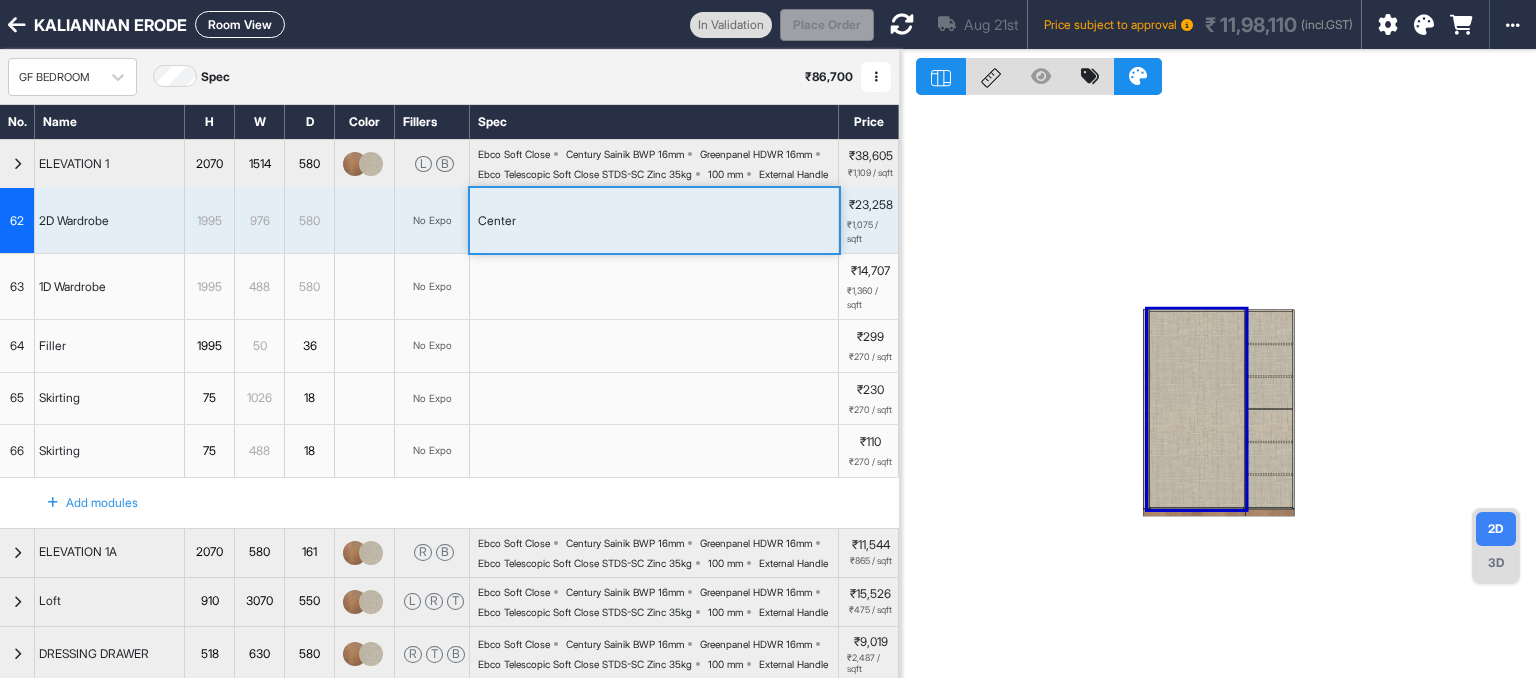 click on "Center" at bounding box center [654, 220] 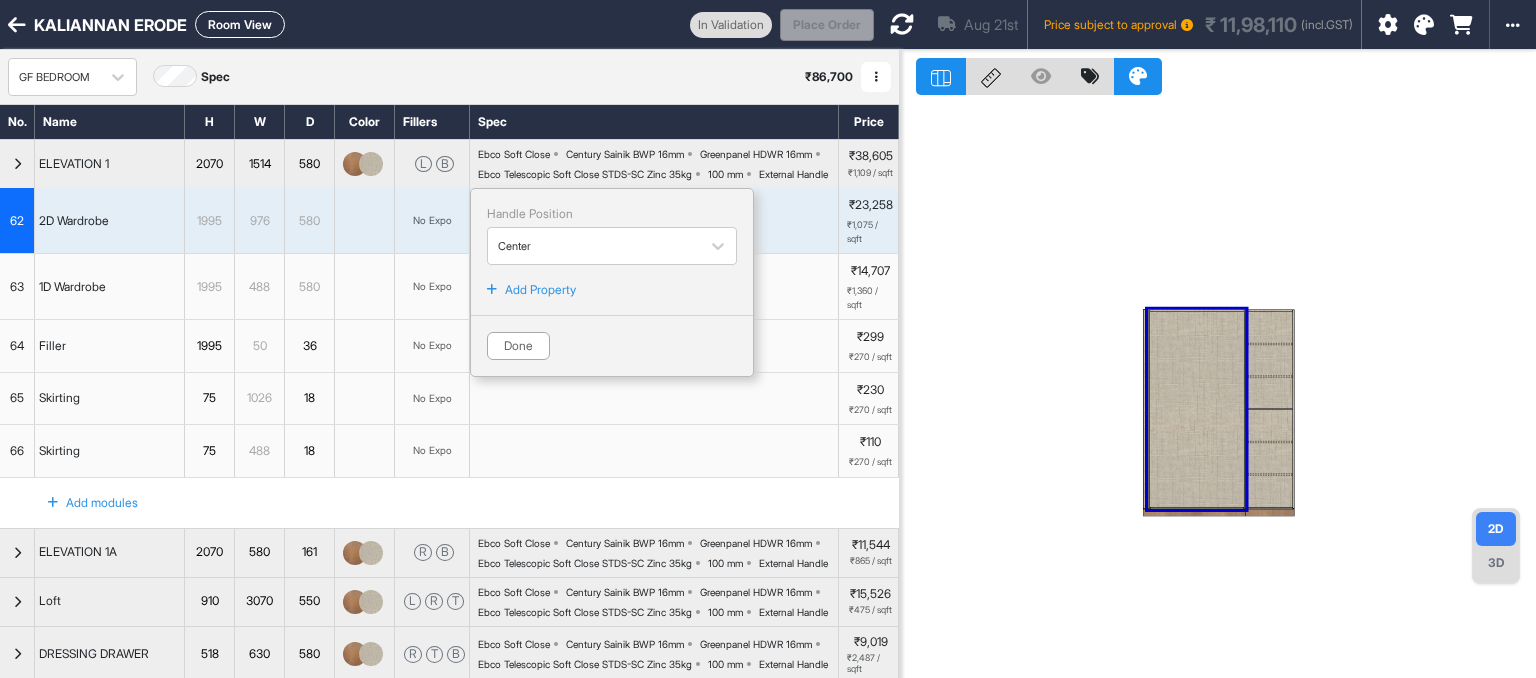 click on "Add Property" at bounding box center (612, 290) 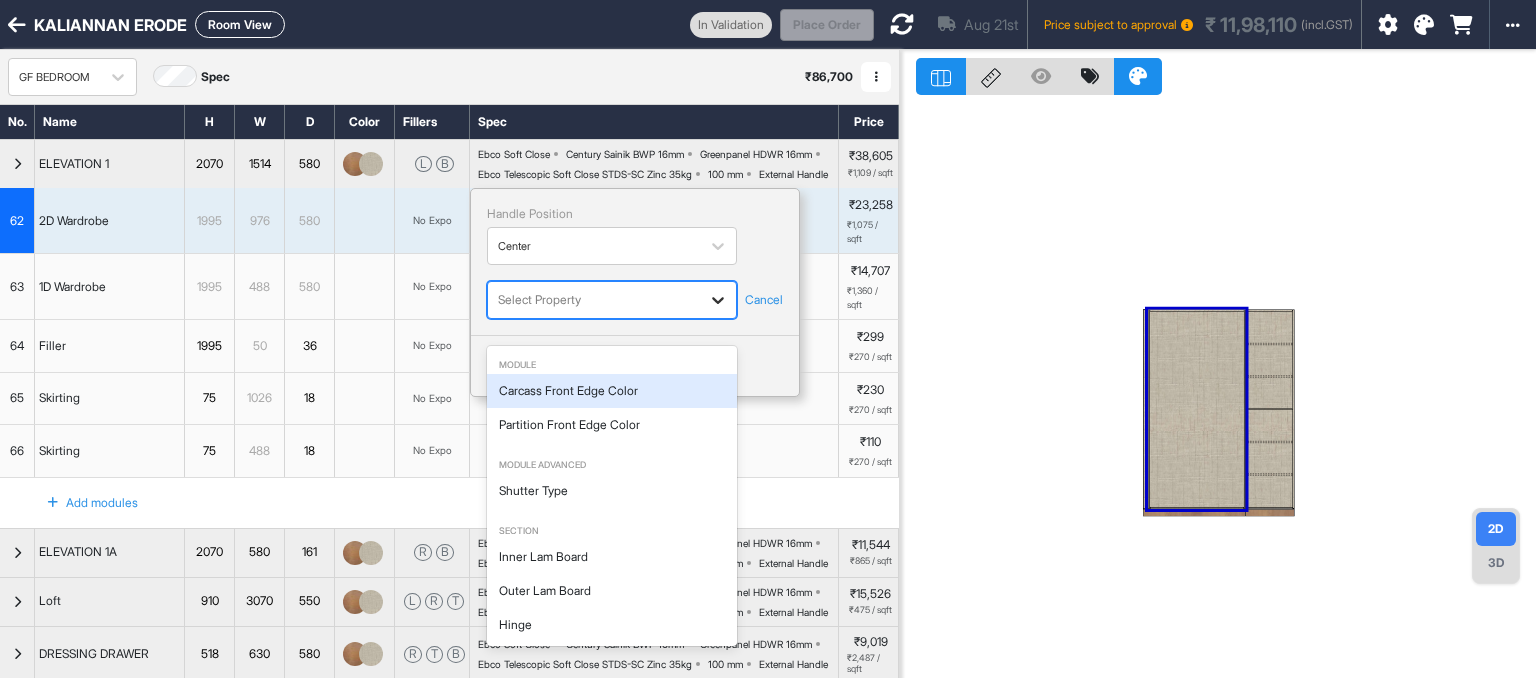 click 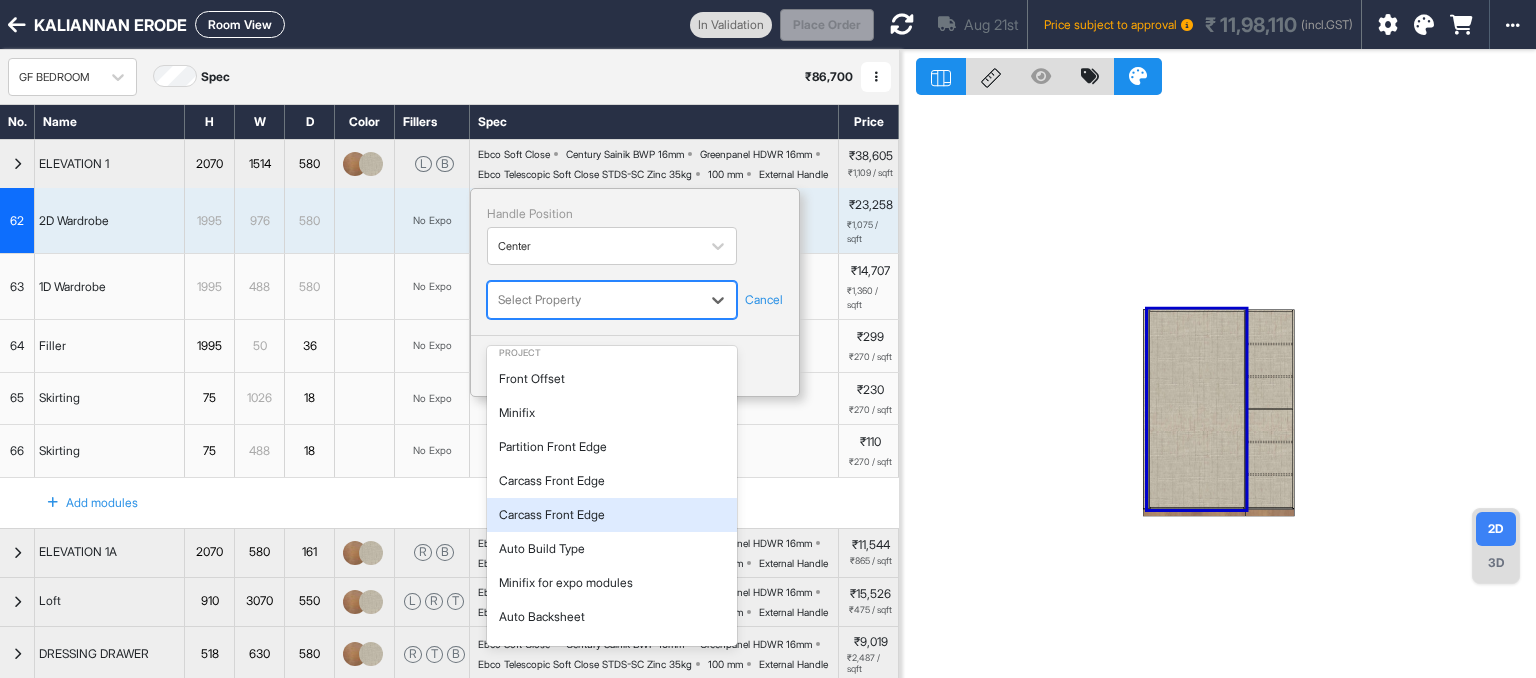 scroll, scrollTop: 412, scrollLeft: 0, axis: vertical 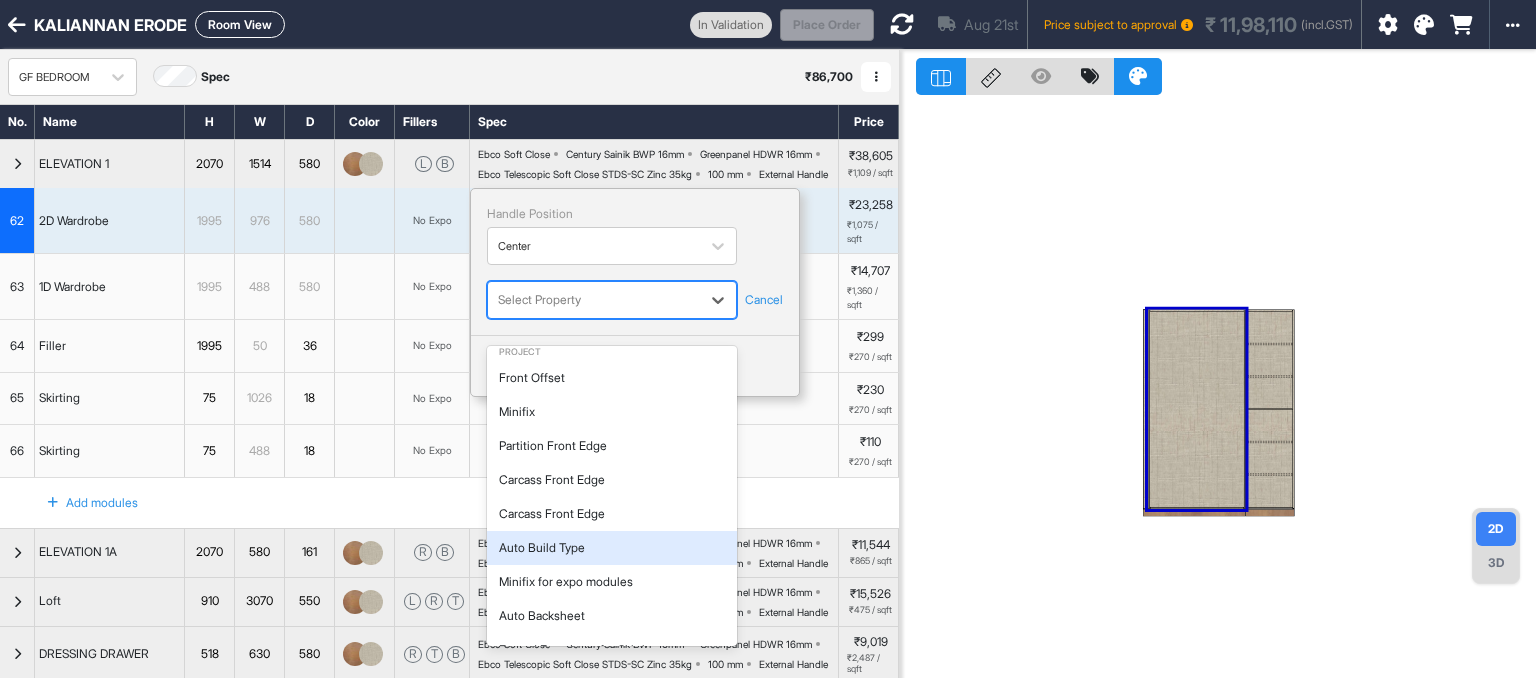 click on "Auto Build Type" at bounding box center [612, 548] 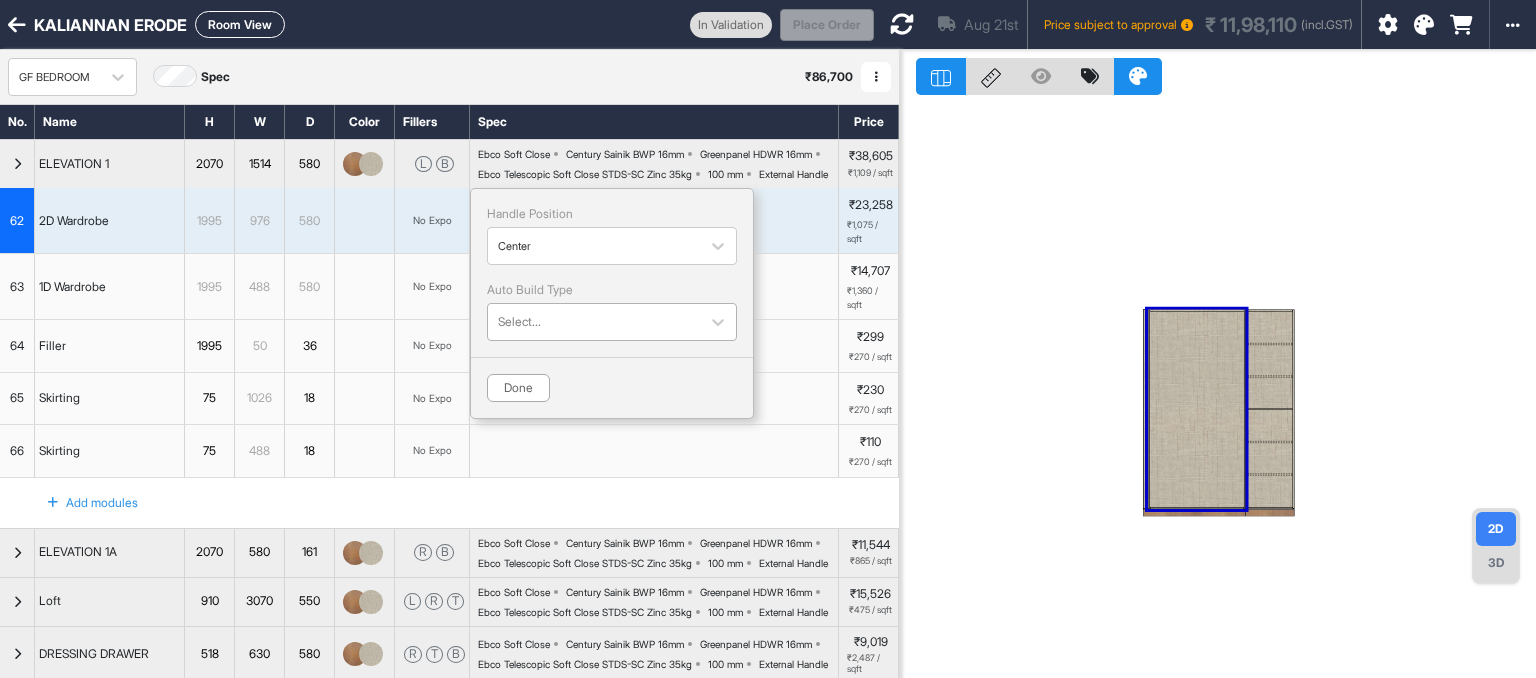 click at bounding box center (594, 322) 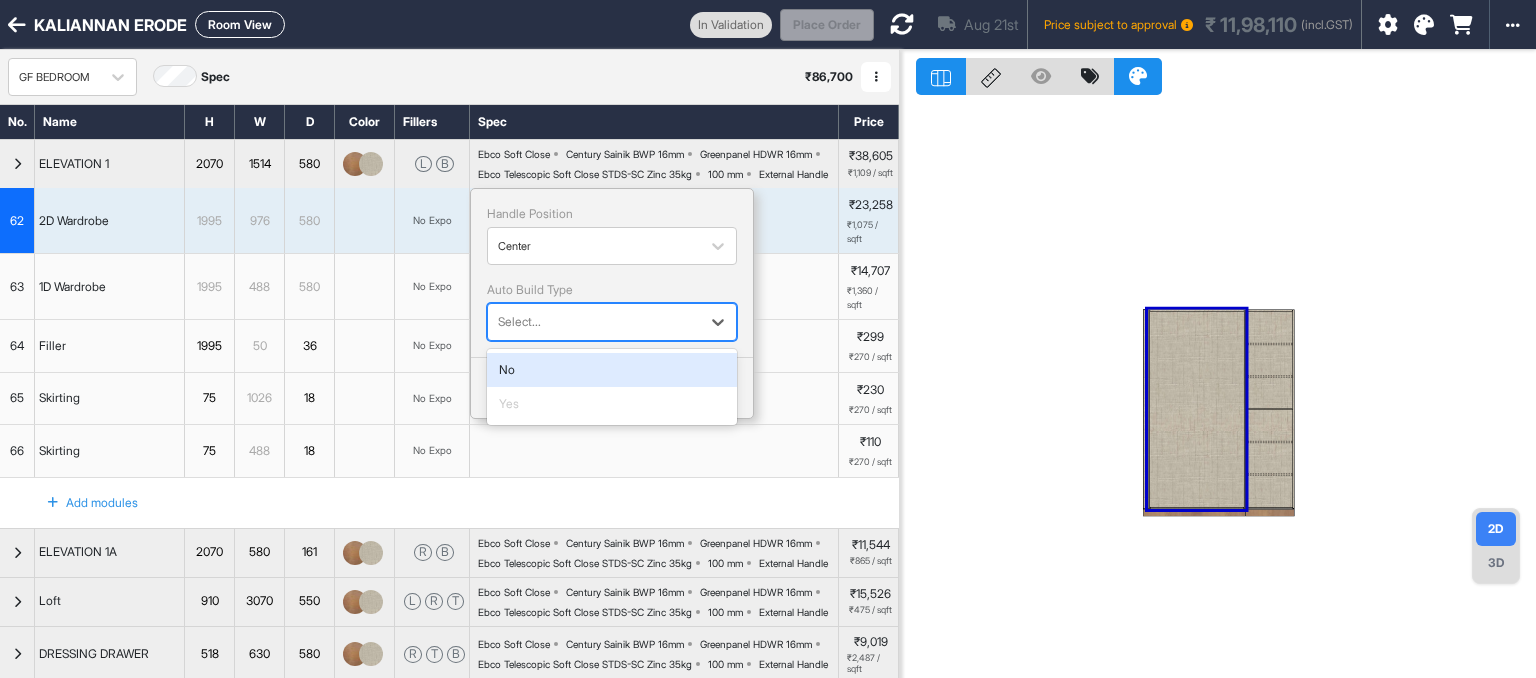click on "No" at bounding box center [612, 370] 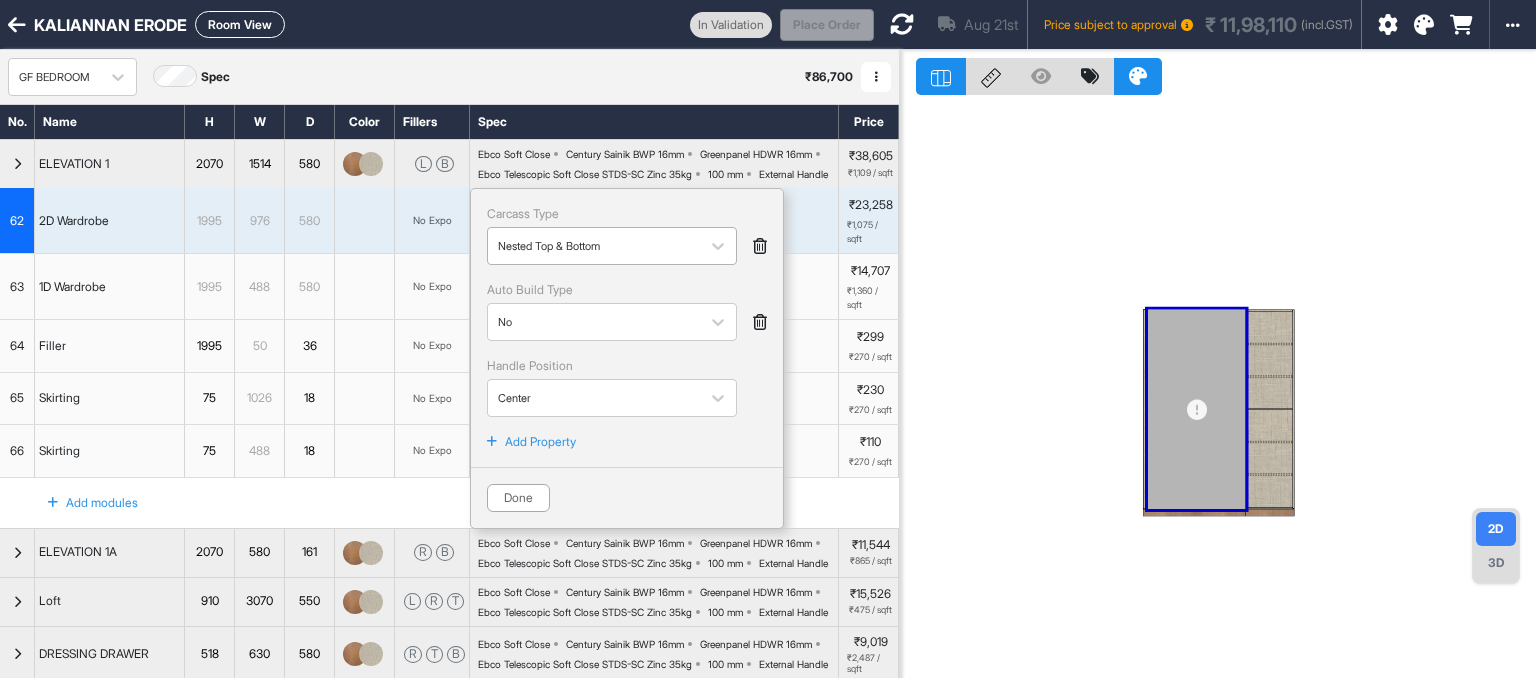 click at bounding box center (594, 246) 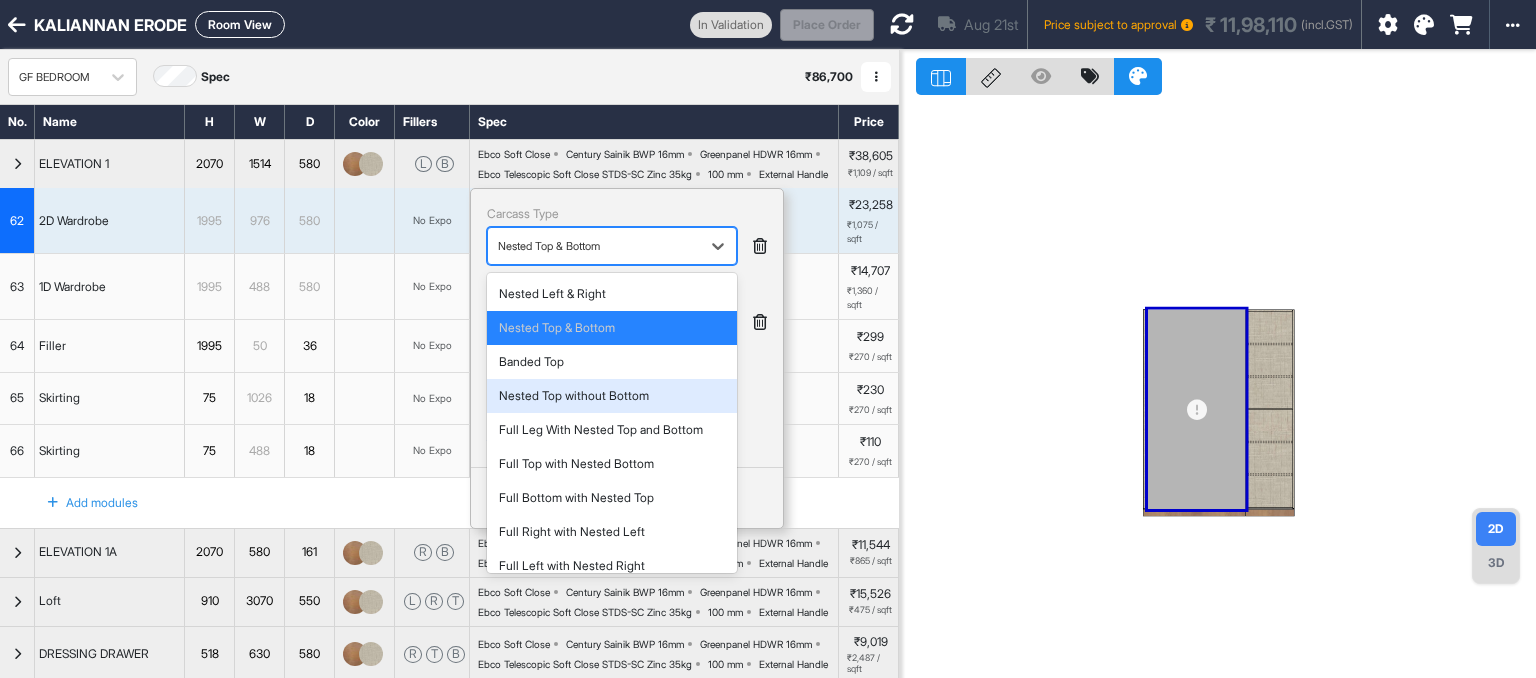 click on "Nested Top without Bottom" at bounding box center (612, 396) 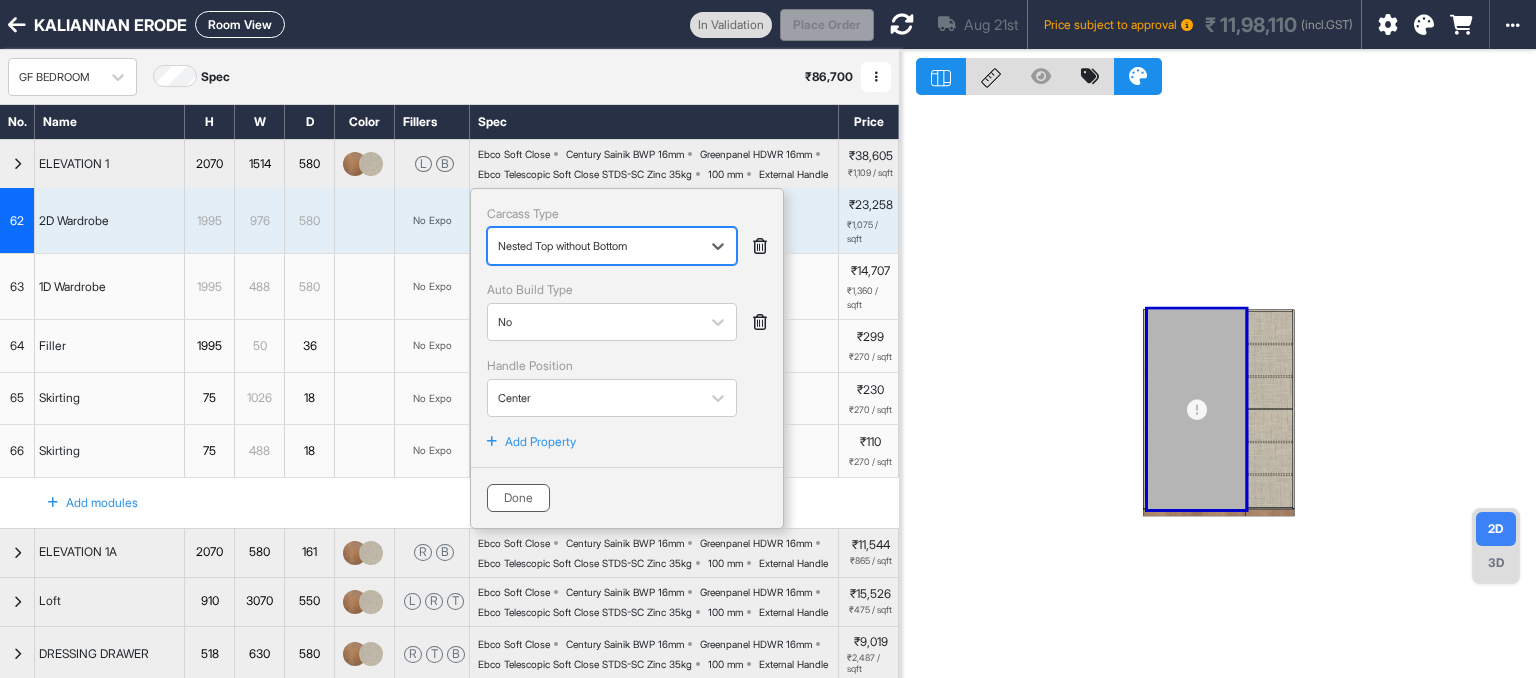 click on "Done" at bounding box center (518, 498) 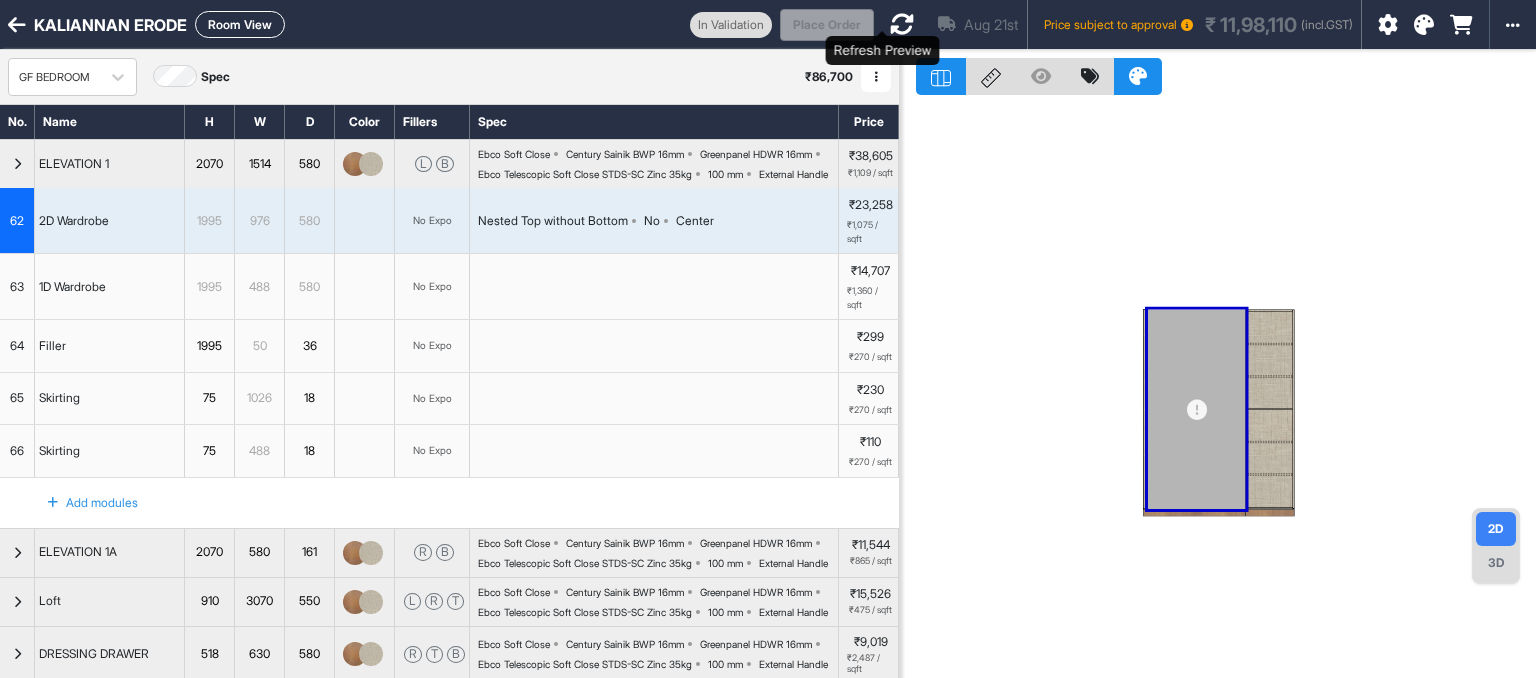 click at bounding box center [902, 24] 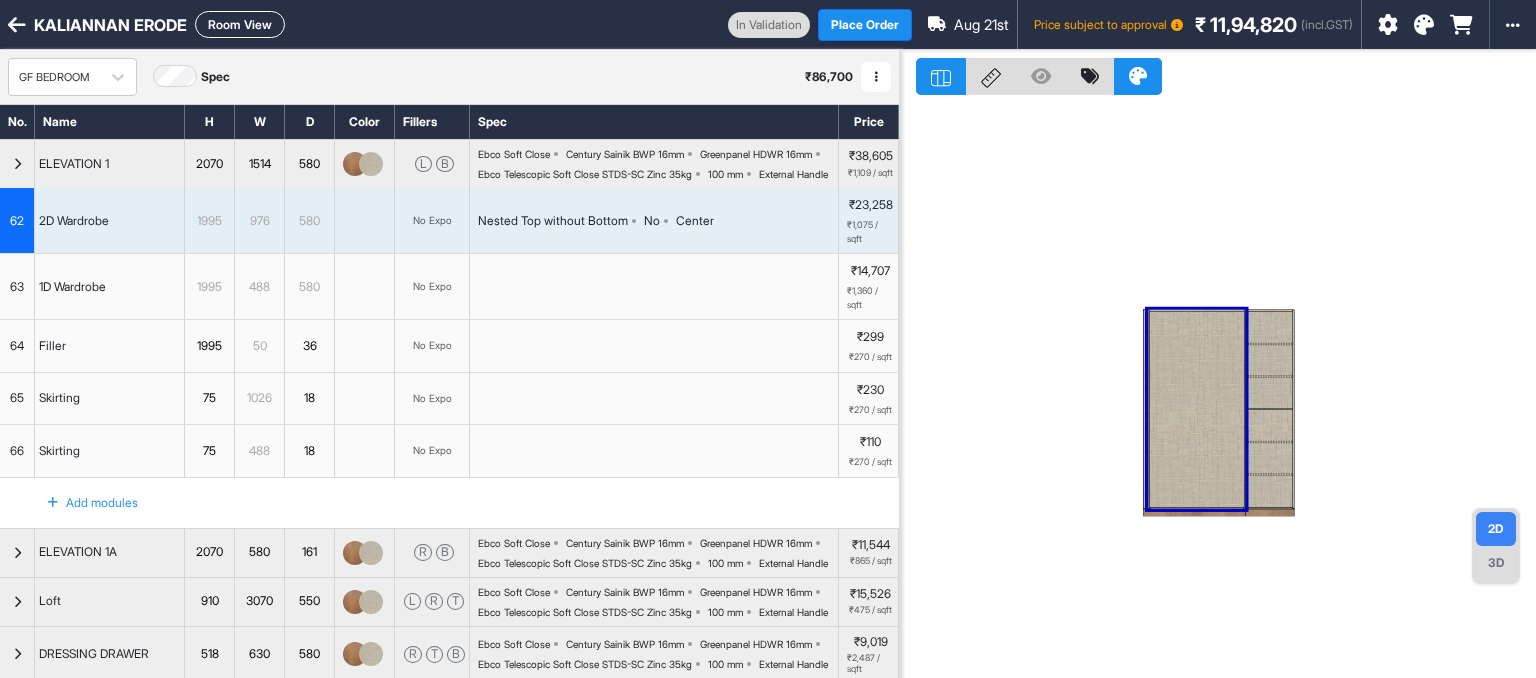 click at bounding box center [17, 164] 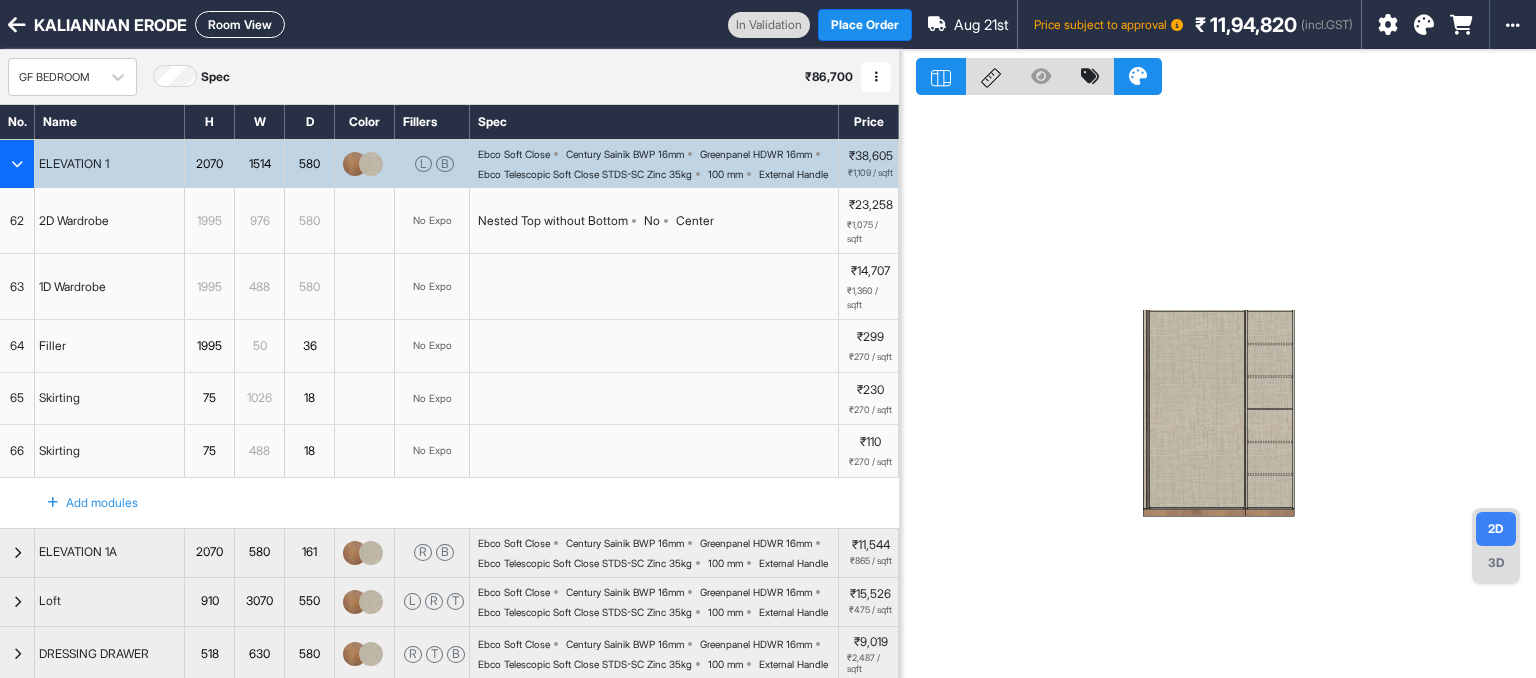 click at bounding box center (17, 164) 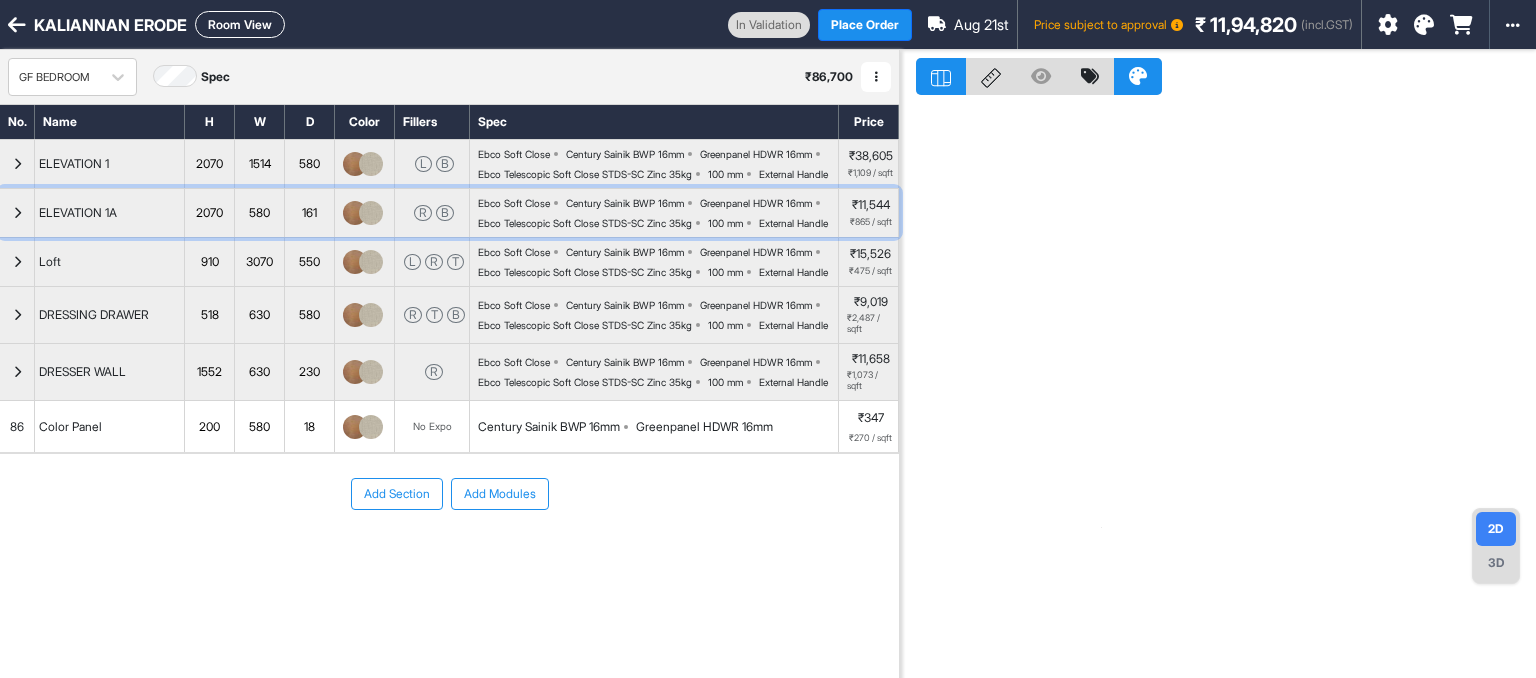 click at bounding box center [17, 213] 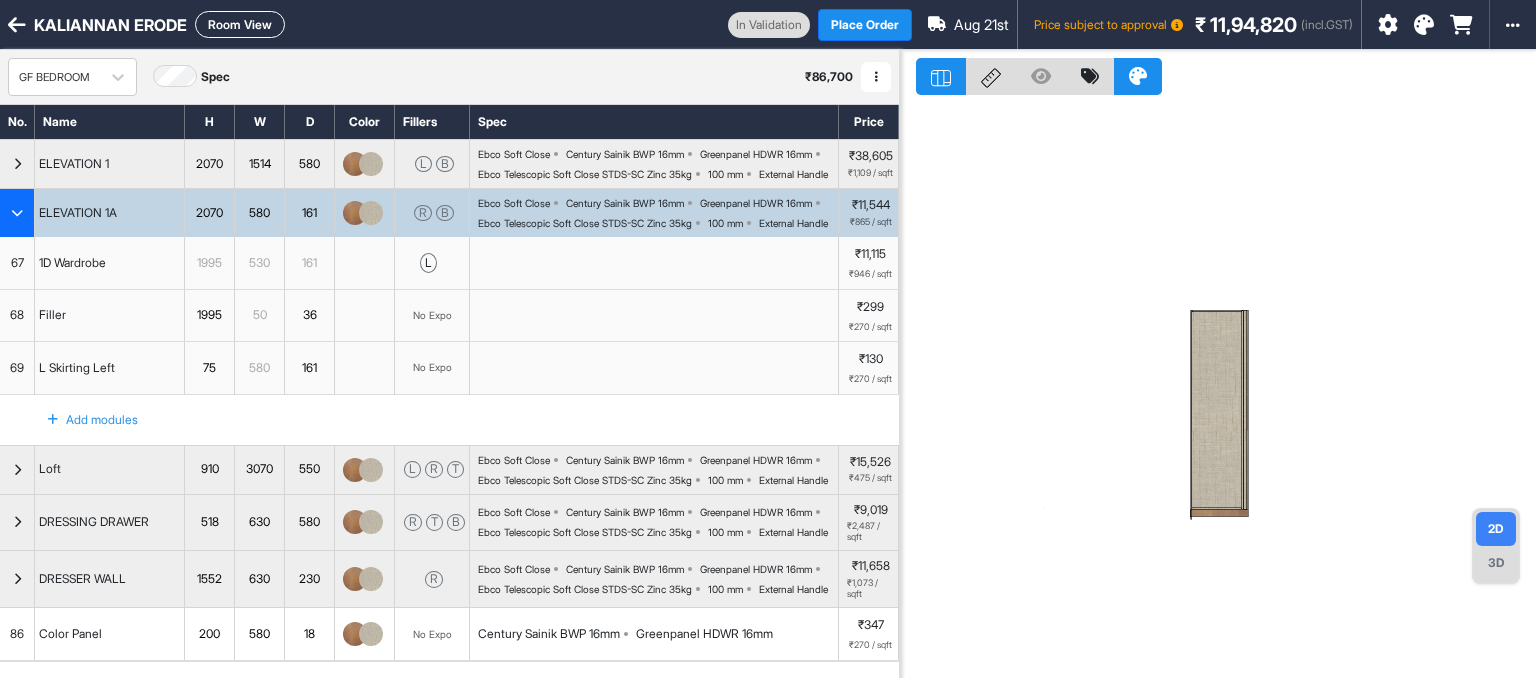 click at bounding box center (17, 213) 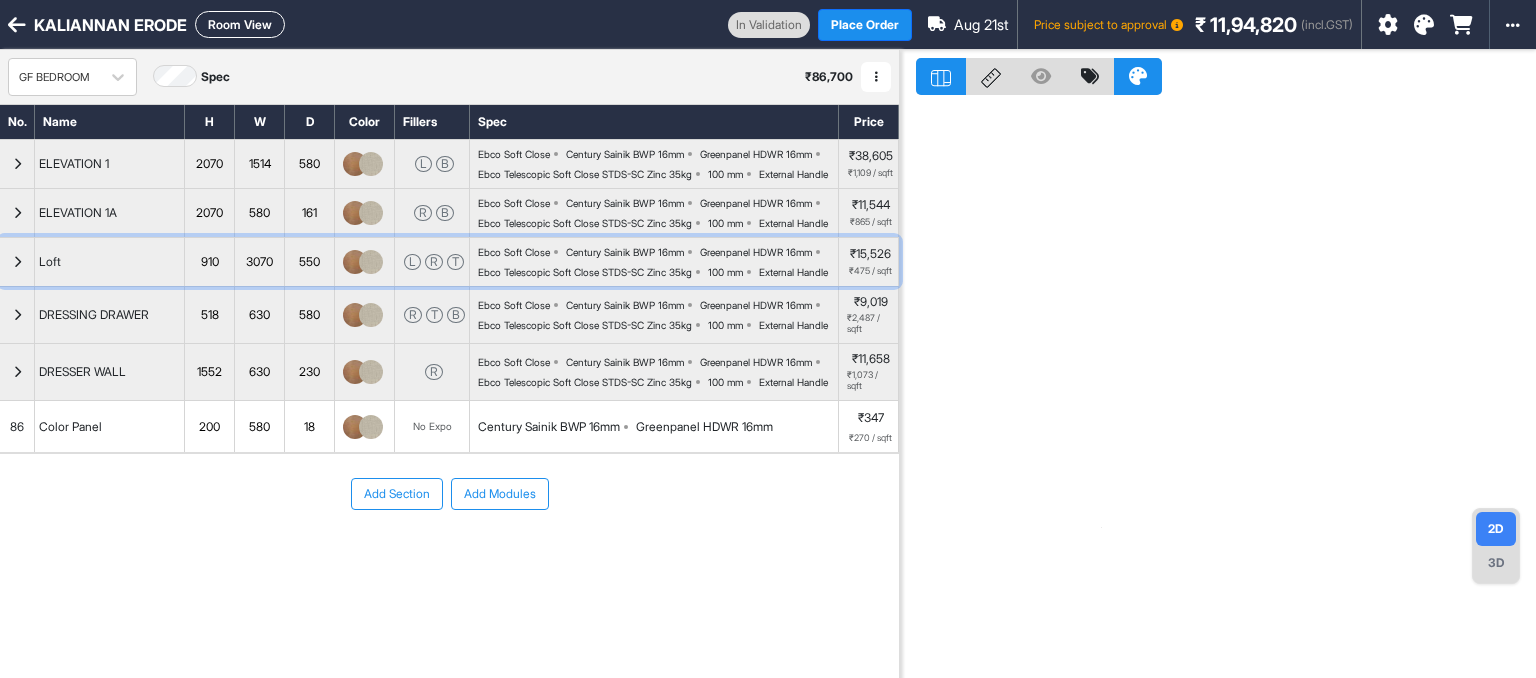 click at bounding box center (17, 262) 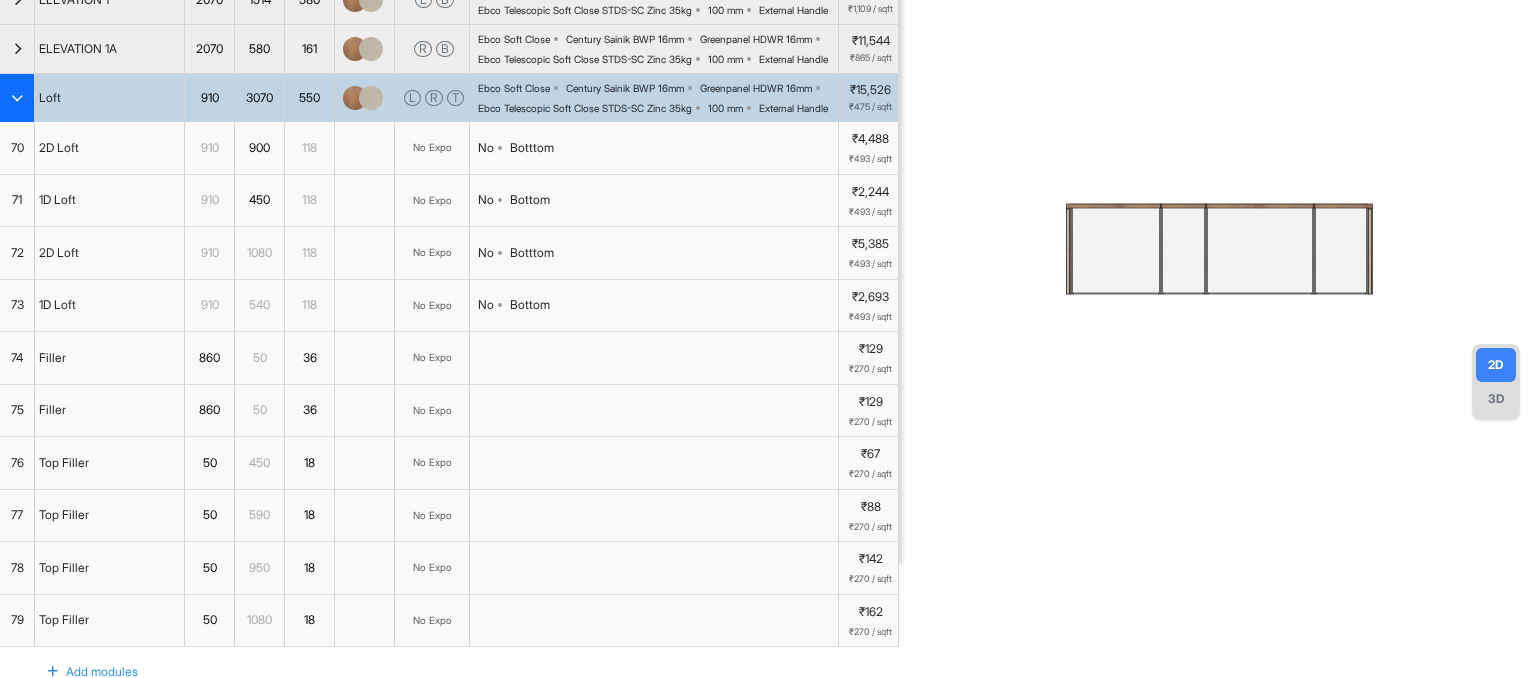 scroll, scrollTop: 163, scrollLeft: 0, axis: vertical 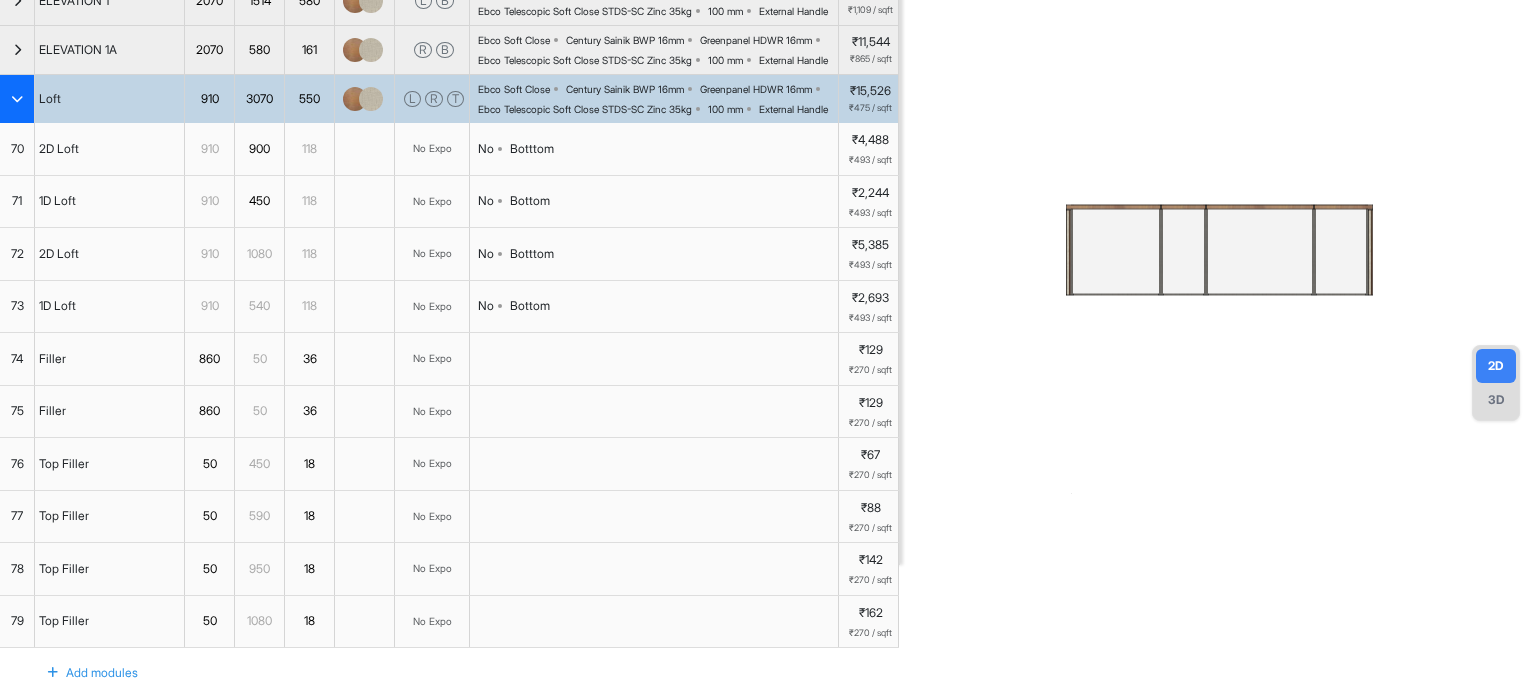 click at bounding box center [17, 99] 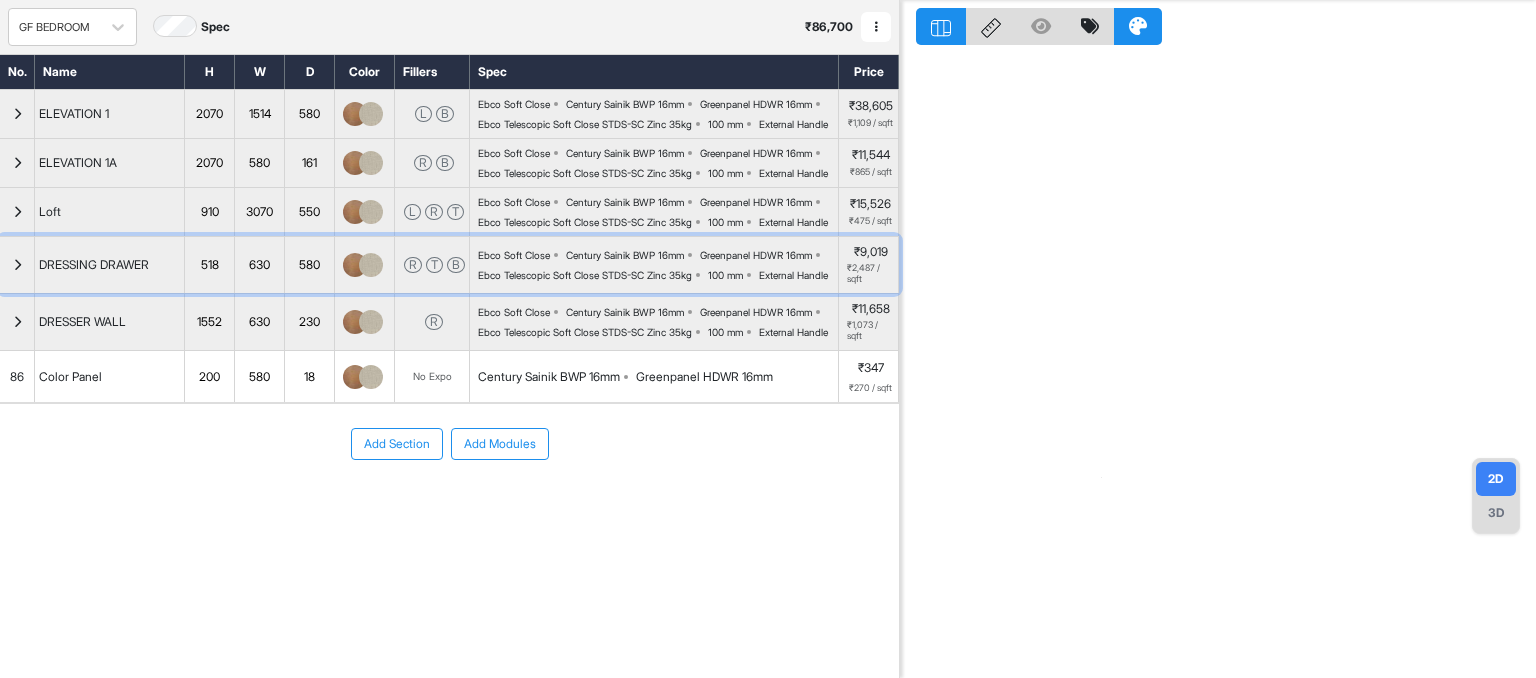 click at bounding box center (17, 265) 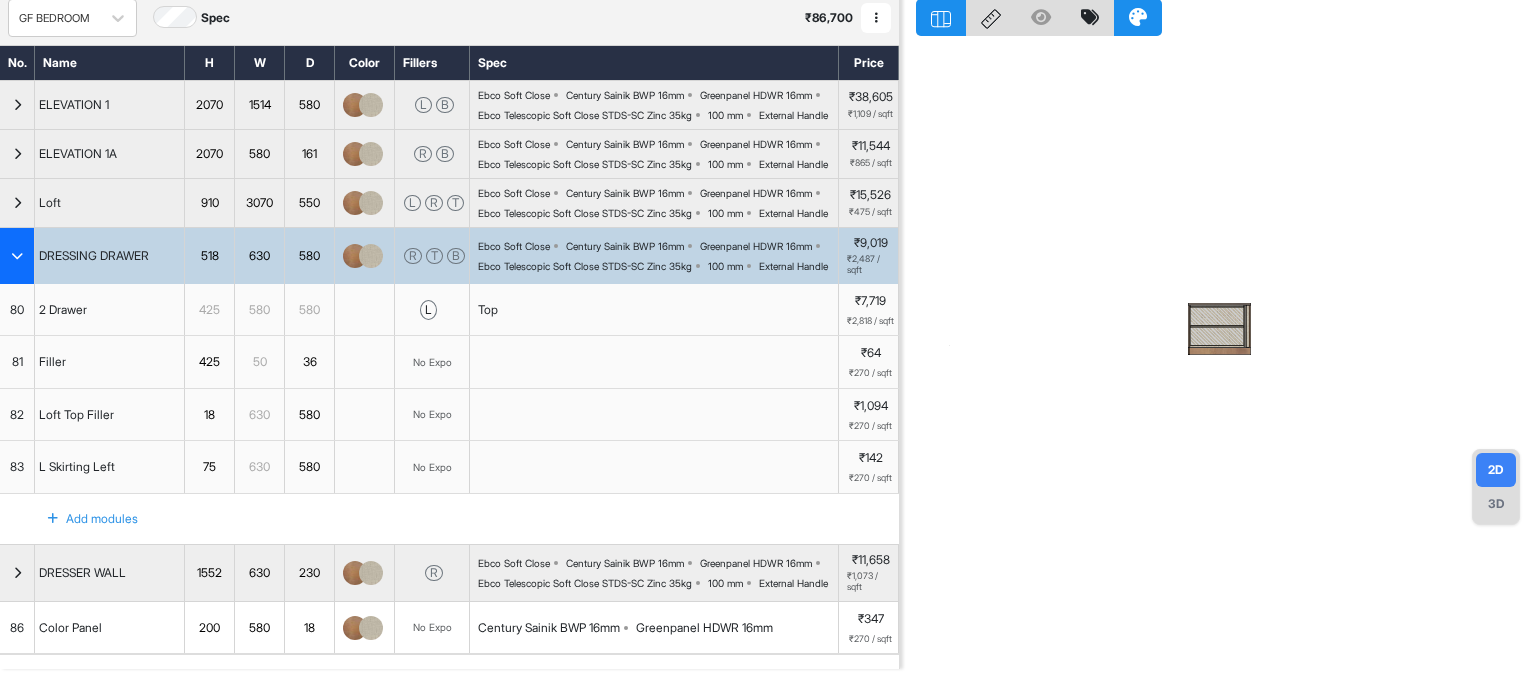 scroll, scrollTop: 0, scrollLeft: 0, axis: both 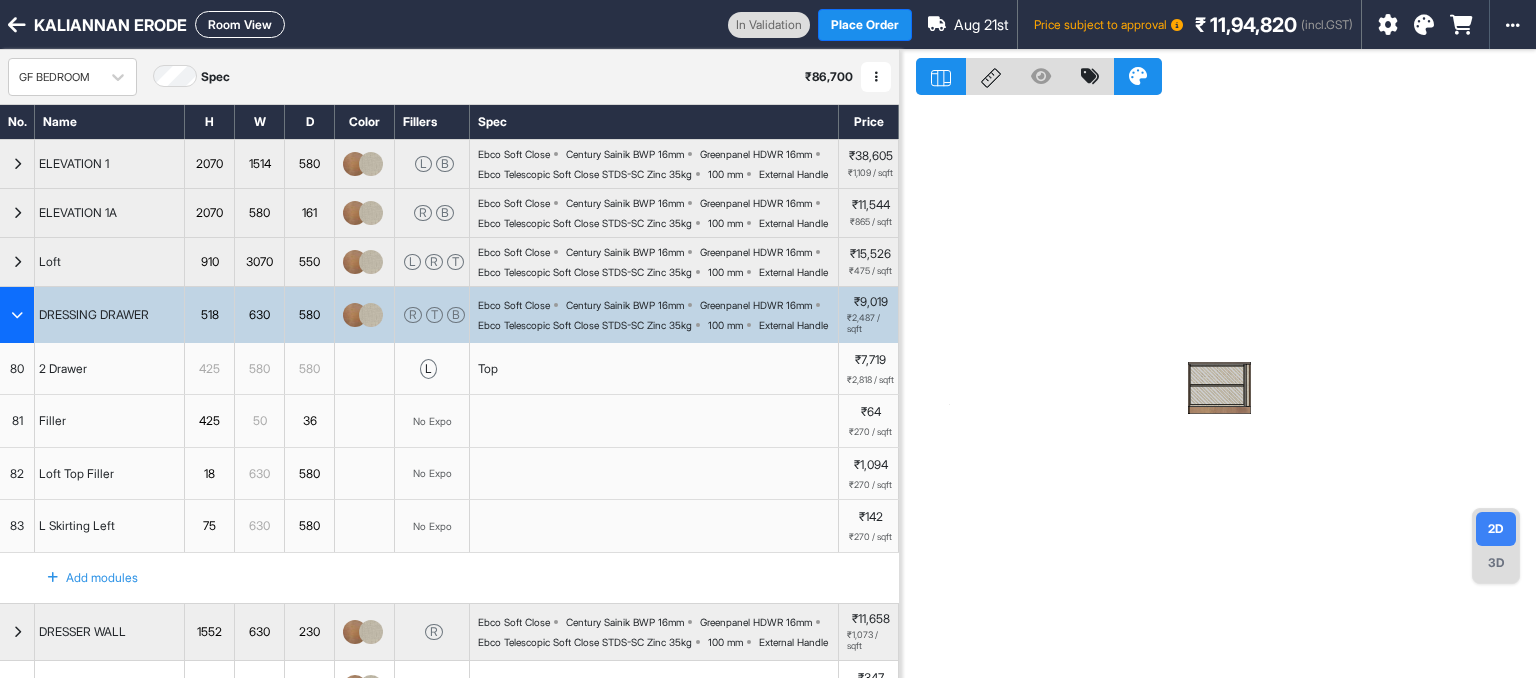 click on "Room View" at bounding box center (240, 24) 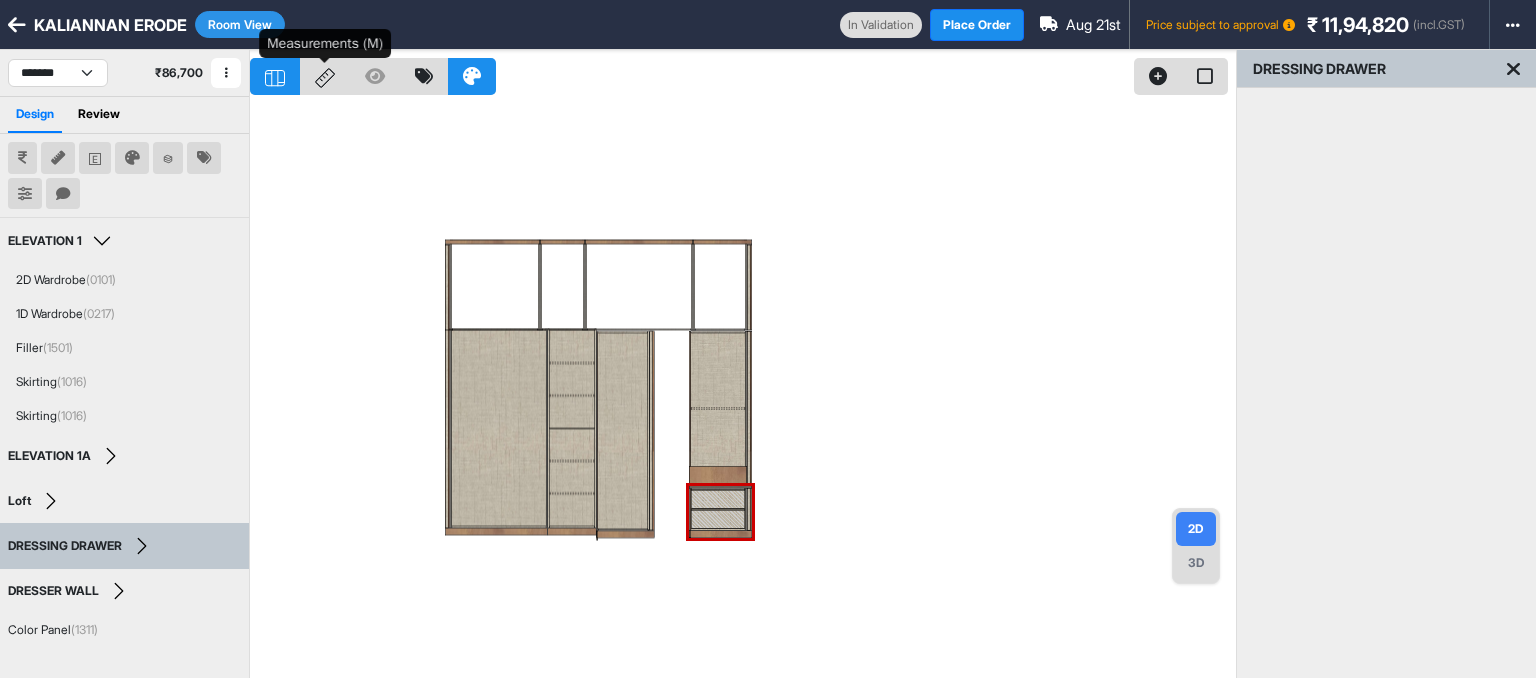 click 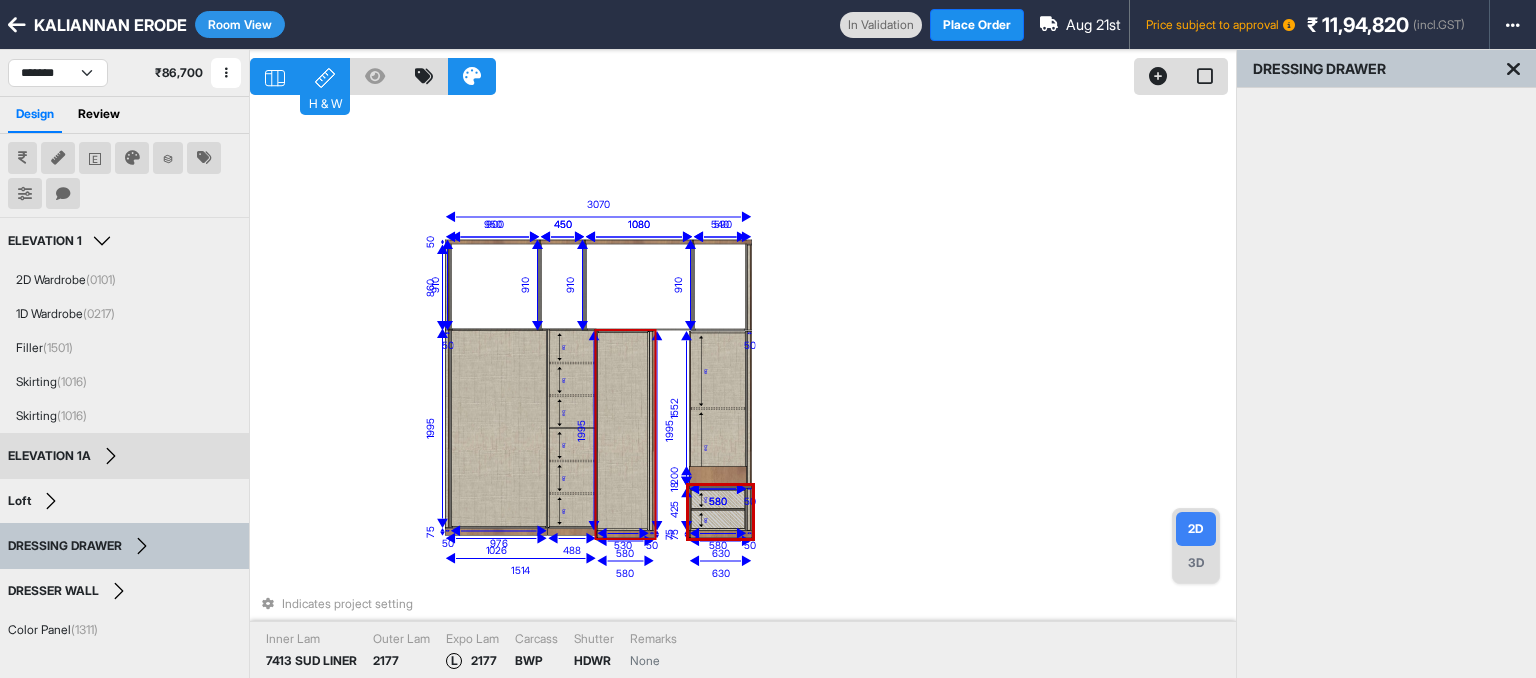 click at bounding box center [622, 431] 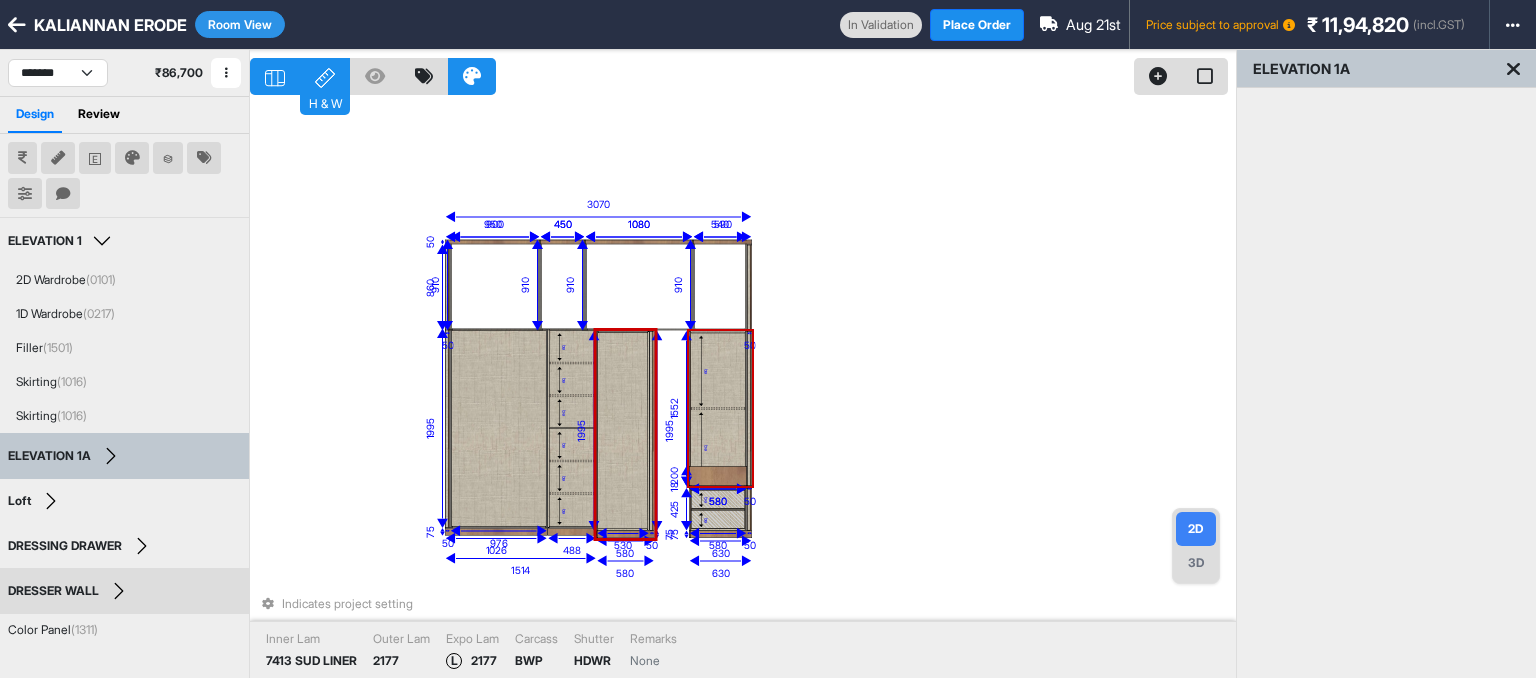 click on "eq" at bounding box center [718, 447] 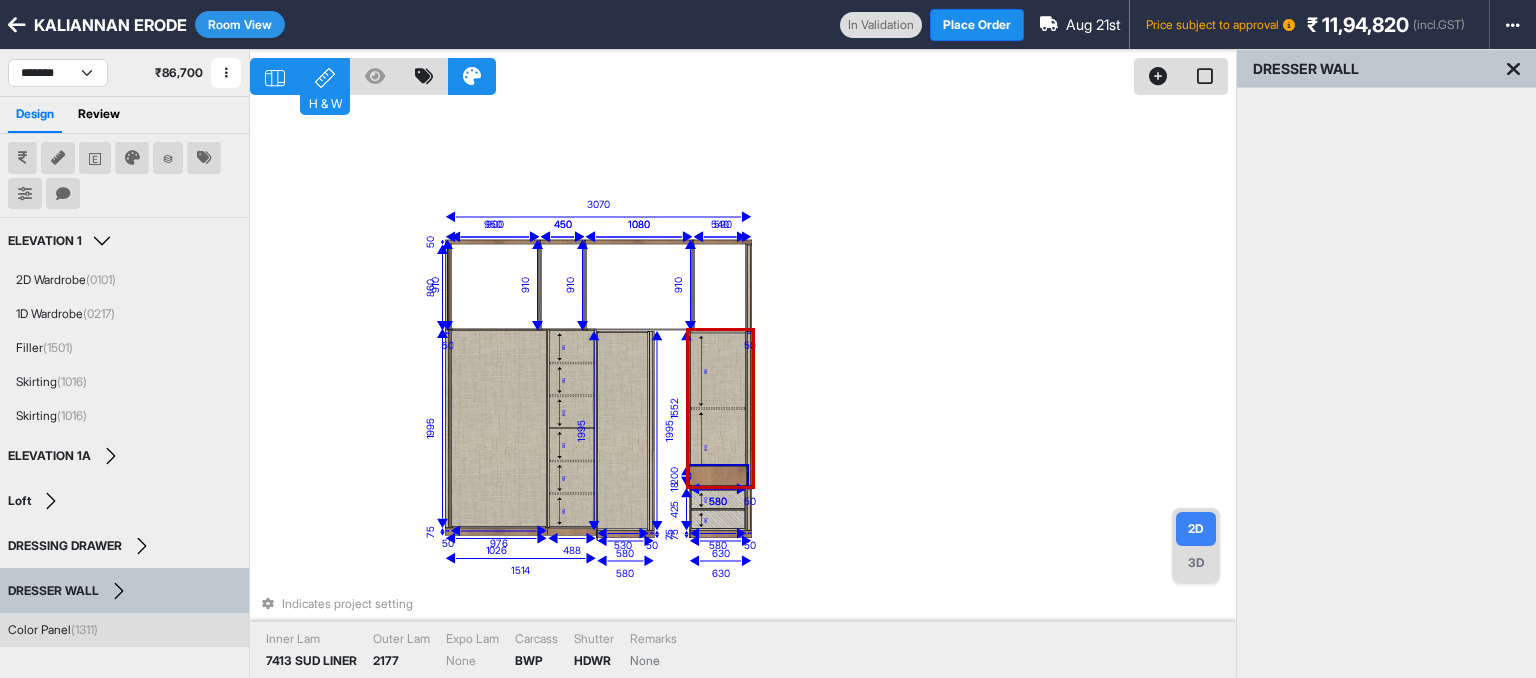 click on "580" at bounding box center [718, 501] 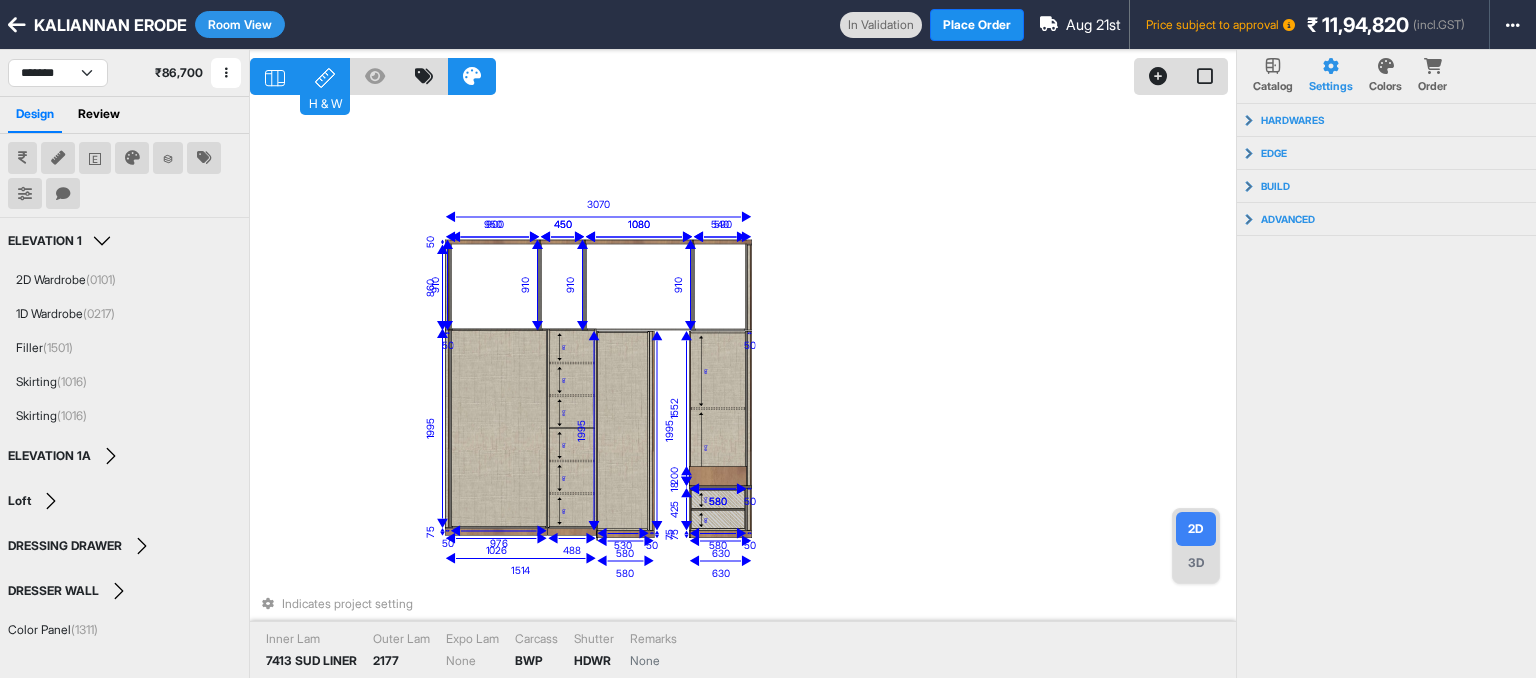 click at bounding box center (95, 158) 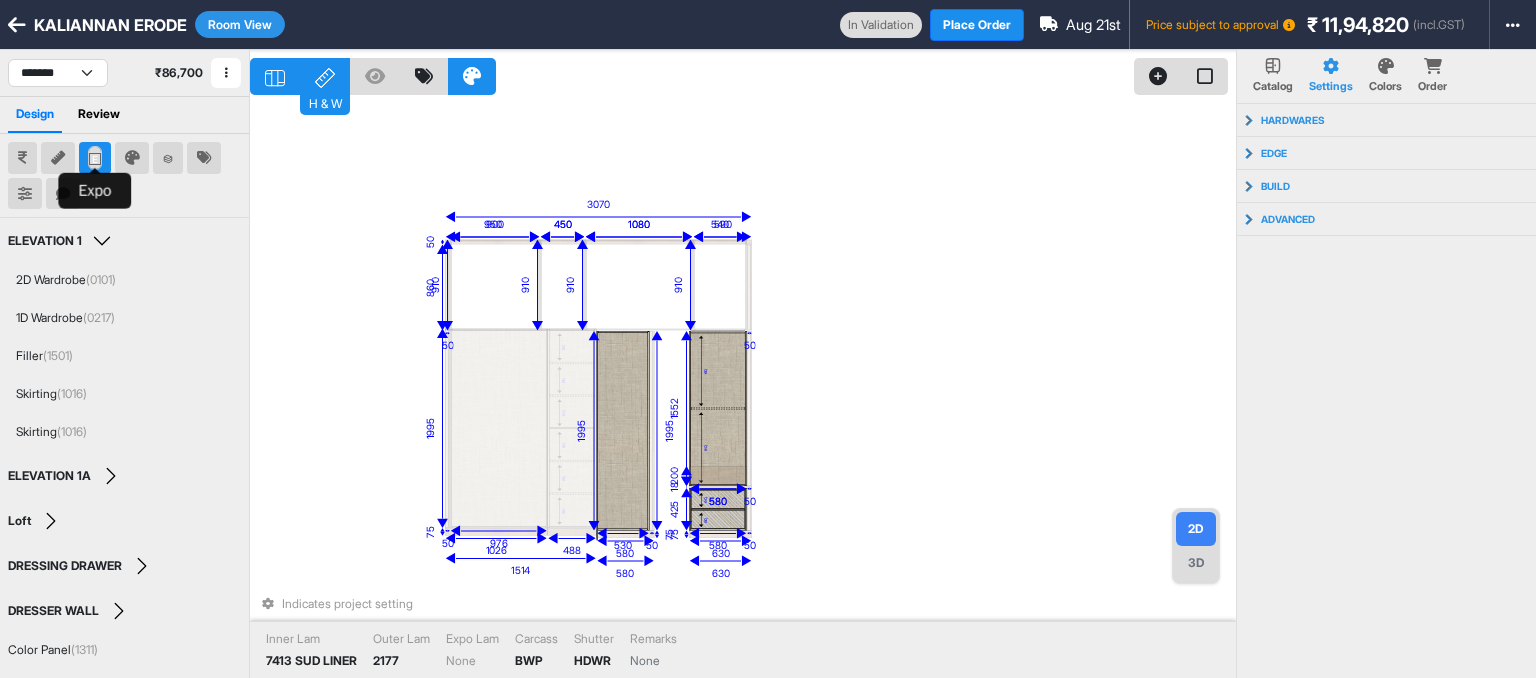 click 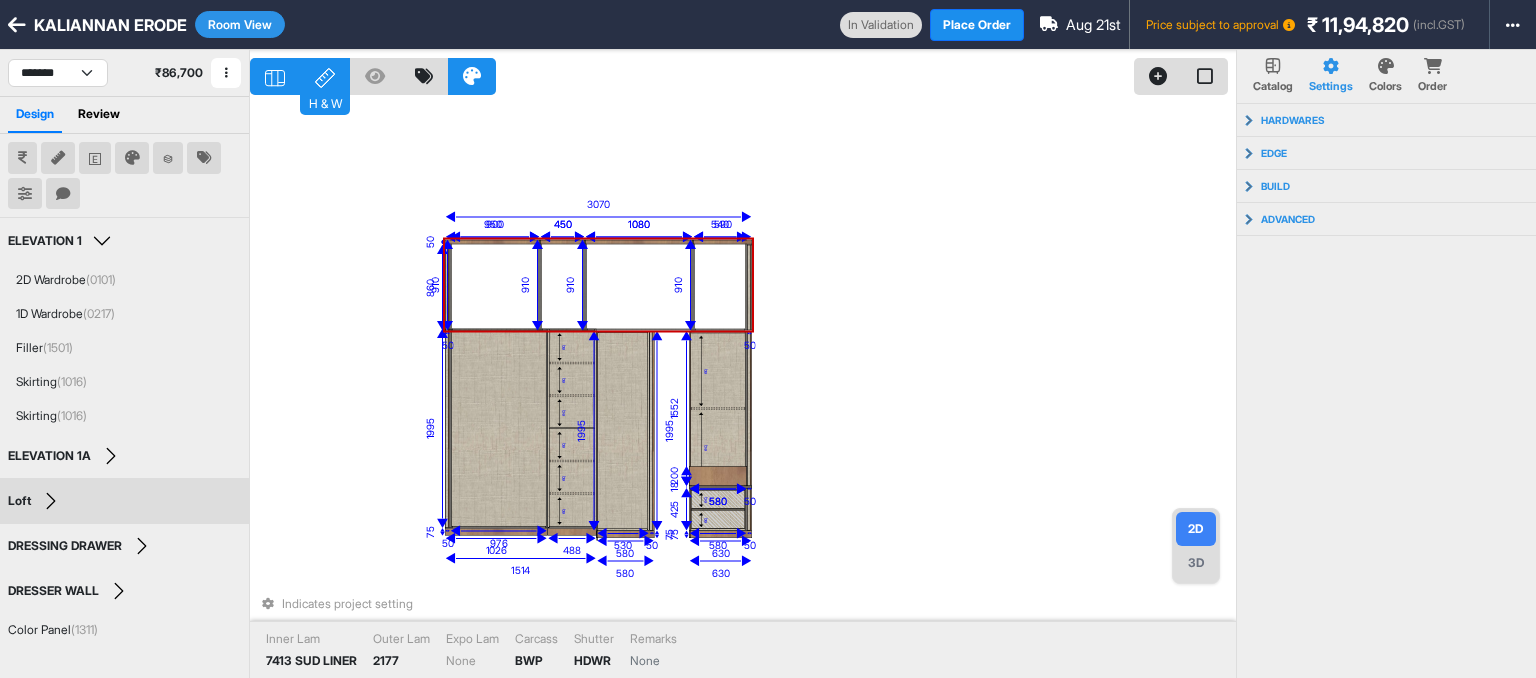 click at bounding box center (720, 284) 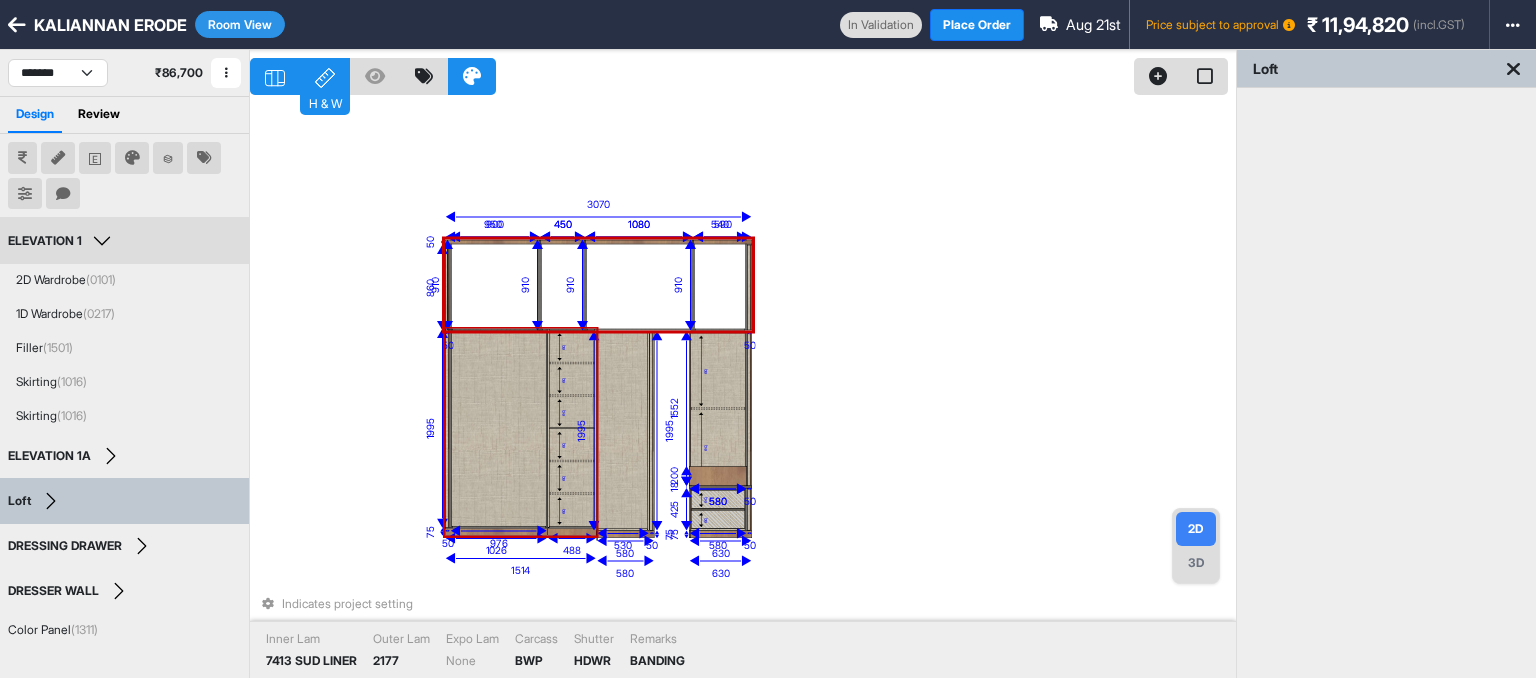 click at bounding box center [499, 428] 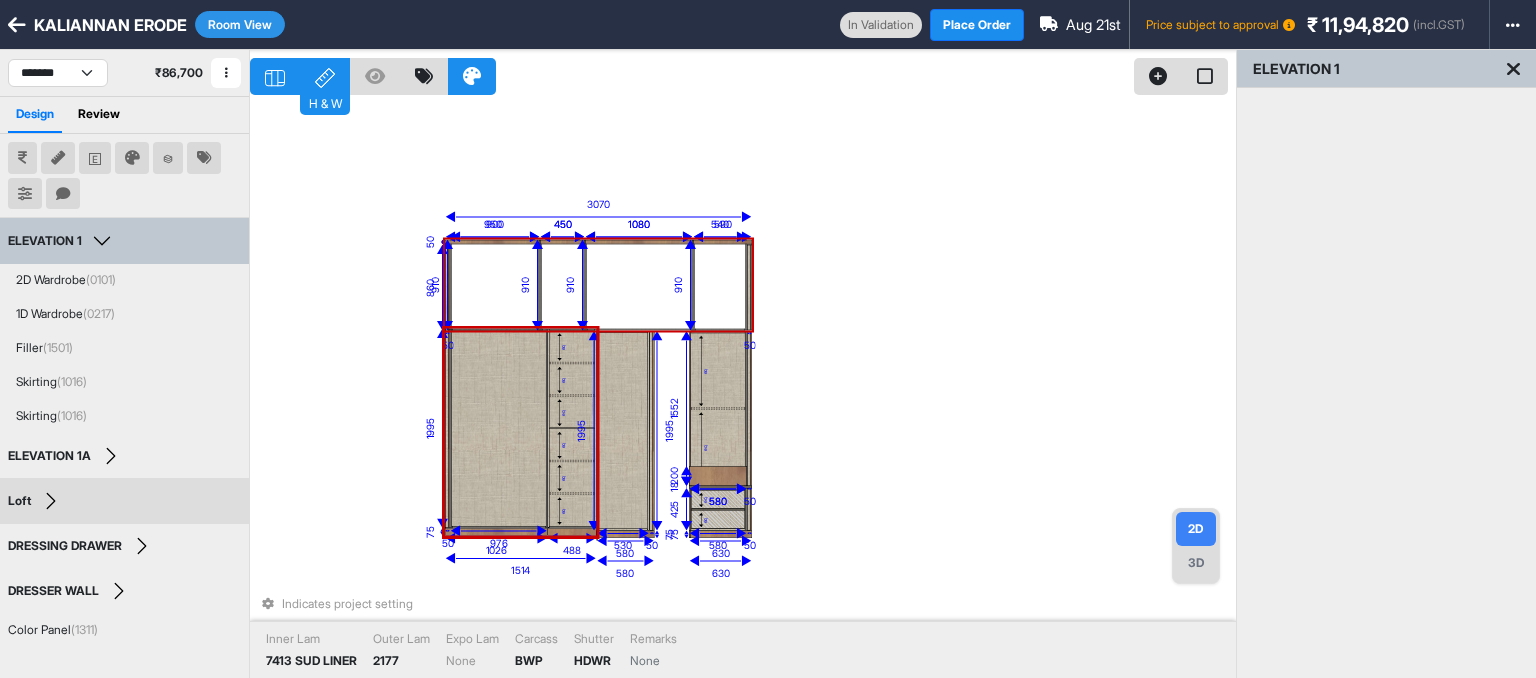 click on "Room View" at bounding box center [240, 24] 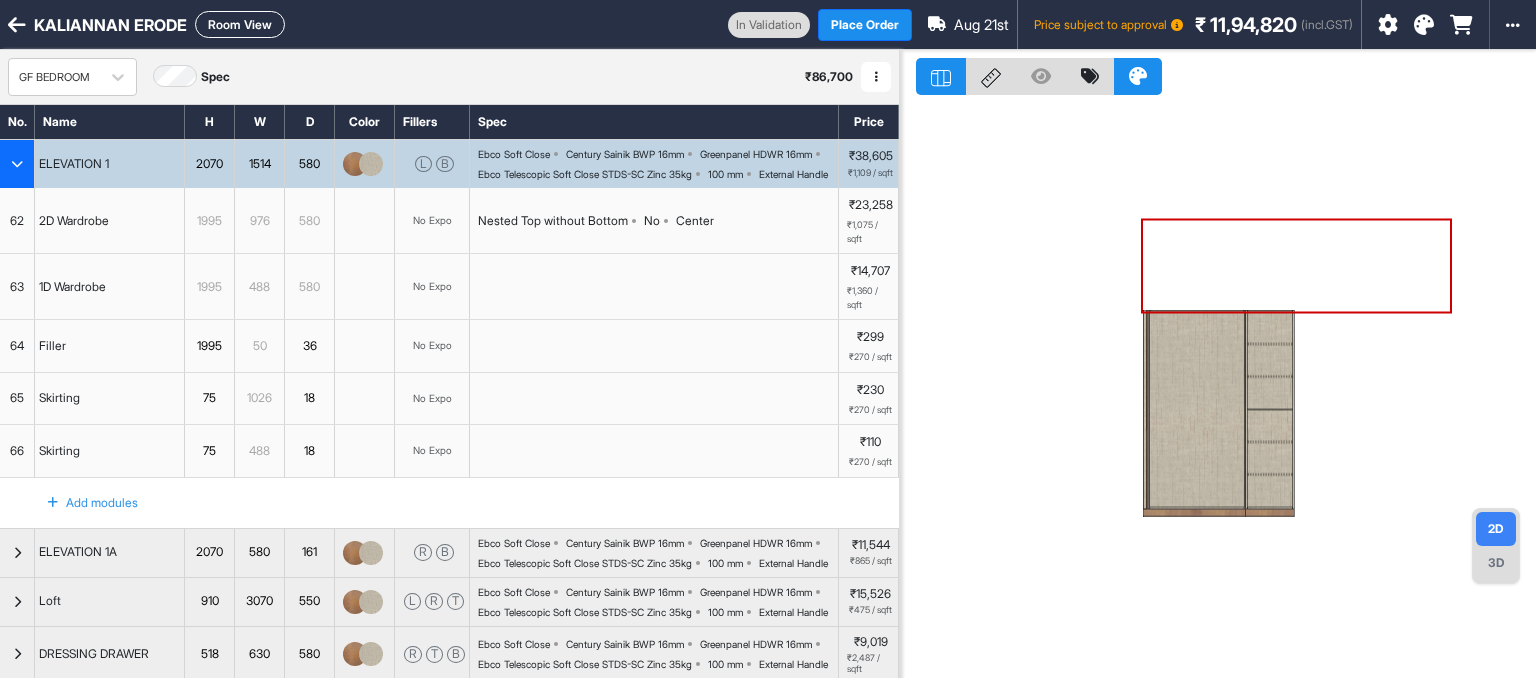click at bounding box center (17, 164) 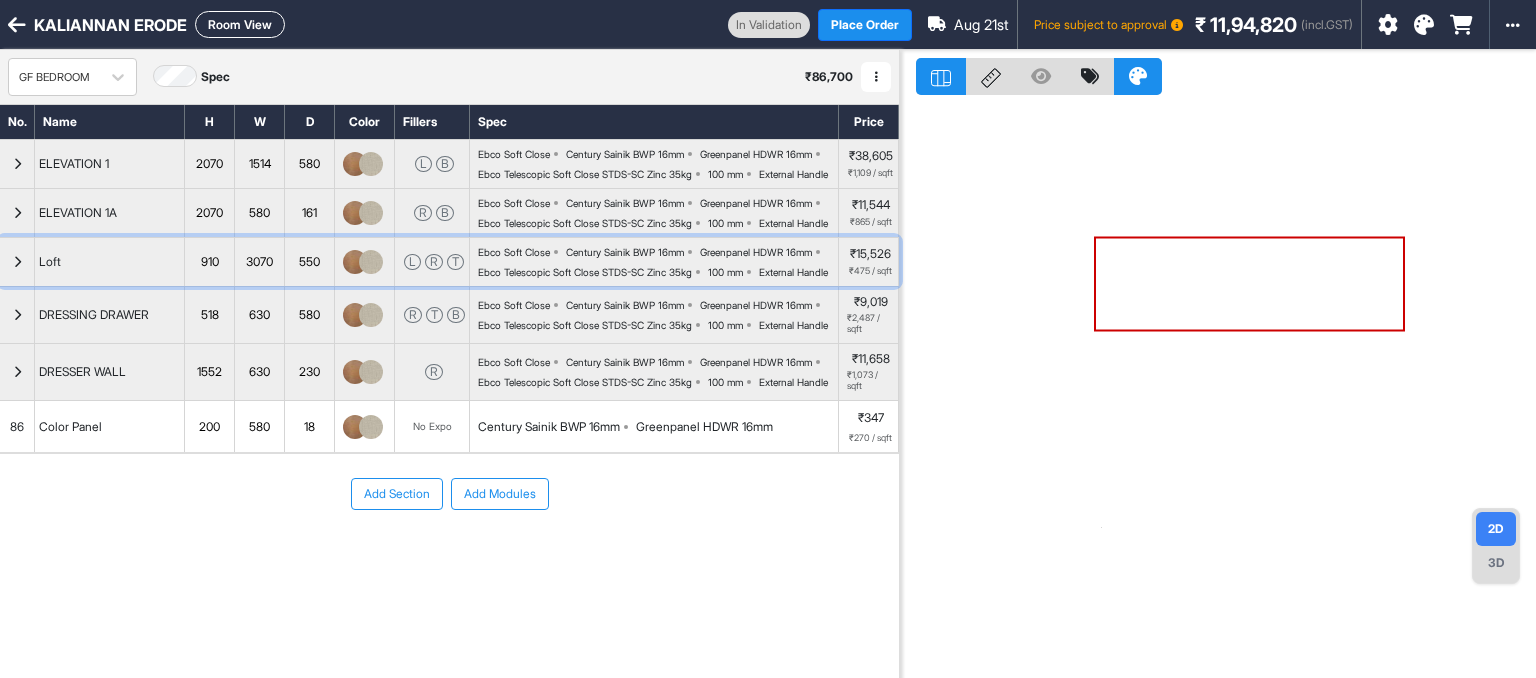 click at bounding box center [17, 262] 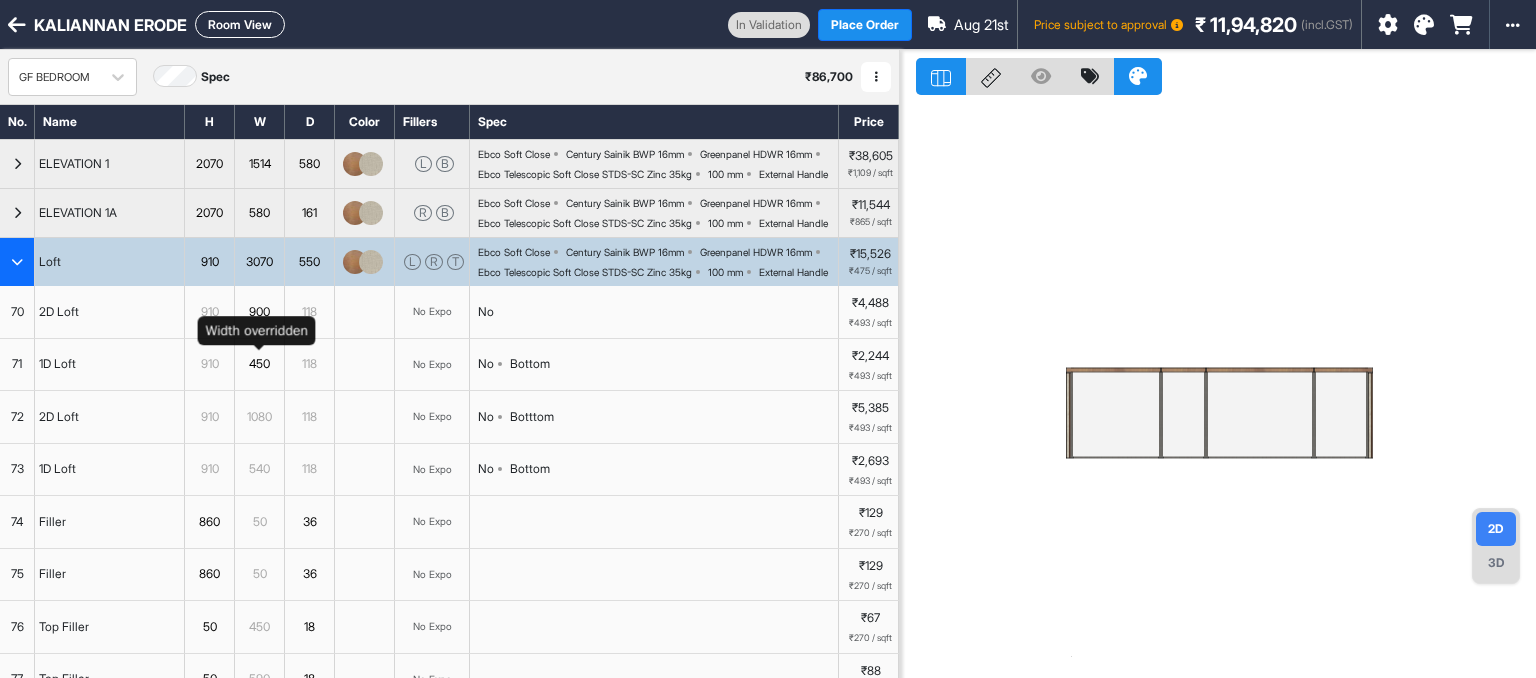 click on "900" at bounding box center (259, 312) 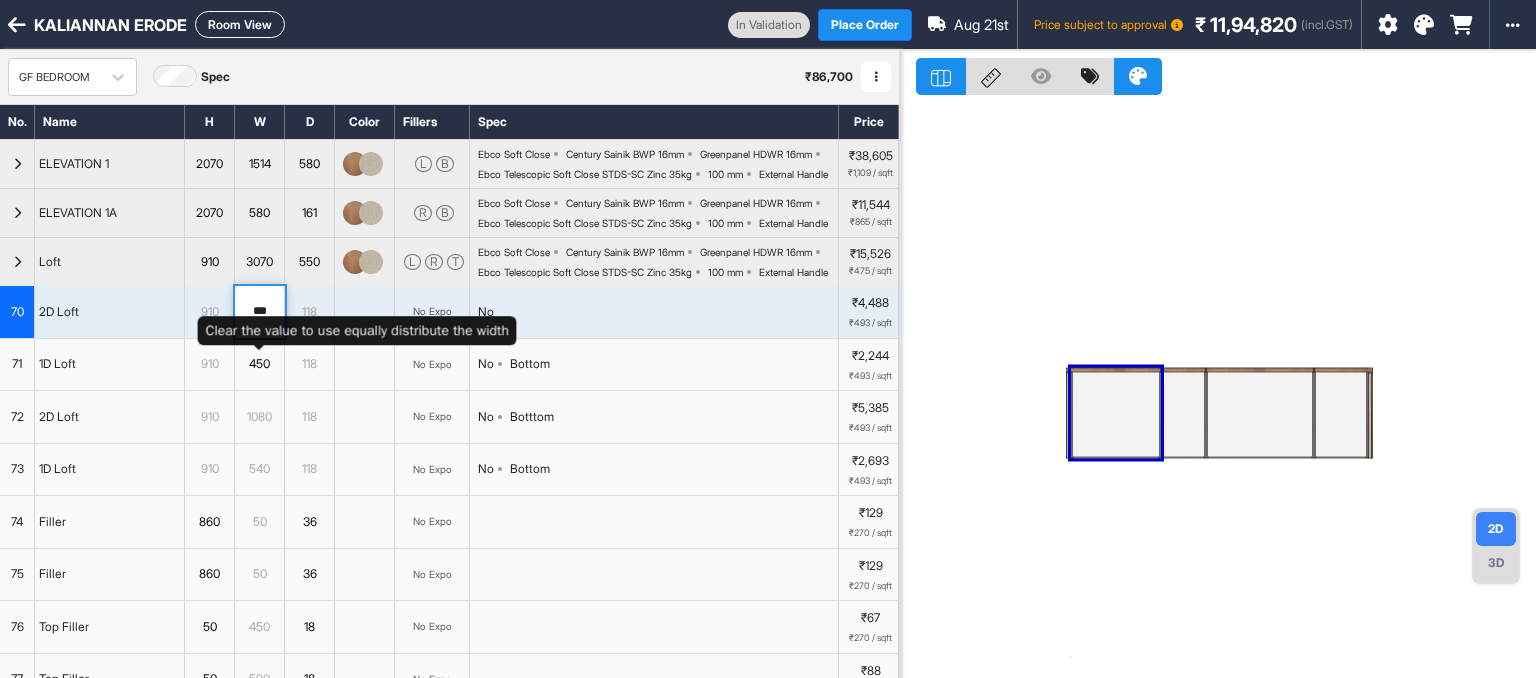 drag, startPoint x: 278, startPoint y: 370, endPoint x: 240, endPoint y: 377, distance: 38.63936 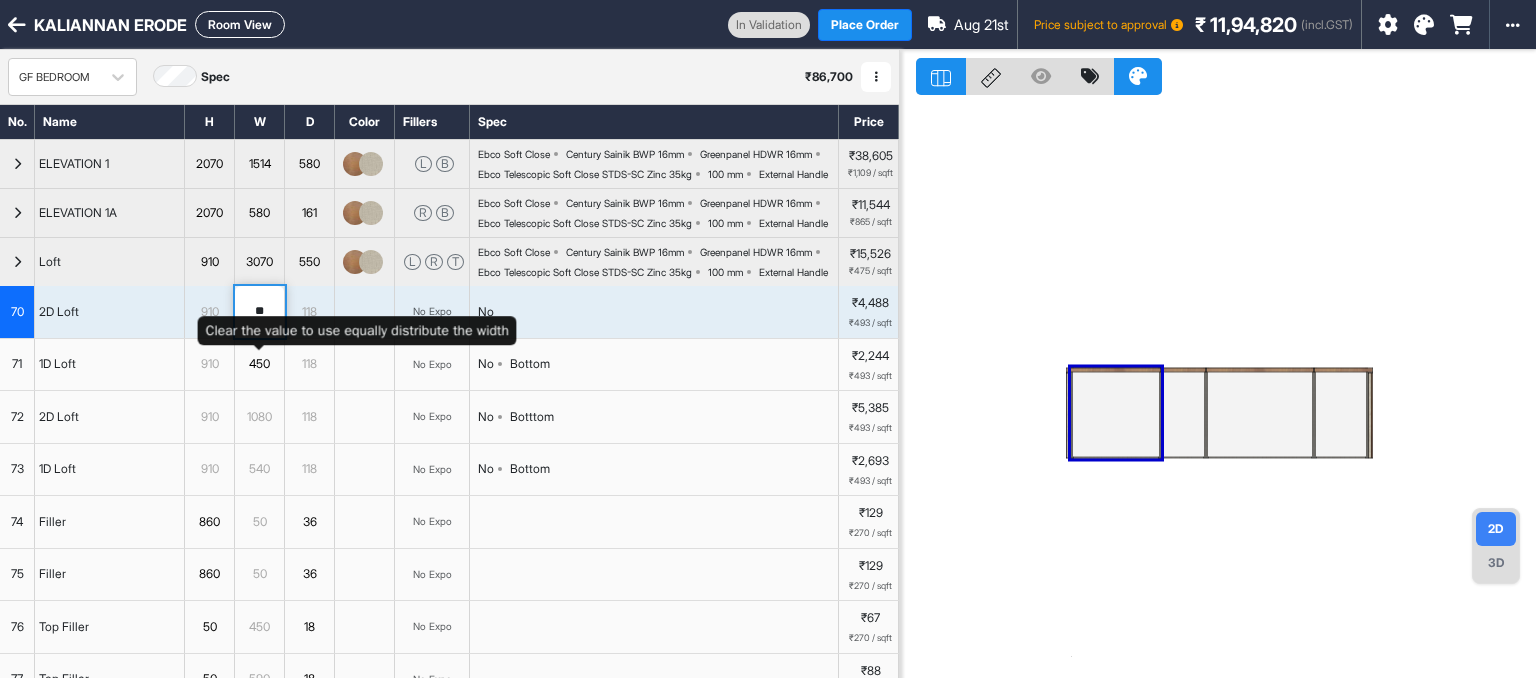 type on "***" 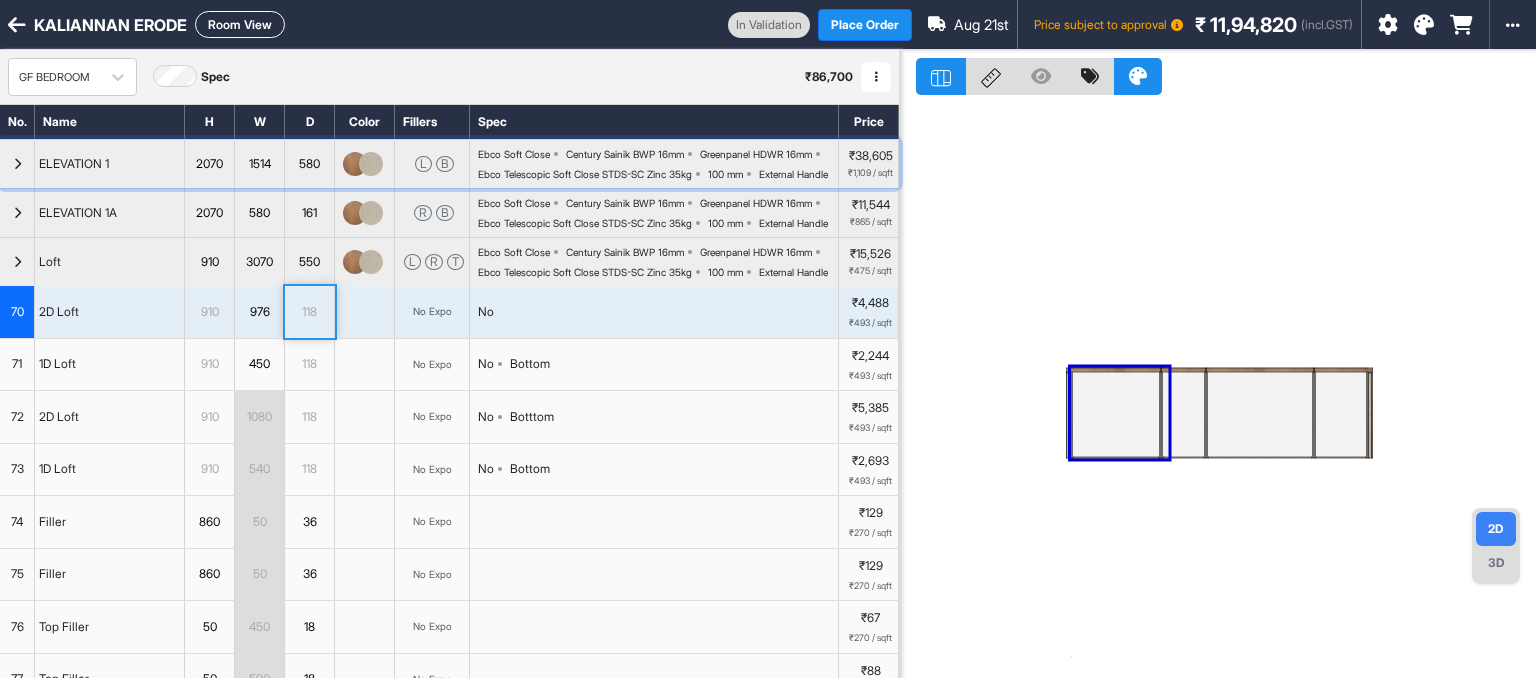 click at bounding box center (17, 164) 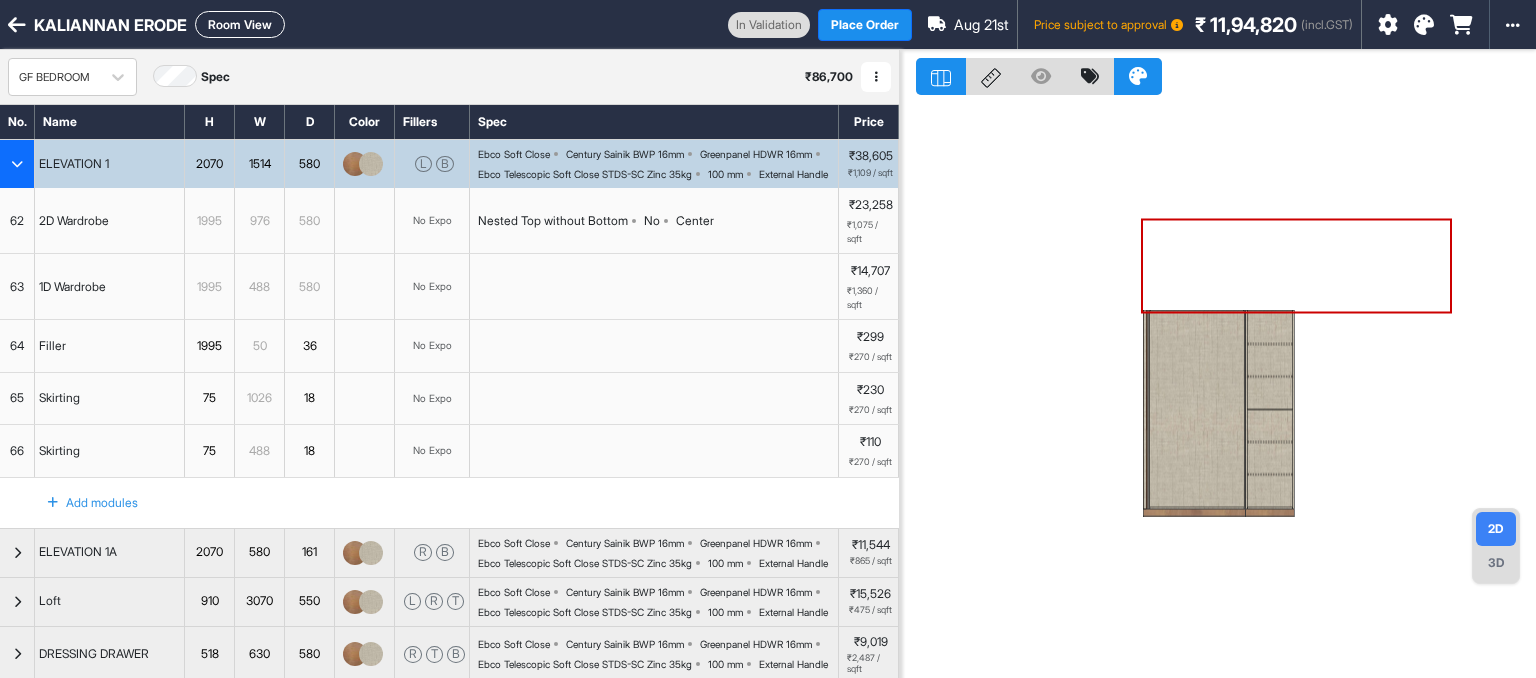 click at bounding box center [17, 164] 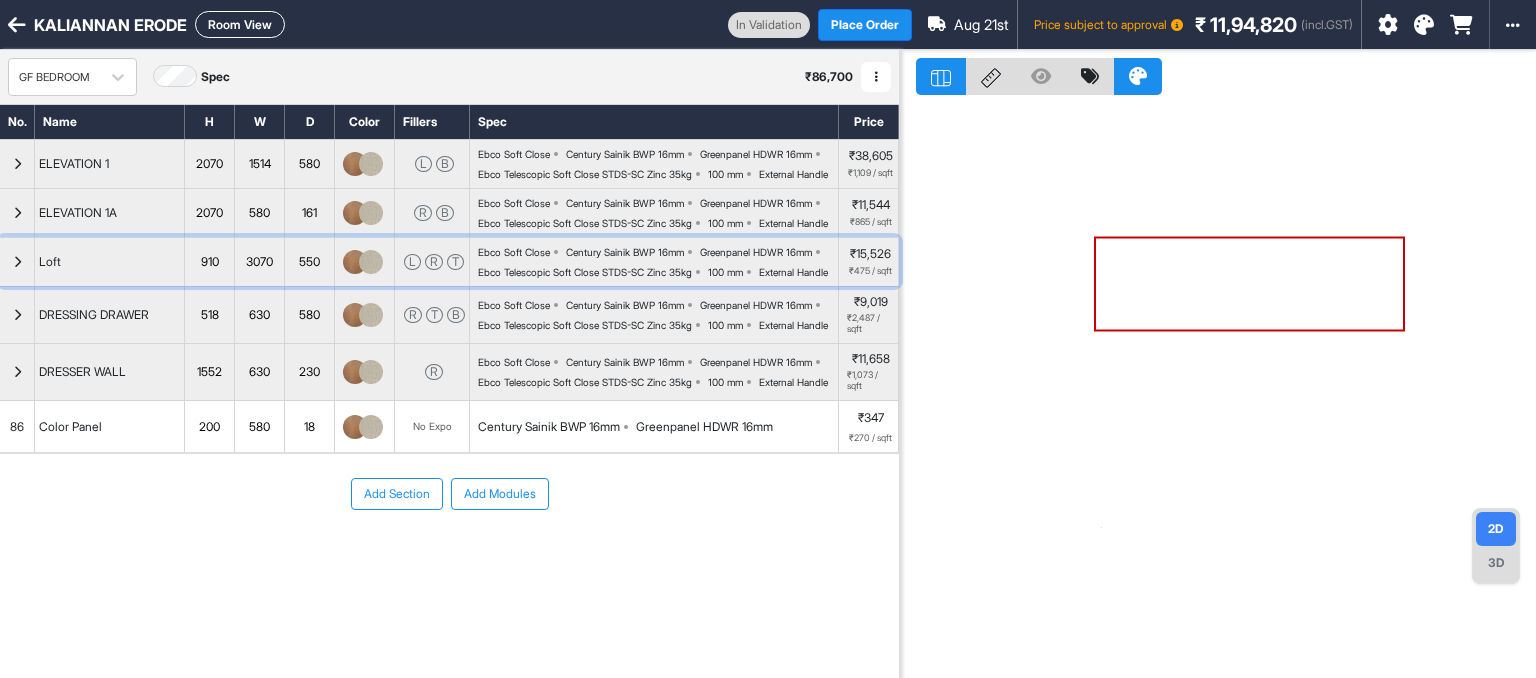 click at bounding box center [17, 262] 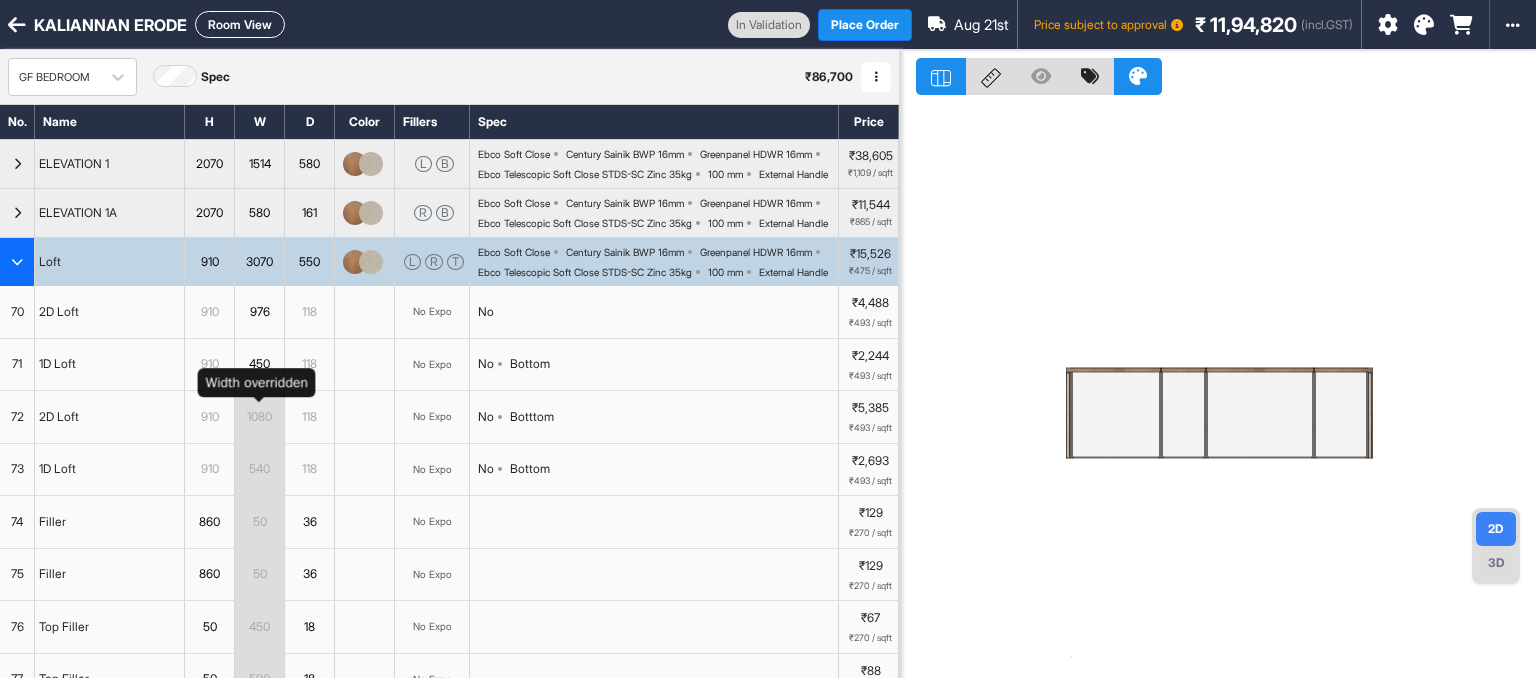 click on "450" at bounding box center (259, 364) 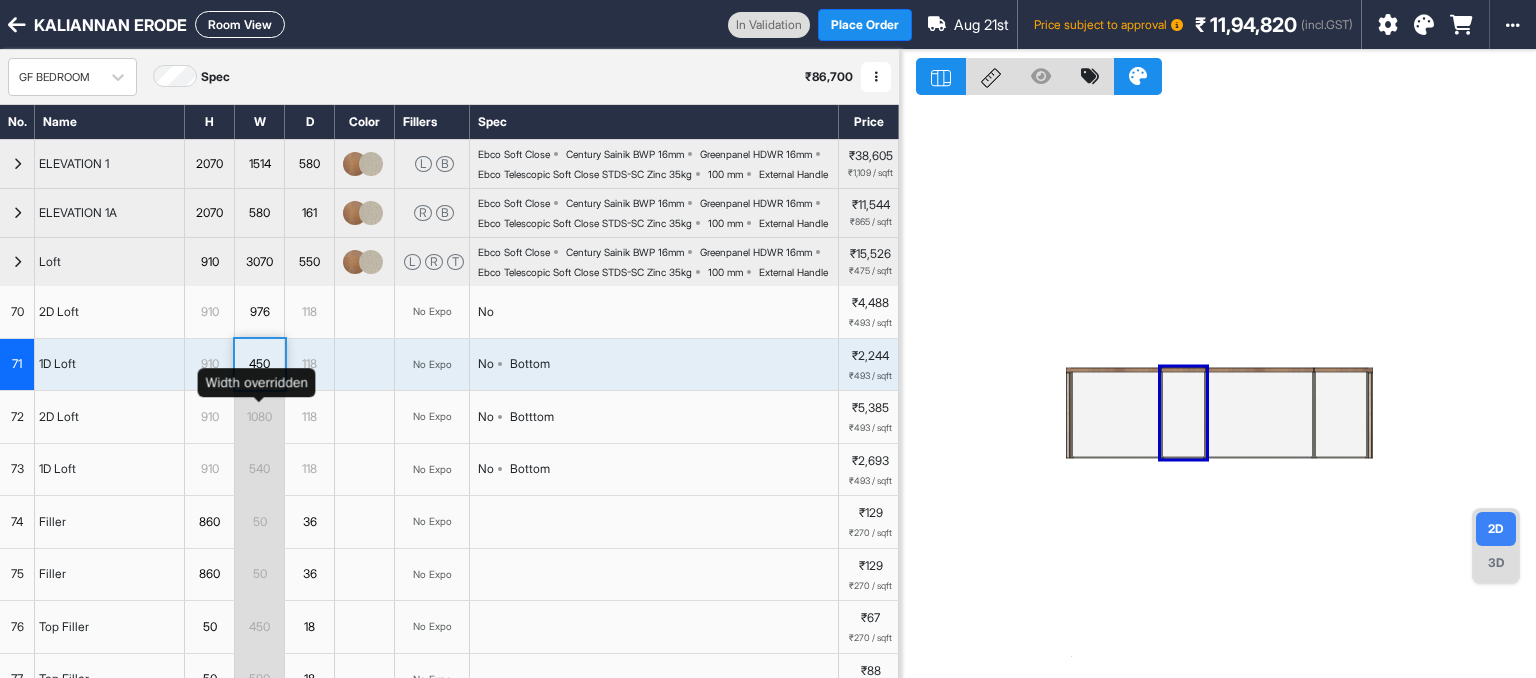 click on "450" at bounding box center (259, 364) 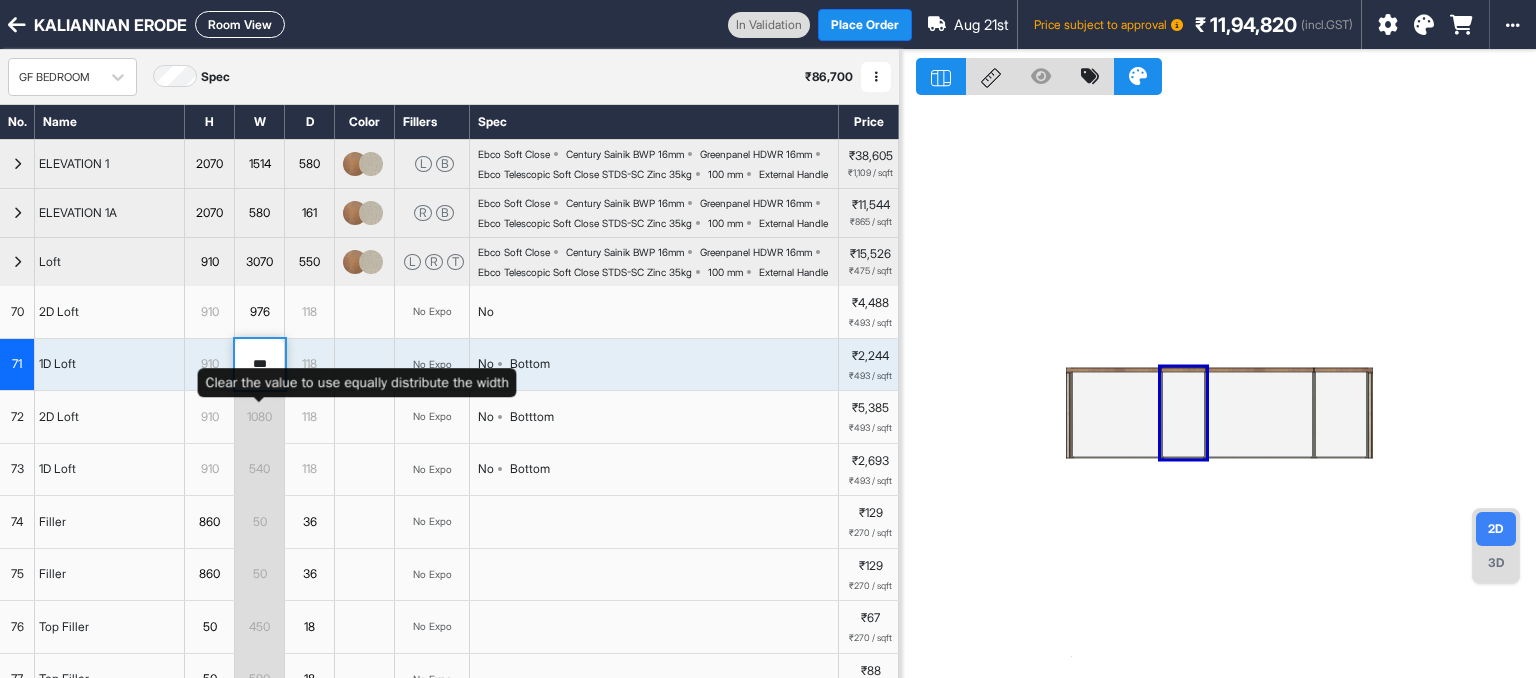 drag, startPoint x: 271, startPoint y: 424, endPoint x: 231, endPoint y: 424, distance: 40 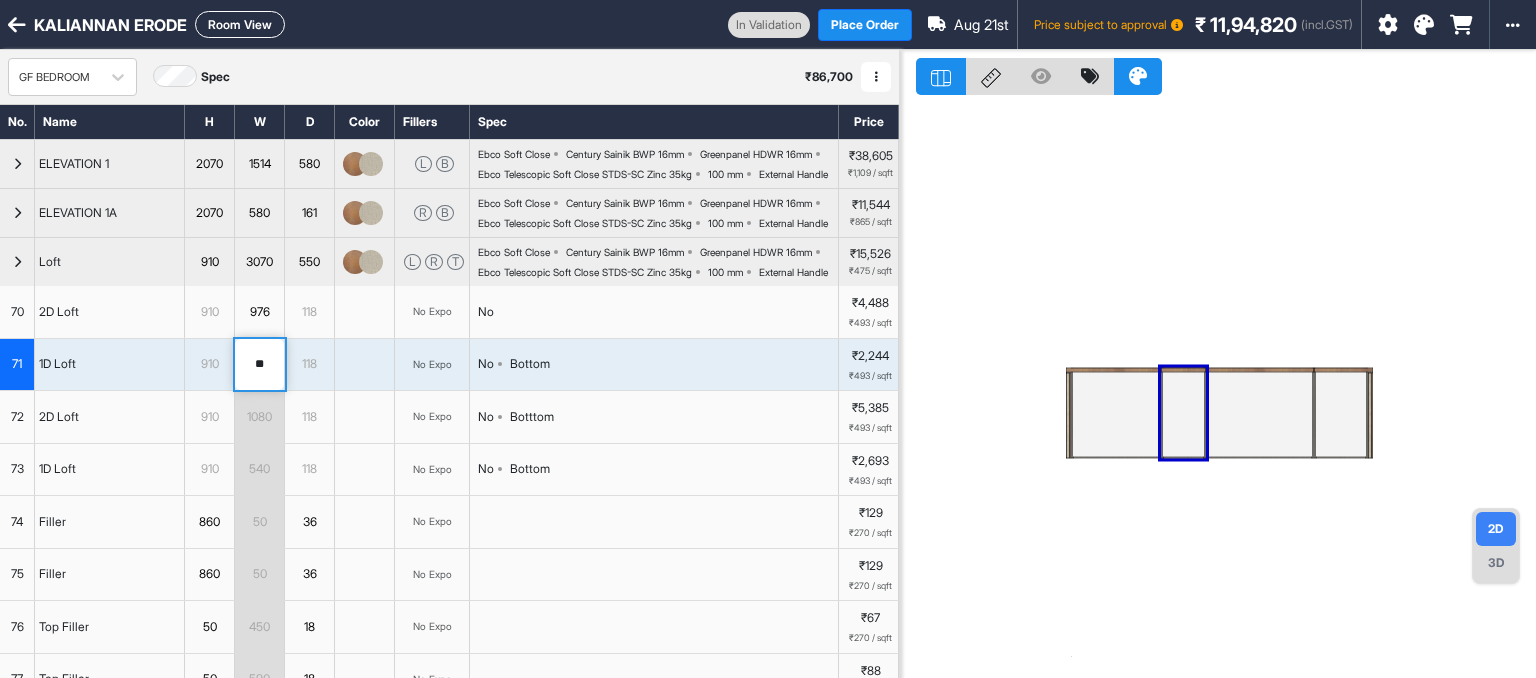 type on "***" 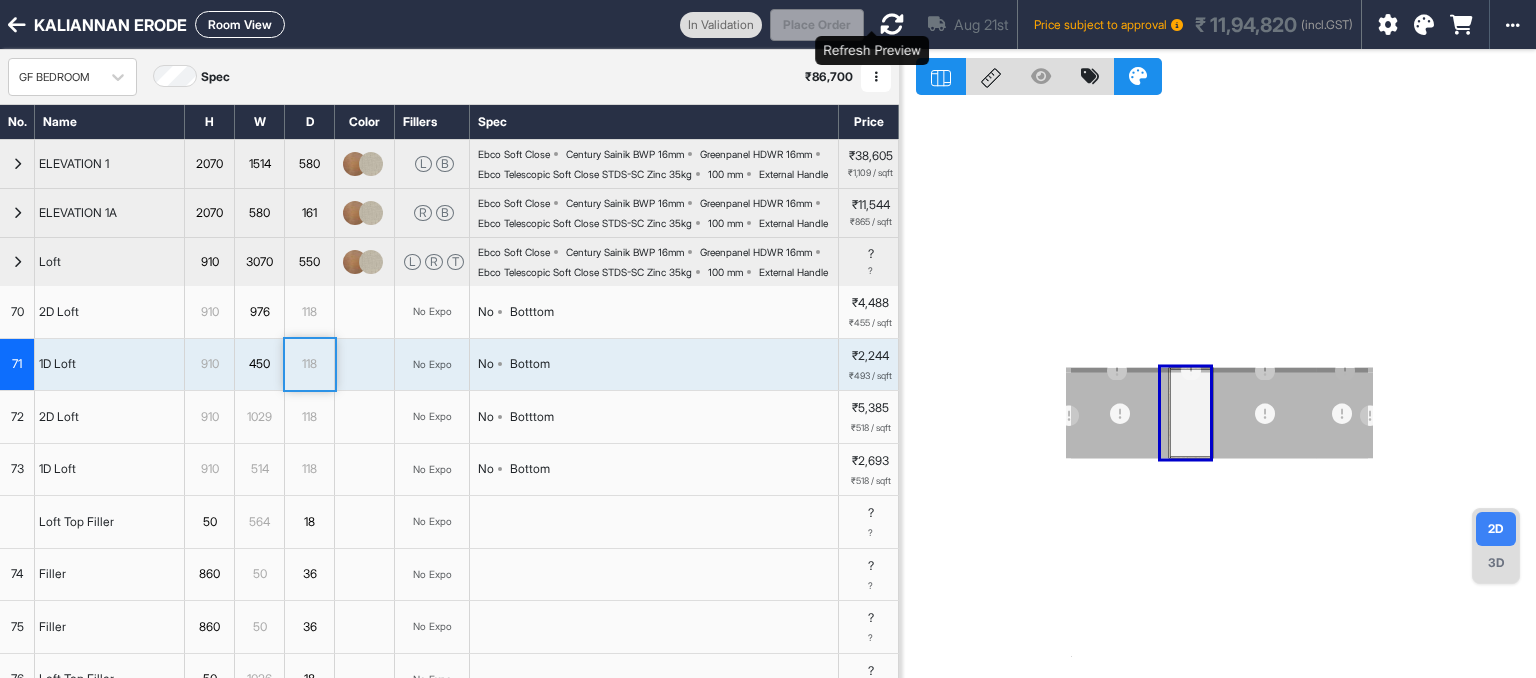 click at bounding box center (892, 24) 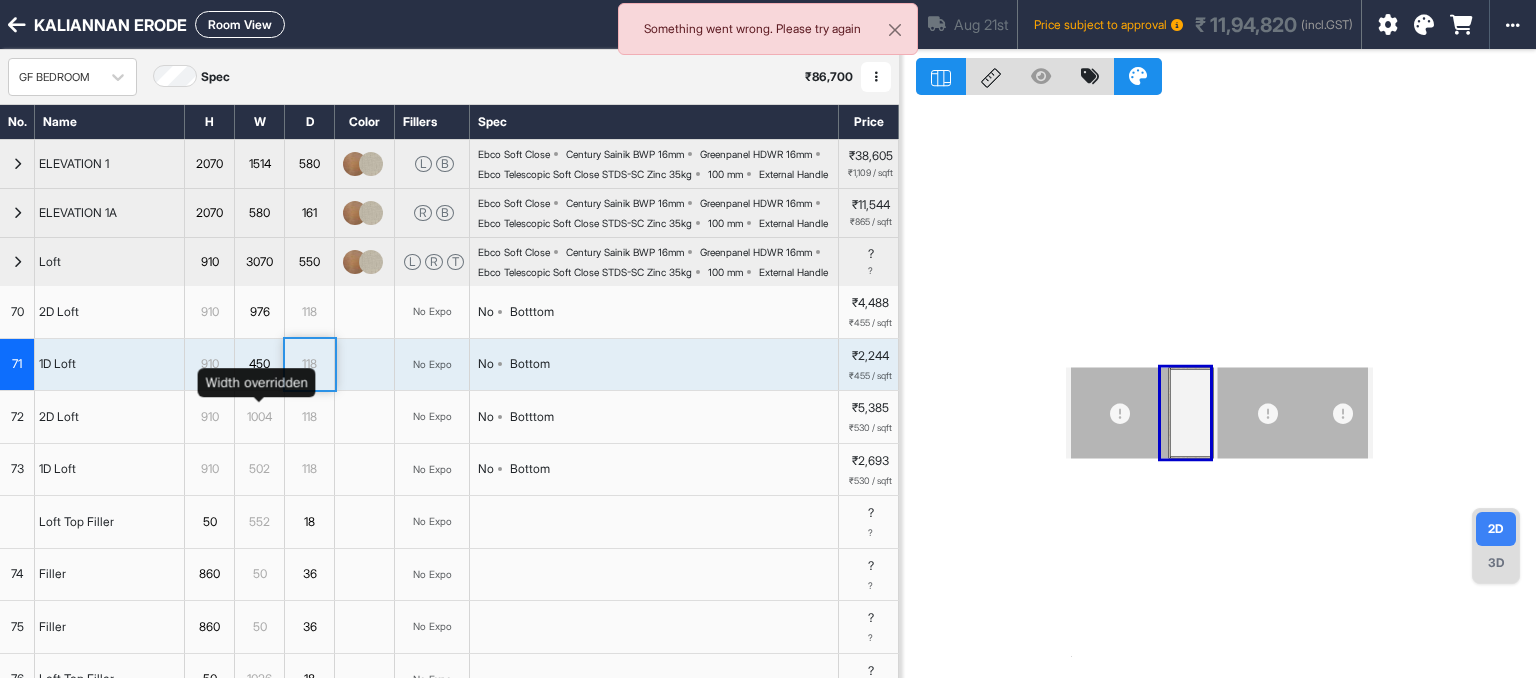 click on "450" at bounding box center [259, 364] 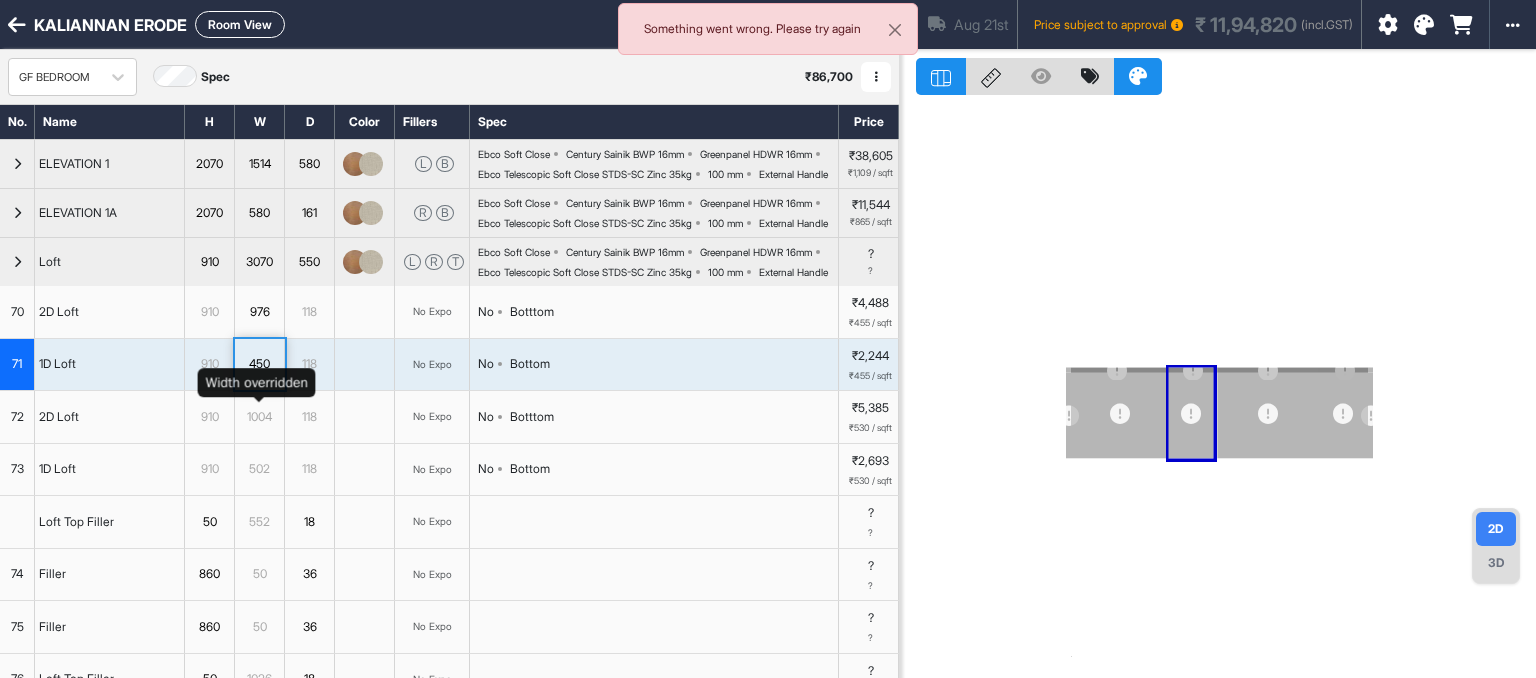 click on "450" at bounding box center [259, 364] 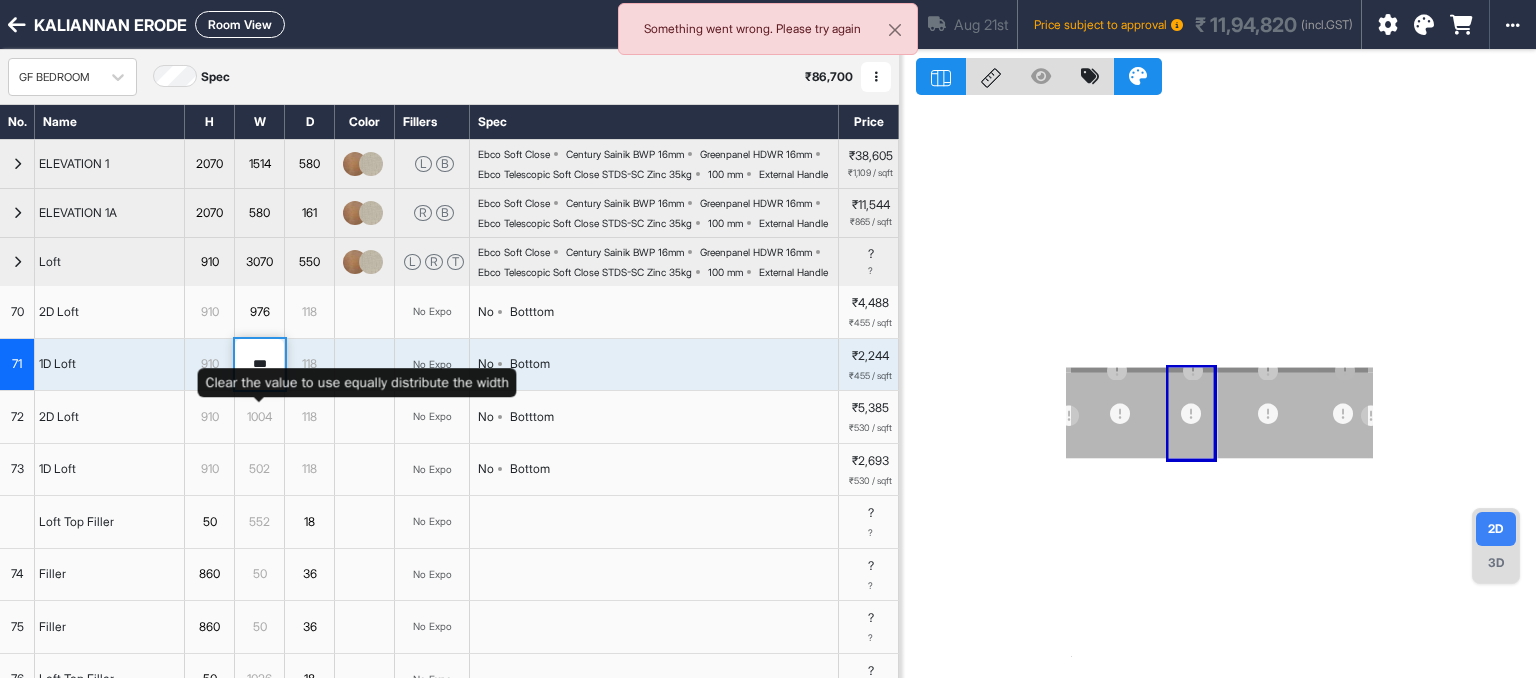 drag, startPoint x: 273, startPoint y: 427, endPoint x: 229, endPoint y: 432, distance: 44.28318 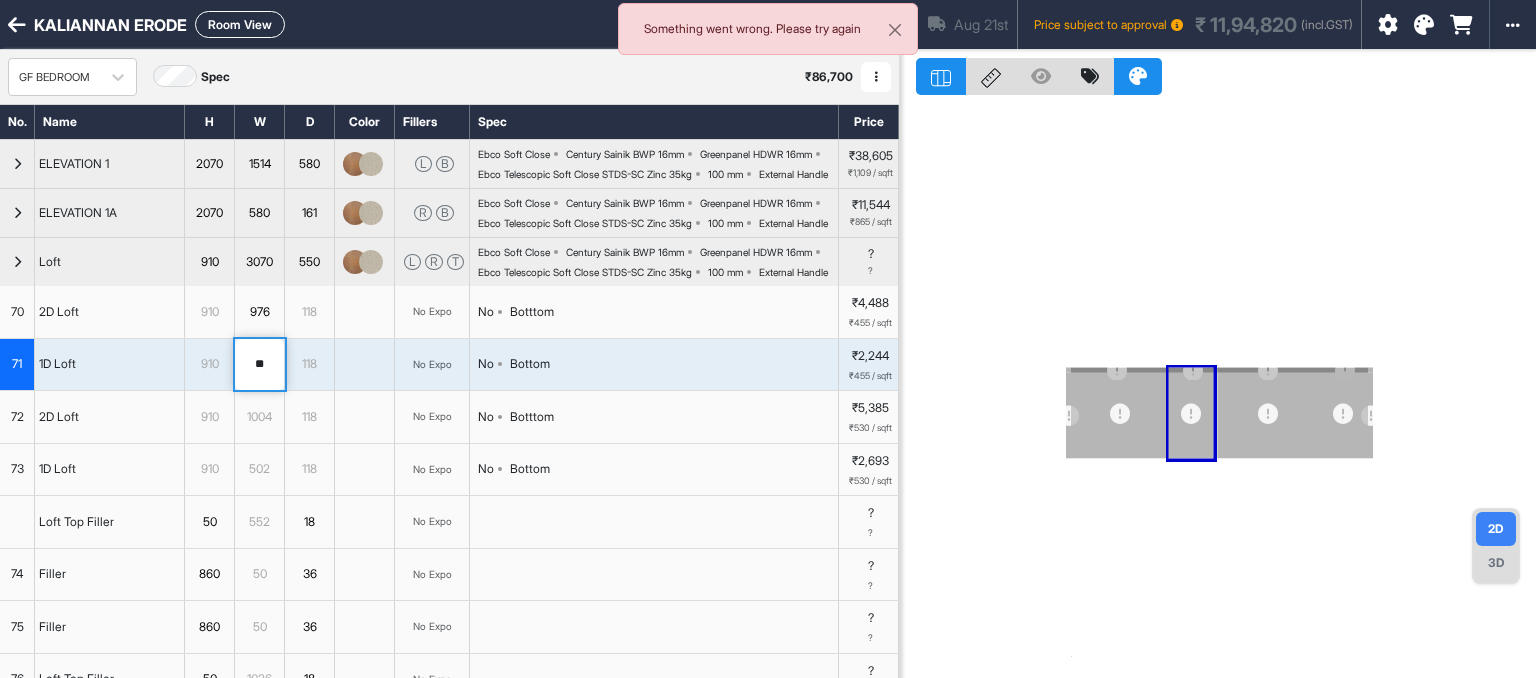 type on "***" 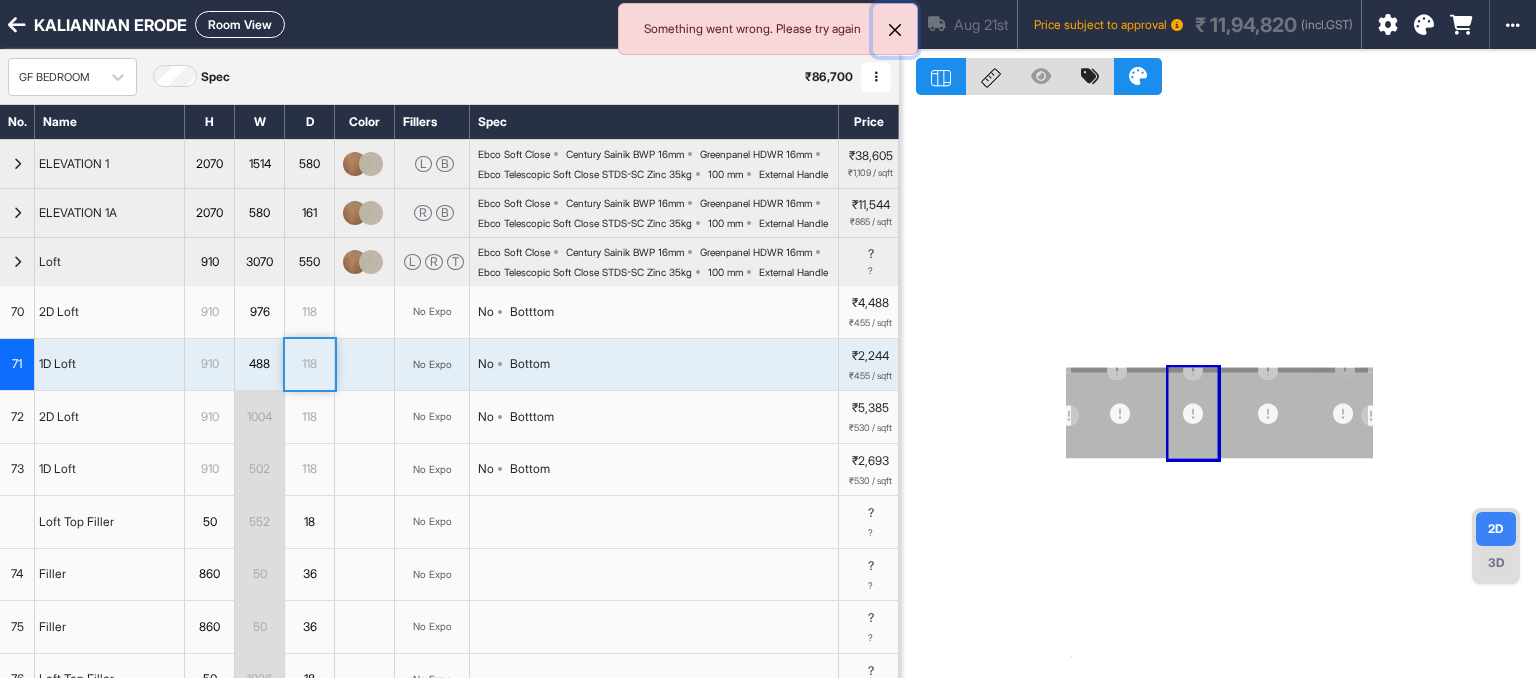 click at bounding box center (895, 30) 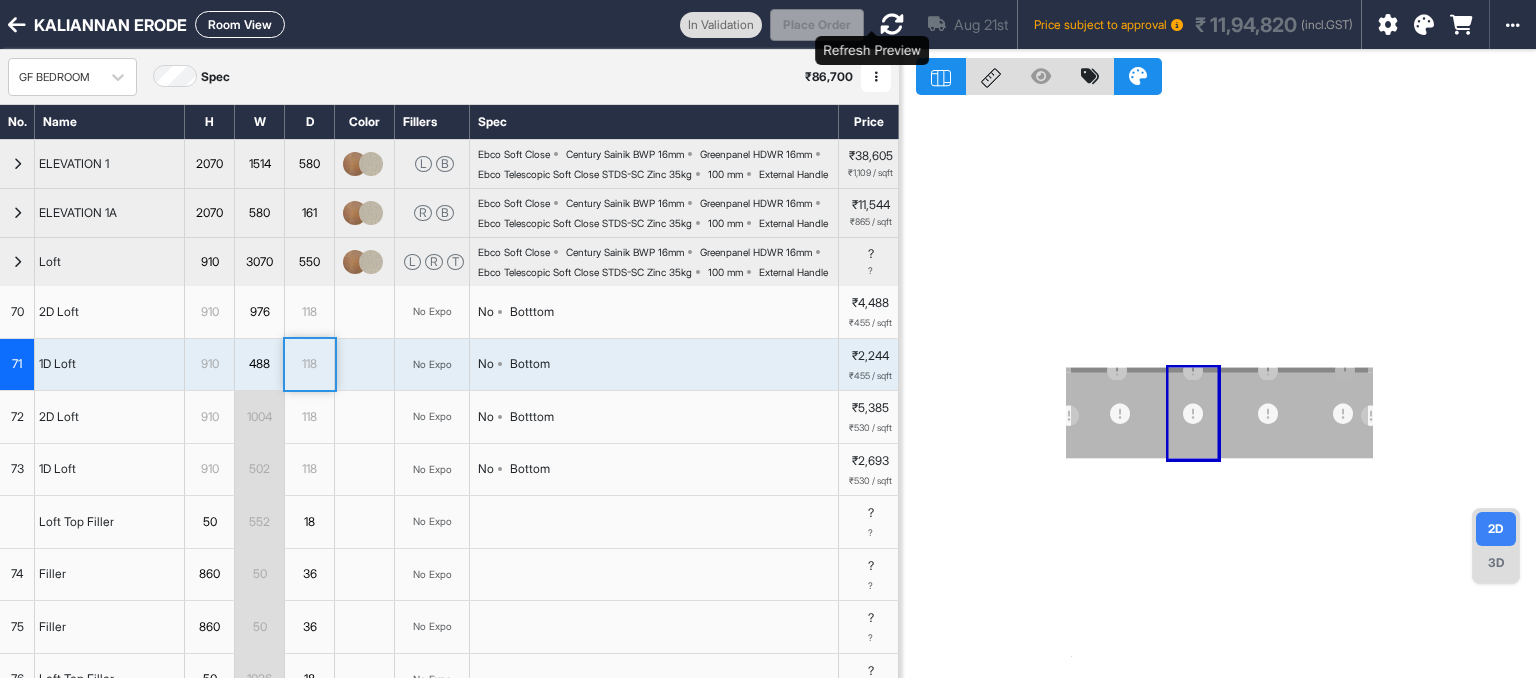 click at bounding box center (892, 24) 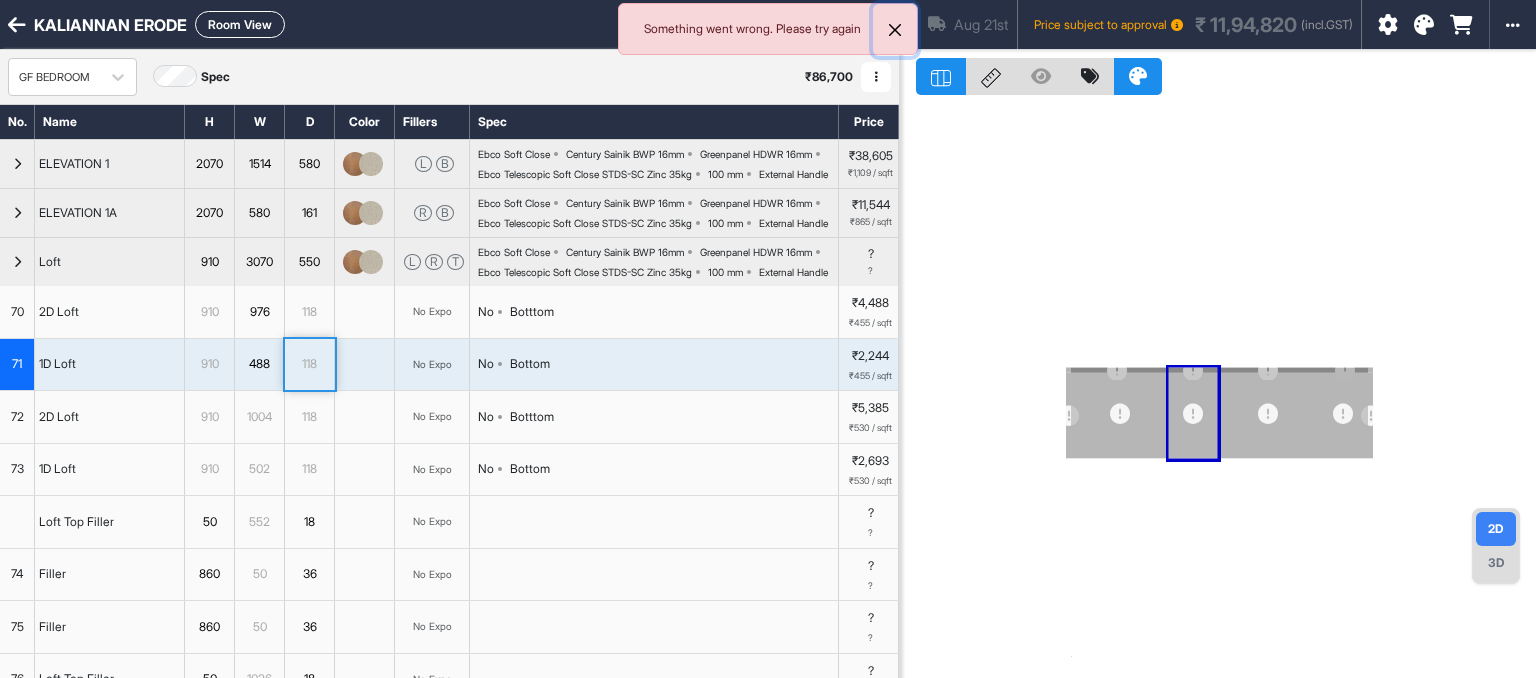 click at bounding box center (895, 30) 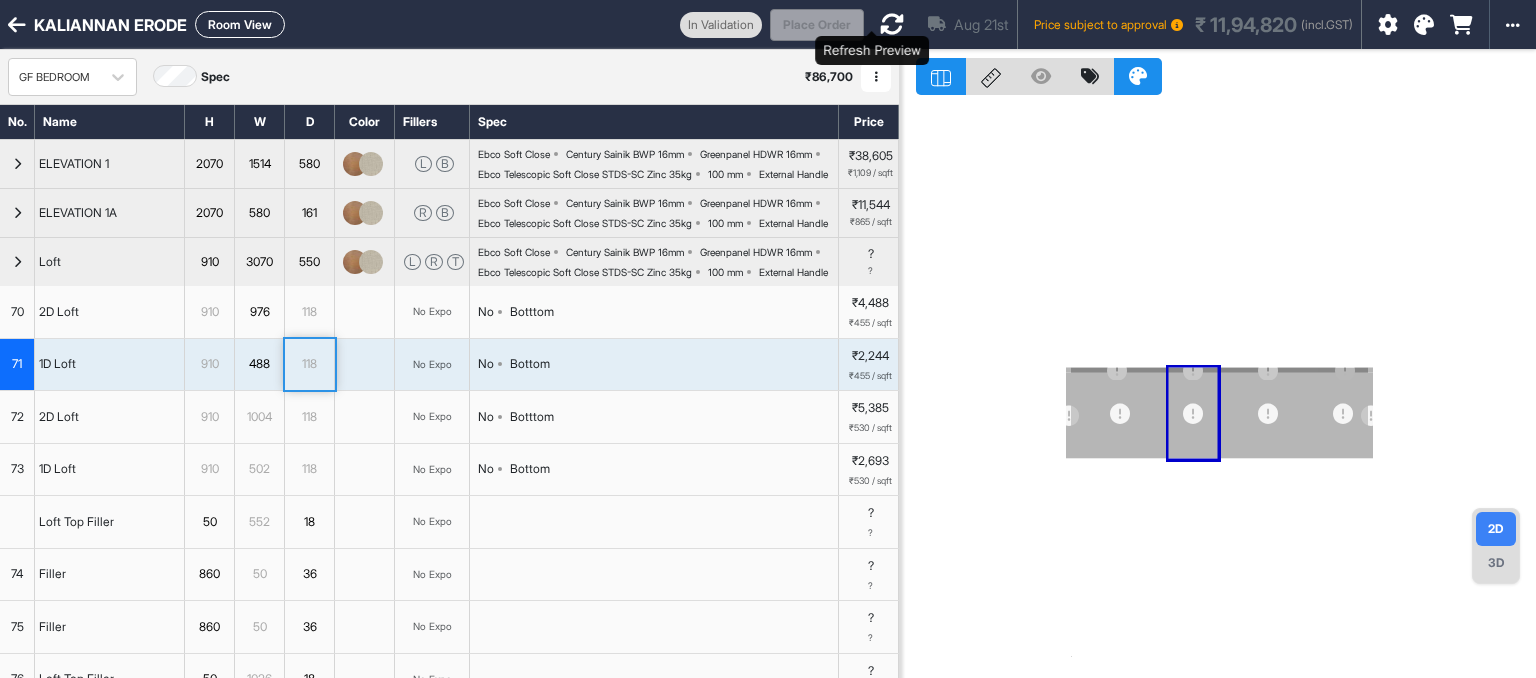 click at bounding box center [892, 24] 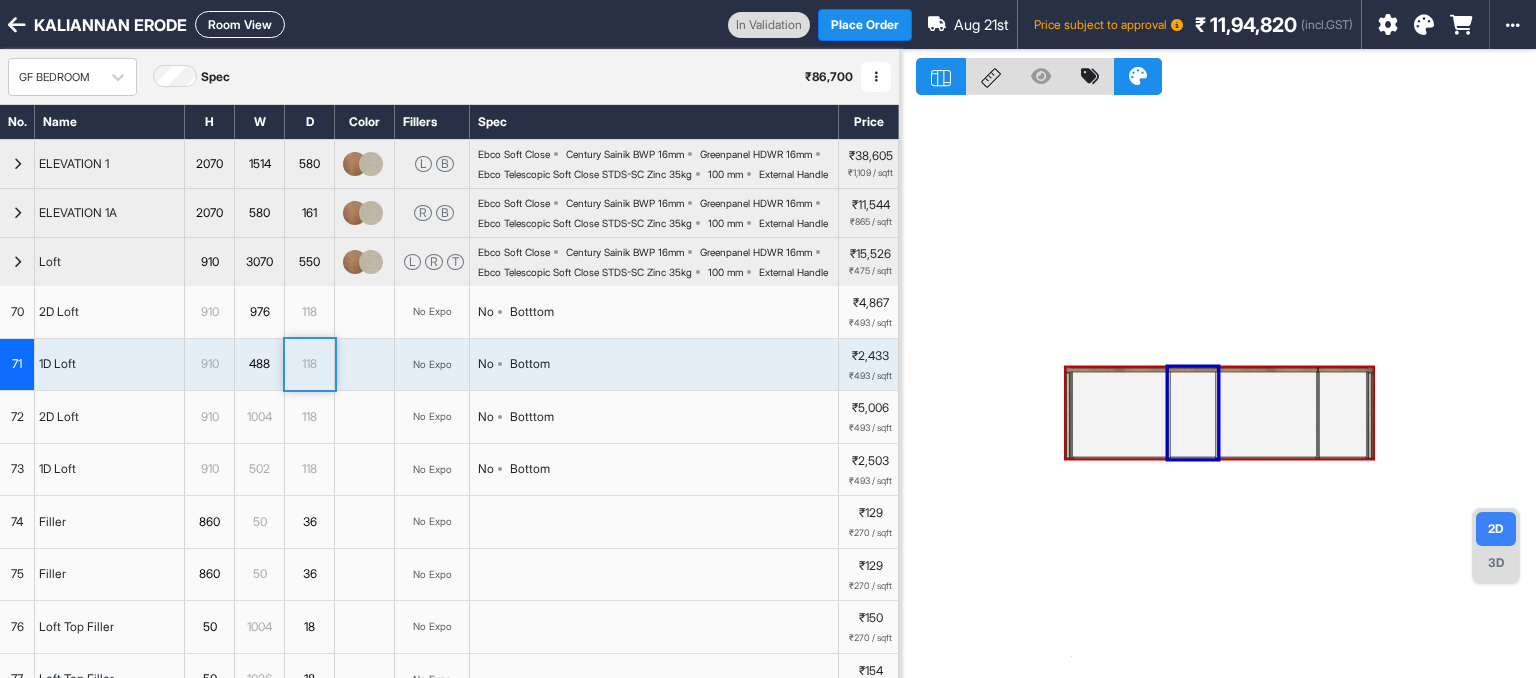 click on "Room View" at bounding box center (240, 24) 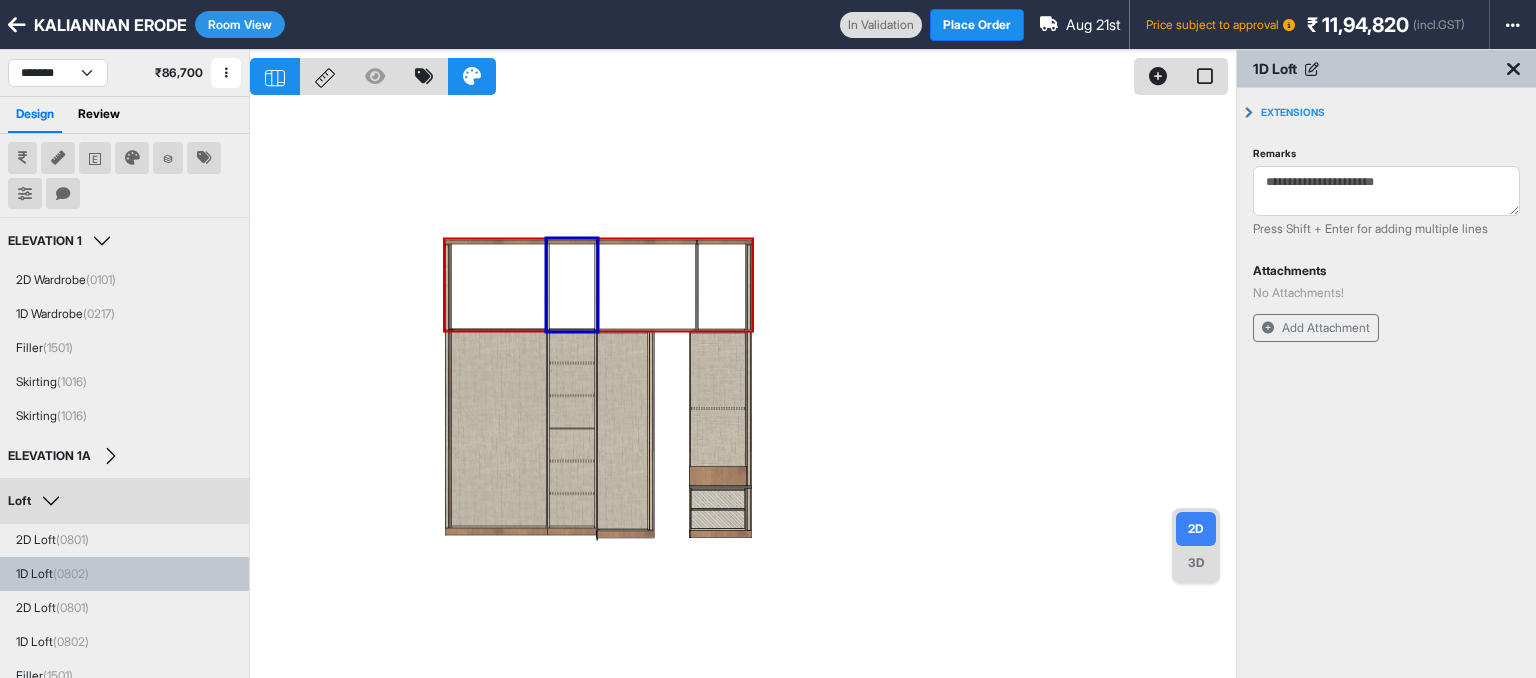 click at bounding box center (743, 389) 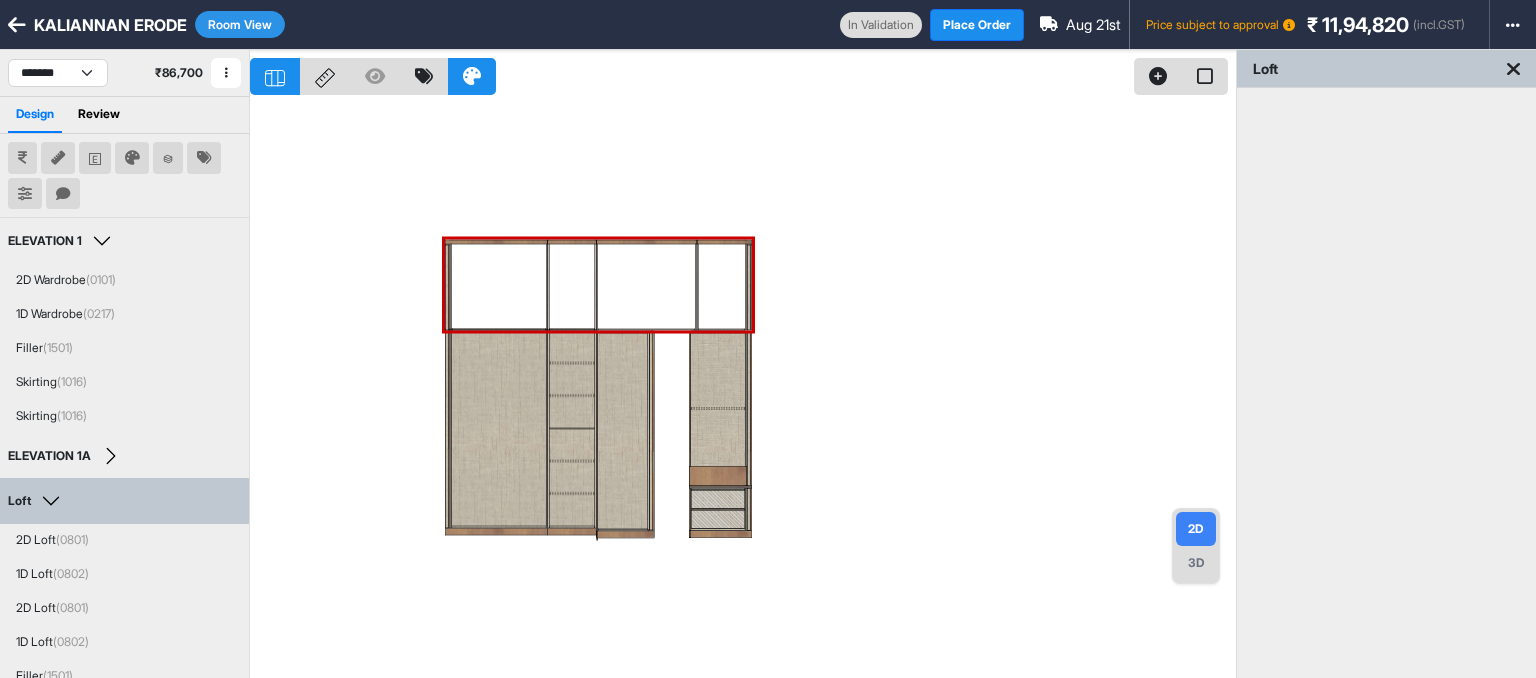 click on "Room View" at bounding box center (240, 24) 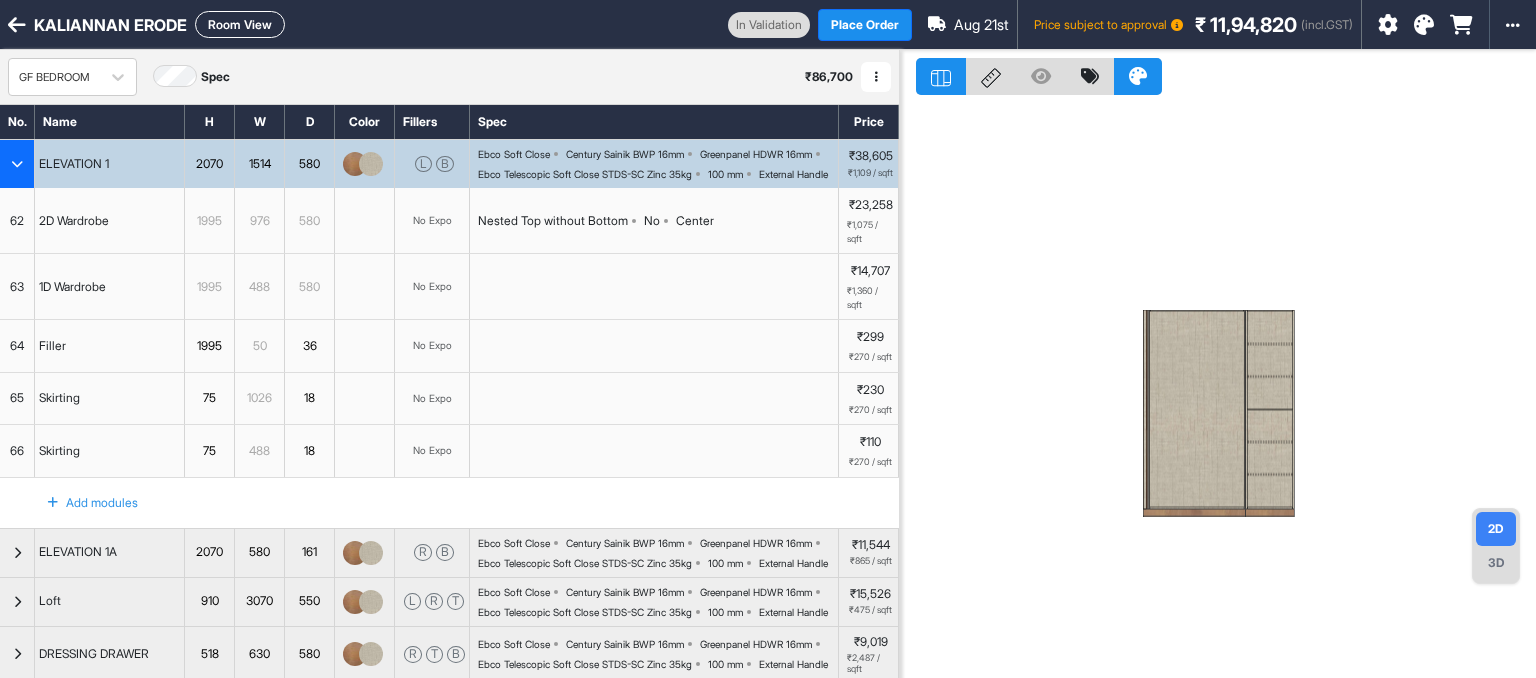 click at bounding box center [17, 164] 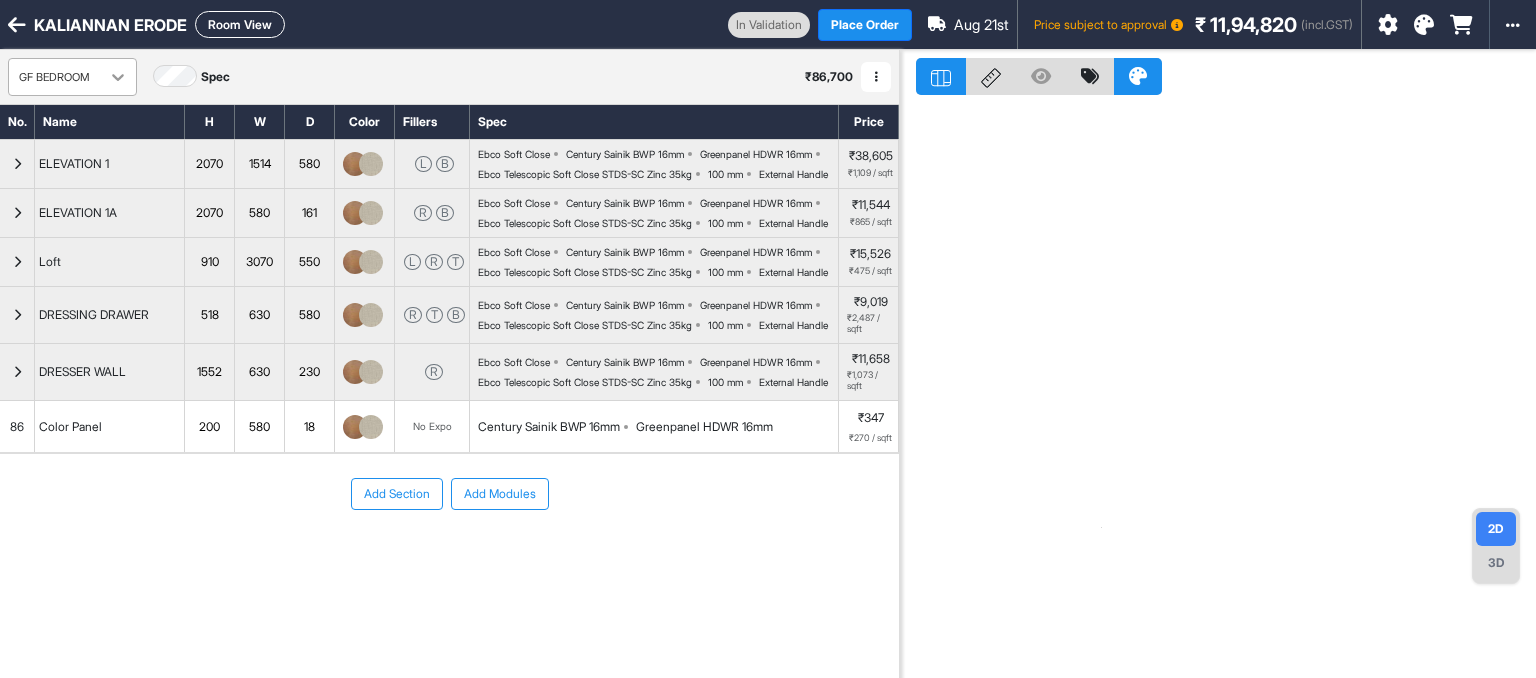 click 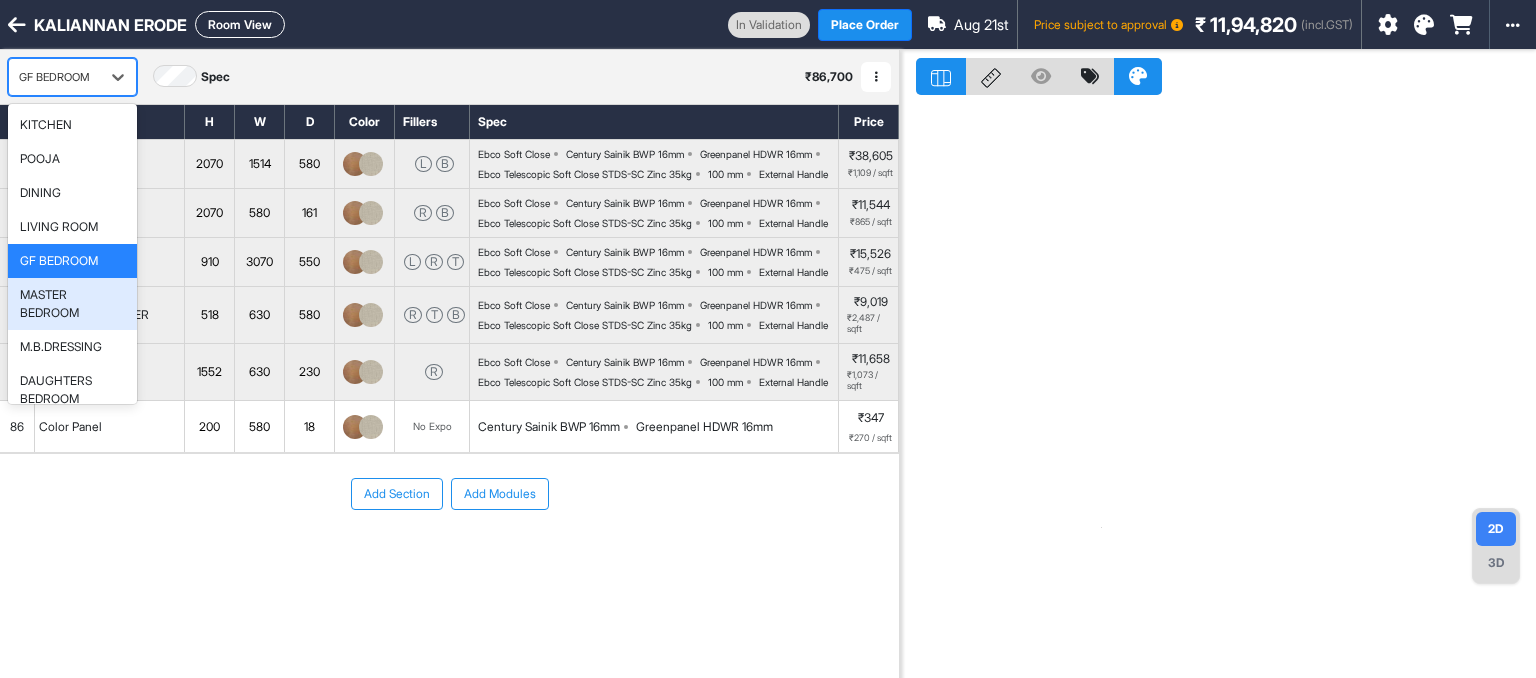 click on "MASTER BEDROOM" at bounding box center [72, 304] 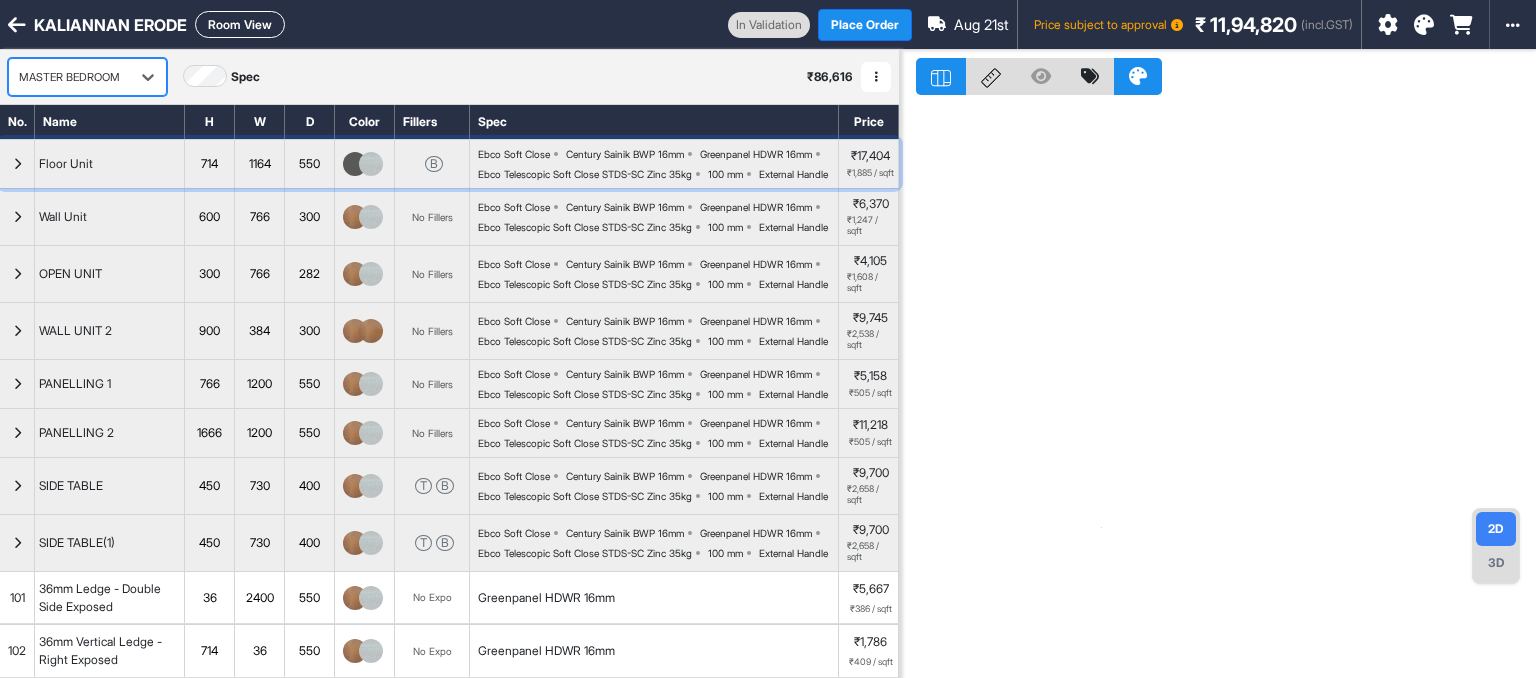 click at bounding box center [17, 164] 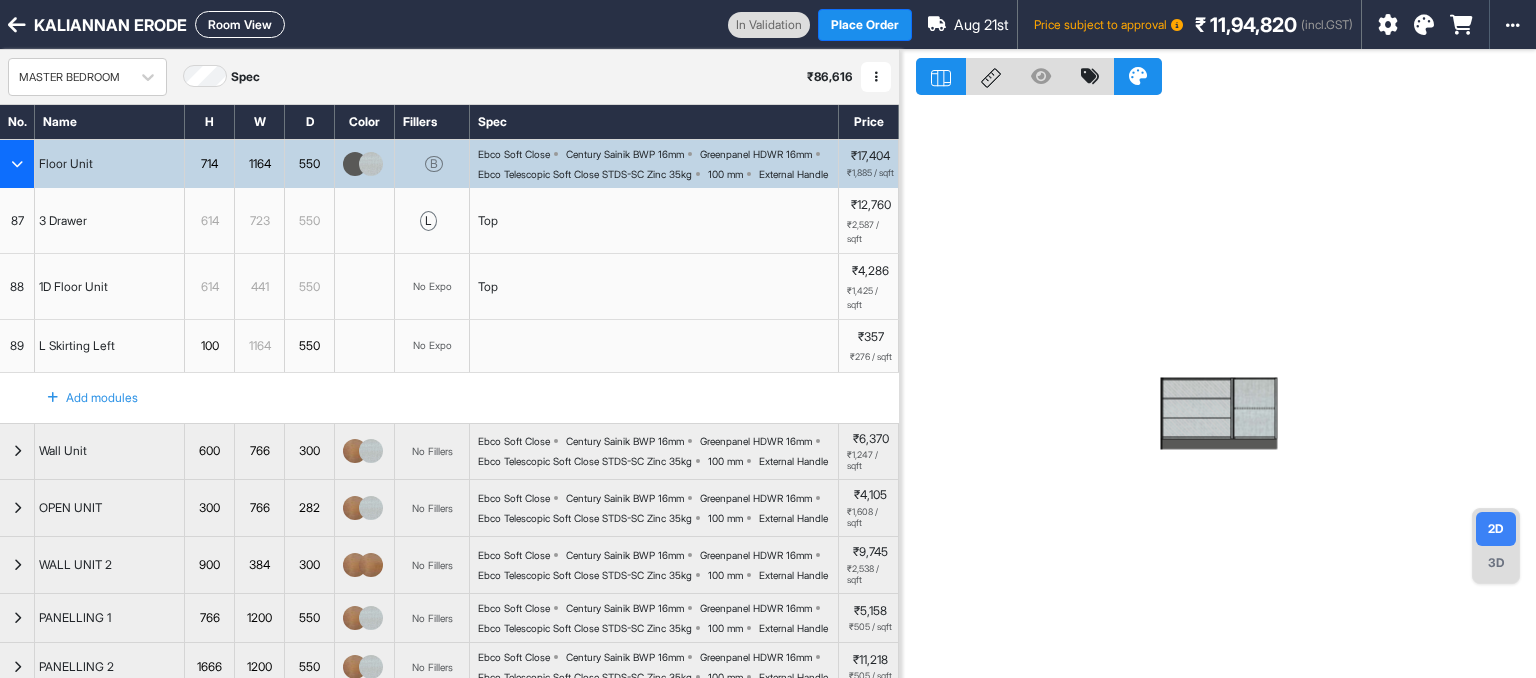 click on "Room View" at bounding box center (240, 24) 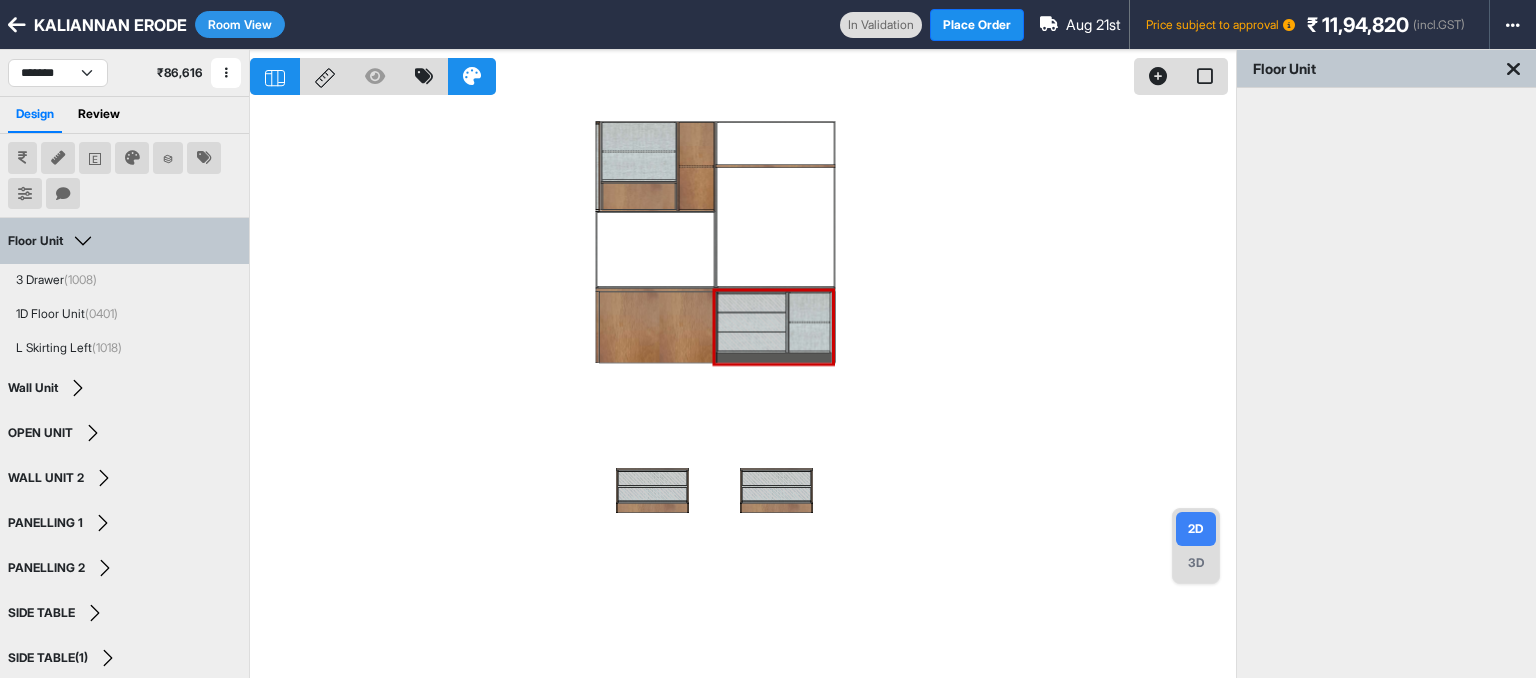 click at bounding box center [743, 389] 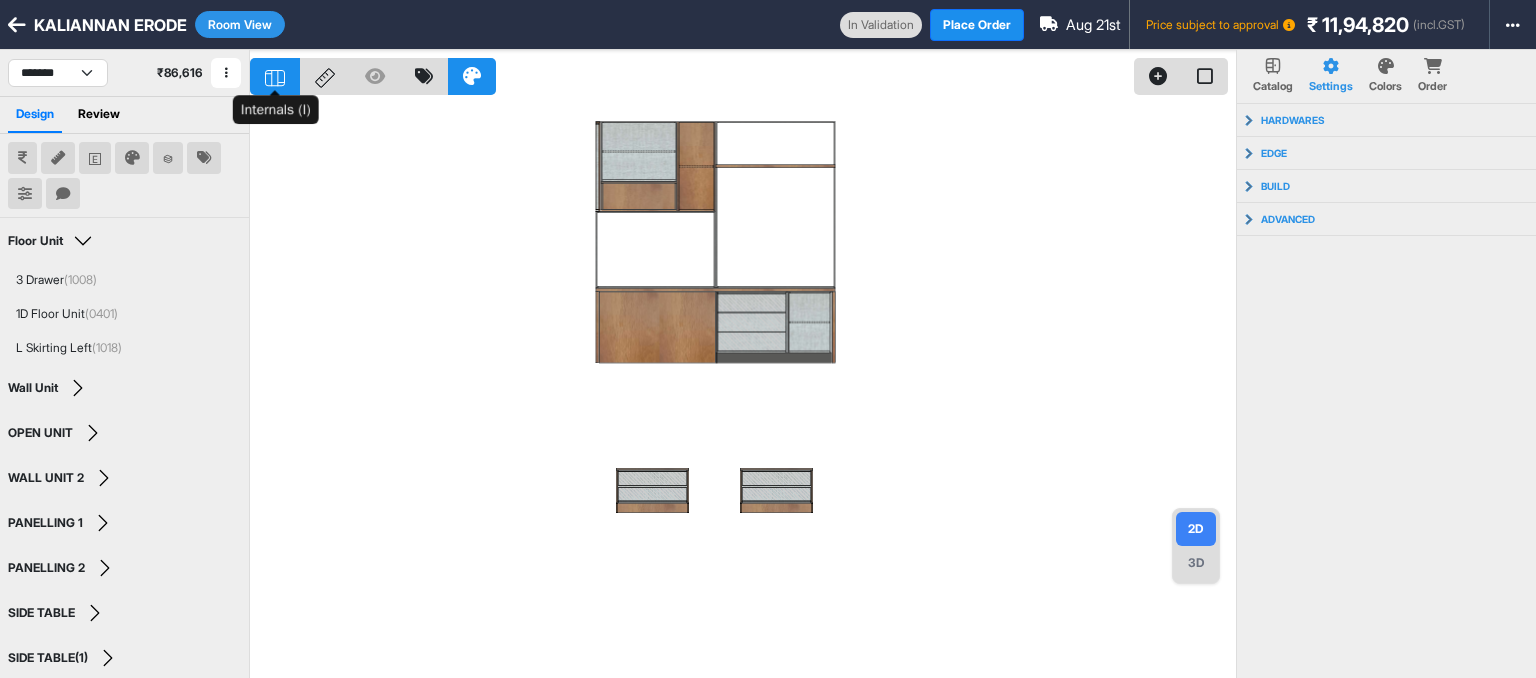 click 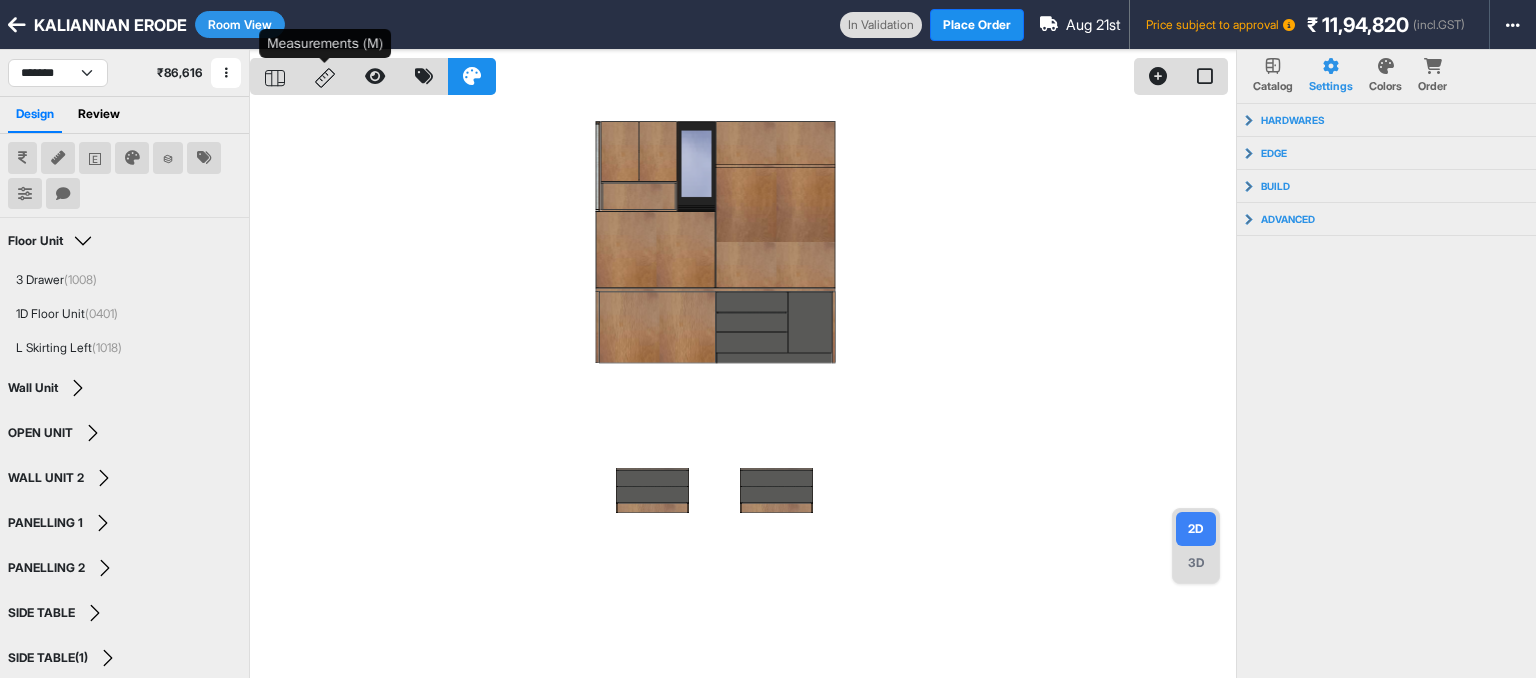 click 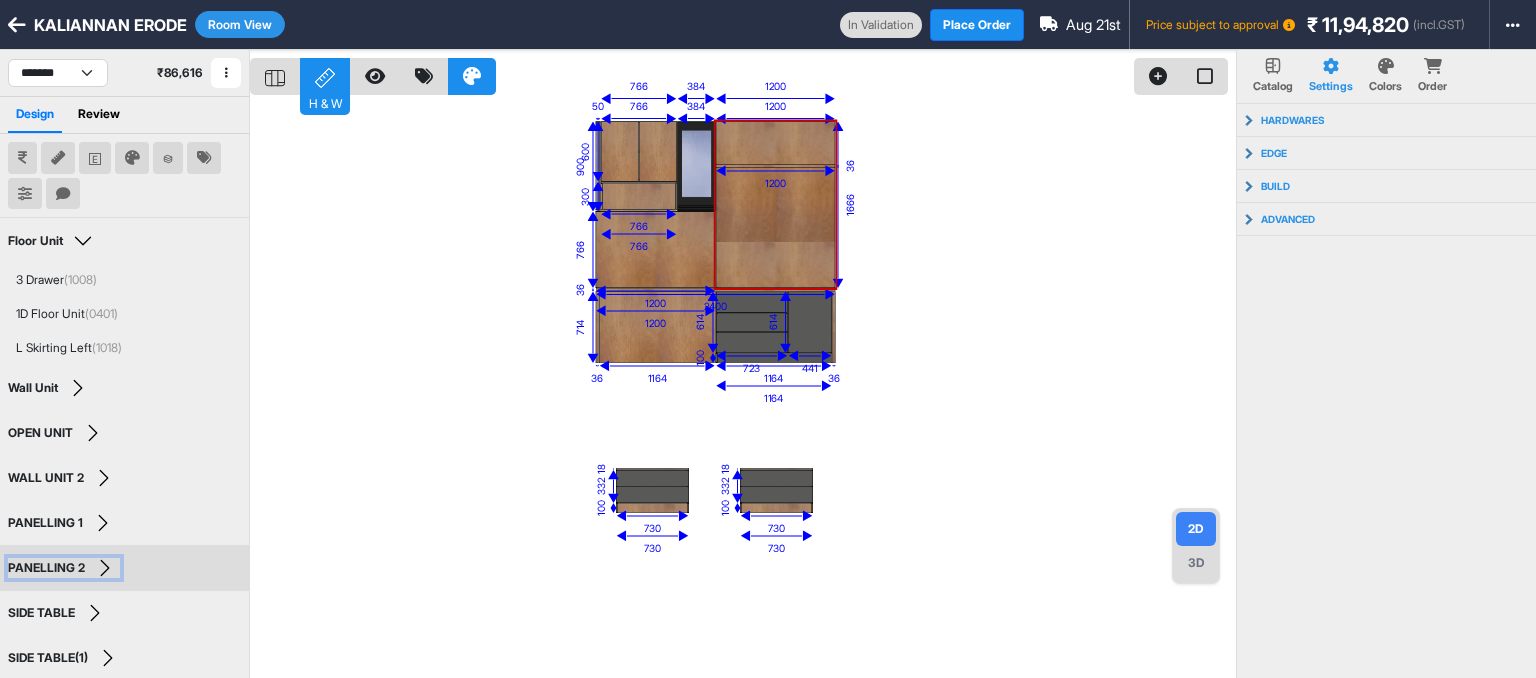 click on "PANELLING 2" at bounding box center (64, 568) 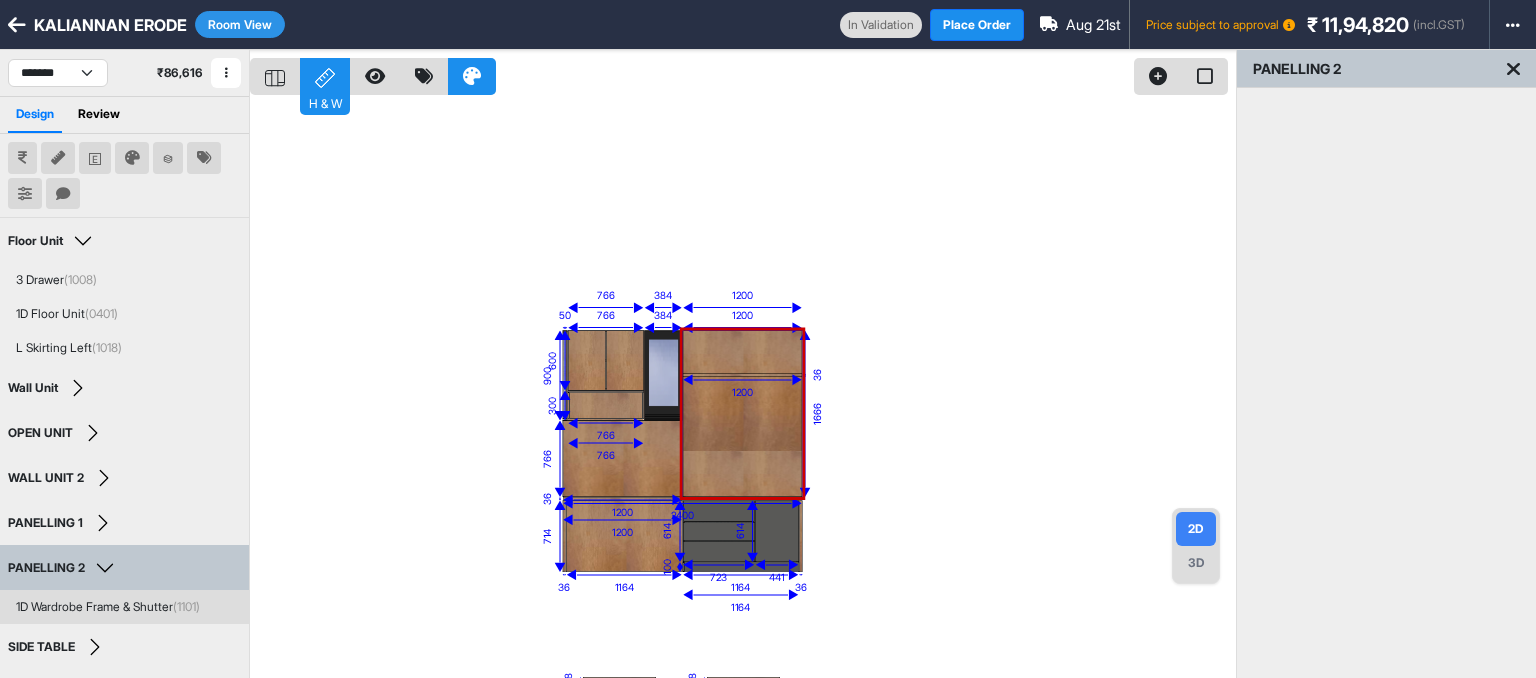 click on "1D Wardrobe Frame & Shutter  (1101)" at bounding box center [108, 607] 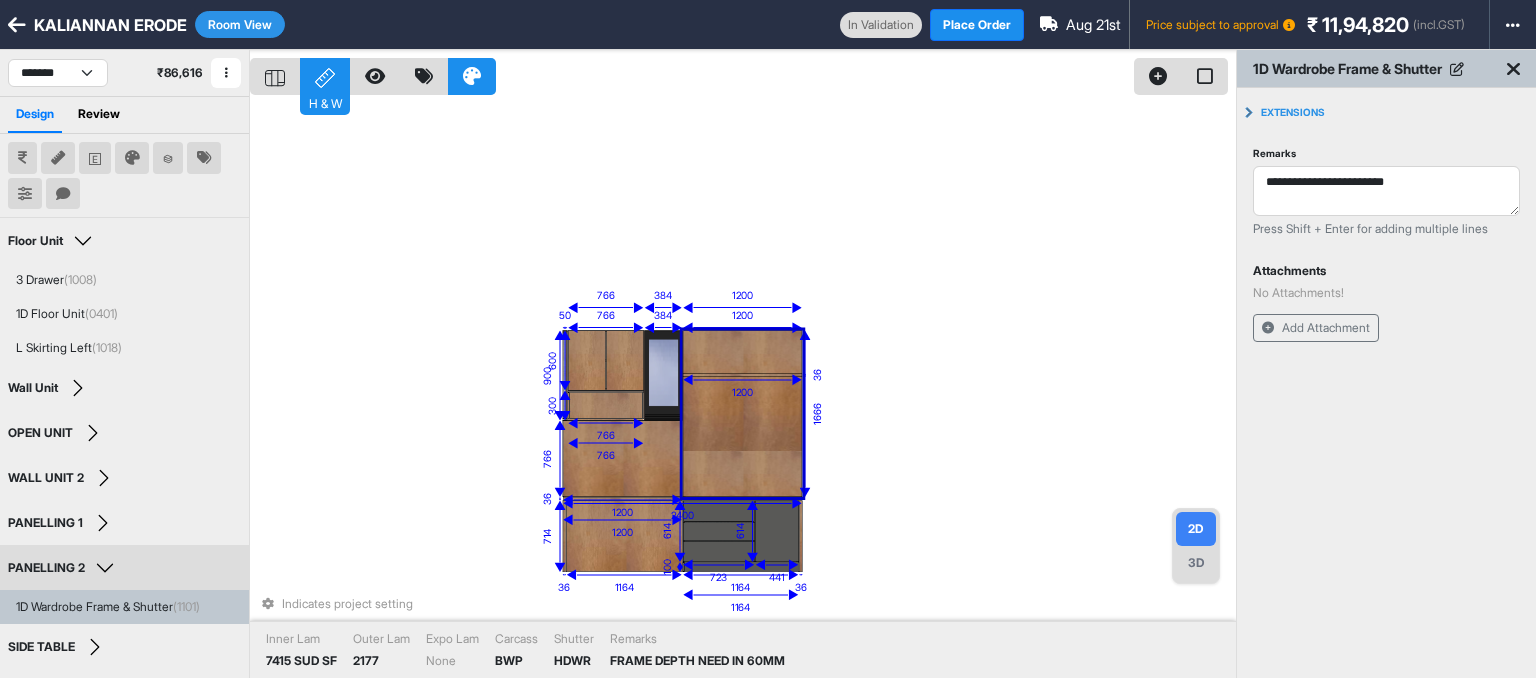 click on "PANELLING 2" at bounding box center [64, 568] 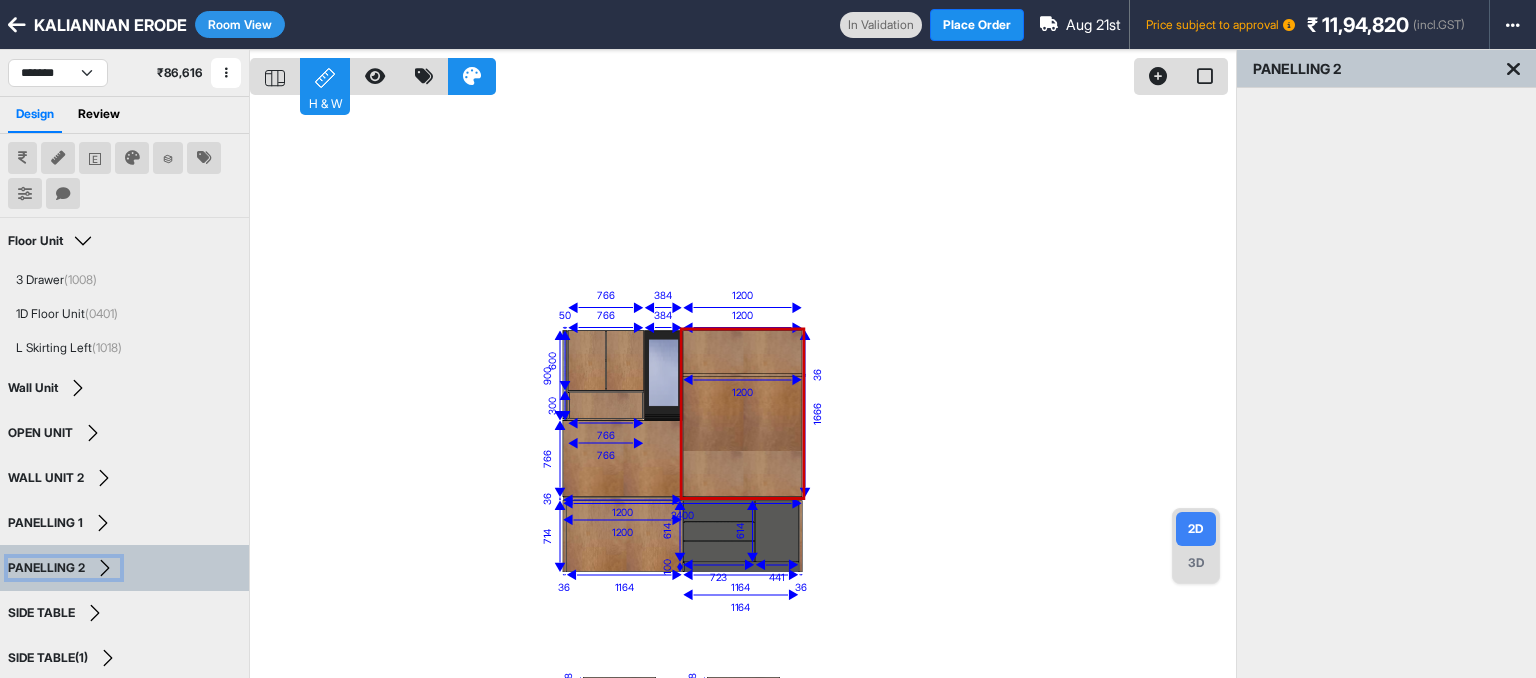 scroll, scrollTop: 60, scrollLeft: 0, axis: vertical 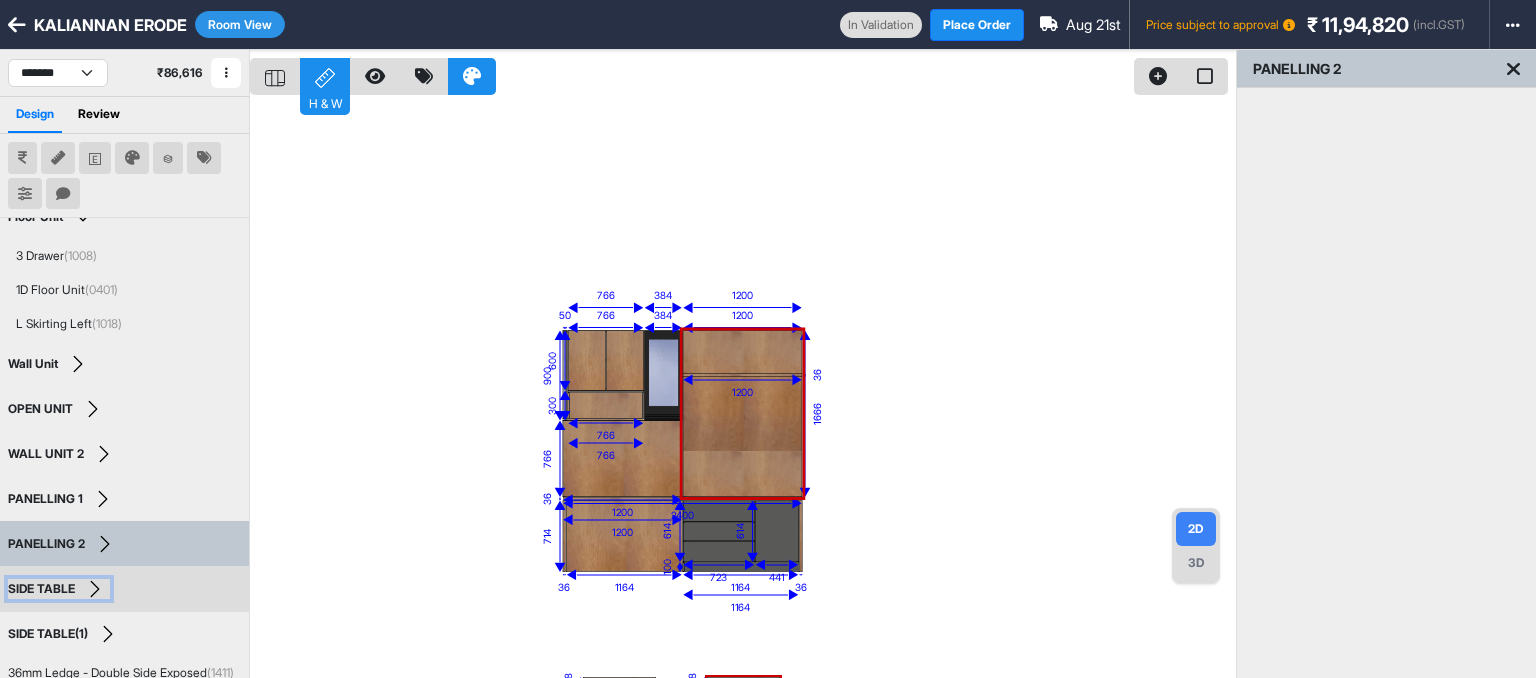 click on "SIDE TABLE" at bounding box center (41, 589) 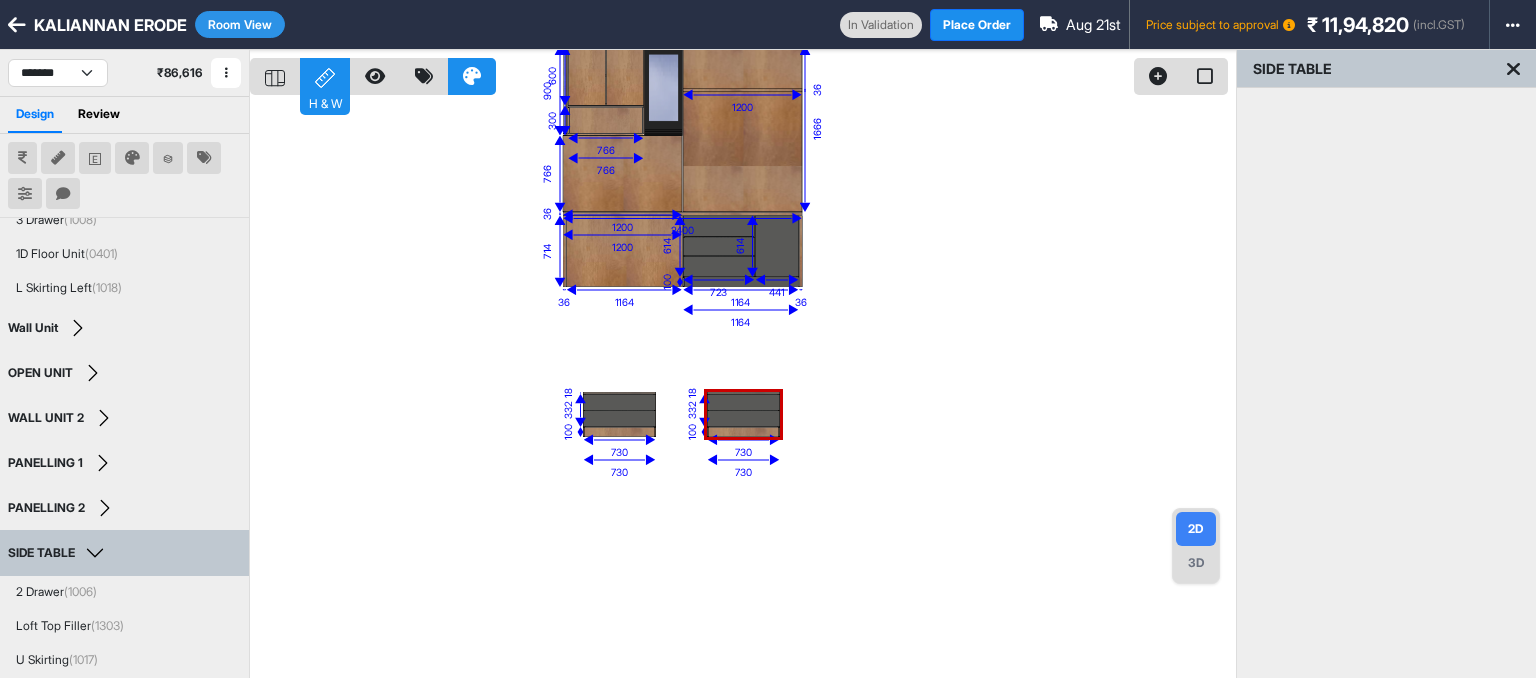click on "eq eq eq eq eq eq eq eq eq eq eq eq eq 36 2400 36 714 36 900 50 36 1200 1164 1164 766 766 384 1200 1200 730 730 614 723 614 441 100 1164 600 766 300 766 384 766 1200 1666 1200 332 18 100 730 100 730 332 18" at bounding box center (743, 389) 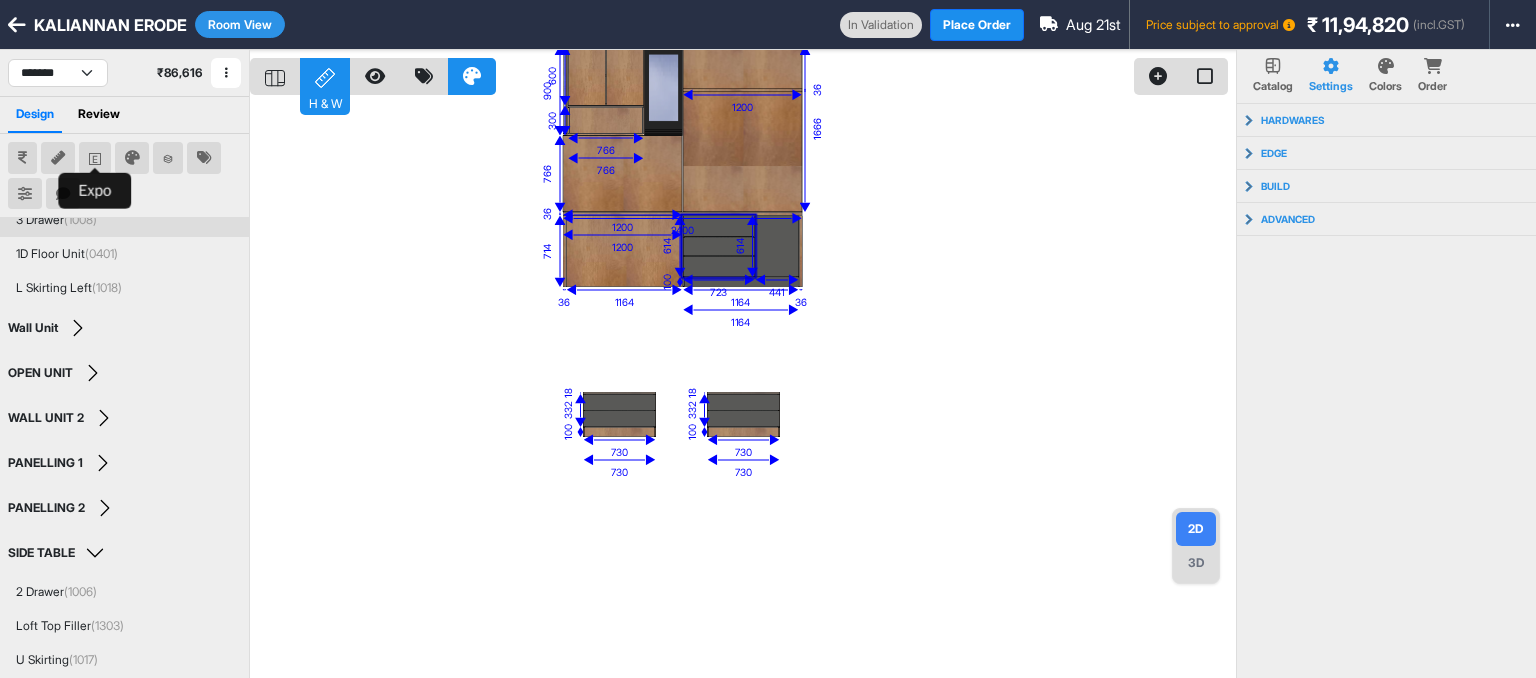 click at bounding box center (95, 158) 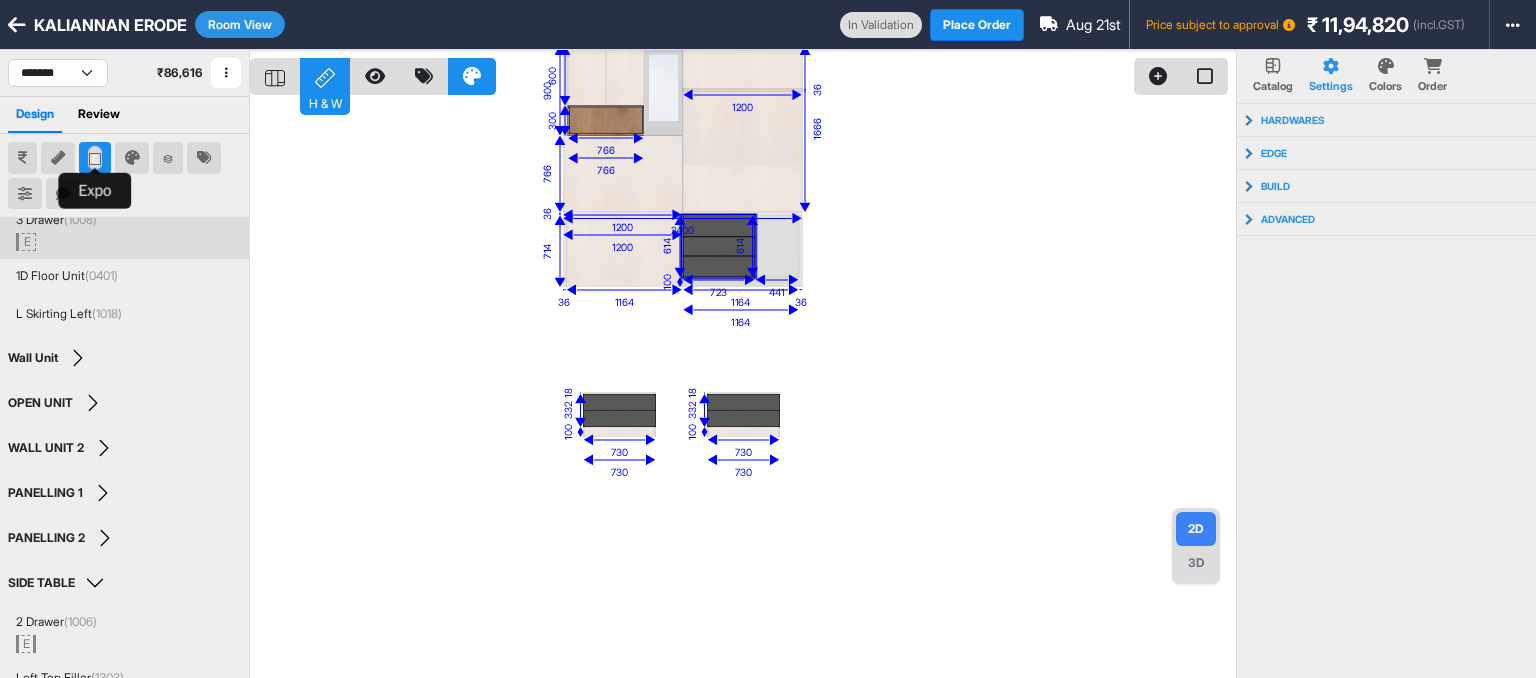 click 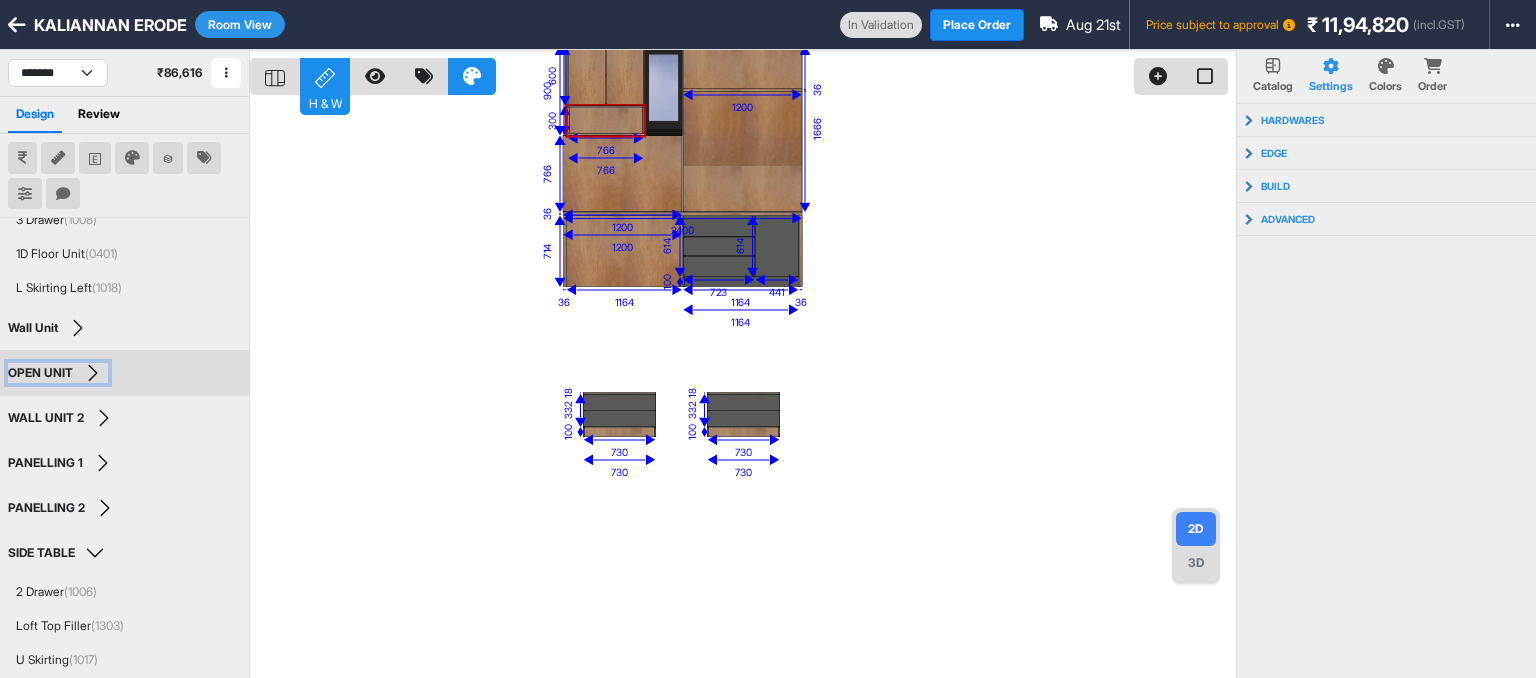 click on "OPEN UNIT" at bounding box center (58, 373) 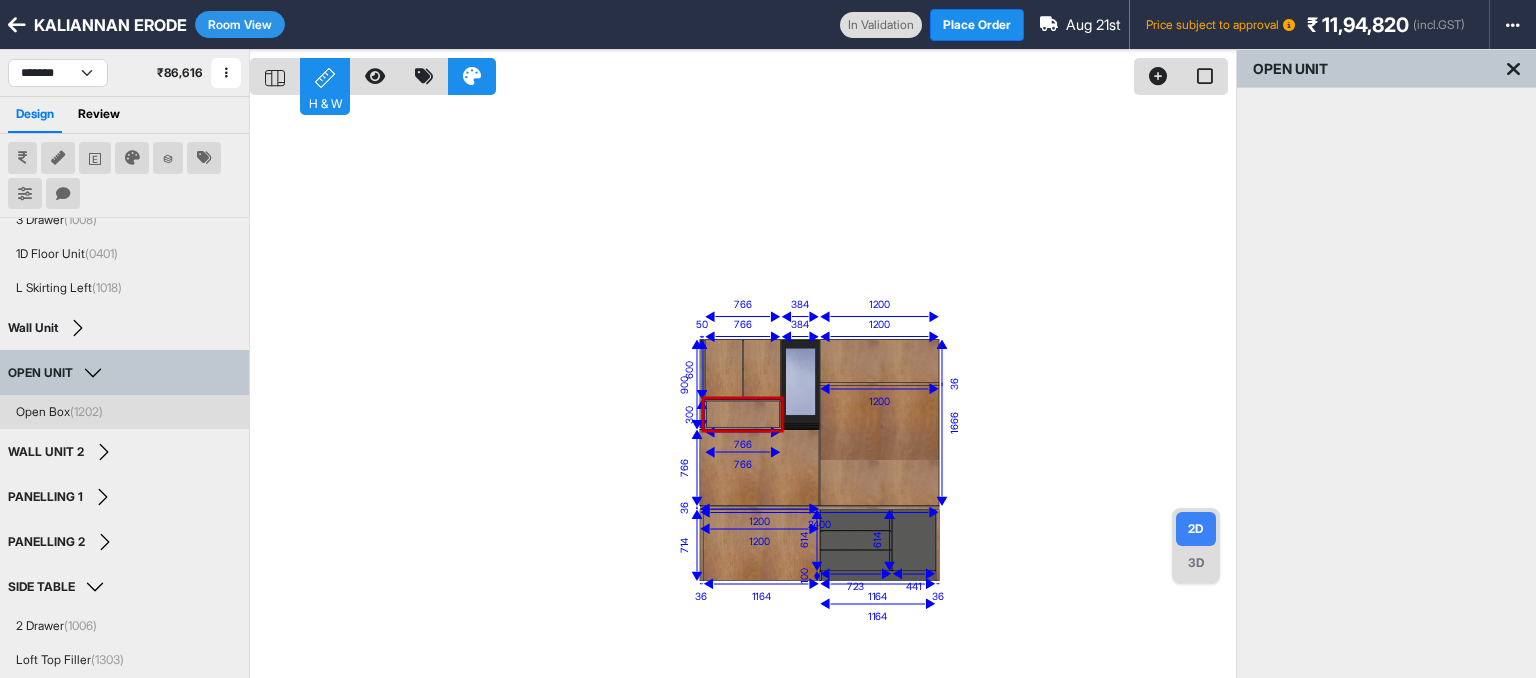click on "Open Box  (1202)" at bounding box center (59, 412) 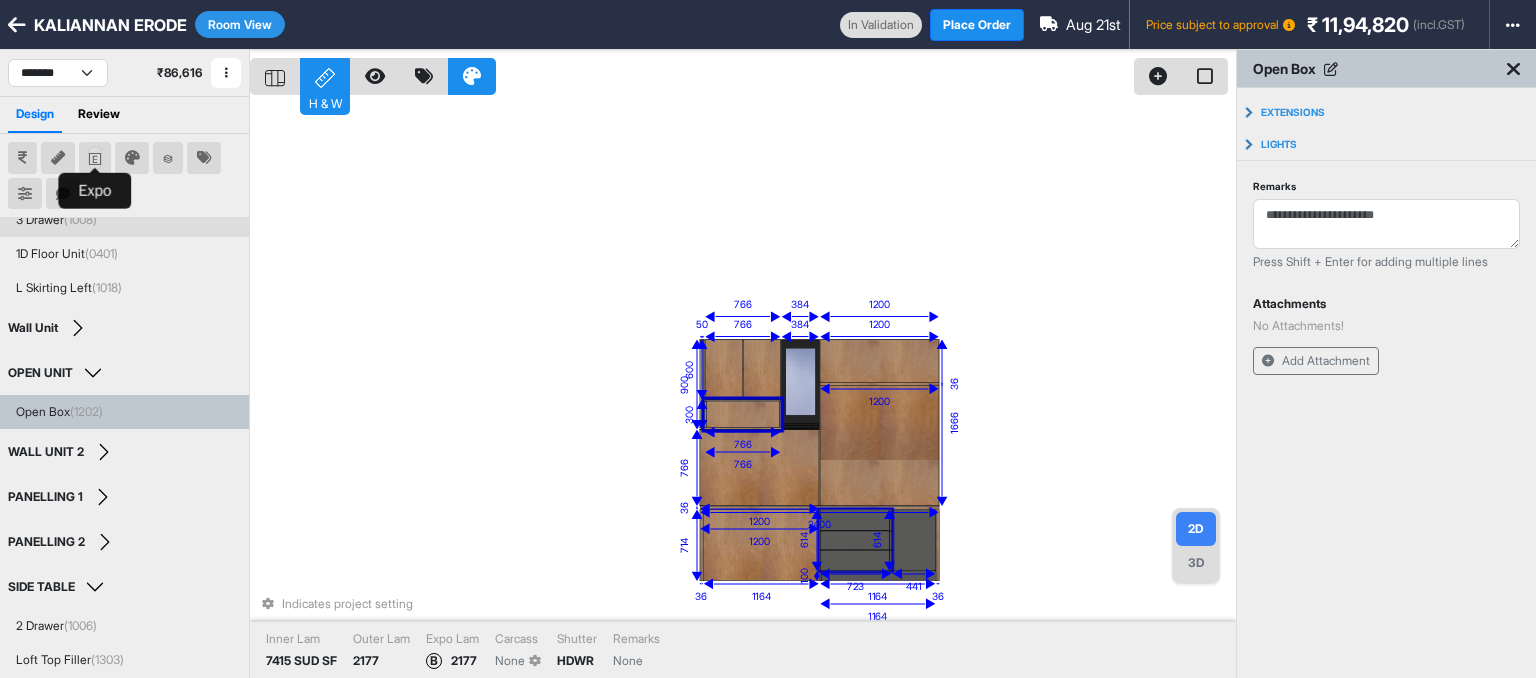 click 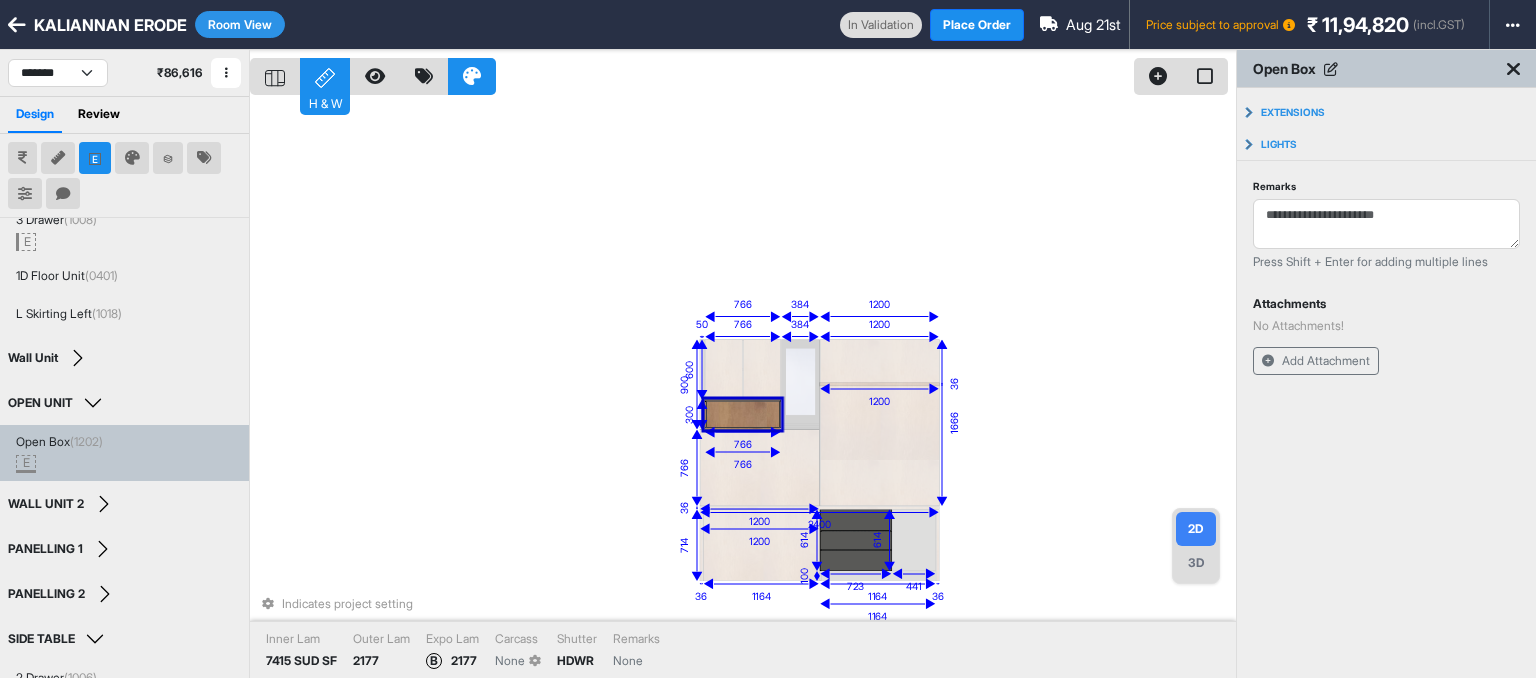 click on "3D" at bounding box center [1196, 563] 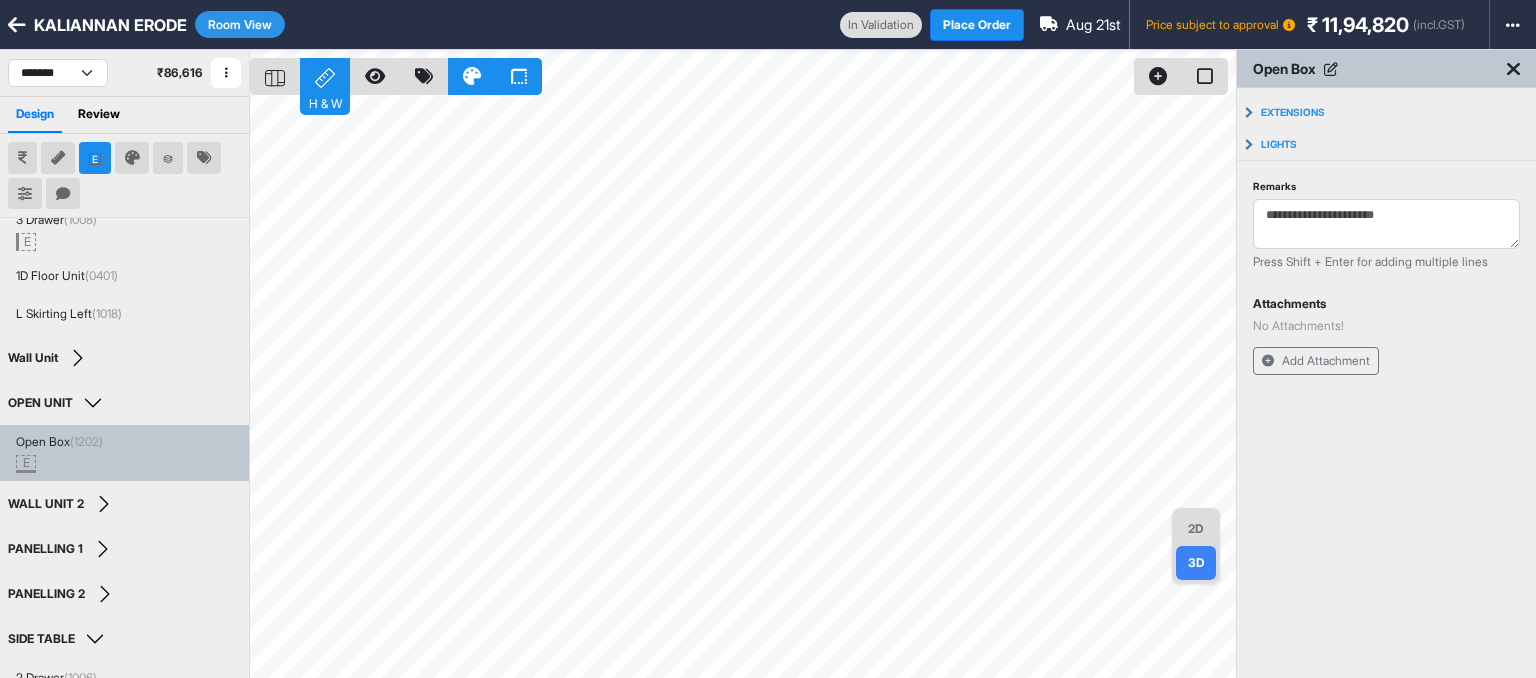 click on "2D" at bounding box center [1196, 529] 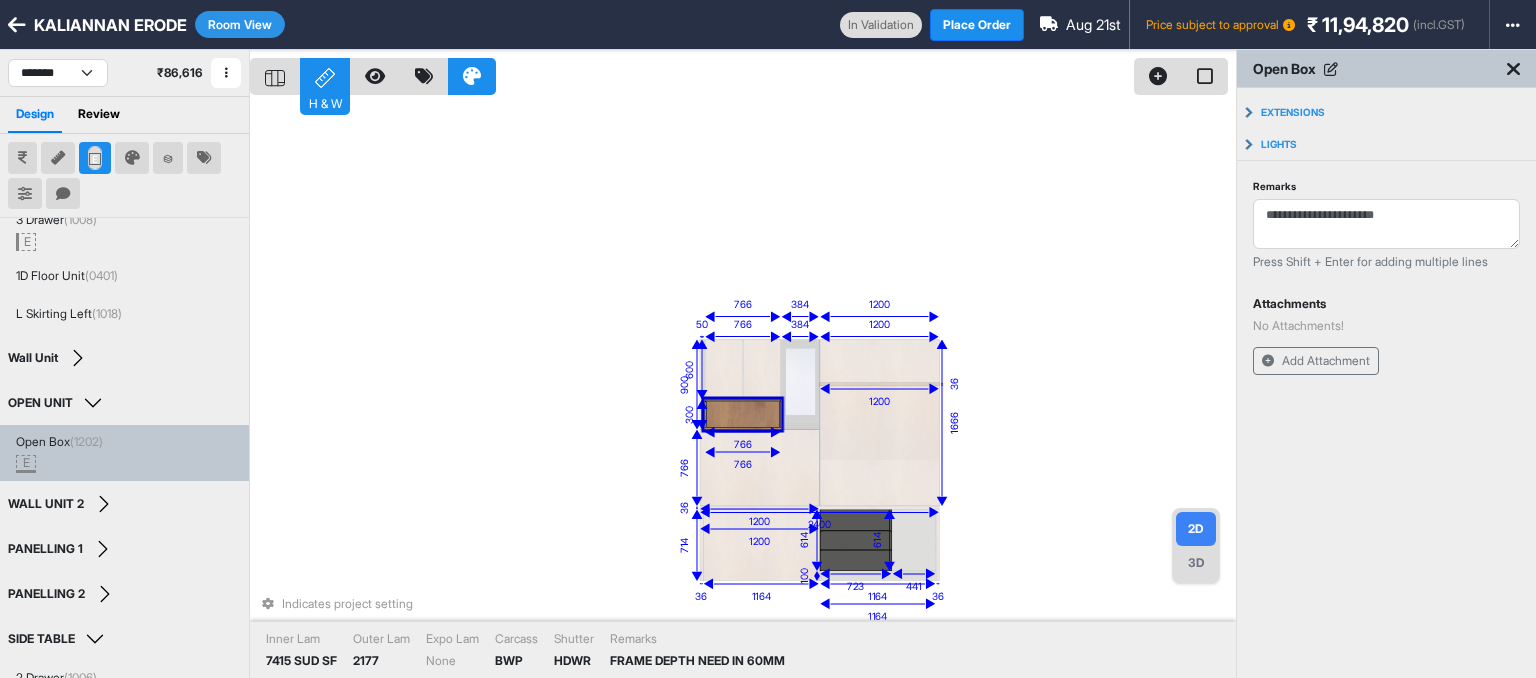 click 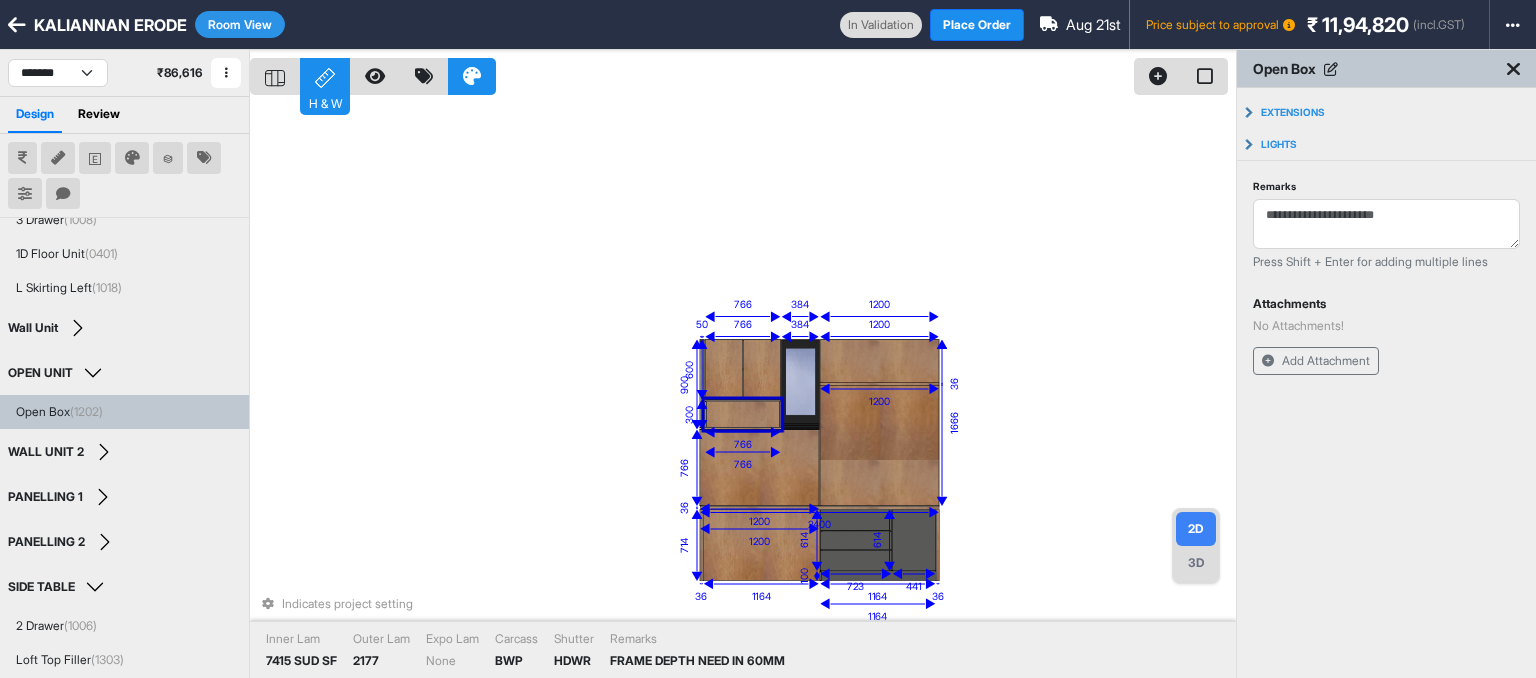click on "KALIANNAN ERODE Room View In Validation Place Order Aug 21st Price subject to approval ₹   11,94,820 (incl.GST) Import Assembly Archive Rename Refresh Price" at bounding box center [768, 25] 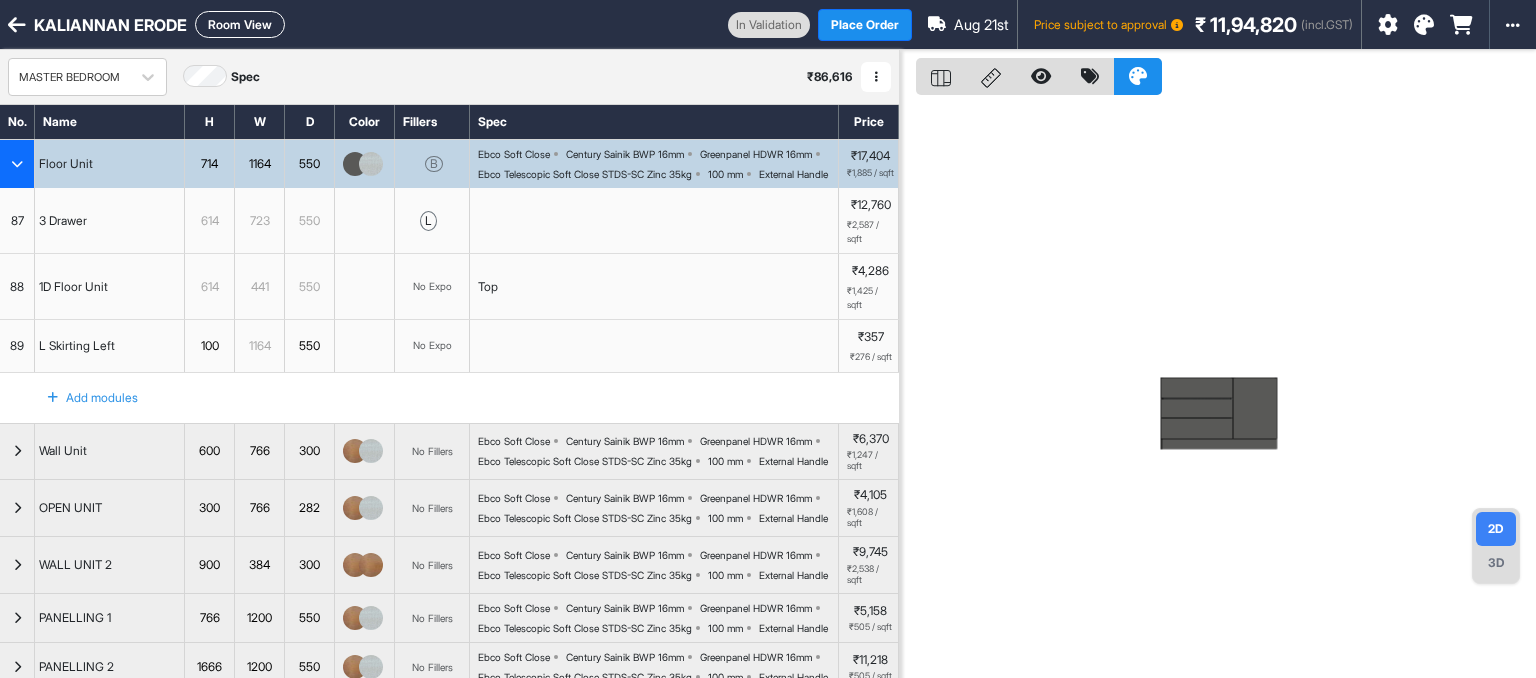 click at bounding box center [17, 164] 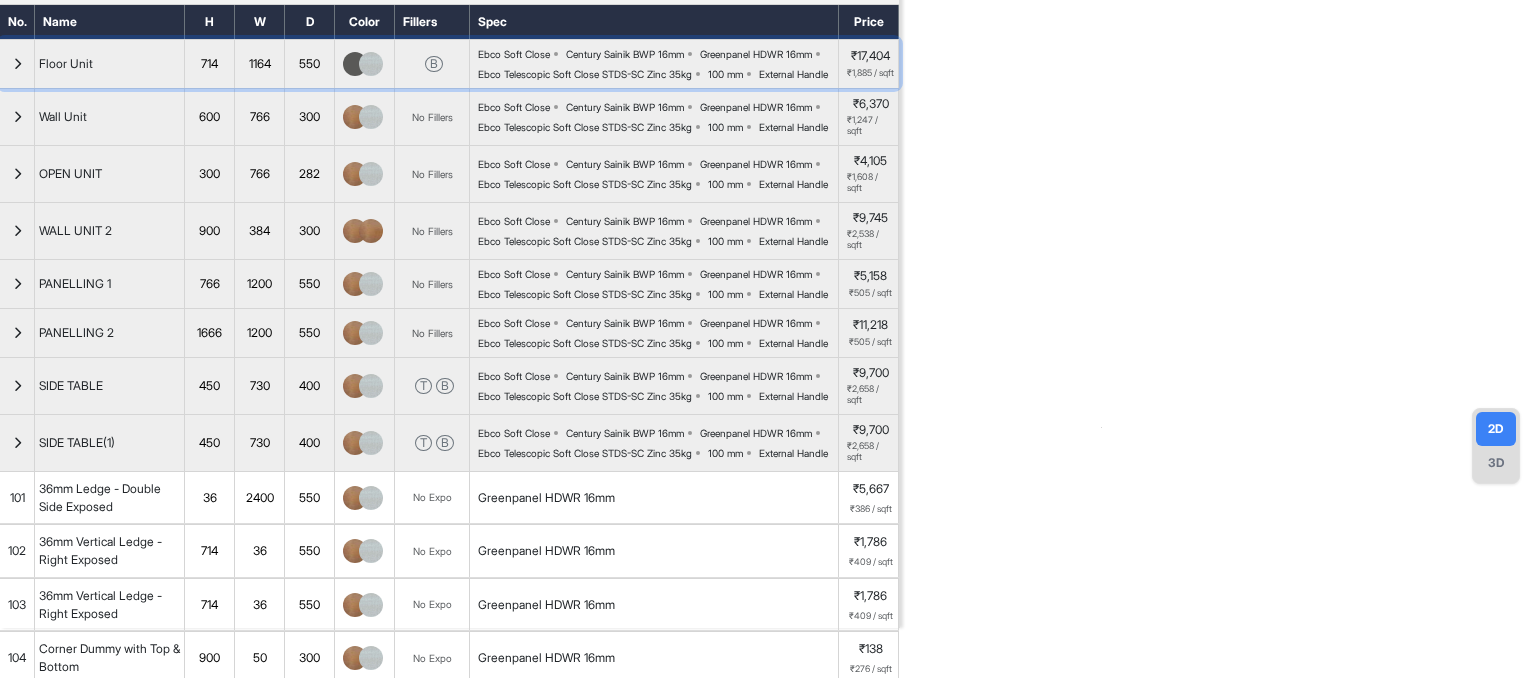scroll, scrollTop: 0, scrollLeft: 0, axis: both 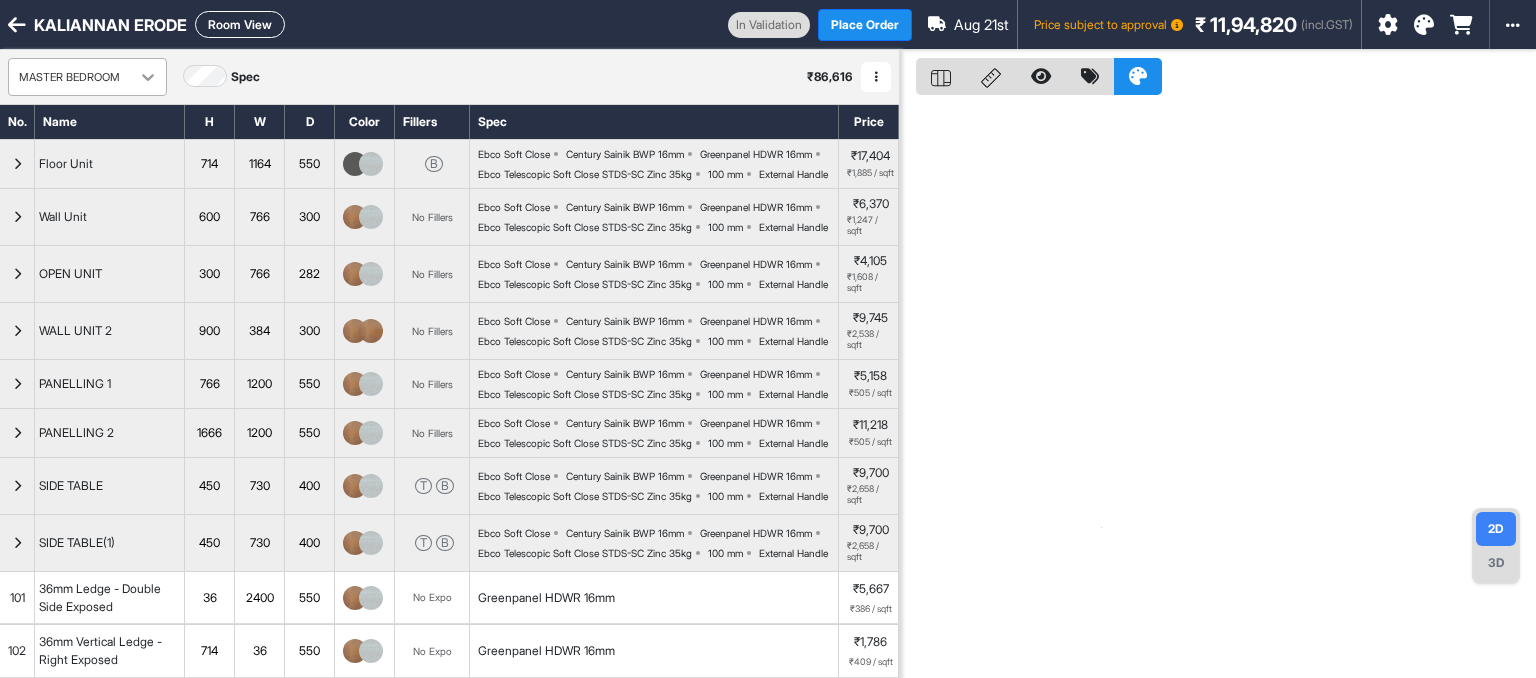 click 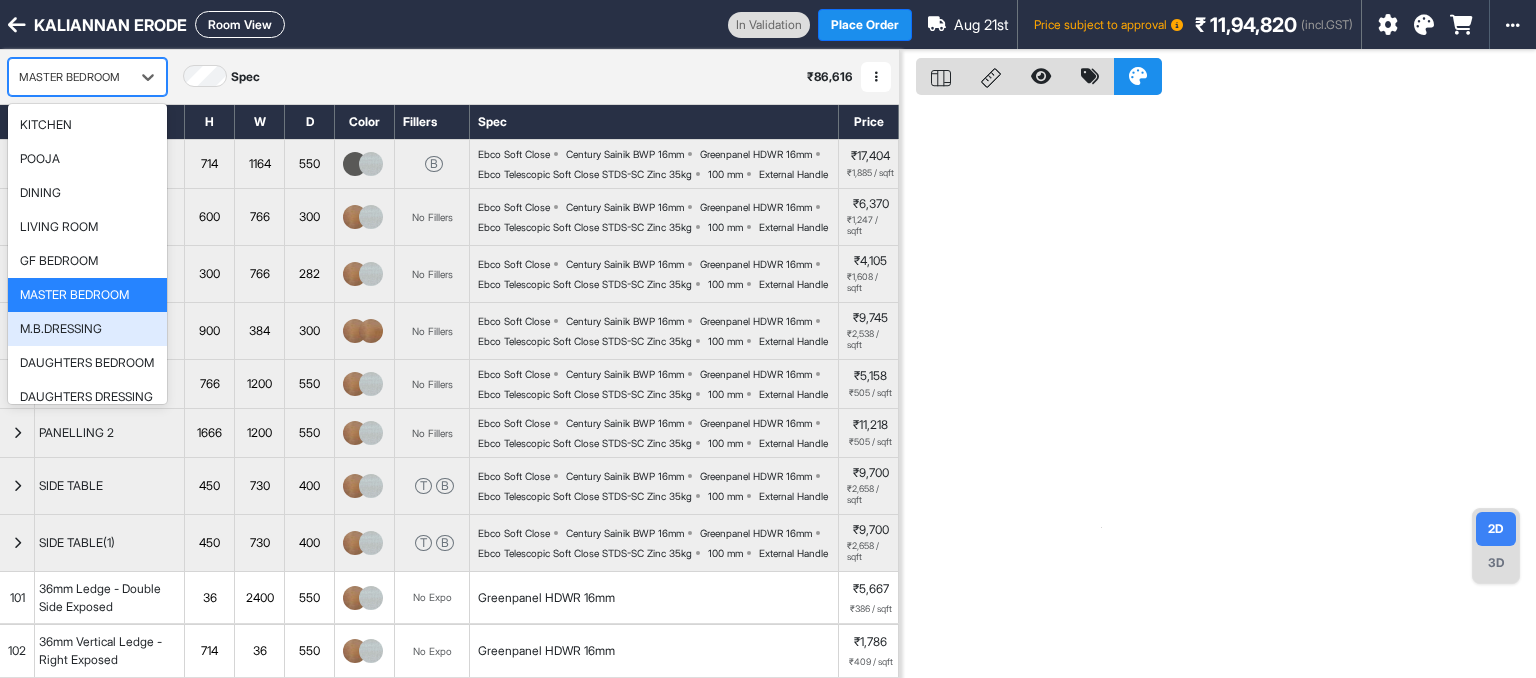 click on "M.B.DRESSING" at bounding box center (61, 329) 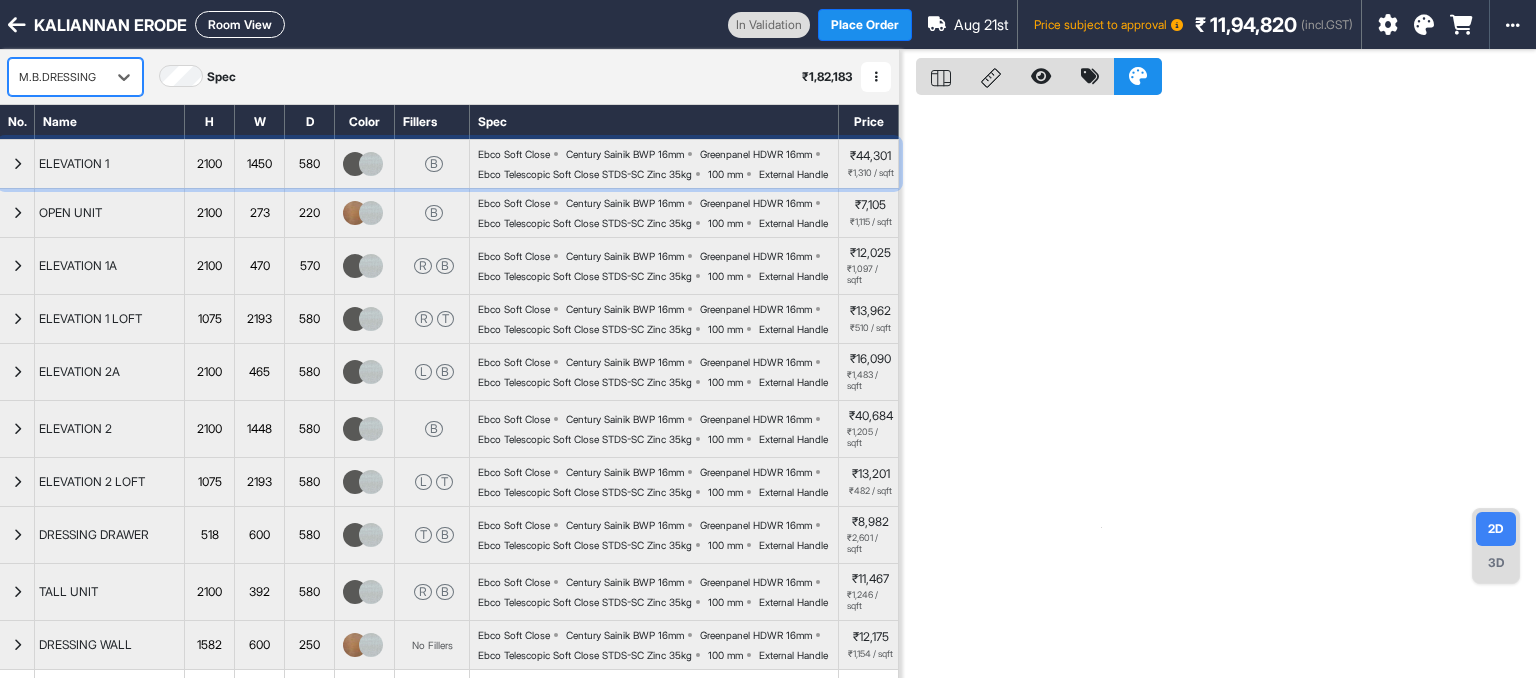 click at bounding box center (17, 164) 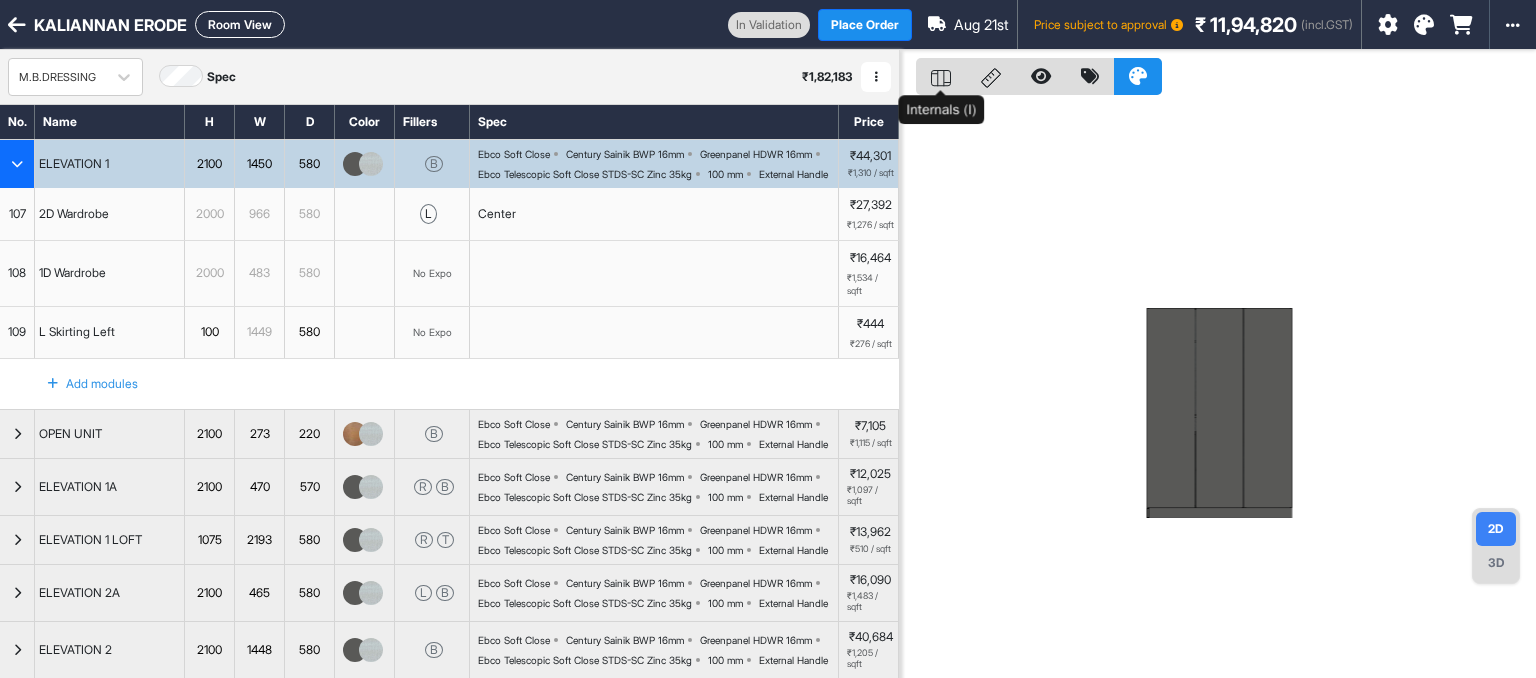 click at bounding box center [941, 76] 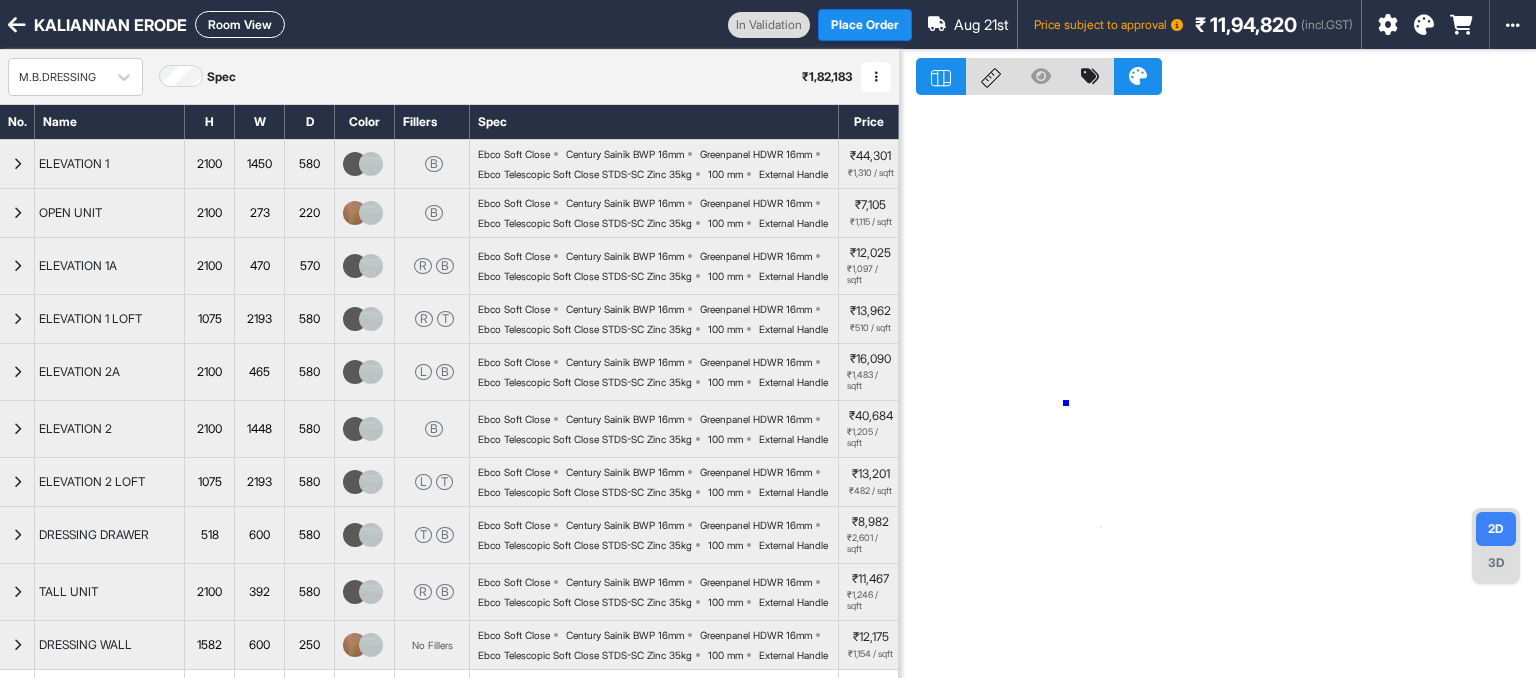 click at bounding box center (1218, 389) 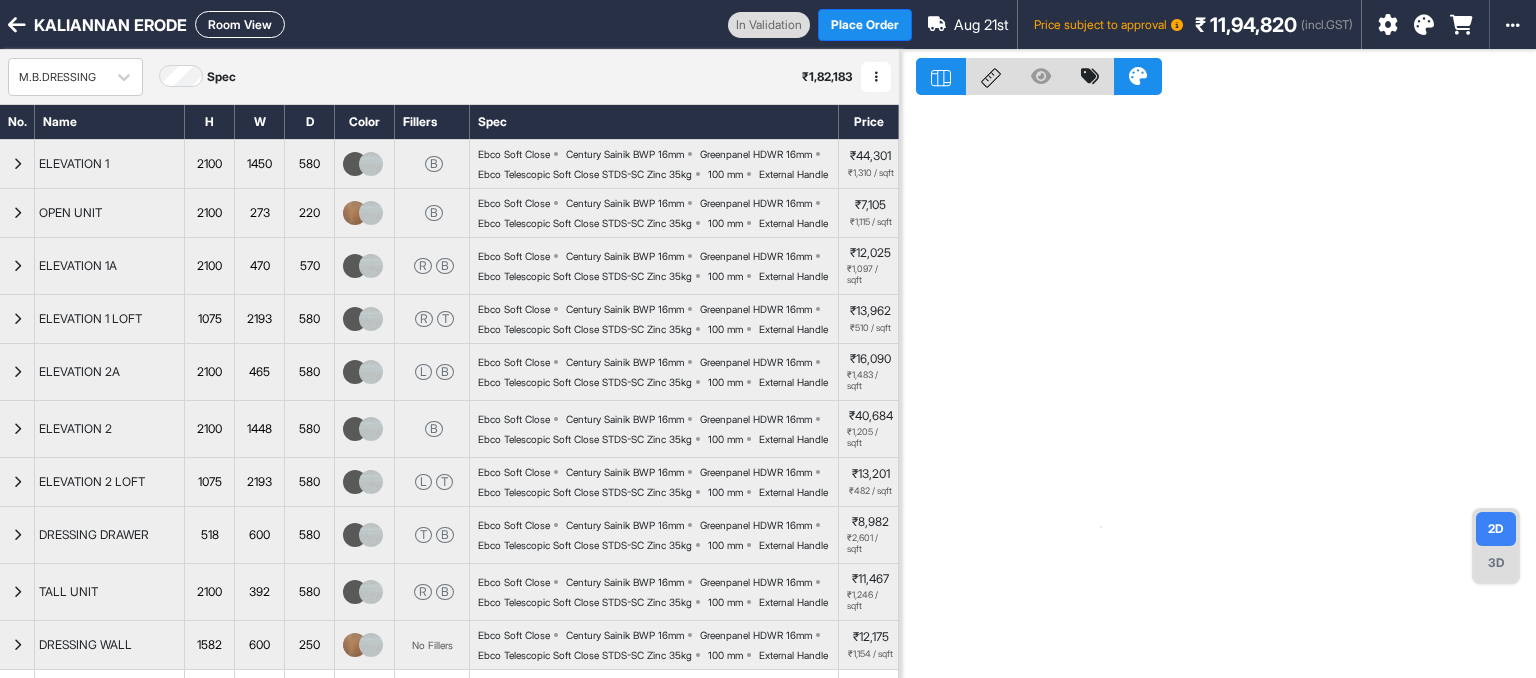 click at bounding box center [17, 164] 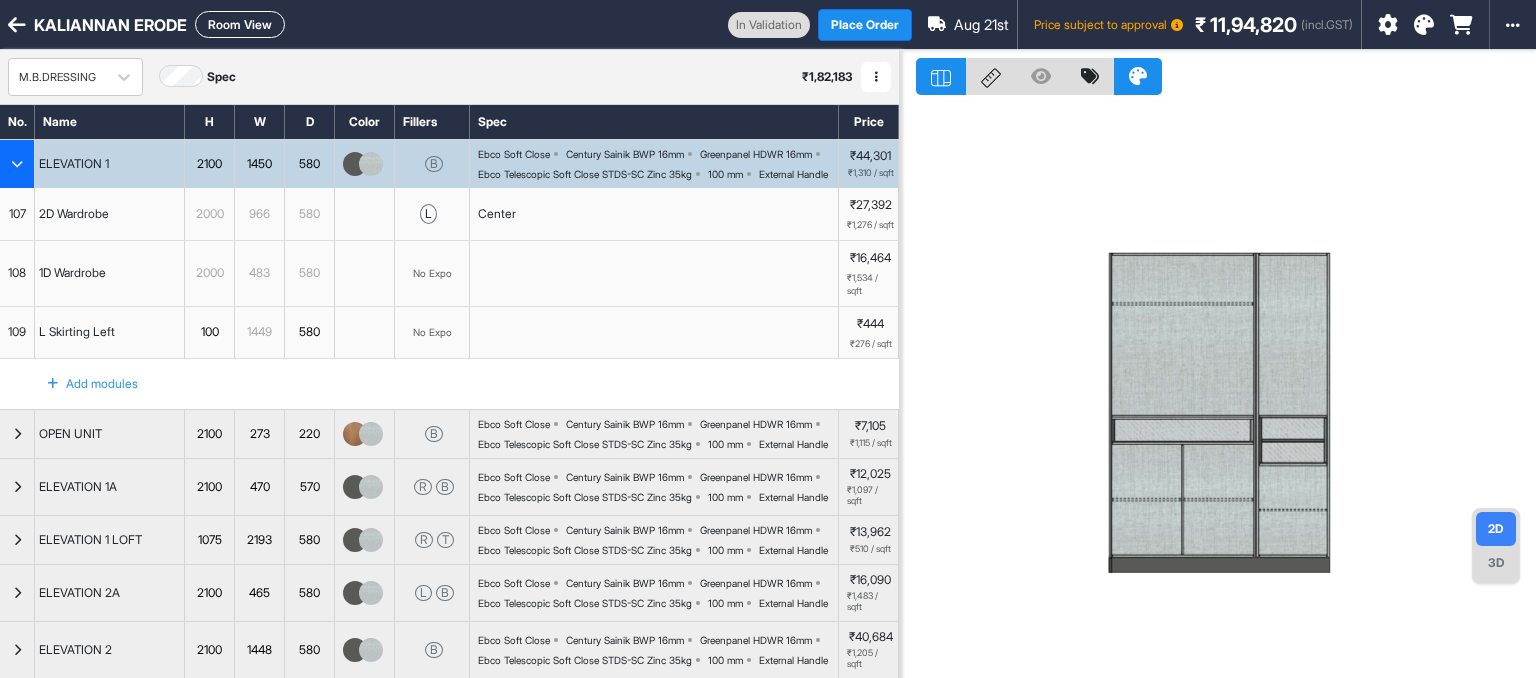 click on "3D" at bounding box center [1496, 563] 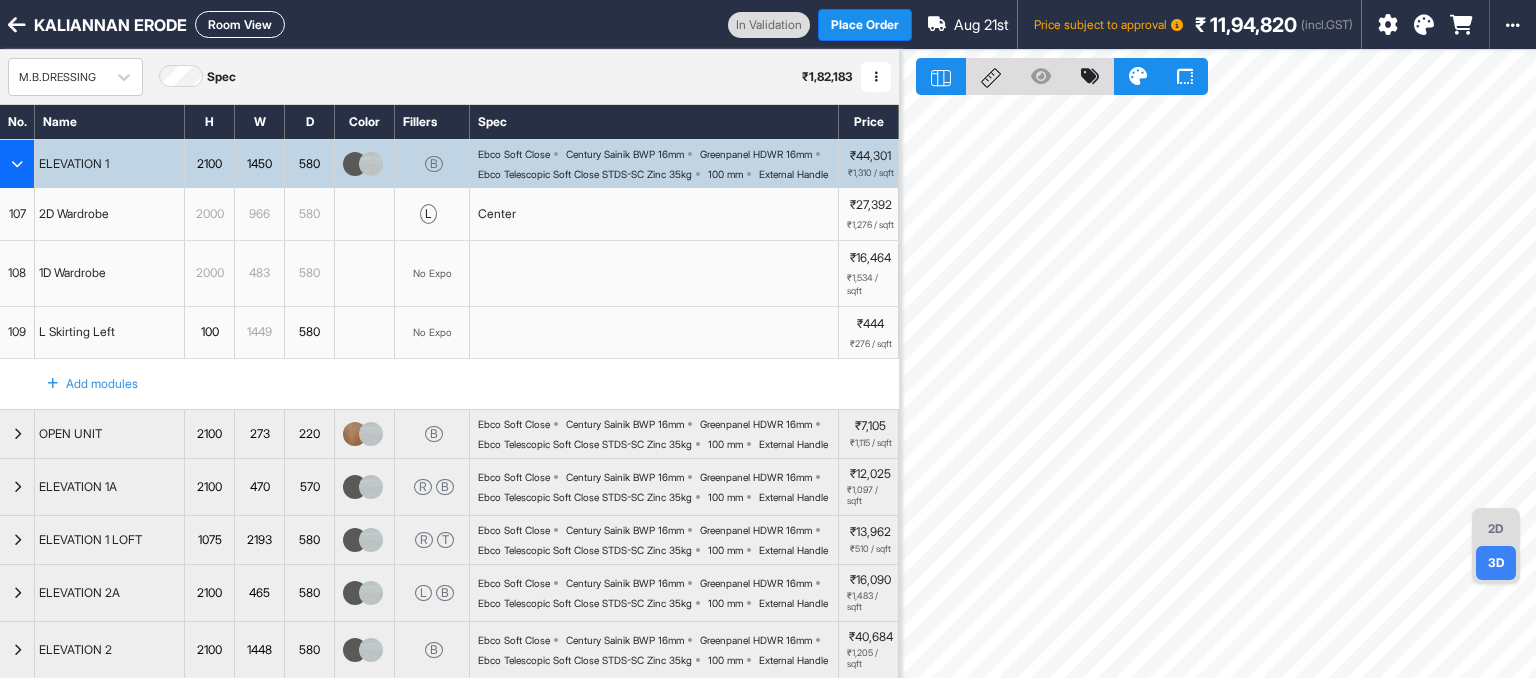 click on "2D" at bounding box center (1496, 529) 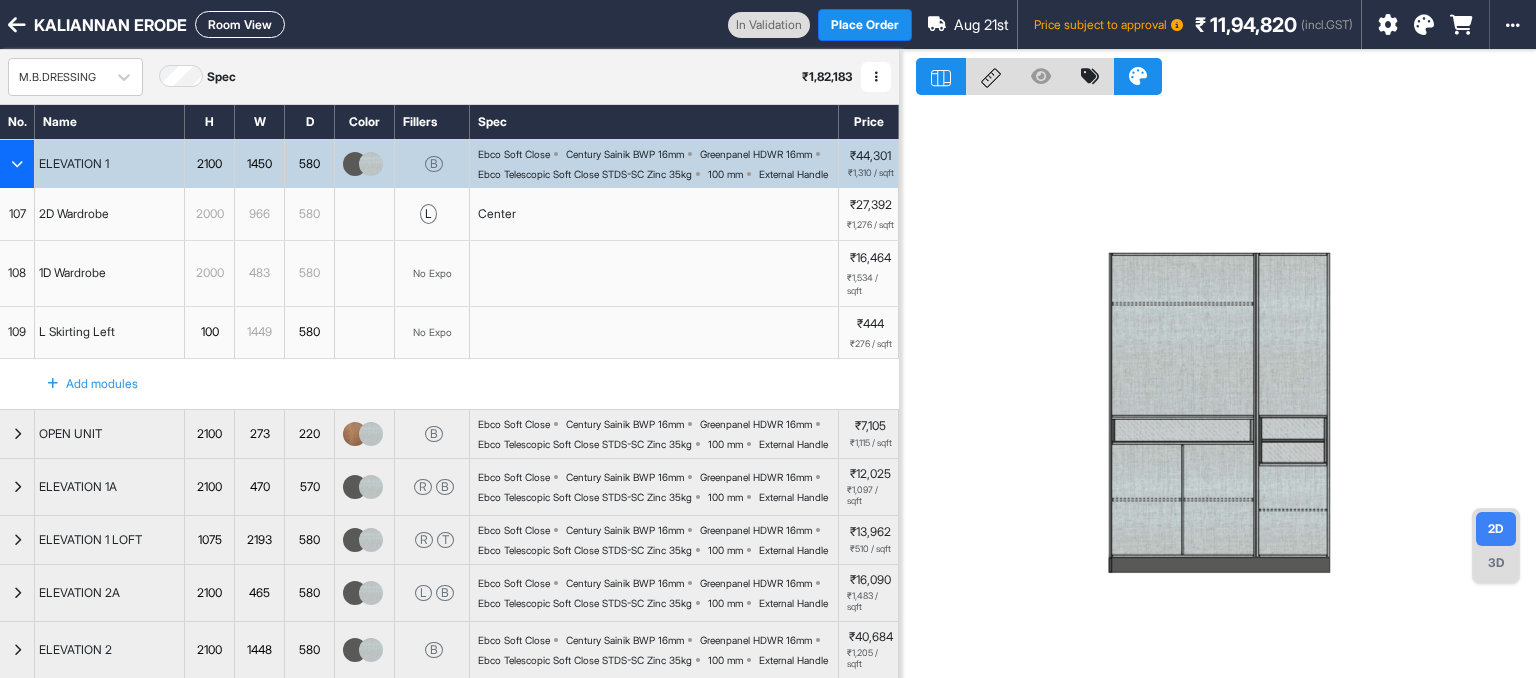 click at bounding box center (17, 164) 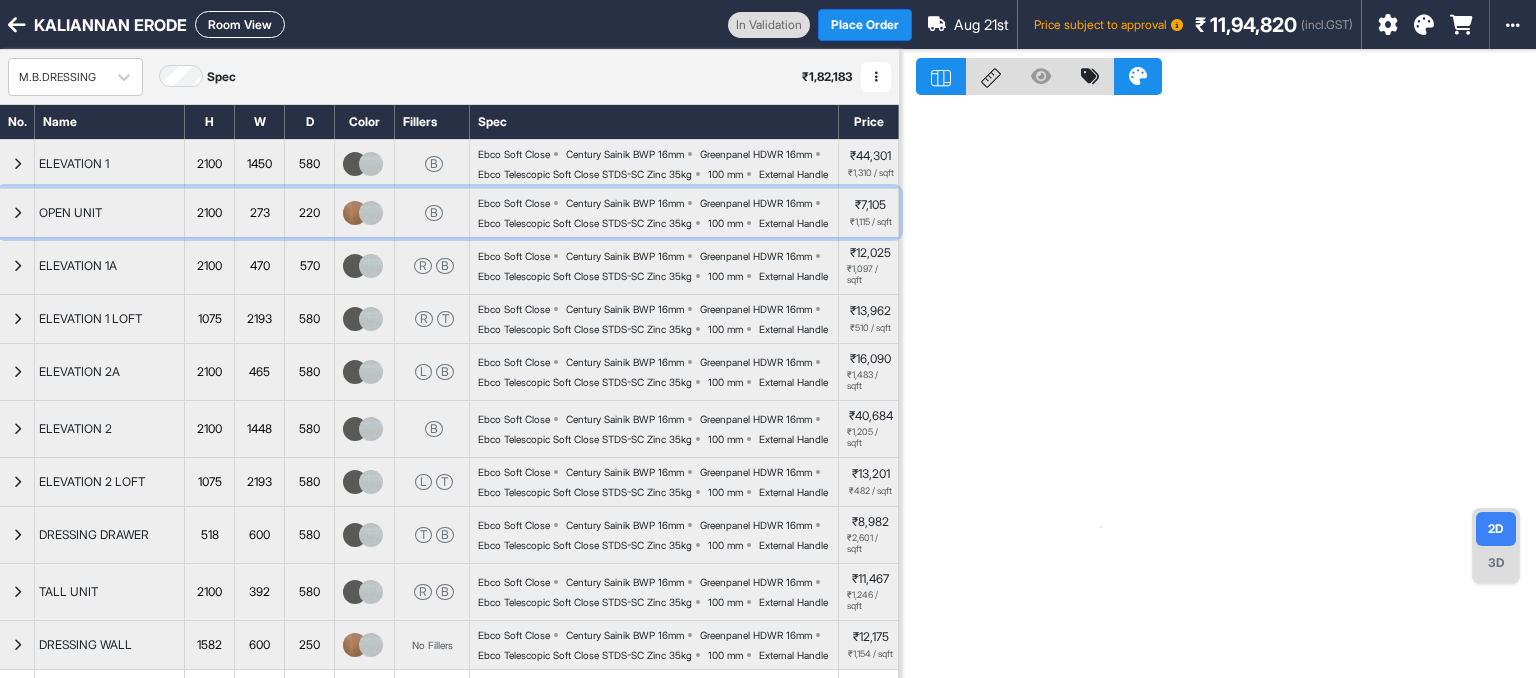 click at bounding box center [17, 213] 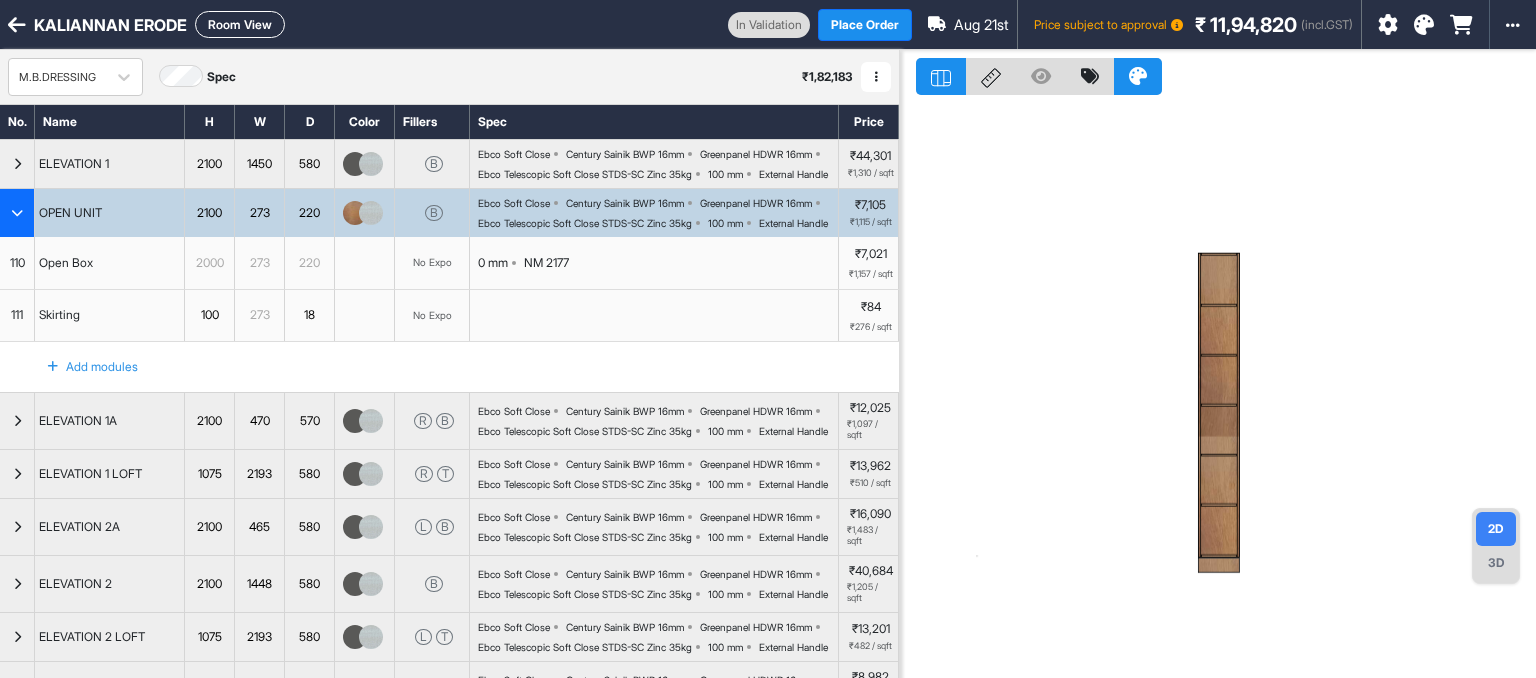 click on "Room View" at bounding box center [240, 24] 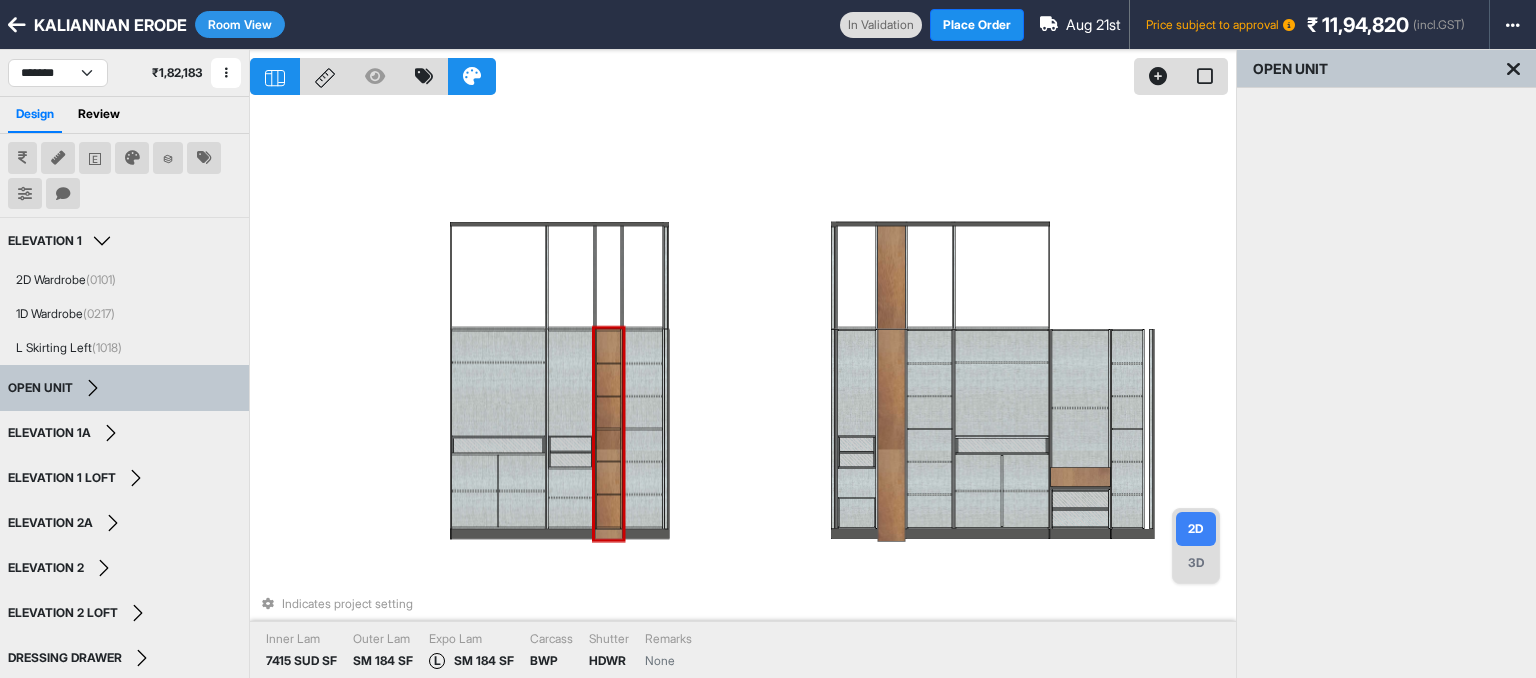click on "Indicates project setting Inner Lam 7415 SUD SF Outer Lam SM 184 SF Expo Lam L SM 184 SF Carcass BWP Shutter HDWR Remarks None" at bounding box center [743, 389] 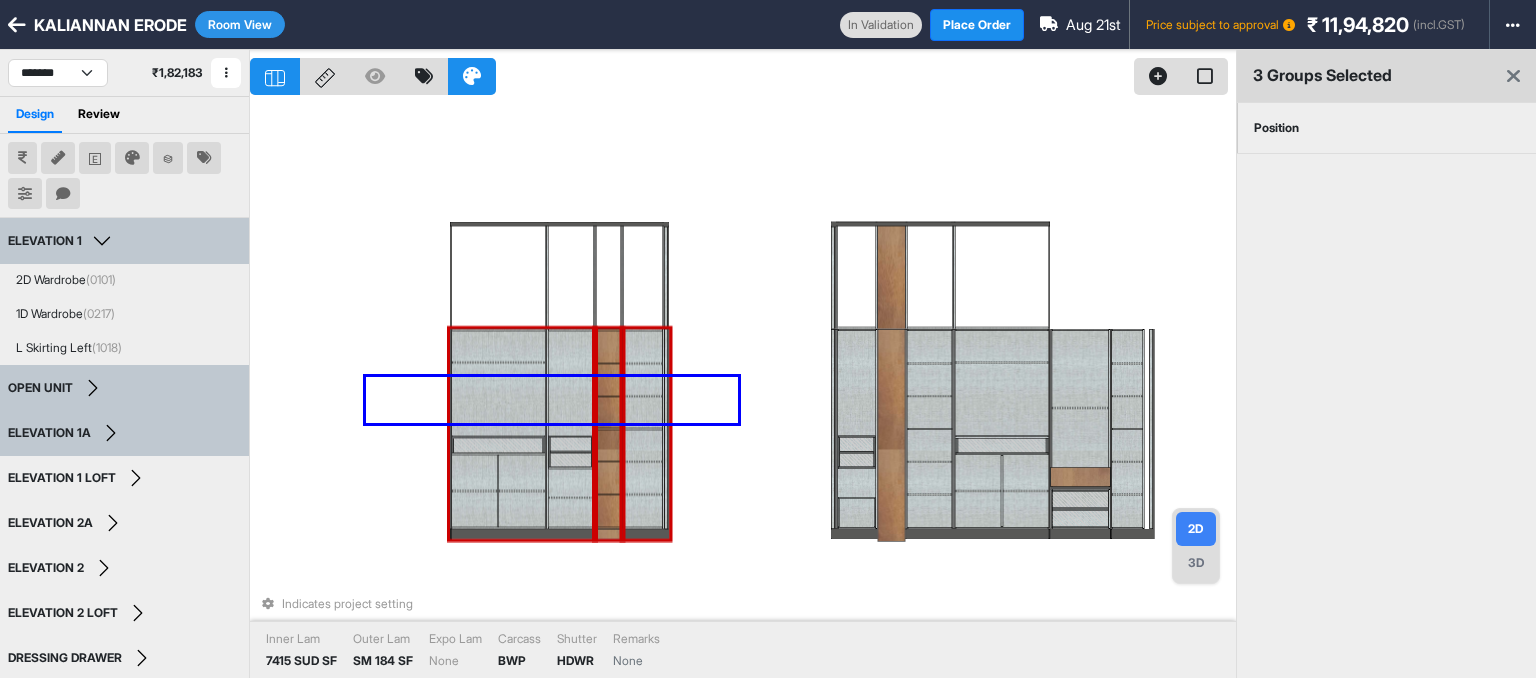 click on "Indicates project setting Inner Lam 7415 SUD SF Outer Lam SM 184 SF Expo Lam None Carcass BWP Shutter HDWR Remarks None" at bounding box center [743, 389] 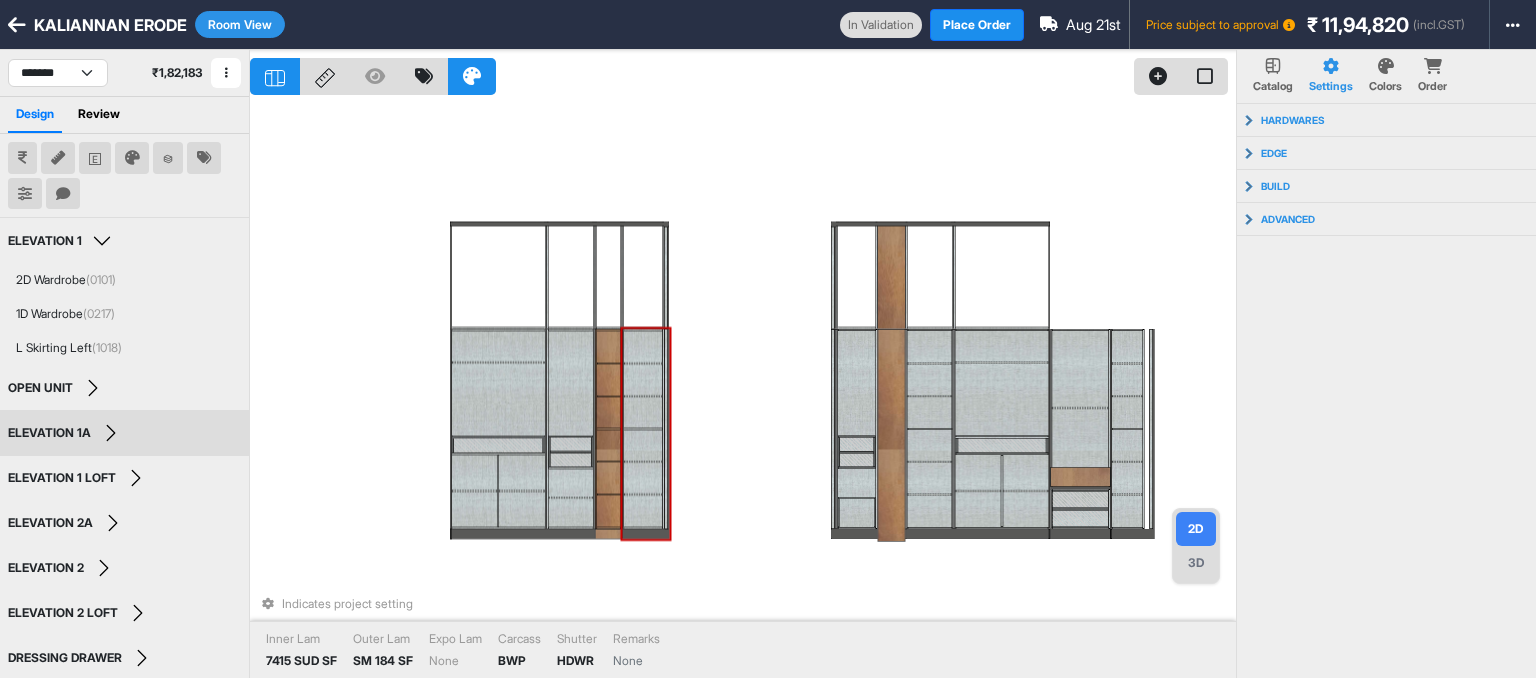 click at bounding box center (643, 380) 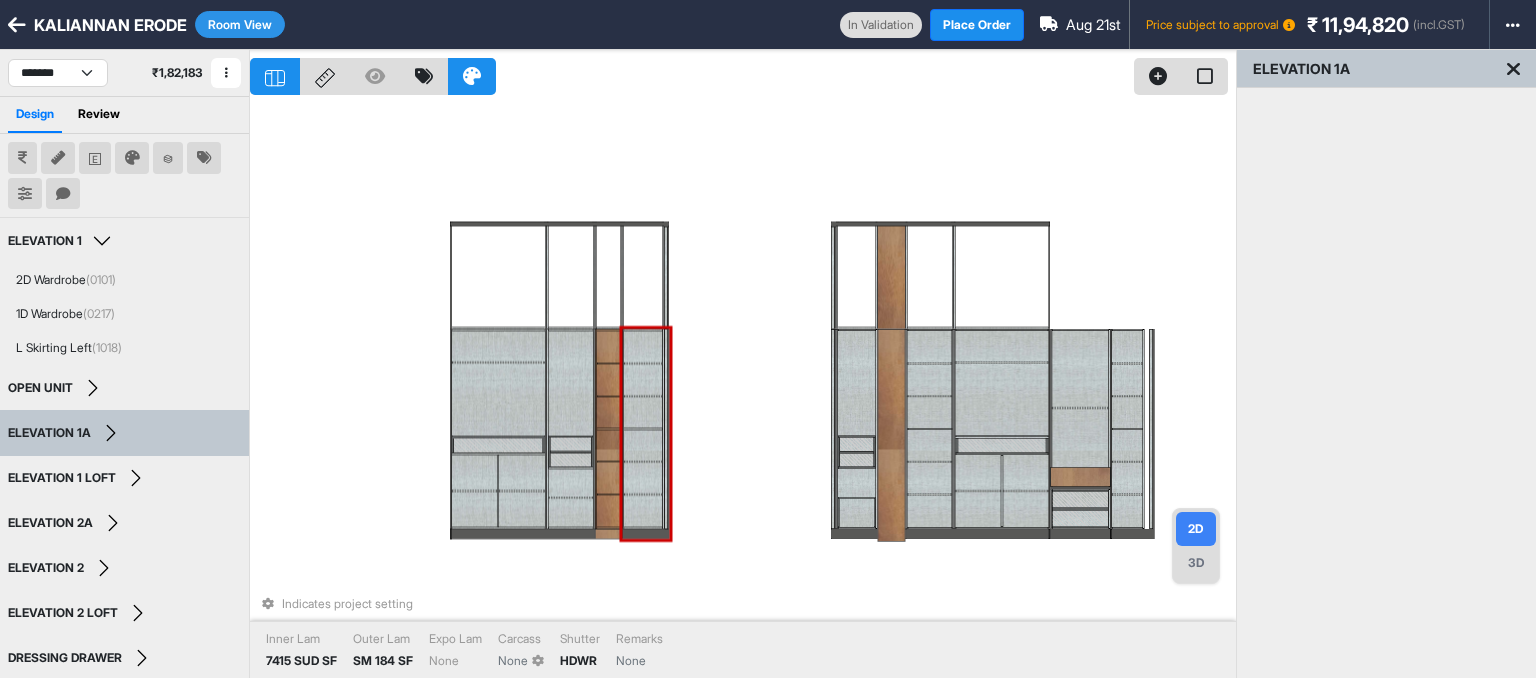 click on "Indicates project setting Inner Lam 7415 SUD SF Outer Lam SM 184 SF Expo Lam None Carcass None Shutter HDWR Remarks None" at bounding box center [743, 389] 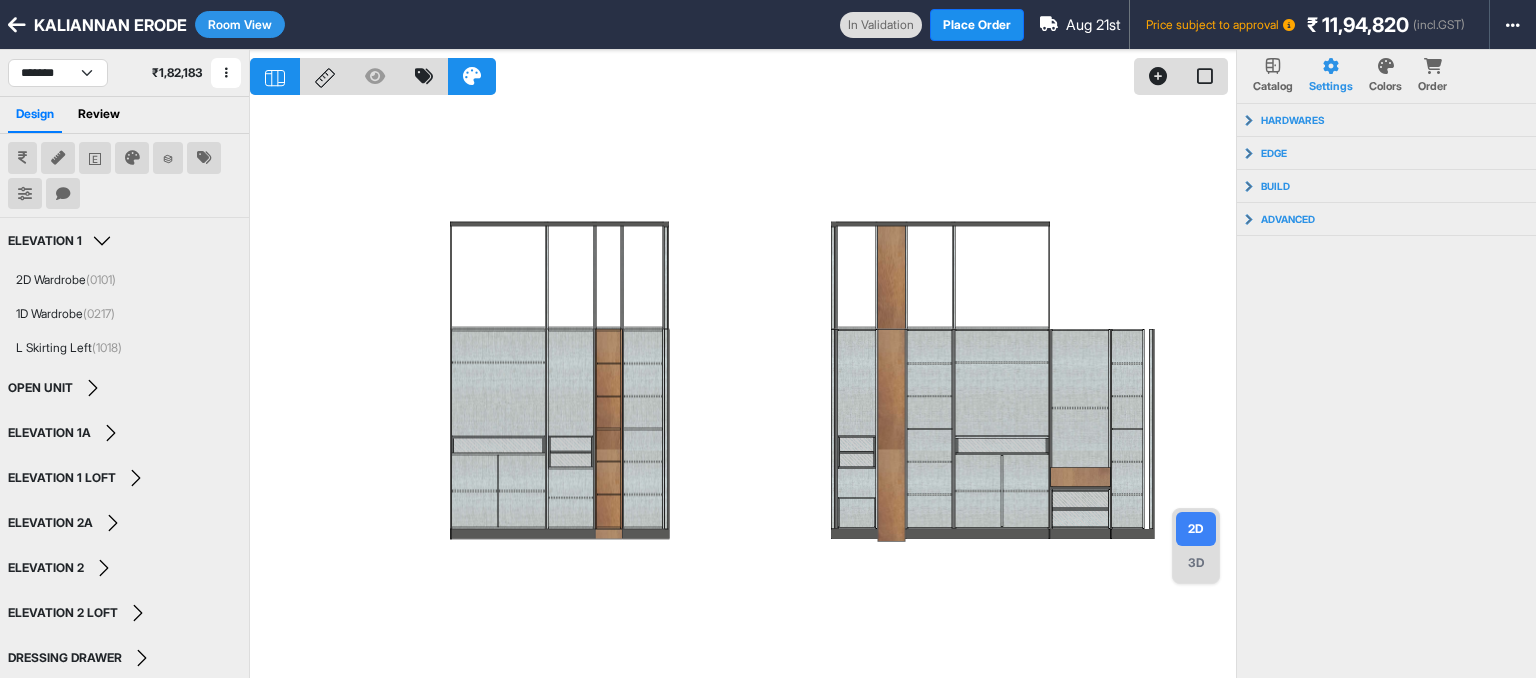 click at bounding box center [743, 389] 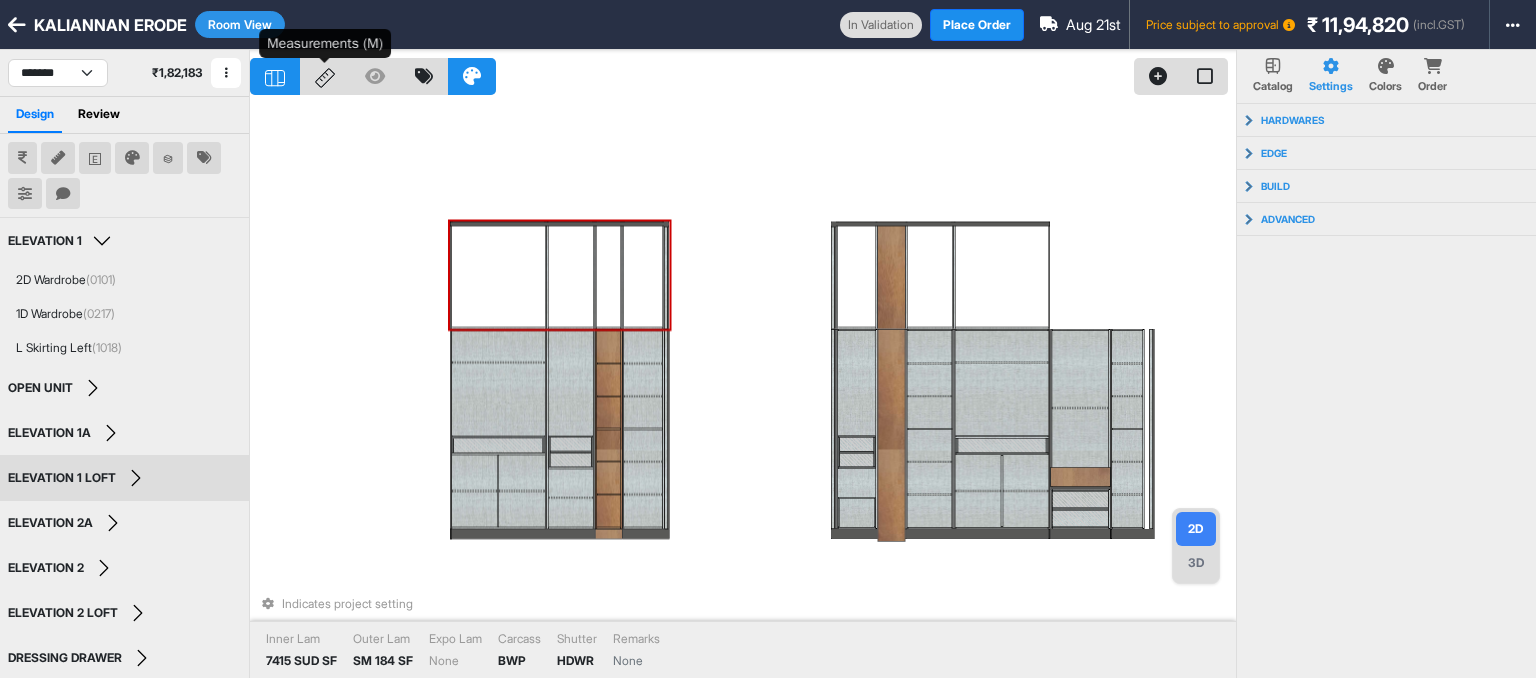 click 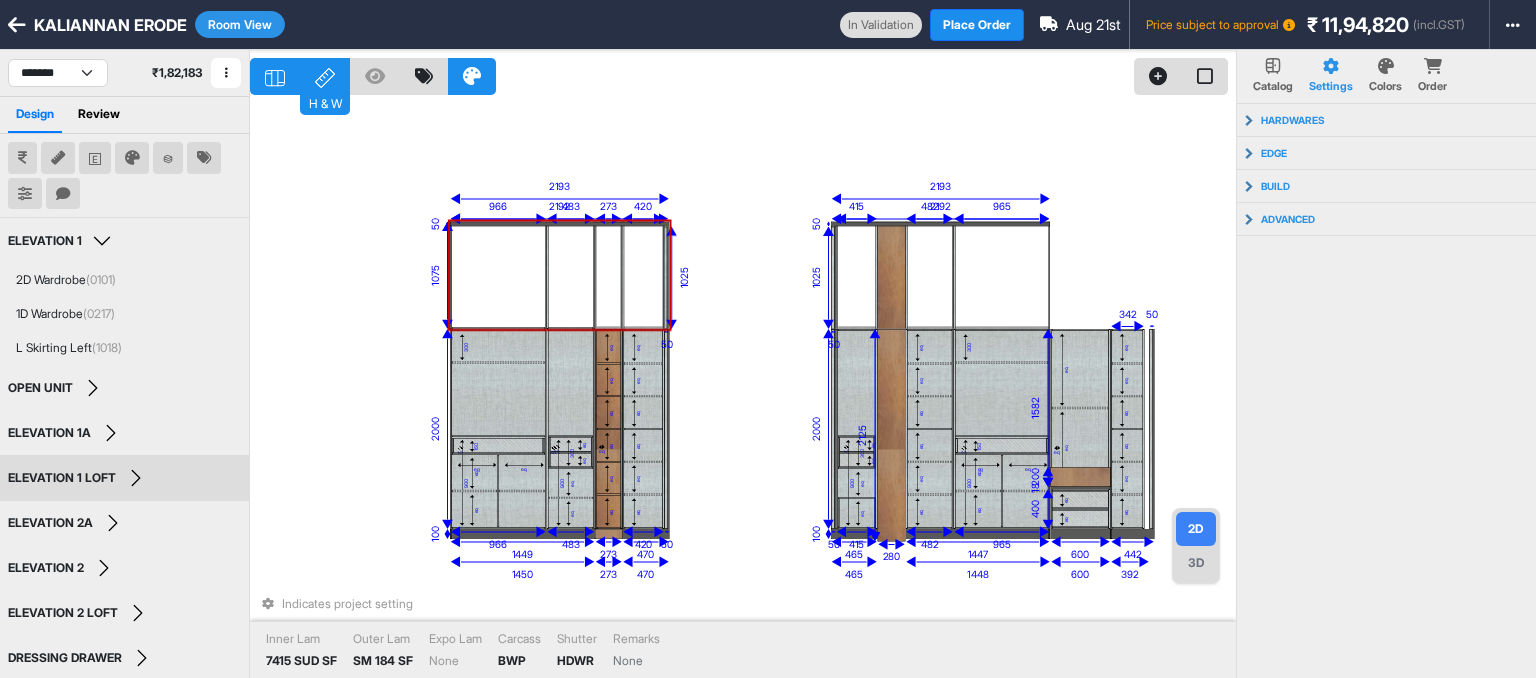 click on "H & W" at bounding box center (325, 76) 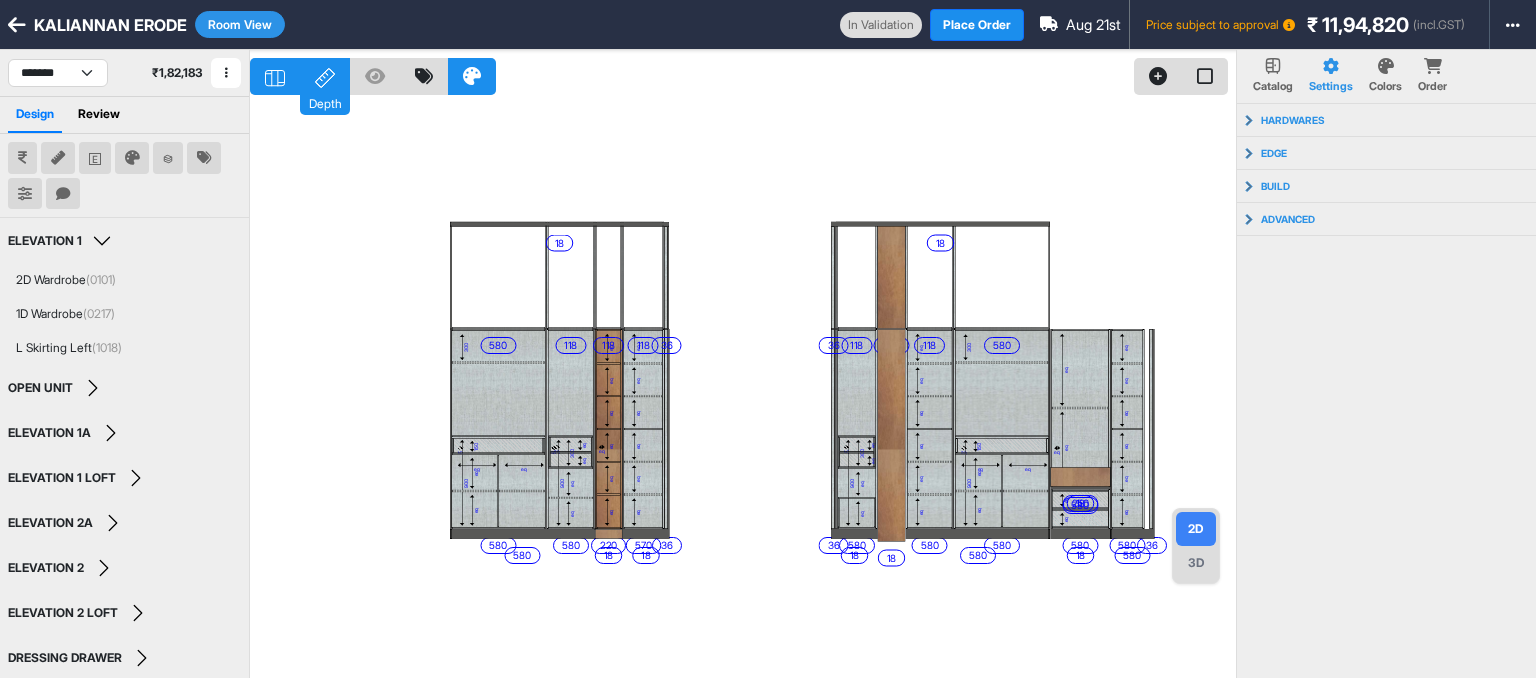 click 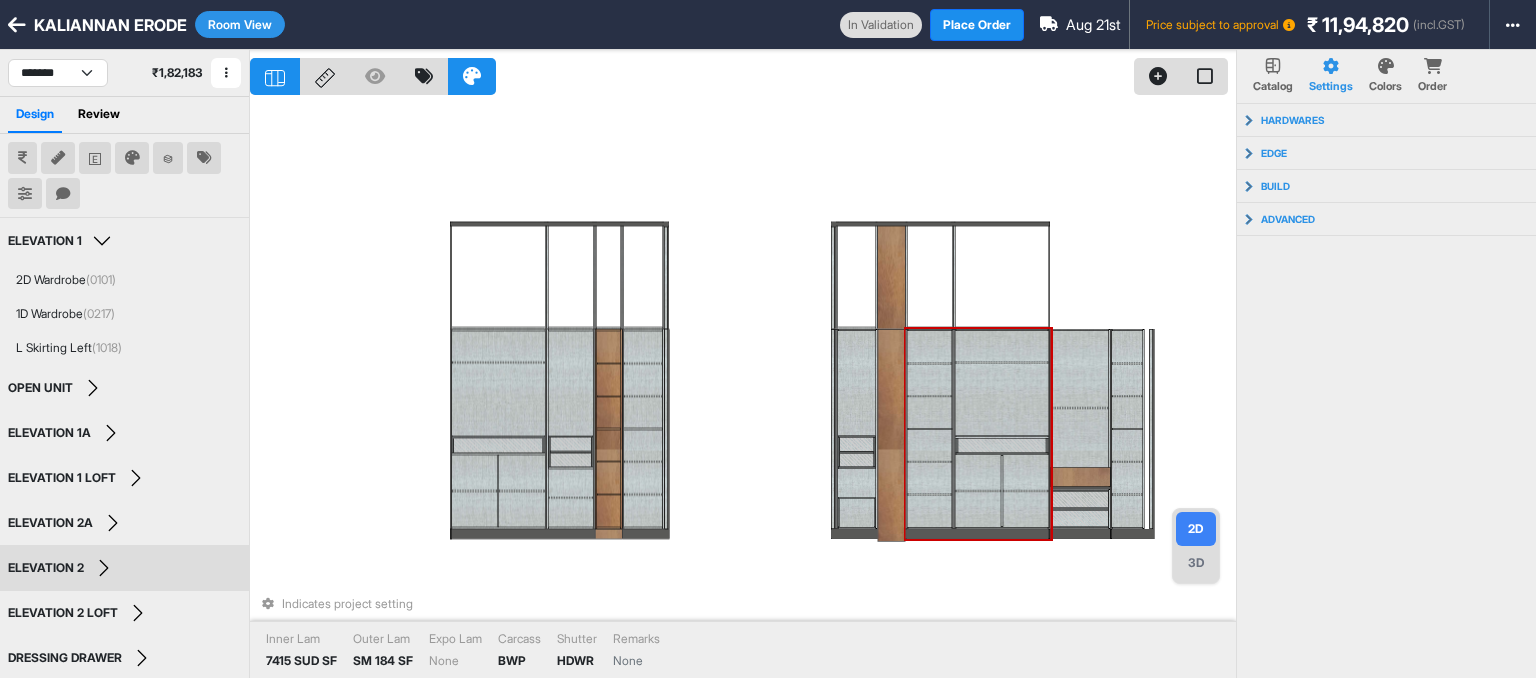 click at bounding box center [929, 412] 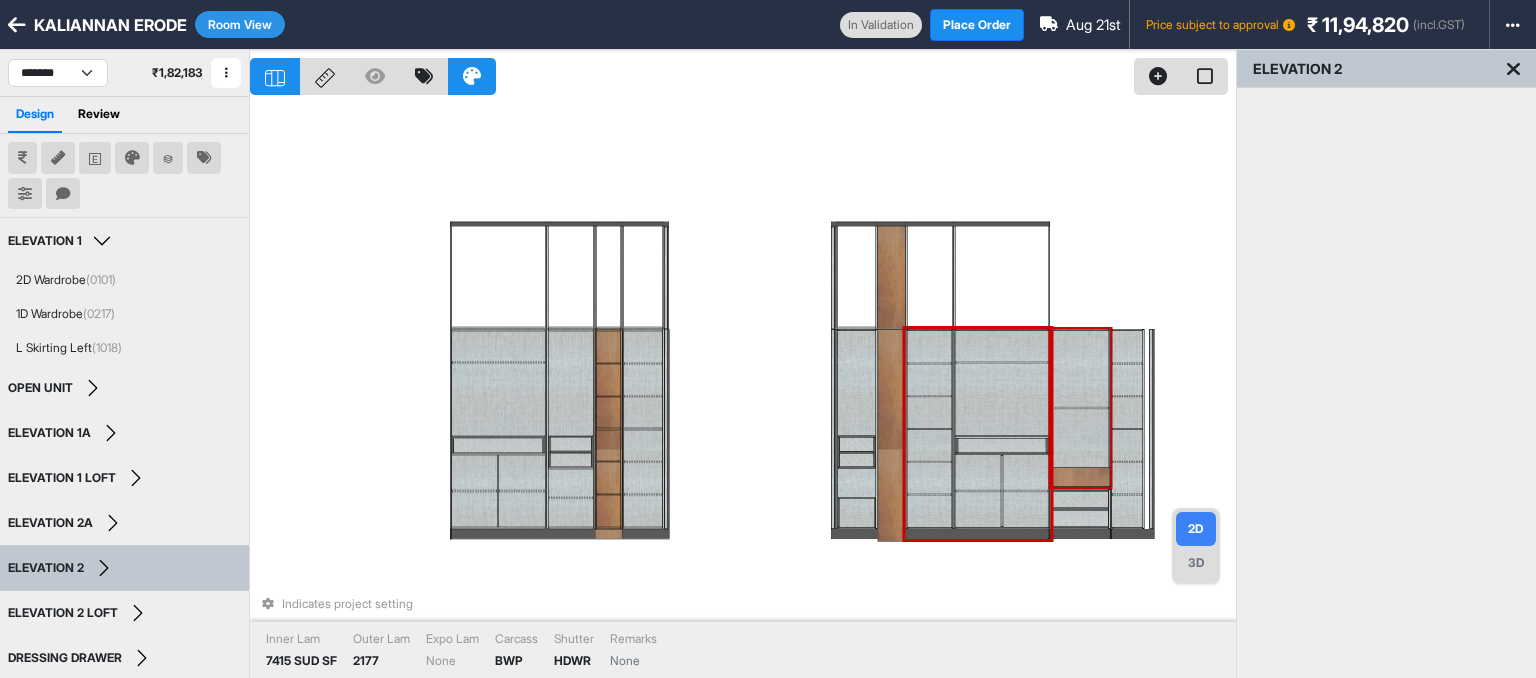 click at bounding box center [1080, 369] 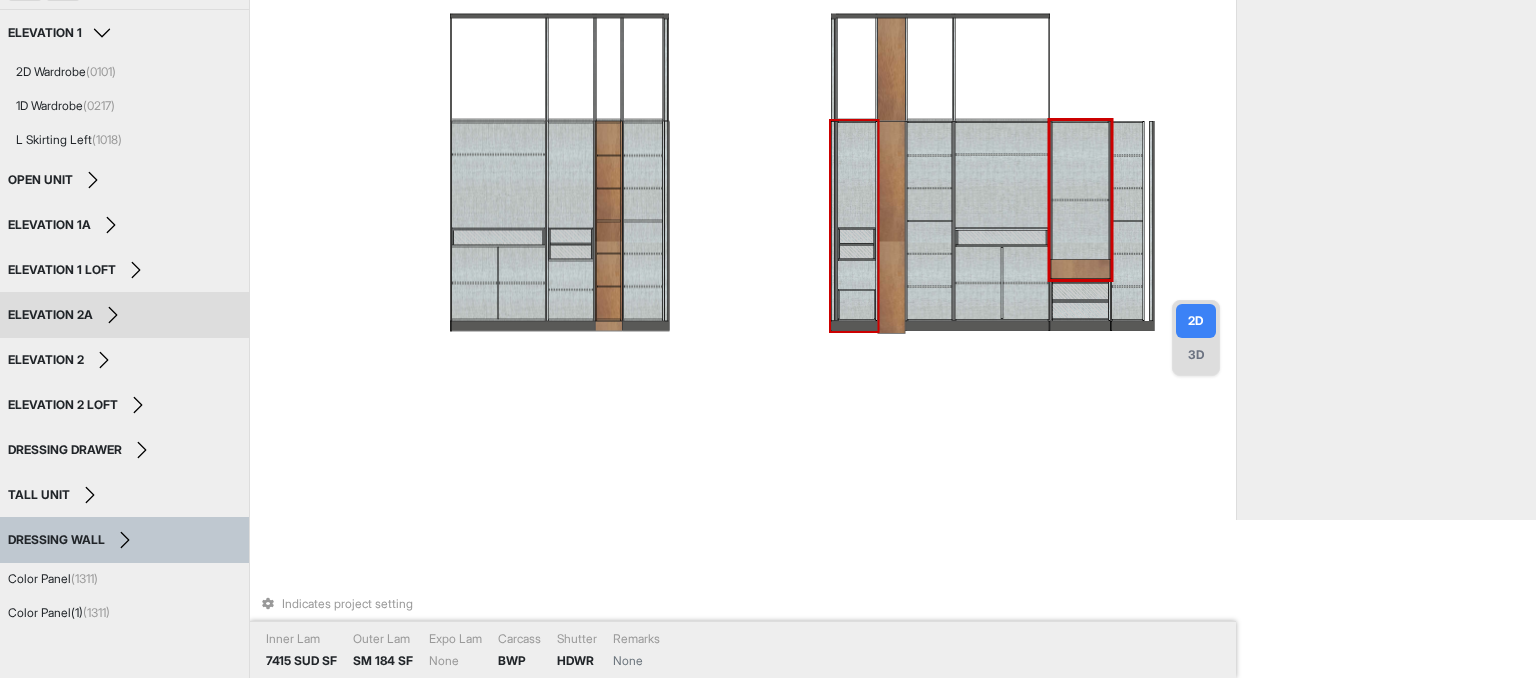 scroll, scrollTop: 216, scrollLeft: 0, axis: vertical 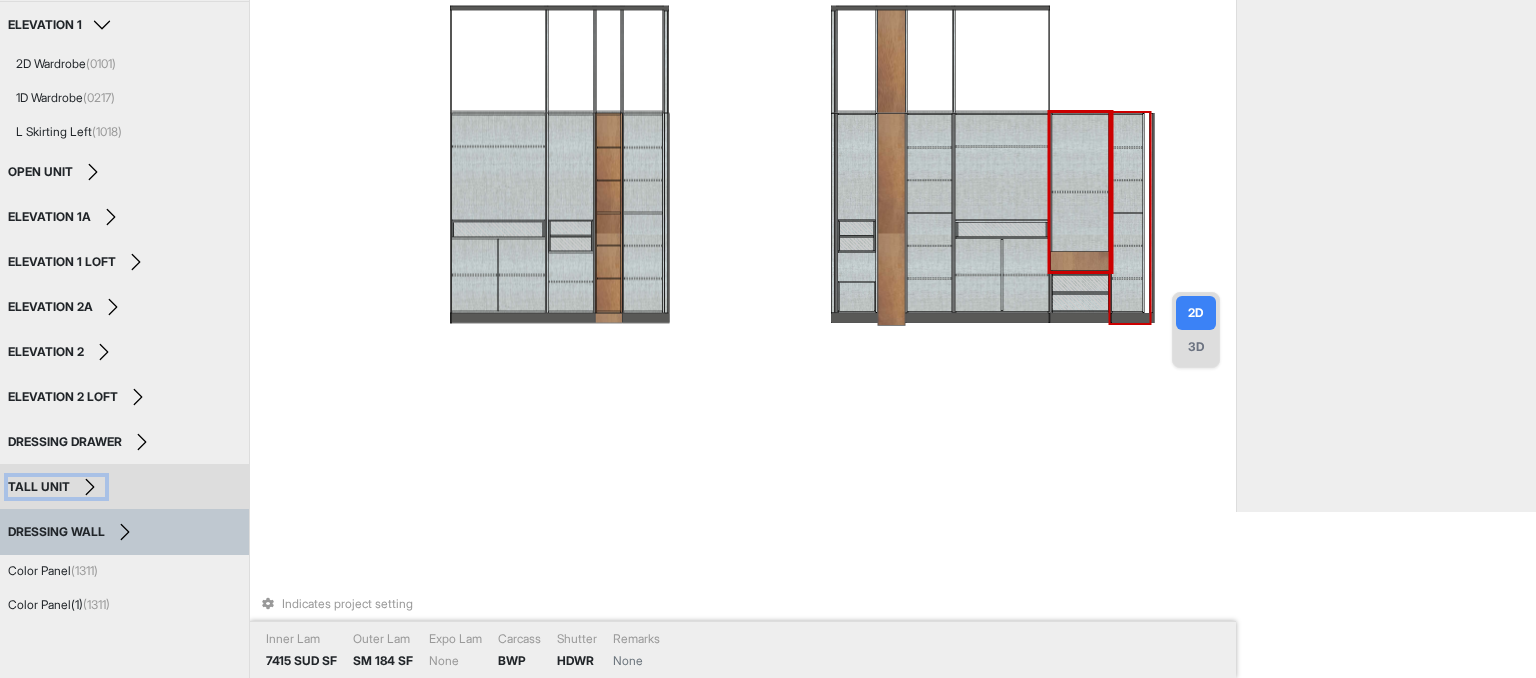 click on "TALL UNIT" at bounding box center (39, 487) 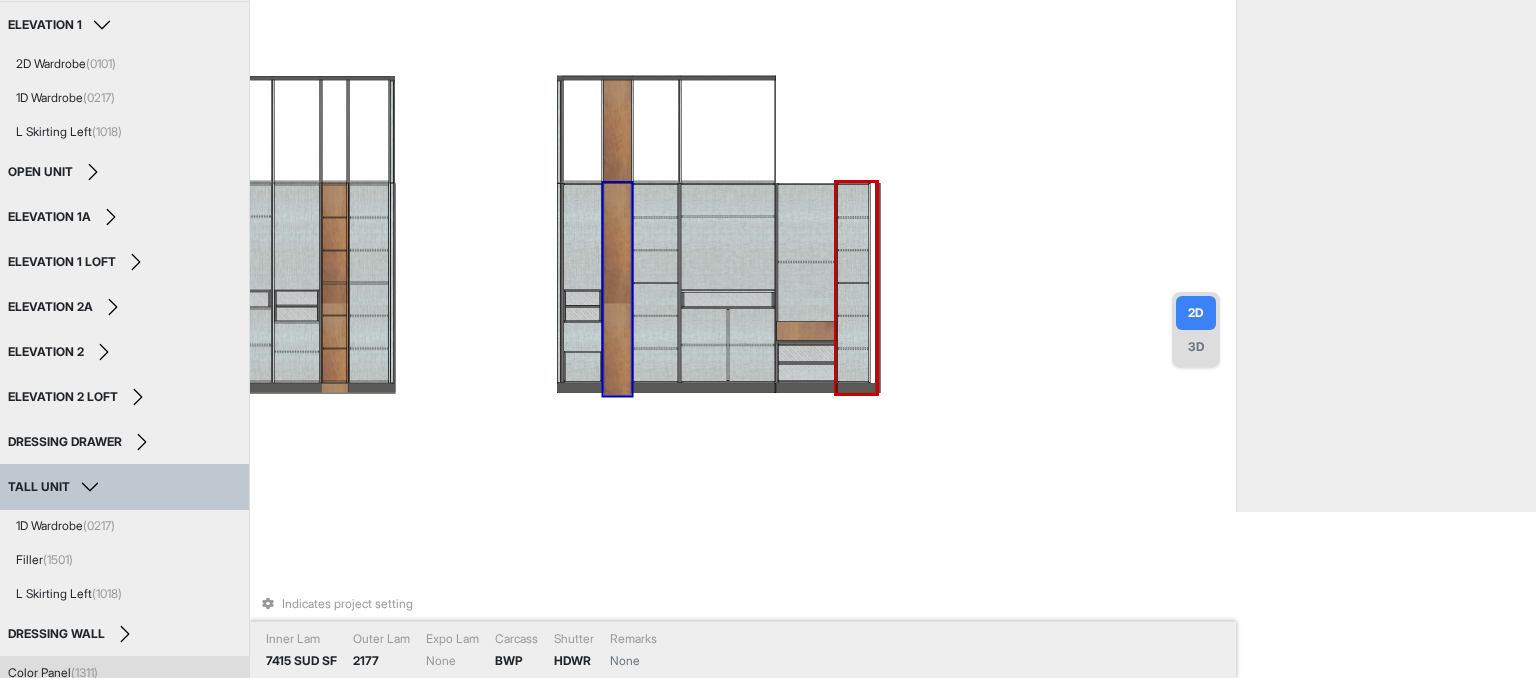 click on "Indicates project setting Inner Lam 7415 SUD SF Outer Lam 2177 Expo Lam None Carcass BWP Shutter HDWR Remarks None" at bounding box center [743, 173] 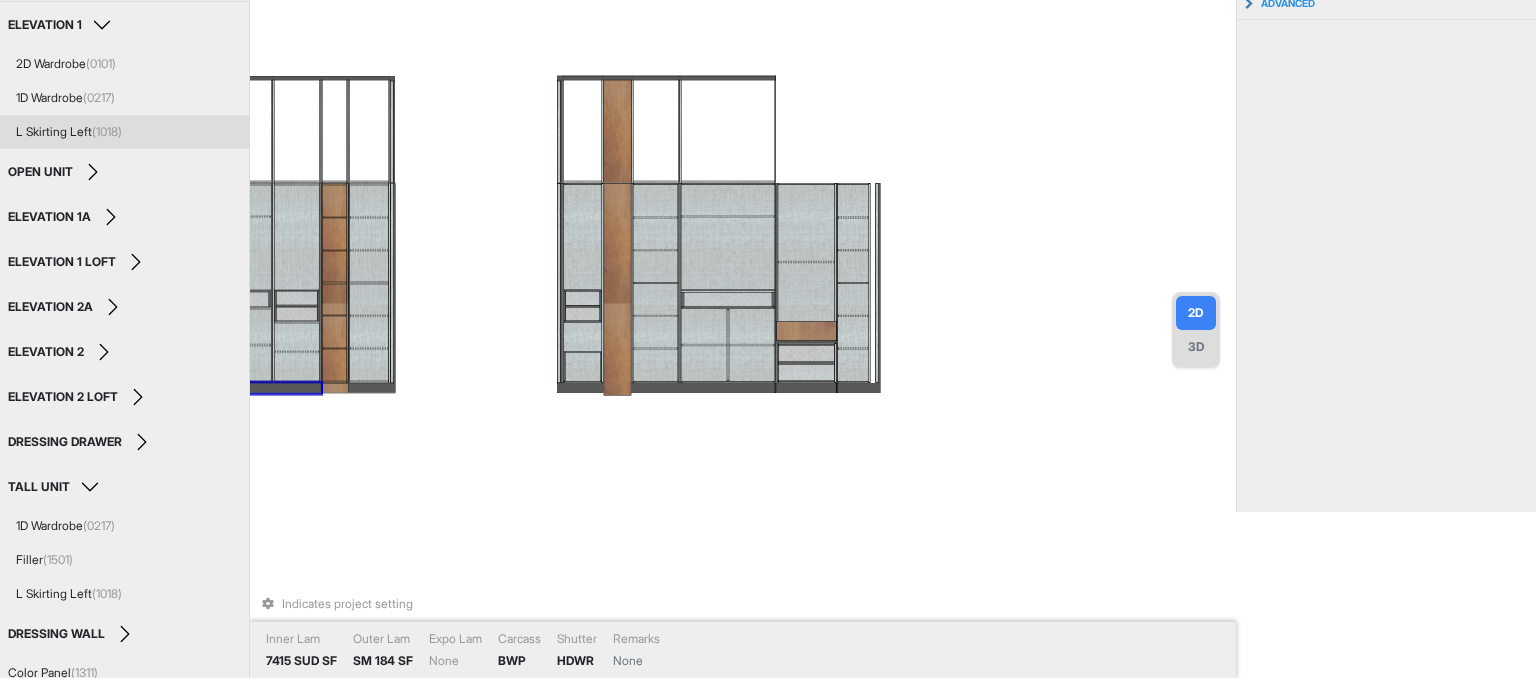 scroll, scrollTop: 0, scrollLeft: 0, axis: both 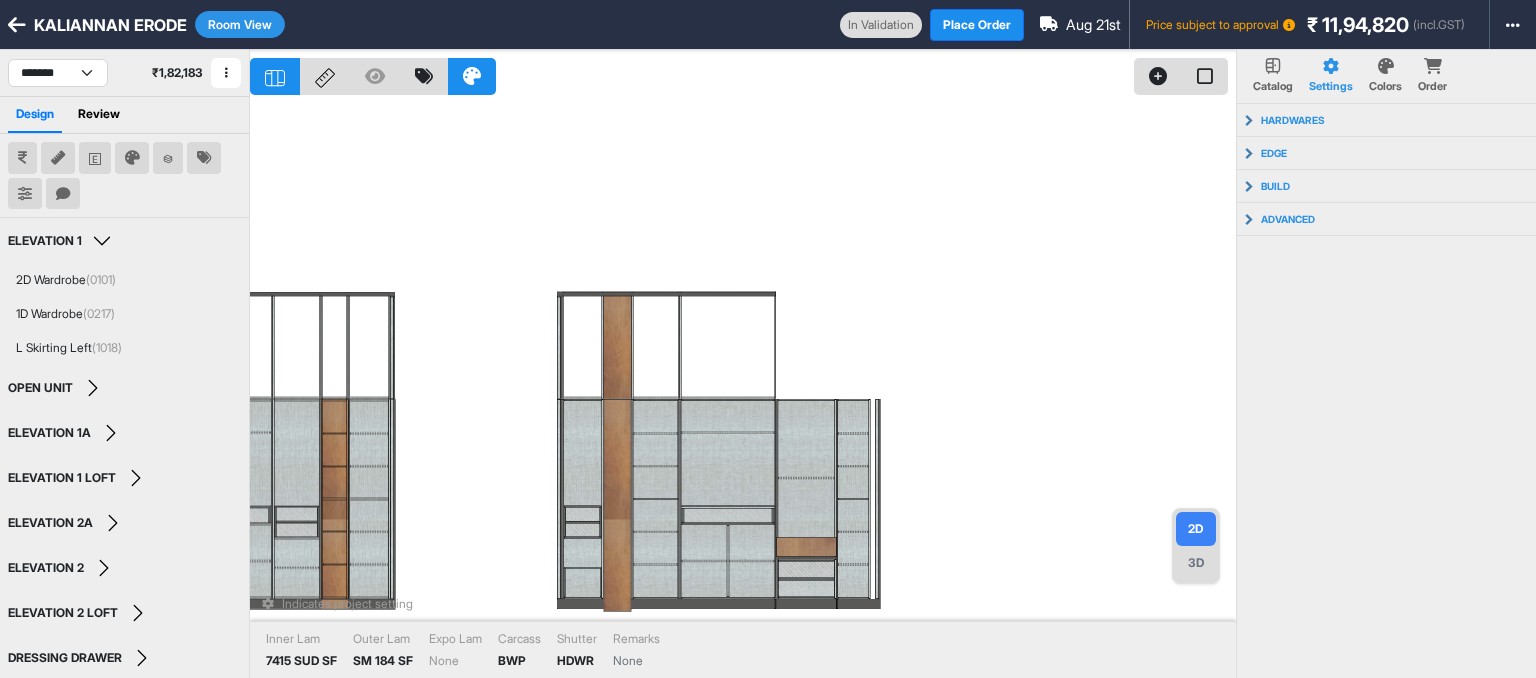 click on "Room View" at bounding box center [240, 24] 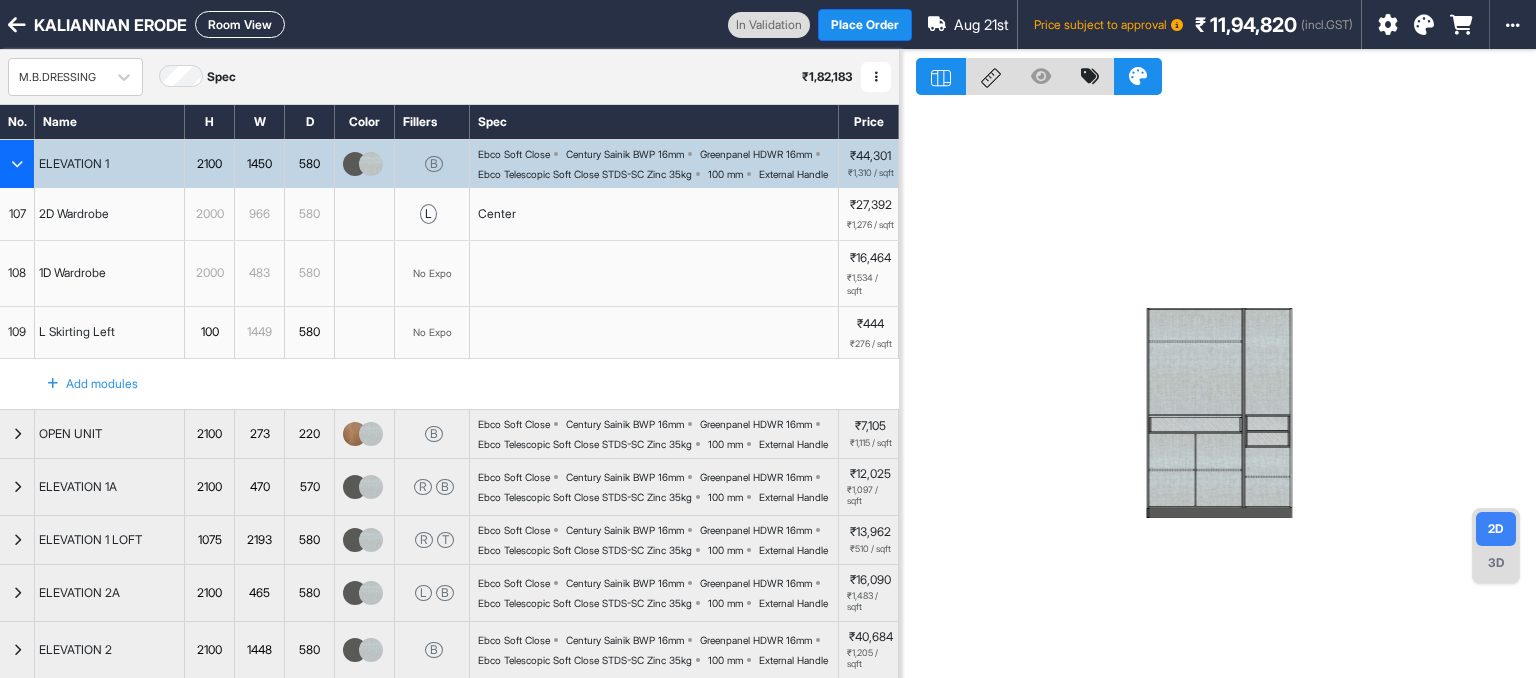 click at bounding box center (17, 164) 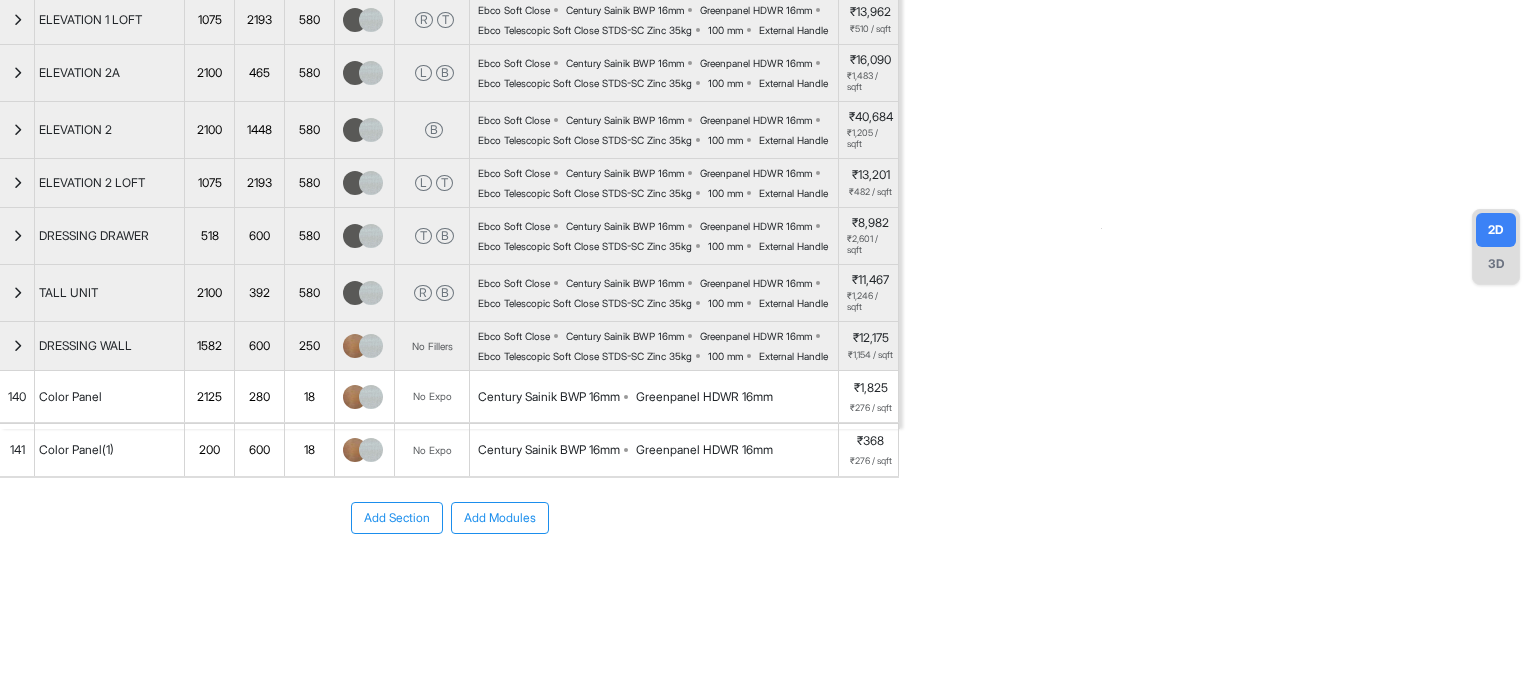 scroll, scrollTop: 456, scrollLeft: 0, axis: vertical 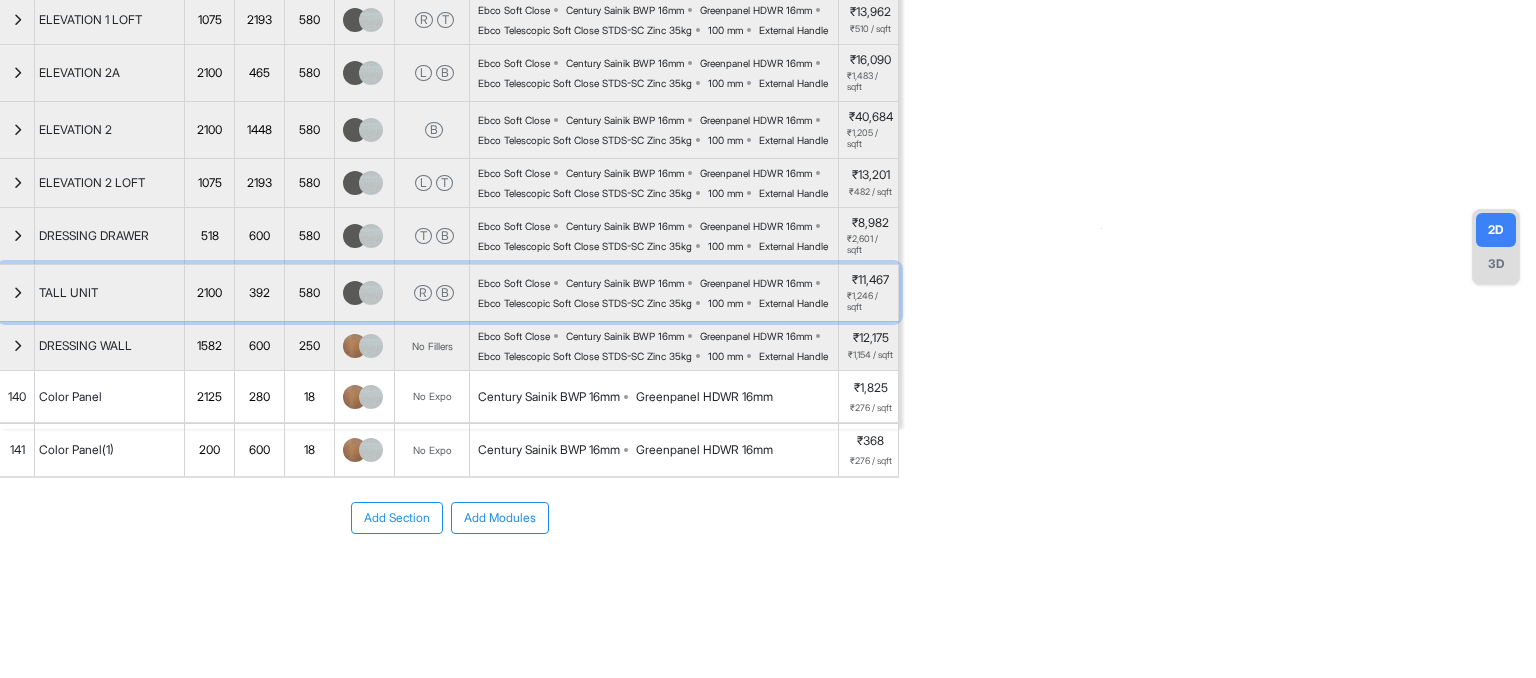 click at bounding box center [17, 293] 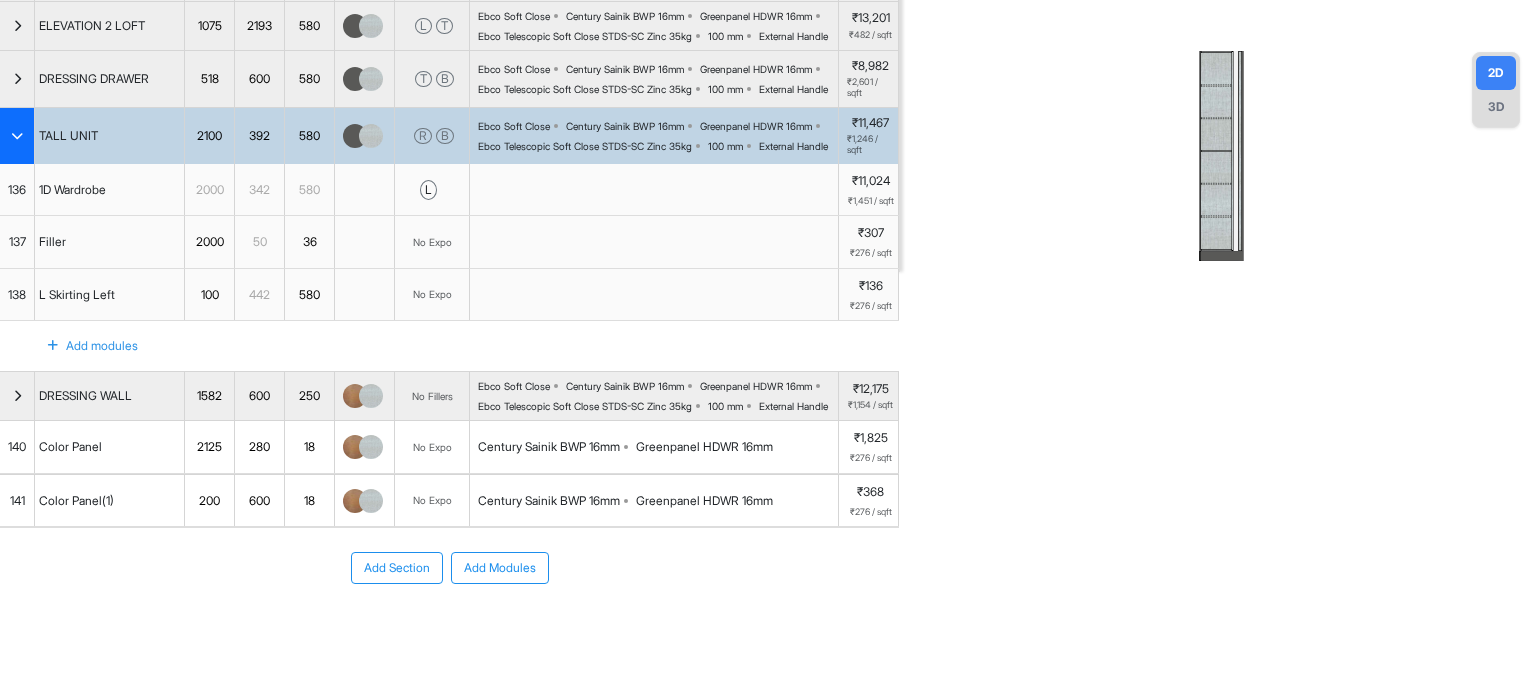 scroll, scrollTop: 0, scrollLeft: 0, axis: both 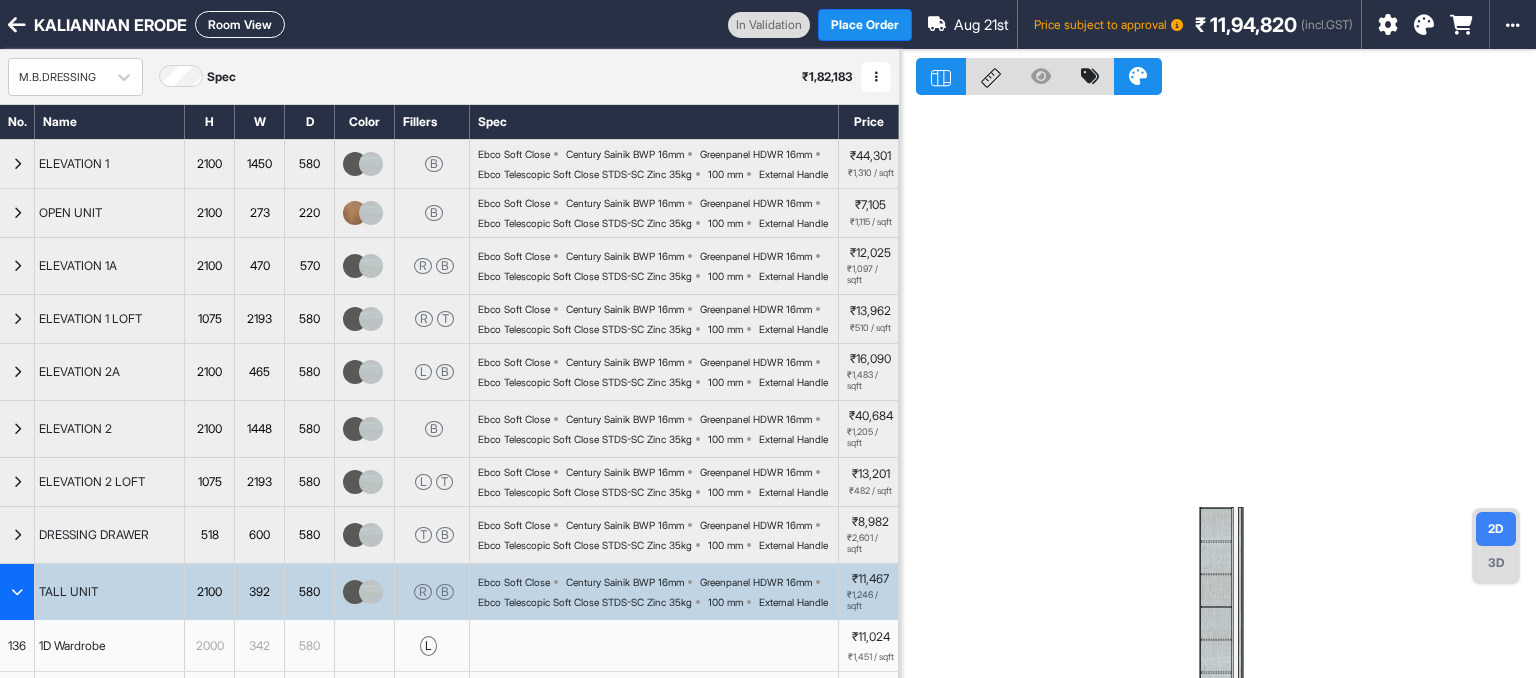 click on "Room View" at bounding box center [240, 24] 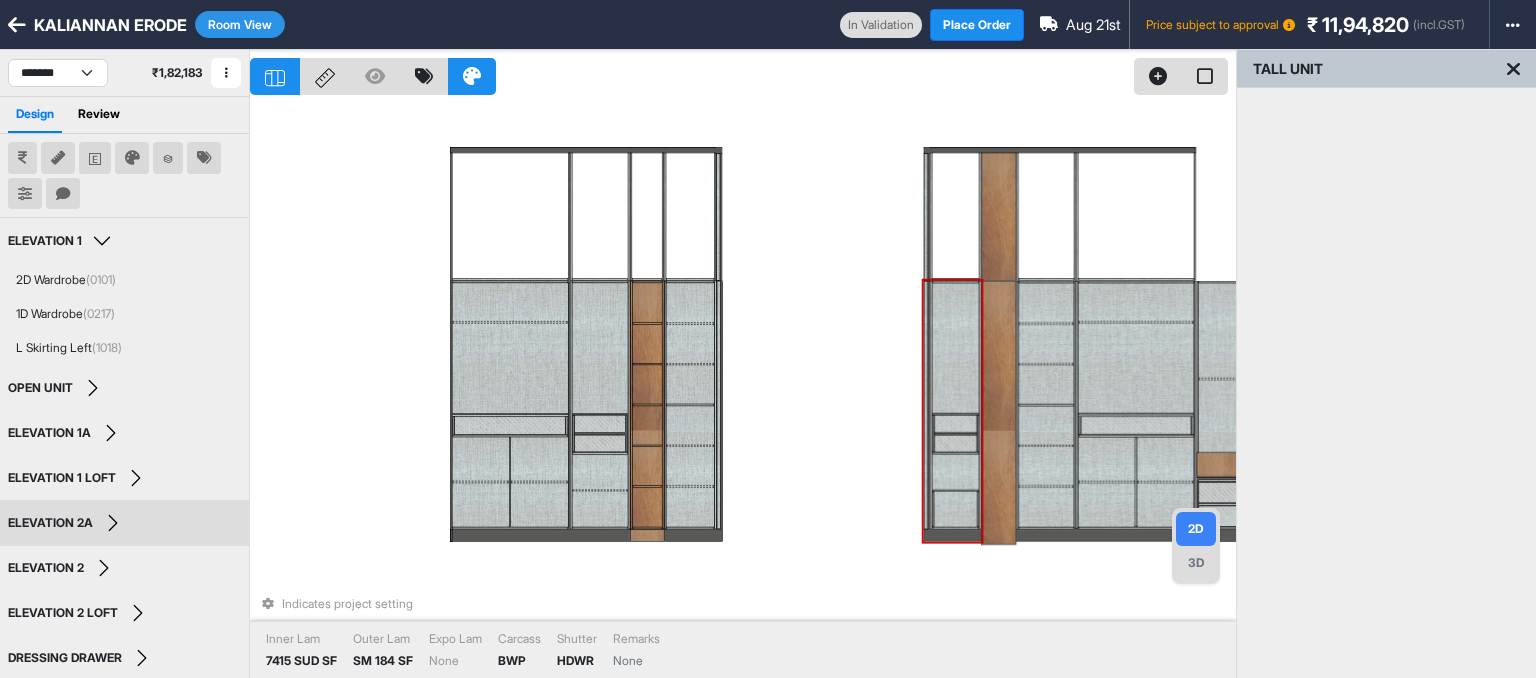 click at bounding box center (955, 509) 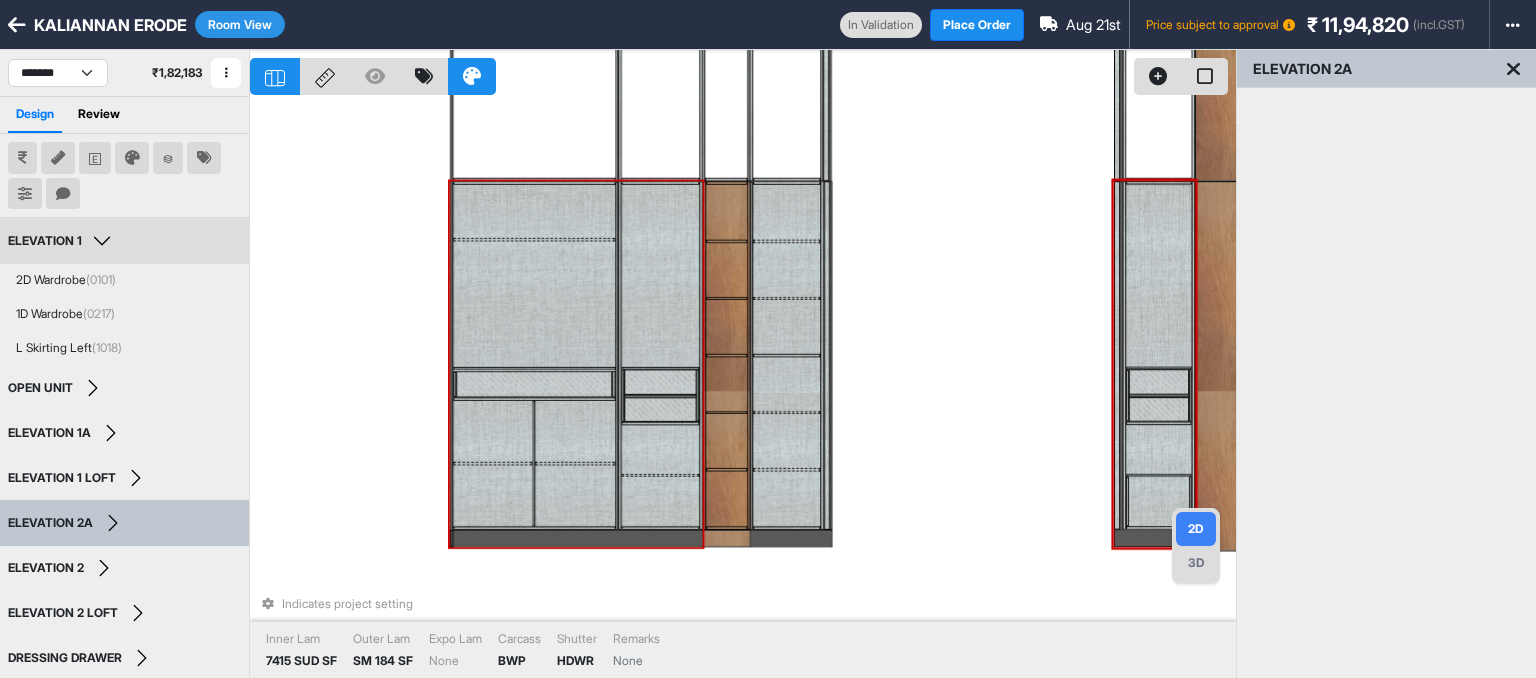 click at bounding box center [661, 409] 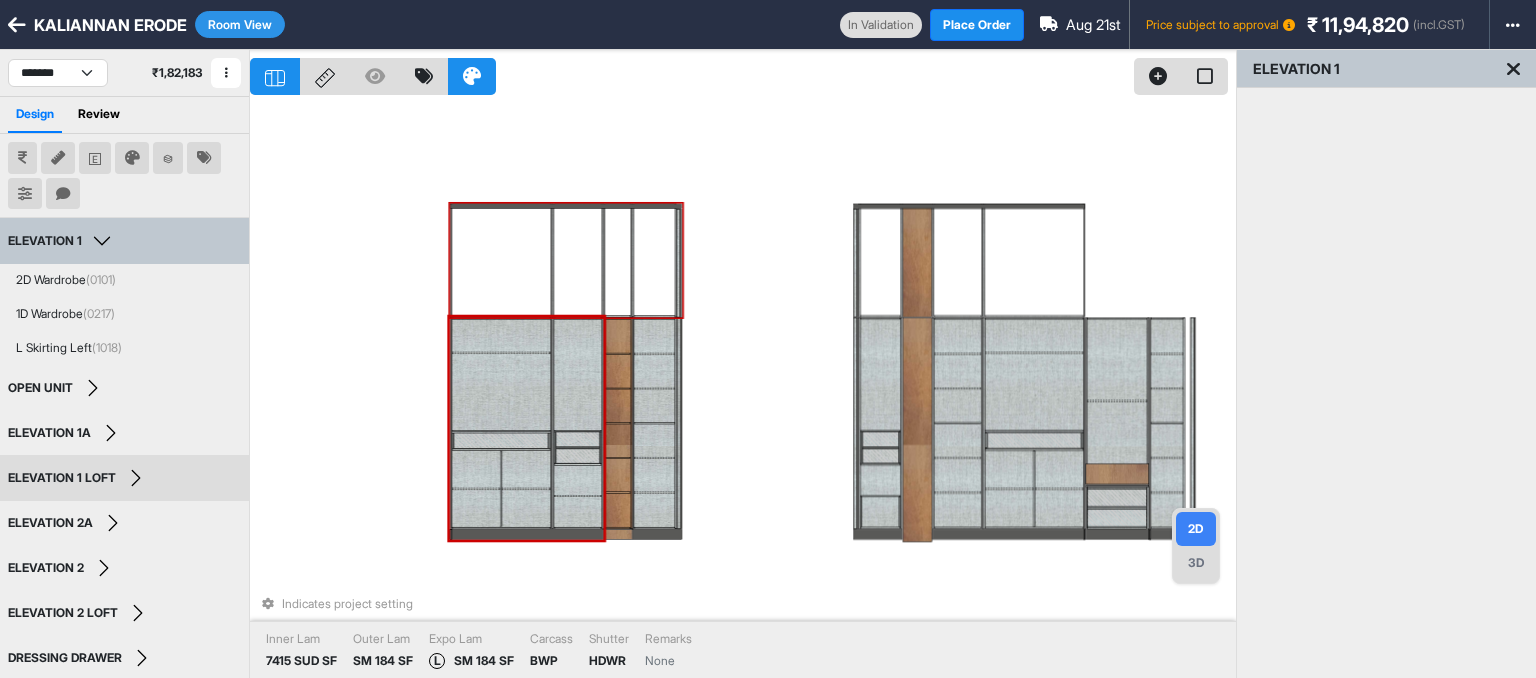 click on "Room View" at bounding box center (240, 24) 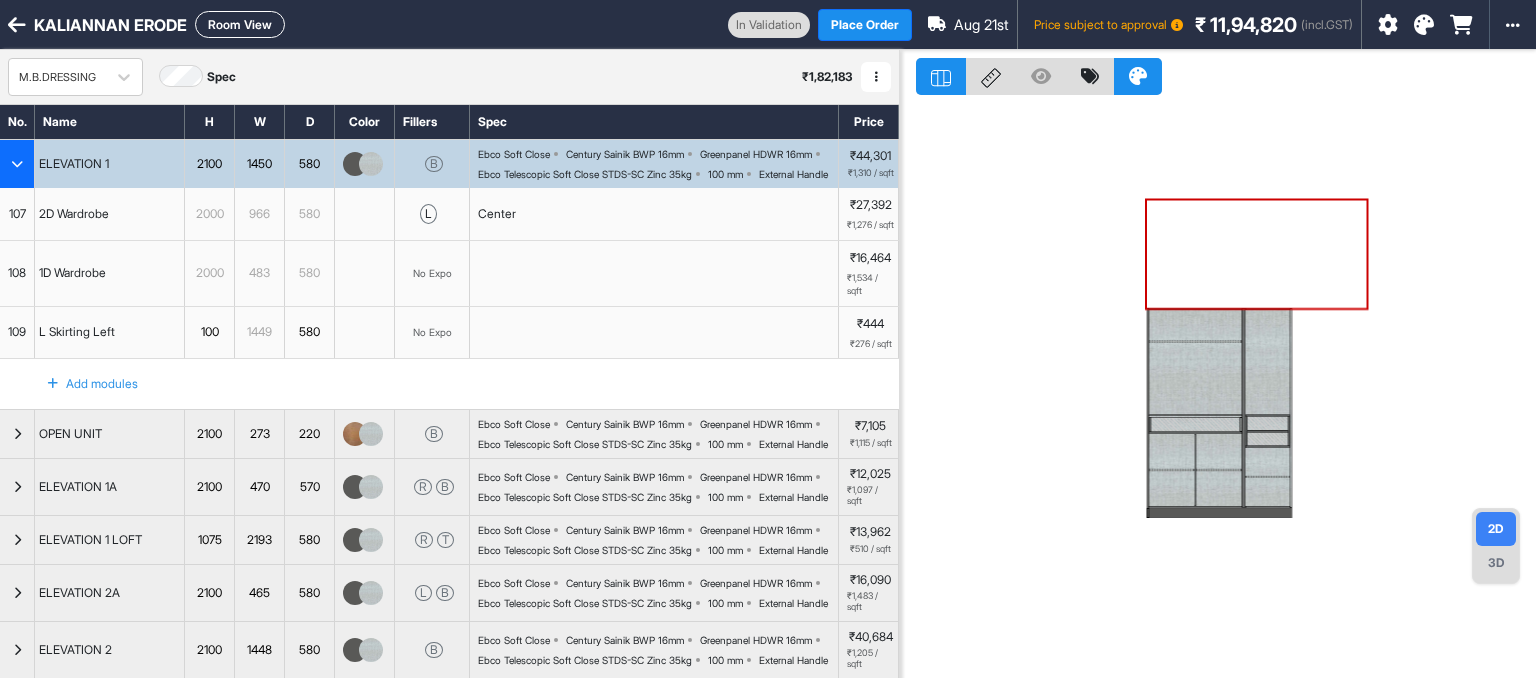 click at bounding box center [17, 164] 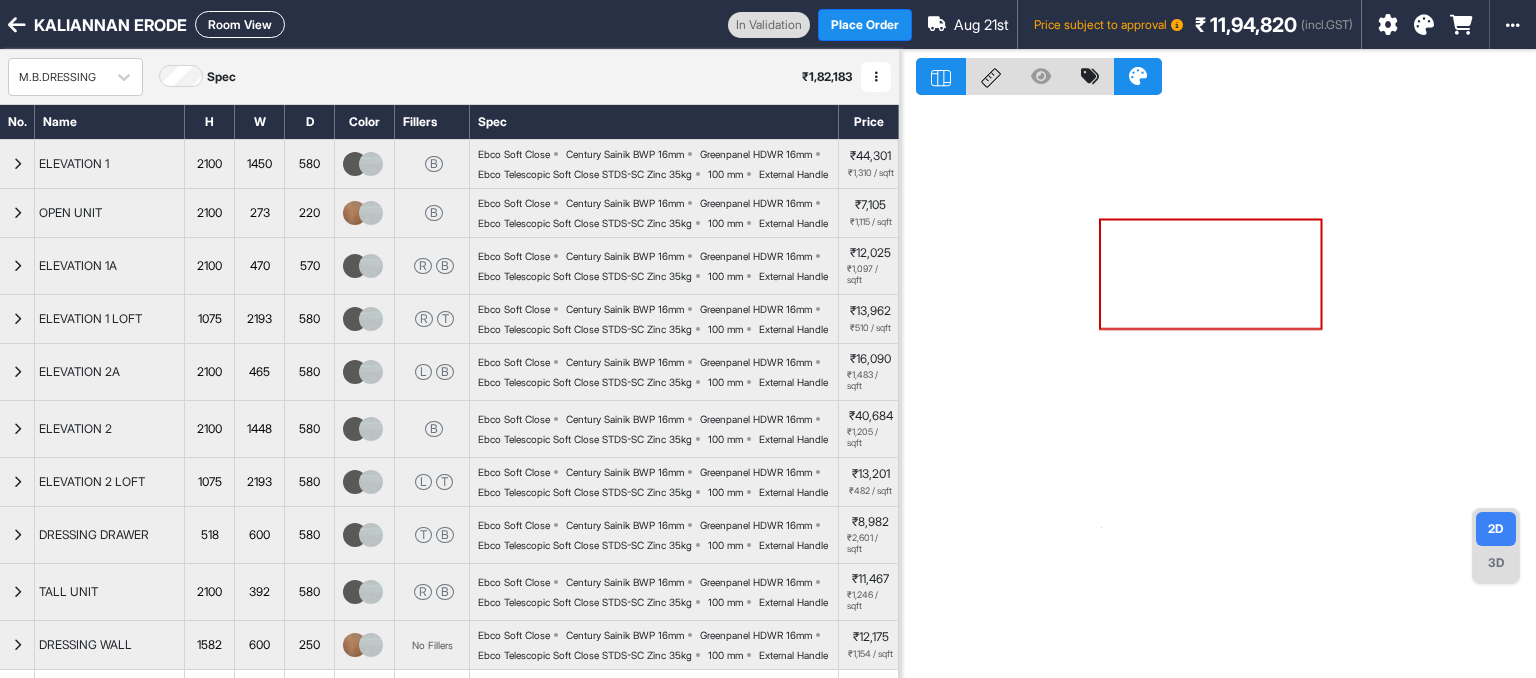 click on "Room View" at bounding box center (240, 24) 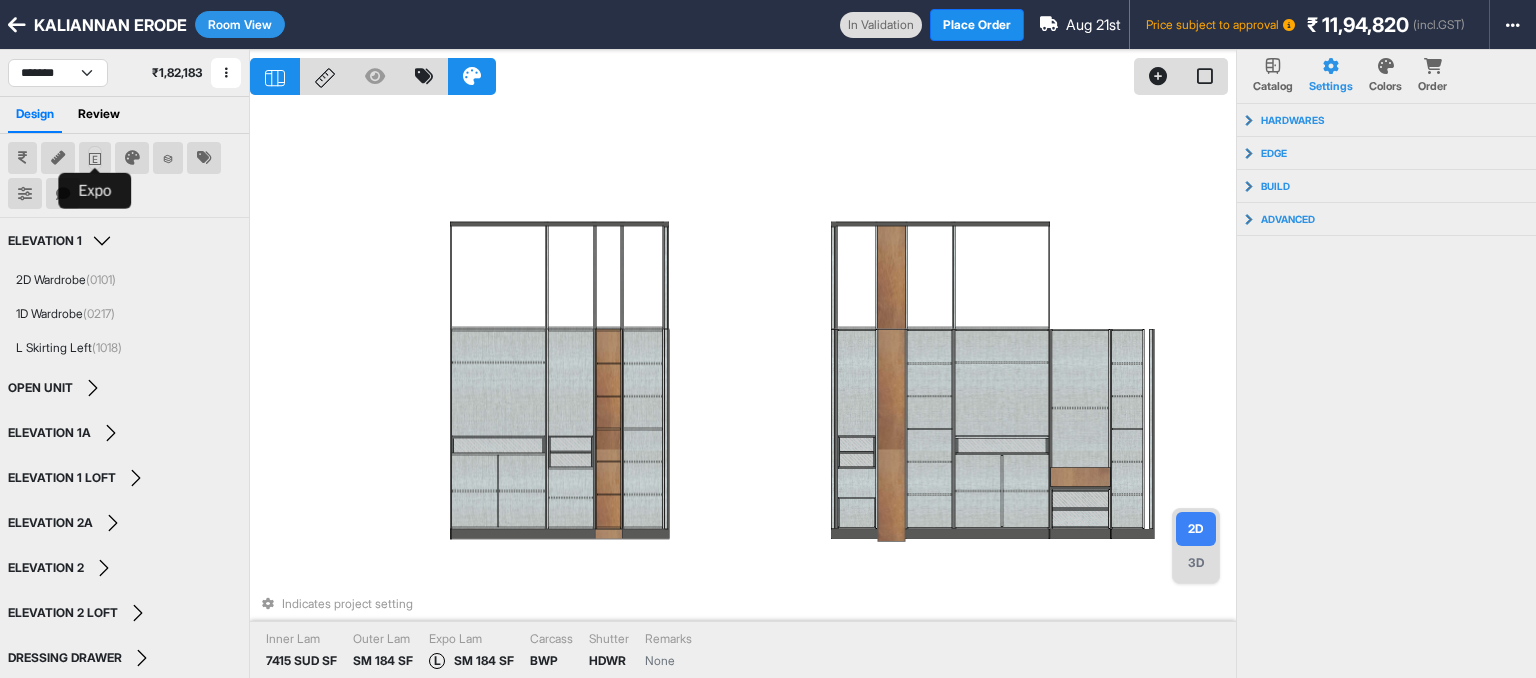 click 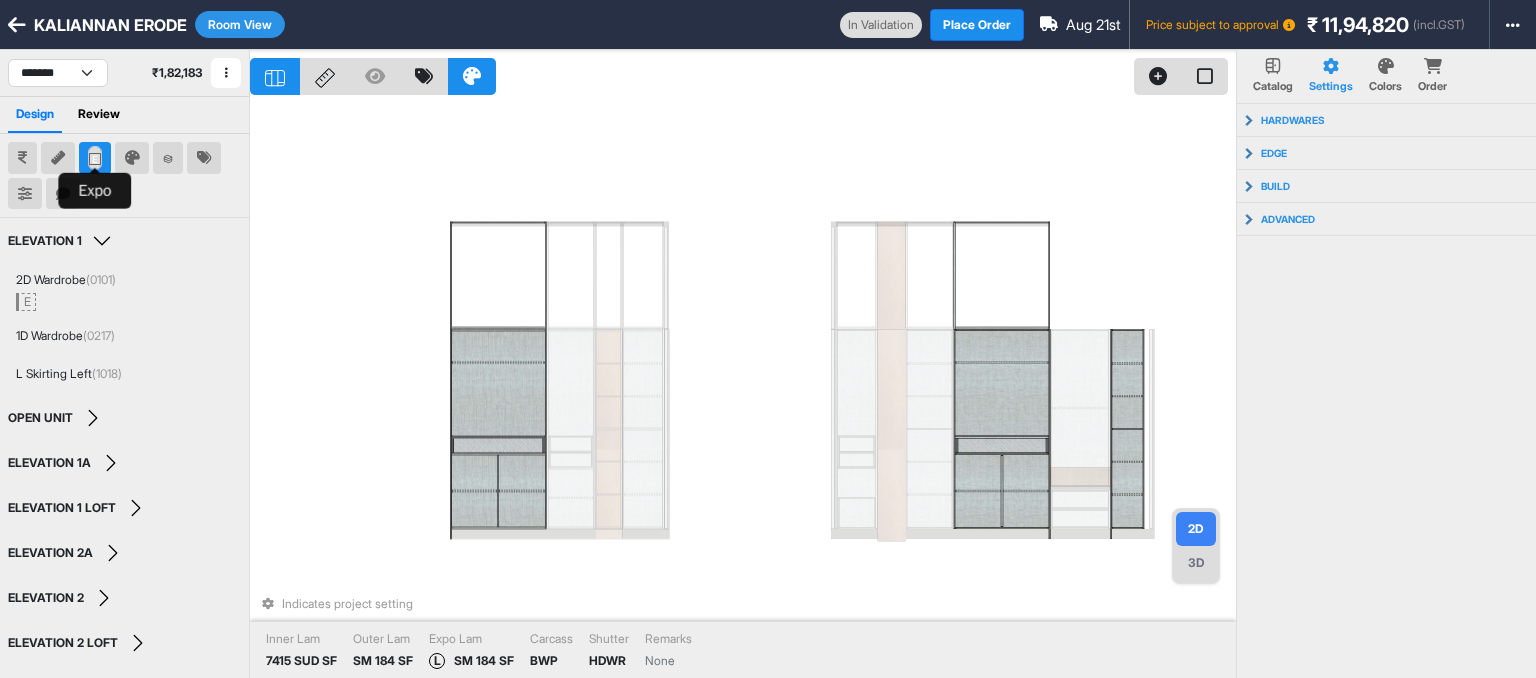 click 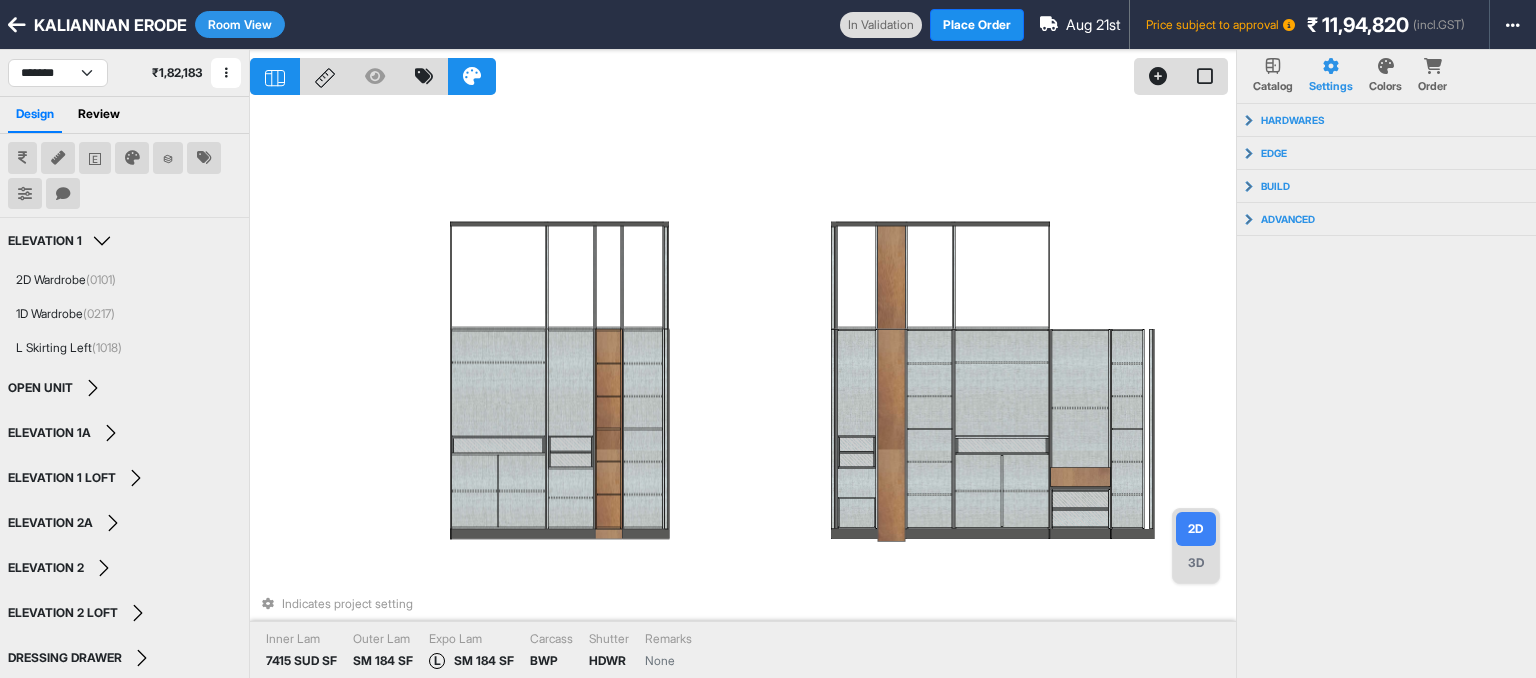 click on "Room View" at bounding box center (240, 24) 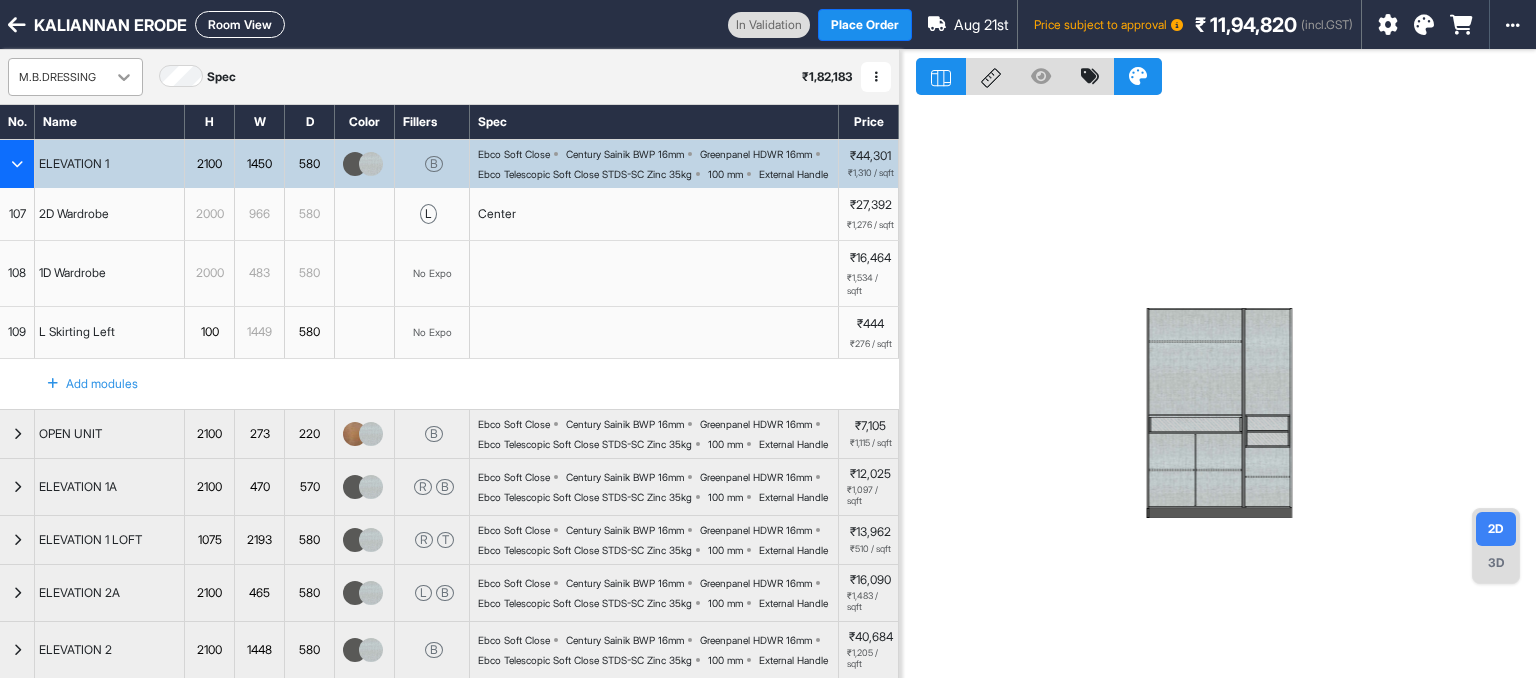 click 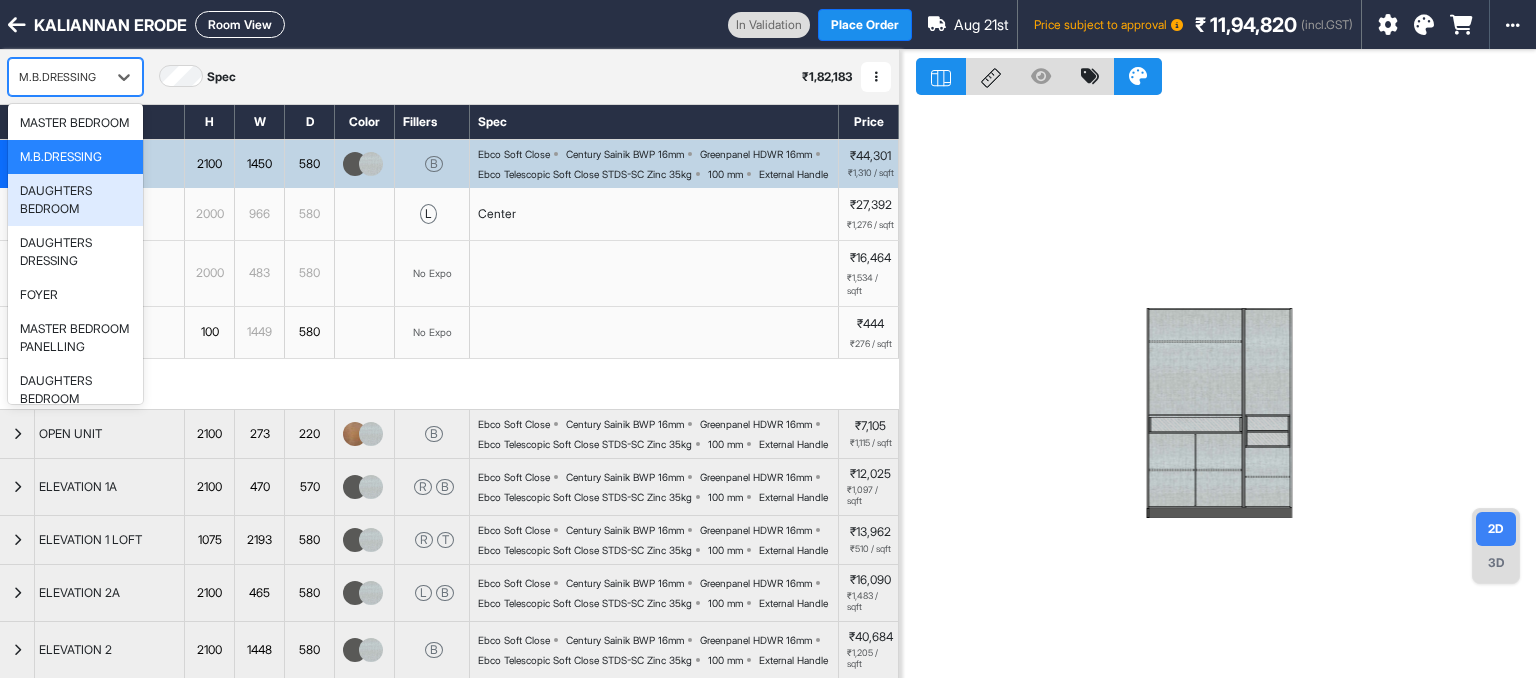 scroll, scrollTop: 184, scrollLeft: 0, axis: vertical 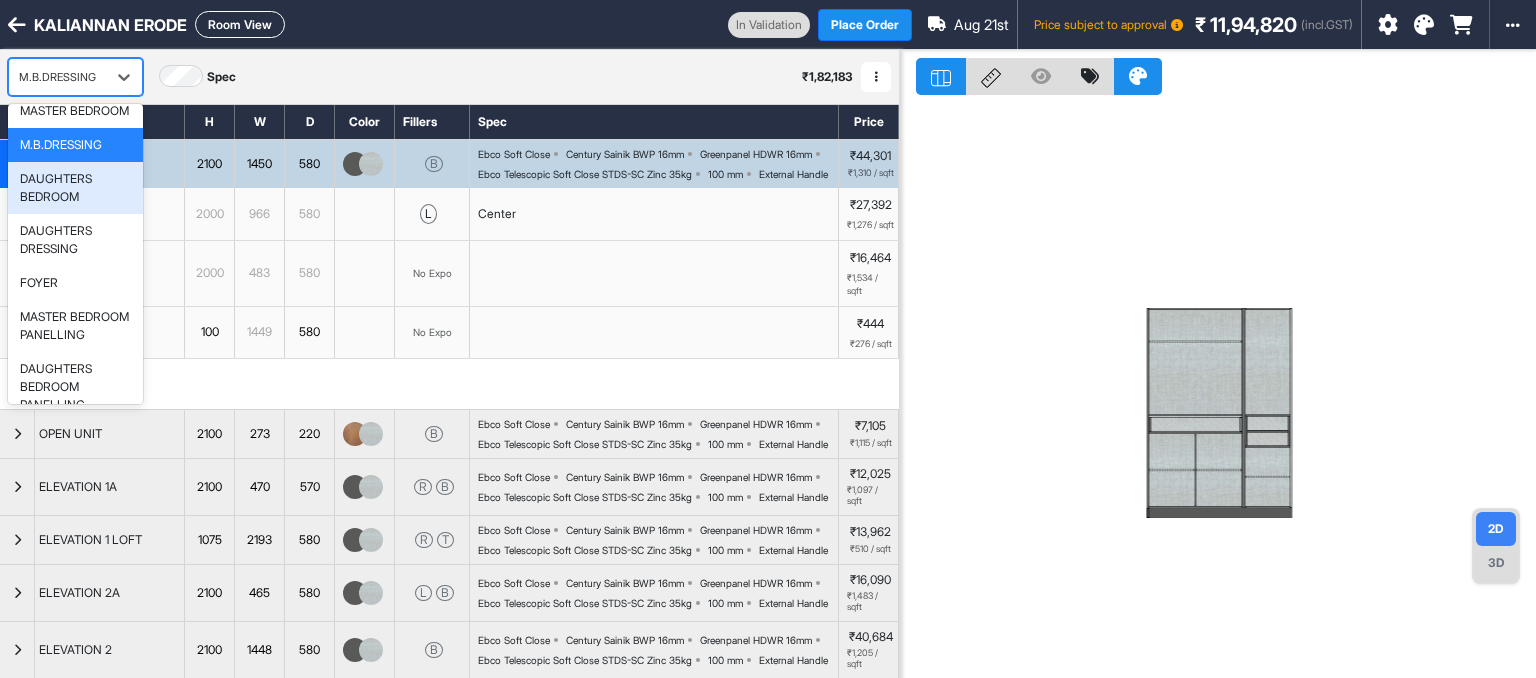 click on "DAUGHTERS BEDROOM" at bounding box center [75, 188] 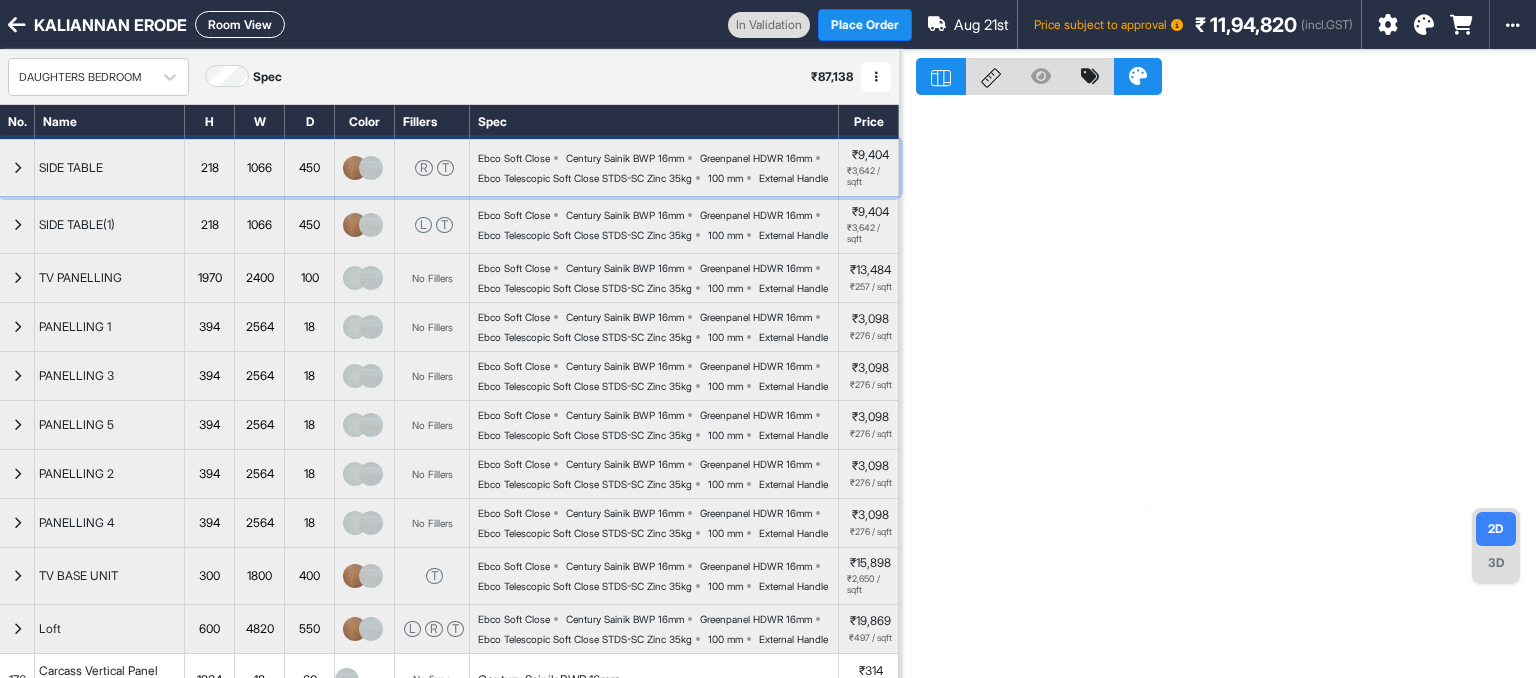 click on "SIDE TABLE" at bounding box center [71, 168] 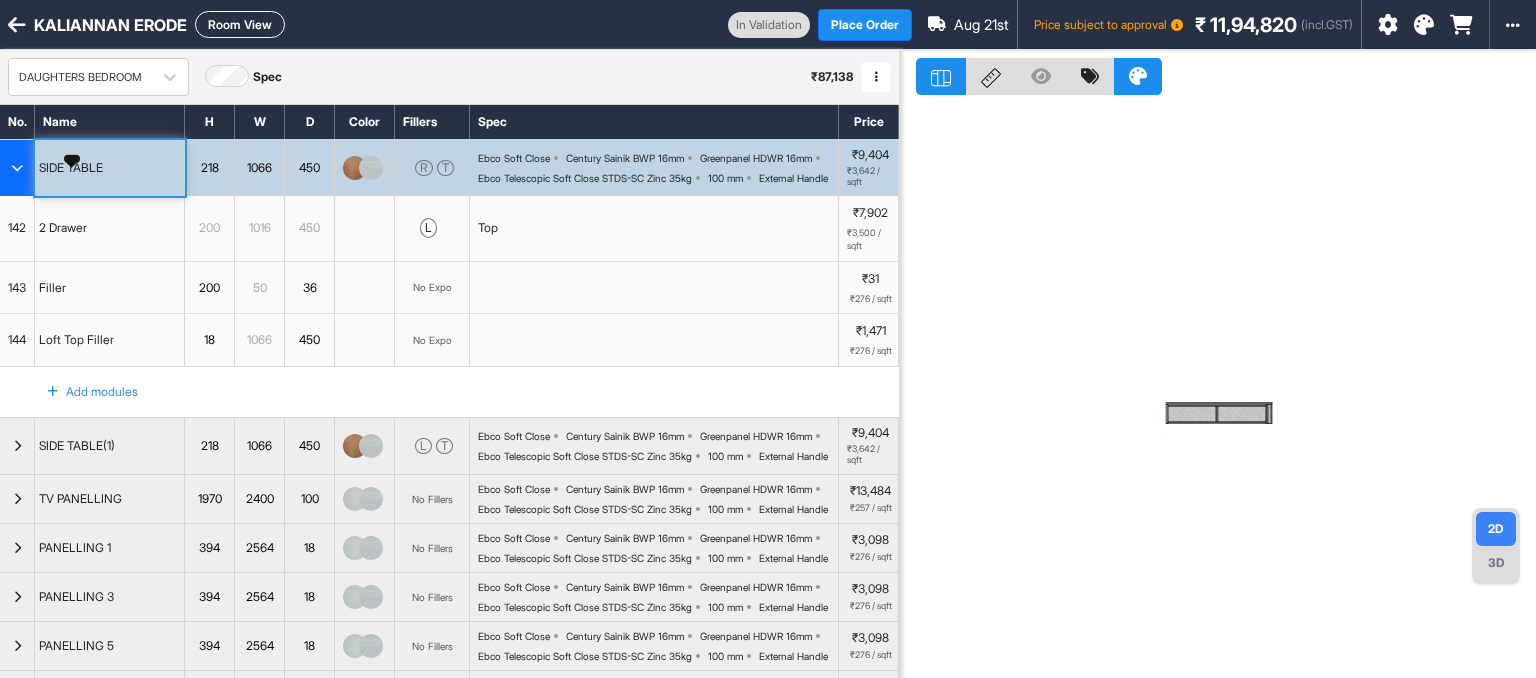 scroll, scrollTop: 0, scrollLeft: 0, axis: both 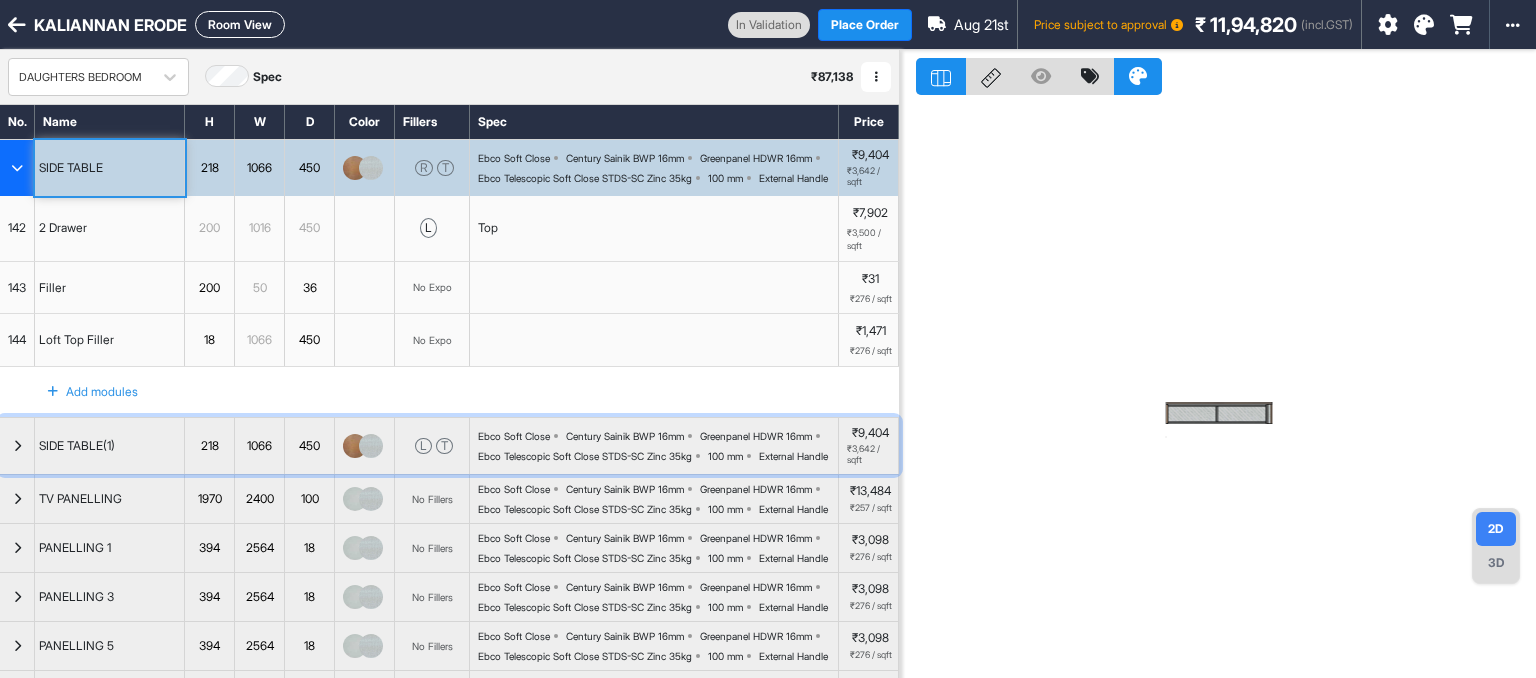 click at bounding box center [17, 446] 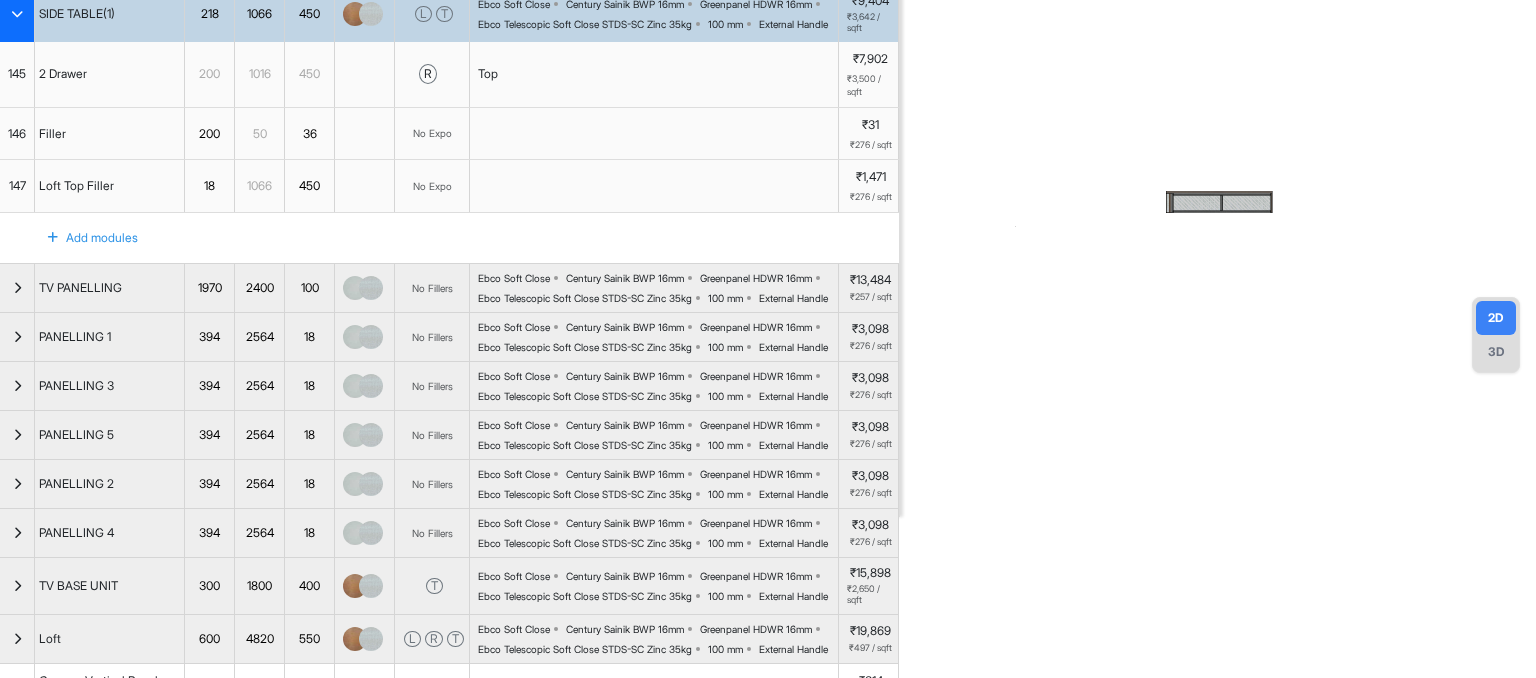 scroll, scrollTop: 212, scrollLeft: 0, axis: vertical 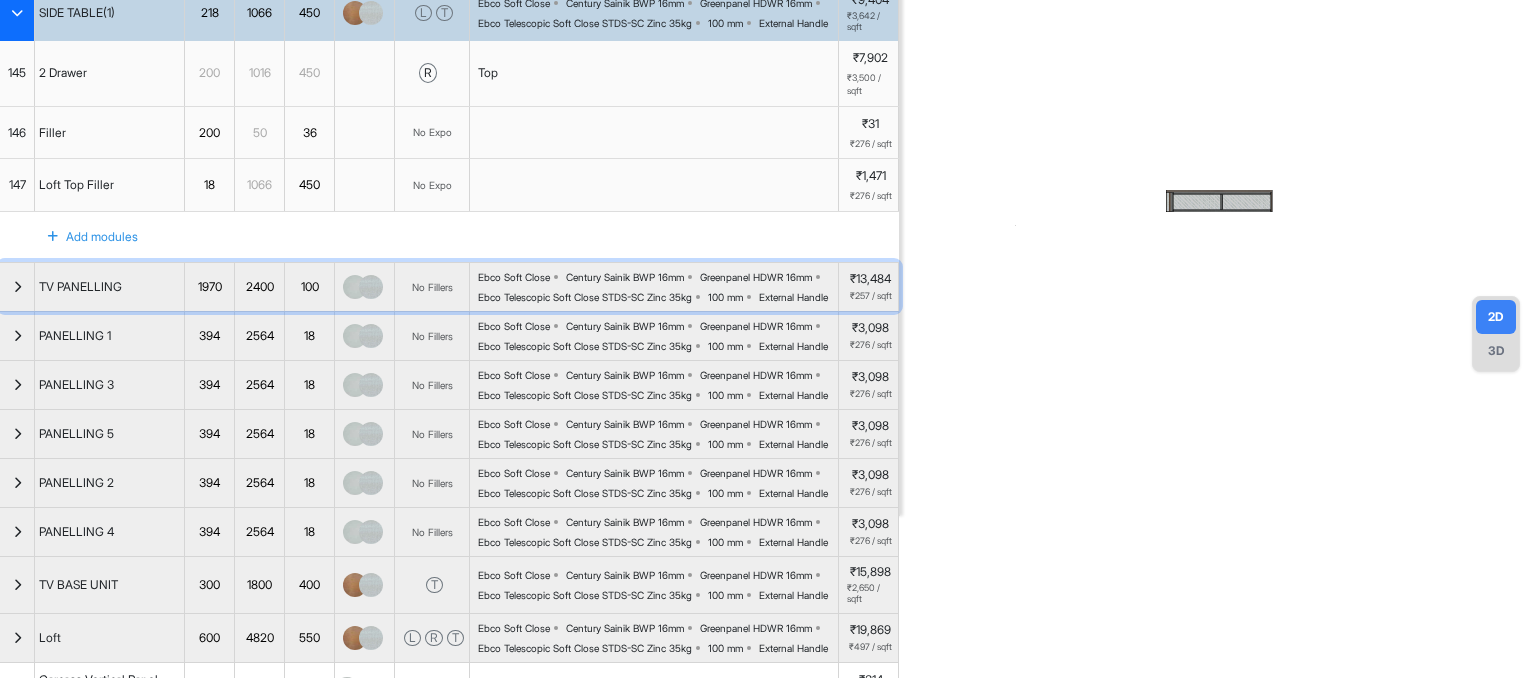 click at bounding box center [17, 287] 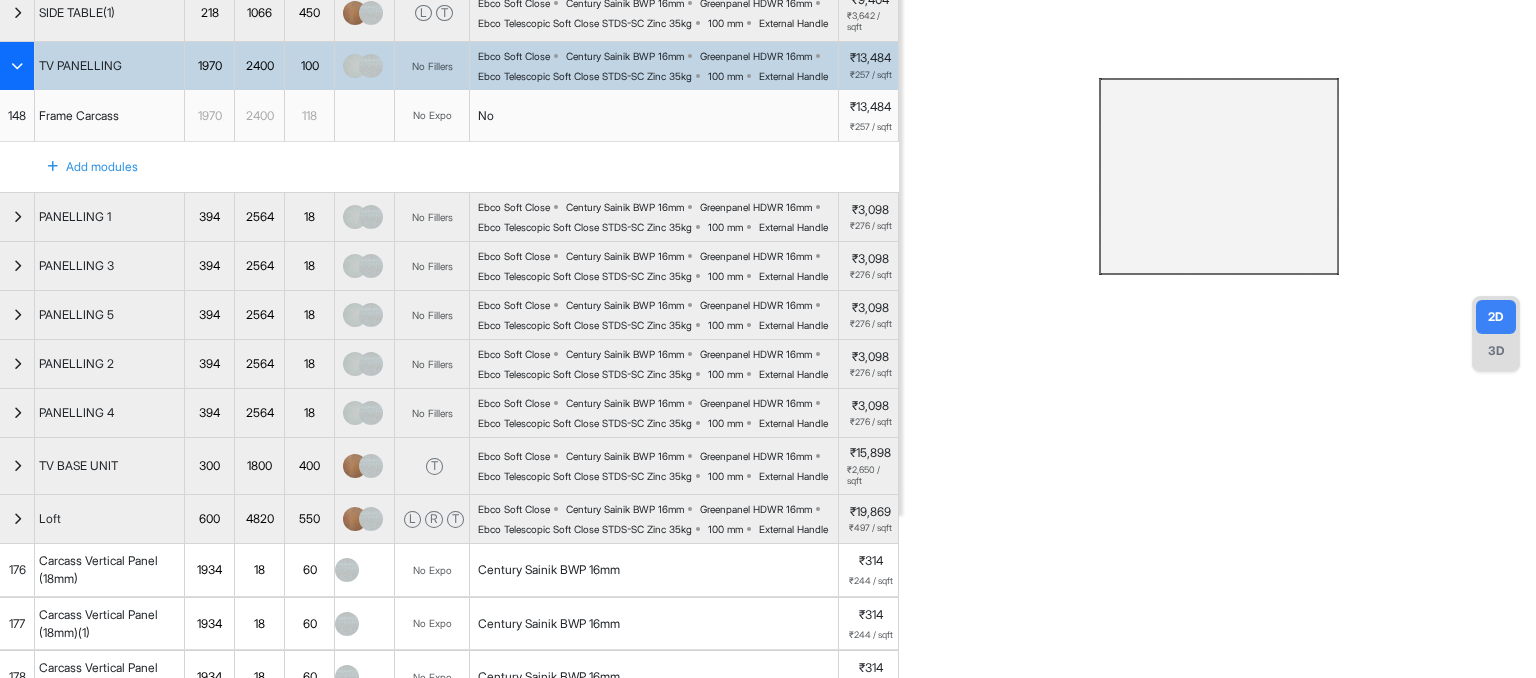 scroll, scrollTop: 0, scrollLeft: 0, axis: both 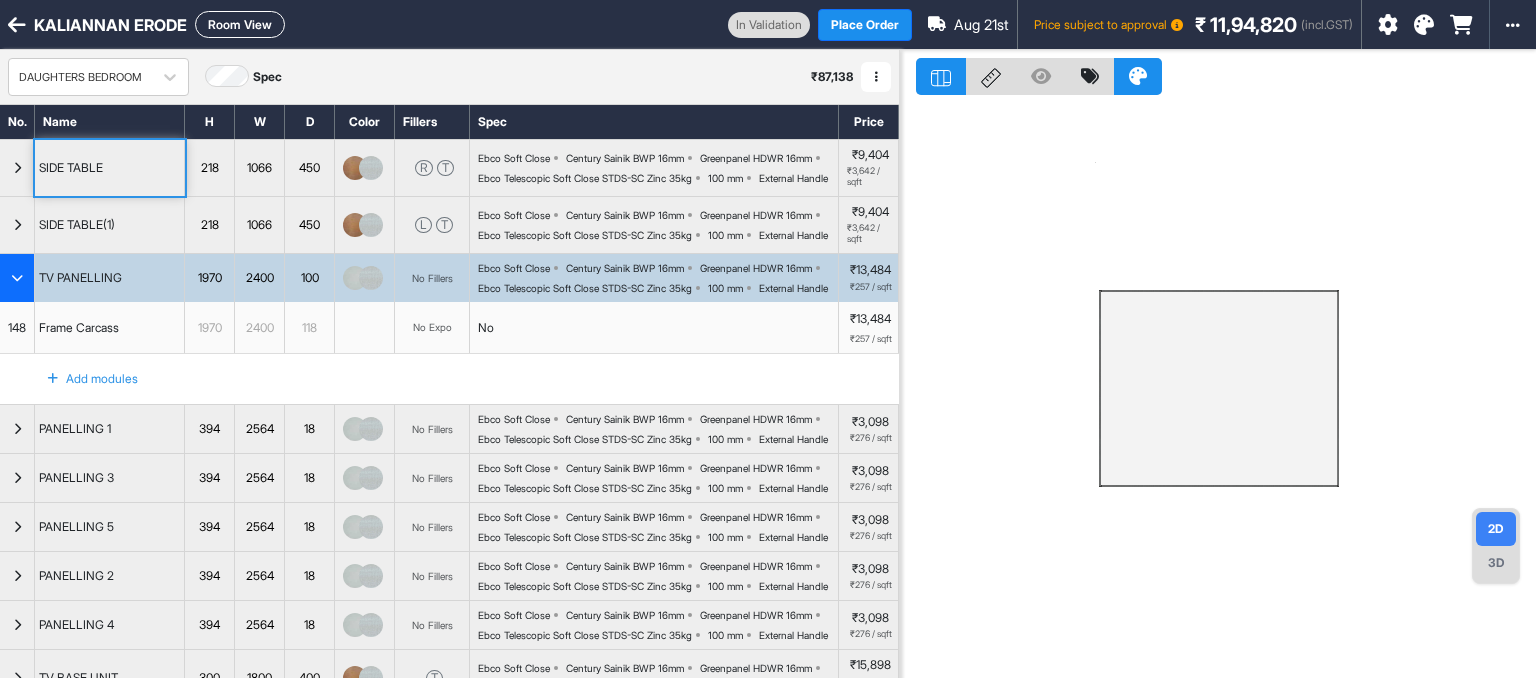 click on "Room View" at bounding box center (240, 24) 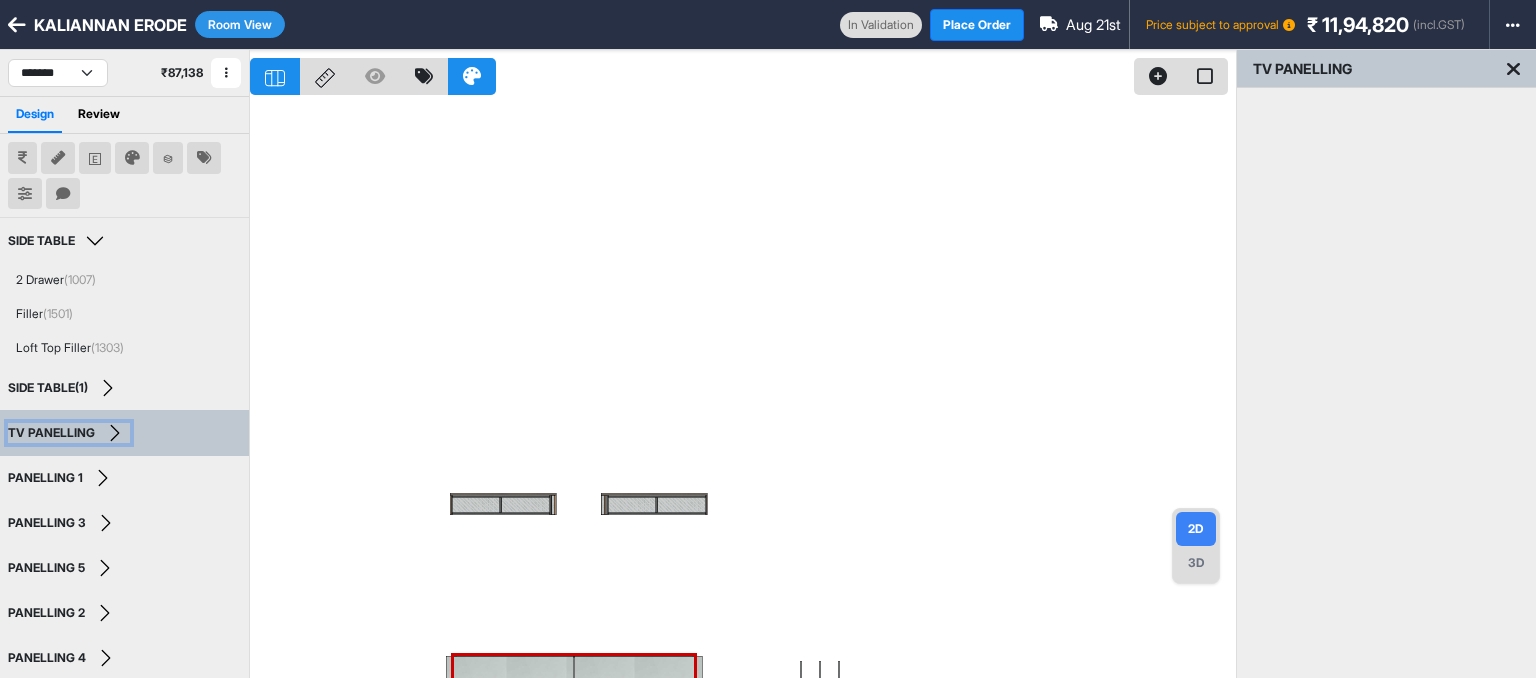 click on "TV PANELLING" at bounding box center (51, 433) 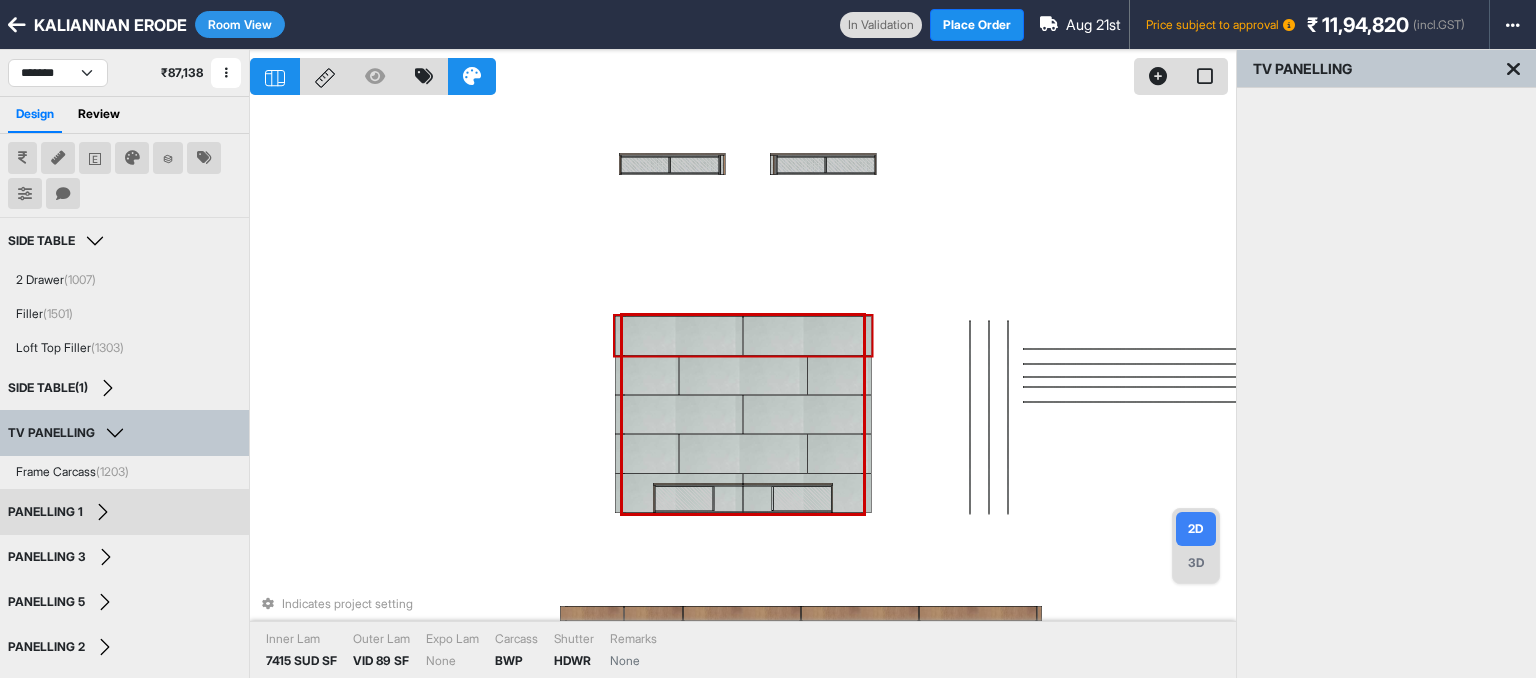 click at bounding box center (679, 335) 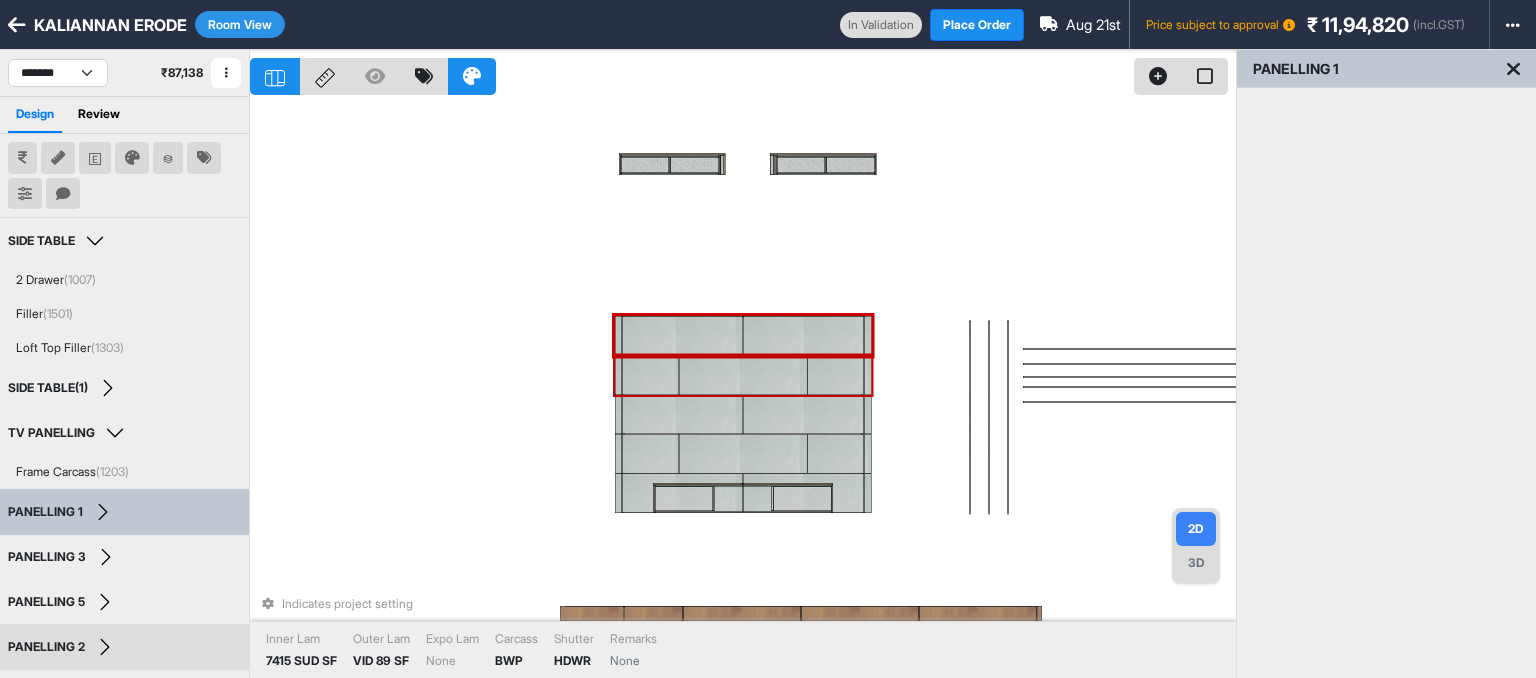 click at bounding box center [647, 374] 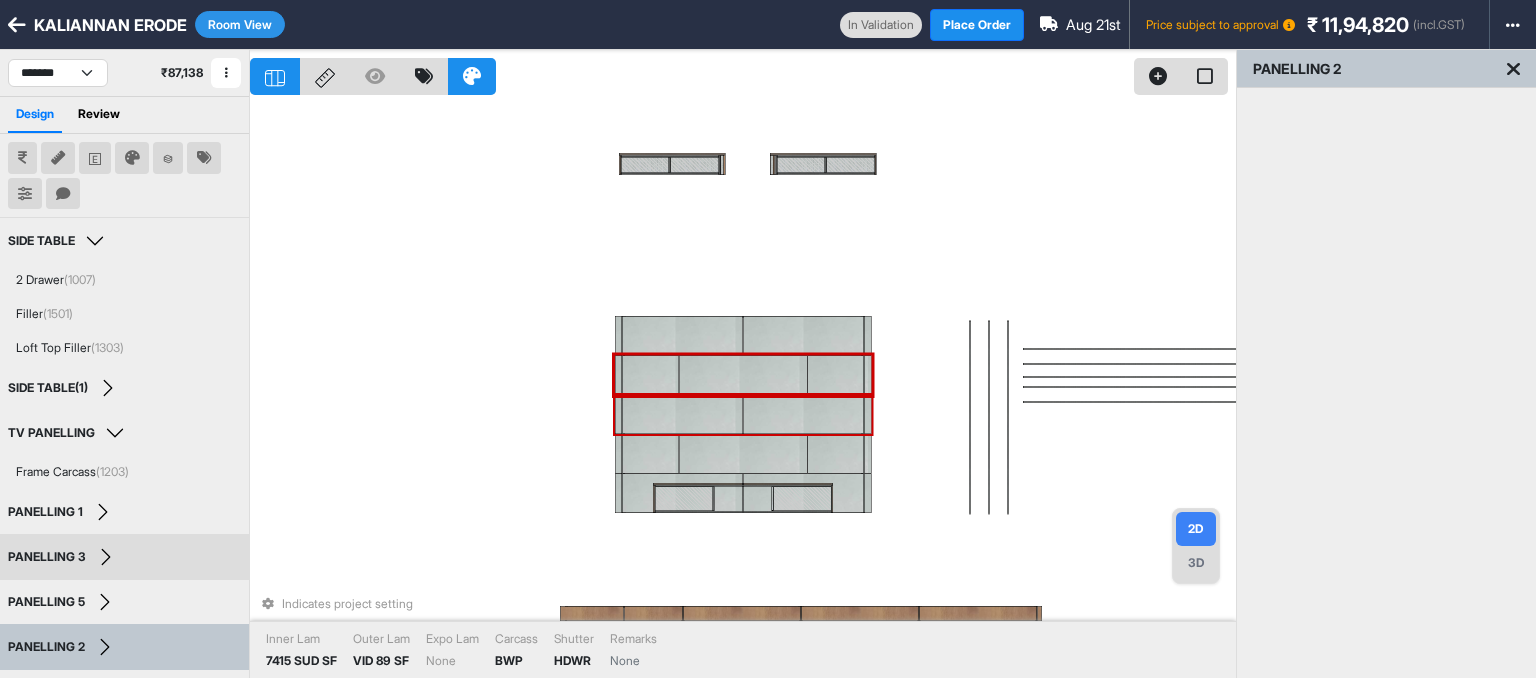 click at bounding box center [679, 413] 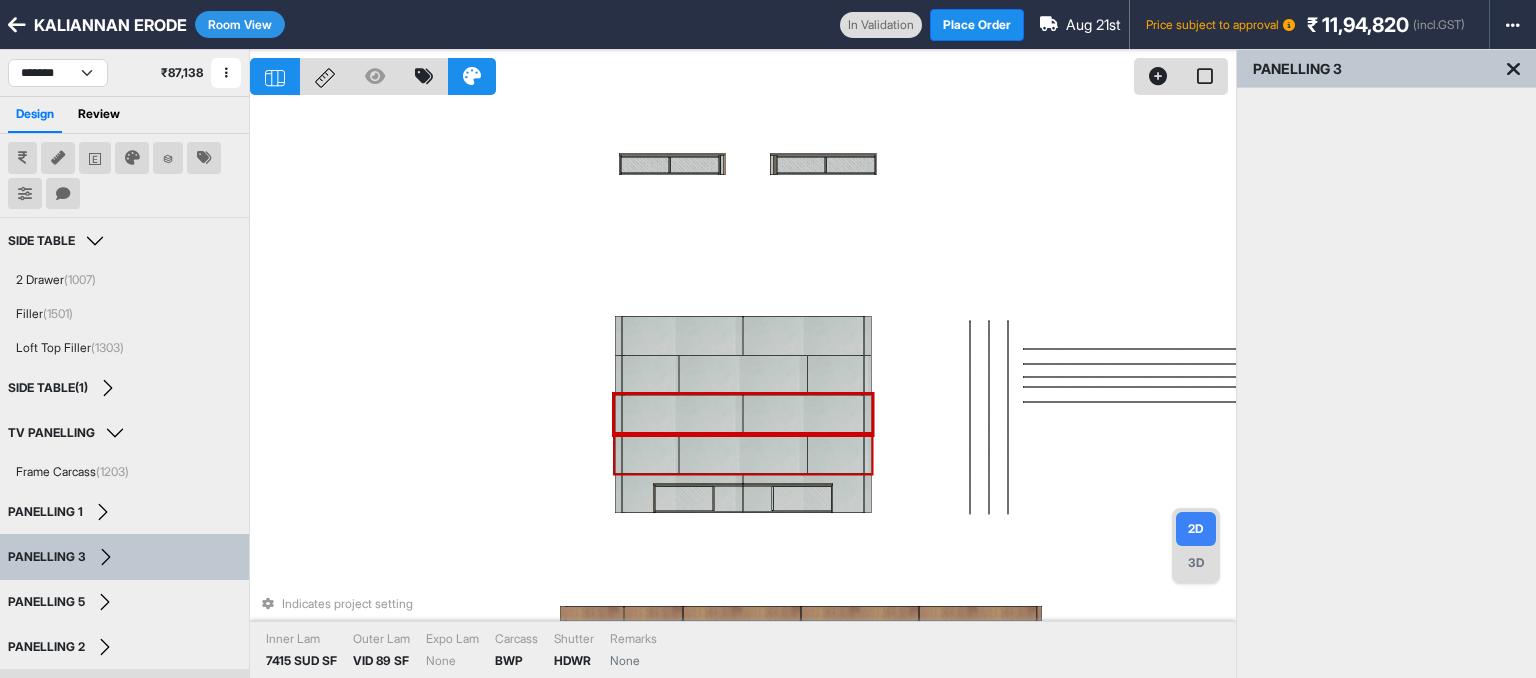 click at bounding box center [647, 453] 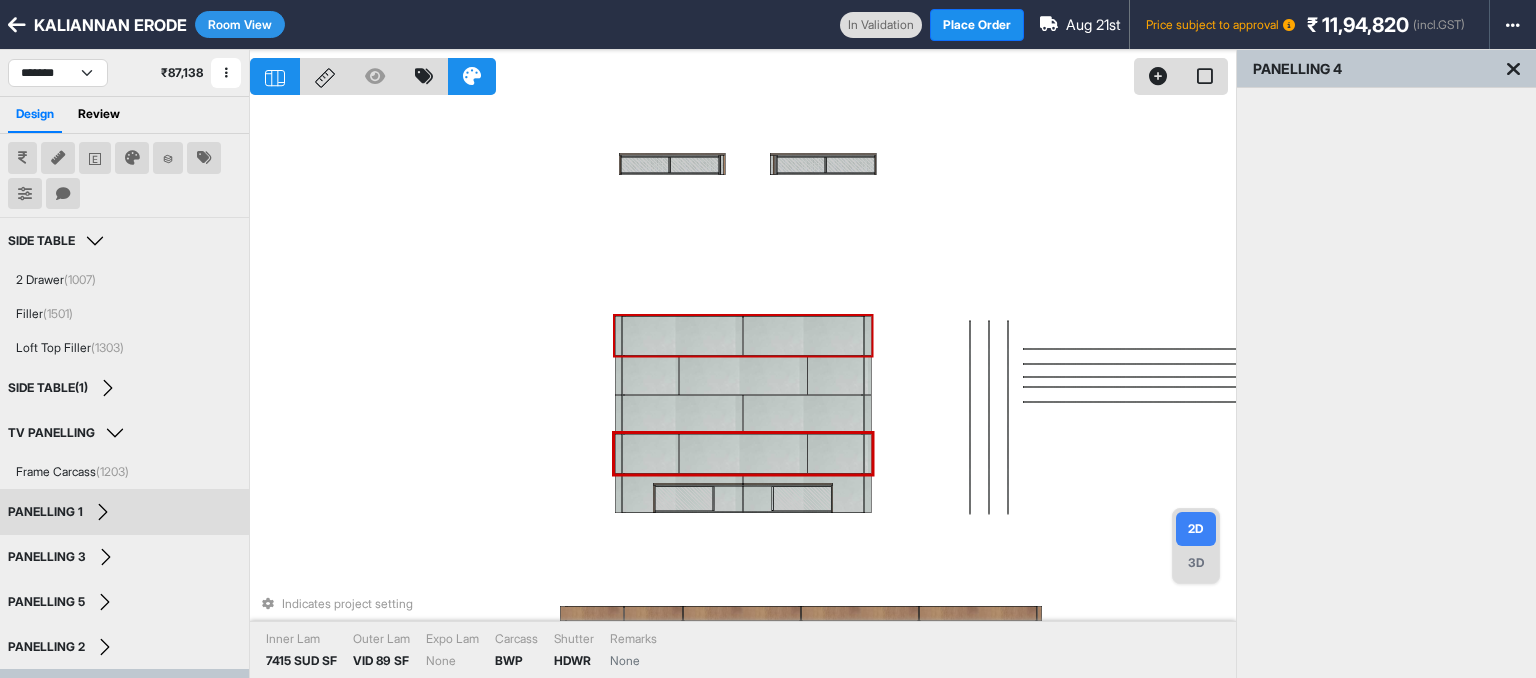 click at bounding box center (679, 335) 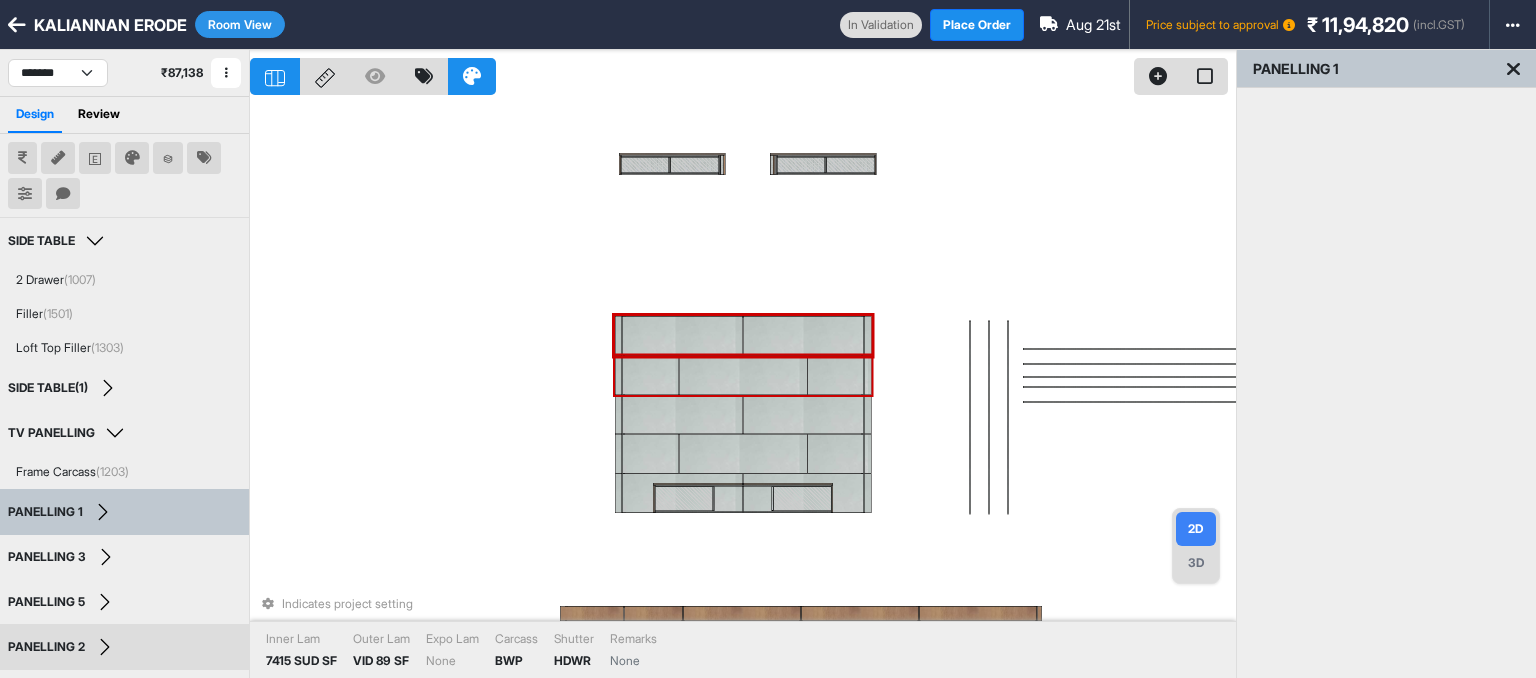 click at bounding box center (743, 374) 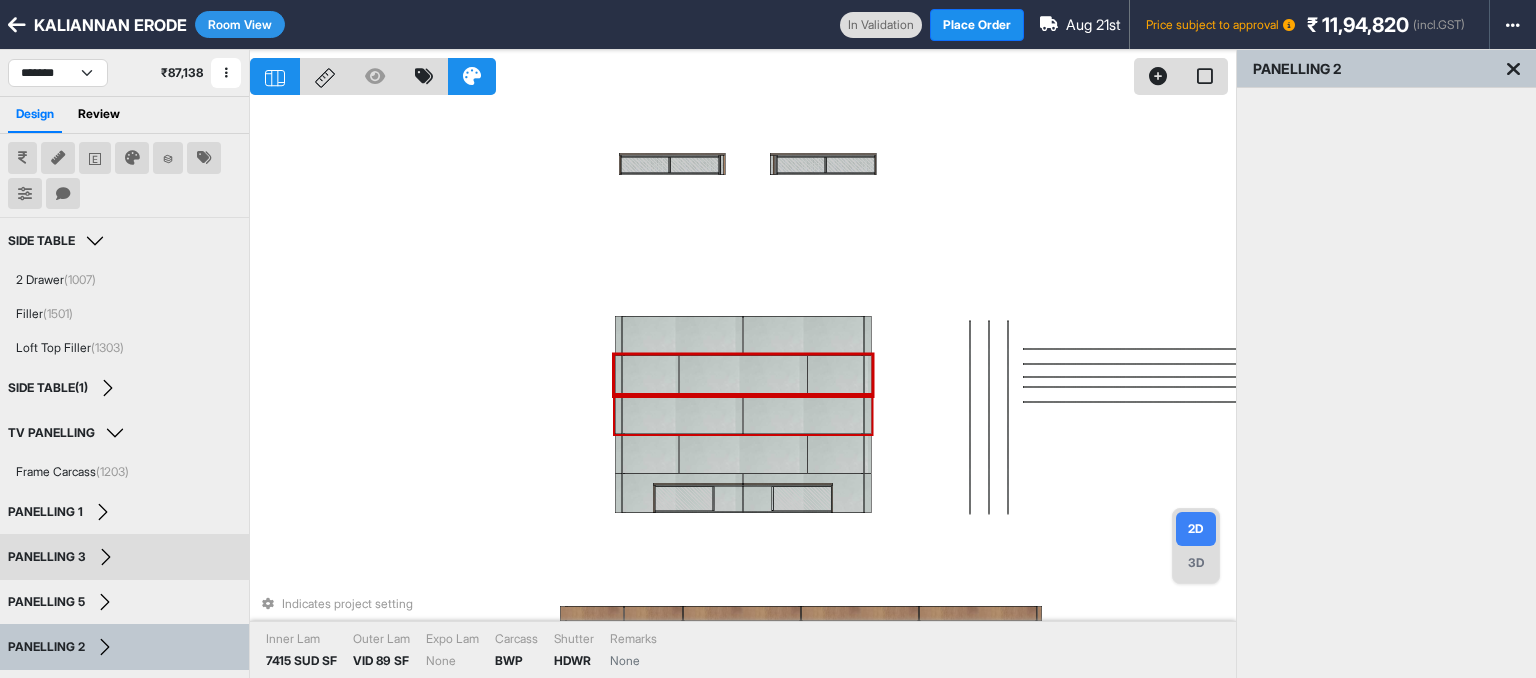 click at bounding box center [679, 413] 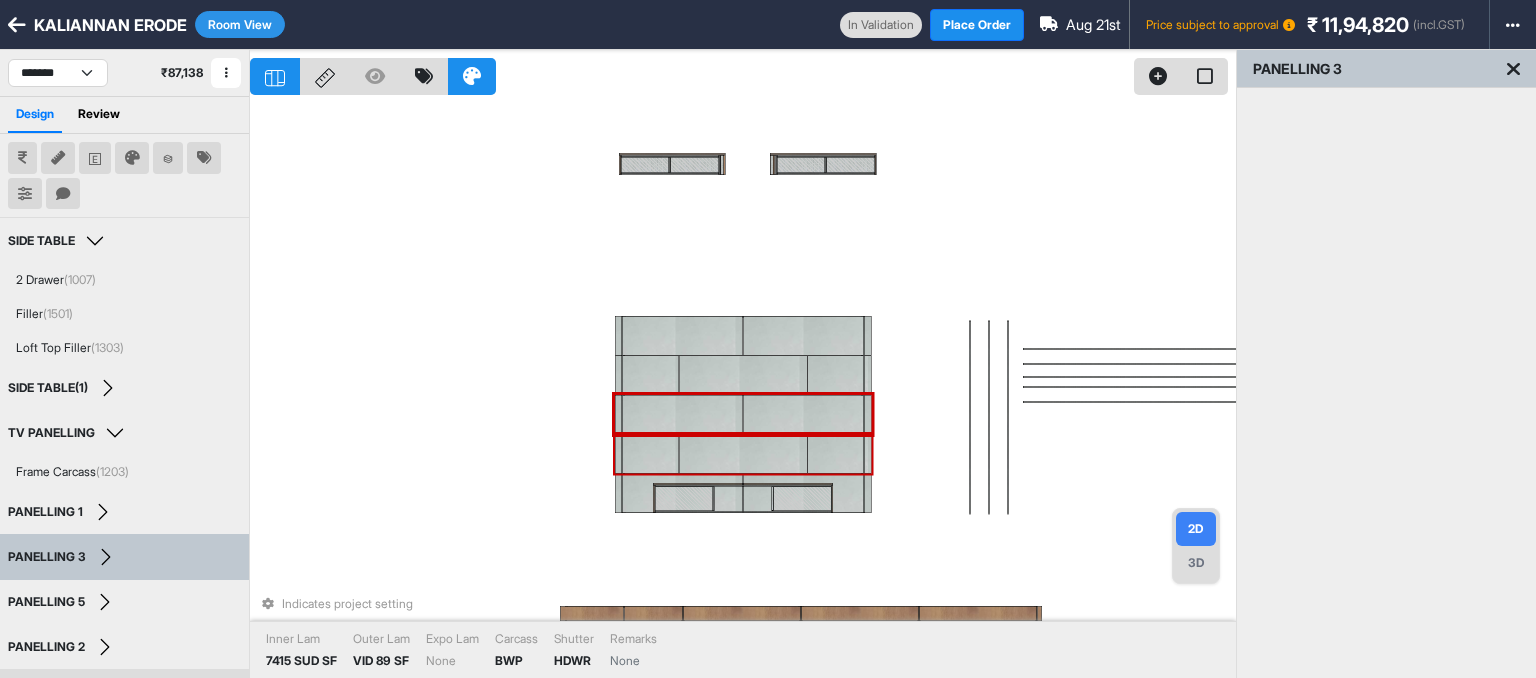 click at bounding box center [647, 453] 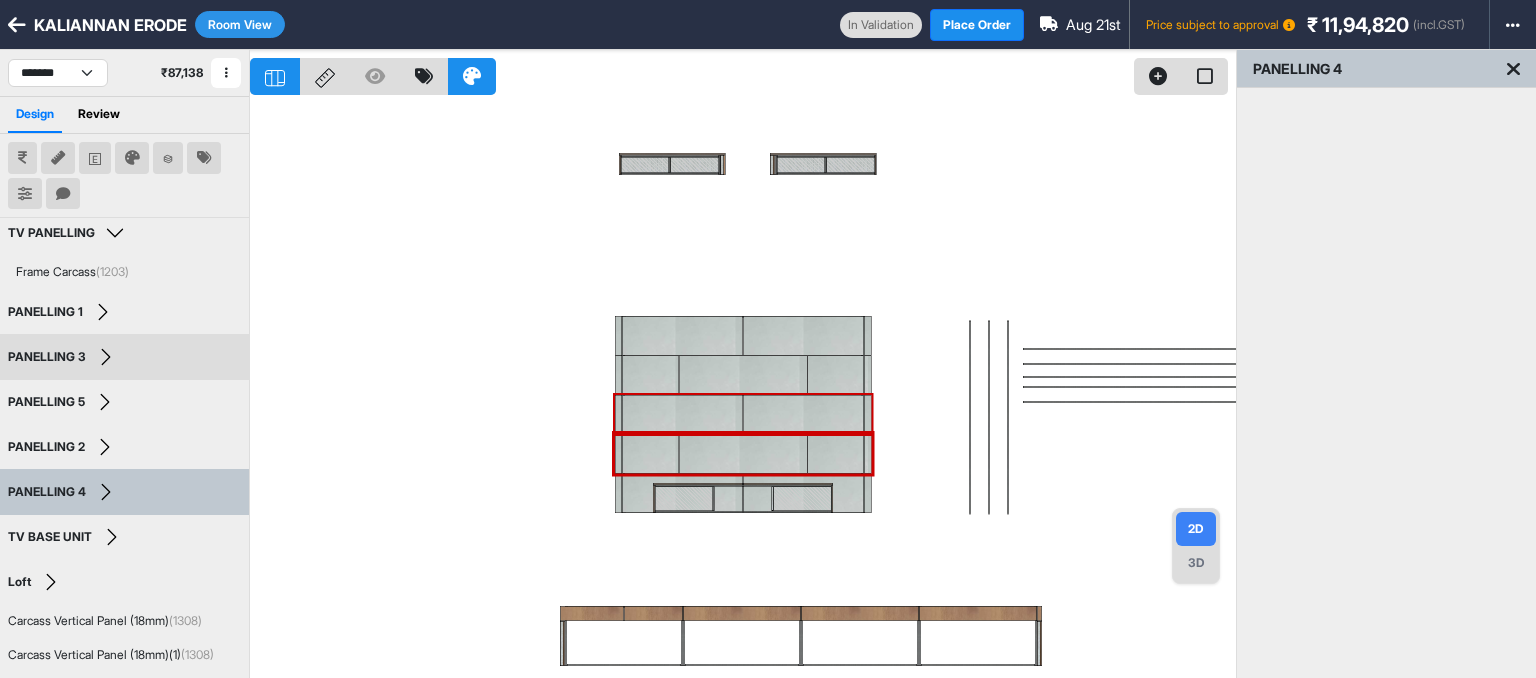 scroll, scrollTop: 200, scrollLeft: 0, axis: vertical 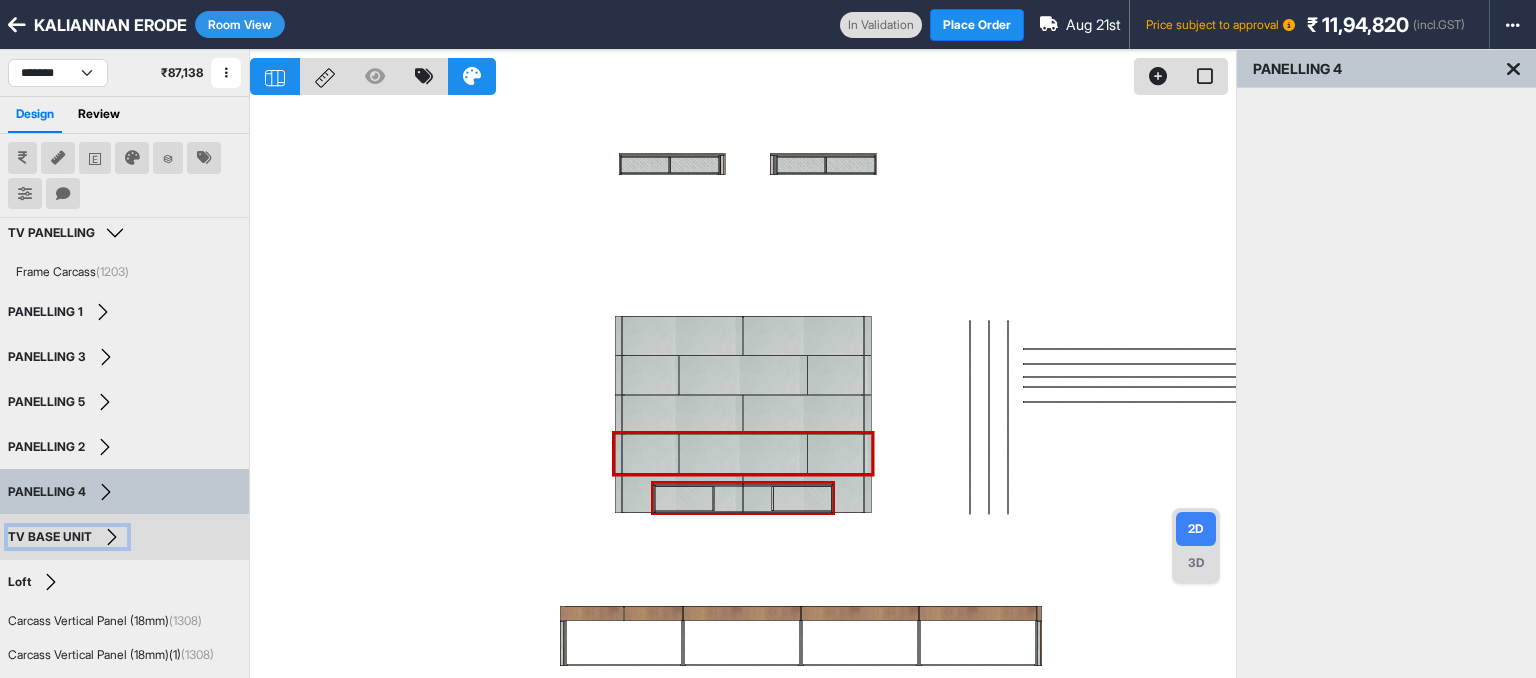 click on "TV BASE UNIT" at bounding box center [50, 537] 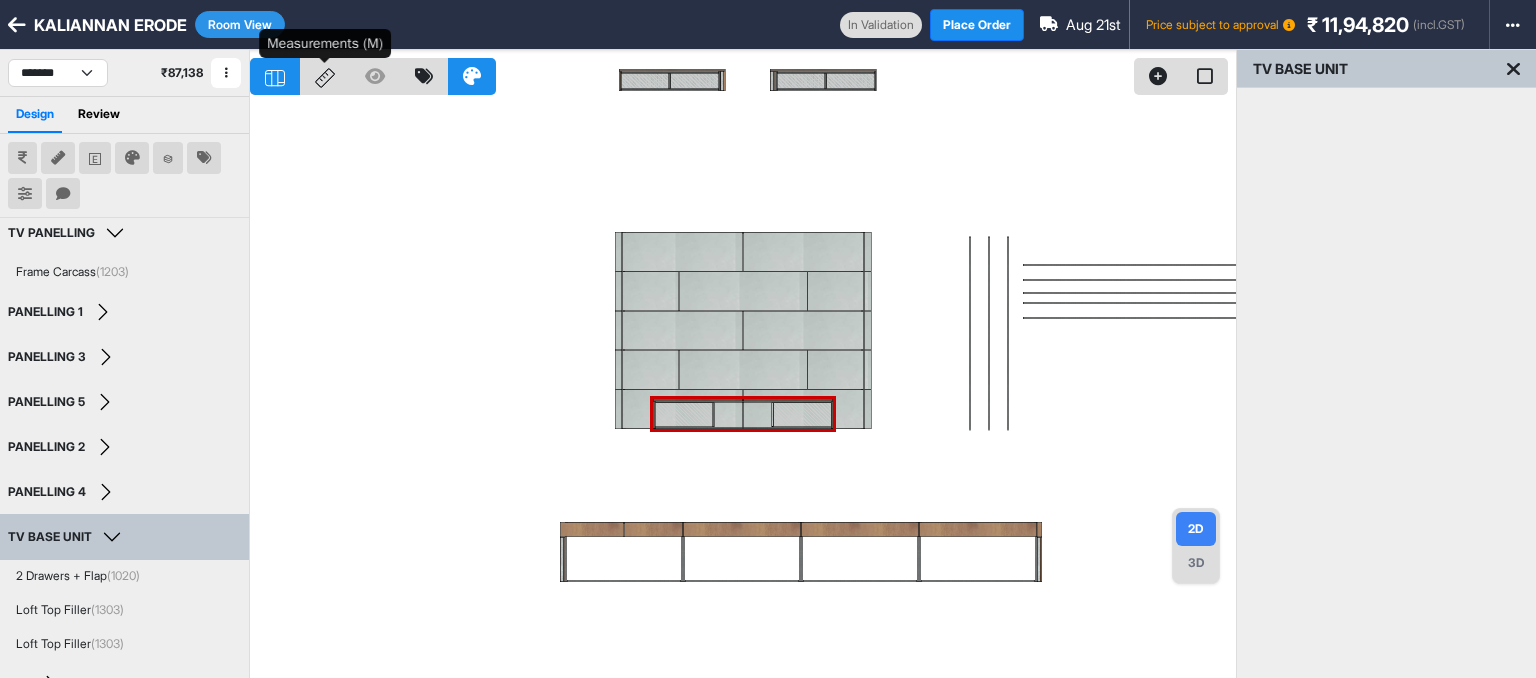 click 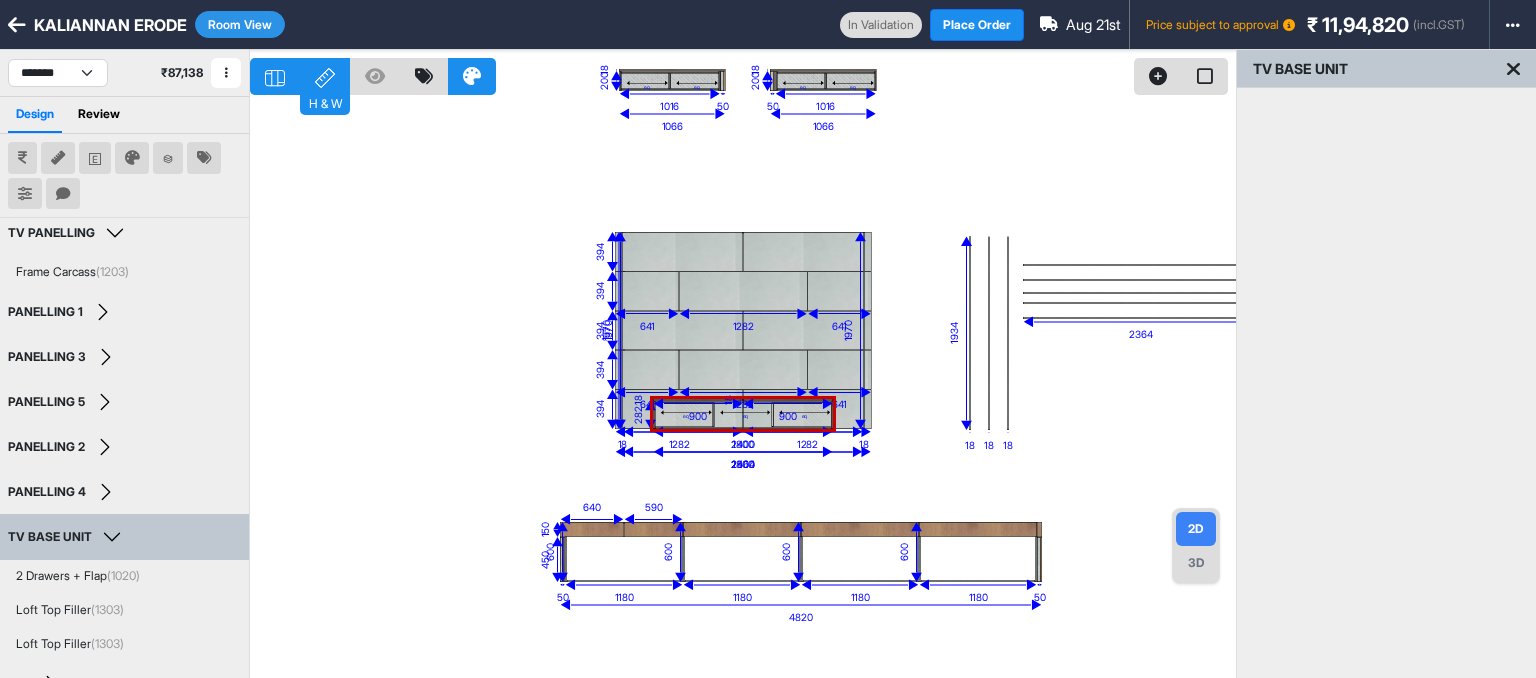 click on "Room View" at bounding box center [240, 24] 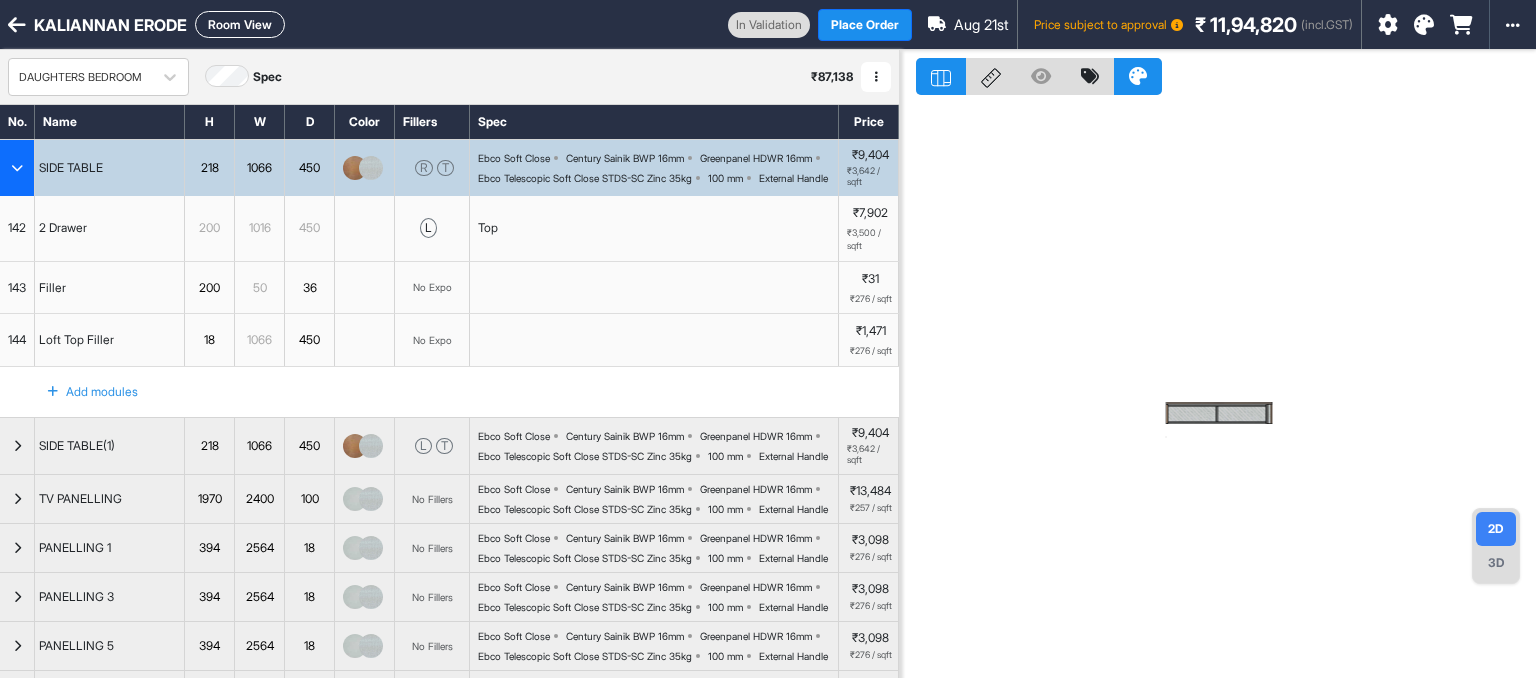 click at bounding box center [17, 168] 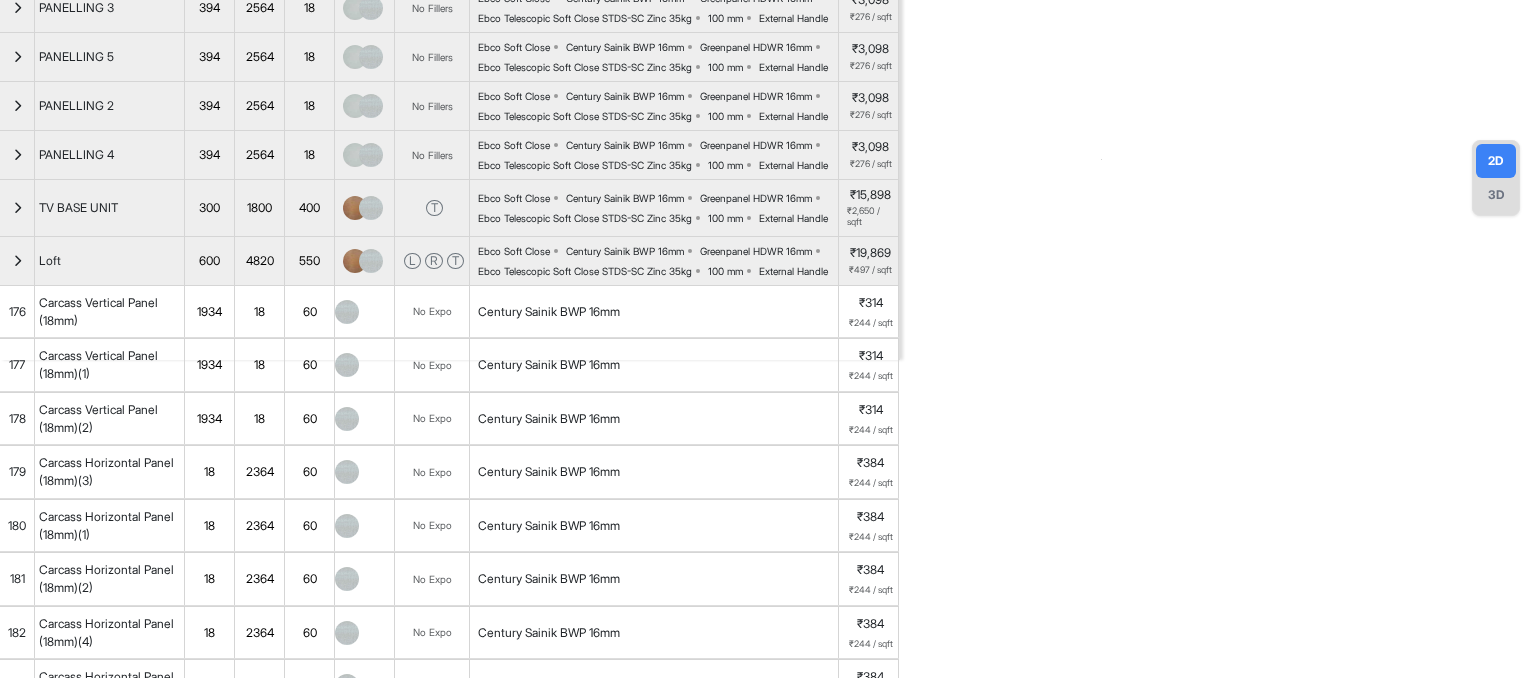 scroll, scrollTop: 367, scrollLeft: 0, axis: vertical 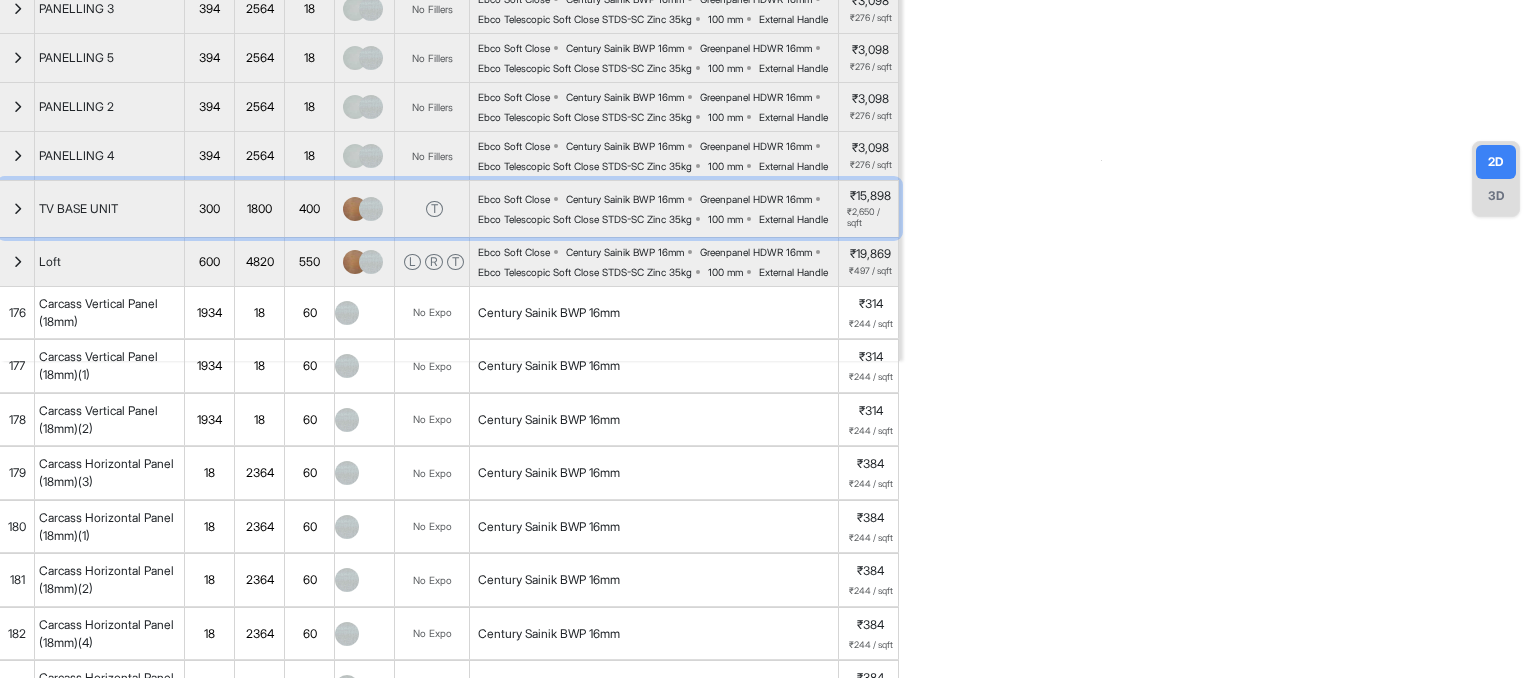 click at bounding box center [17, 209] 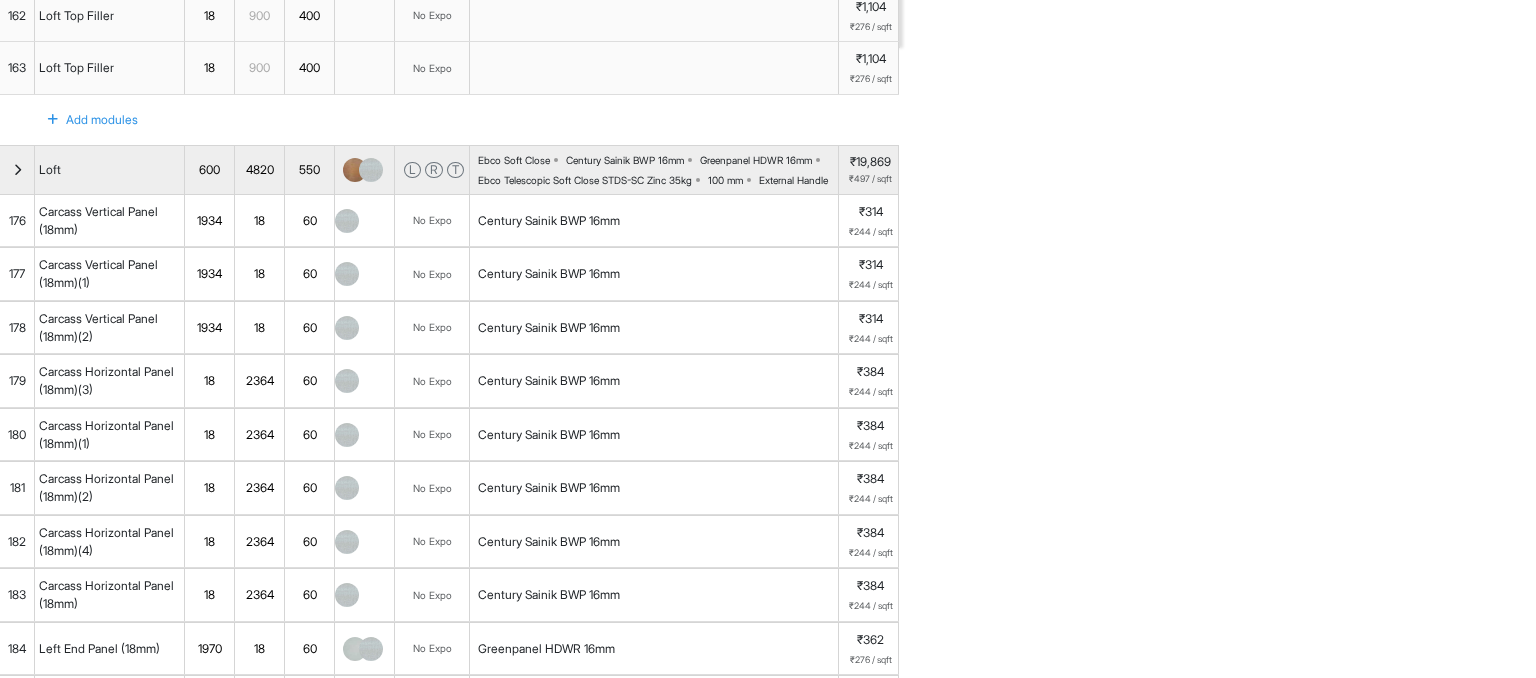 scroll, scrollTop: 680, scrollLeft: 0, axis: vertical 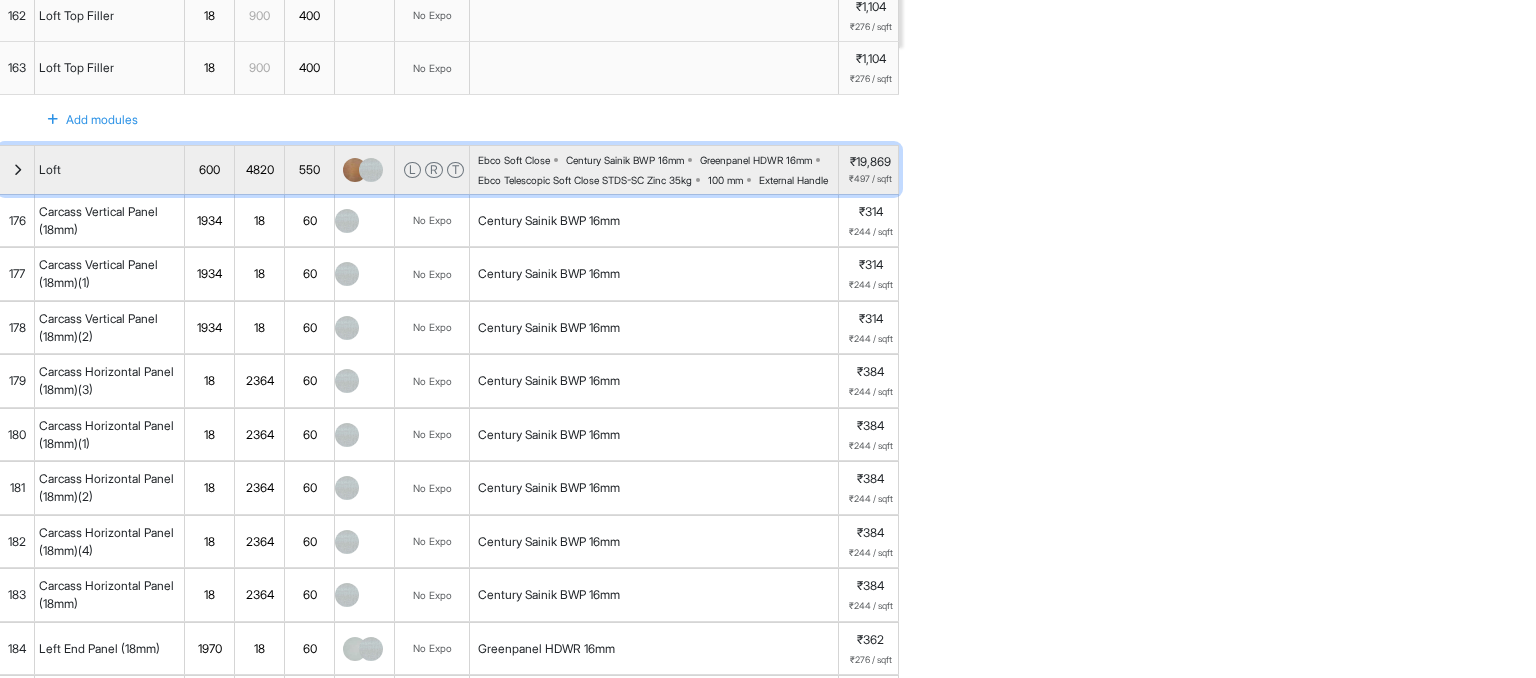 click at bounding box center [17, 170] 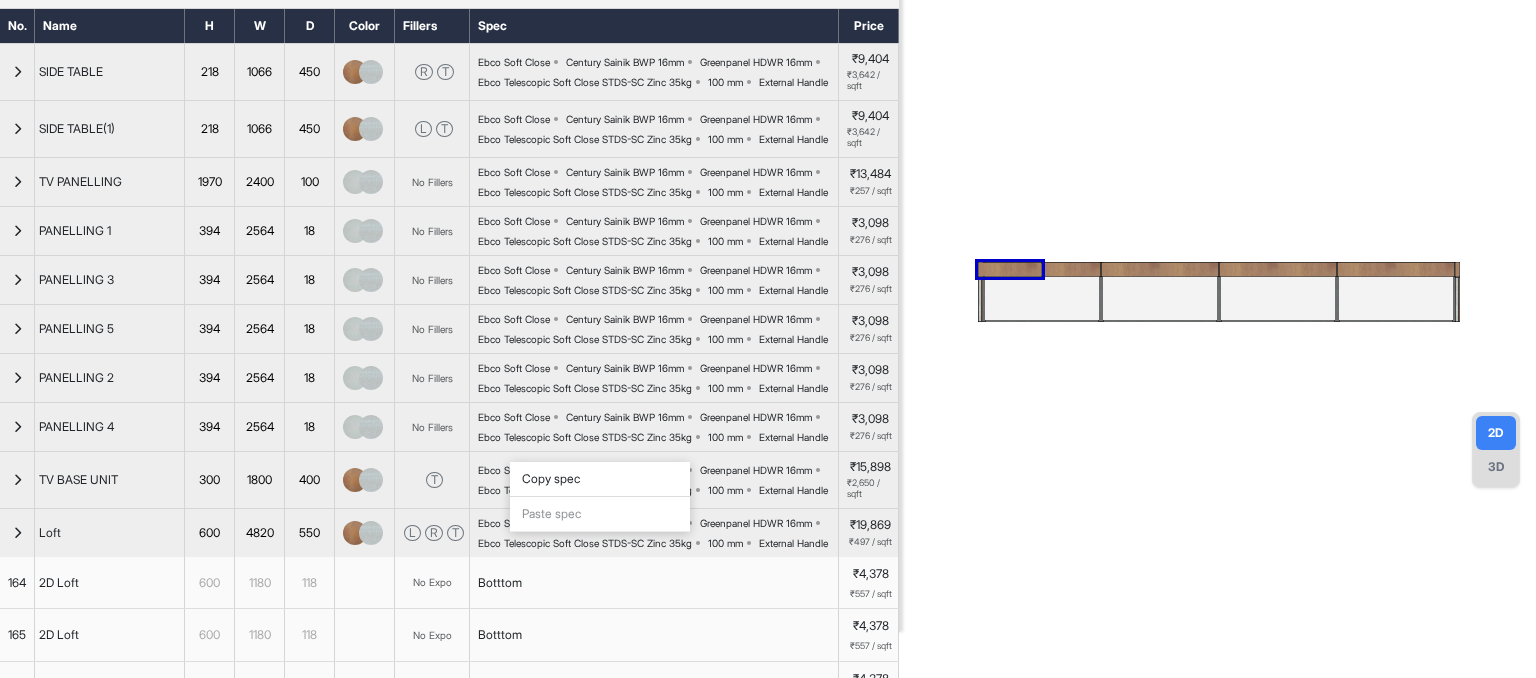 scroll, scrollTop: 0, scrollLeft: 0, axis: both 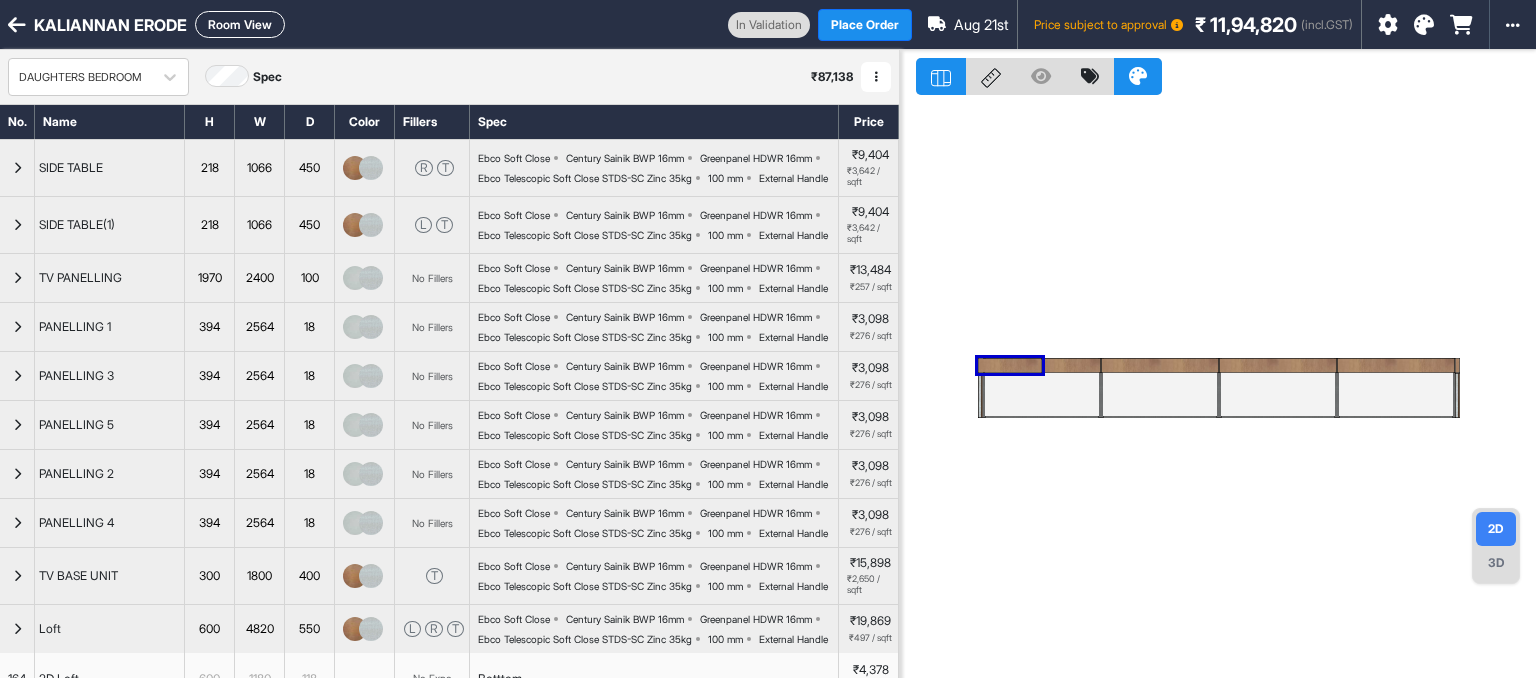 click on "Room View" at bounding box center [240, 24] 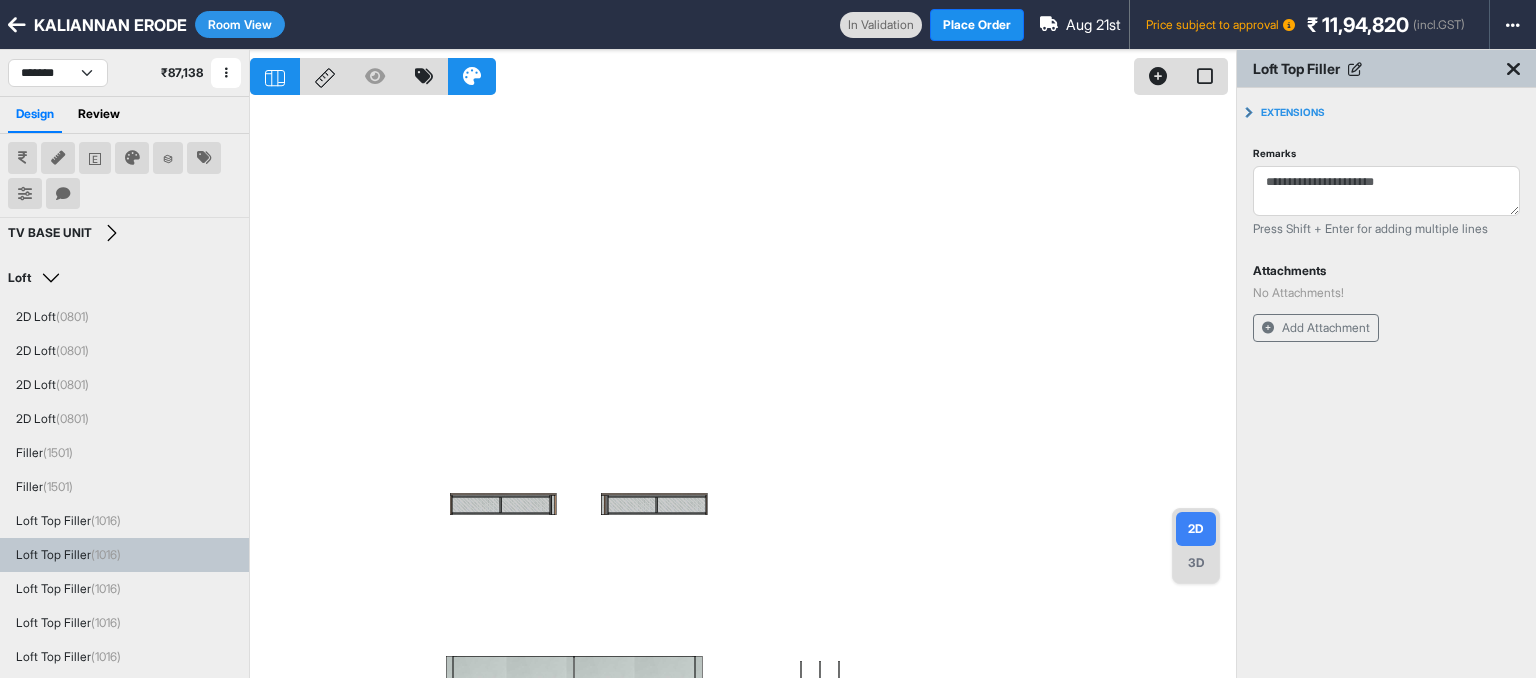 scroll, scrollTop: 480, scrollLeft: 0, axis: vertical 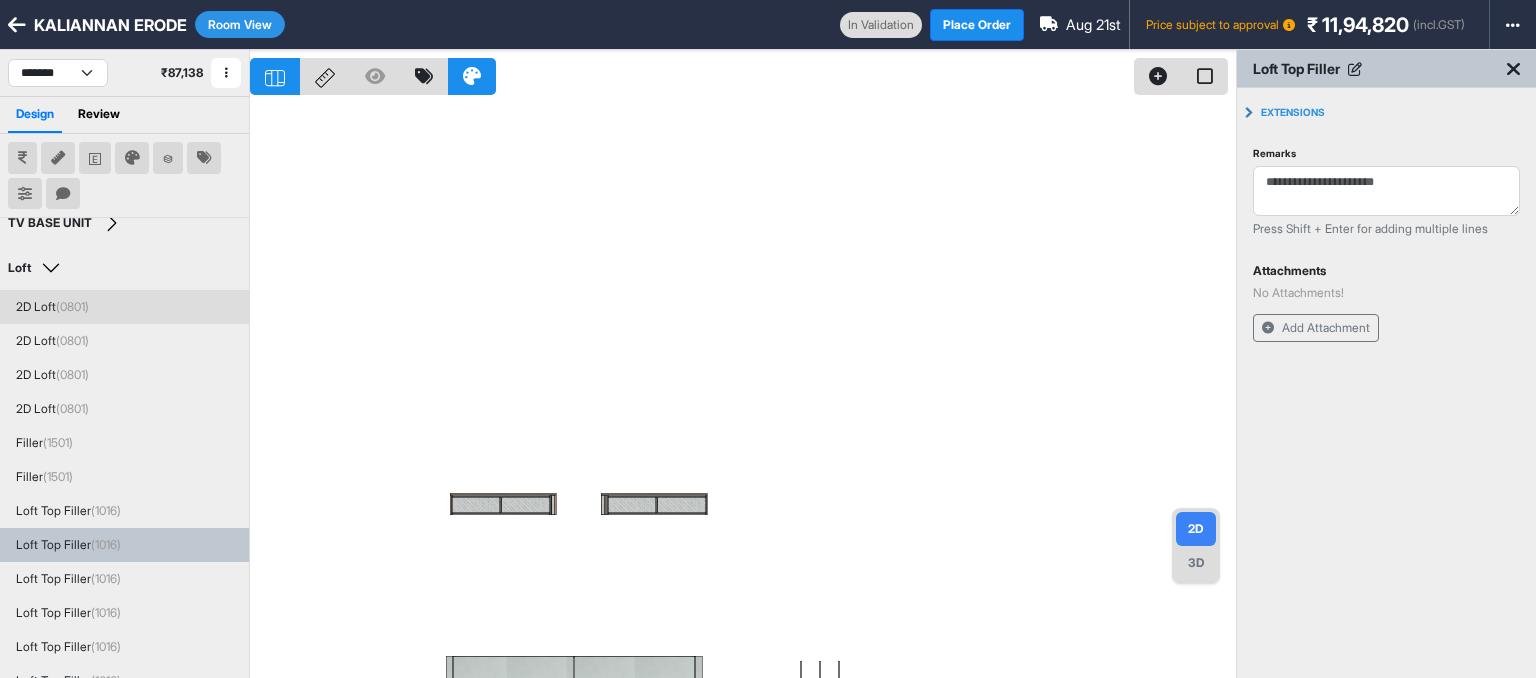 click on "2D Loft  (0801)" at bounding box center [52, 307] 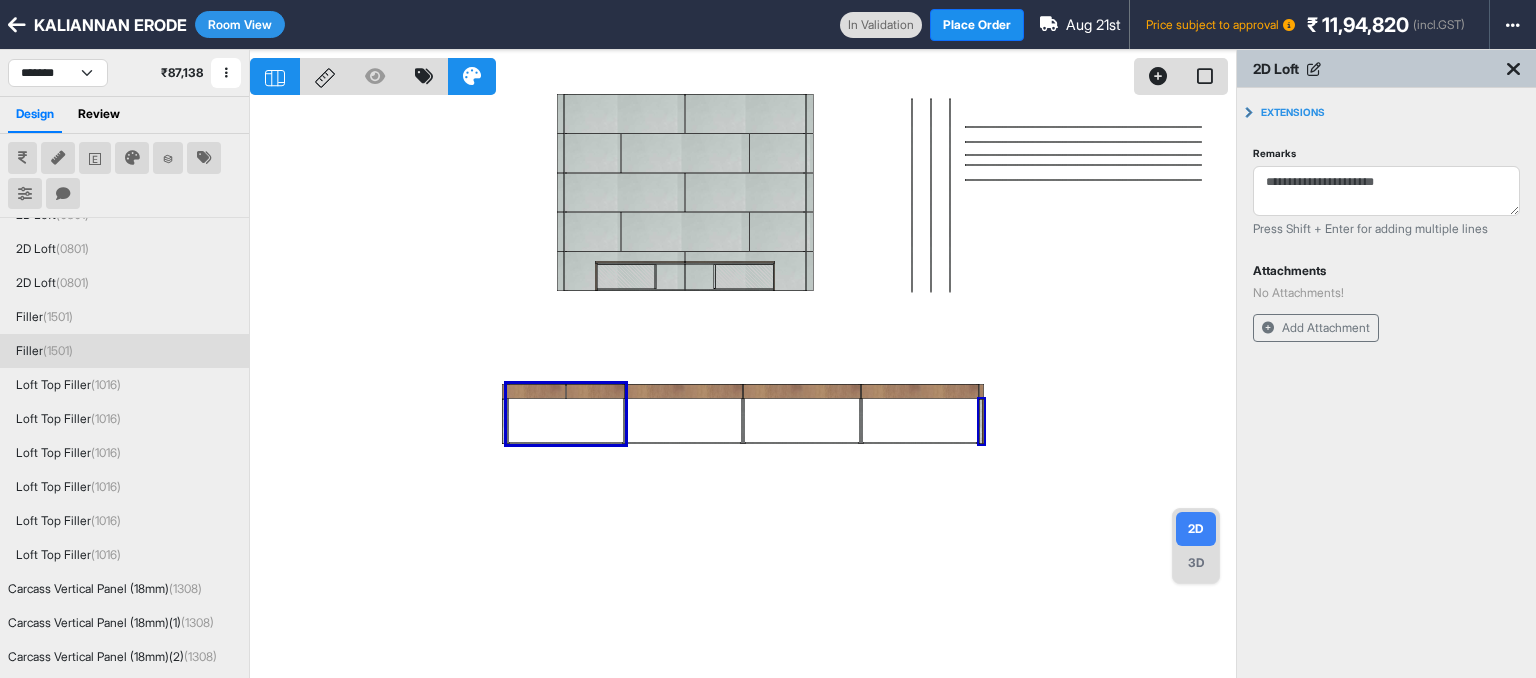 scroll, scrollTop: 694, scrollLeft: 0, axis: vertical 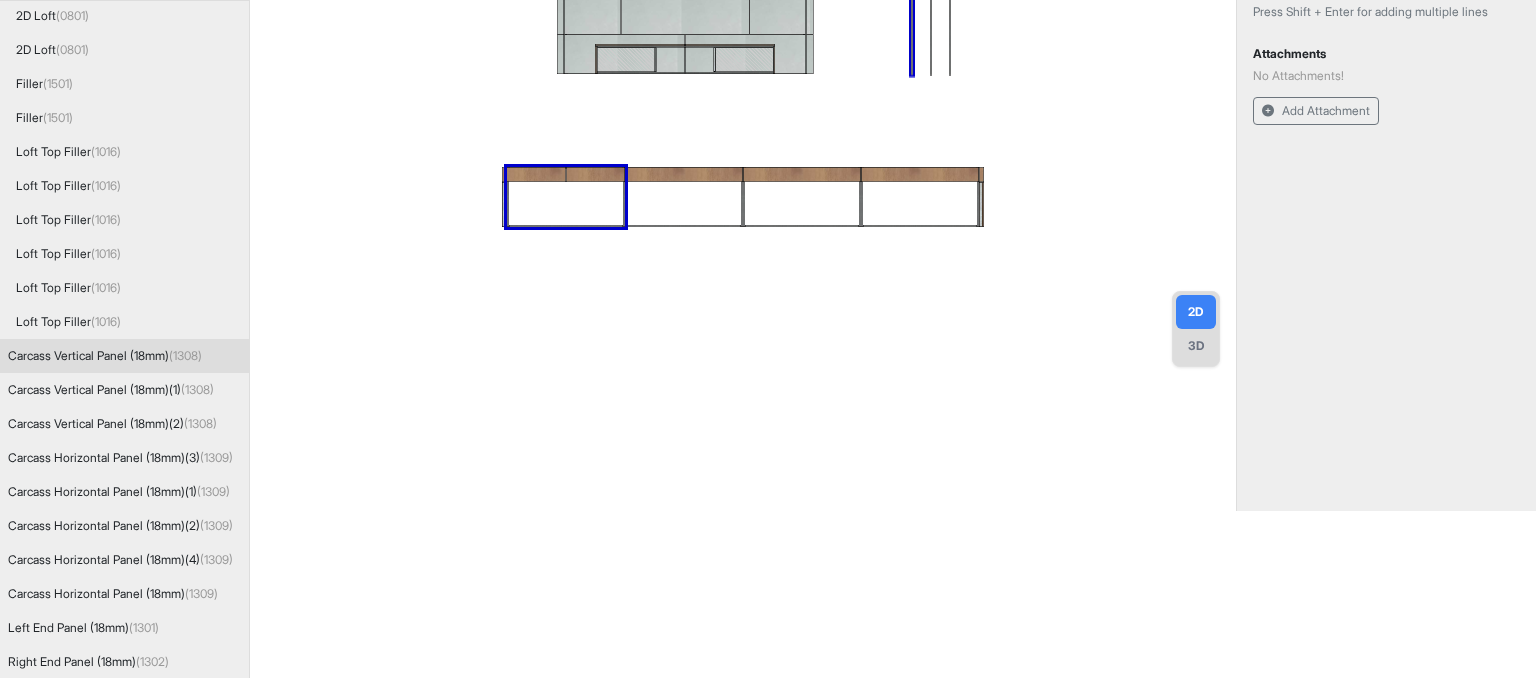 click on "Carcass Vertical Panel (18mm) (1308)" at bounding box center (105, 356) 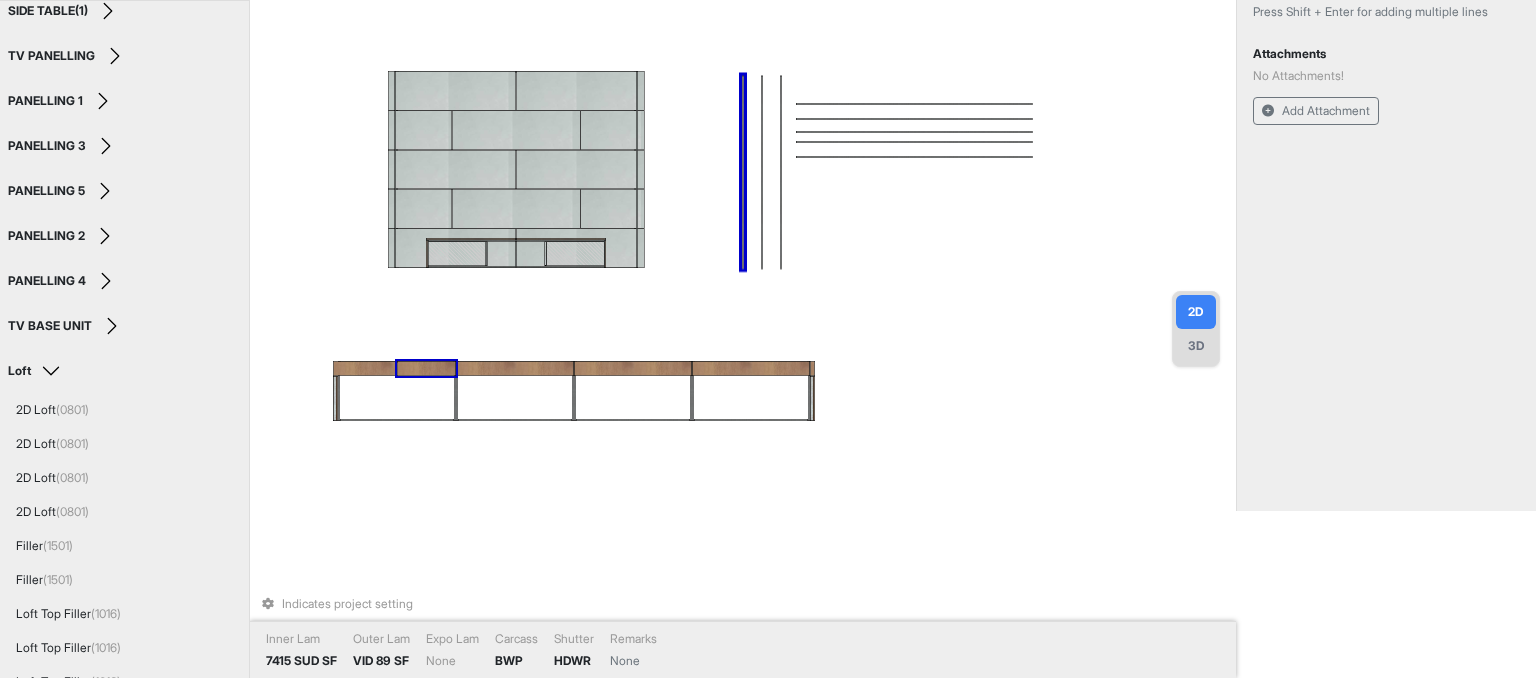 scroll, scrollTop: 0, scrollLeft: 0, axis: both 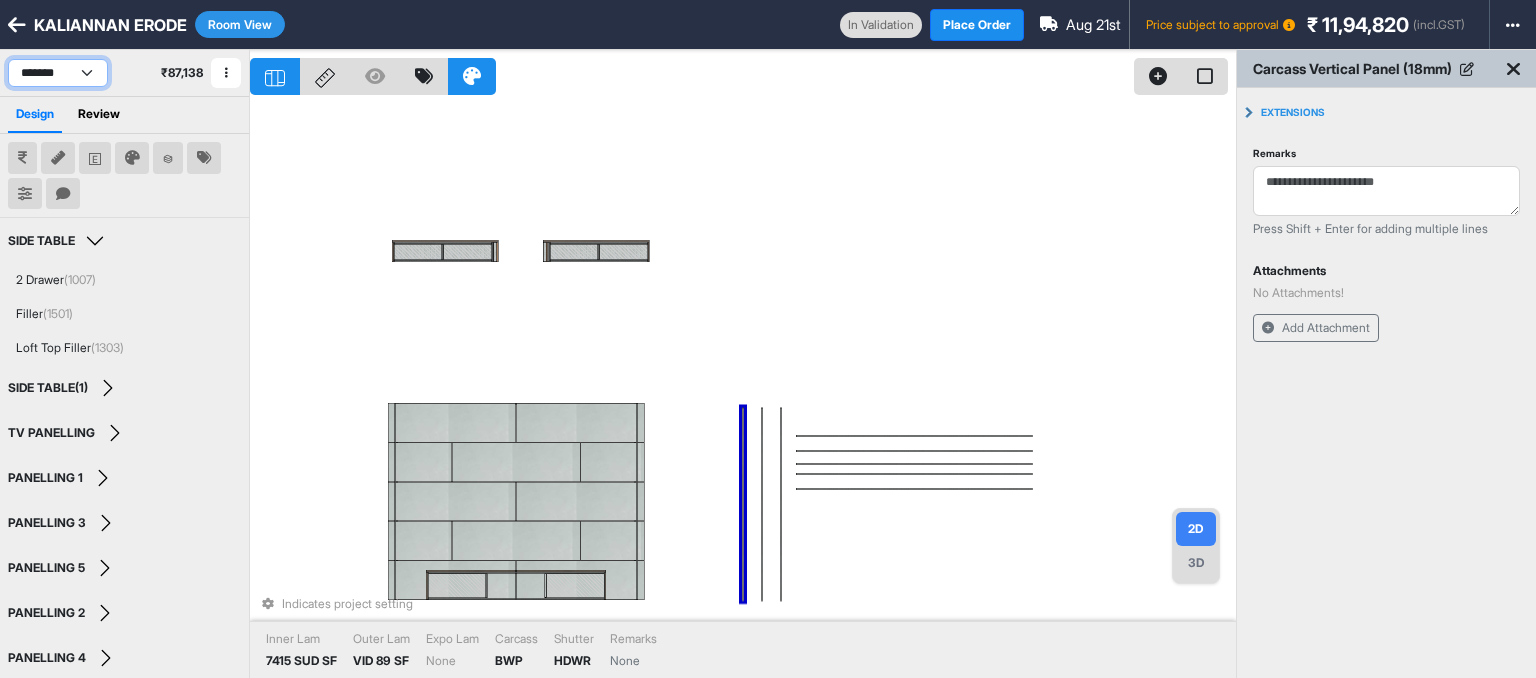 click on "**********" at bounding box center [58, 73] 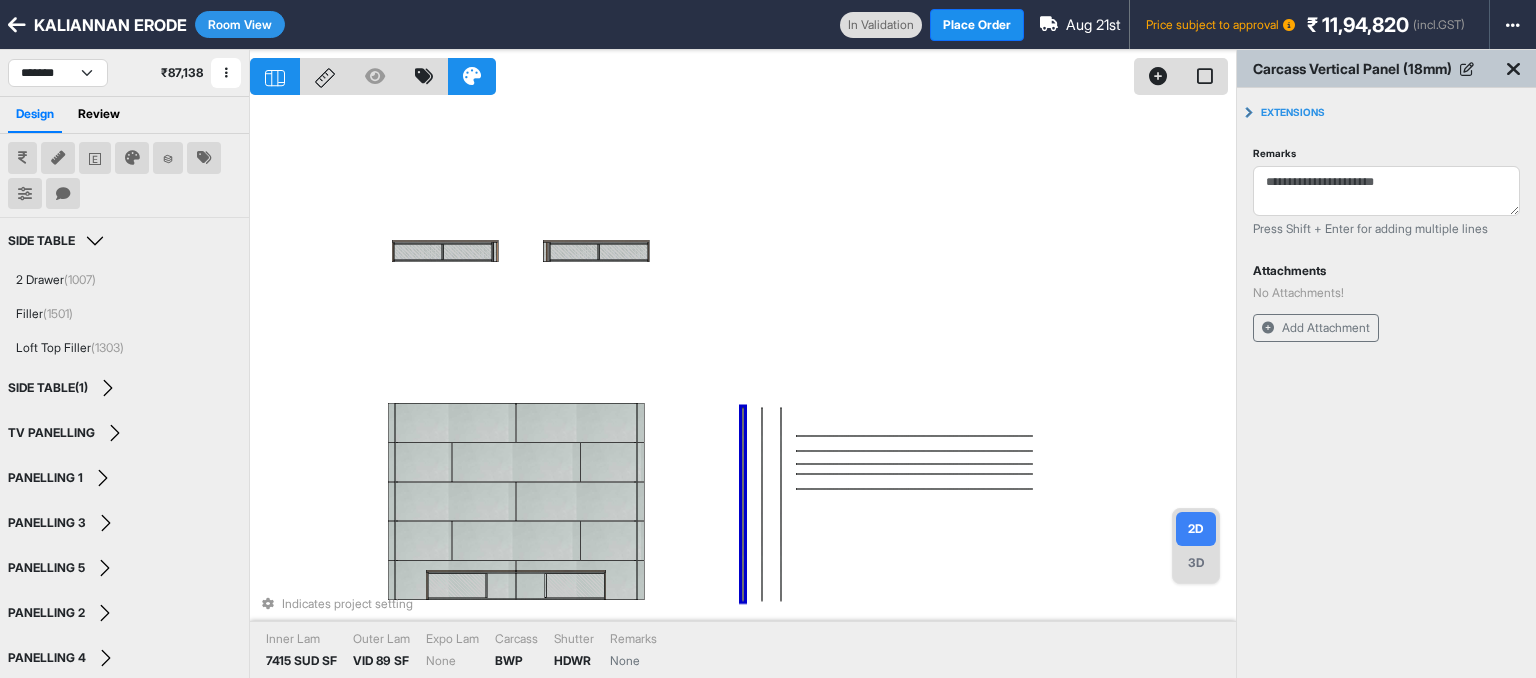 click on "Room View" at bounding box center [240, 24] 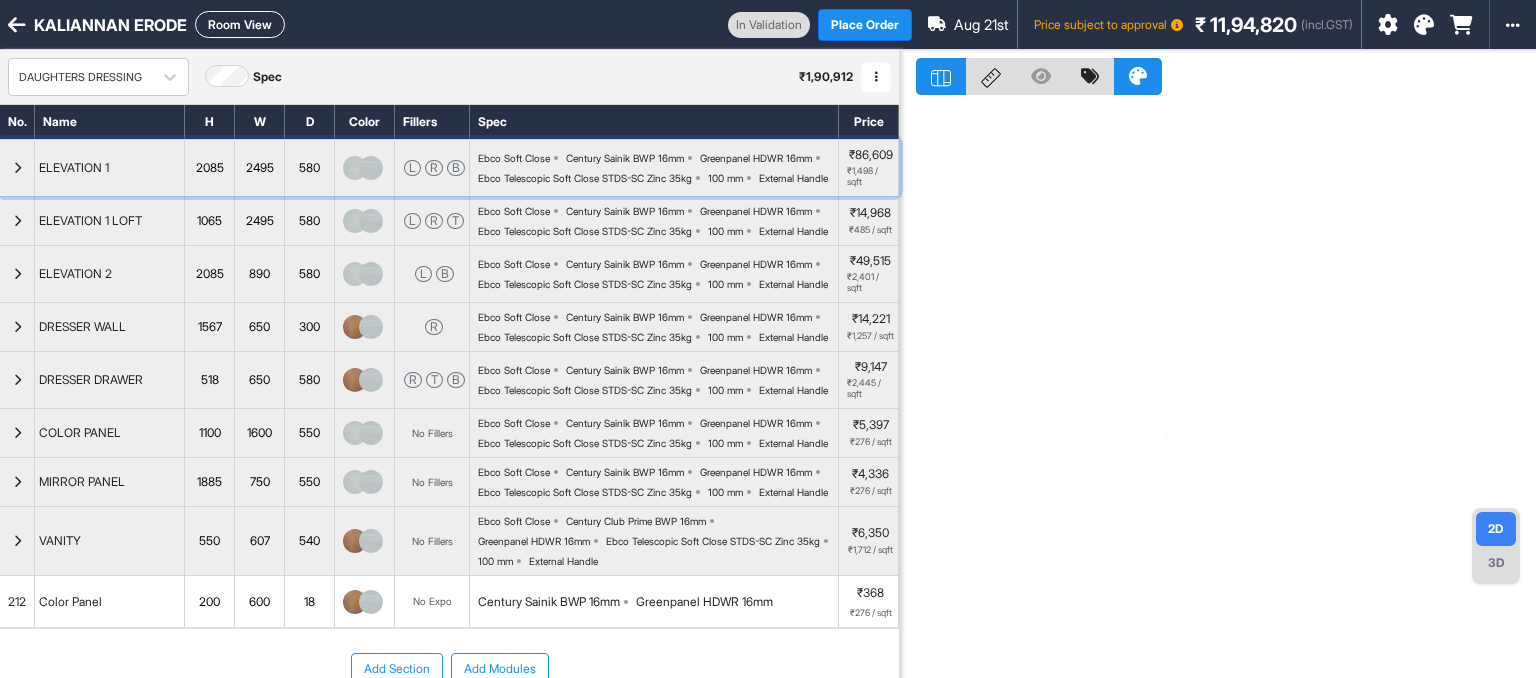 click at bounding box center (17, 168) 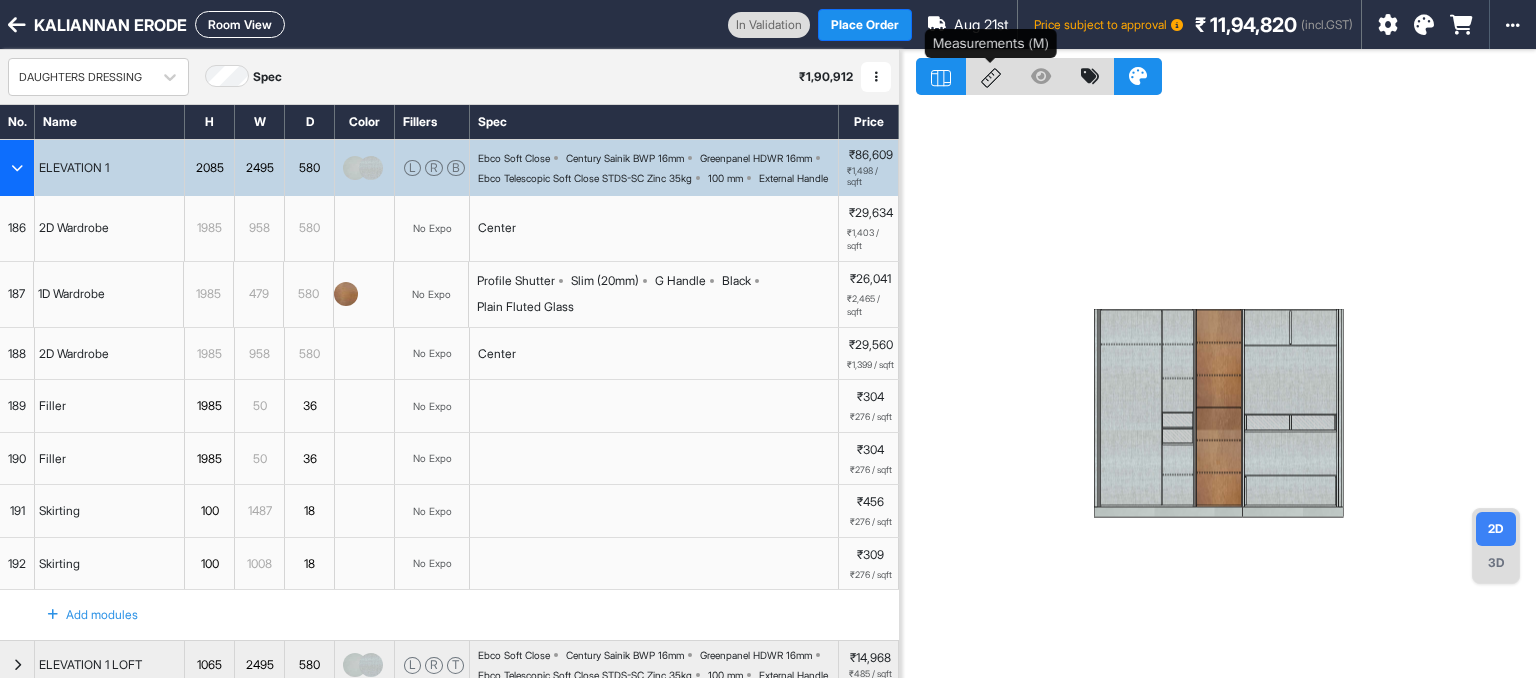 click 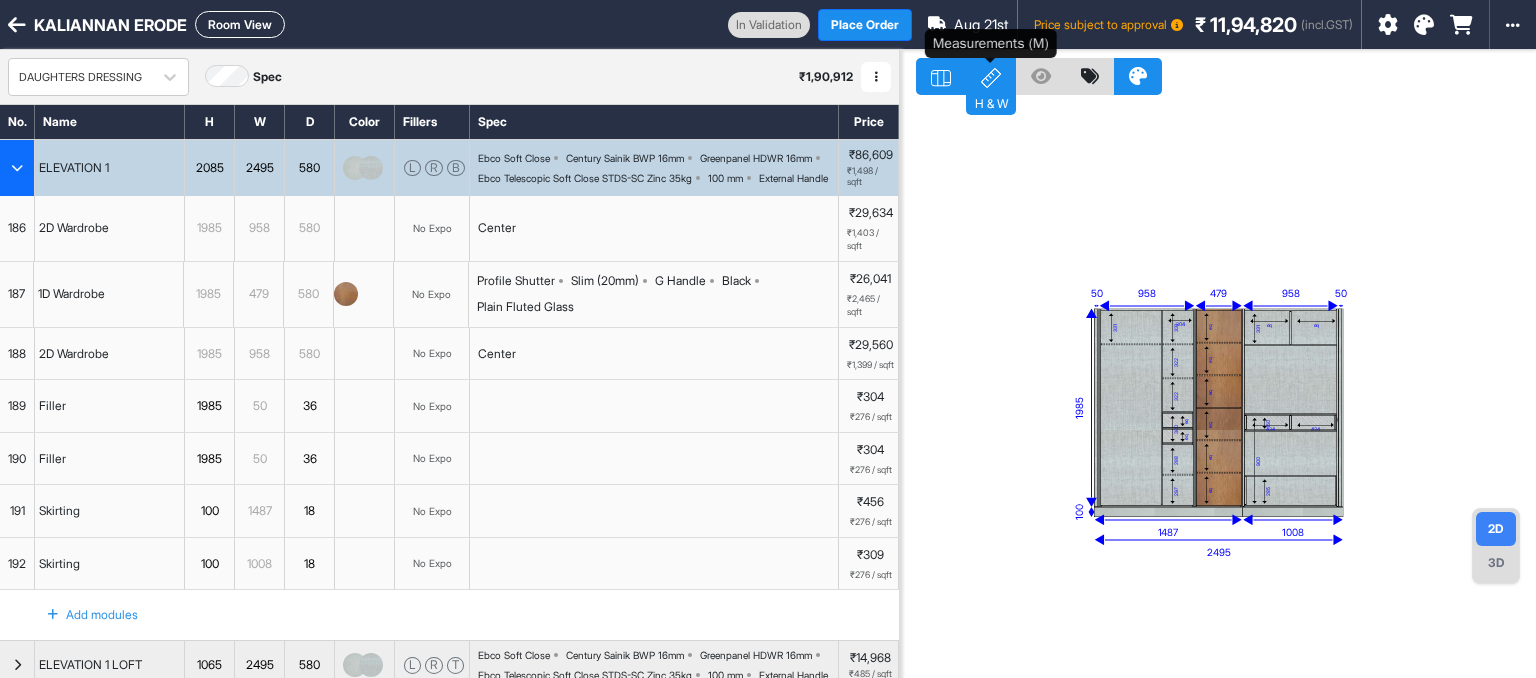 click 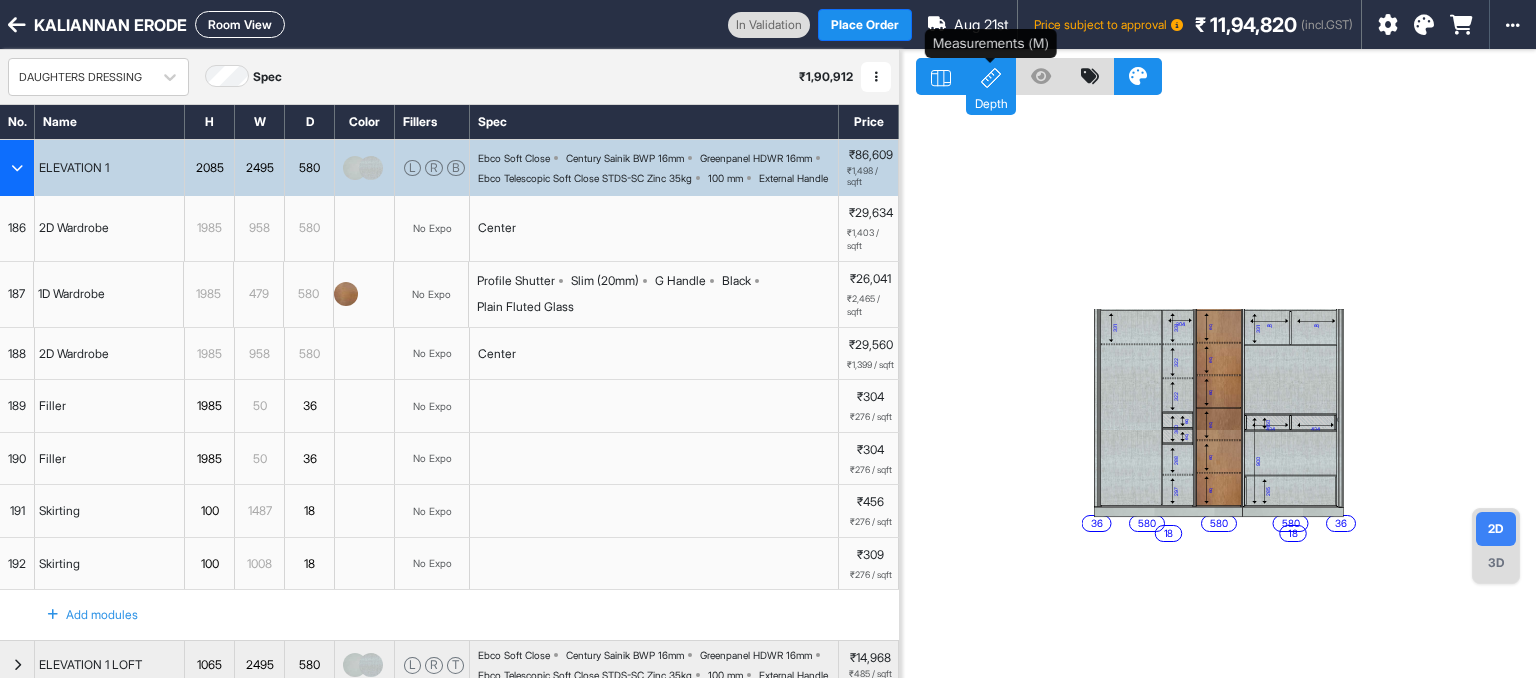 click 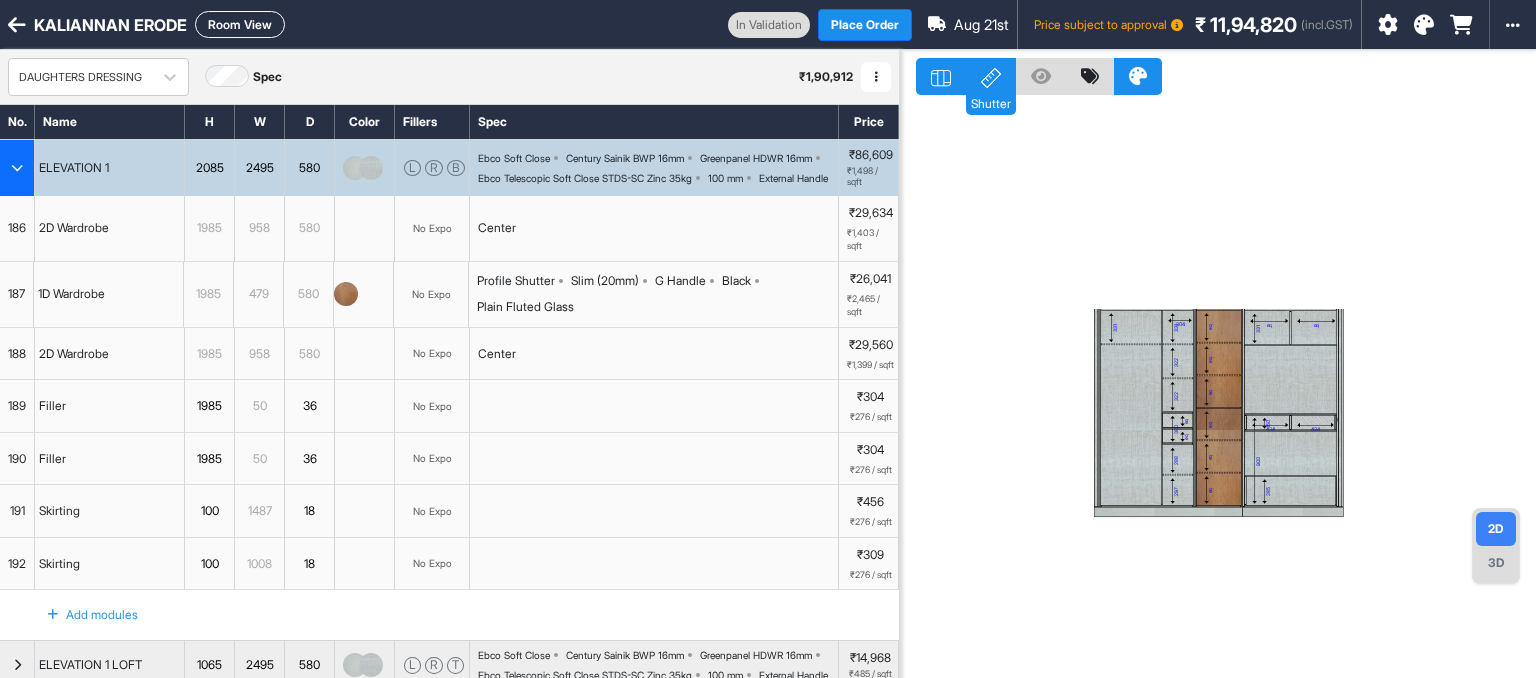 click at bounding box center [17, 168] 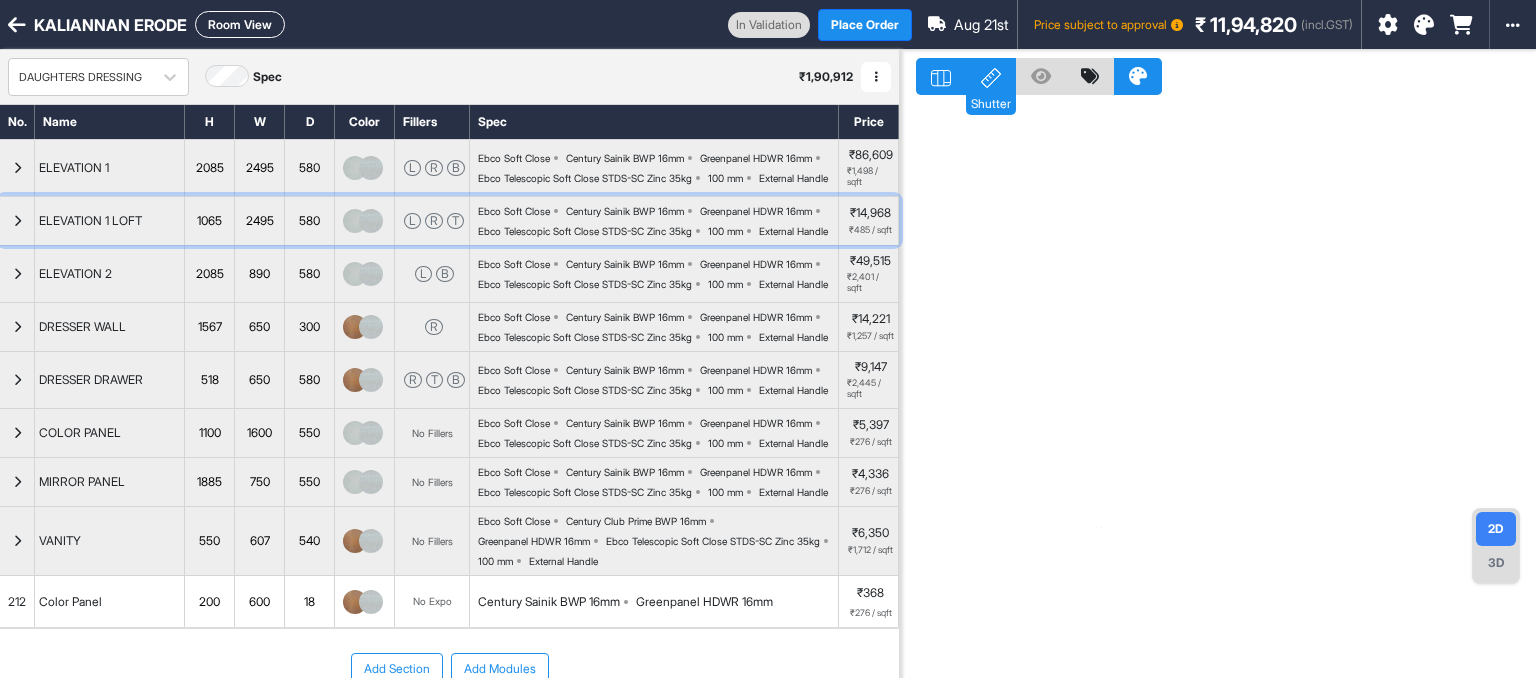 click at bounding box center [17, 221] 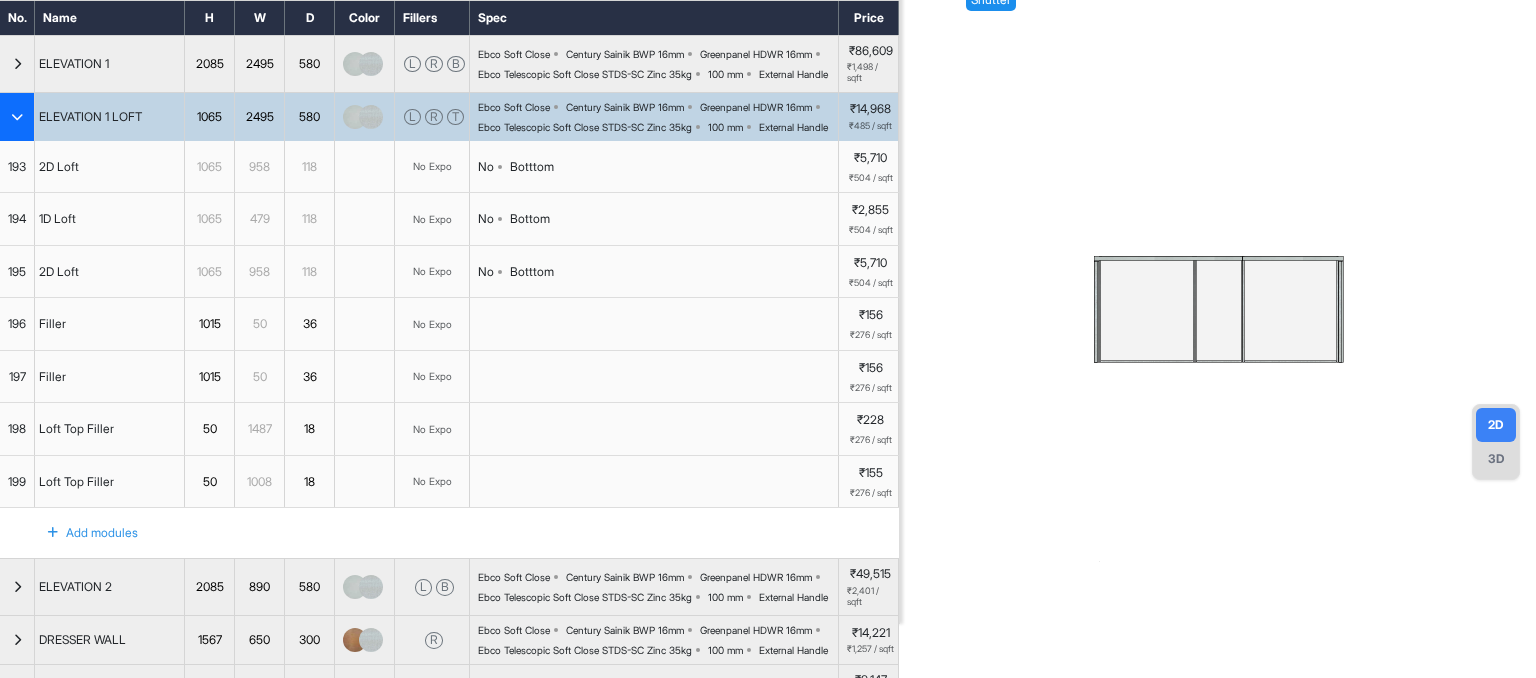 scroll, scrollTop: 118, scrollLeft: 0, axis: vertical 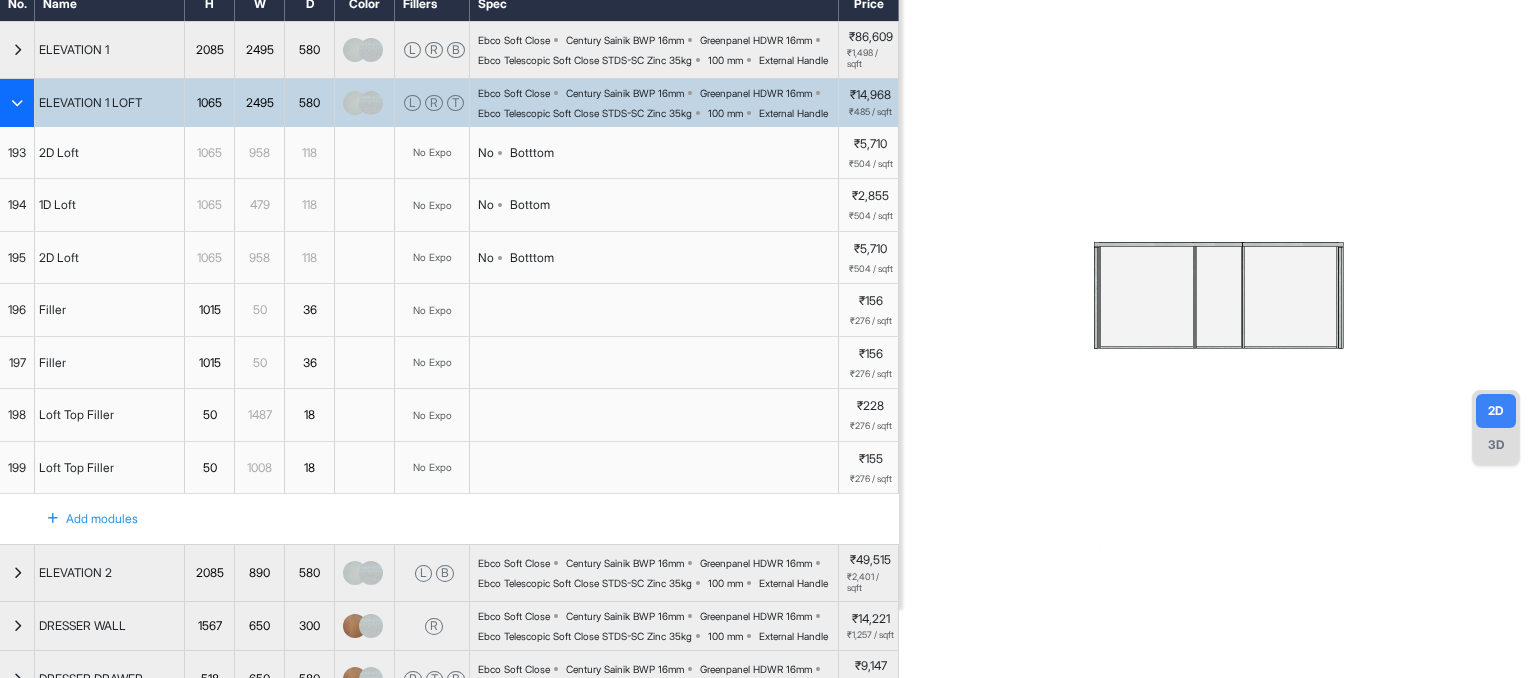 click at bounding box center (17, 103) 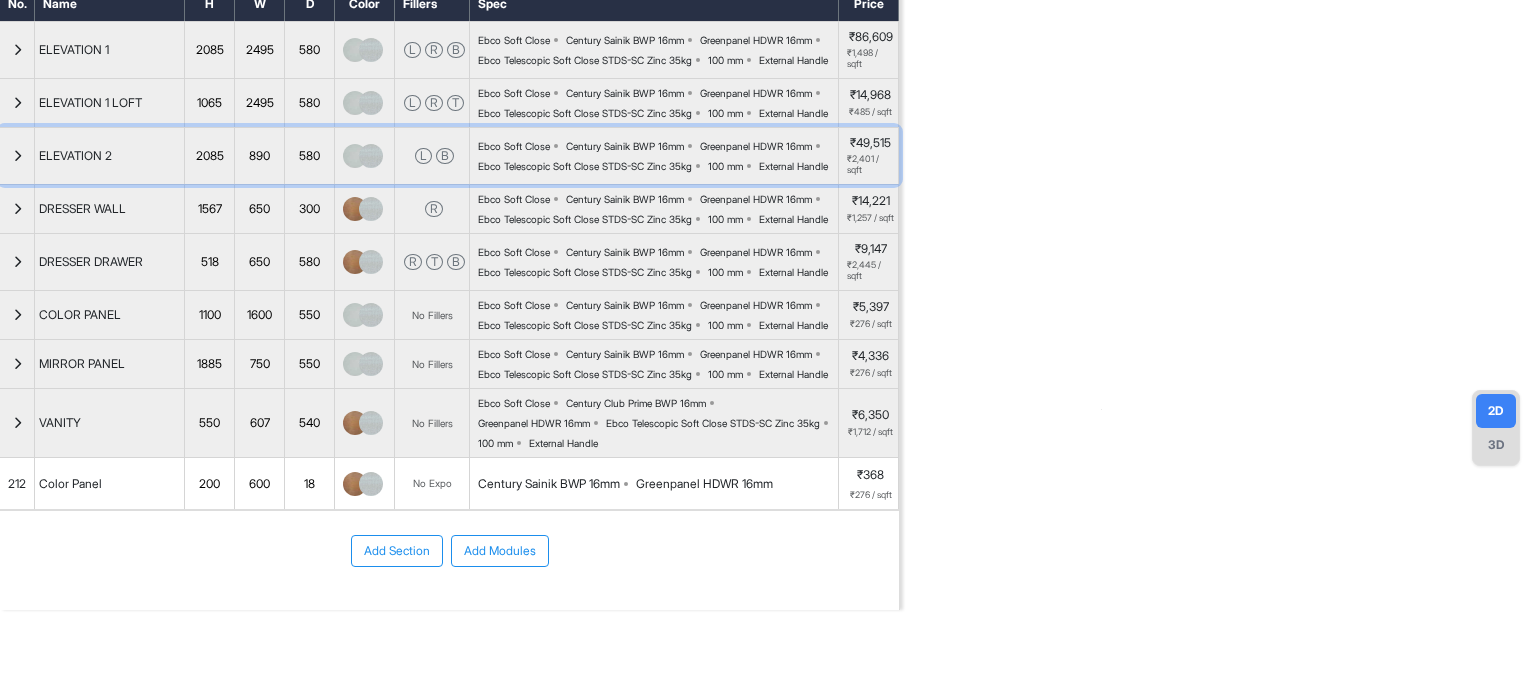 click at bounding box center (17, 156) 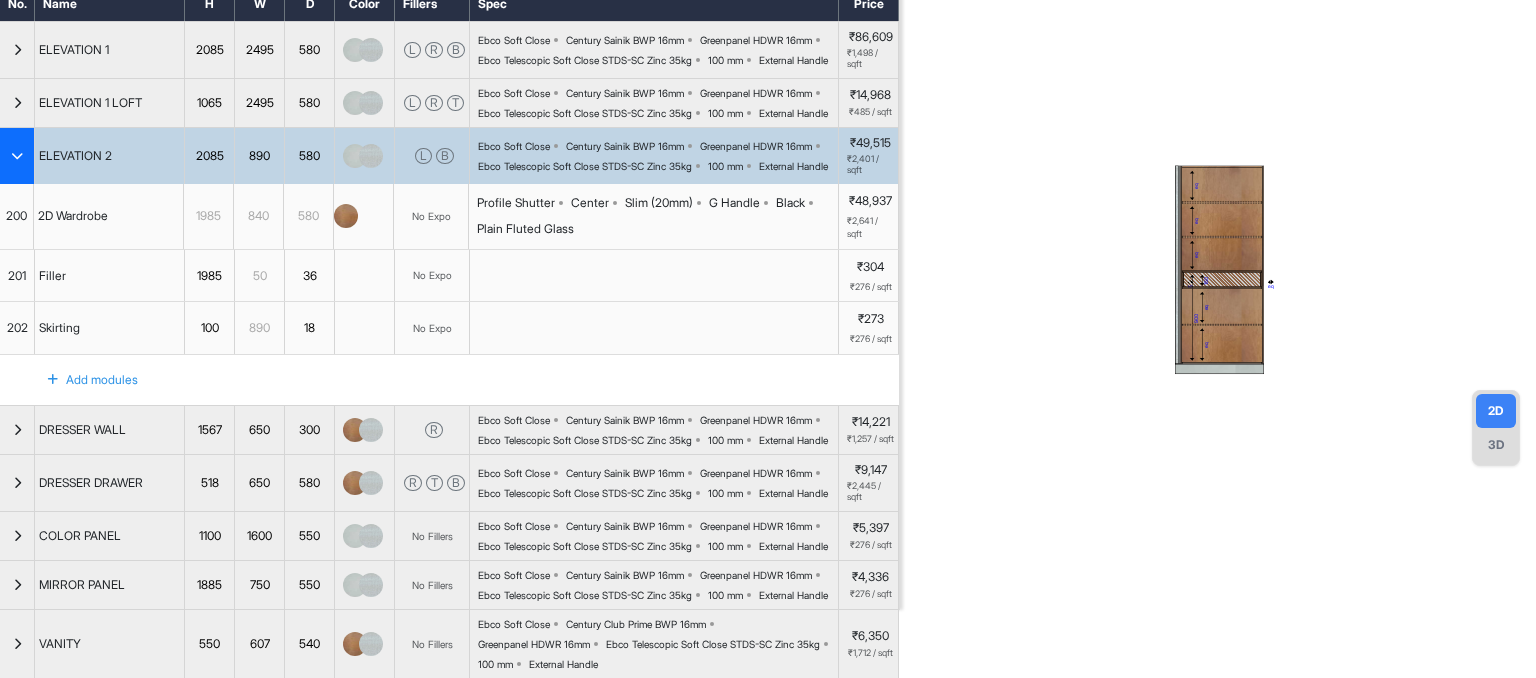 click at bounding box center (17, 156) 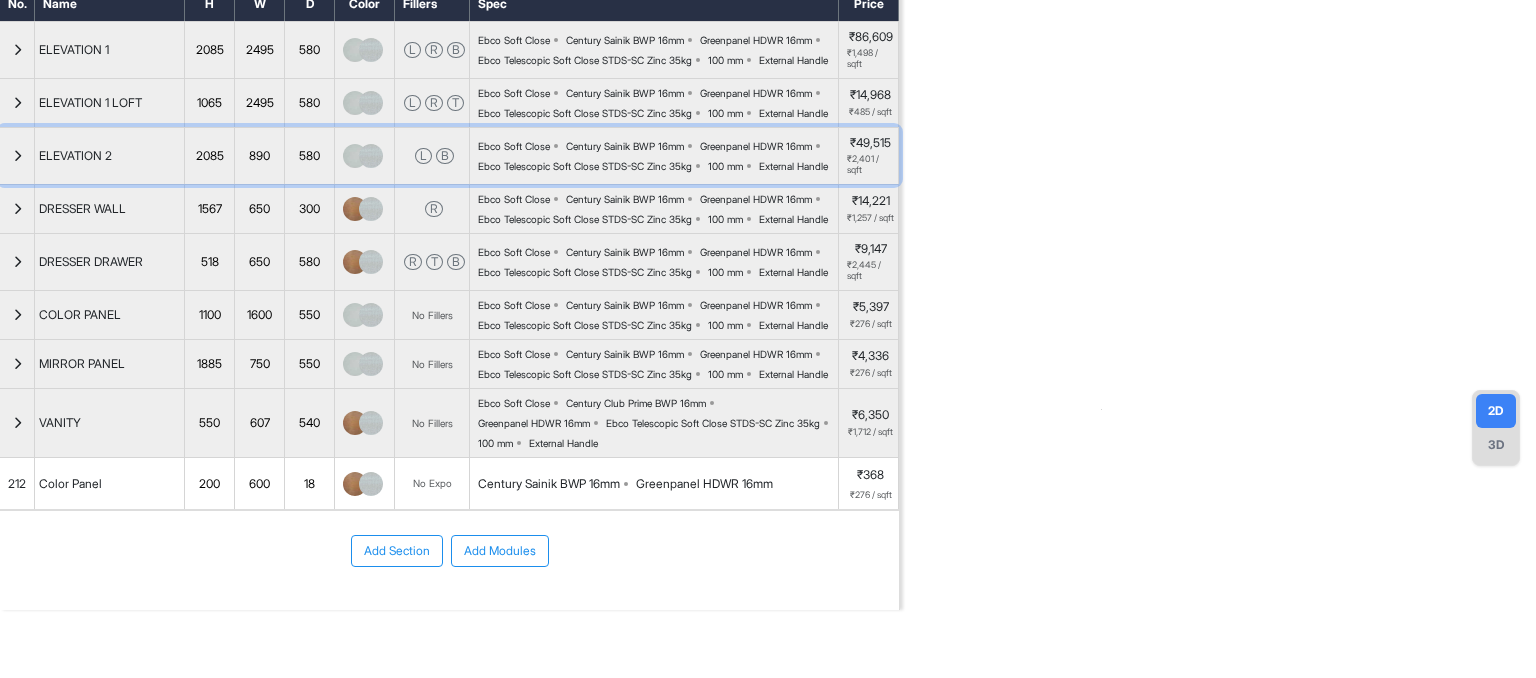 scroll, scrollTop: 0, scrollLeft: 0, axis: both 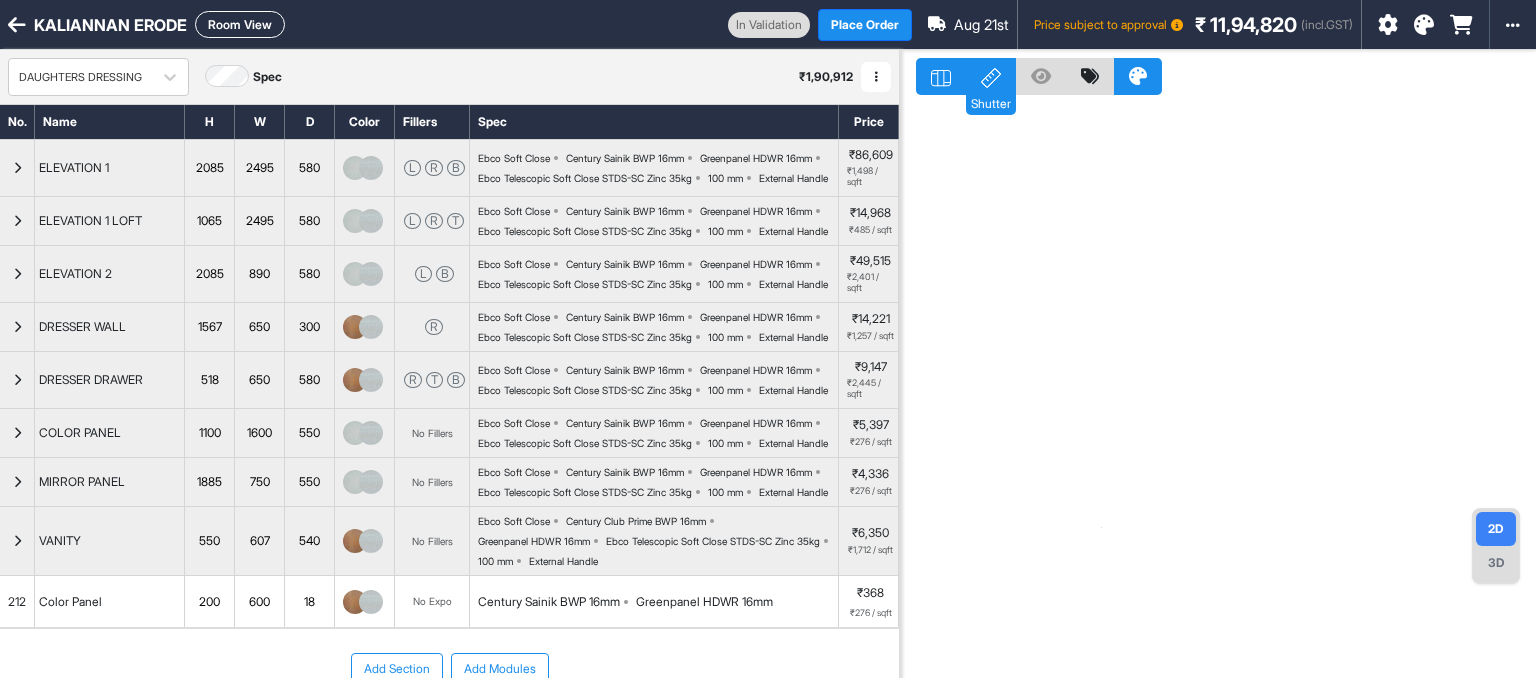 click on "Room View" at bounding box center (240, 24) 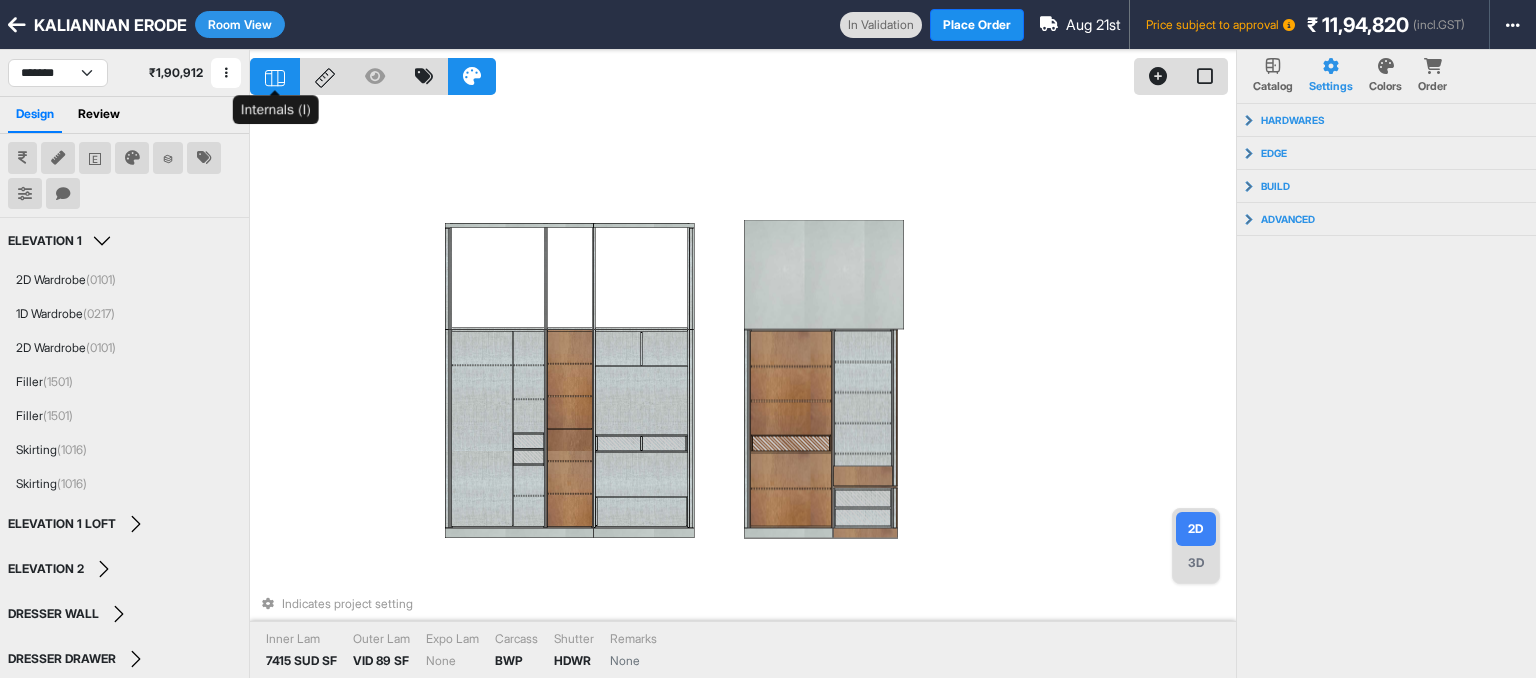 click at bounding box center [275, 76] 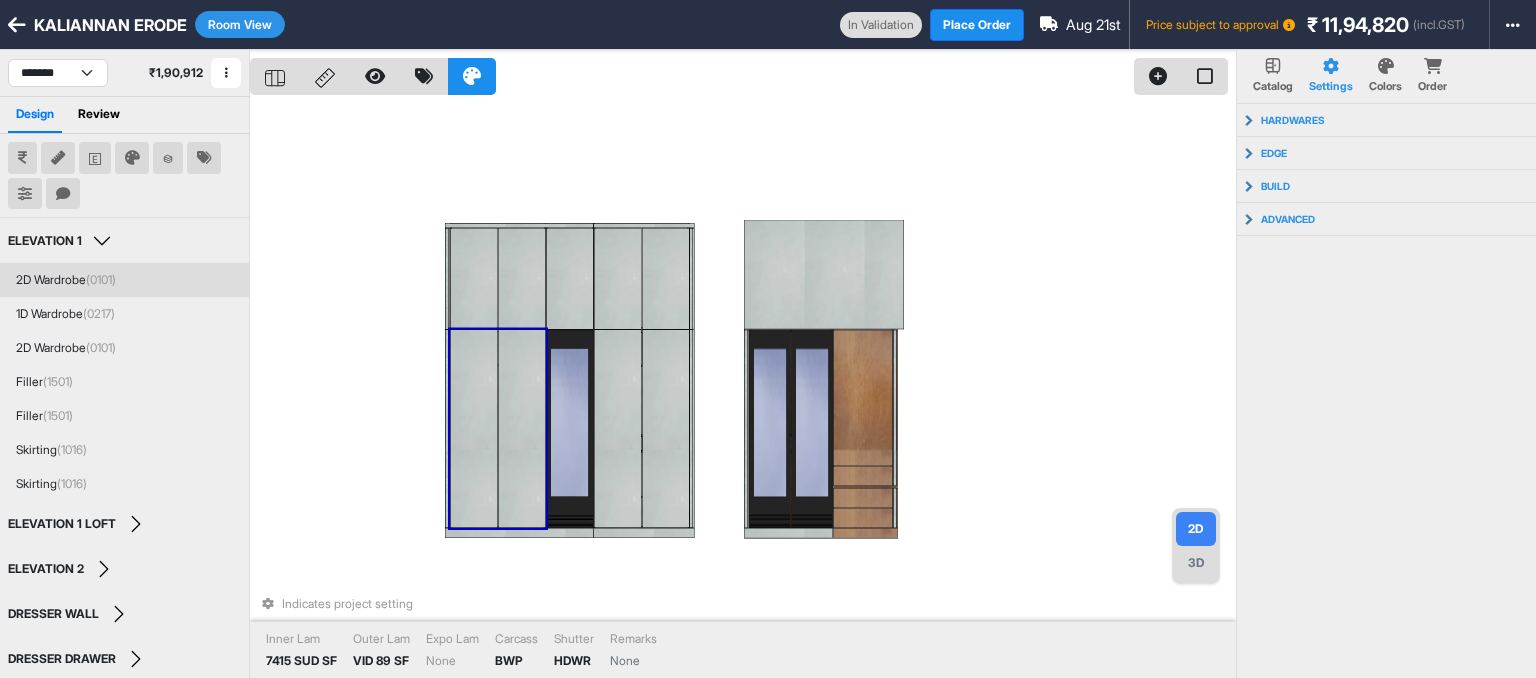 click on "Room View" at bounding box center (240, 24) 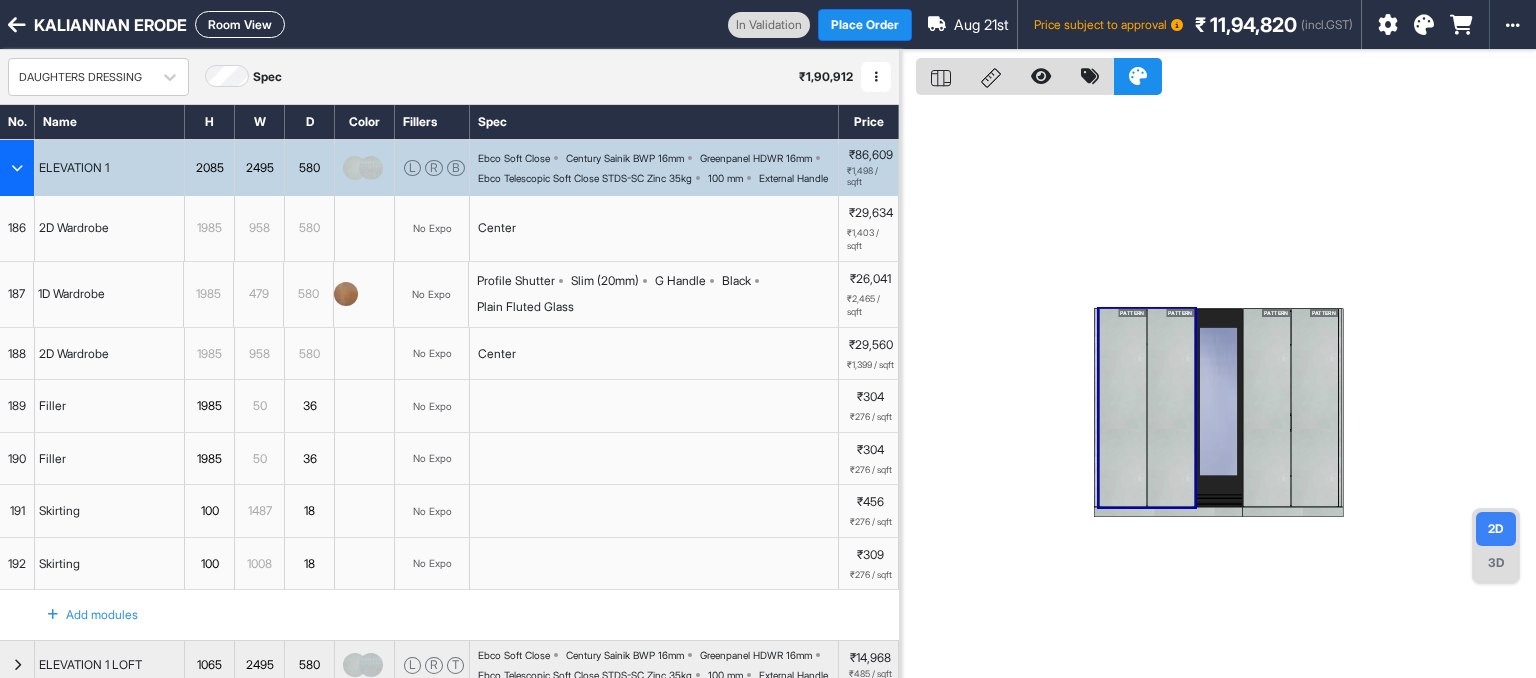 click at bounding box center [17, 168] 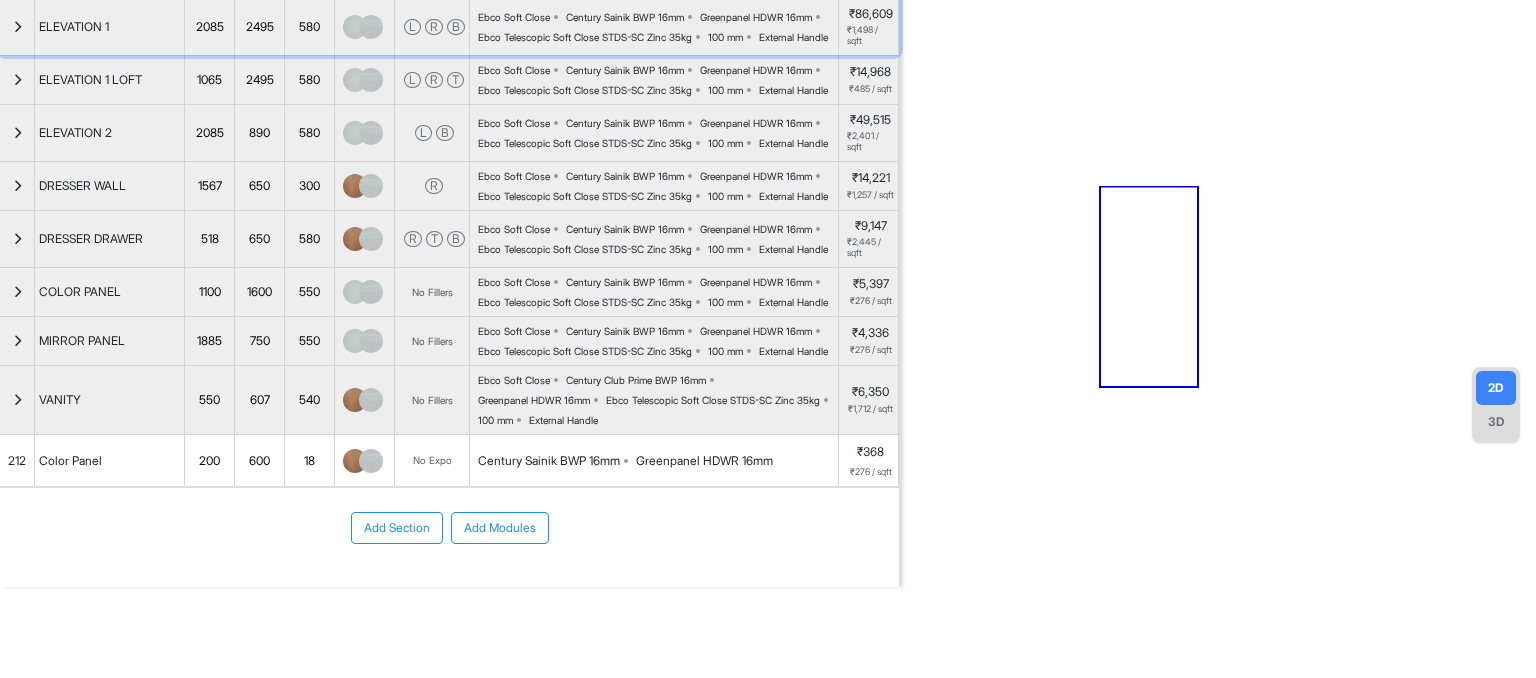 scroll, scrollTop: 0, scrollLeft: 0, axis: both 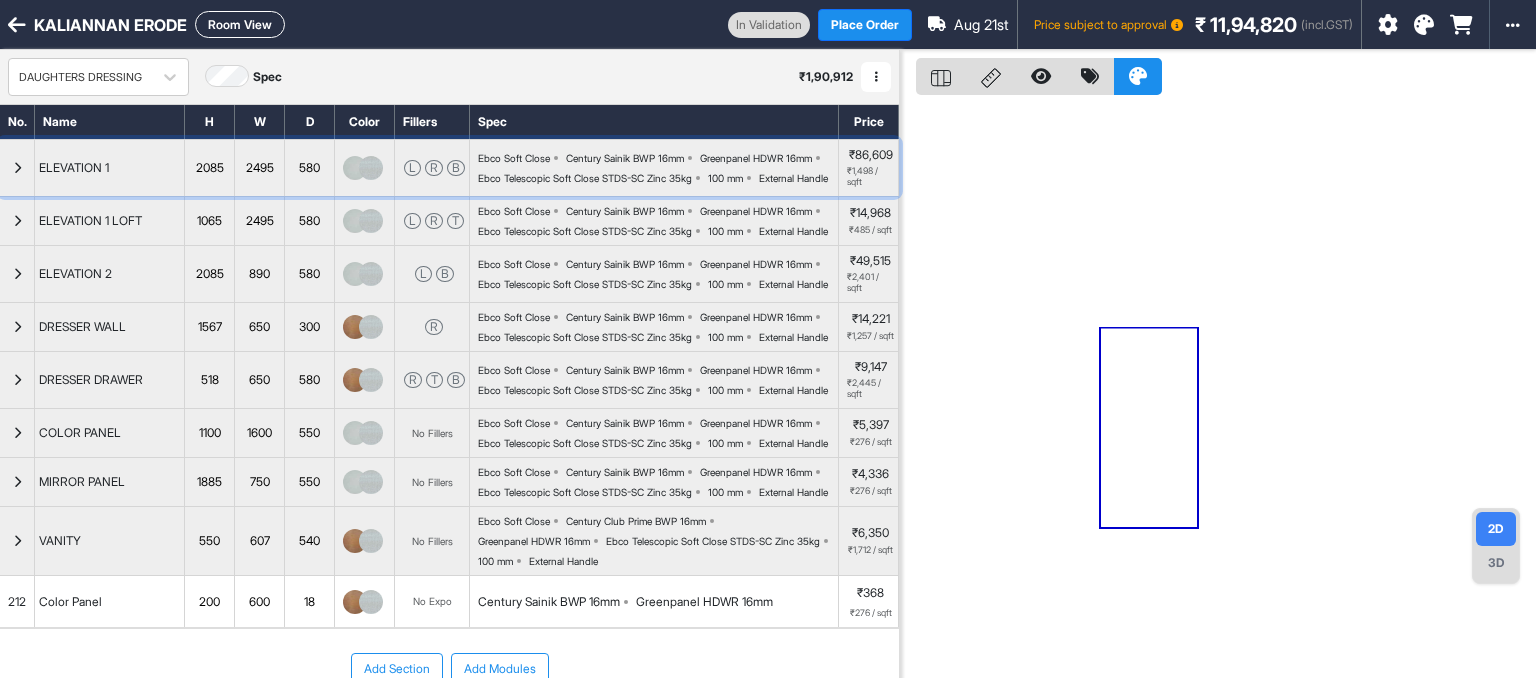click at bounding box center (17, 168) 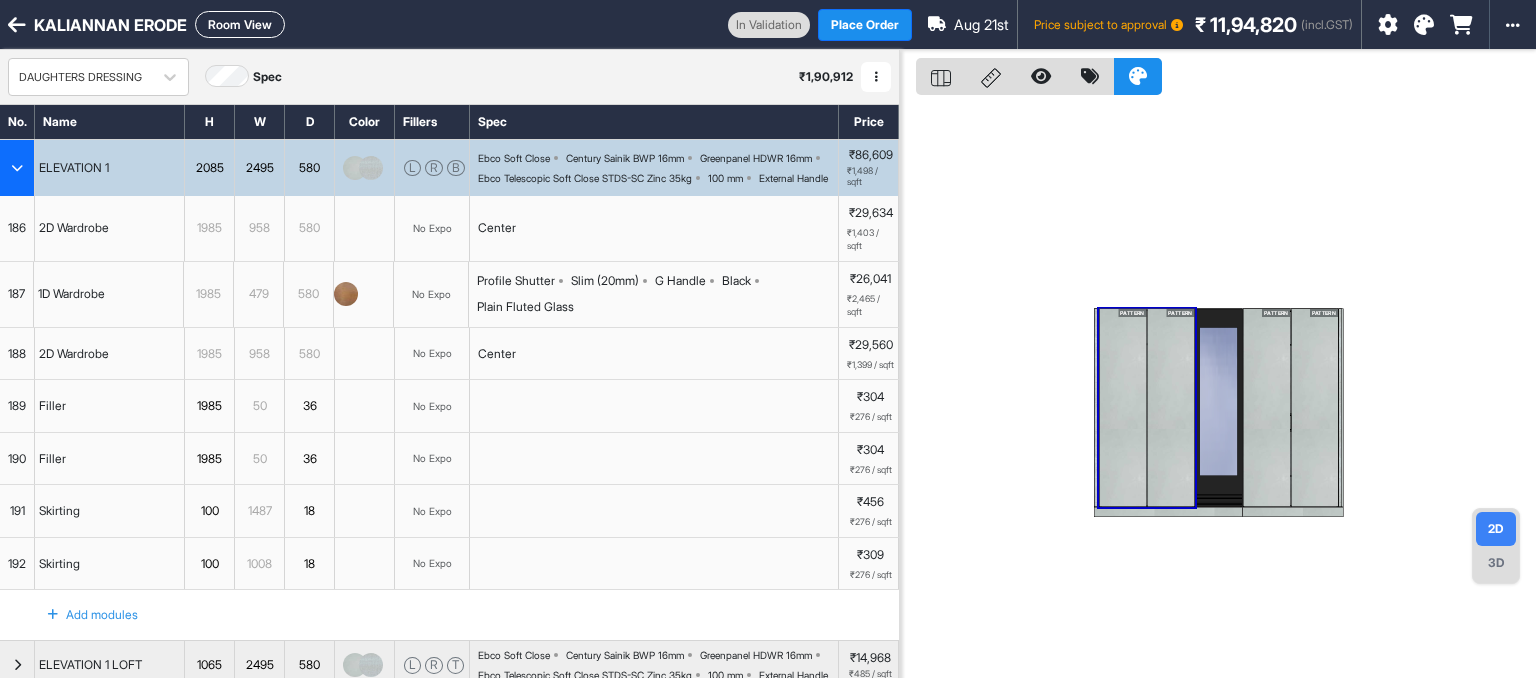 click on "2D Wardrobe" at bounding box center [74, 228] 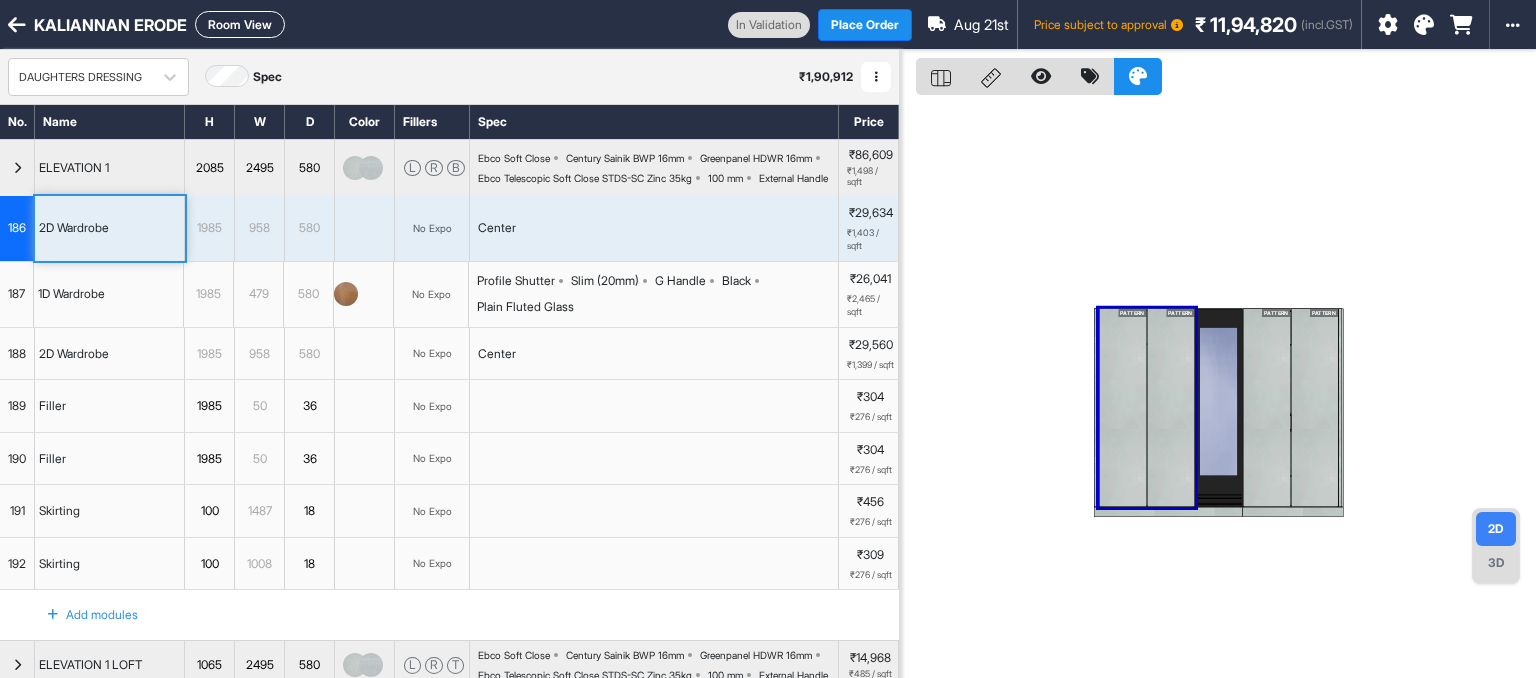 click on "Room View" at bounding box center [240, 24] 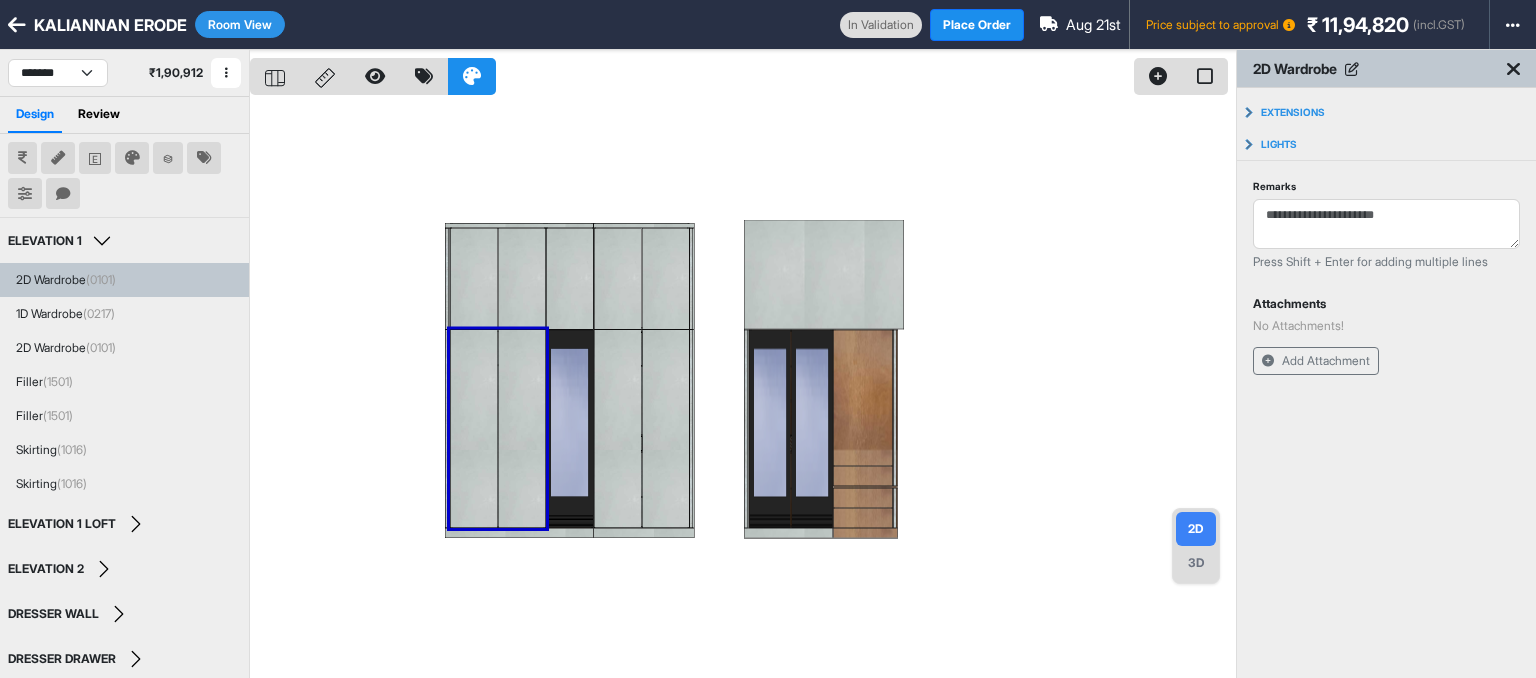 click on "2D Wardrobe  (0101)" at bounding box center [66, 280] 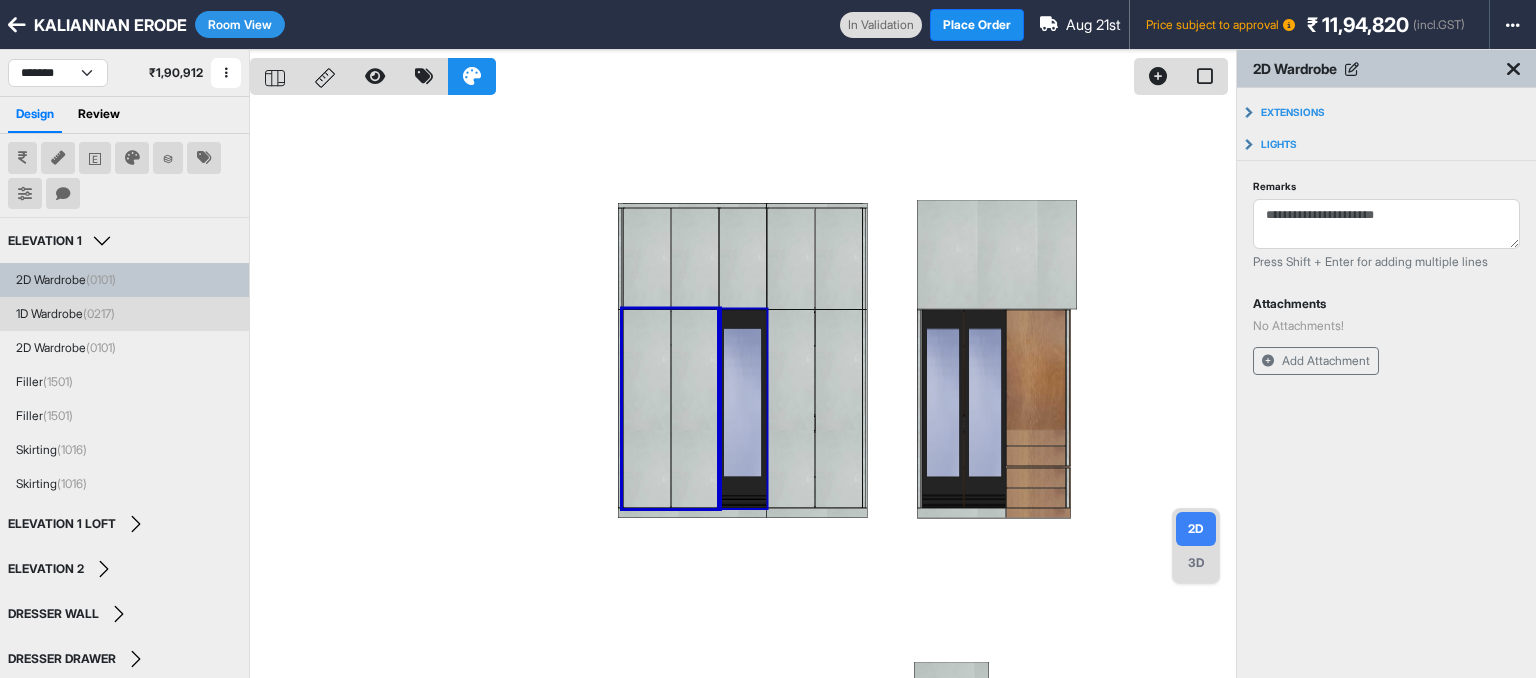 click on "1D Wardrobe  (0217)" at bounding box center (65, 314) 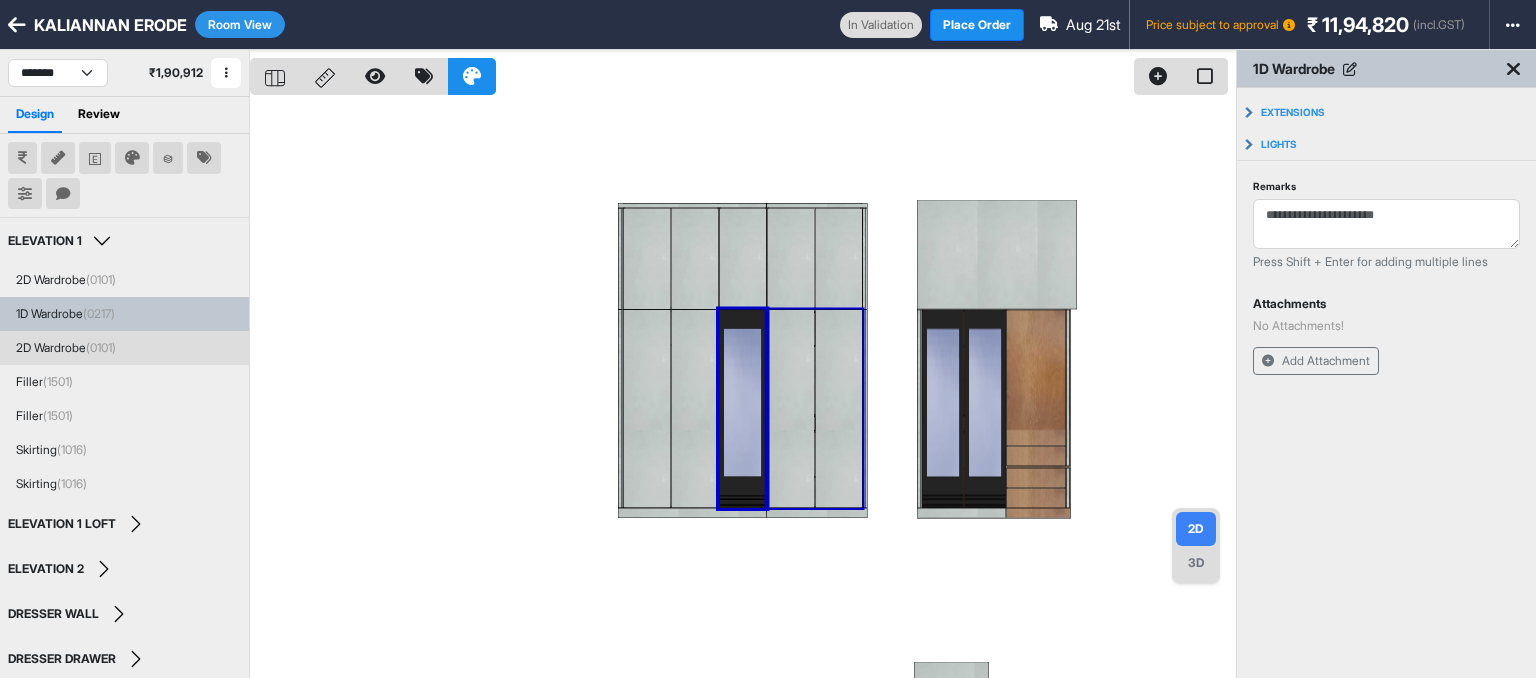 click on "2D Wardrobe  (0101)" at bounding box center (66, 348) 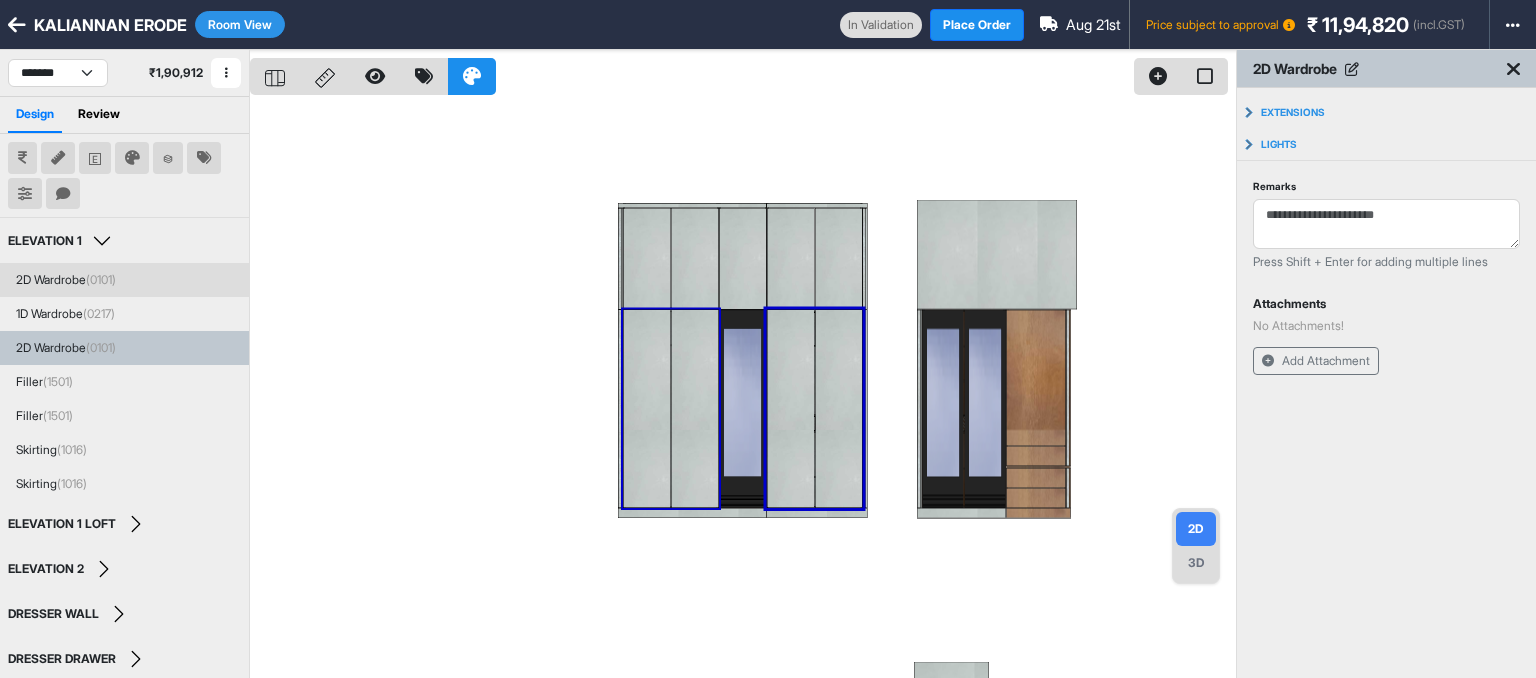 click on "2D Wardrobe  (0101)" at bounding box center (66, 280) 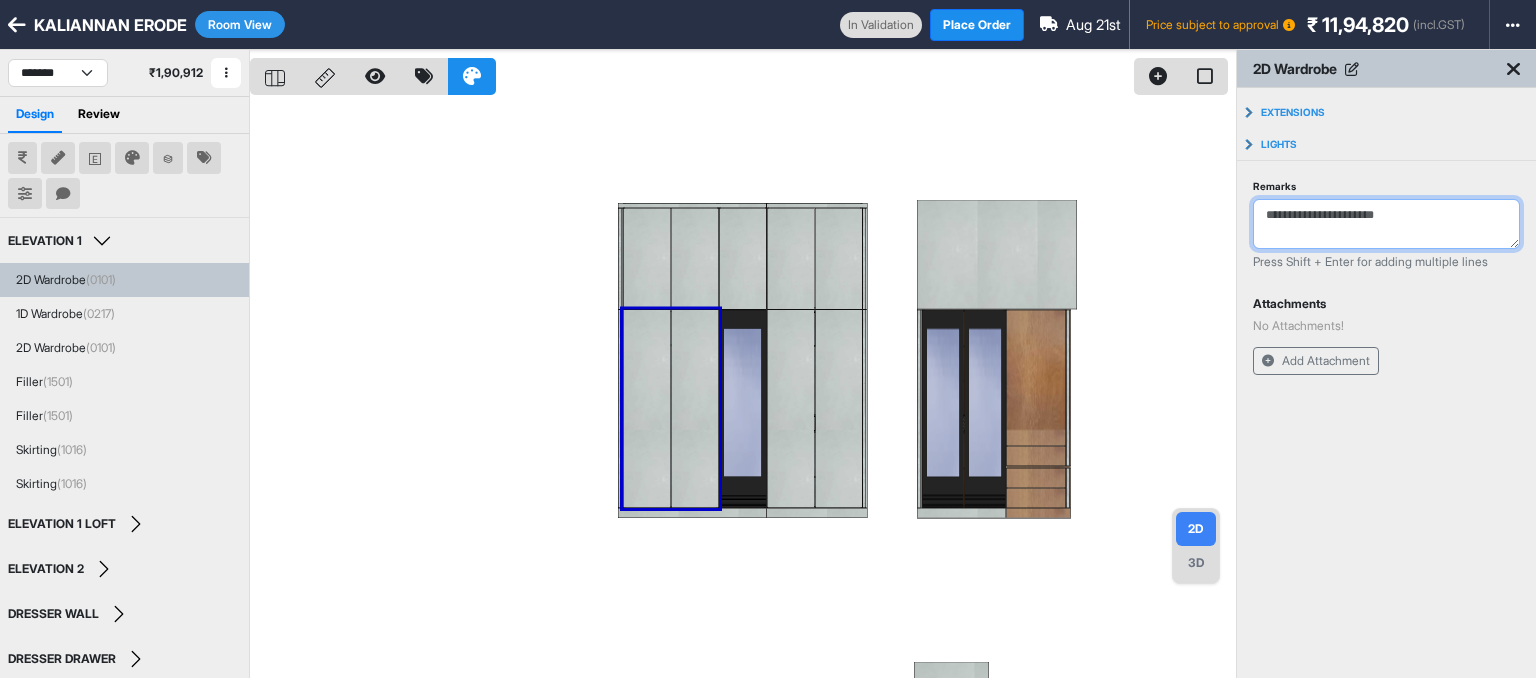 click on "Remarks" at bounding box center (1386, 224) 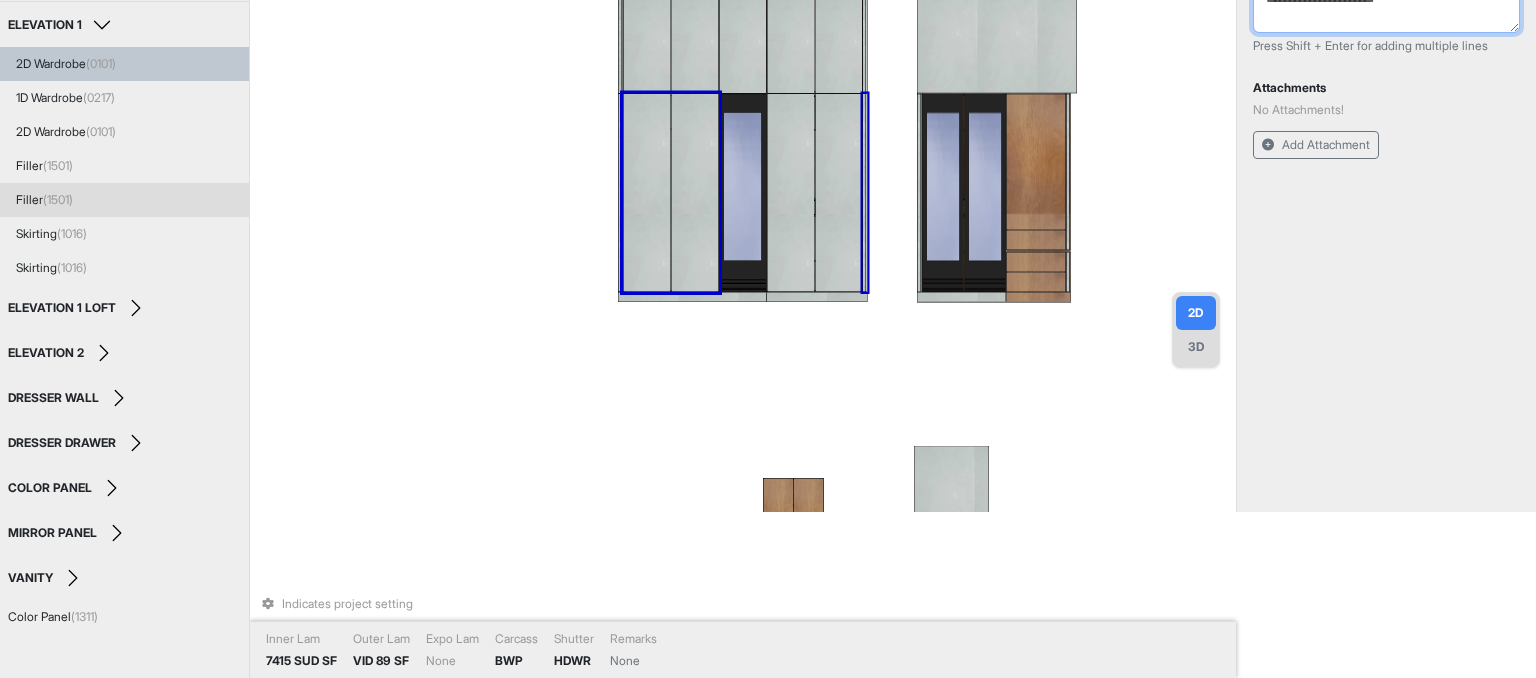 scroll, scrollTop: 217, scrollLeft: 0, axis: vertical 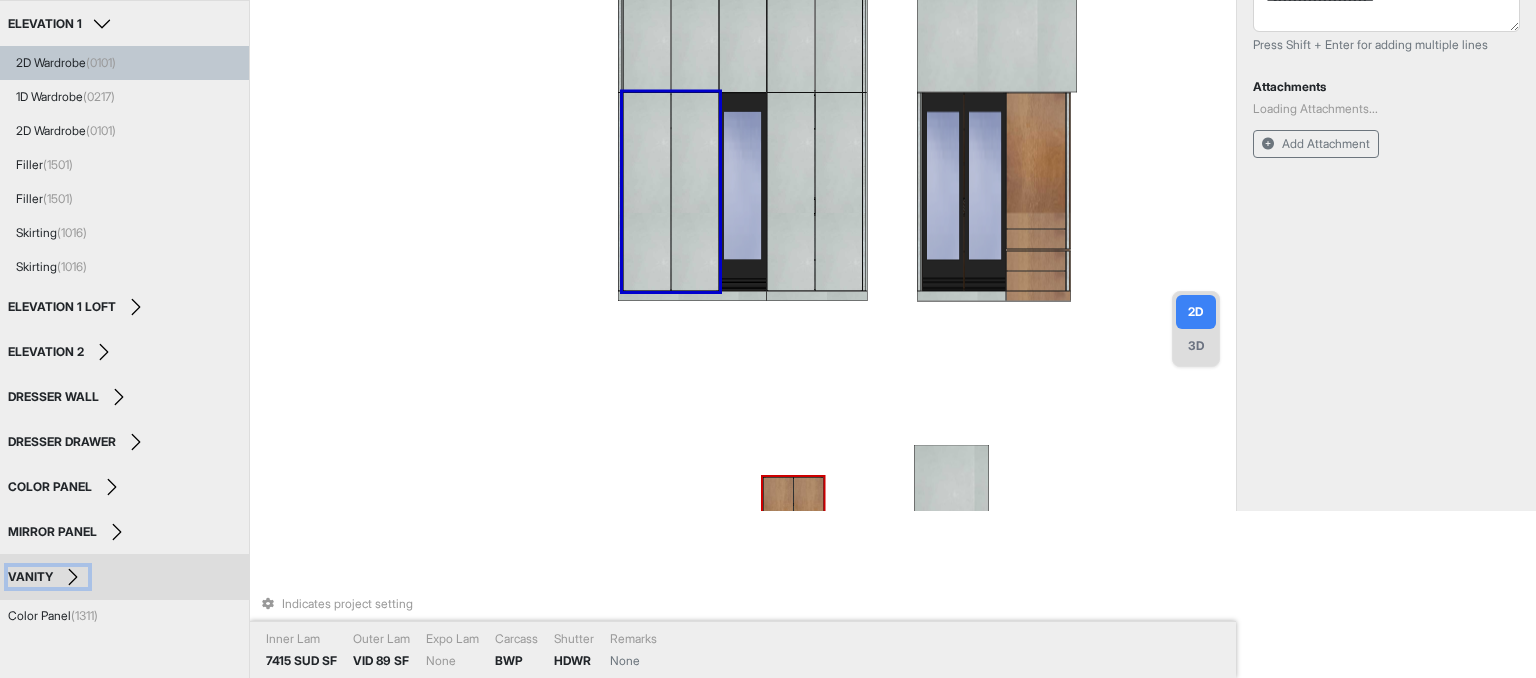 click on "VANITY" at bounding box center [48, 577] 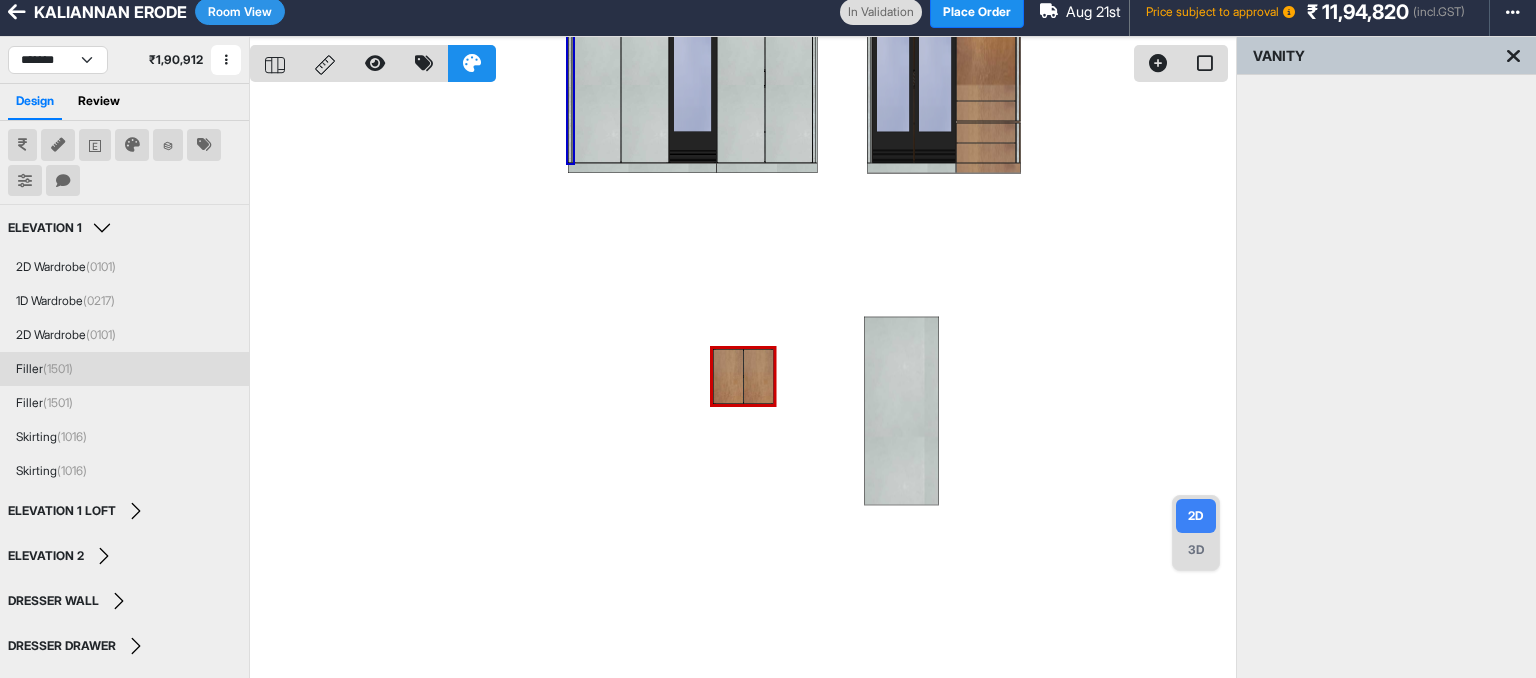 scroll, scrollTop: 0, scrollLeft: 0, axis: both 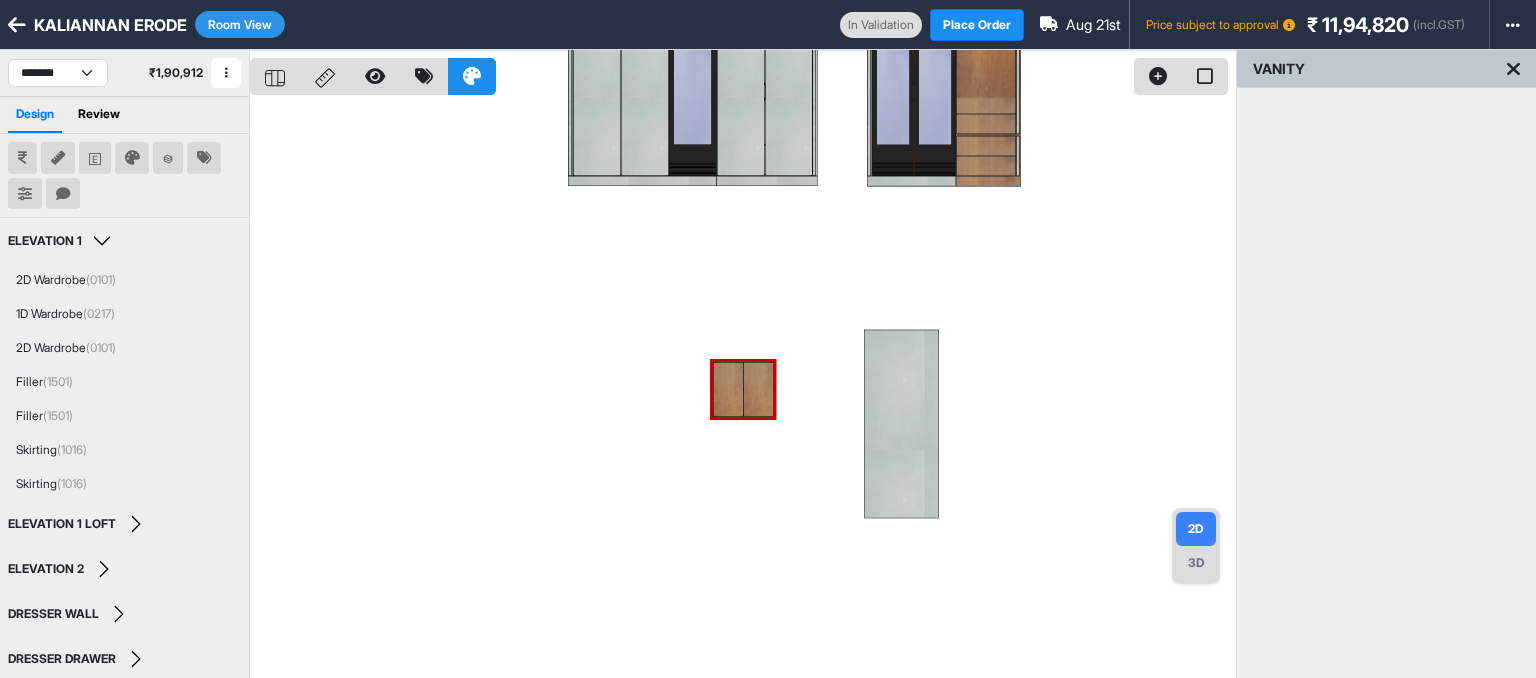 click 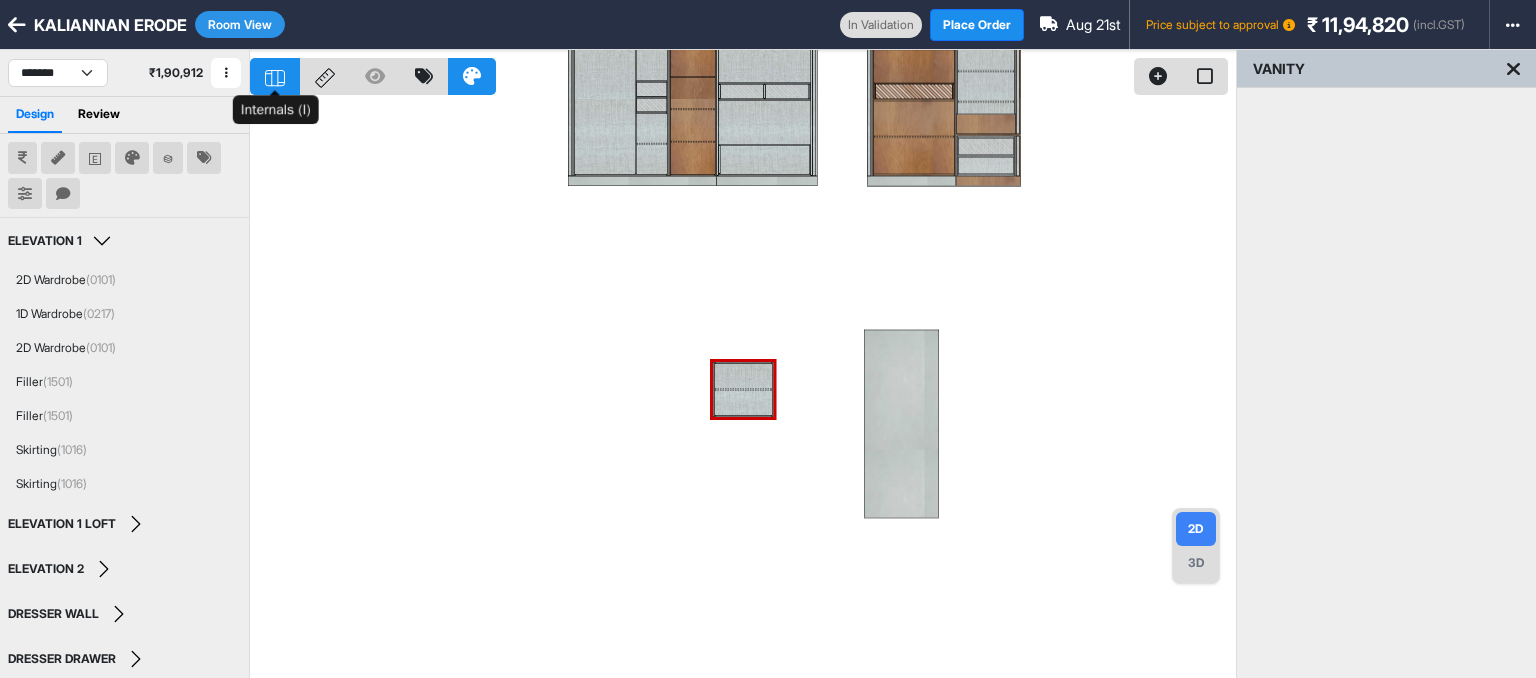 click 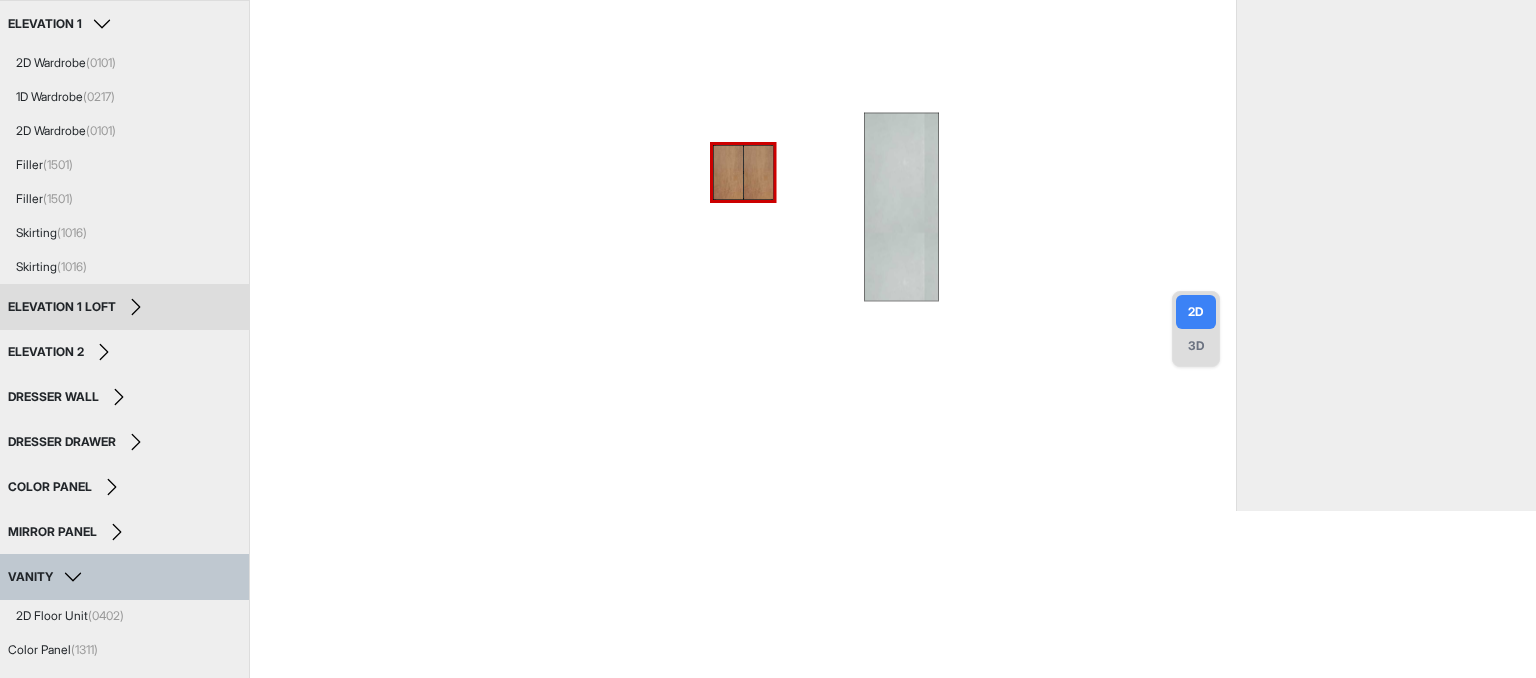 scroll, scrollTop: 216, scrollLeft: 0, axis: vertical 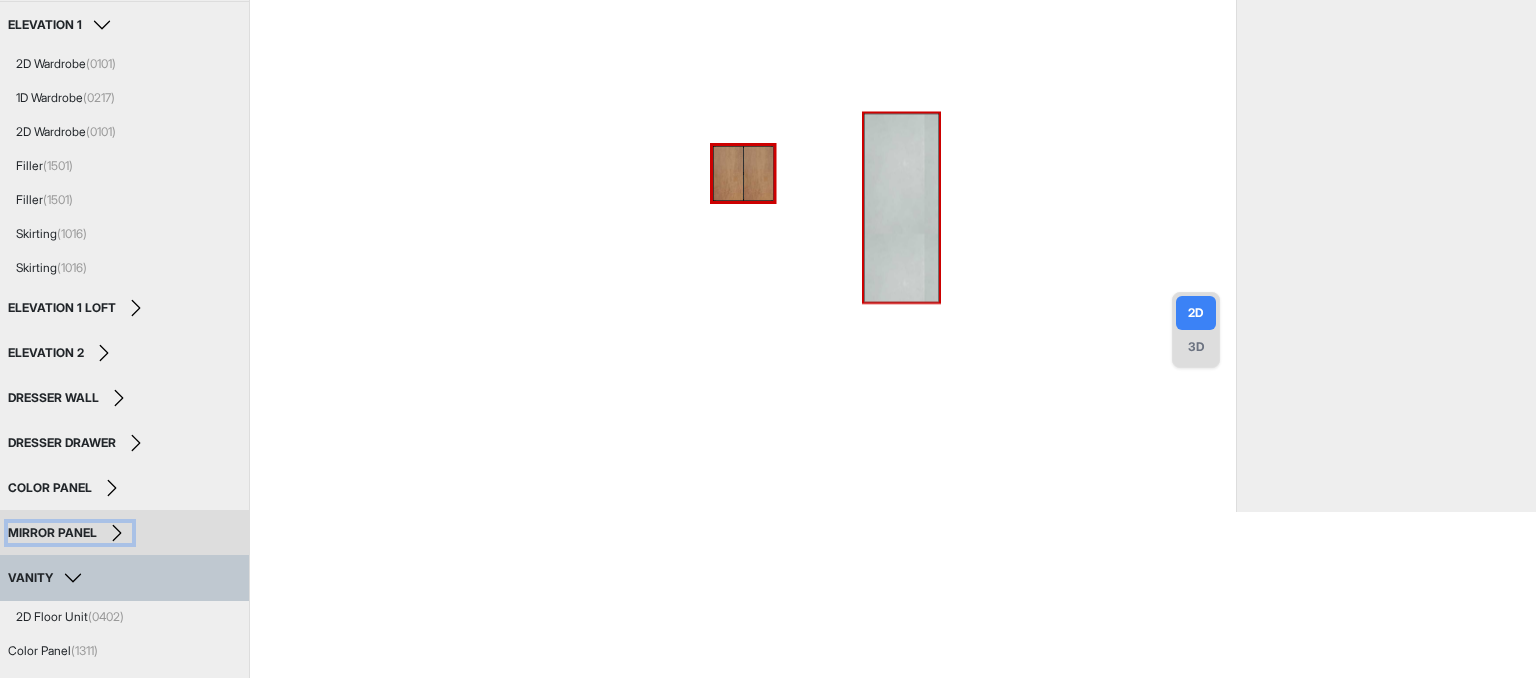 click on "MIRROR PANEL" at bounding box center (52, 533) 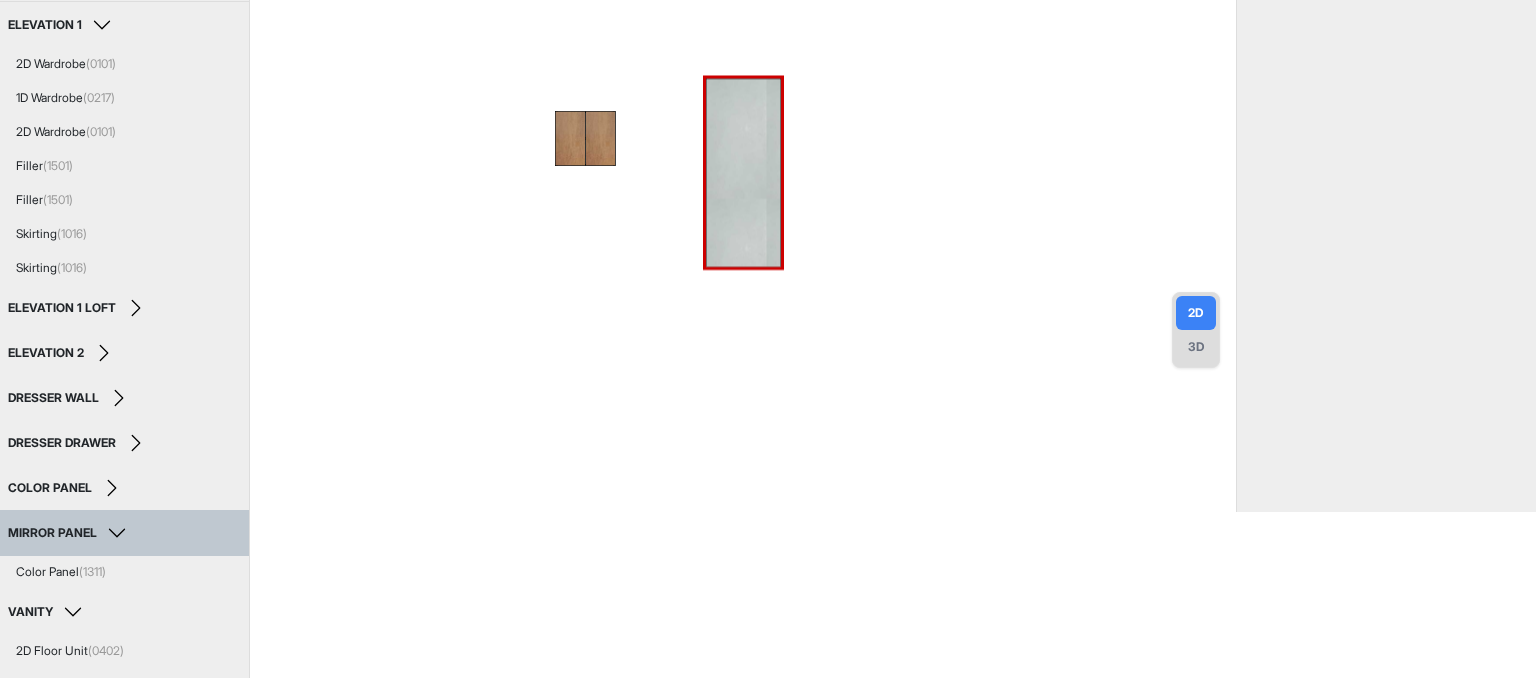 scroll, scrollTop: 0, scrollLeft: 0, axis: both 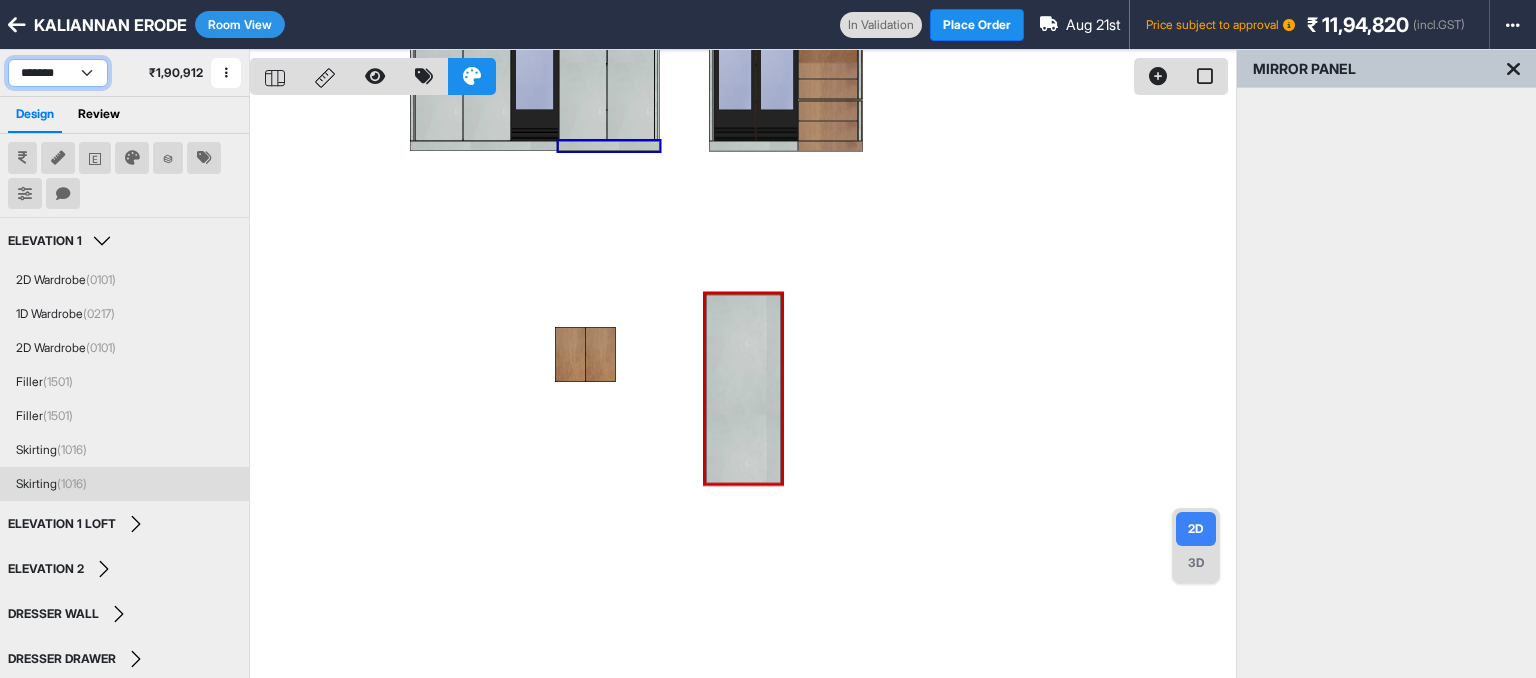 click on "**********" at bounding box center [58, 73] 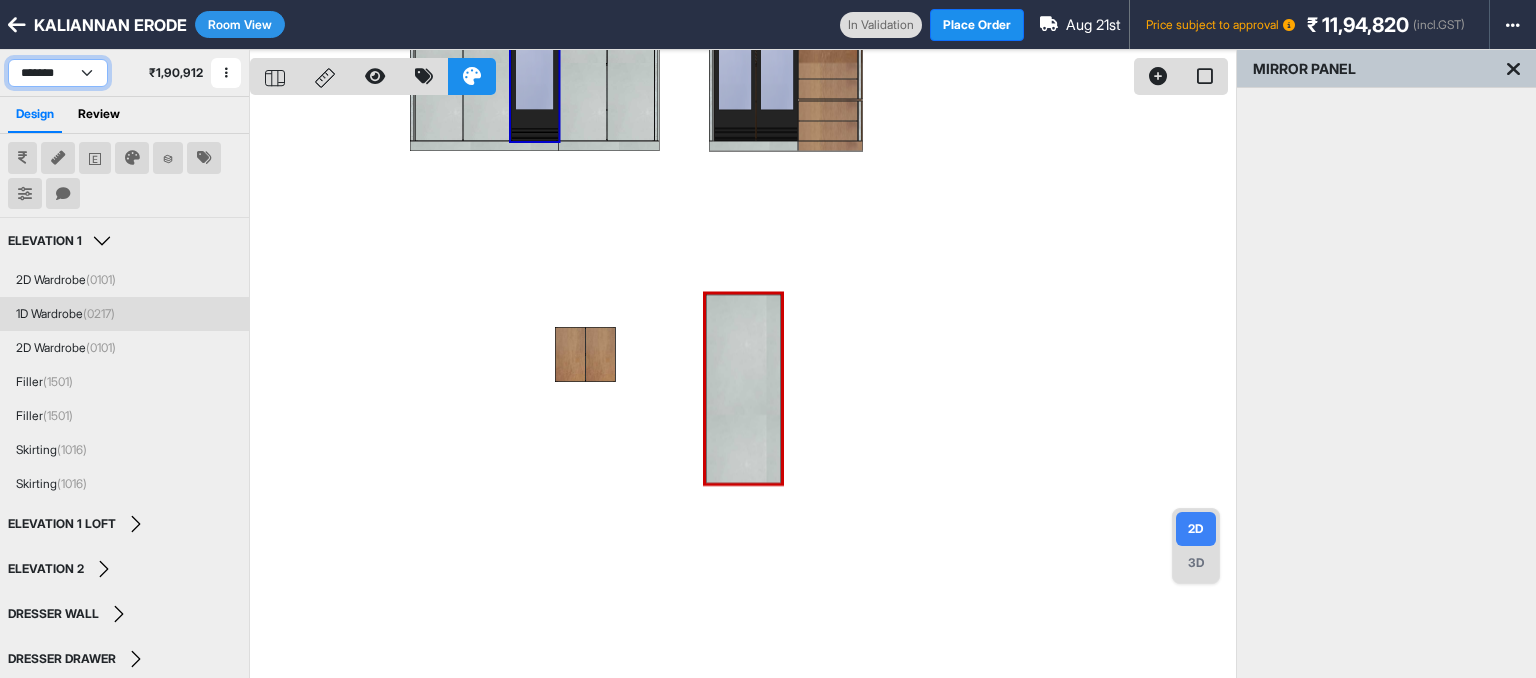 select on "****" 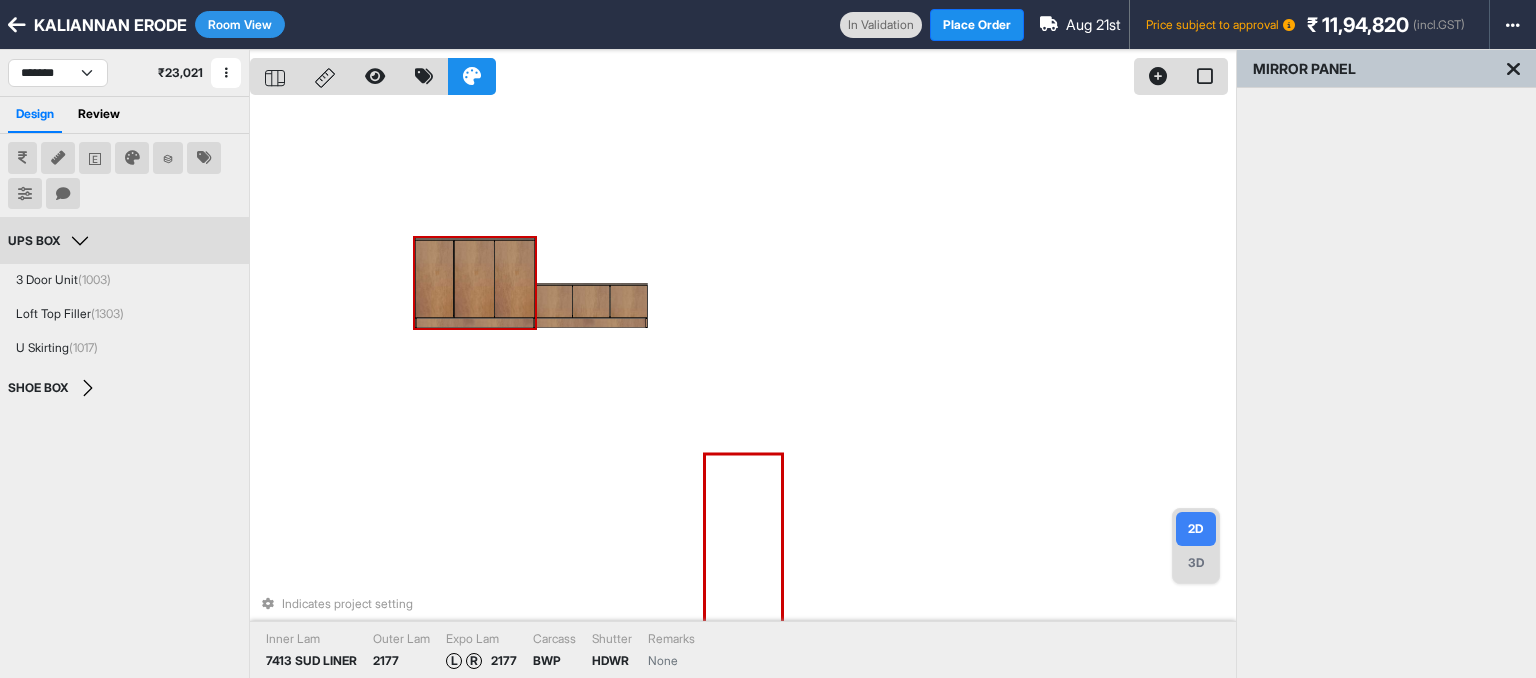 click on "Room View" at bounding box center [240, 24] 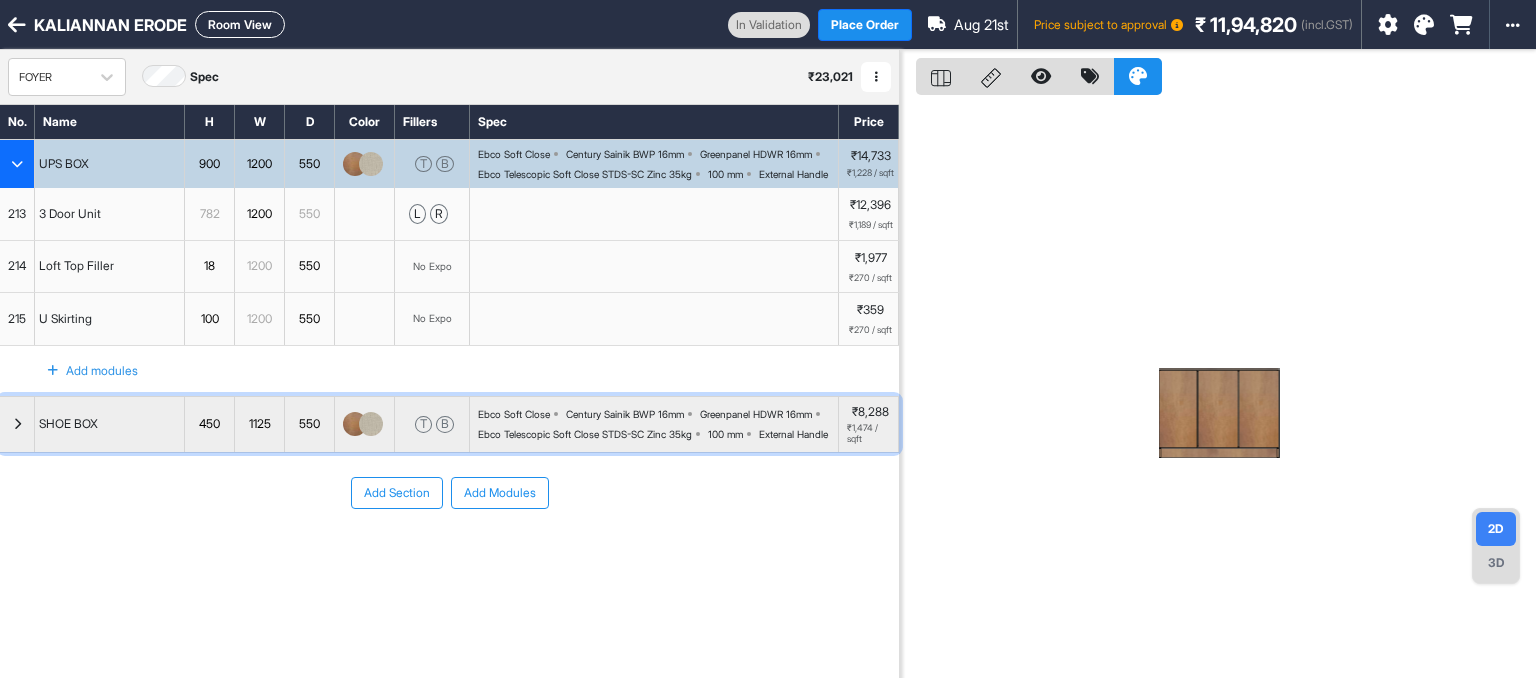 click at bounding box center (17, 424) 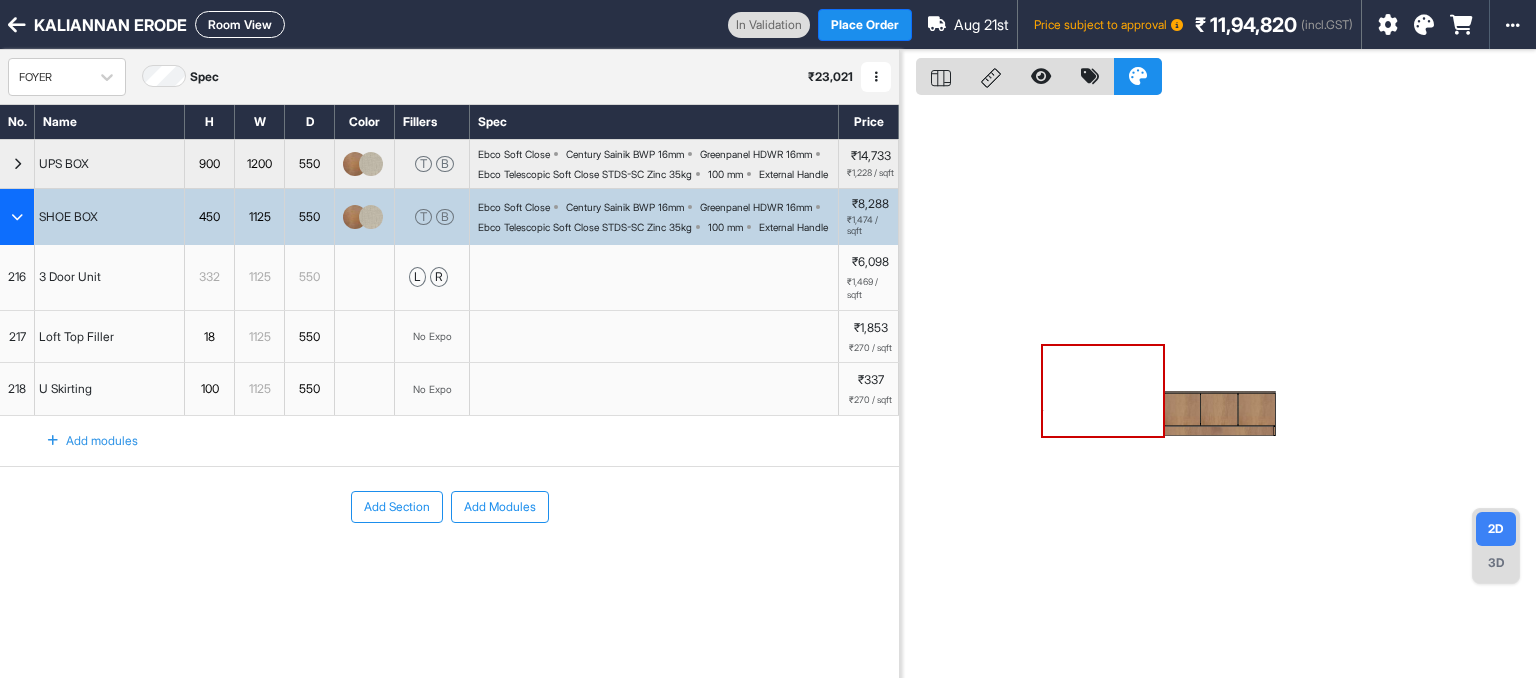 click on "Room View" at bounding box center (240, 24) 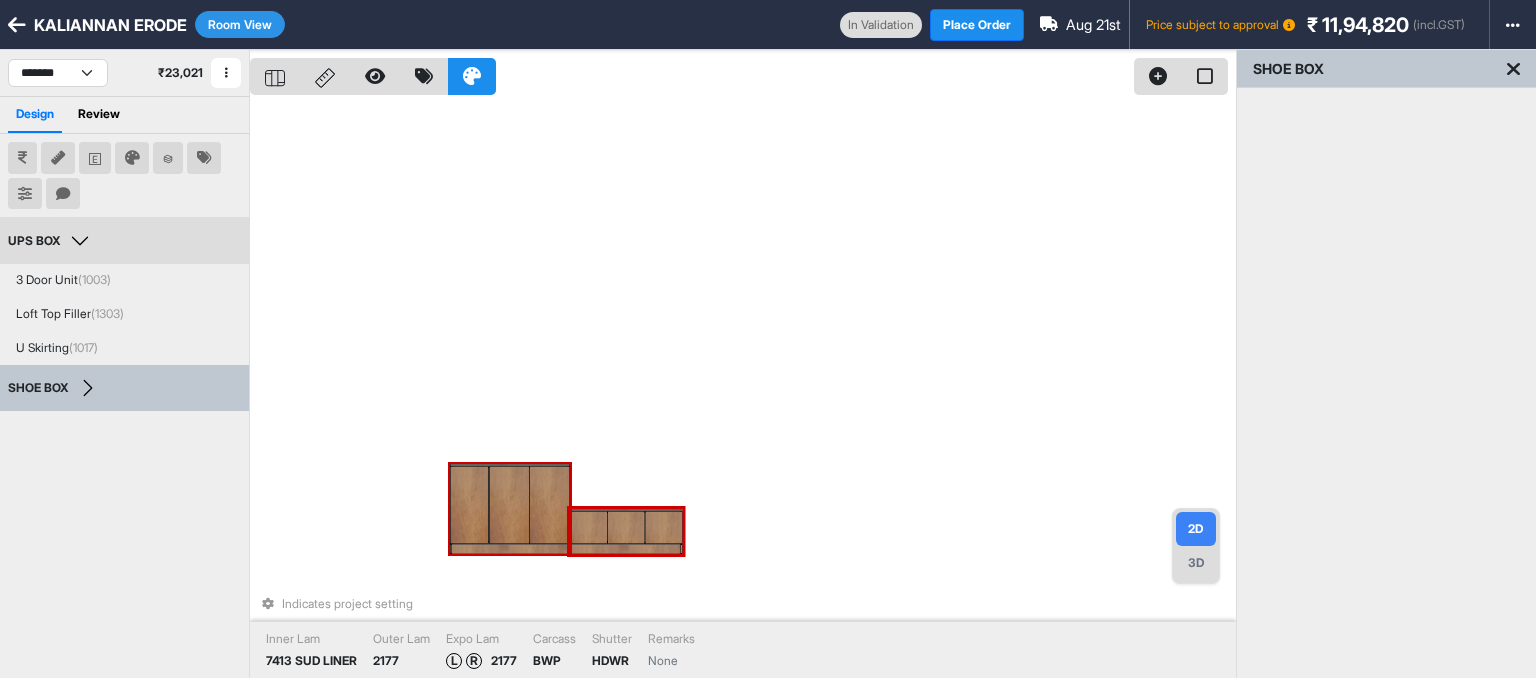 type 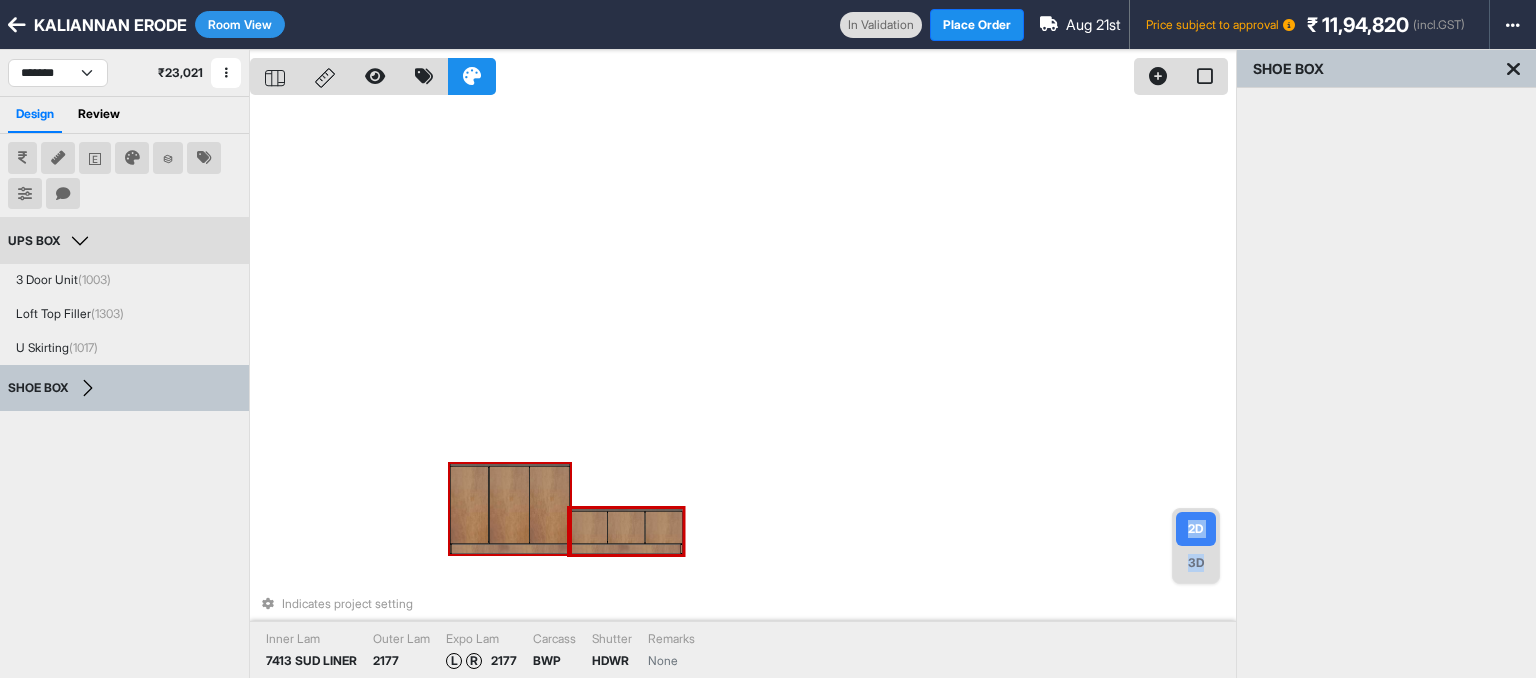 click at bounding box center (550, 505) 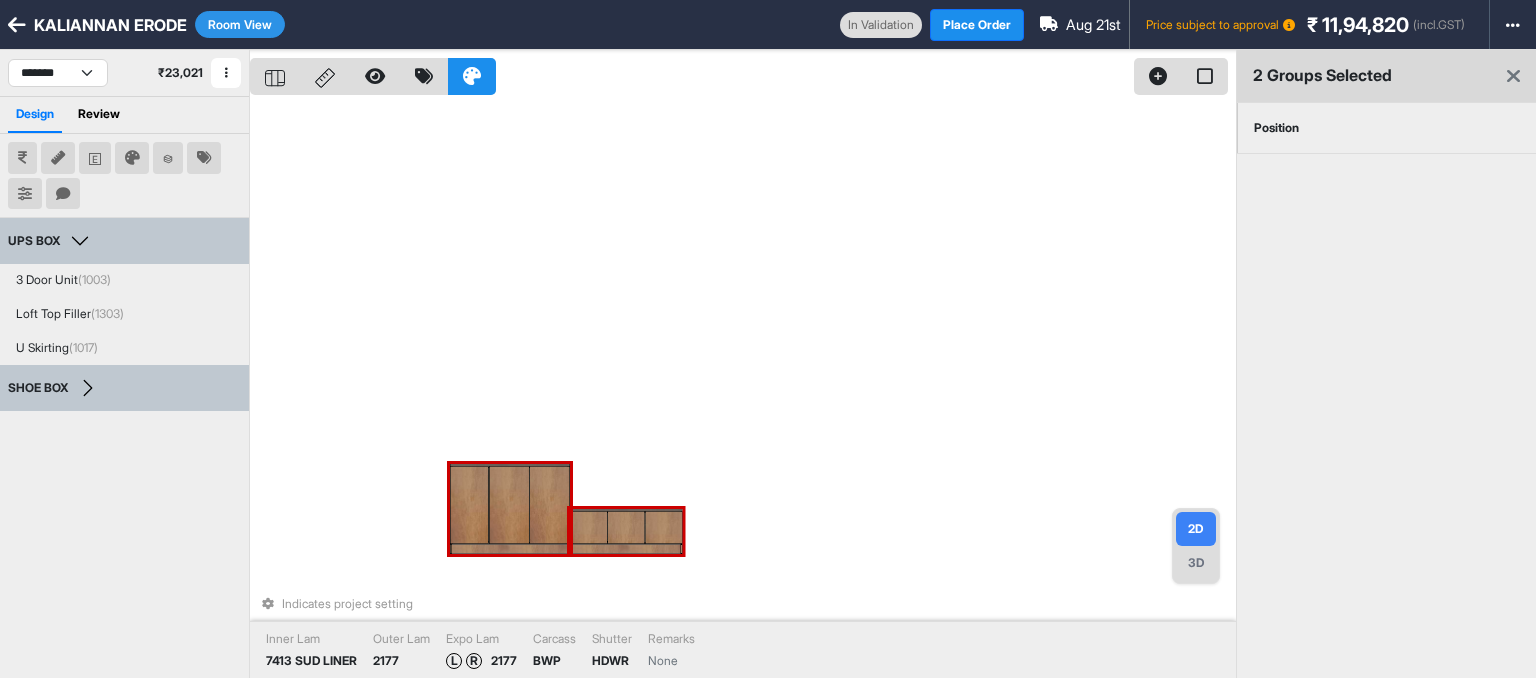 click at bounding box center (550, 505) 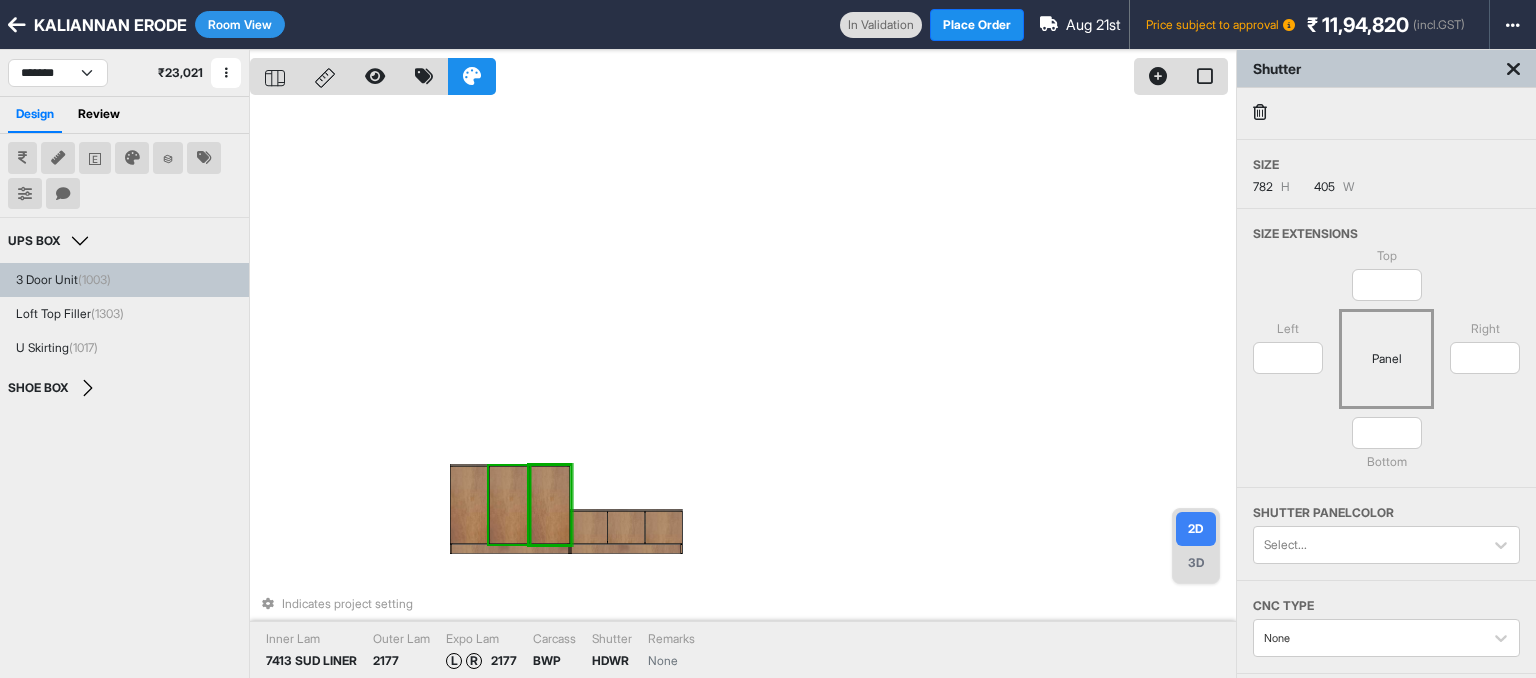 click at bounding box center (509, 505) 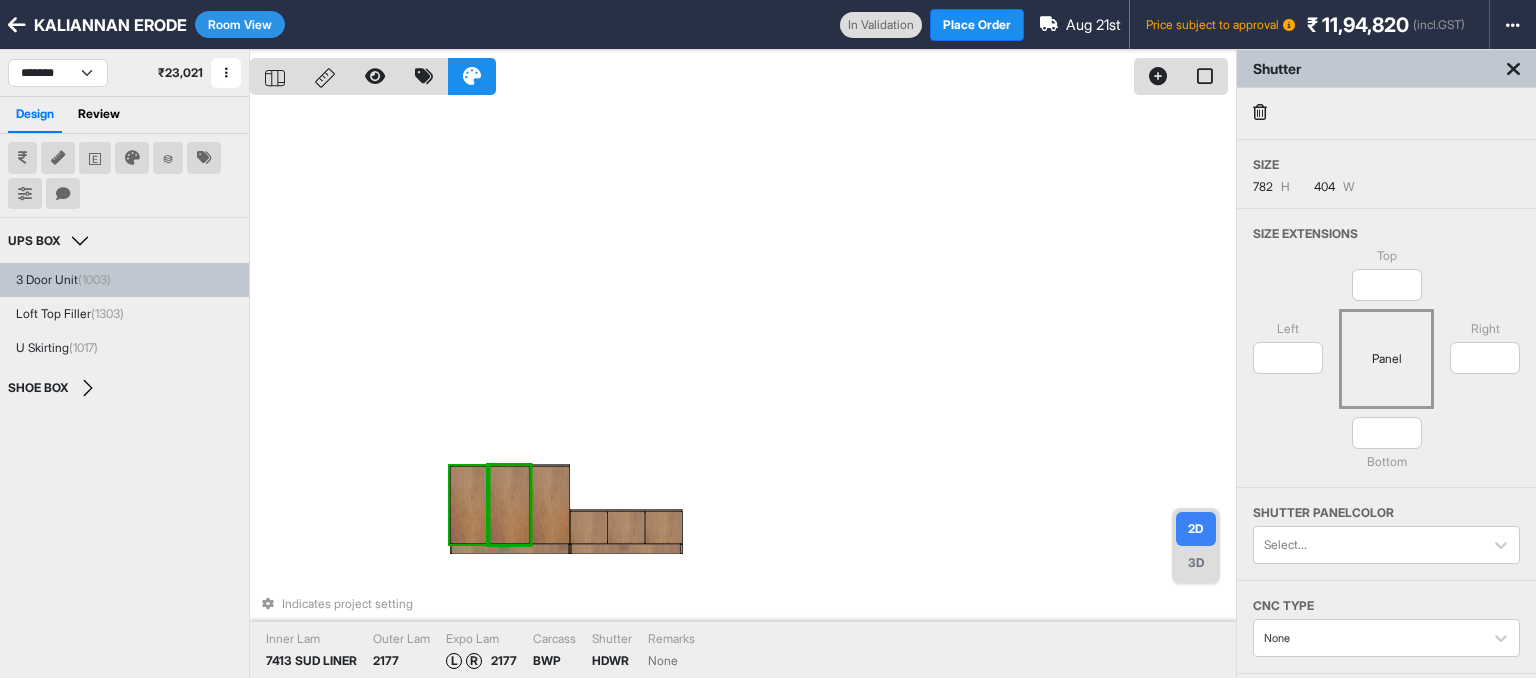 click at bounding box center [469, 505] 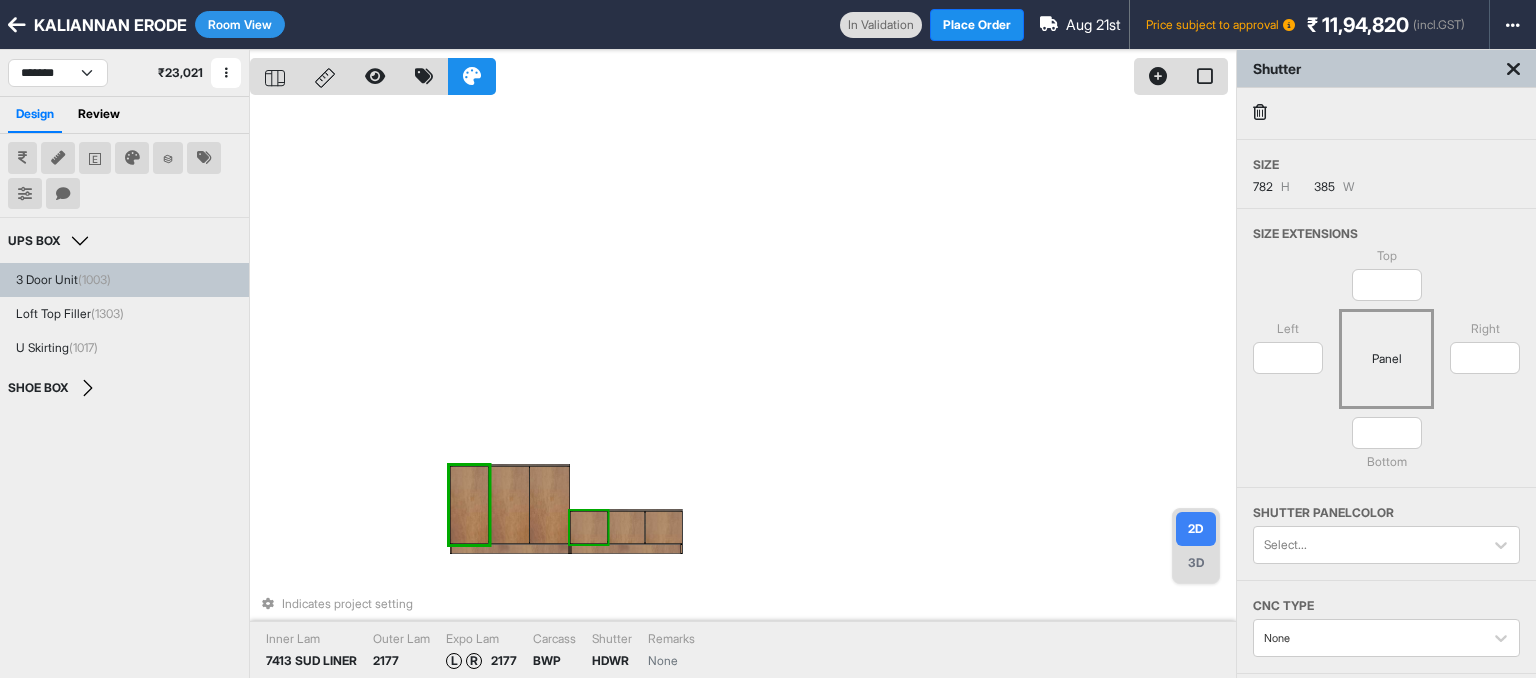 click at bounding box center [588, 527] 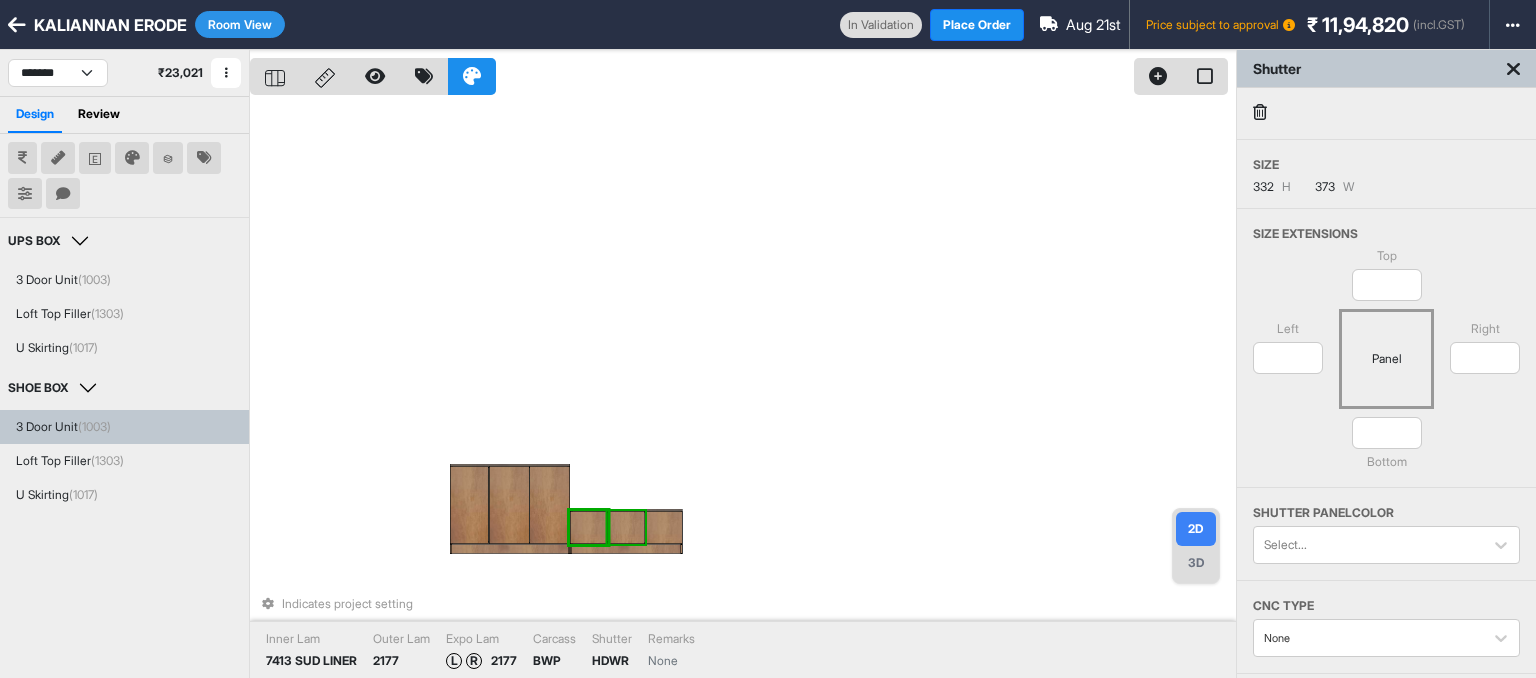 click at bounding box center (626, 527) 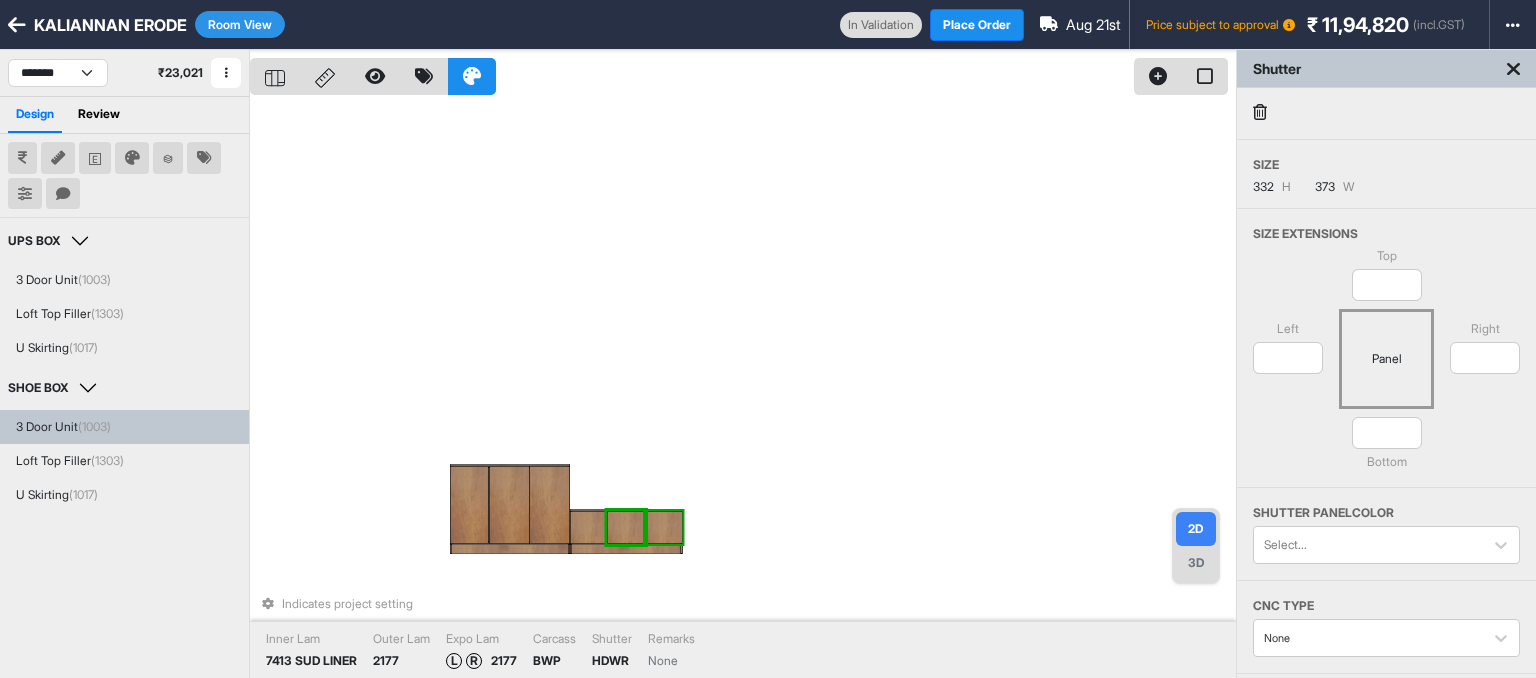 click at bounding box center (663, 527) 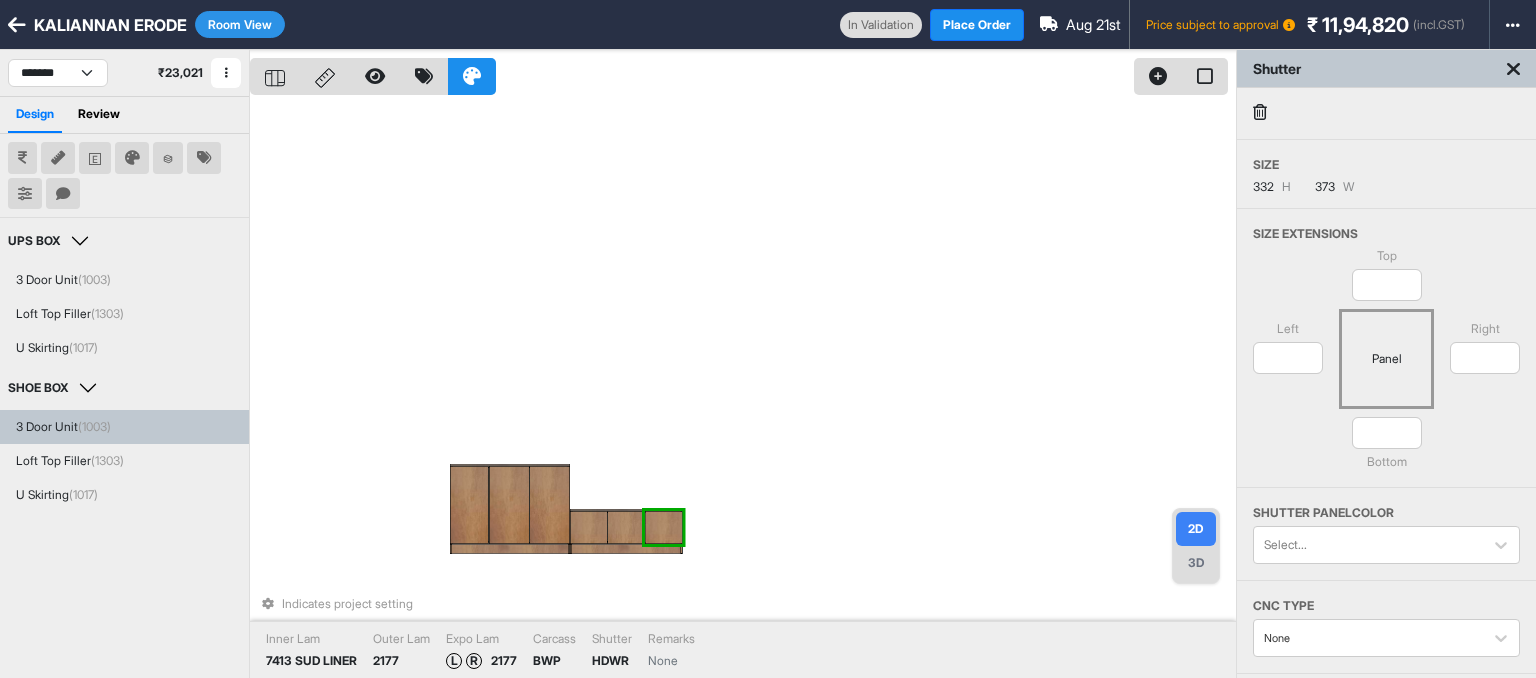 click on "Room View" at bounding box center (240, 24) 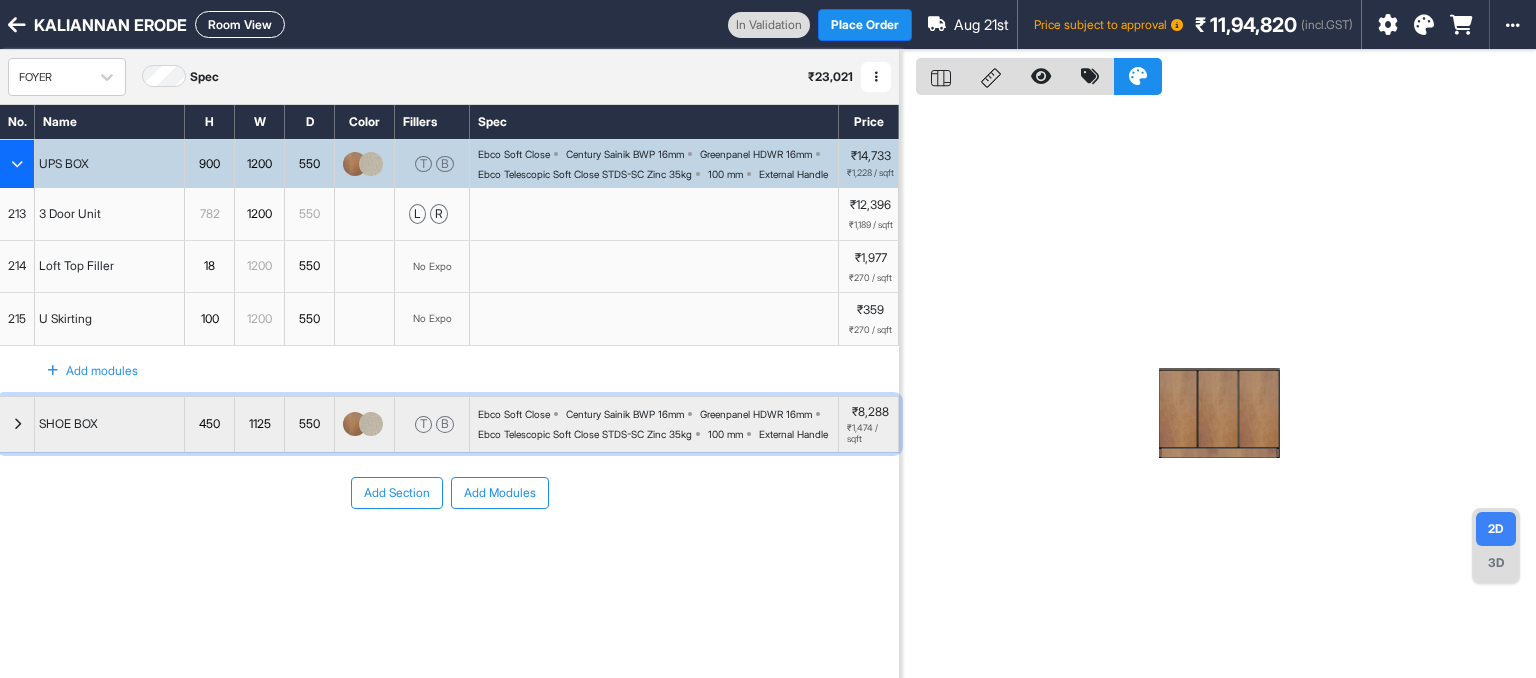click at bounding box center (17, 425) 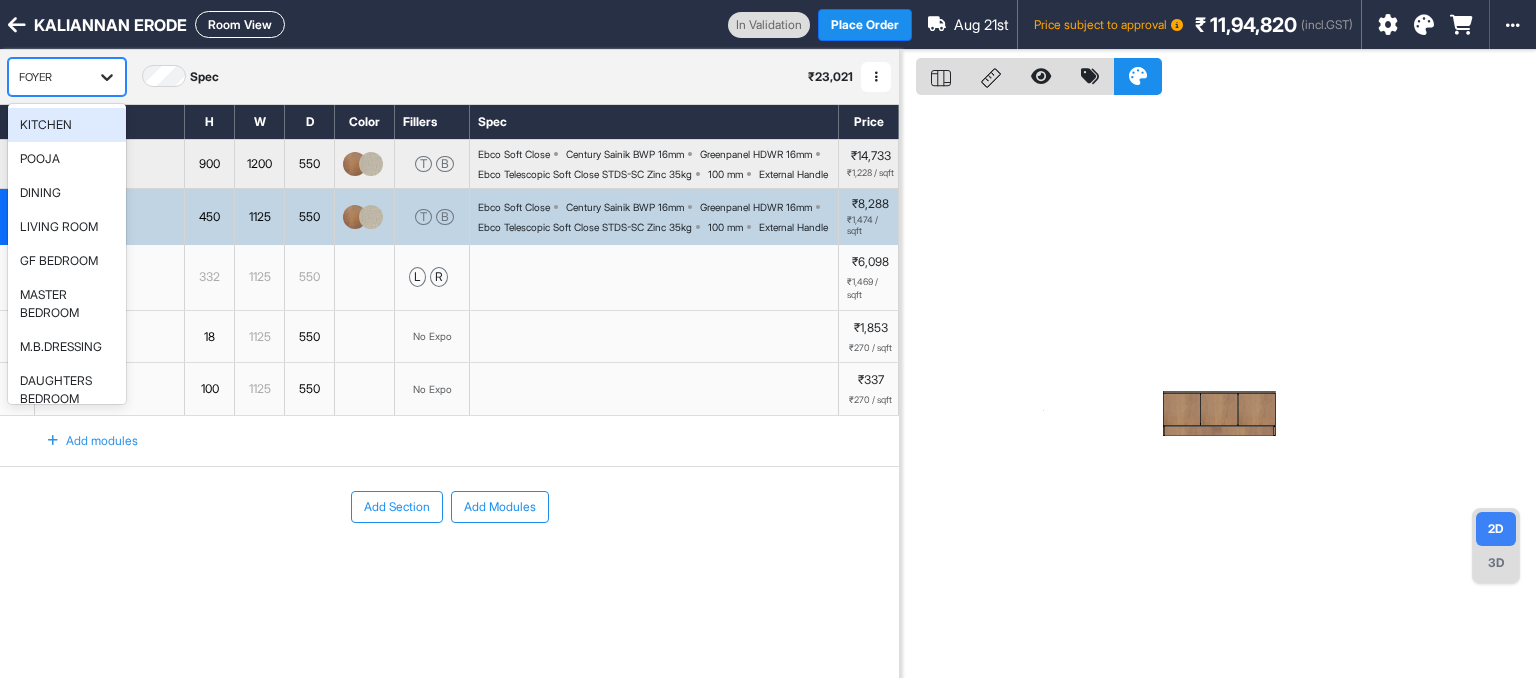 click 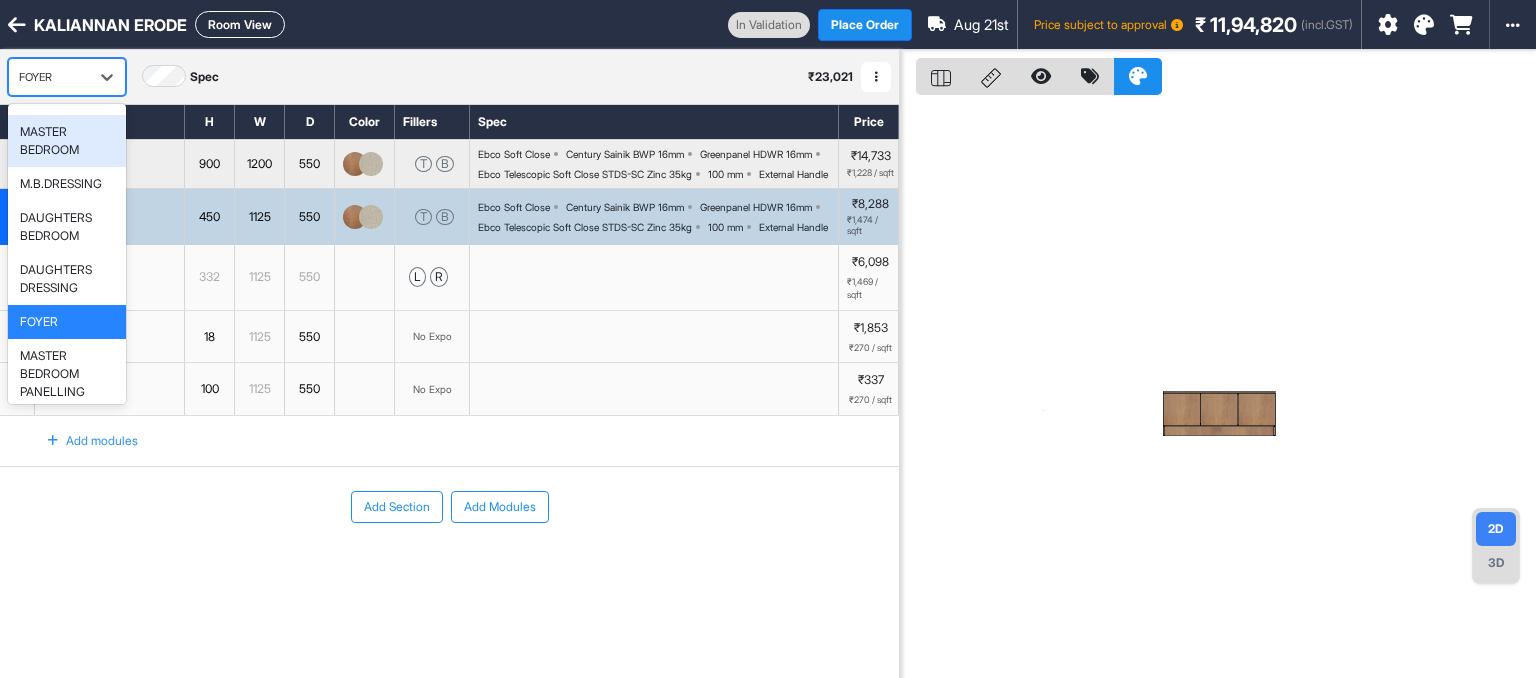 scroll, scrollTop: 218, scrollLeft: 0, axis: vertical 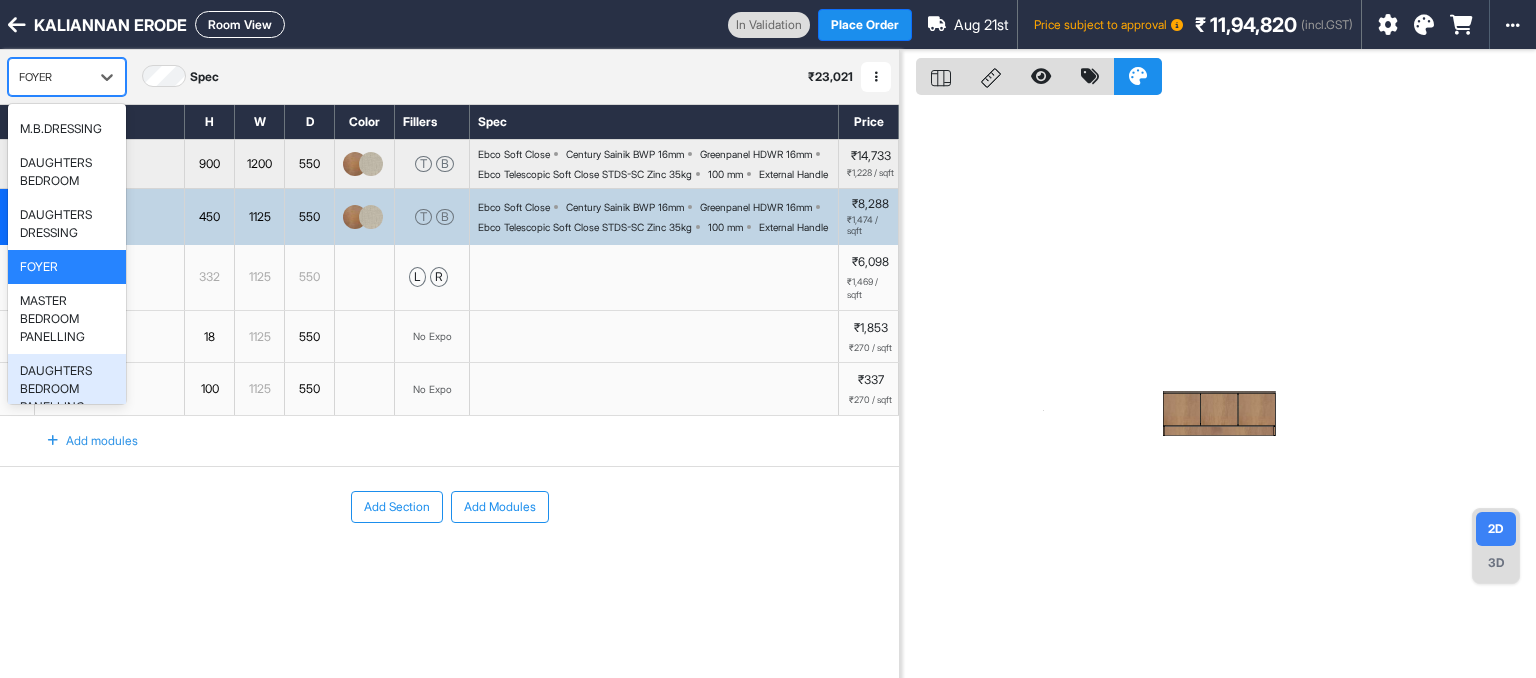 click on "Add Section Add Modules" at bounding box center (449, 507) 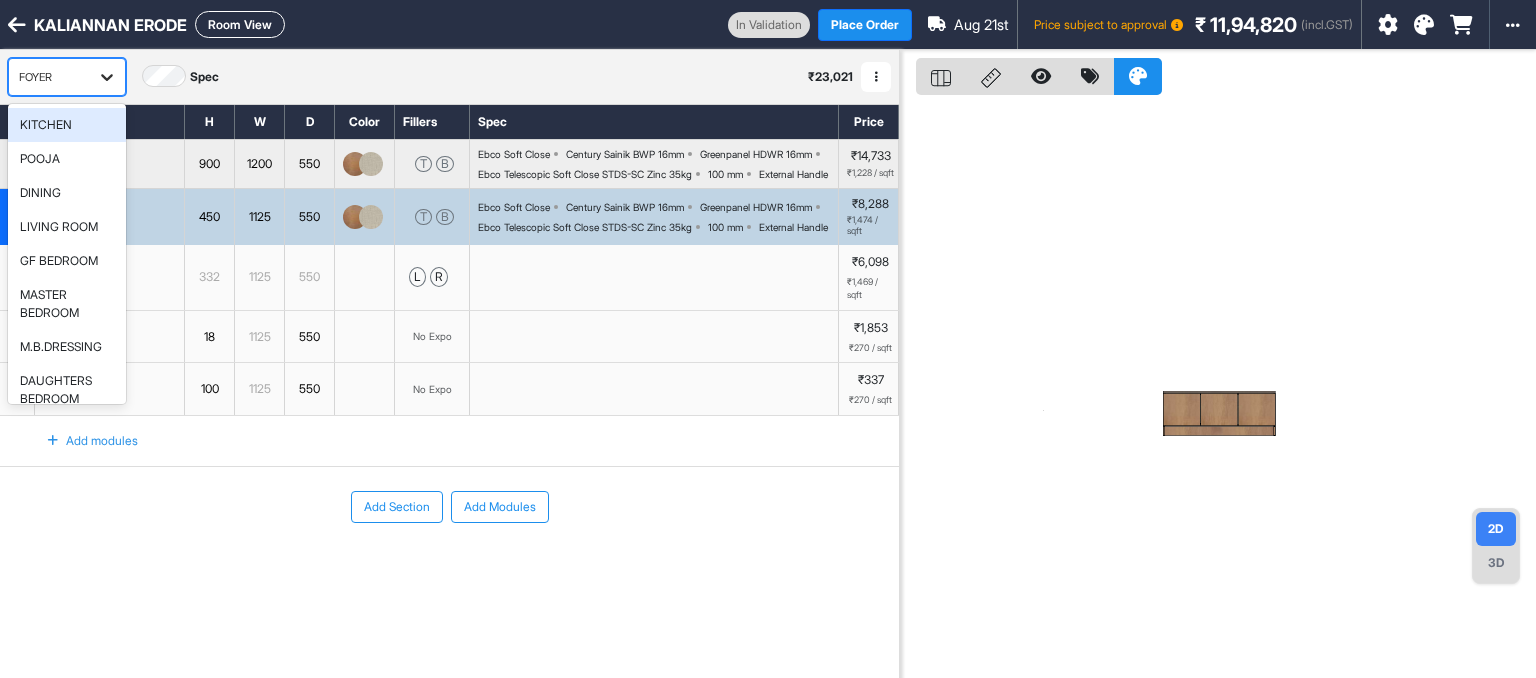 click 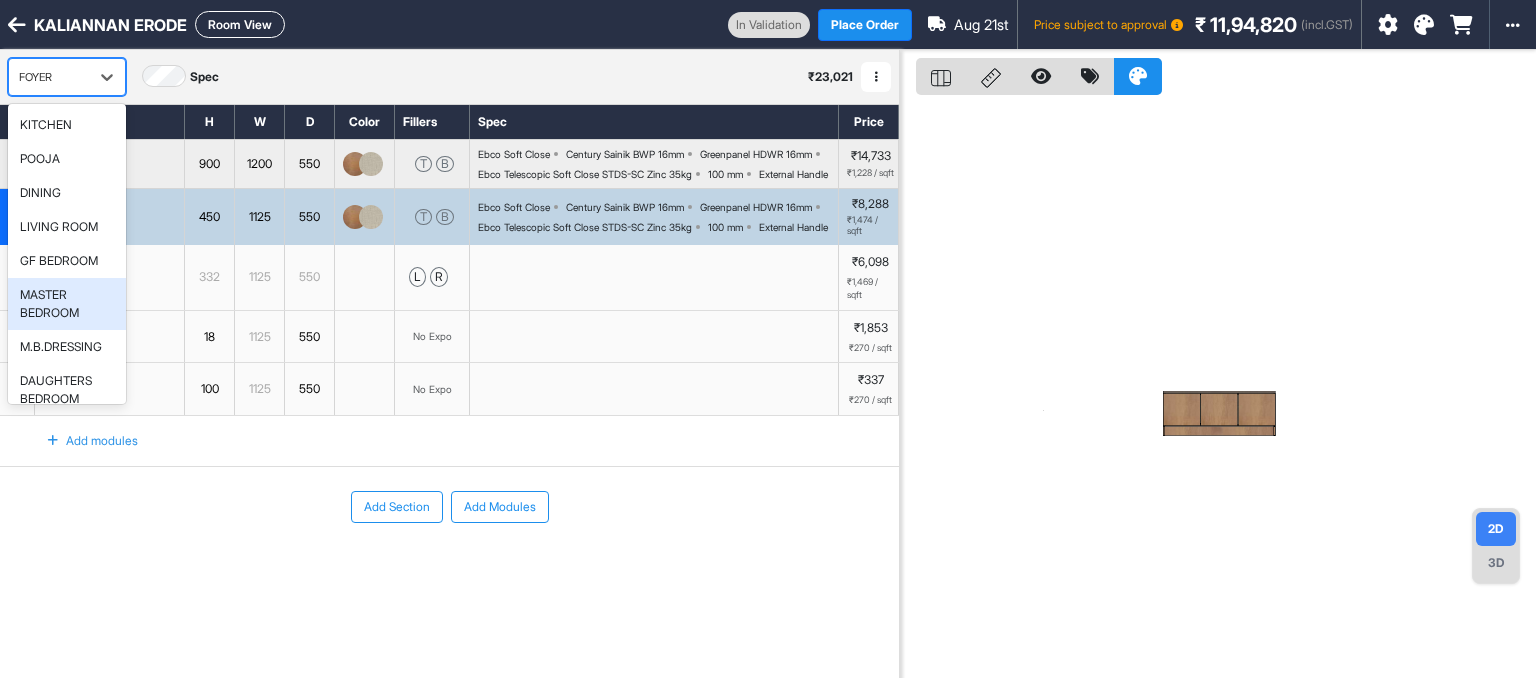 scroll, scrollTop: 242, scrollLeft: 0, axis: vertical 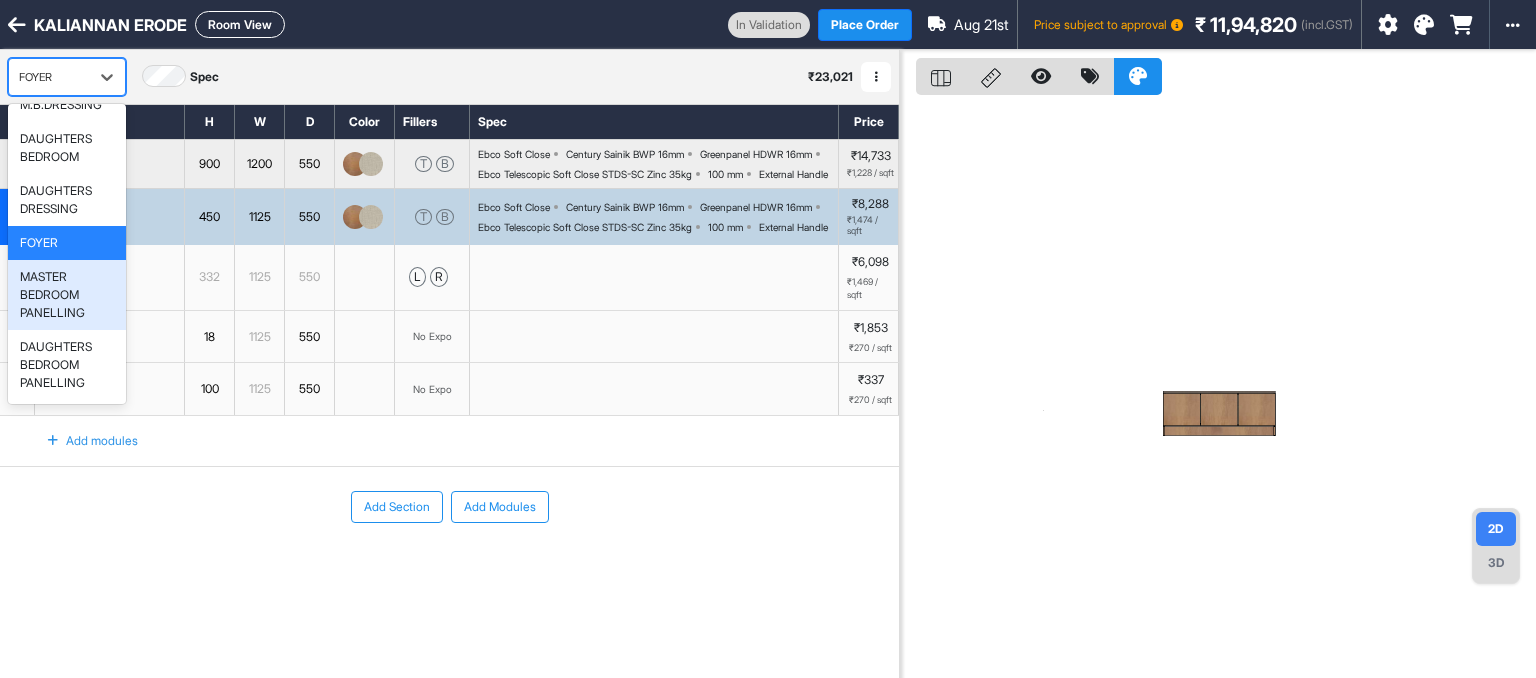 click on "MASTER BEDROOM PANELLING" at bounding box center (67, 295) 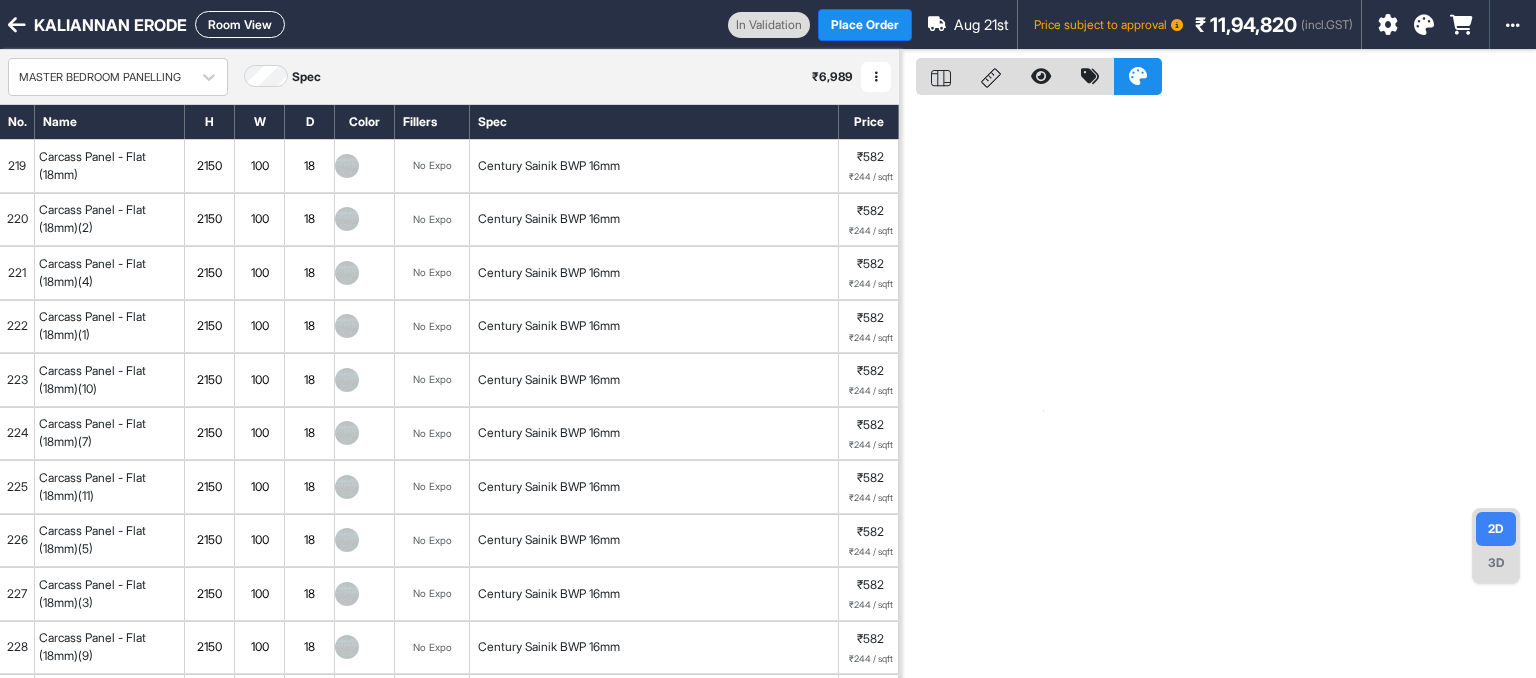 click on "Room View" at bounding box center [240, 24] 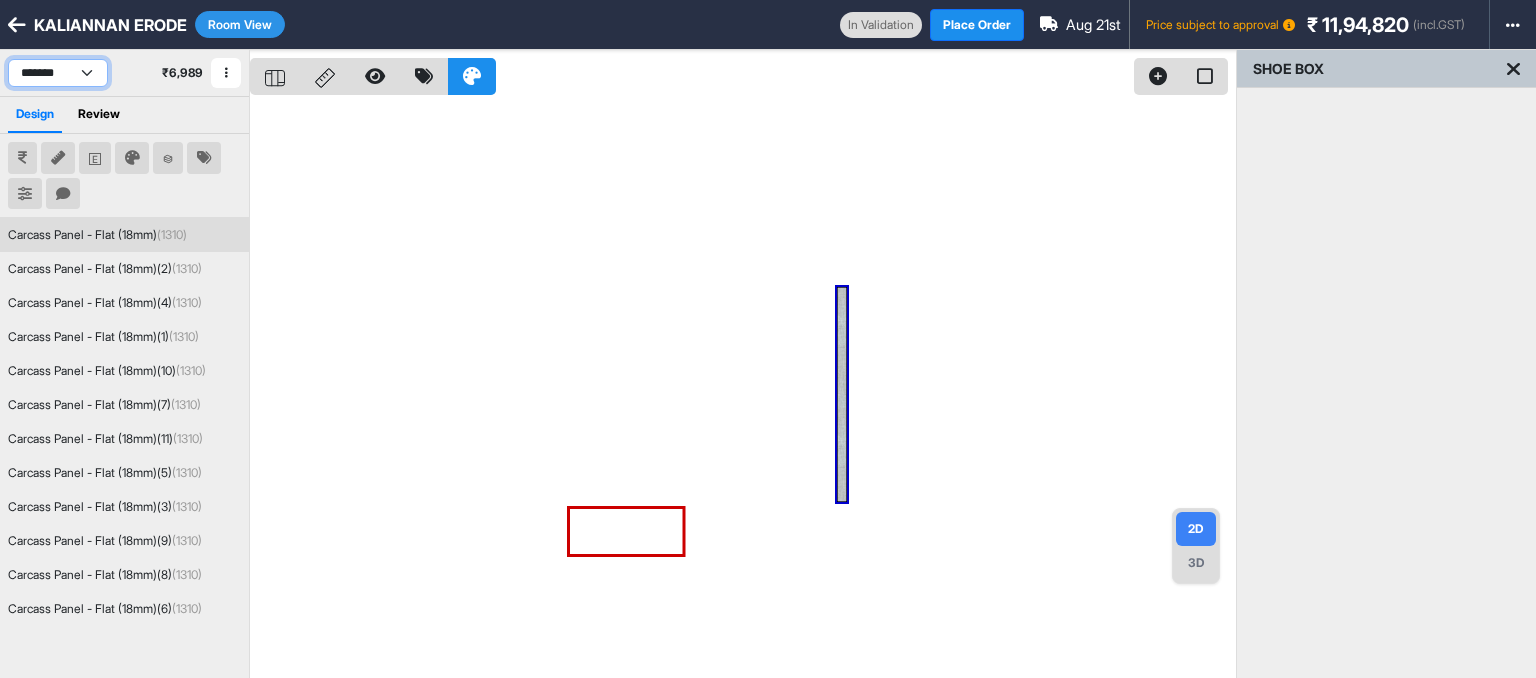 click on "**********" at bounding box center [58, 73] 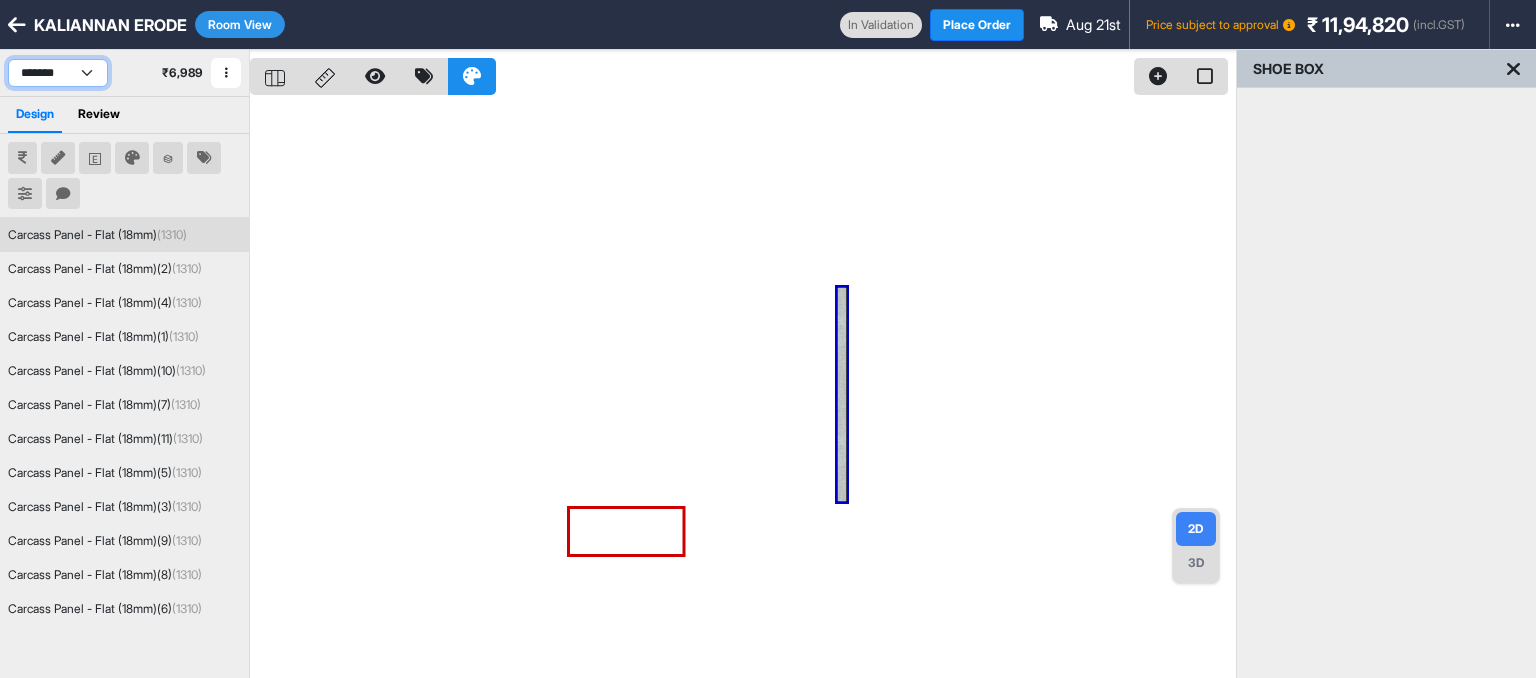 click on "**********" at bounding box center (58, 73) 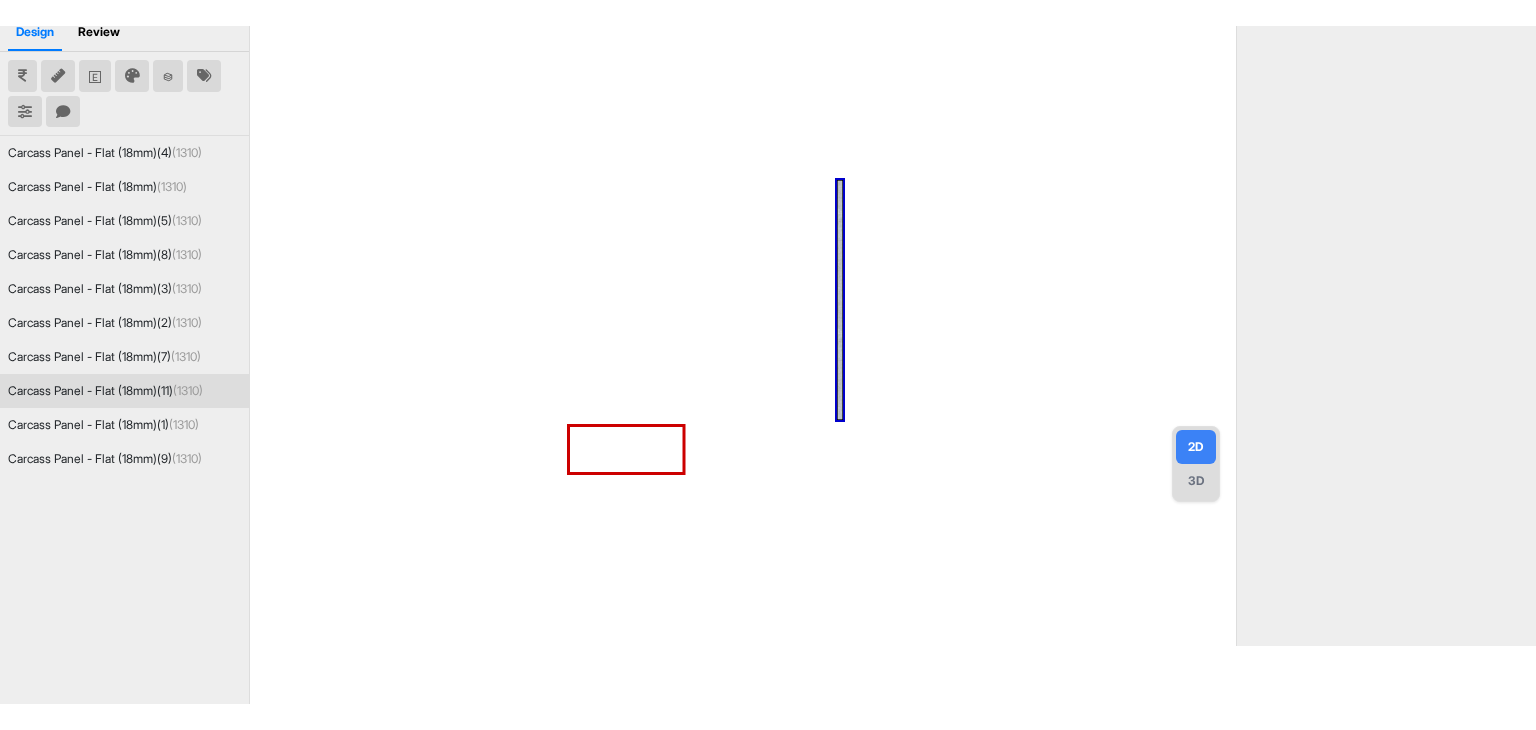 scroll, scrollTop: 0, scrollLeft: 0, axis: both 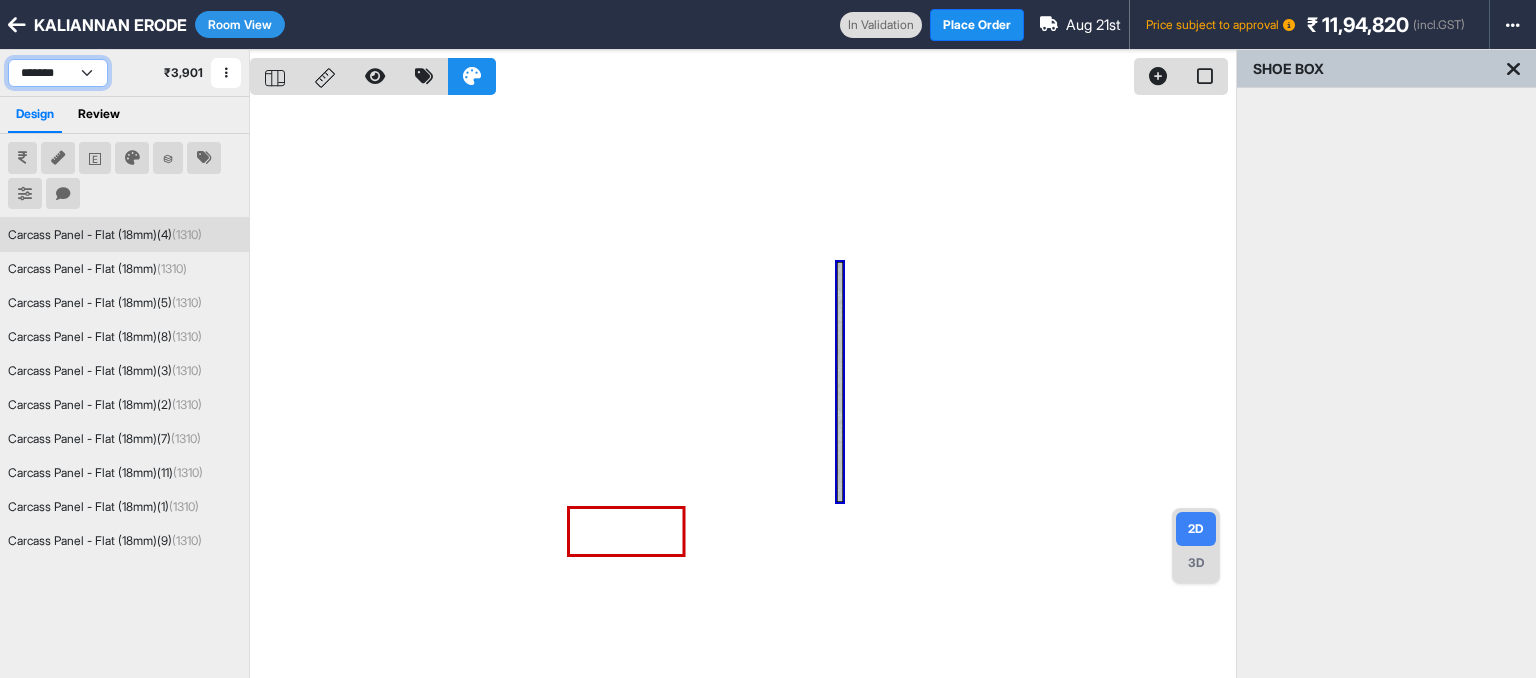 click on "**********" at bounding box center (58, 73) 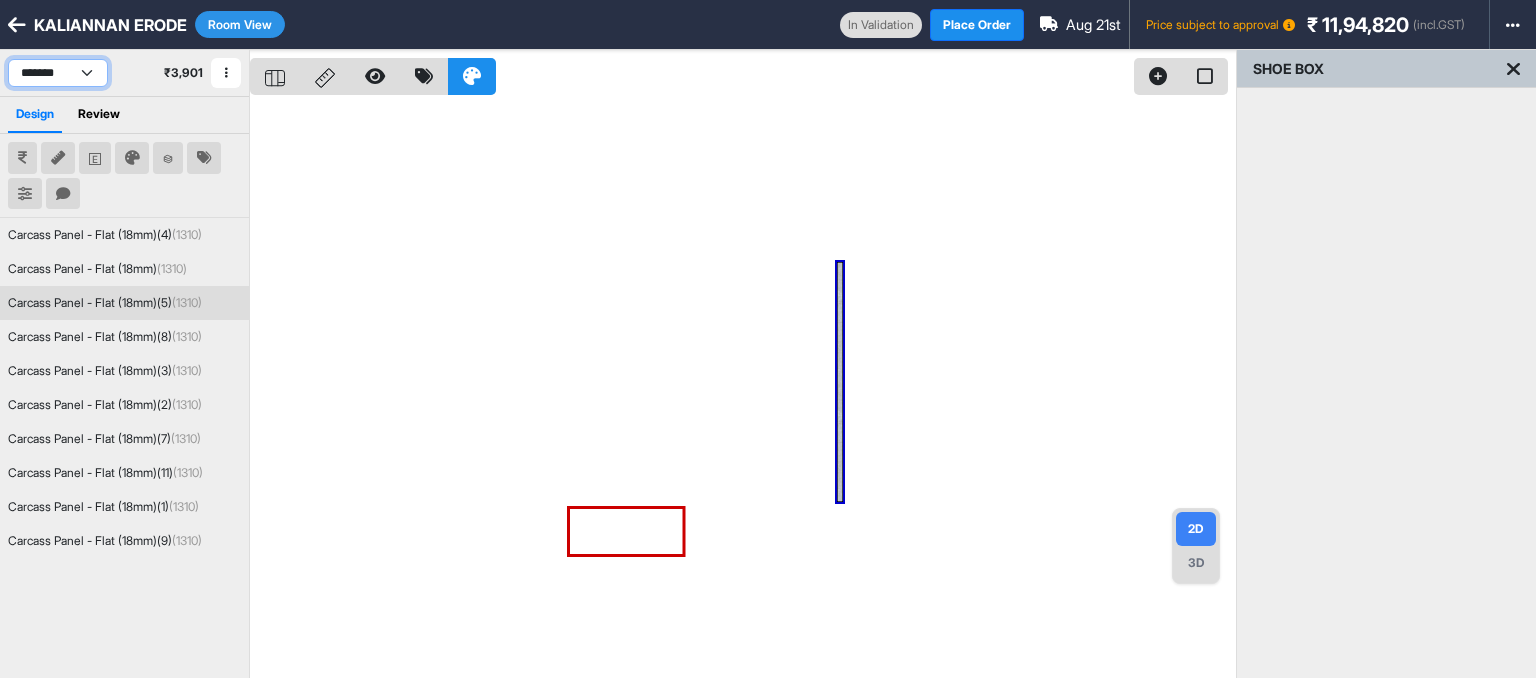 select on "****" 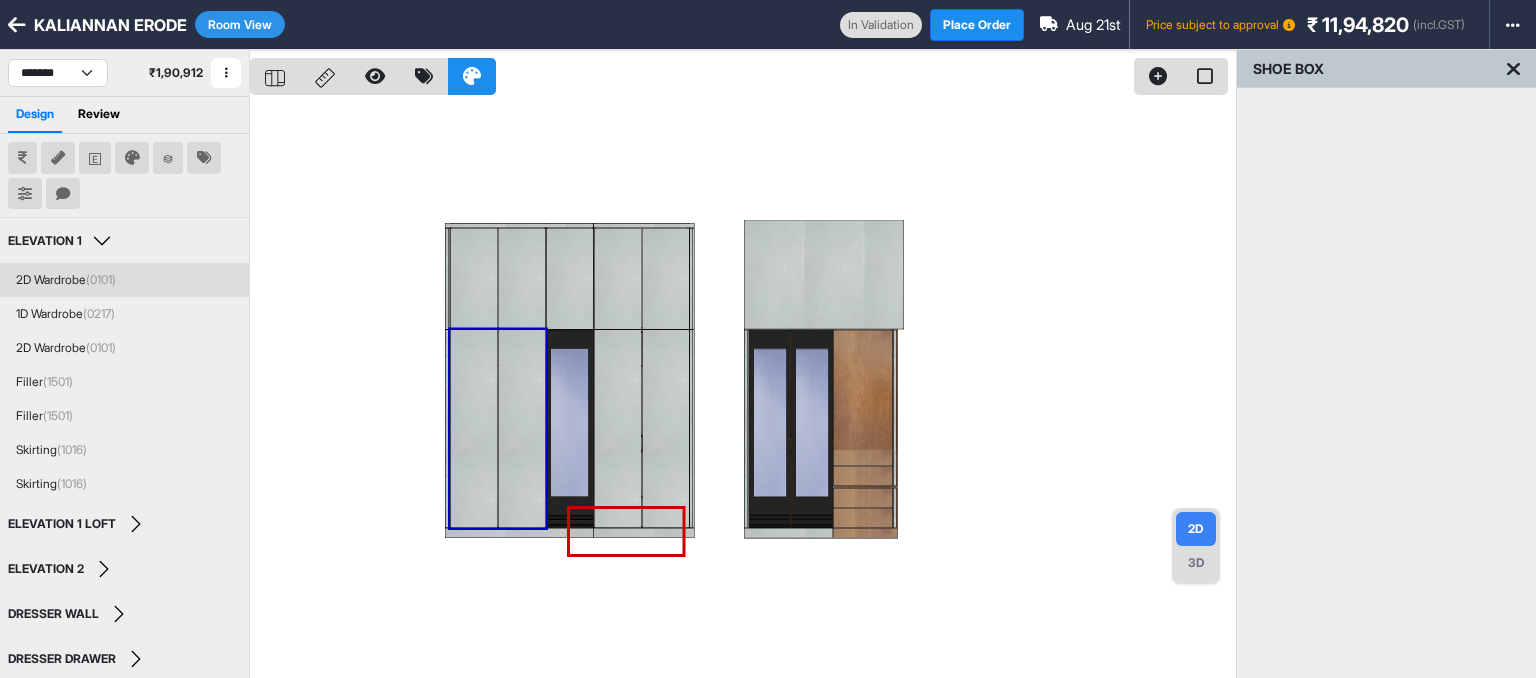 click at bounding box center (1513, 69) 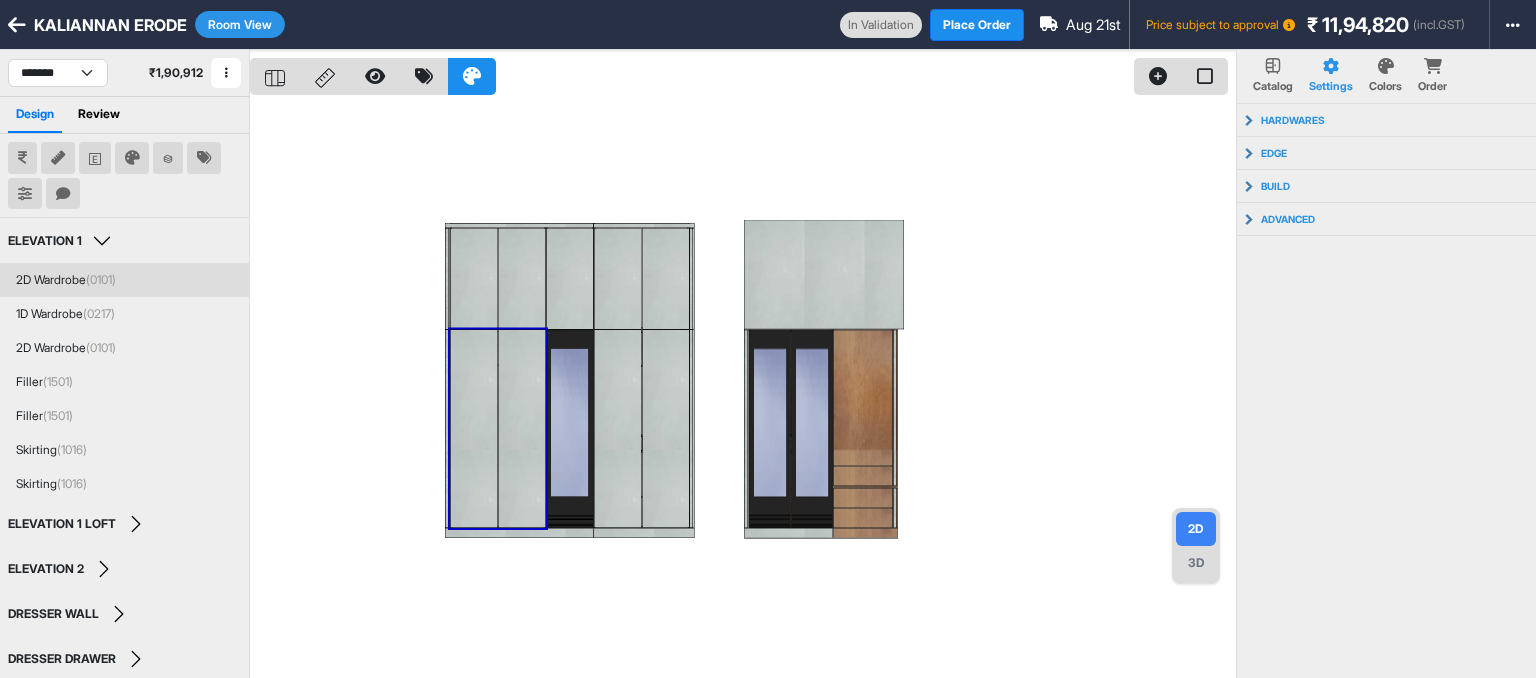 click on "Settings" at bounding box center [1331, 86] 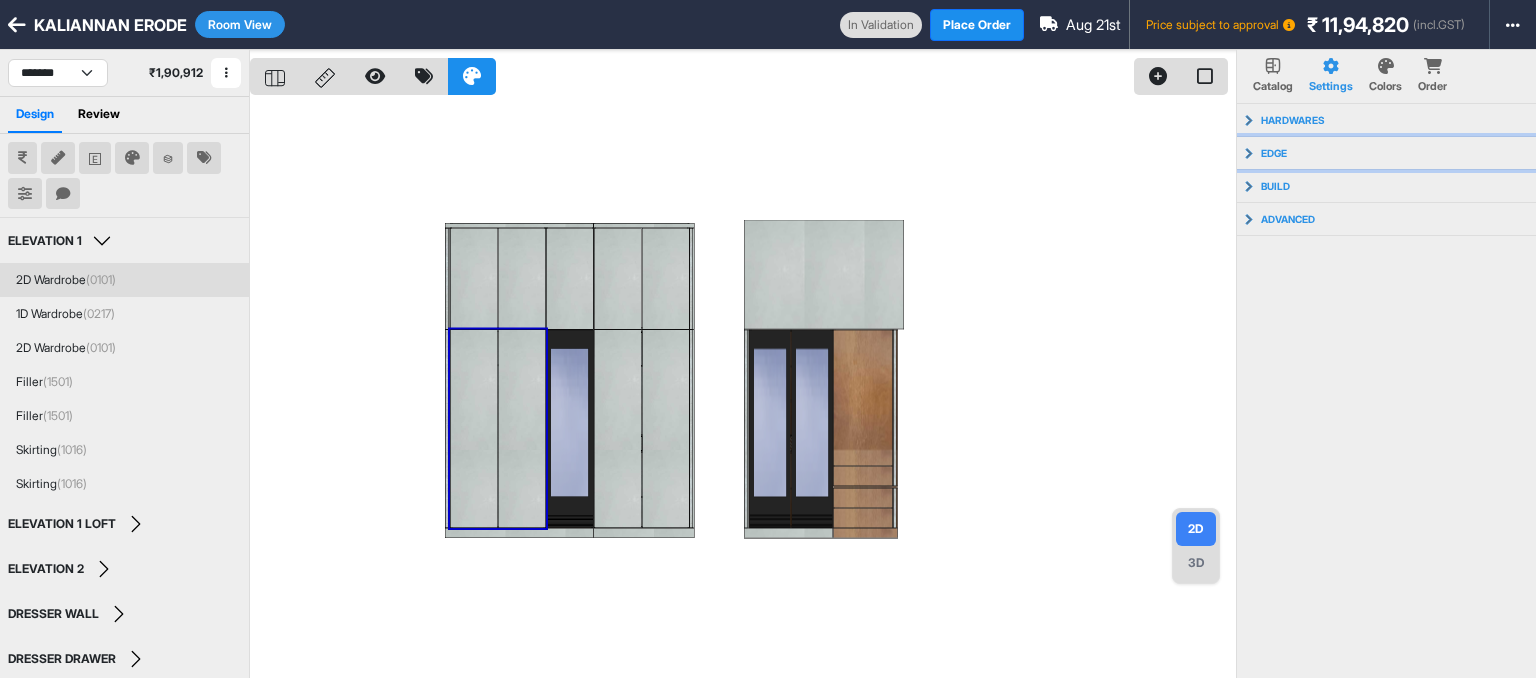 click on "edge" at bounding box center [1387, 153] 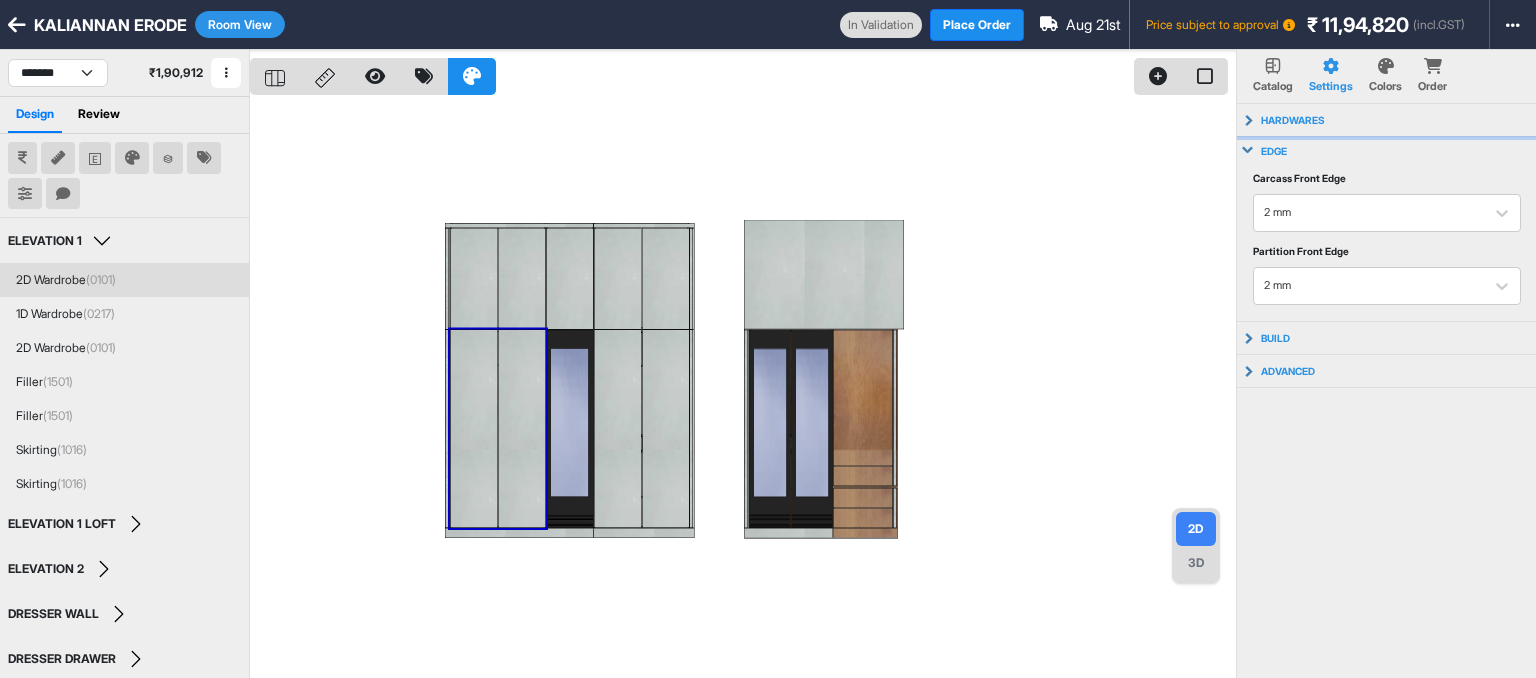 click on "hardwares" at bounding box center (1387, 120) 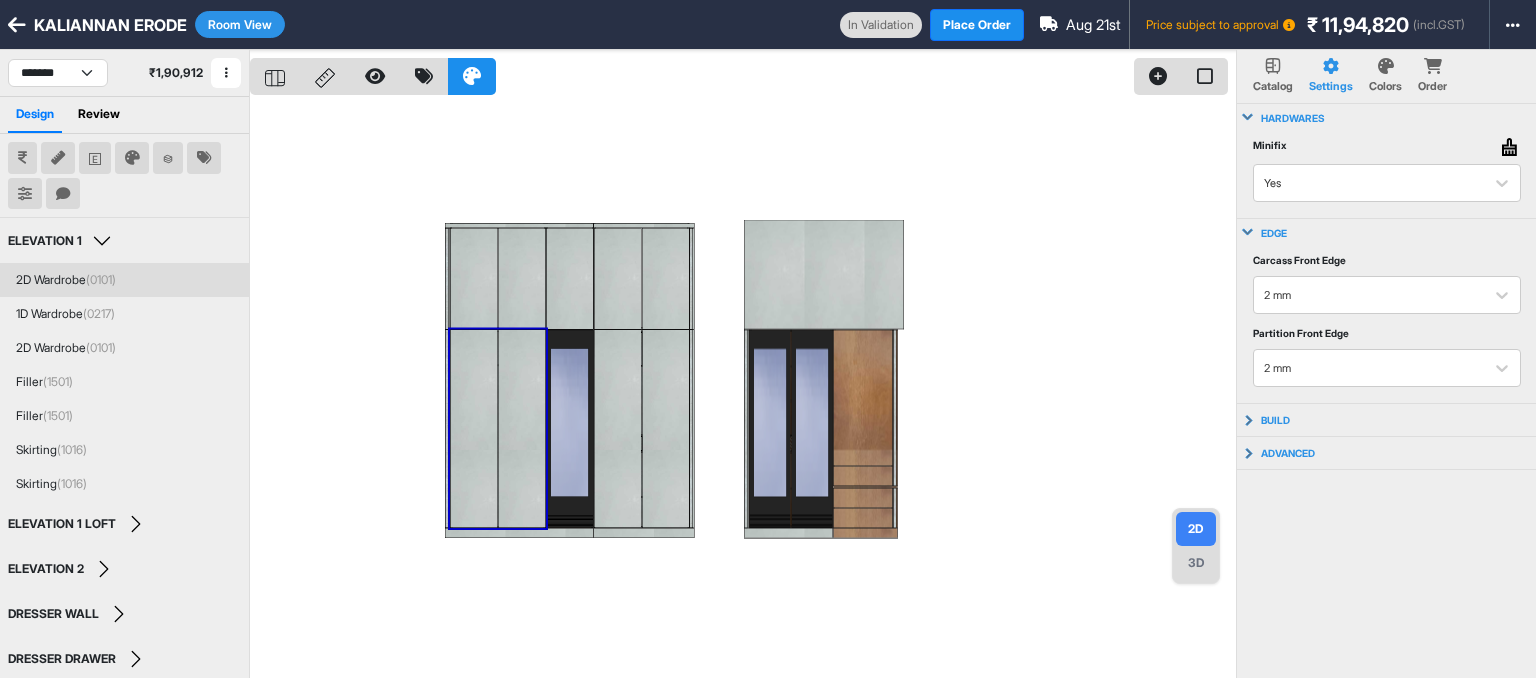 click on "hardwares" at bounding box center (1387, 118) 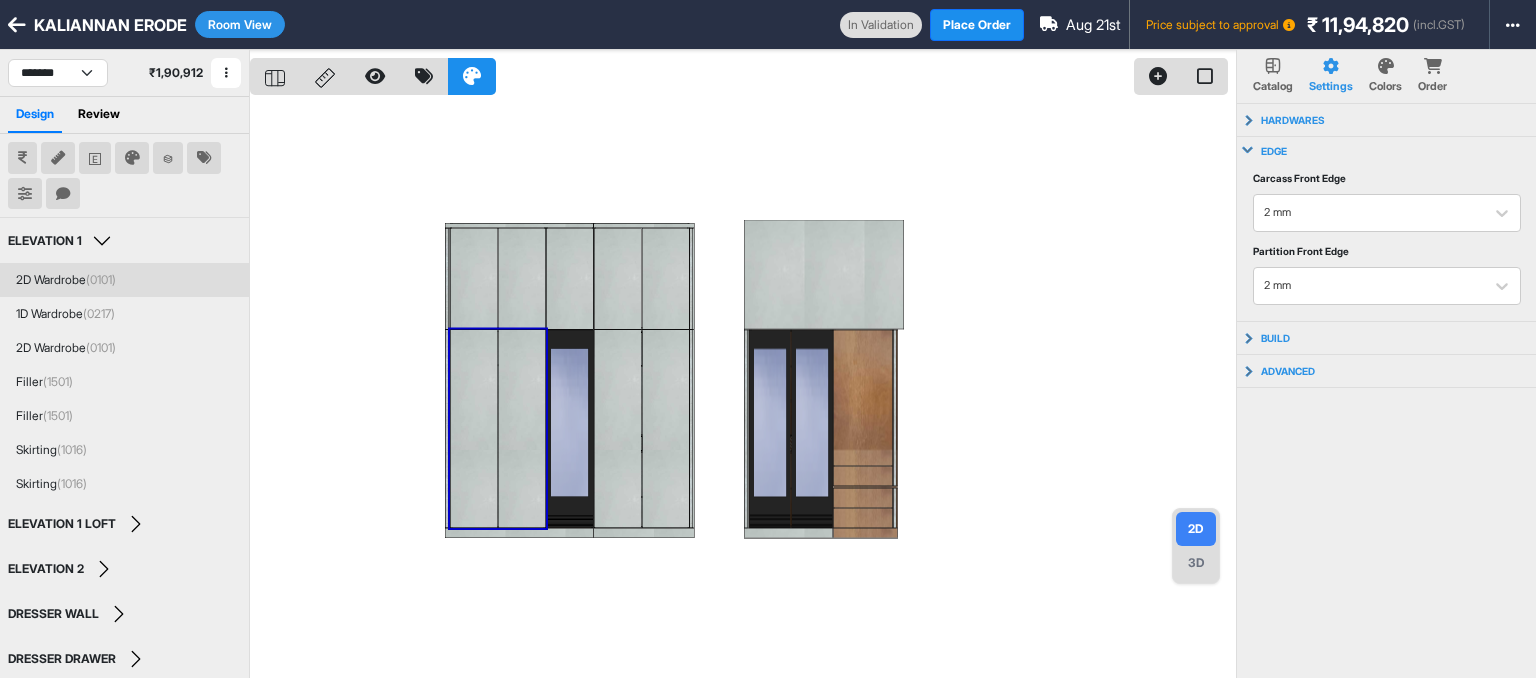 click on "edge" at bounding box center [1387, 151] 